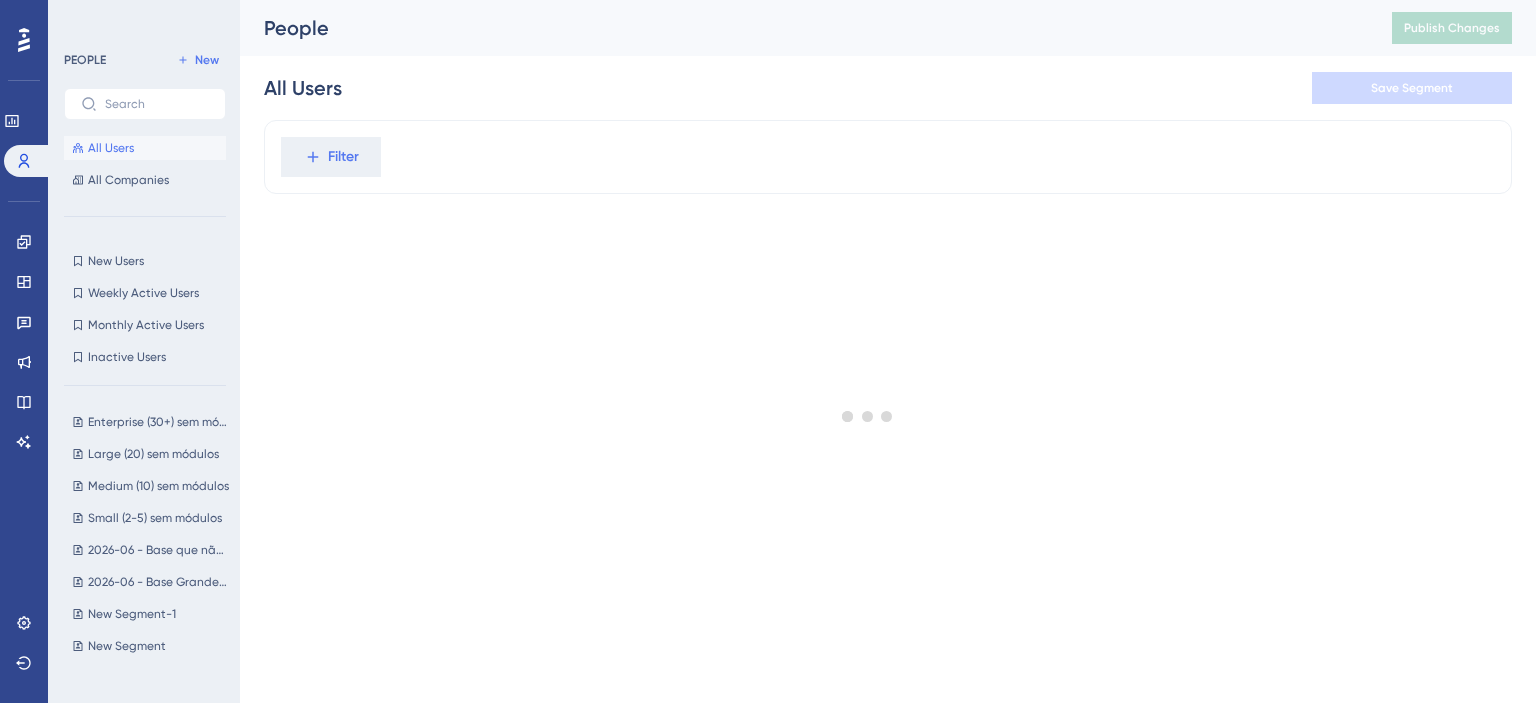 scroll, scrollTop: 0, scrollLeft: 0, axis: both 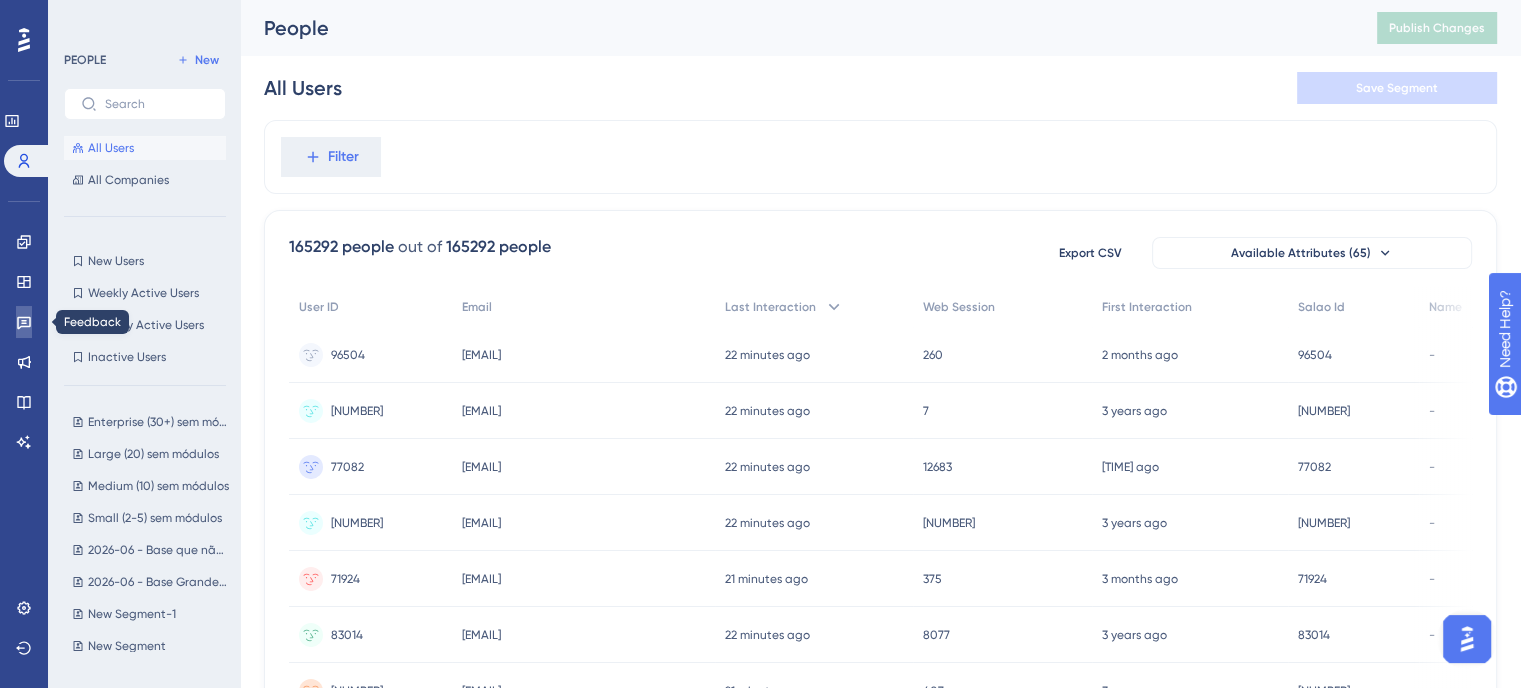 click 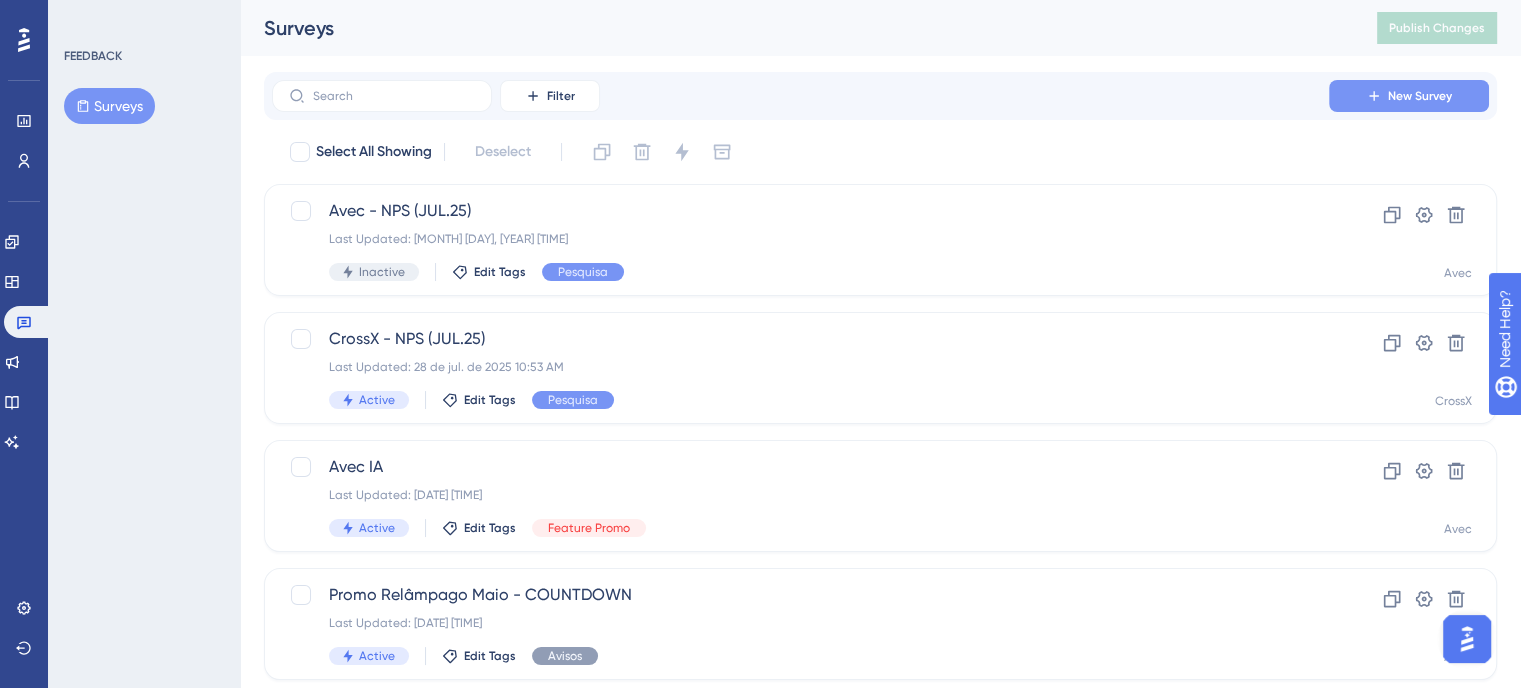 click on "New Survey" at bounding box center (1420, 96) 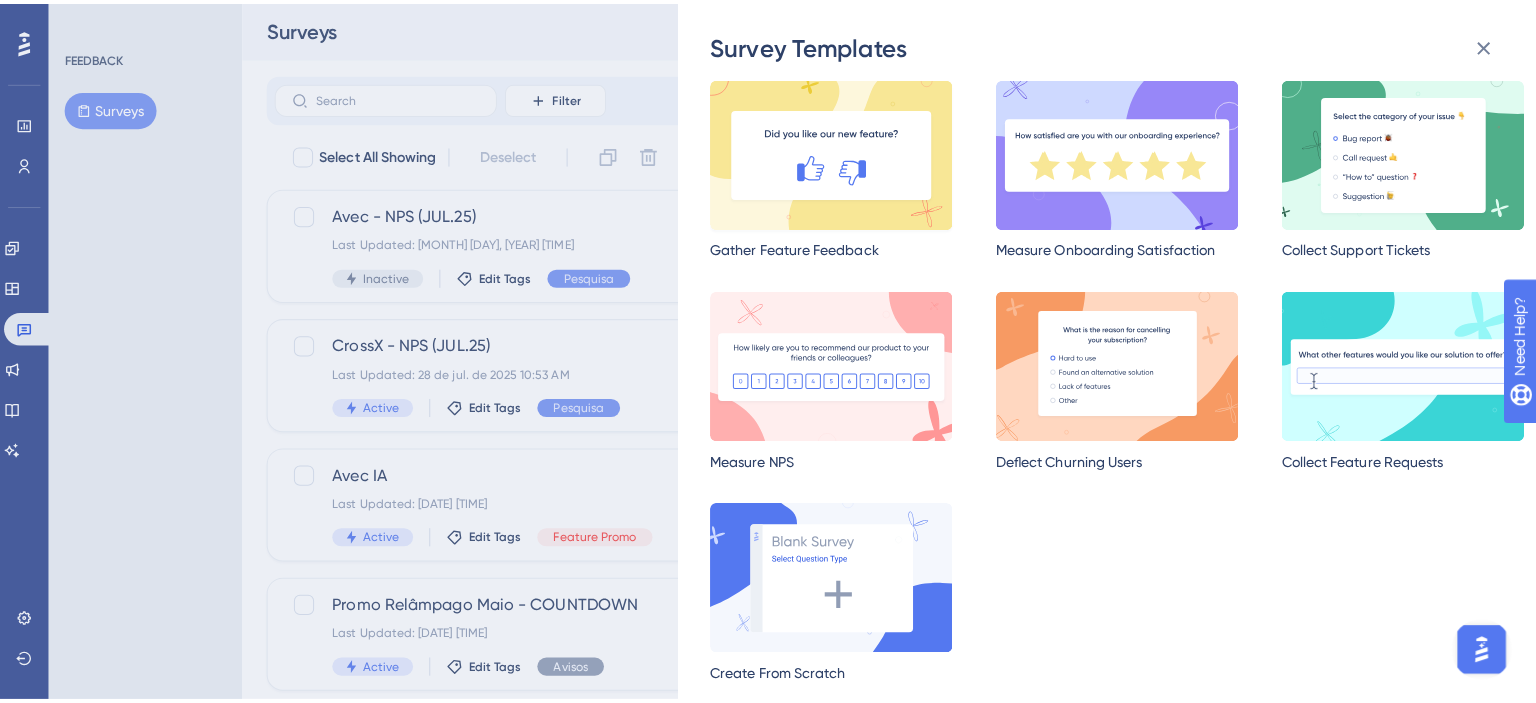 scroll, scrollTop: 0, scrollLeft: 0, axis: both 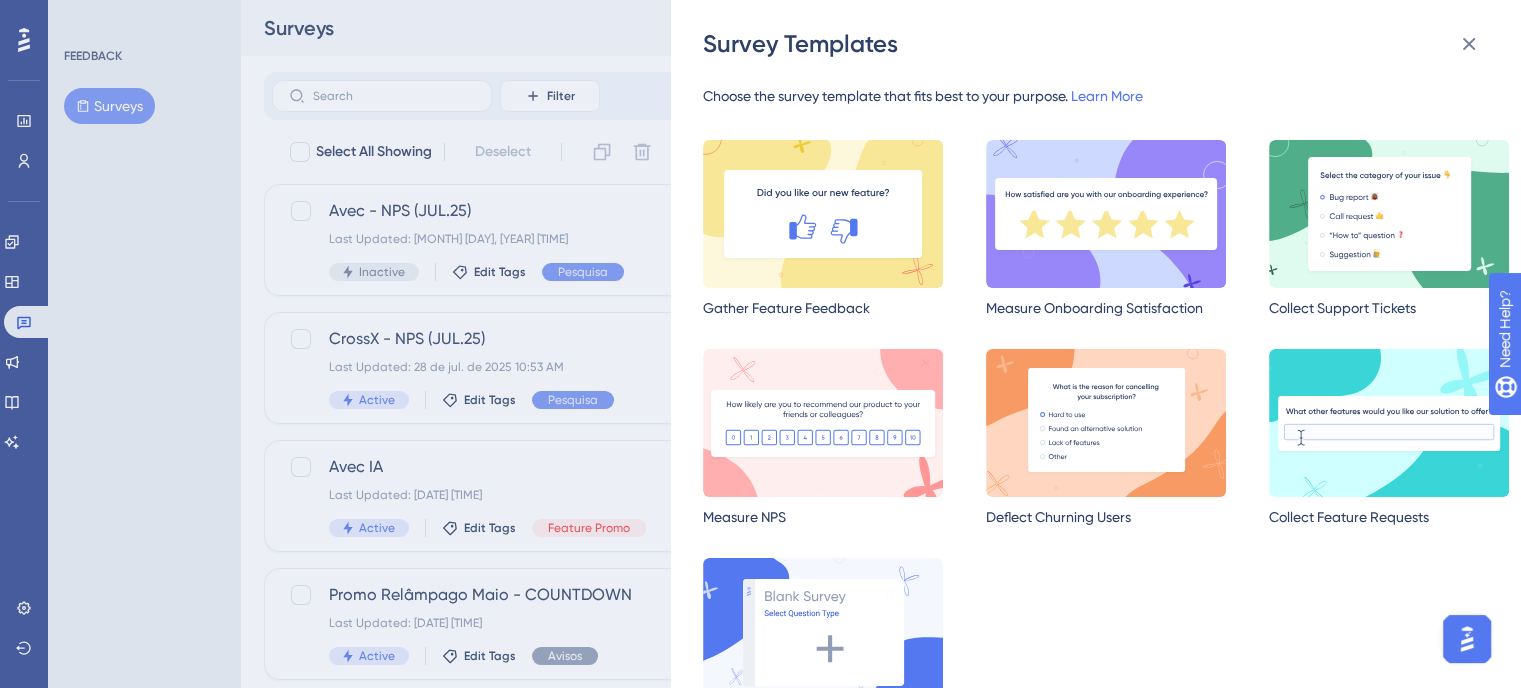 click at bounding box center [823, 632] 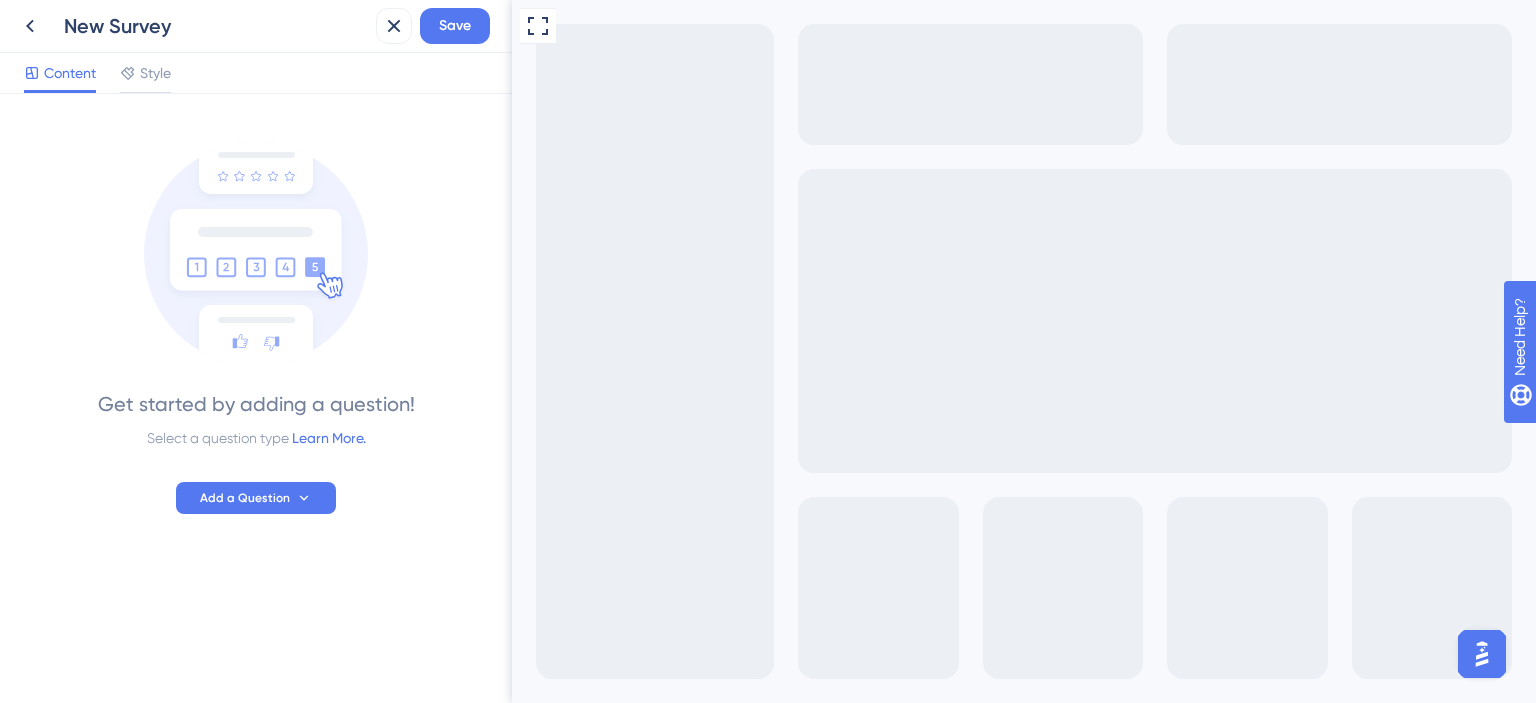 scroll, scrollTop: 0, scrollLeft: 0, axis: both 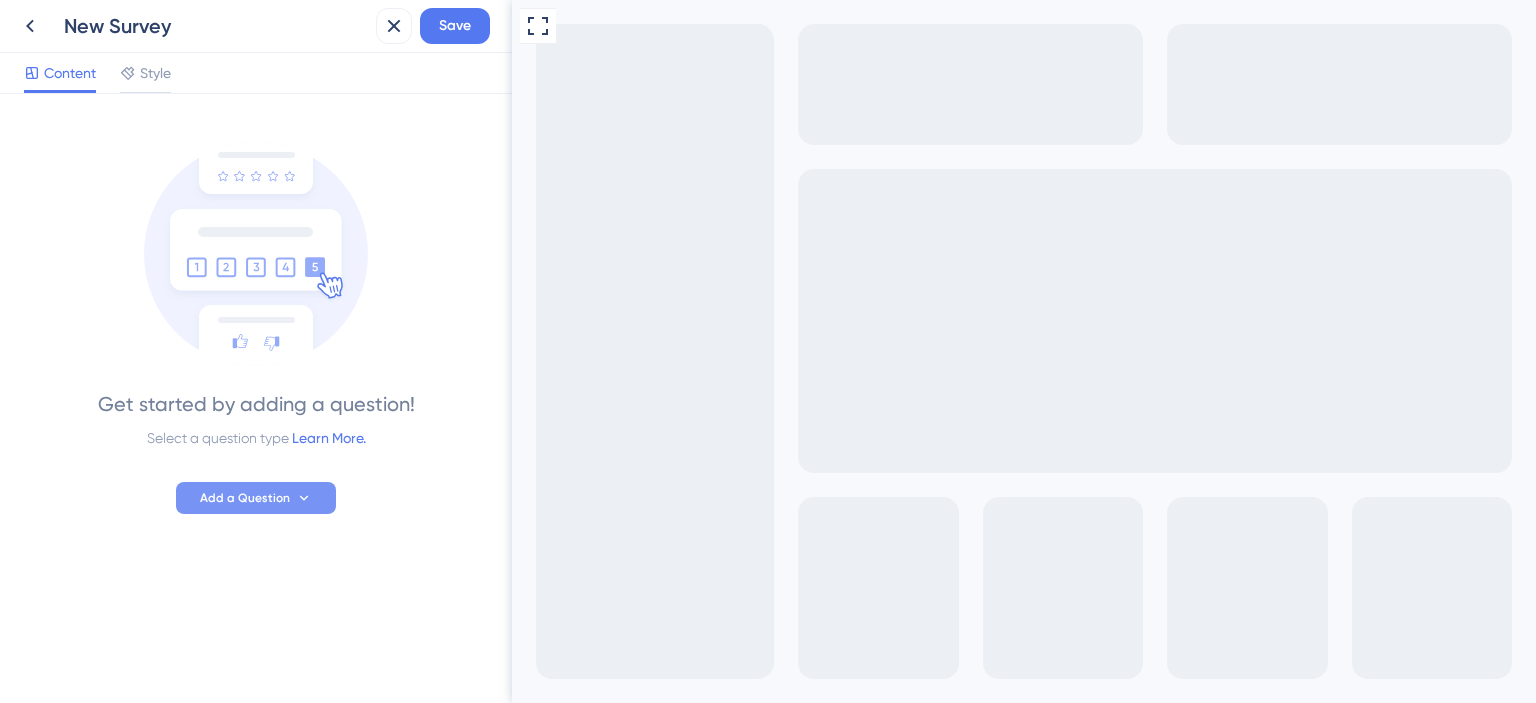 click on "Add a Question" at bounding box center [245, 498] 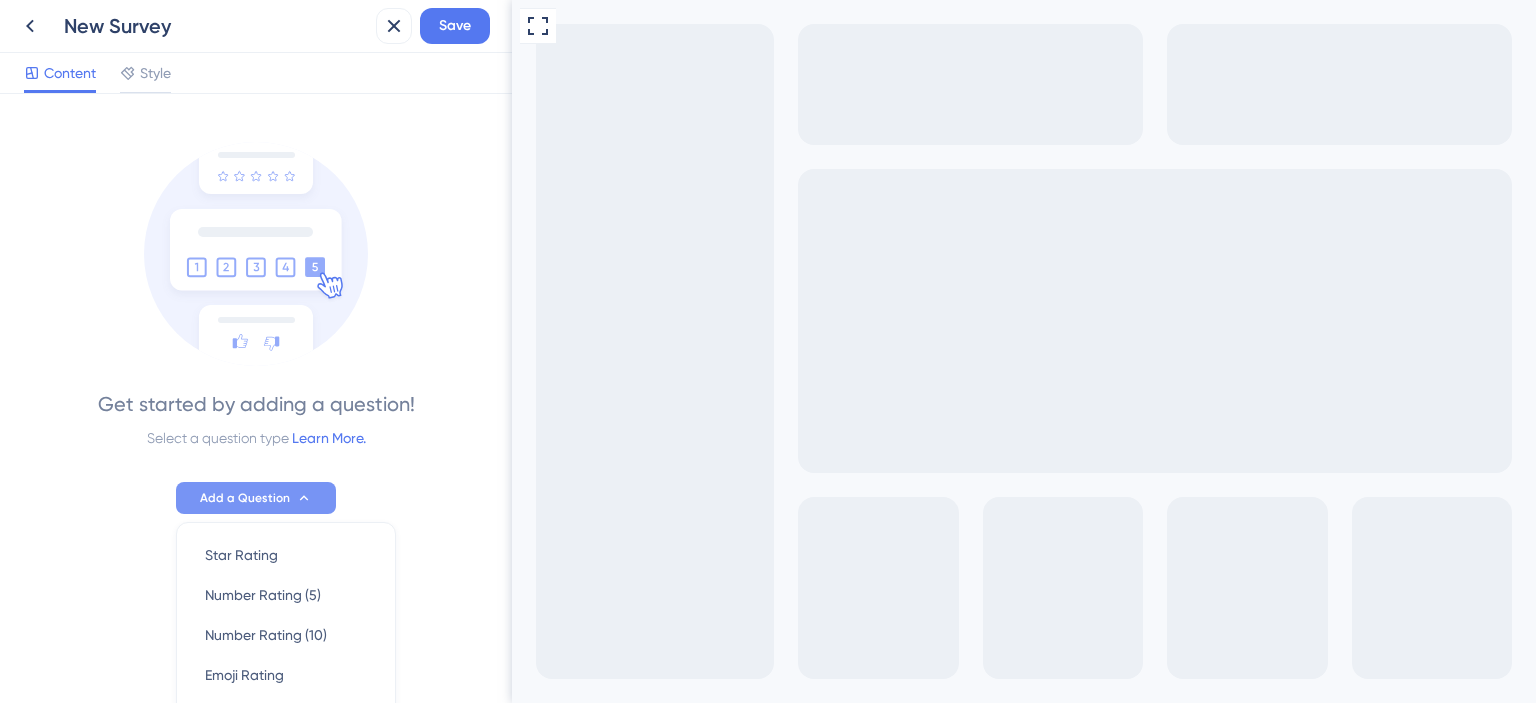 scroll, scrollTop: 244, scrollLeft: 0, axis: vertical 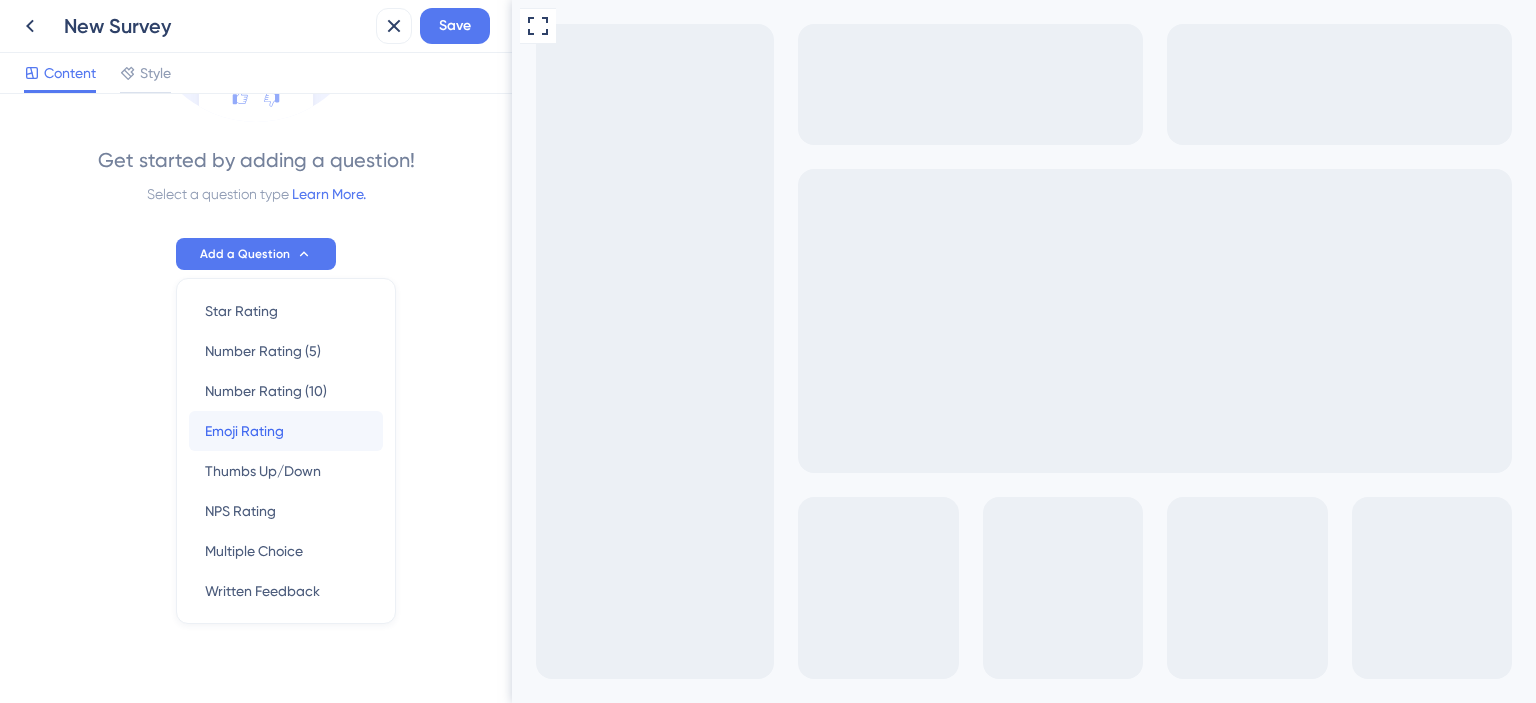 click on "Emoji Rating Emoji Rating" at bounding box center [286, 431] 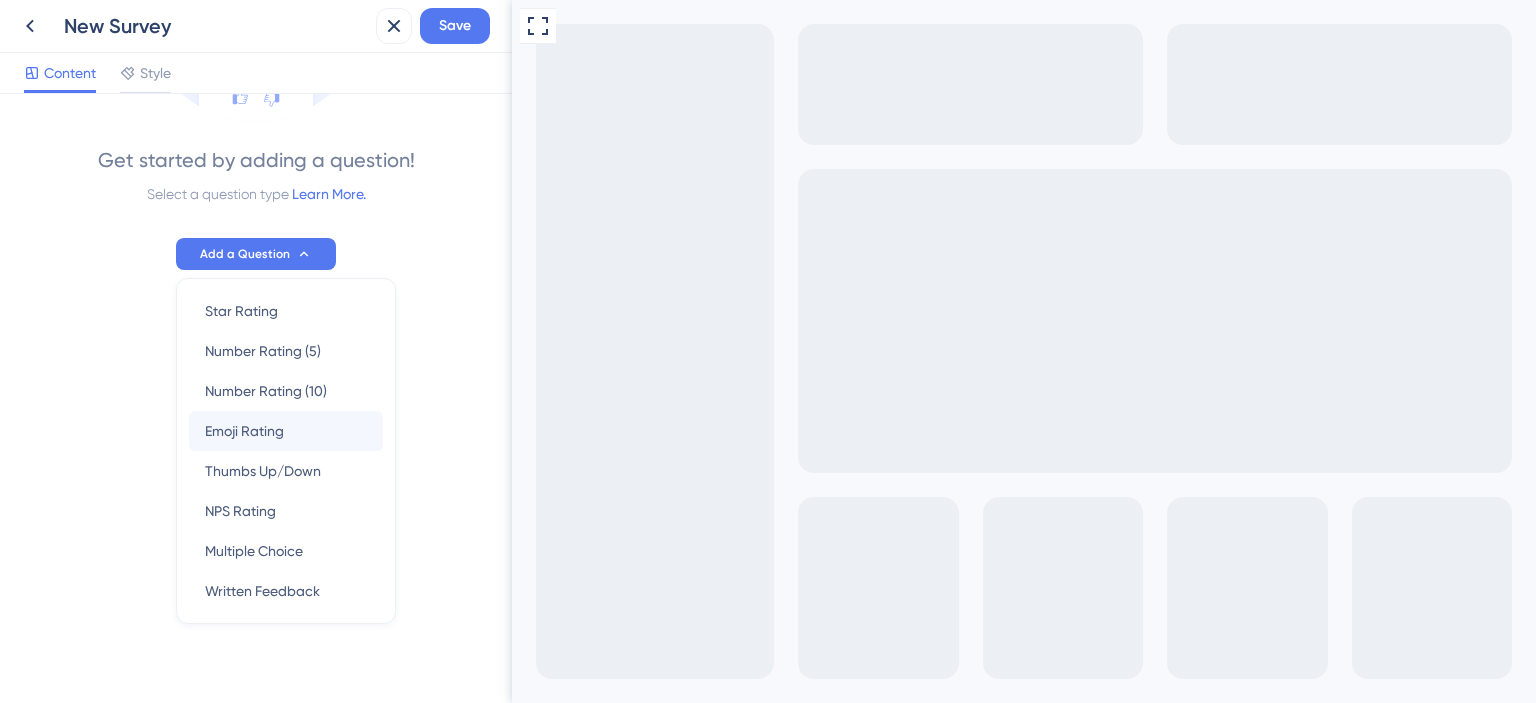 scroll, scrollTop: 0, scrollLeft: 0, axis: both 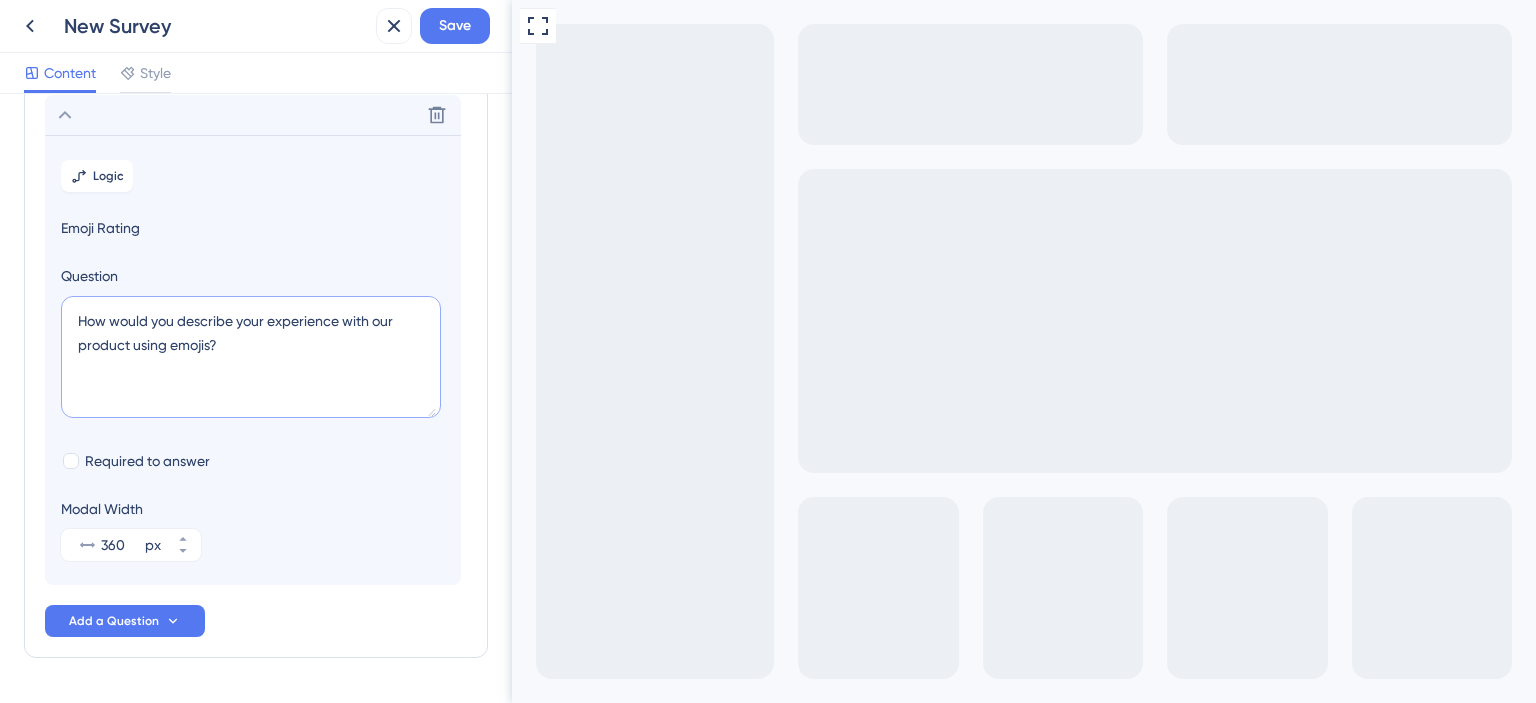 click on "How would you describe your experience with our product using emojis?" at bounding box center (251, 357) 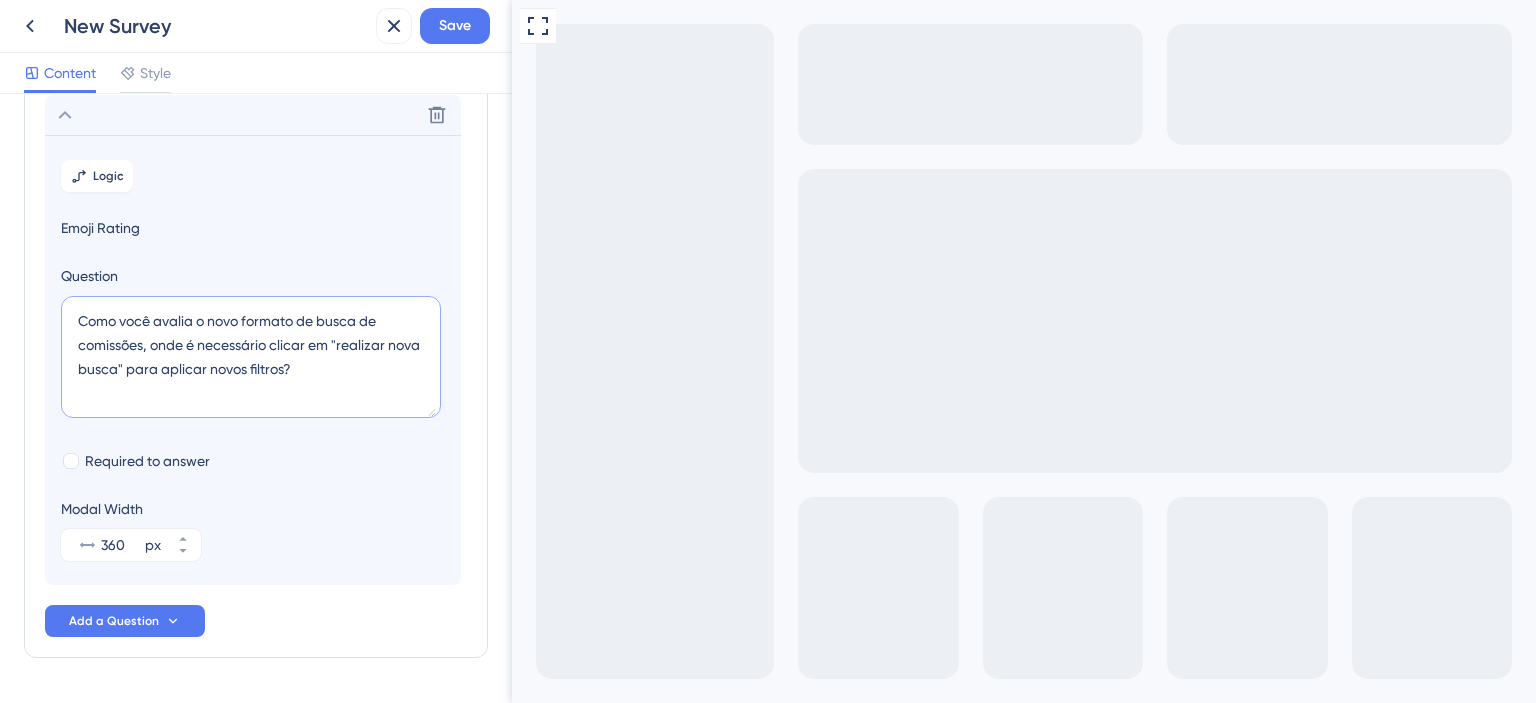type on "Como você avalia o novo formato de busca de comissões, onde é necessário clicar em "realizar nova busca" para aplicar novos filtros?" 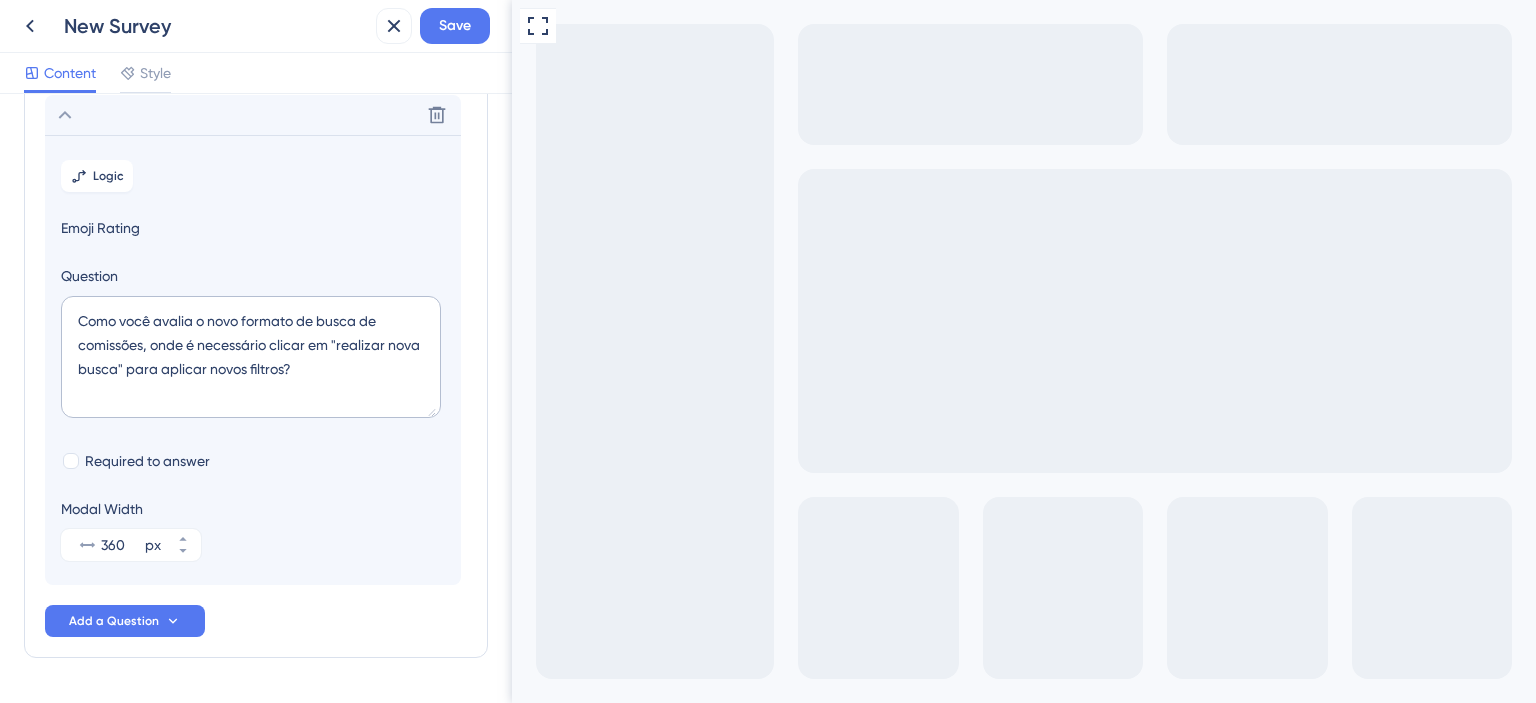 click on "Emoji Rating" at bounding box center [253, 228] 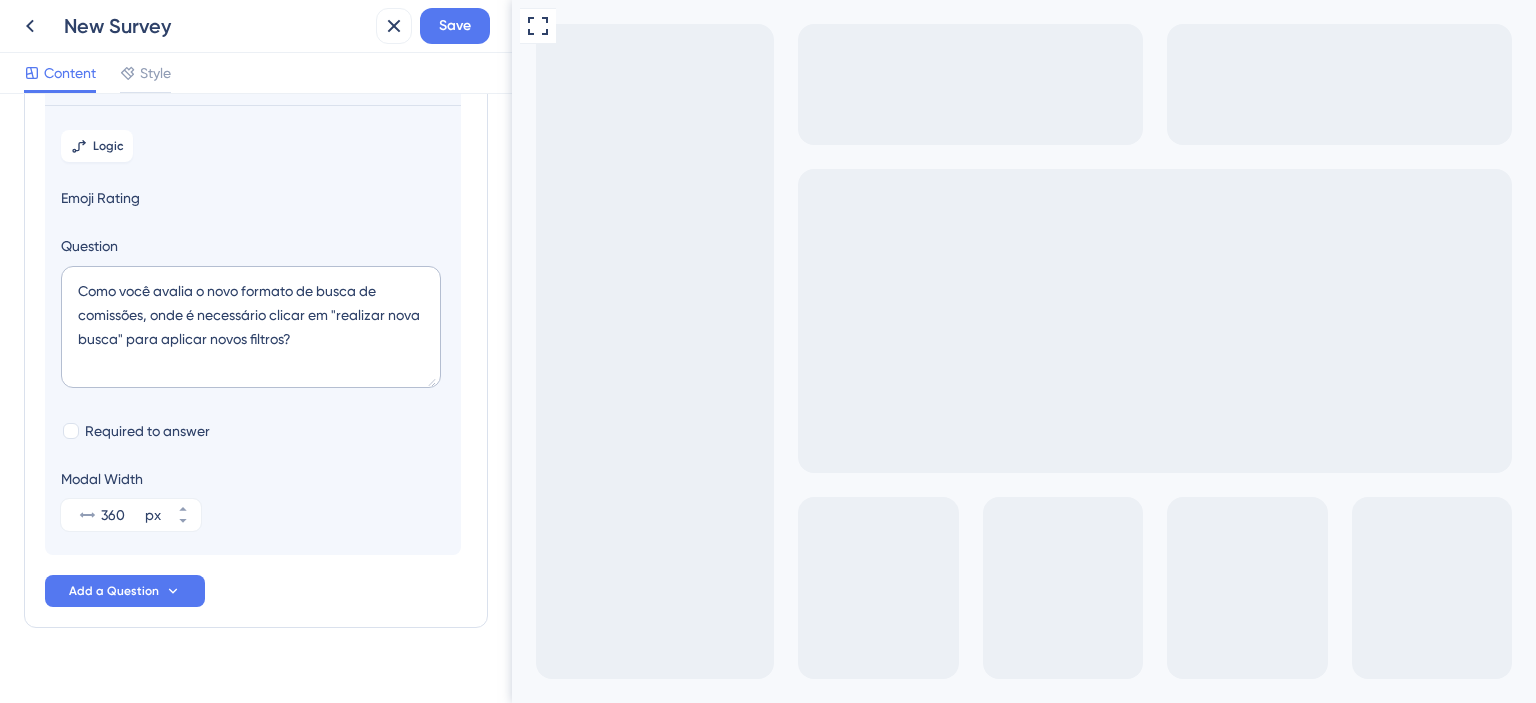 scroll, scrollTop: 173, scrollLeft: 0, axis: vertical 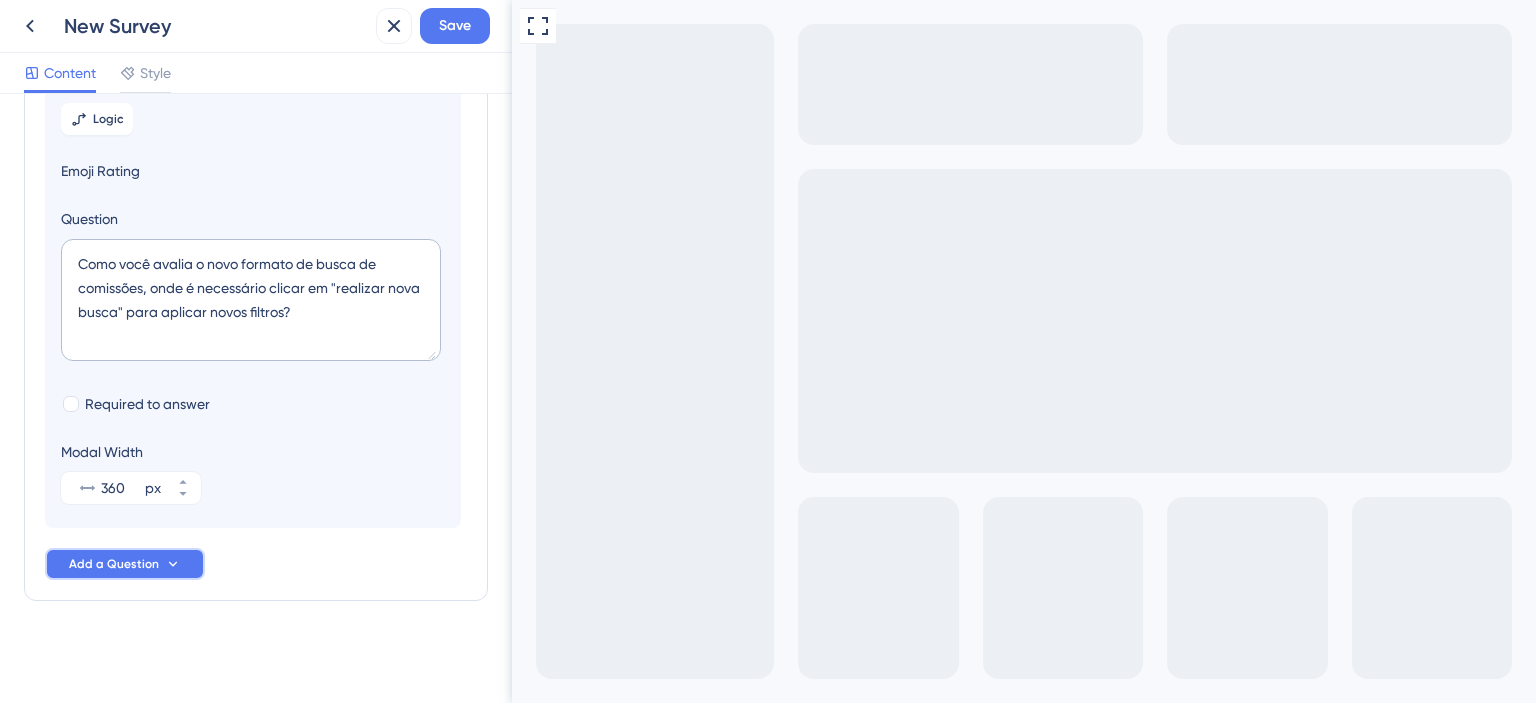 click on "Add a Question" at bounding box center (114, 564) 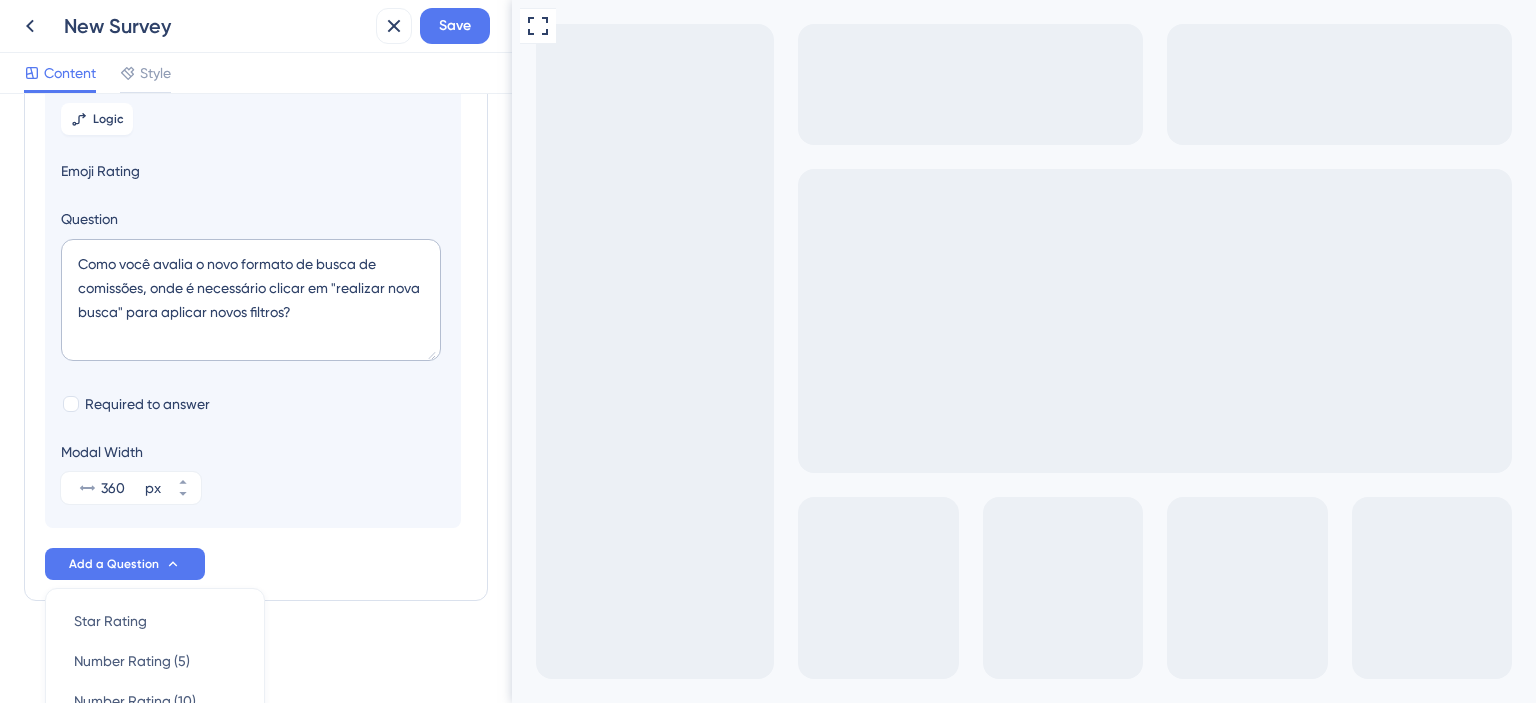 scroll, scrollTop: 482, scrollLeft: 0, axis: vertical 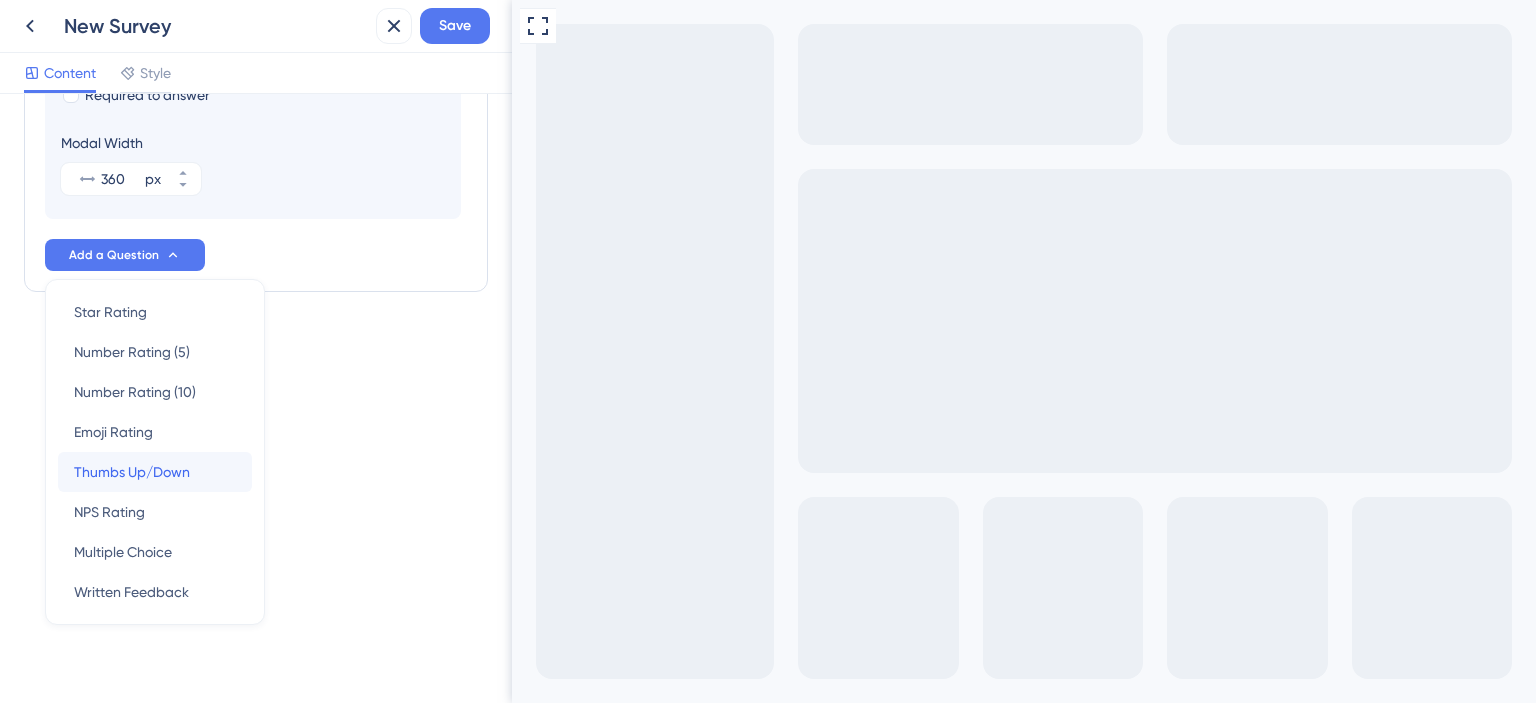 click on "Thumbs Up/Down Thumbs Up/Down" at bounding box center [155, 472] 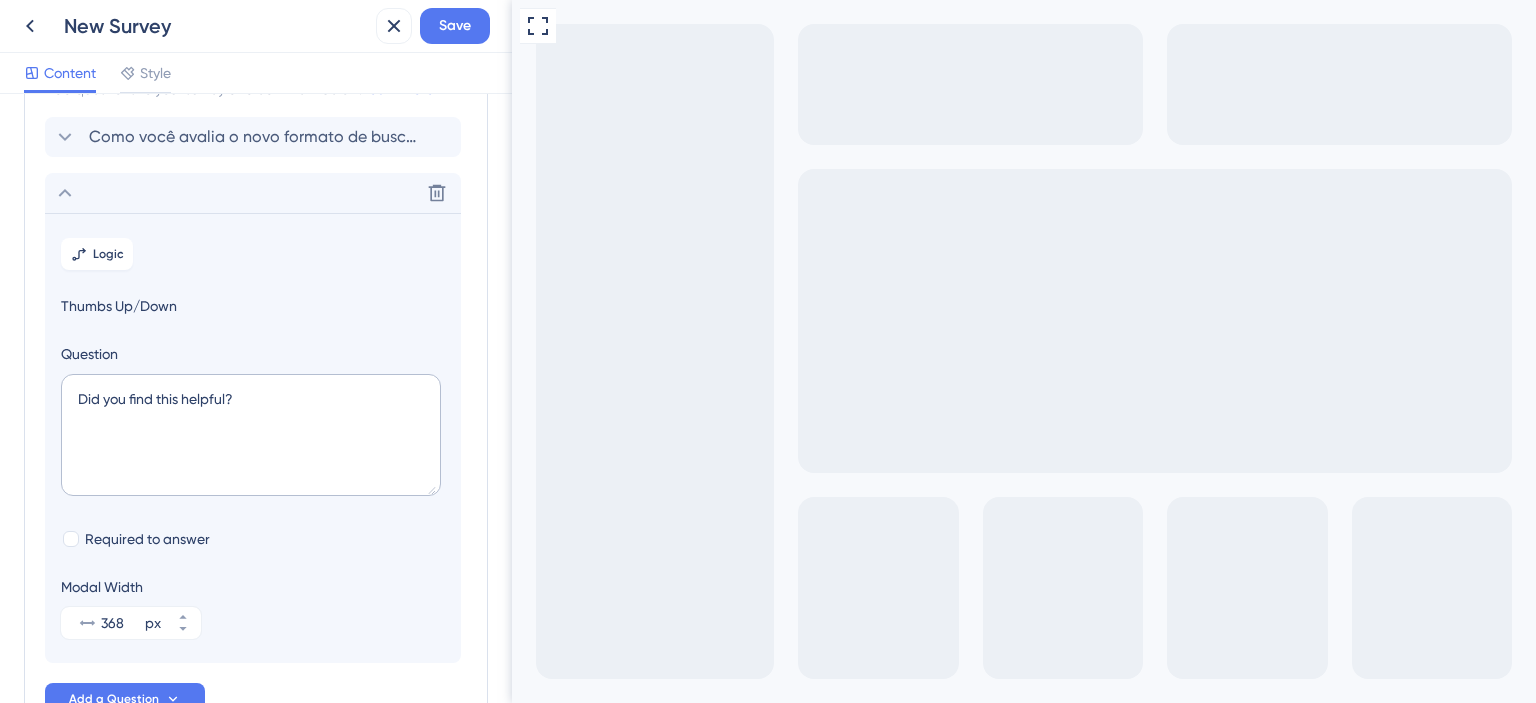 scroll, scrollTop: 72, scrollLeft: 0, axis: vertical 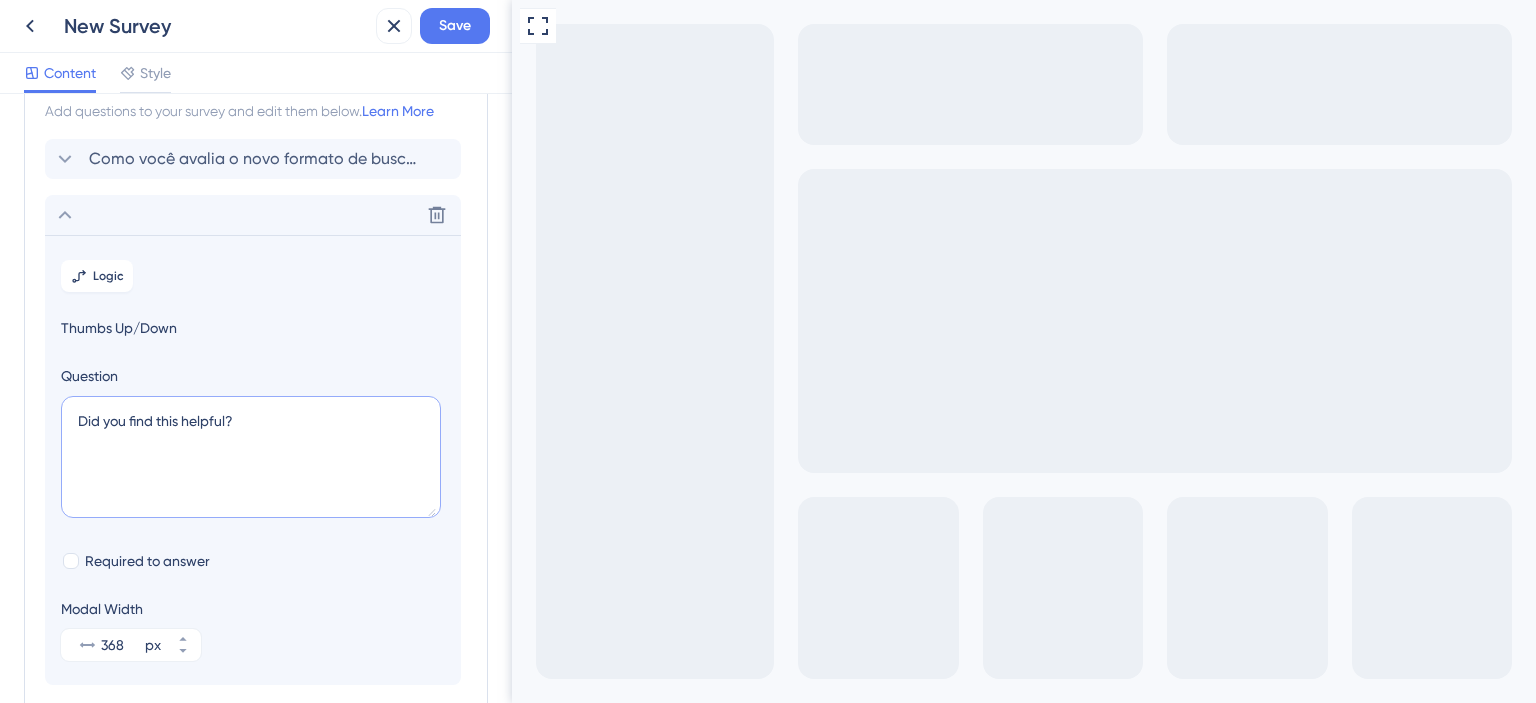 drag, startPoint x: 271, startPoint y: 435, endPoint x: 0, endPoint y: 405, distance: 272.65546 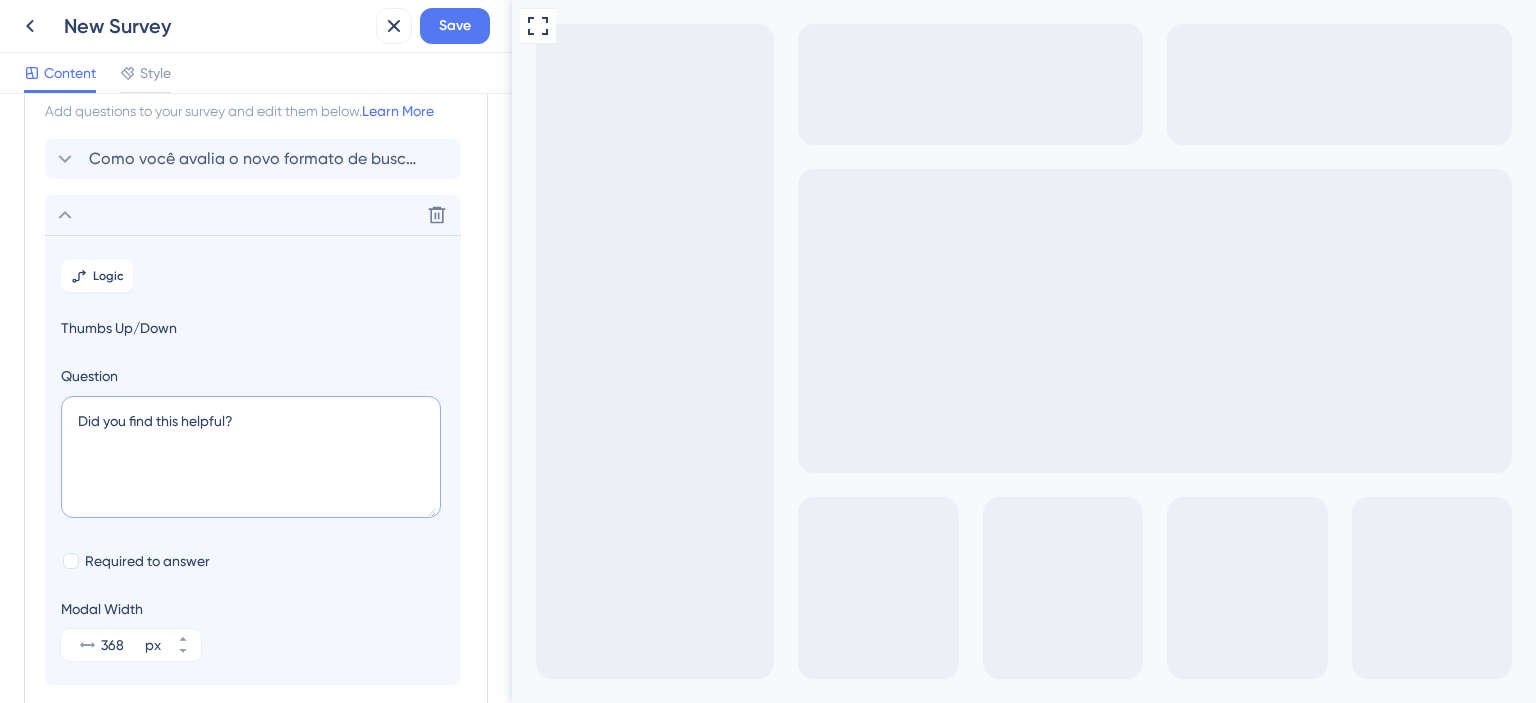 click on "Survey Questions Add questions to your survey and edit them below.   Learn More Como você avalia o novo formato de busca de comissões, onde é necessário clicar em "realizar nova busca" para aplicar novos filtros? Delete Logic Thumbs Up/Down Question Did you find this helpful? Required to answer Modal Width 368 px Add a Question" at bounding box center [256, 398] 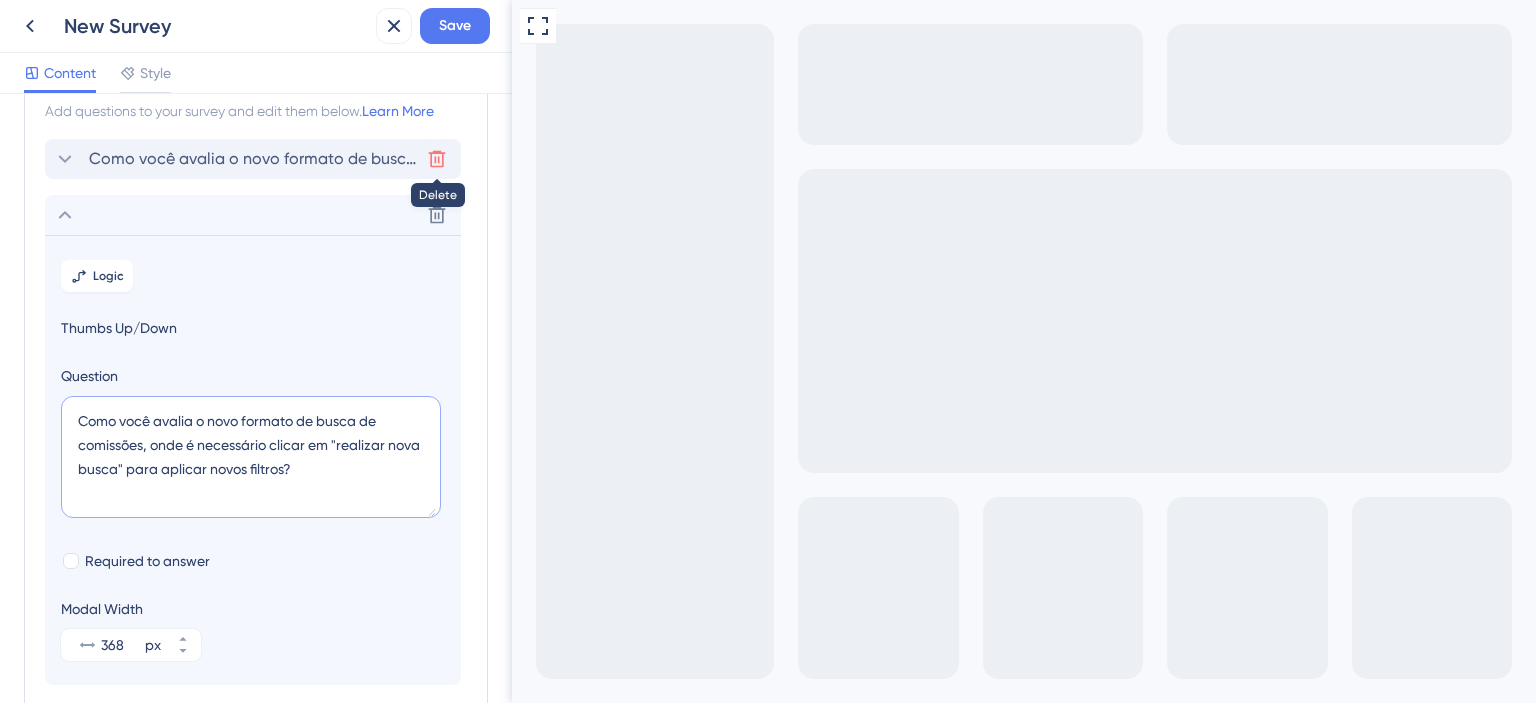type on "Como você avalia o novo formato de busca de comissões, onde é necessário clicar em "realizar nova busca" para aplicar novos filtros?" 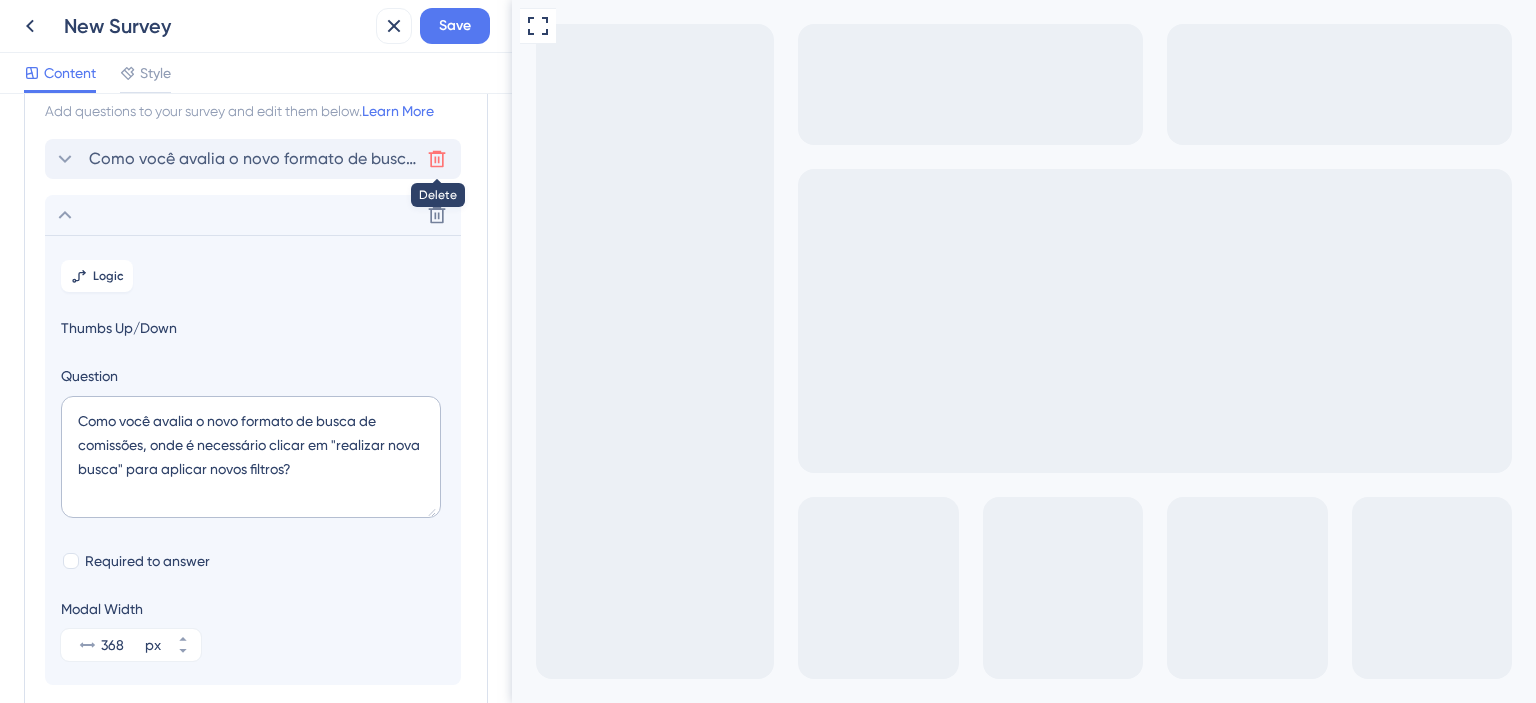 click 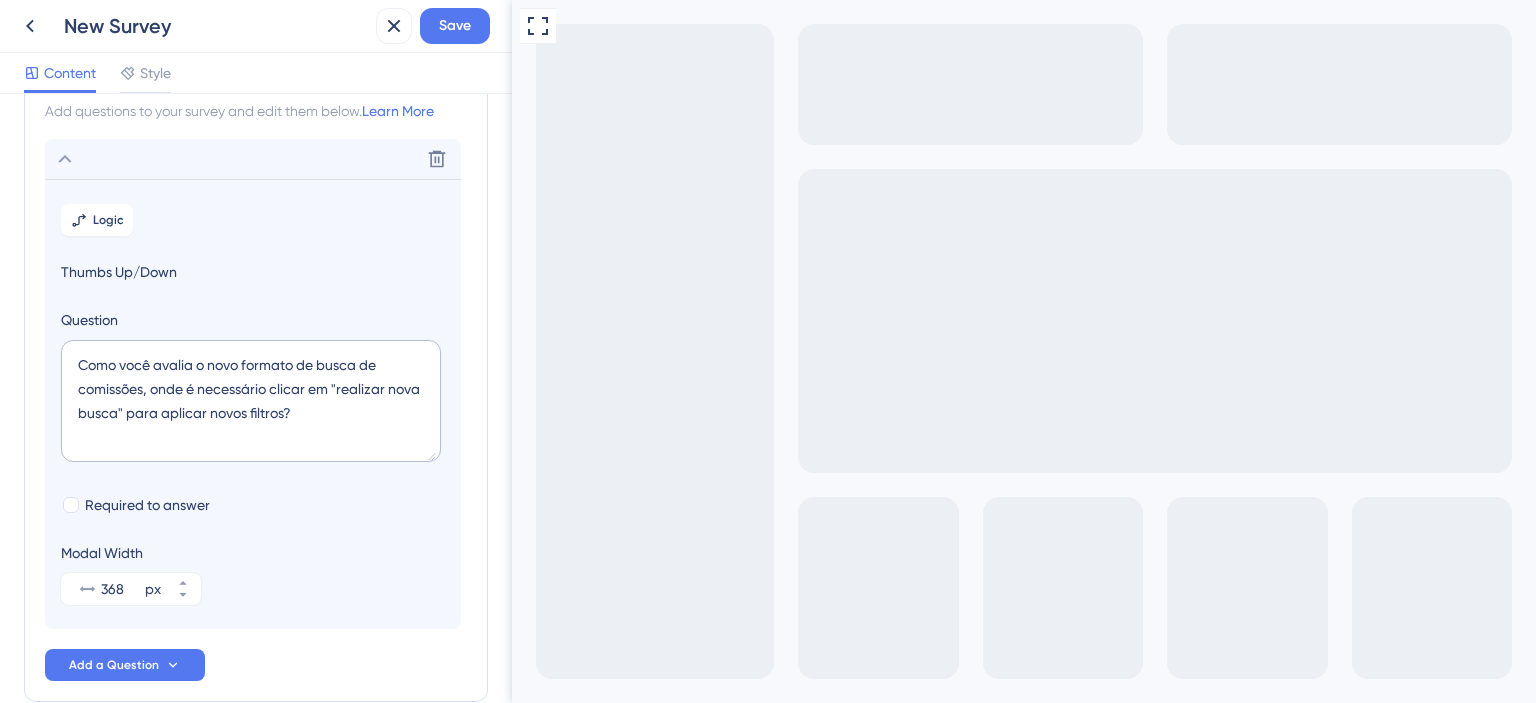 scroll, scrollTop: 172, scrollLeft: 0, axis: vertical 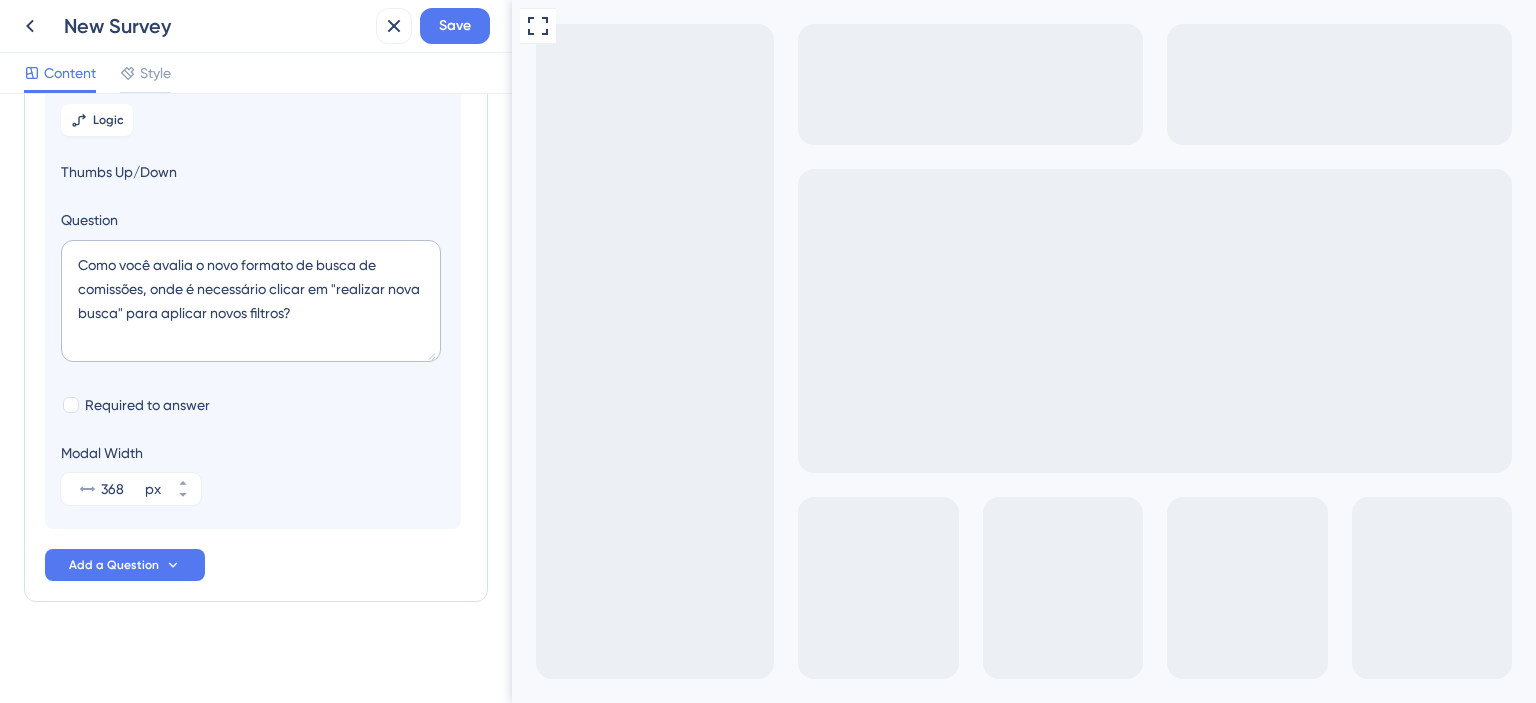 click on "Survey Questions Add questions to your survey and edit them below.   Learn More Delete Logic Thumbs Up/Down Question Como você avalia o novo formato de busca de comissões, onde é necessário clicar em "realizar nova busca" para aplicar novos filtros? Required to answer Modal Width 368 px Add a Question" at bounding box center (256, 274) 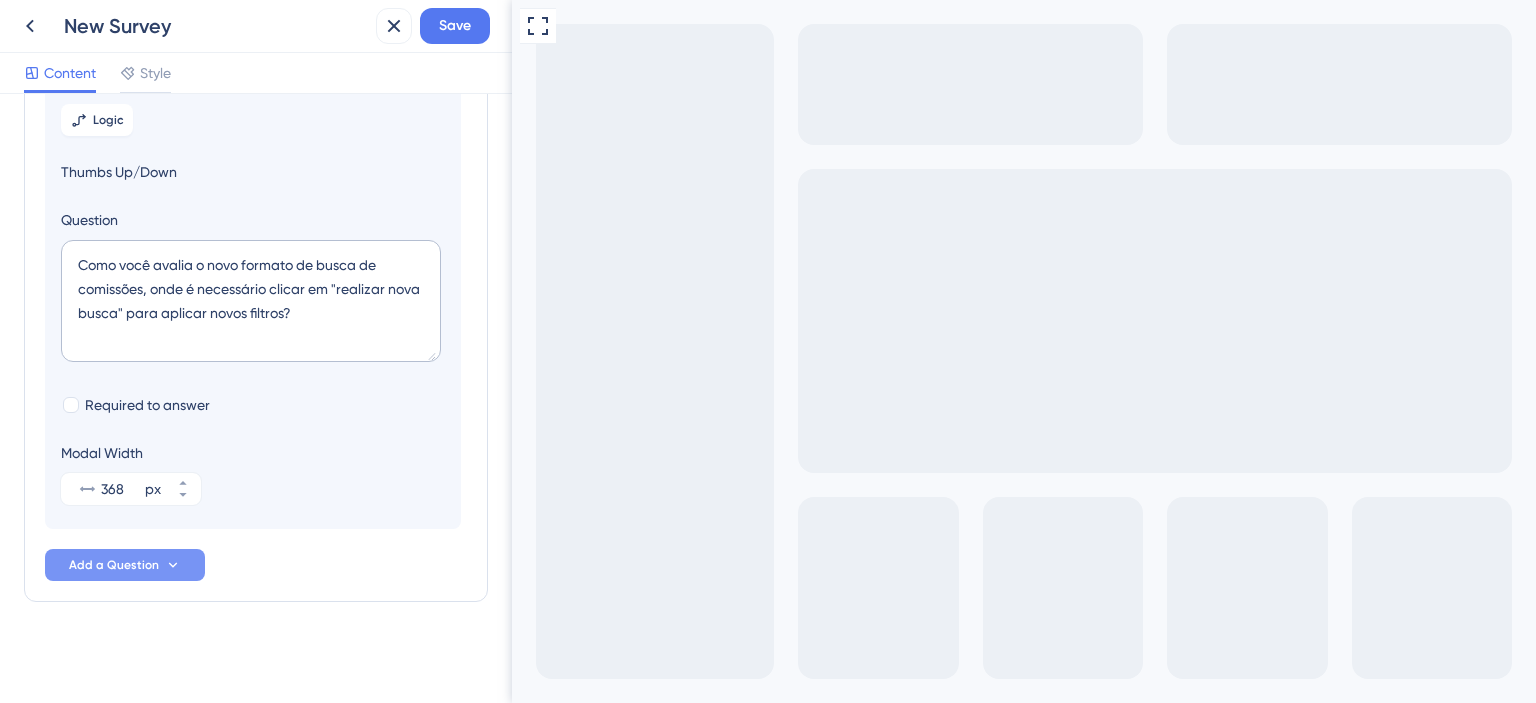 click on "Add a Question" at bounding box center [114, 565] 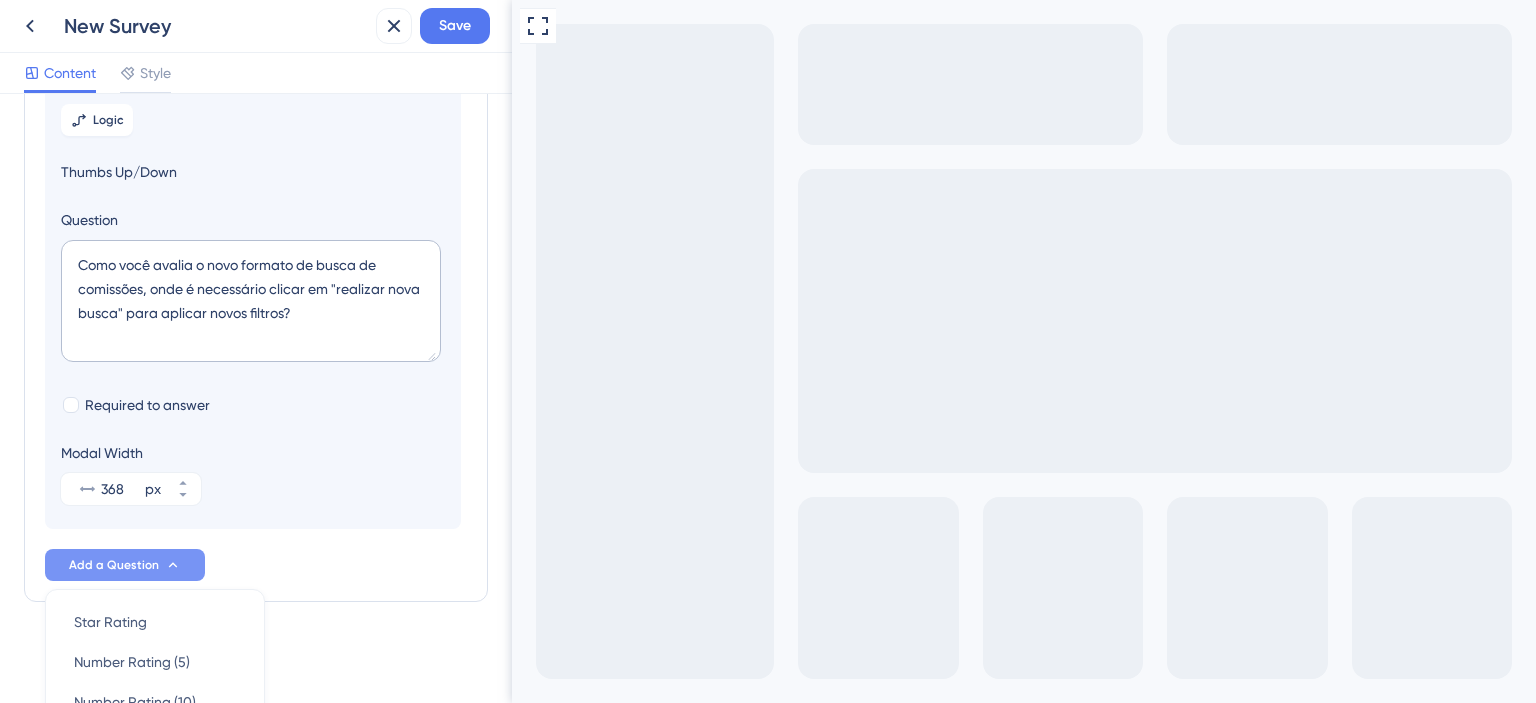 scroll, scrollTop: 482, scrollLeft: 0, axis: vertical 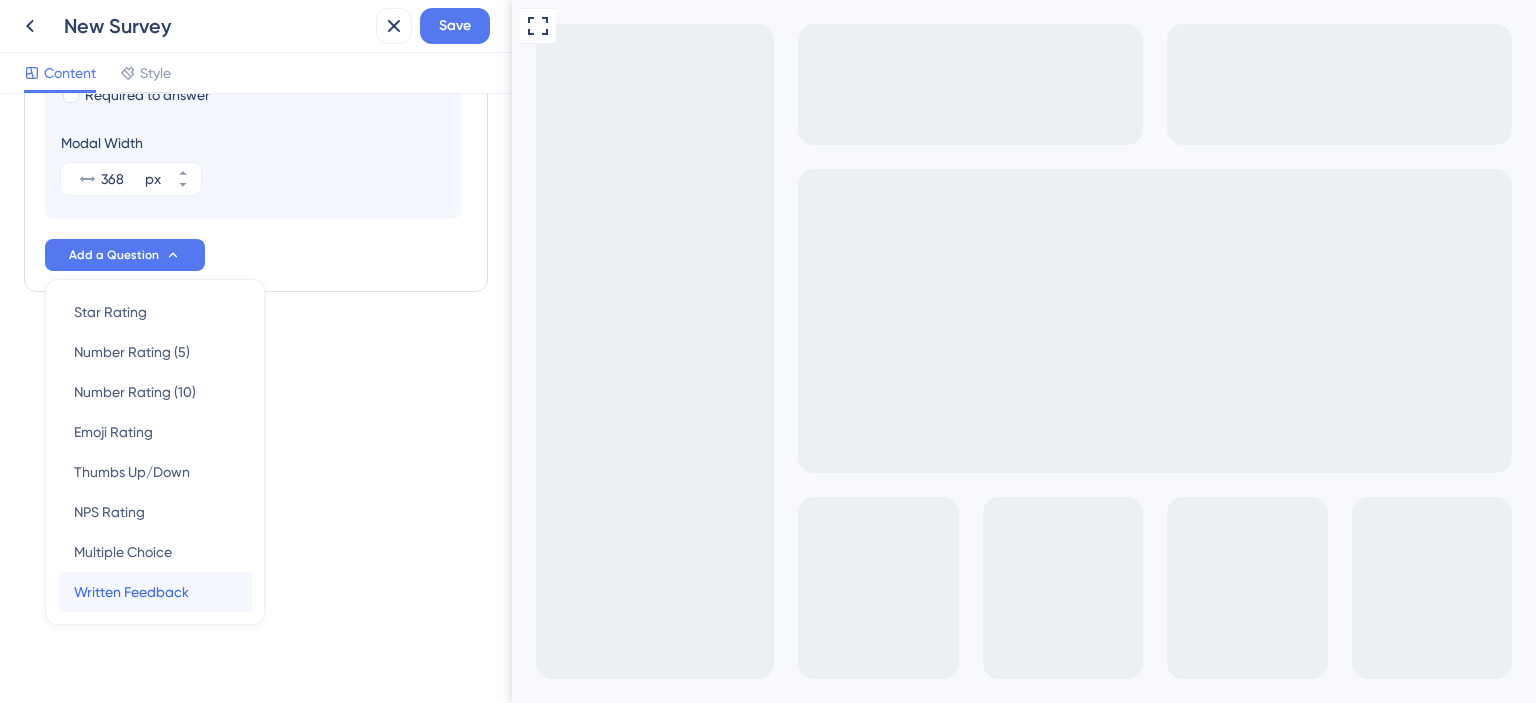 click on "Written Feedback" at bounding box center (131, 592) 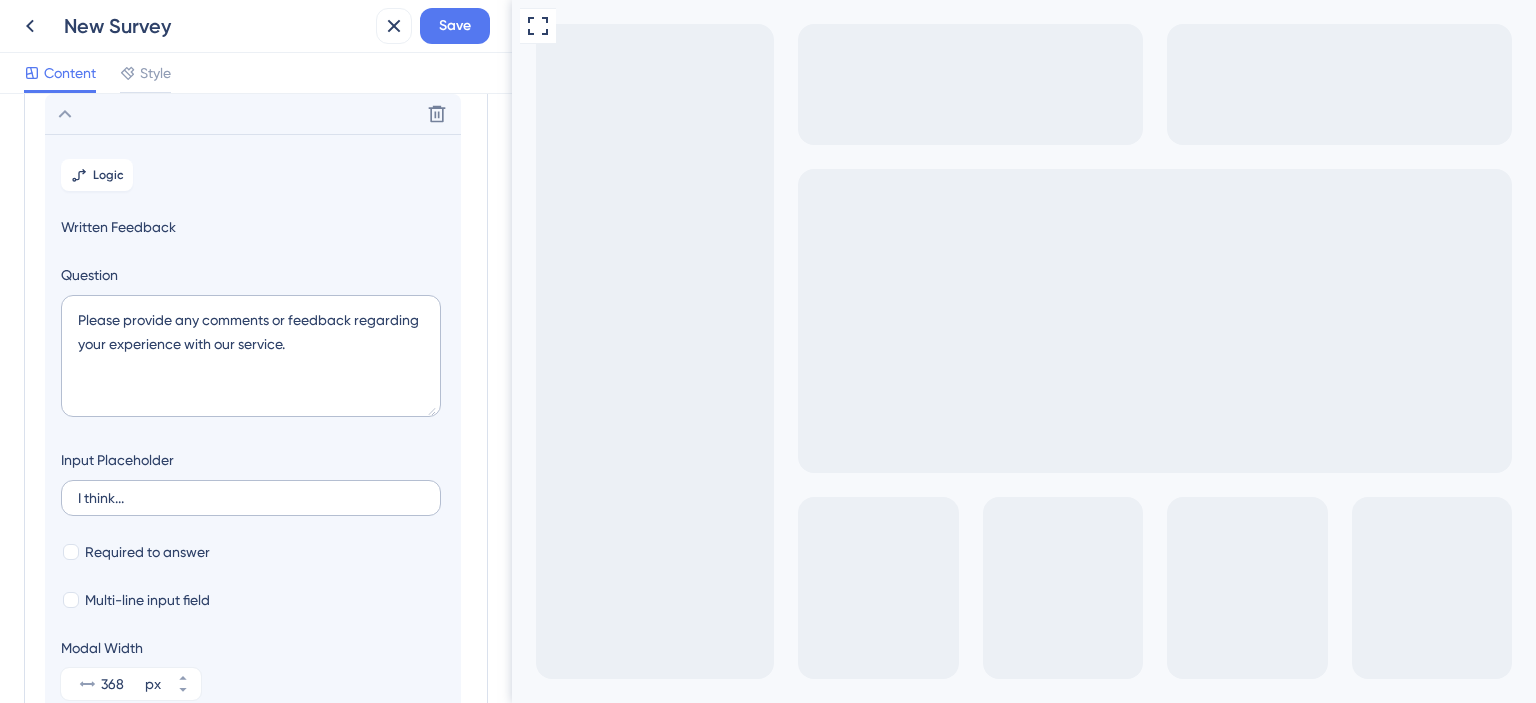 scroll, scrollTop: 172, scrollLeft: 0, axis: vertical 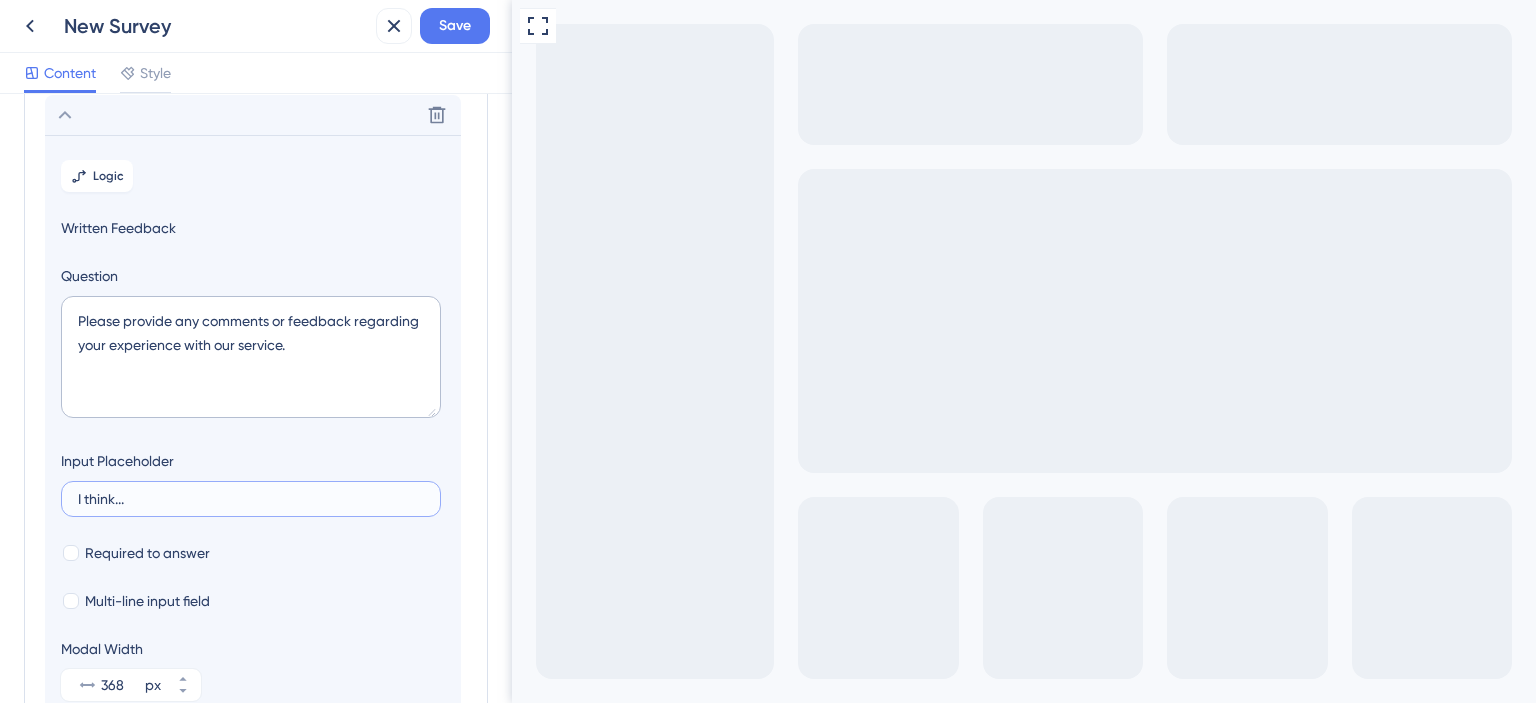 click on "I think..." at bounding box center (251, 499) 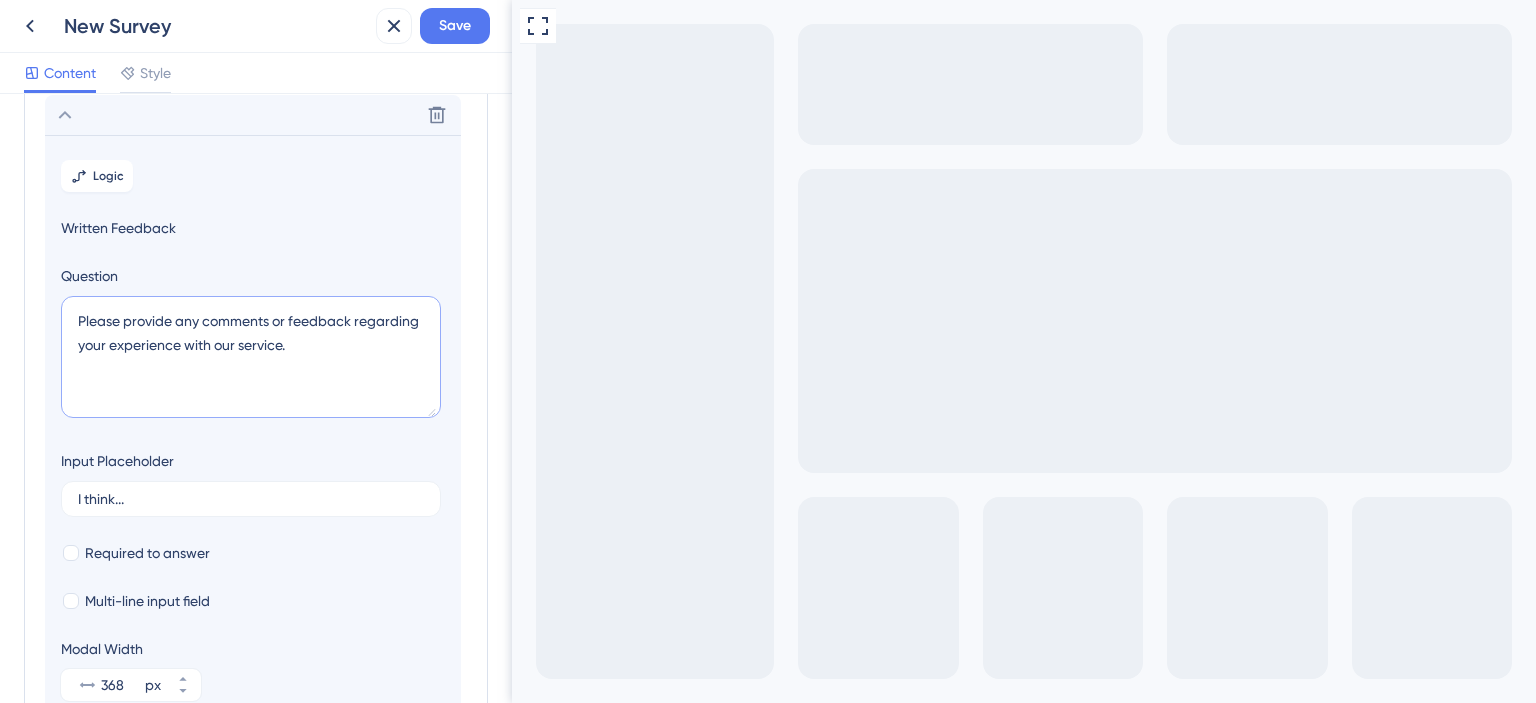 drag, startPoint x: 312, startPoint y: 352, endPoint x: 22, endPoint y: 323, distance: 291.44638 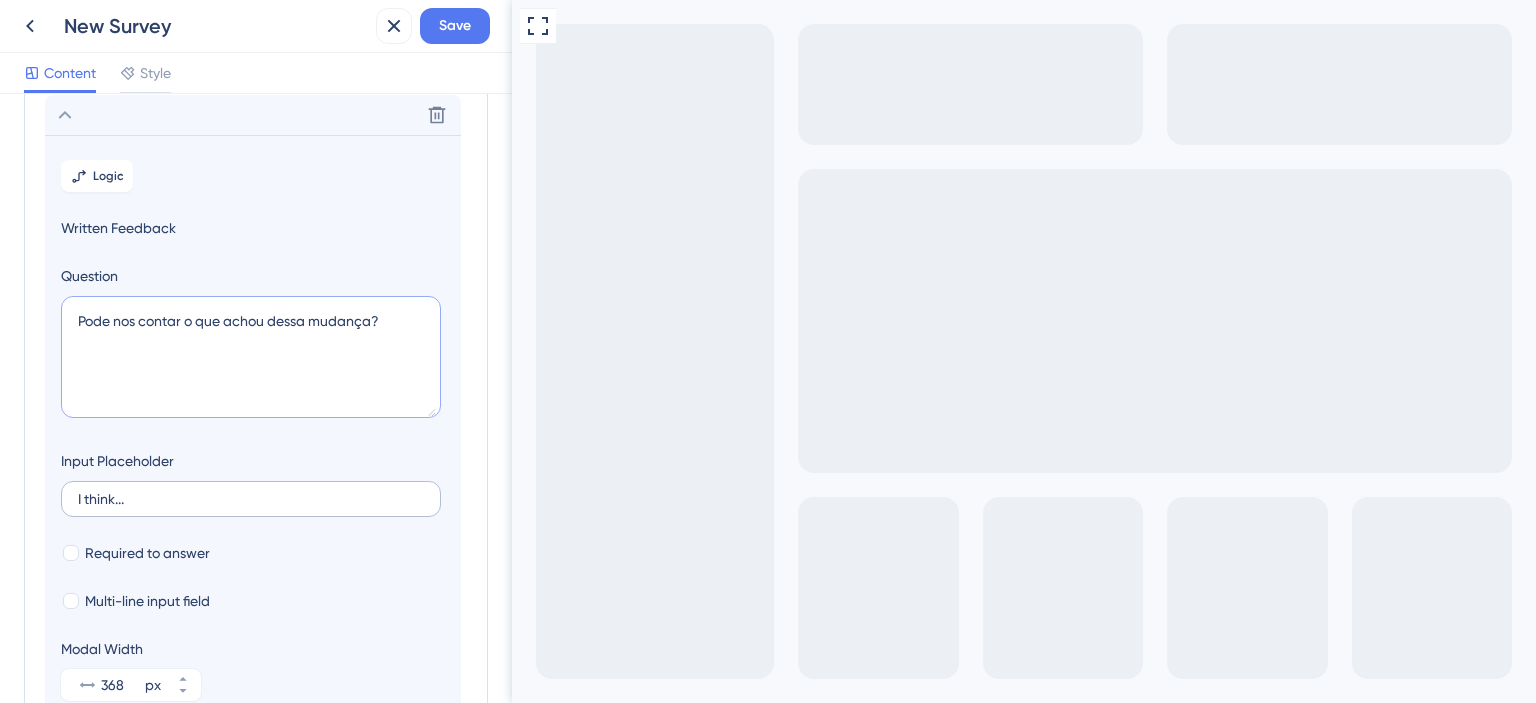type on "Pode nos contar o que achou dessa mudança?" 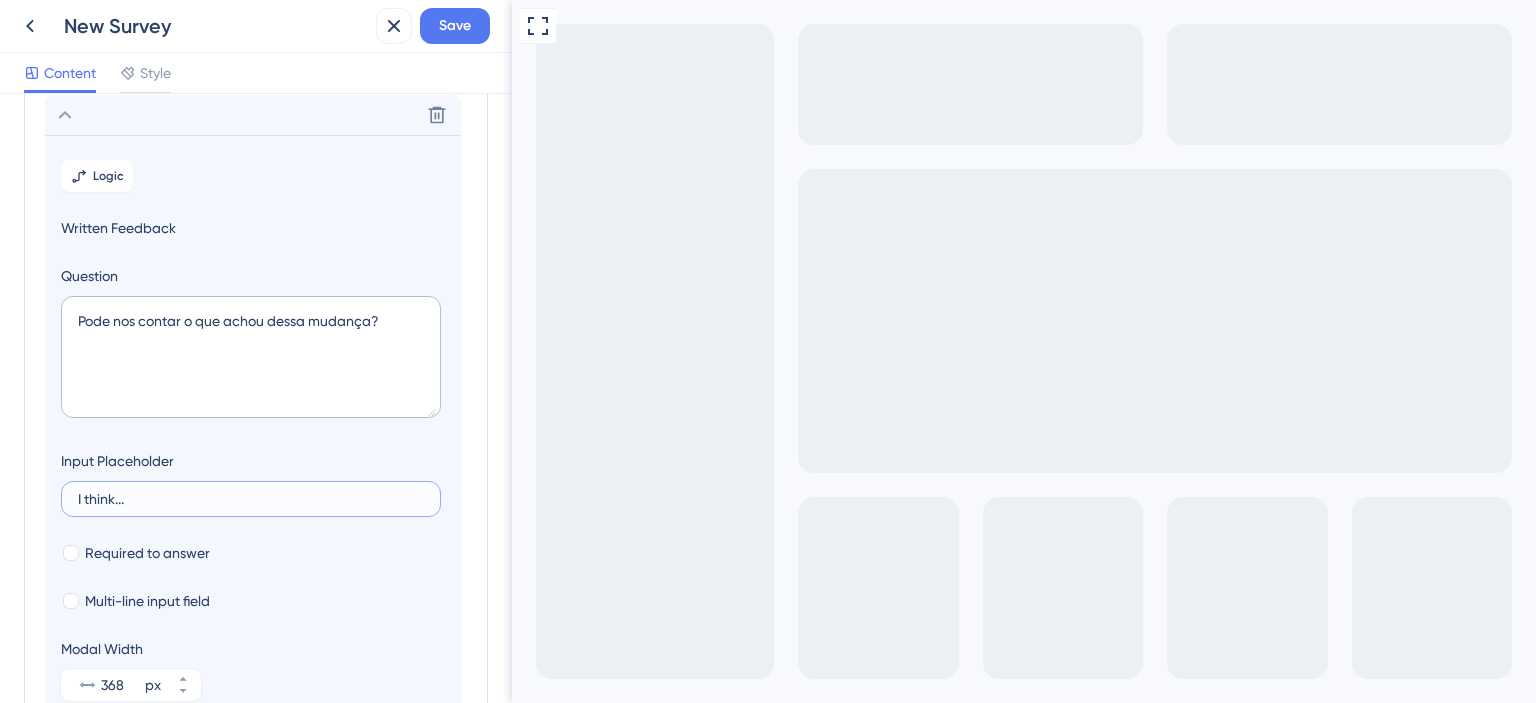 drag, startPoint x: 132, startPoint y: 494, endPoint x: 20, endPoint y: 507, distance: 112.75194 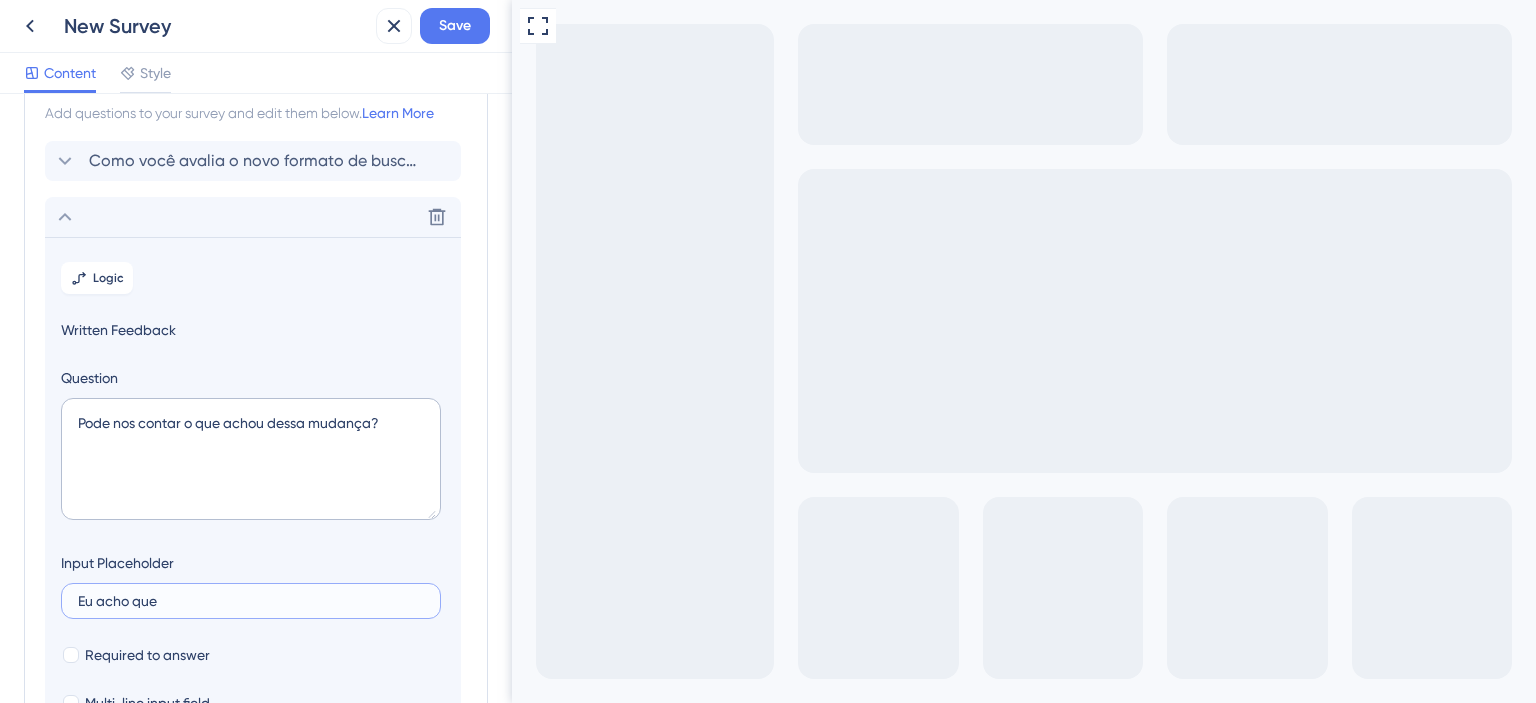 scroll, scrollTop: 0, scrollLeft: 0, axis: both 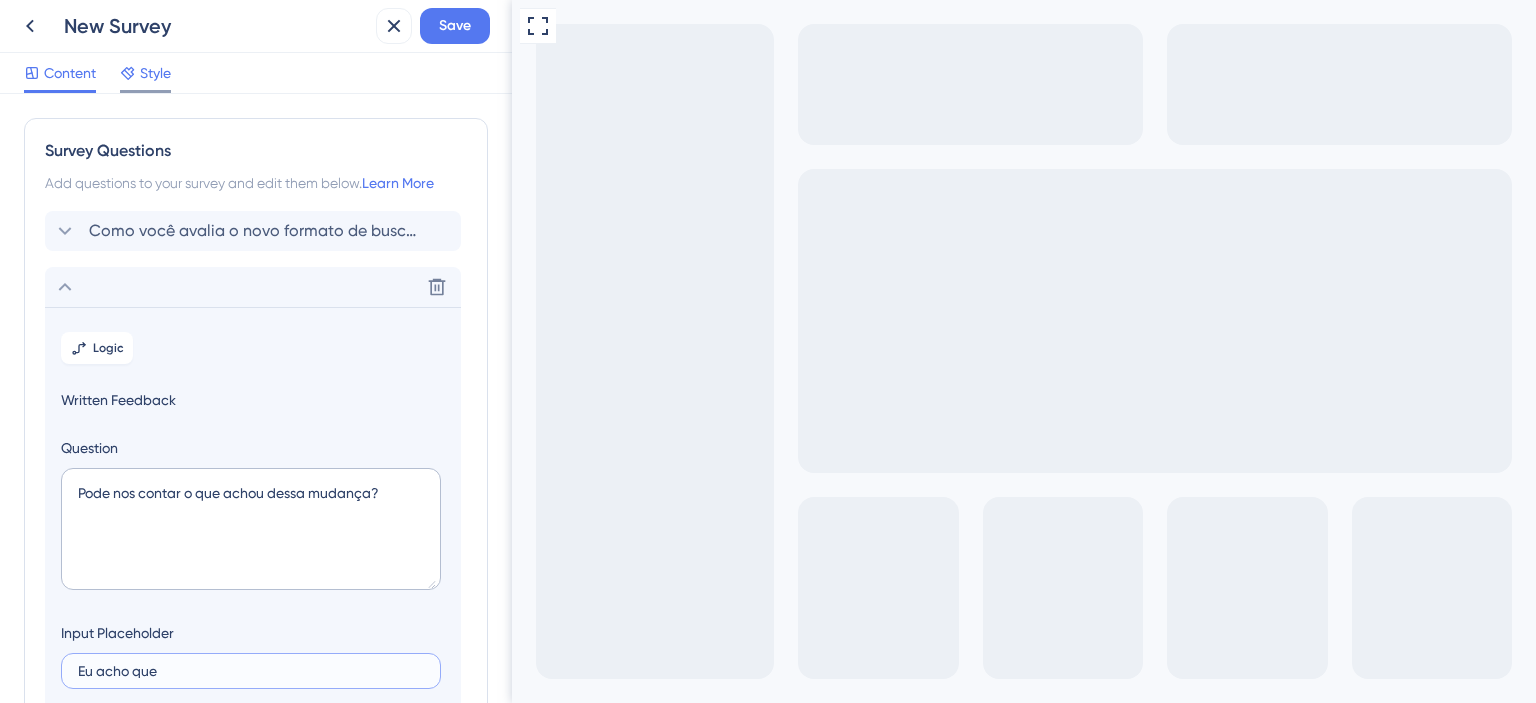 type on "Eu acho que" 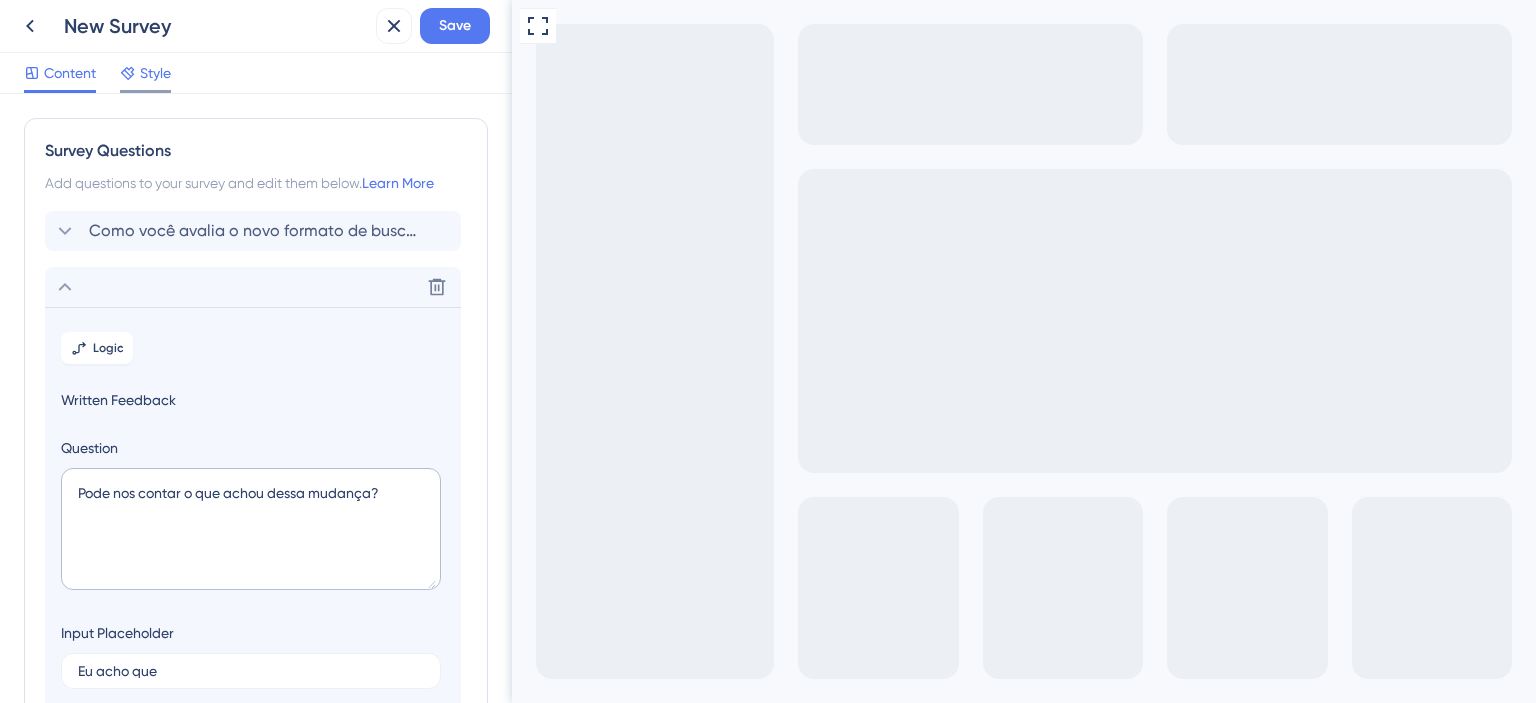 click at bounding box center [145, 91] 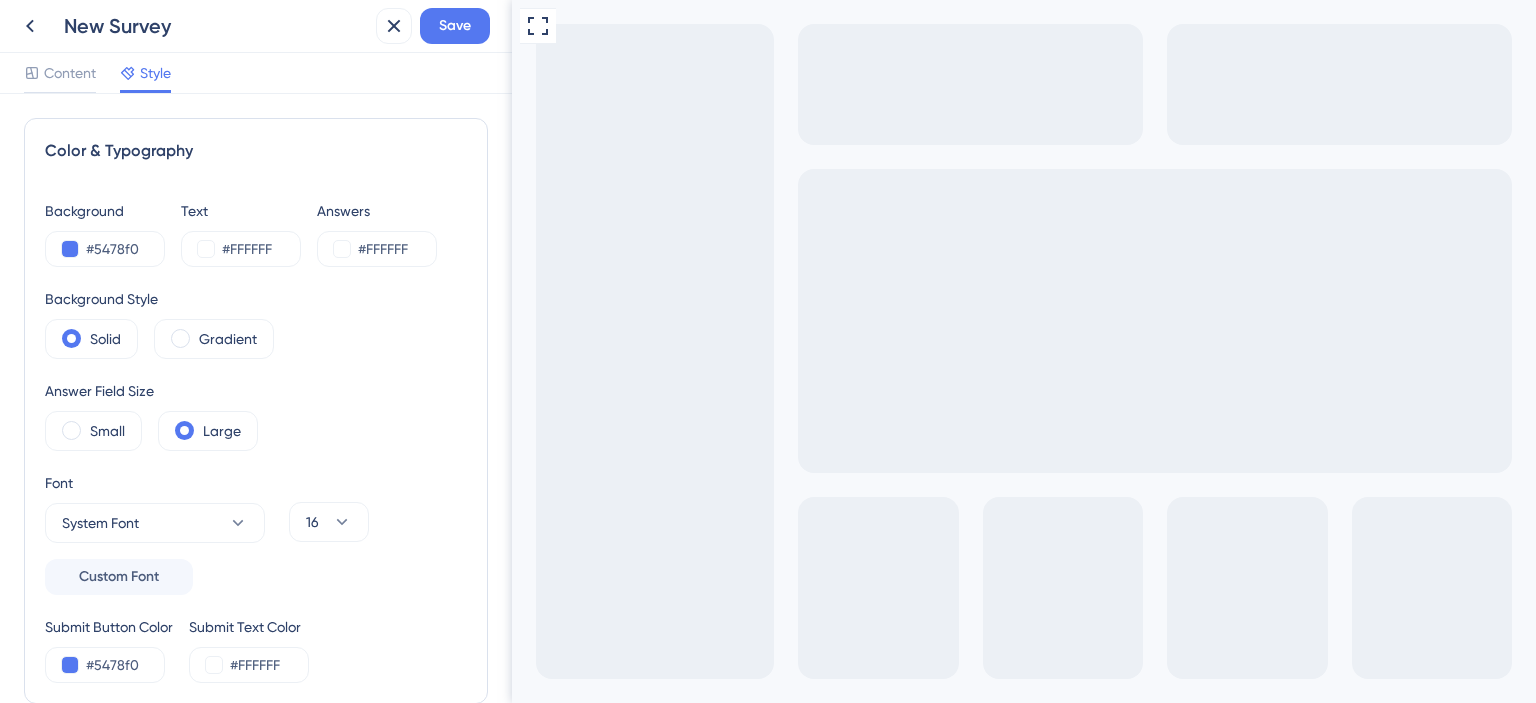 scroll, scrollTop: 0, scrollLeft: 0, axis: both 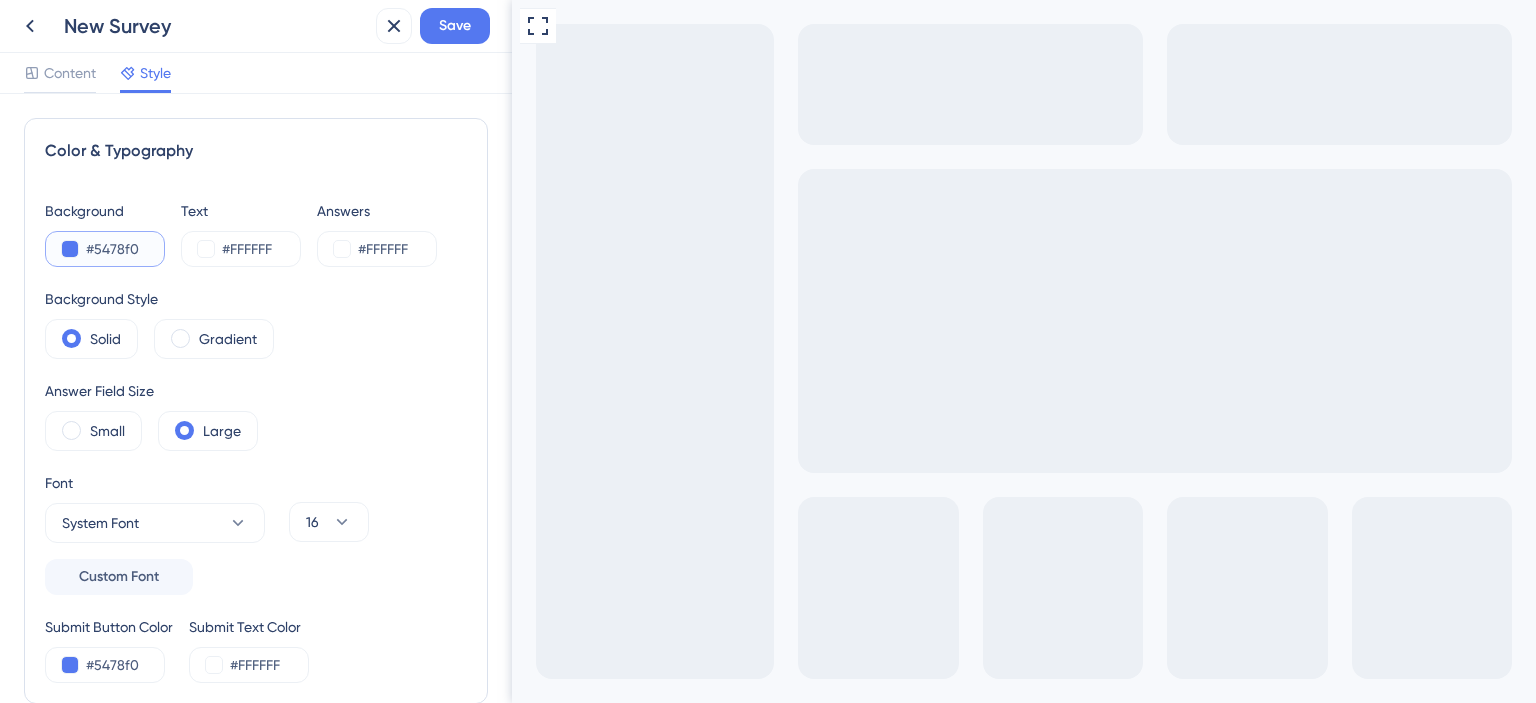 click on "#5478f0" at bounding box center (127, 249) 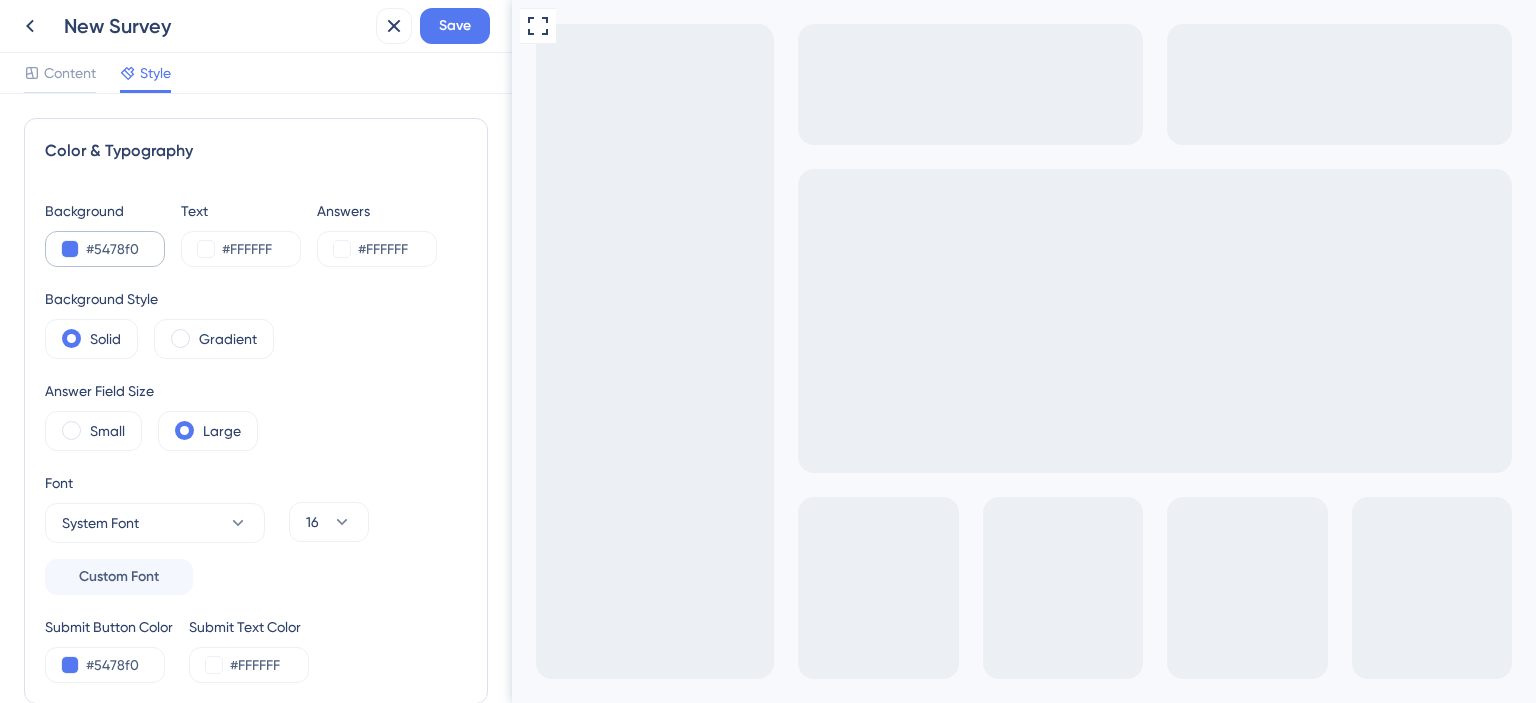 click on "#5478f0" at bounding box center [105, 249] 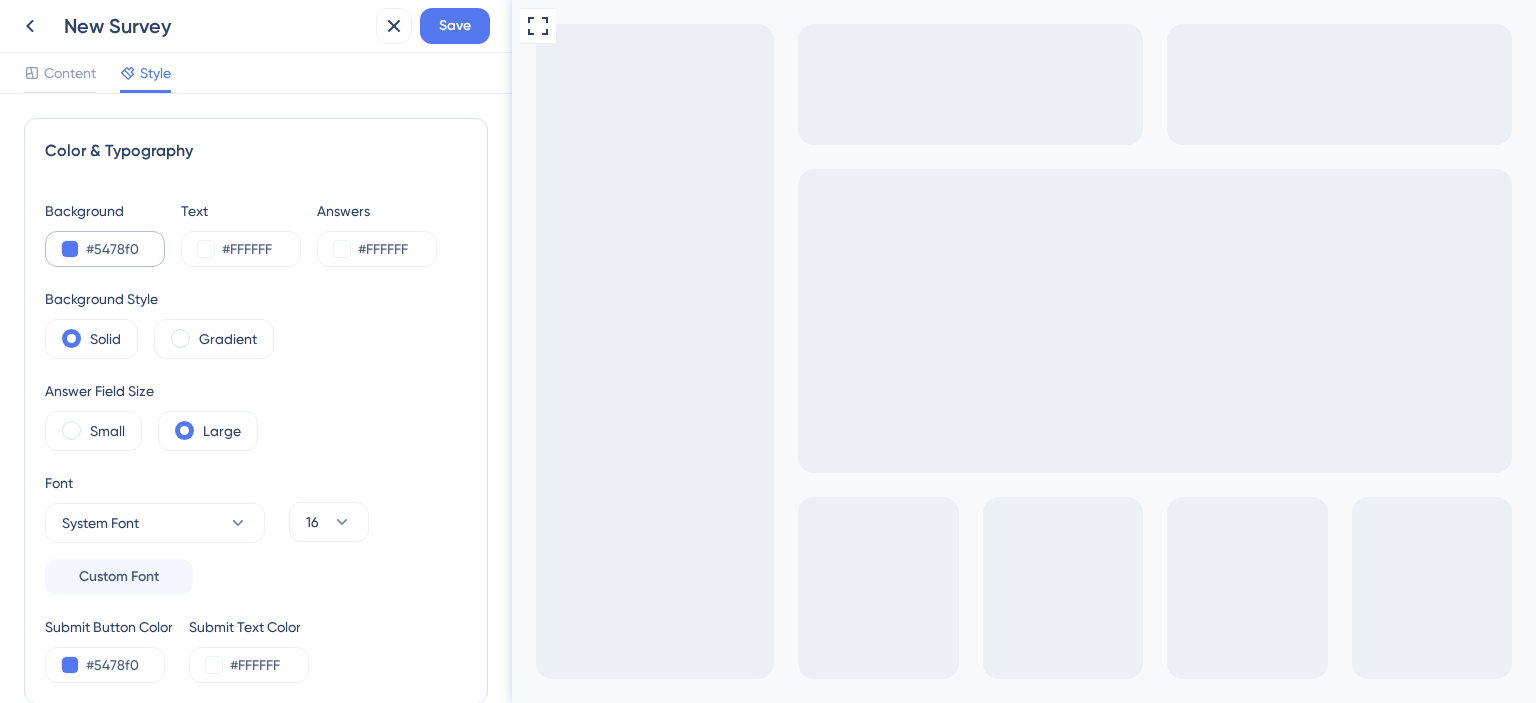 click on "#5478f0" at bounding box center (105, 249) 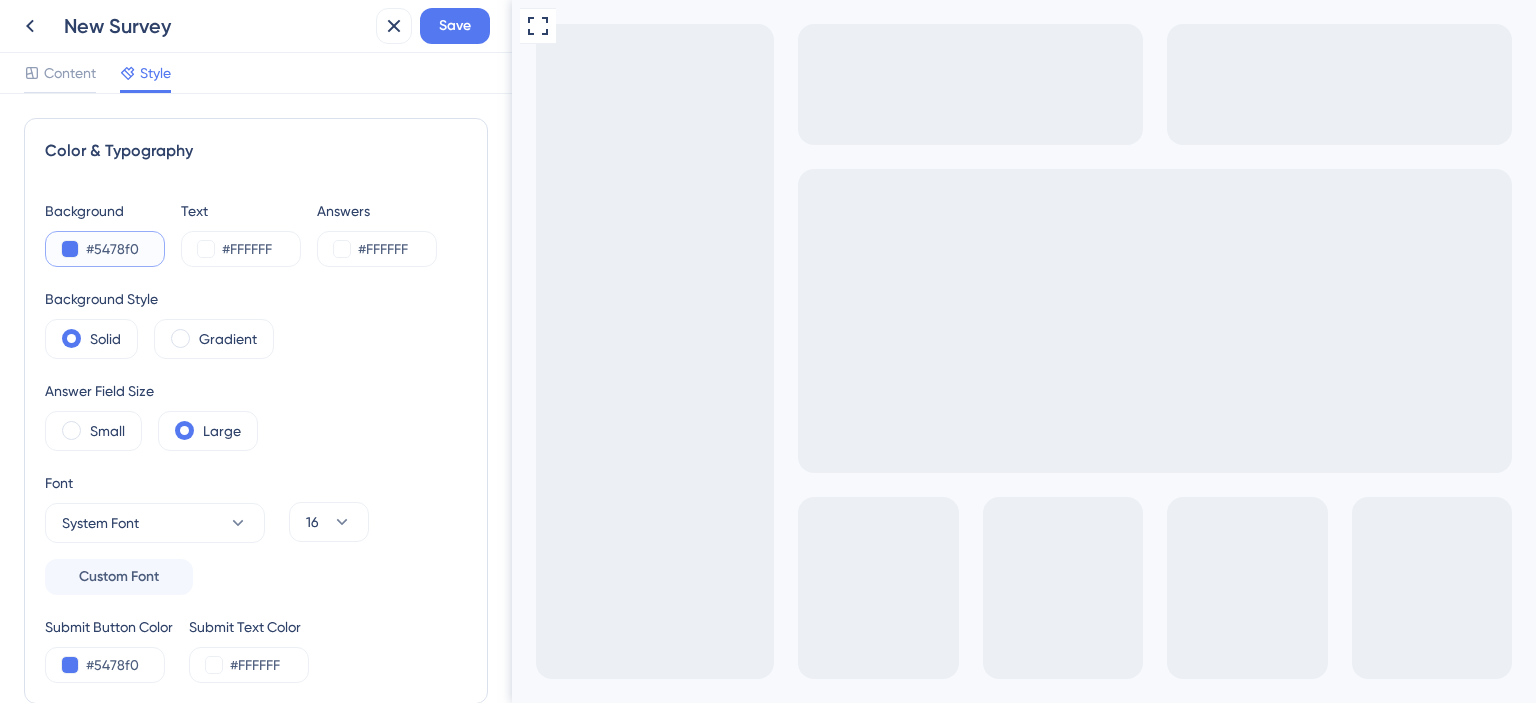 click at bounding box center [70, 249] 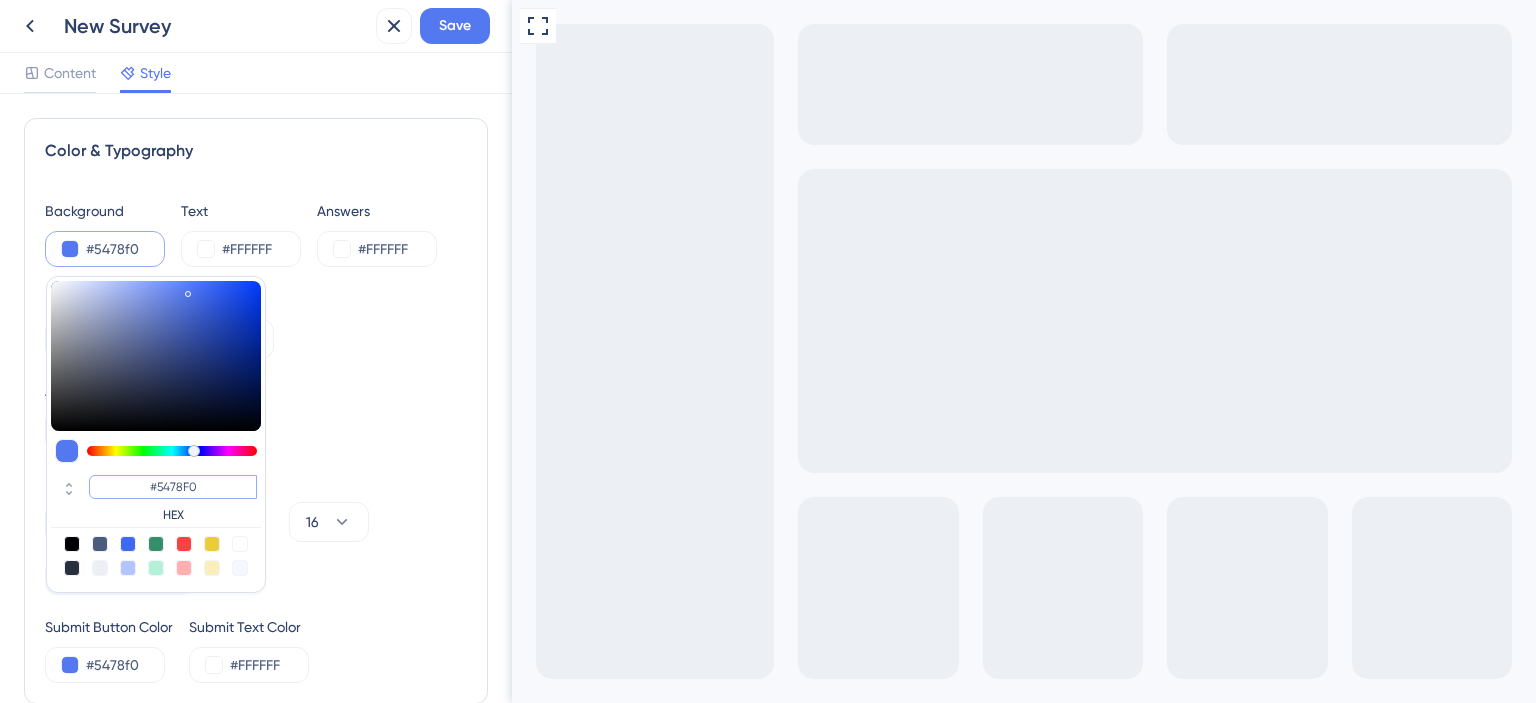 click on "#5478F0" at bounding box center [173, 487] 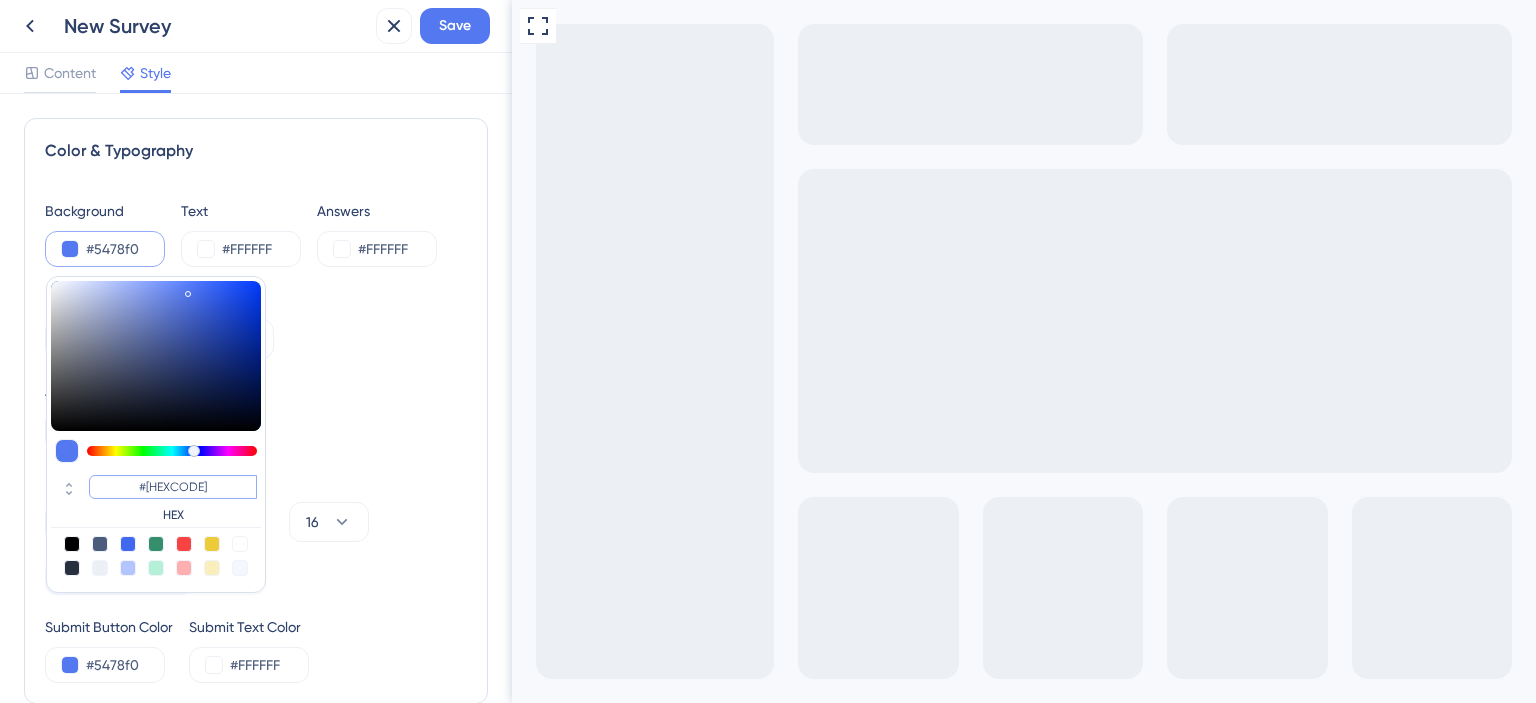 paste 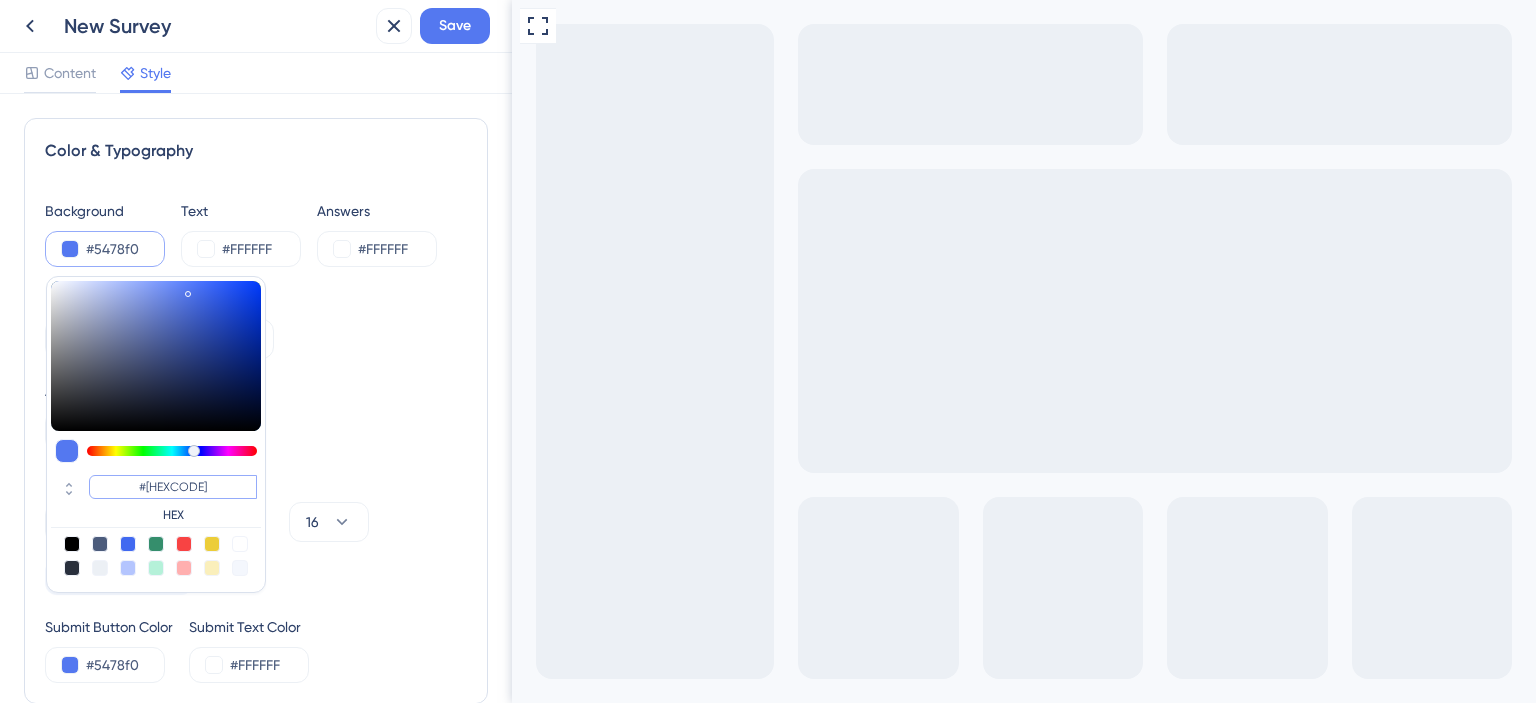 type on "#6762F4" 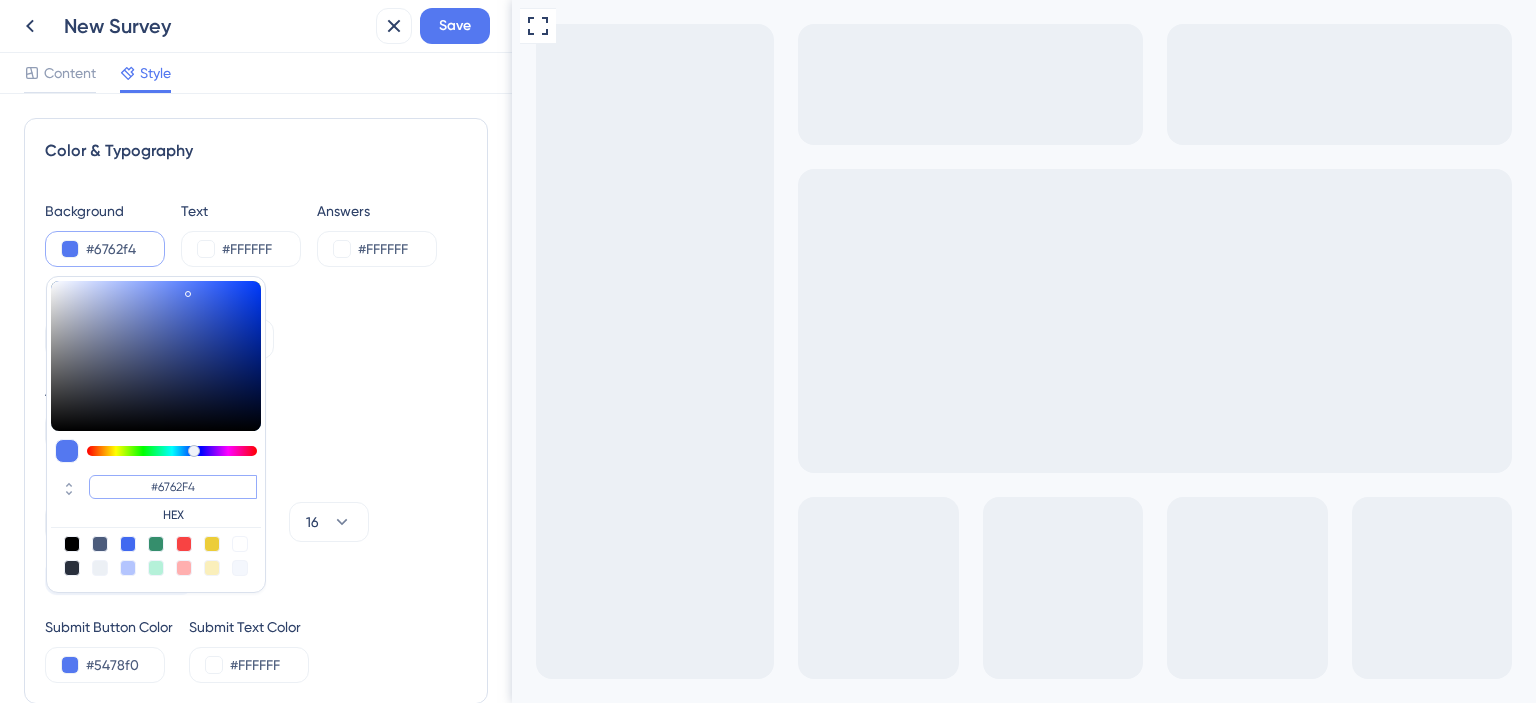 type on "#6762f4" 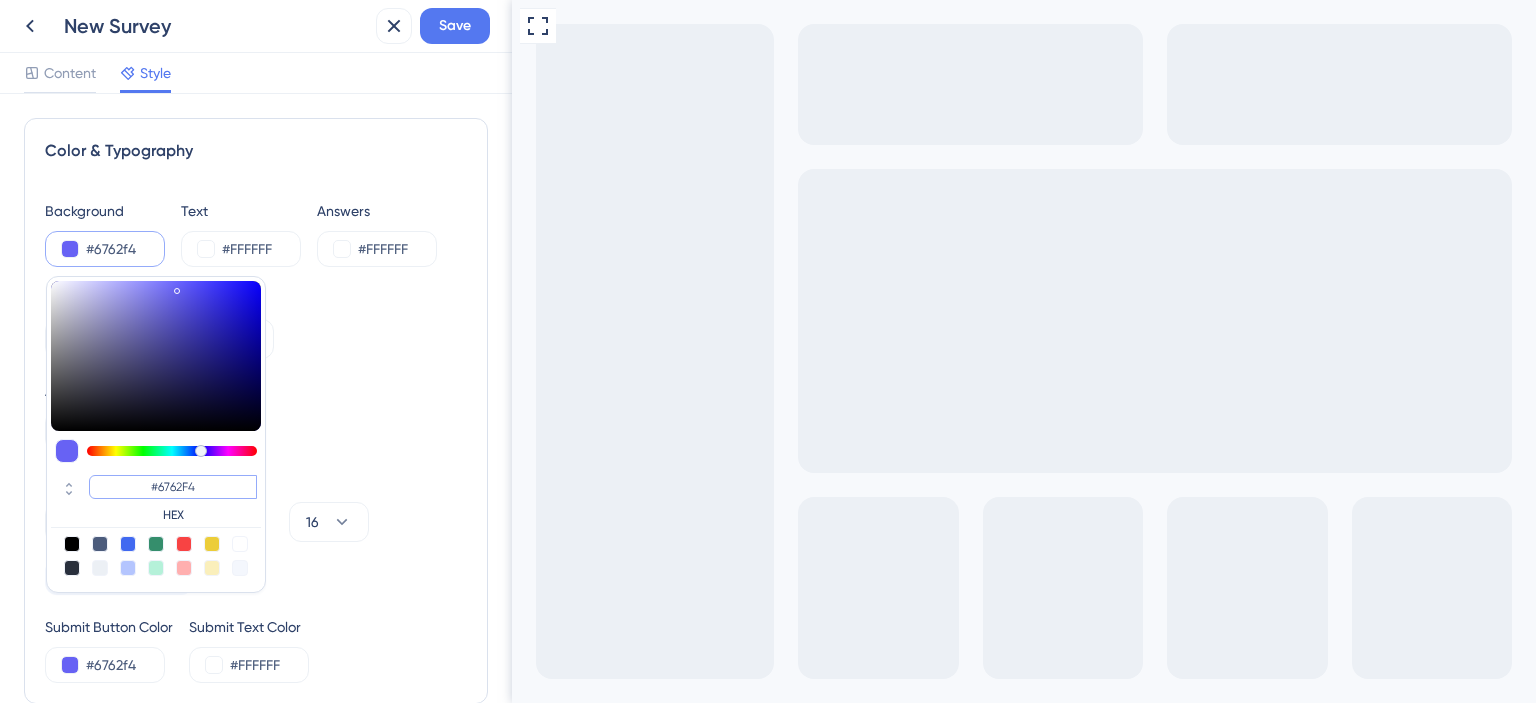 type on "#6762F4" 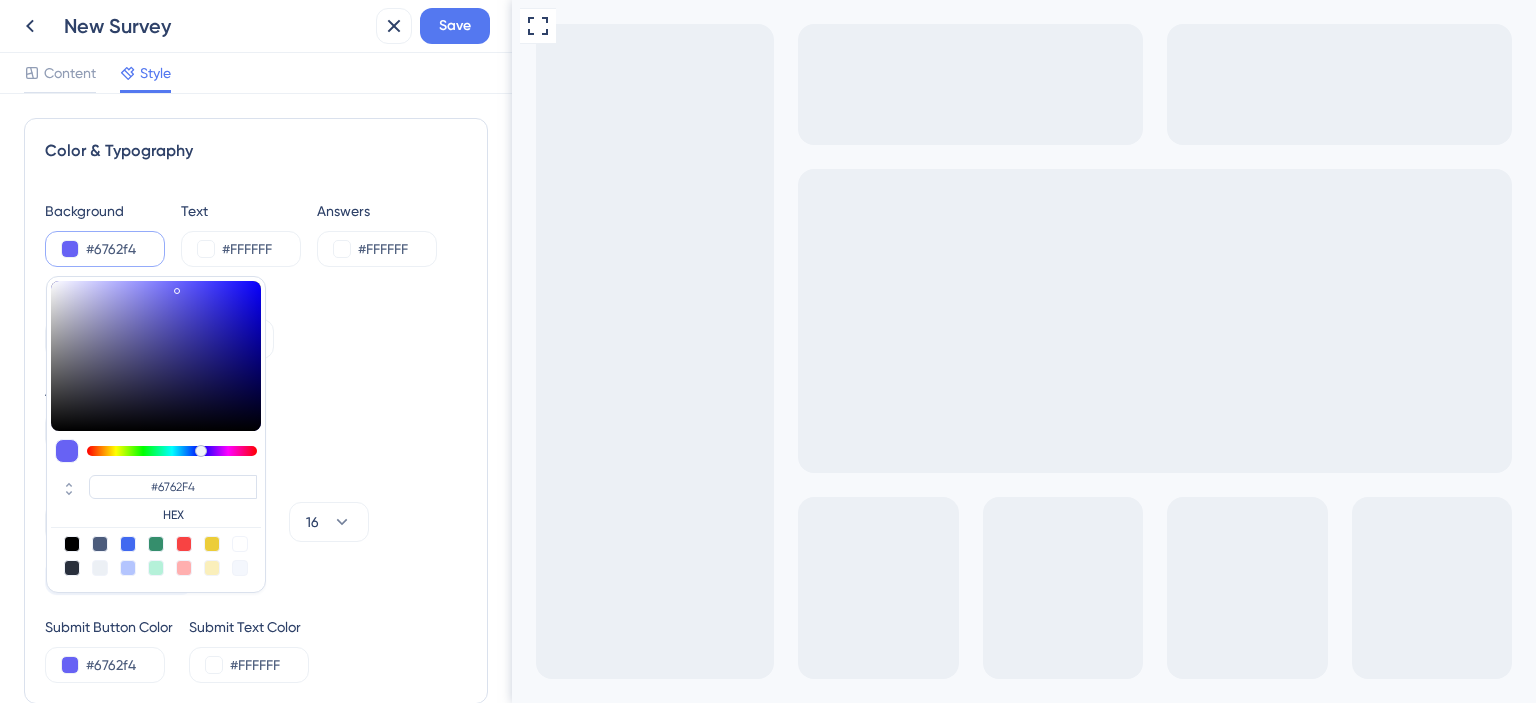 click on "Color   Background #[HEXCODE] #[HEXCODE] HEX Text #FFFFFF Answers #FFFFFF Background Style Solid Gradient Answer Field Size Small Large Font System Font Custom Font 16 Submit Button Color #[HEXCODE] Submit Text Color #FFFFFF" at bounding box center (256, 411) 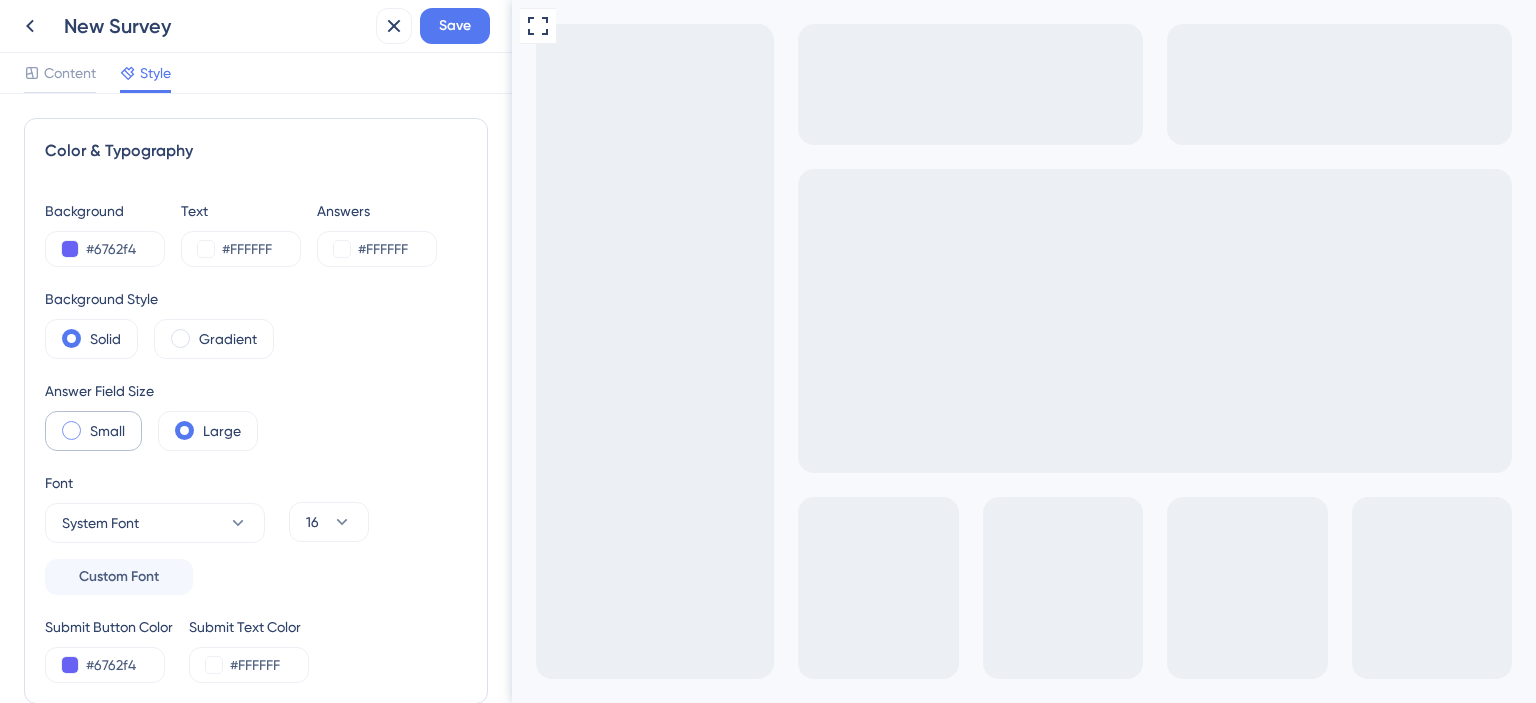 click at bounding box center [71, 430] 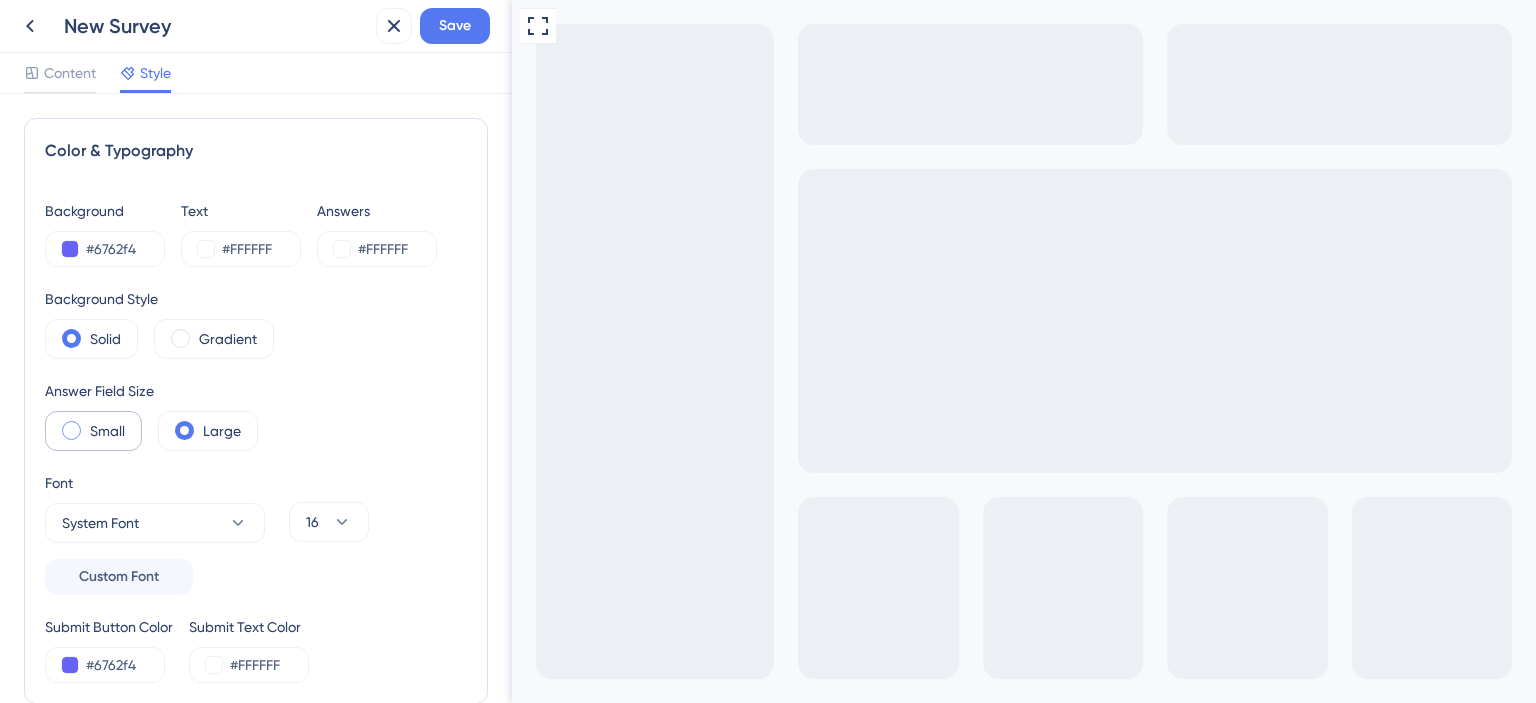 click at bounding box center (87, 424) 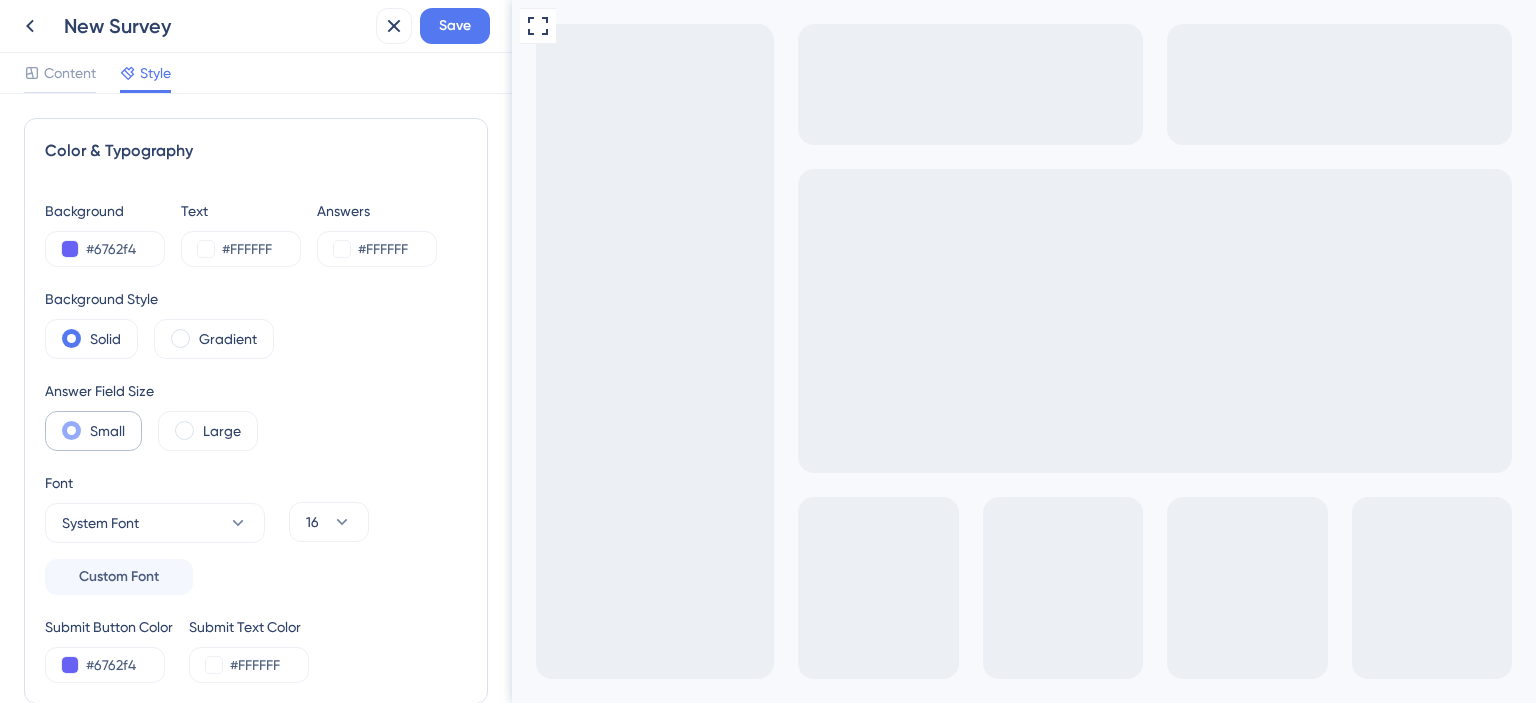 click at bounding box center [71, 430] 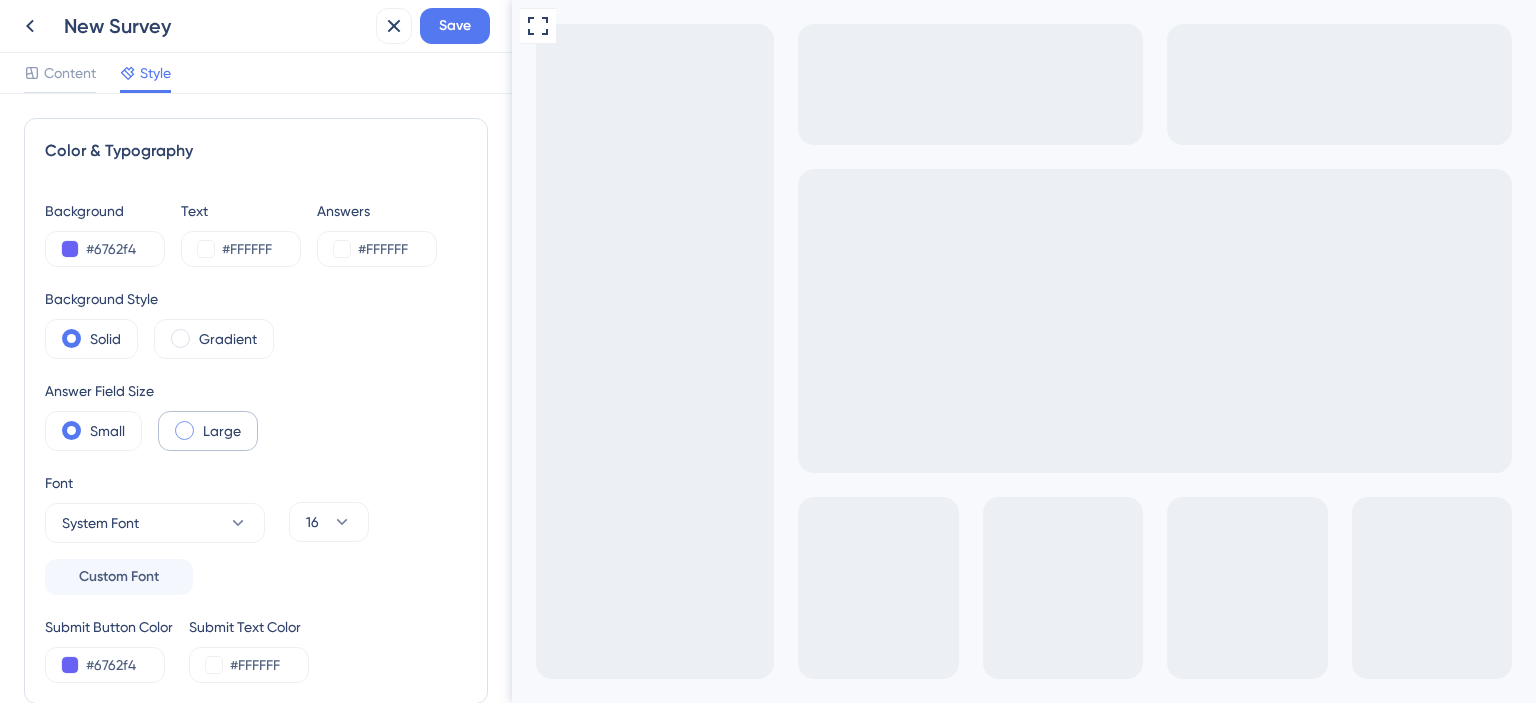 click on "Large" at bounding box center [222, 431] 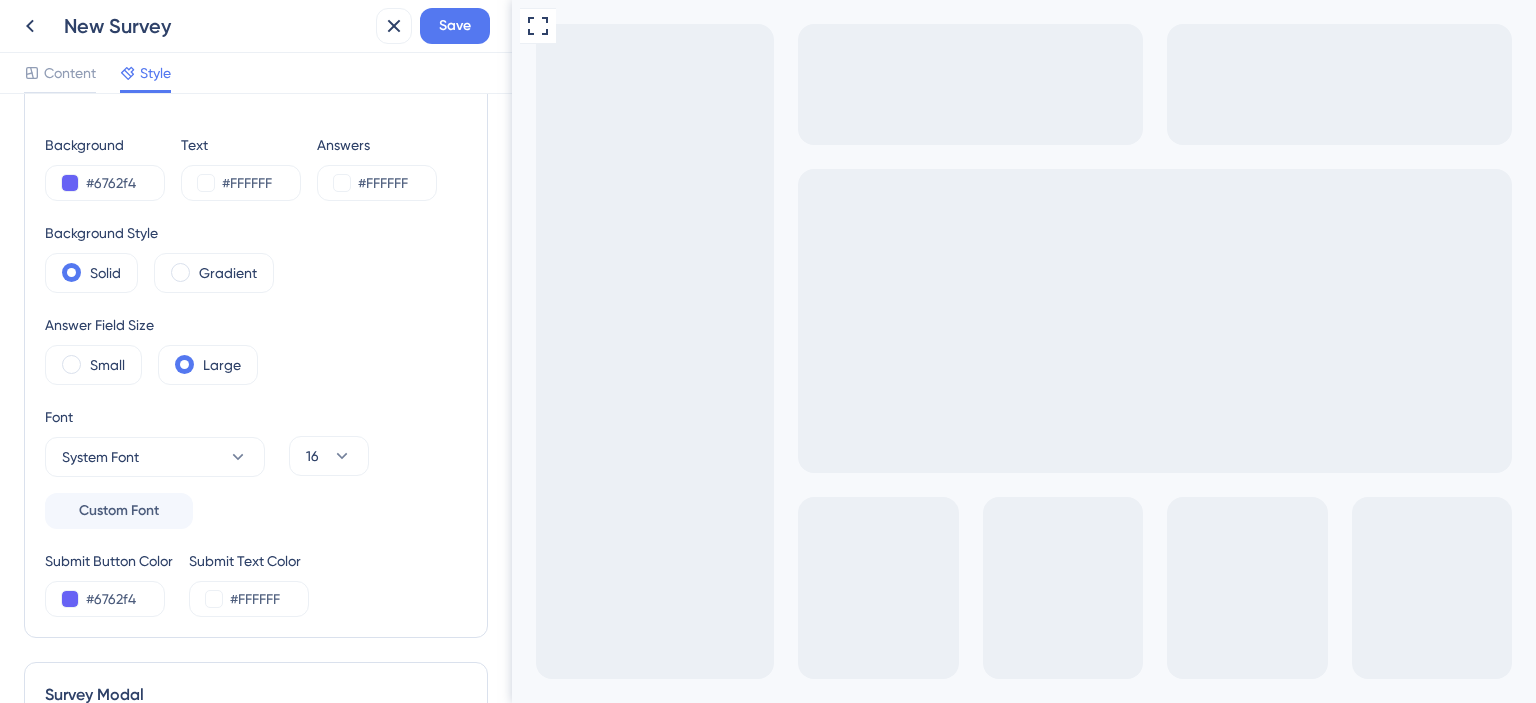 scroll, scrollTop: 100, scrollLeft: 0, axis: vertical 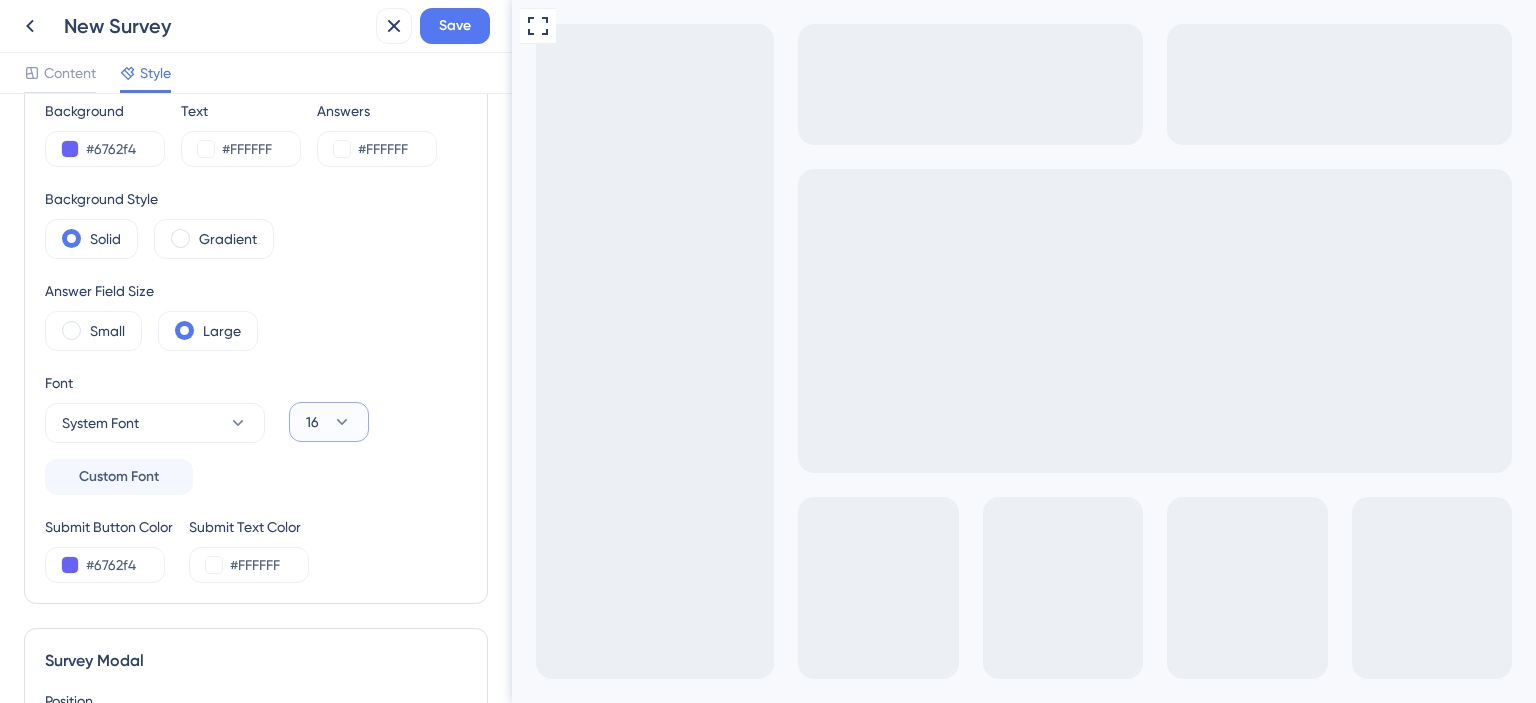 click on "16" at bounding box center [329, 422] 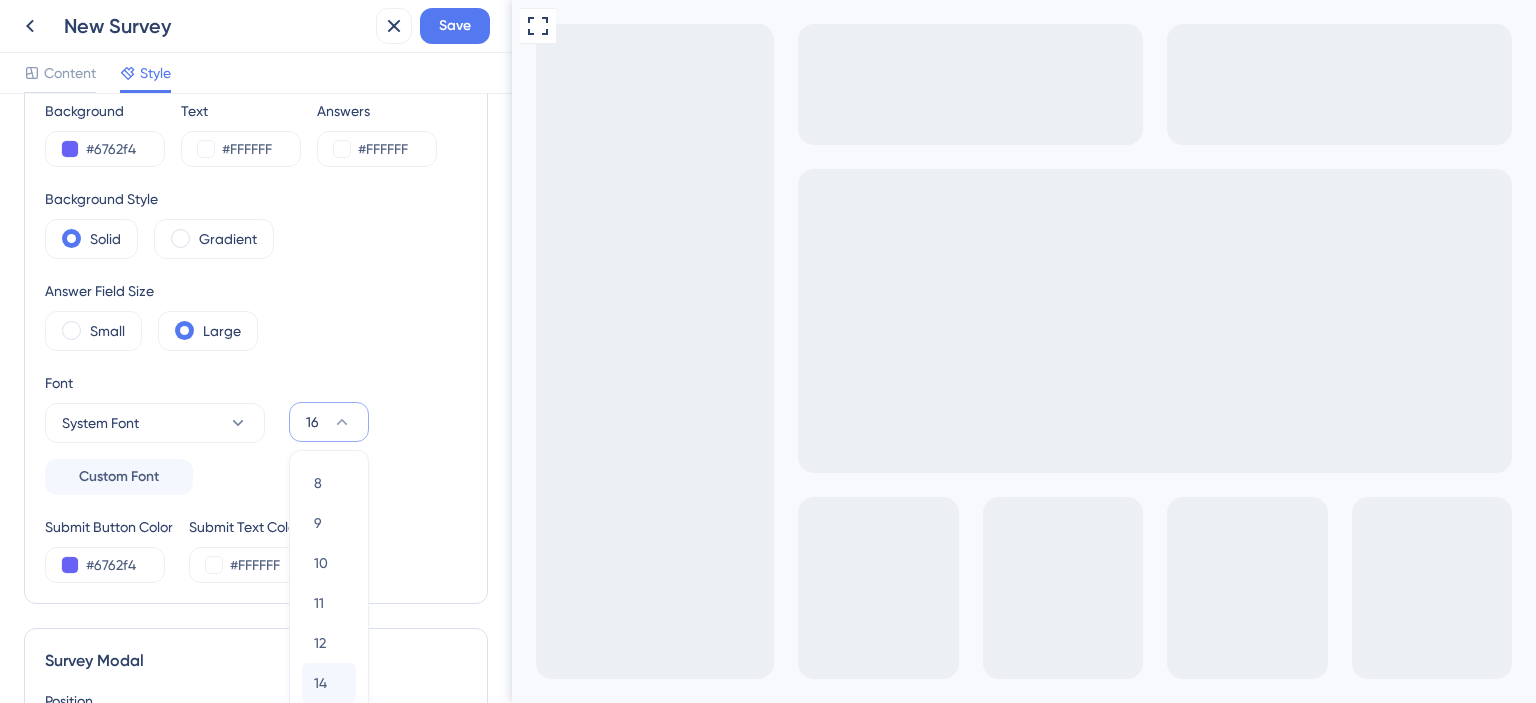scroll, scrollTop: 351, scrollLeft: 0, axis: vertical 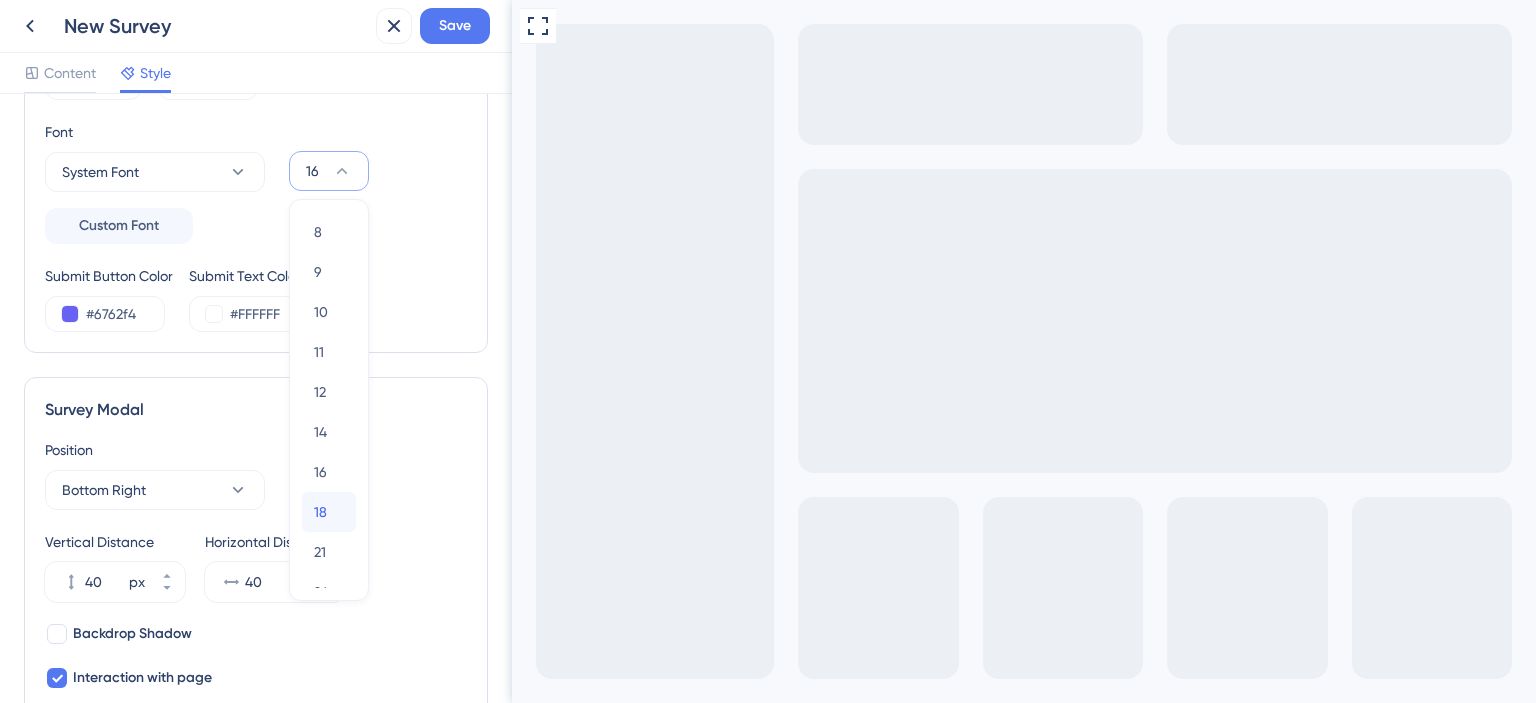 click on "18" at bounding box center [320, 512] 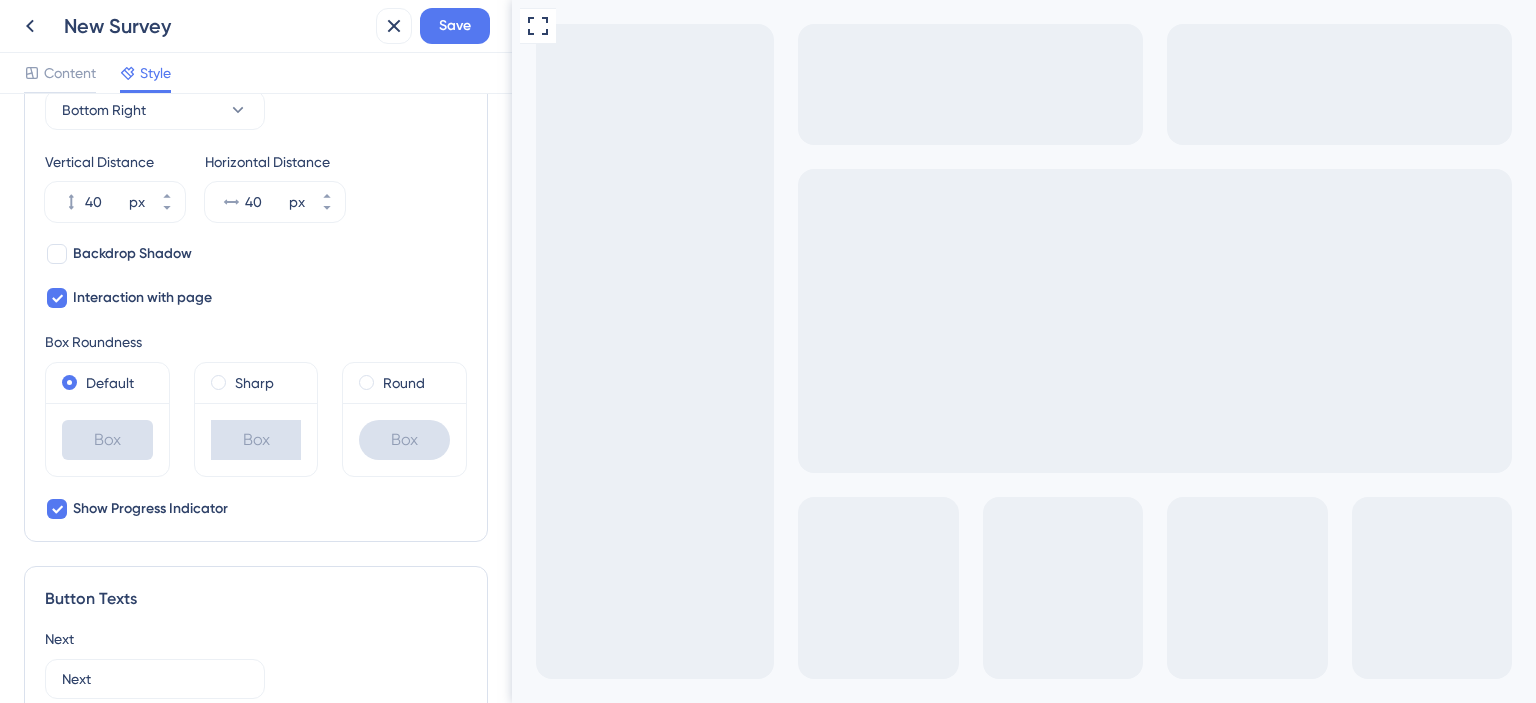 scroll, scrollTop: 751, scrollLeft: 0, axis: vertical 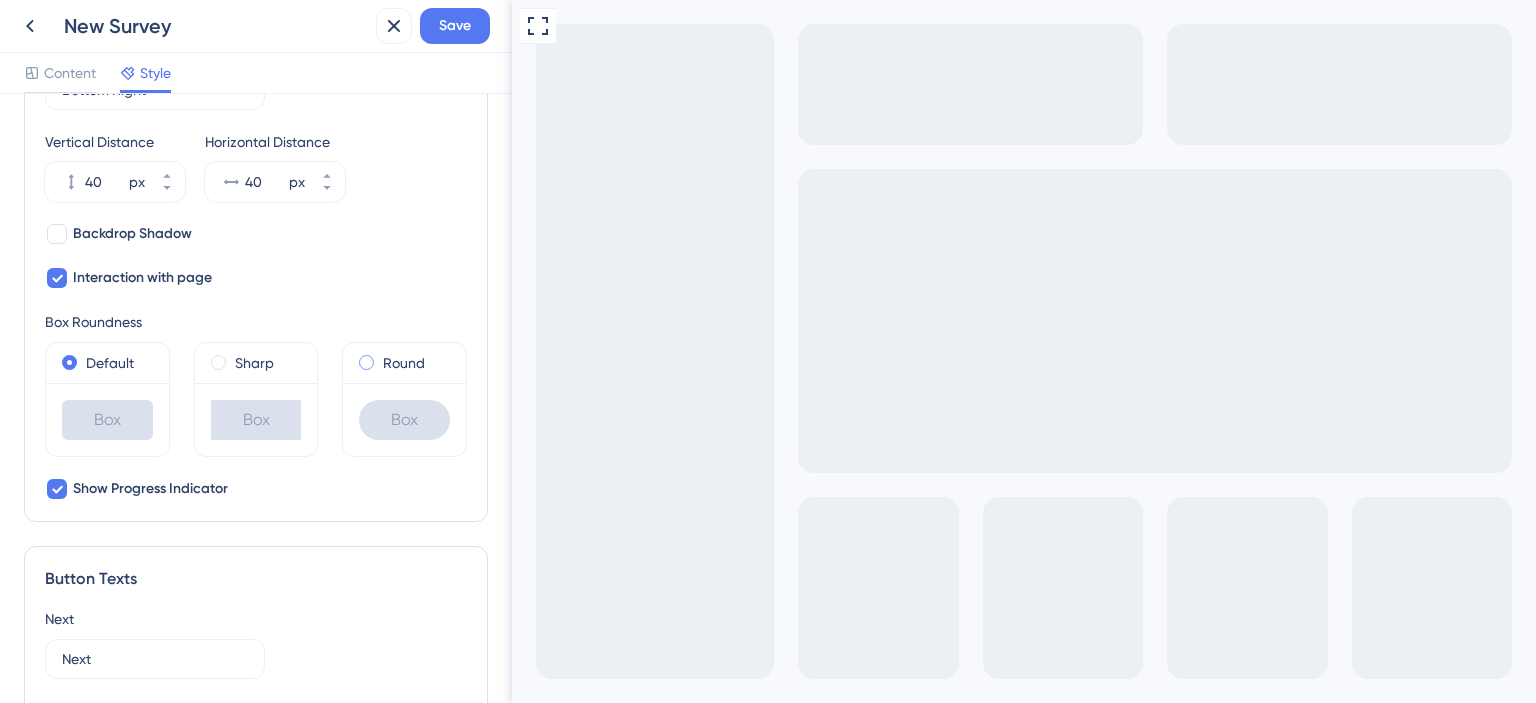 click at bounding box center [366, 362] 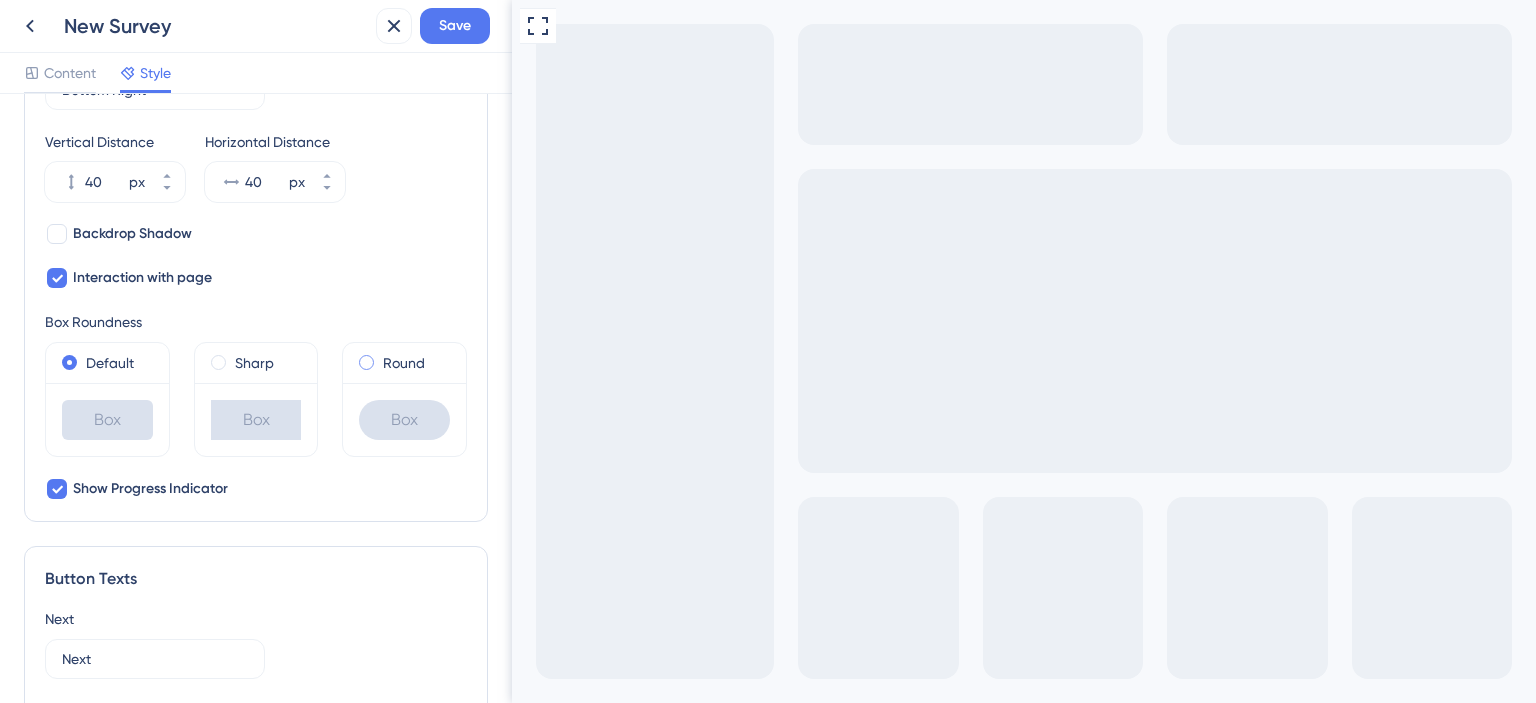 click at bounding box center [380, 358] 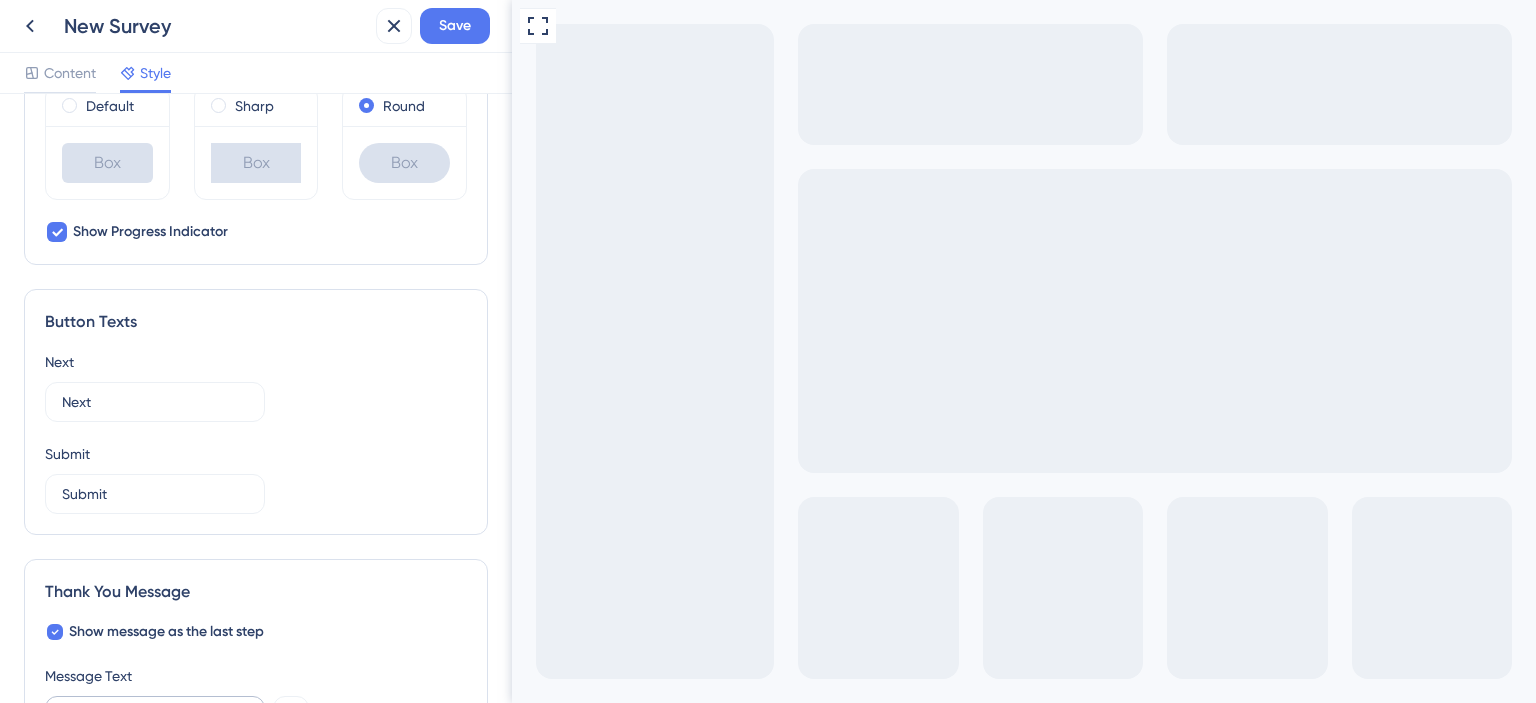 scroll, scrollTop: 1051, scrollLeft: 0, axis: vertical 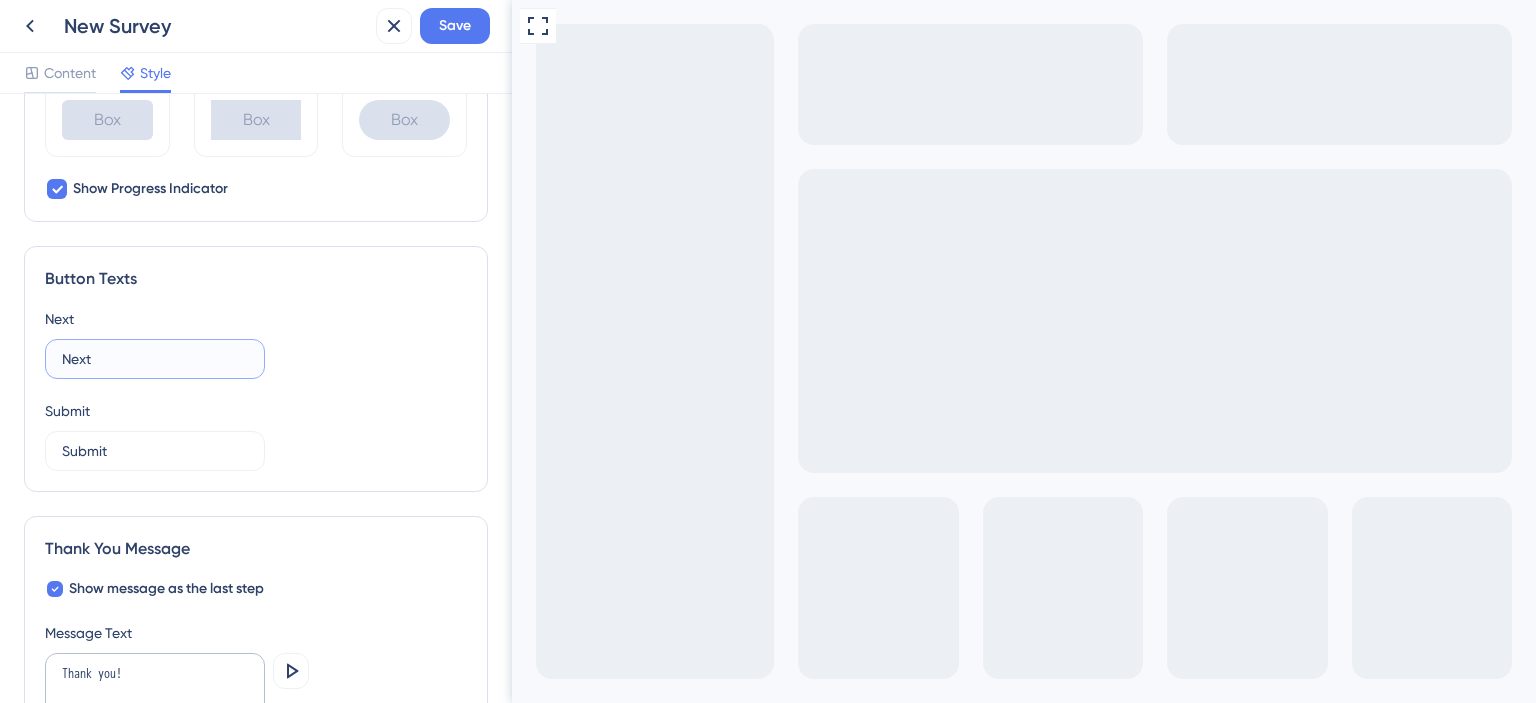 click on "Next" at bounding box center (155, 359) 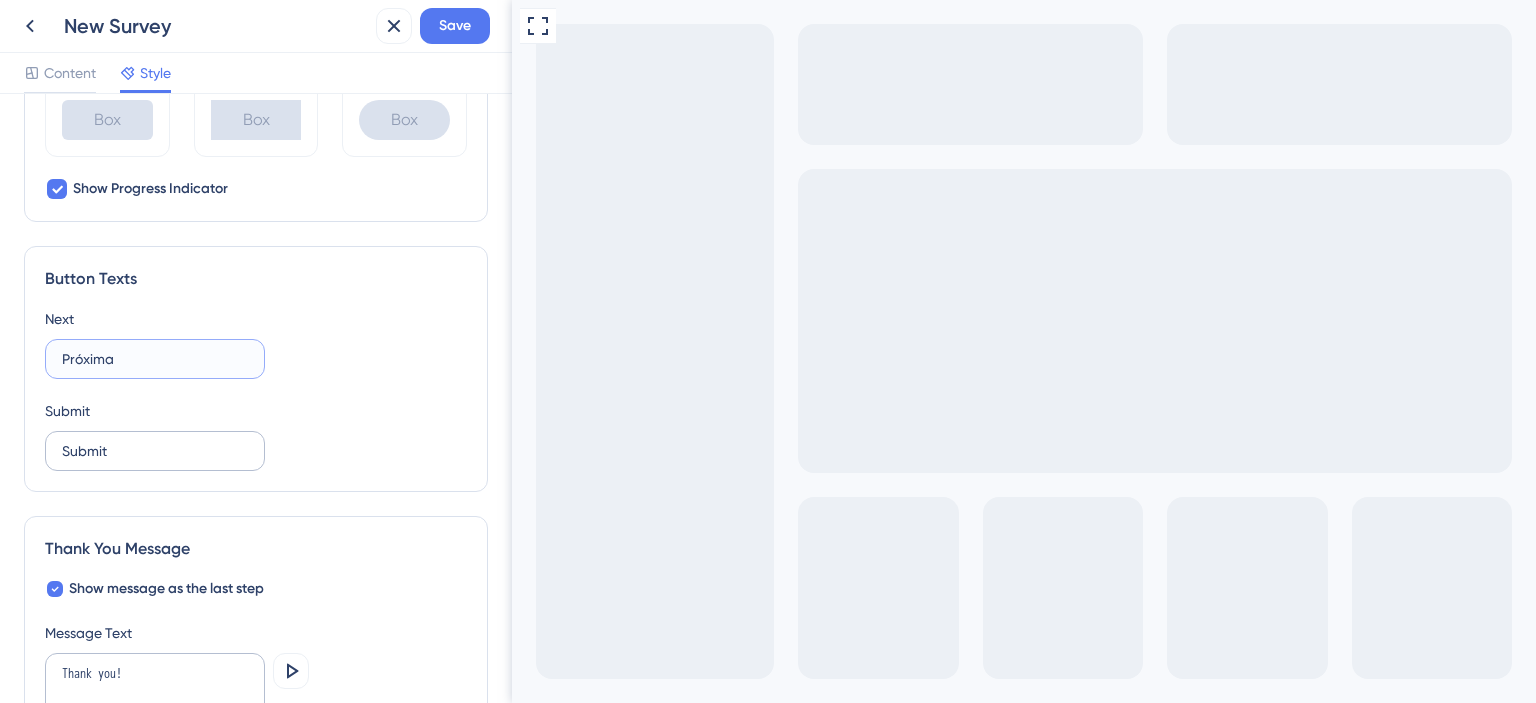type on "Próxima" 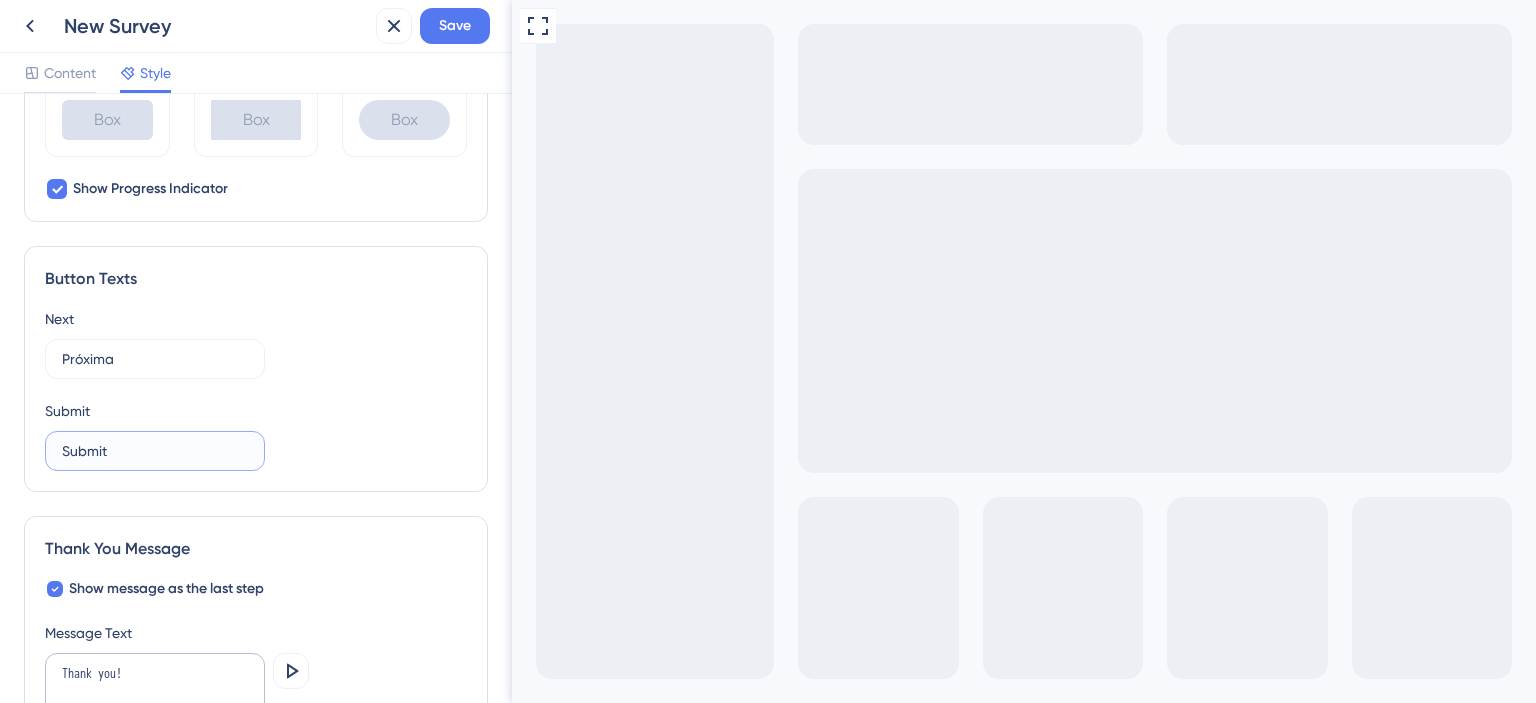drag, startPoint x: 118, startPoint y: 439, endPoint x: 13, endPoint y: 442, distance: 105.04285 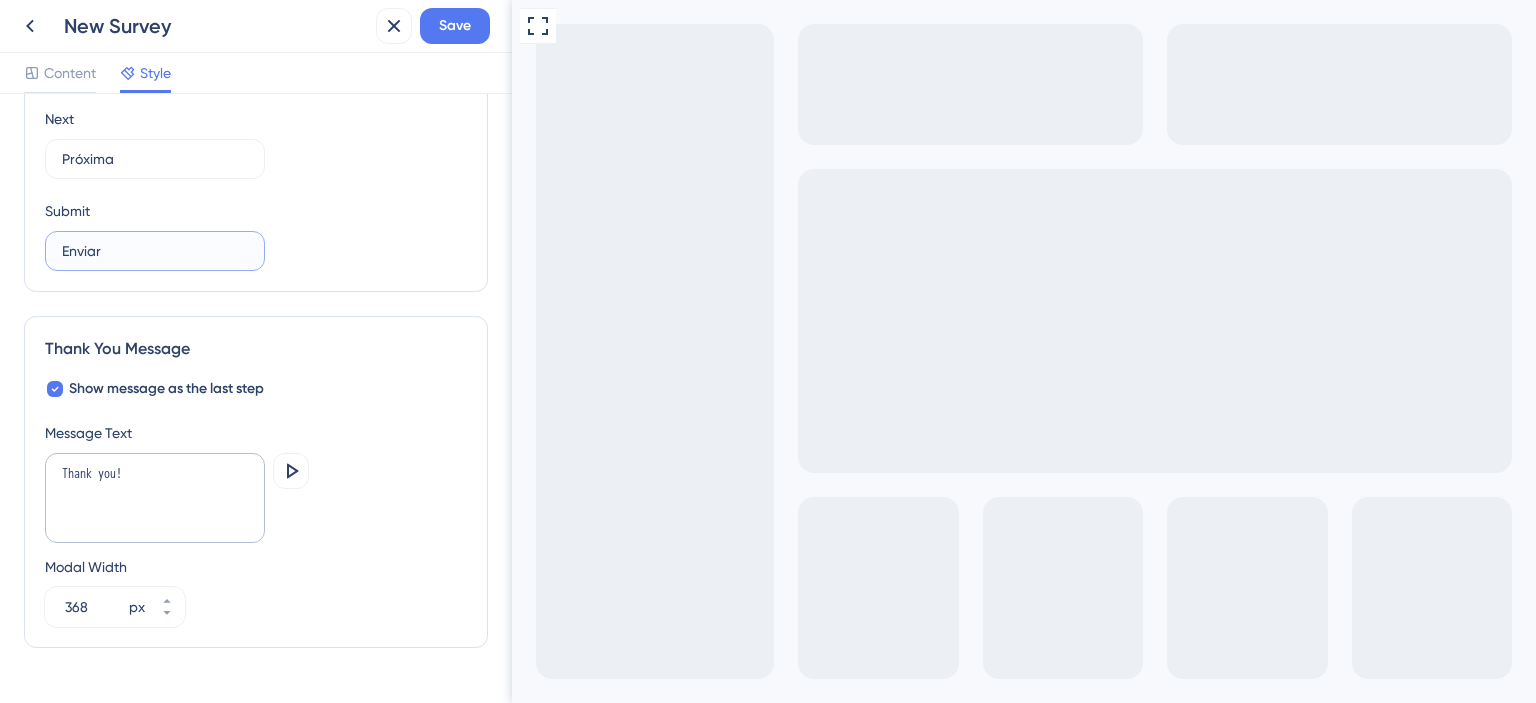 scroll, scrollTop: 1296, scrollLeft: 0, axis: vertical 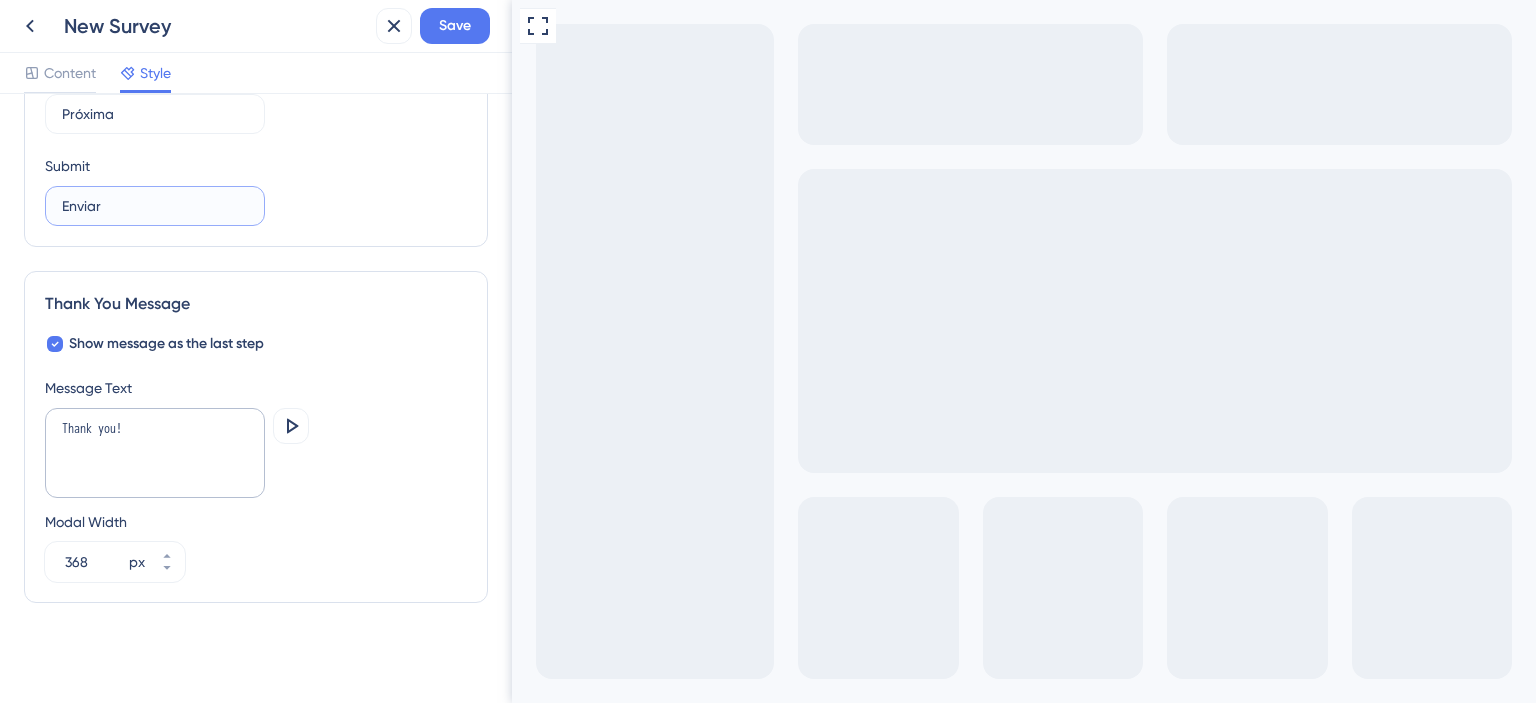 type on "Enviar" 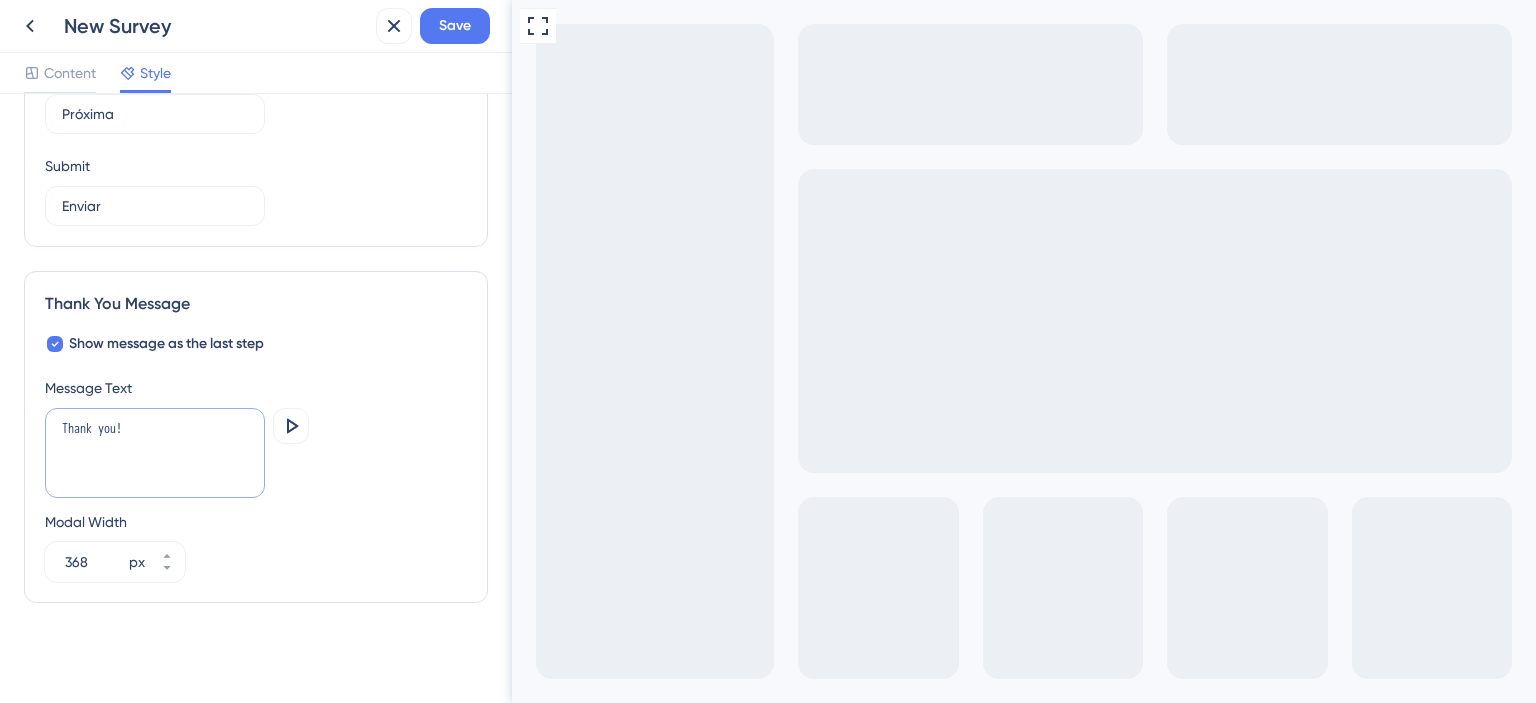 click on "Thank you!" at bounding box center [155, 453] 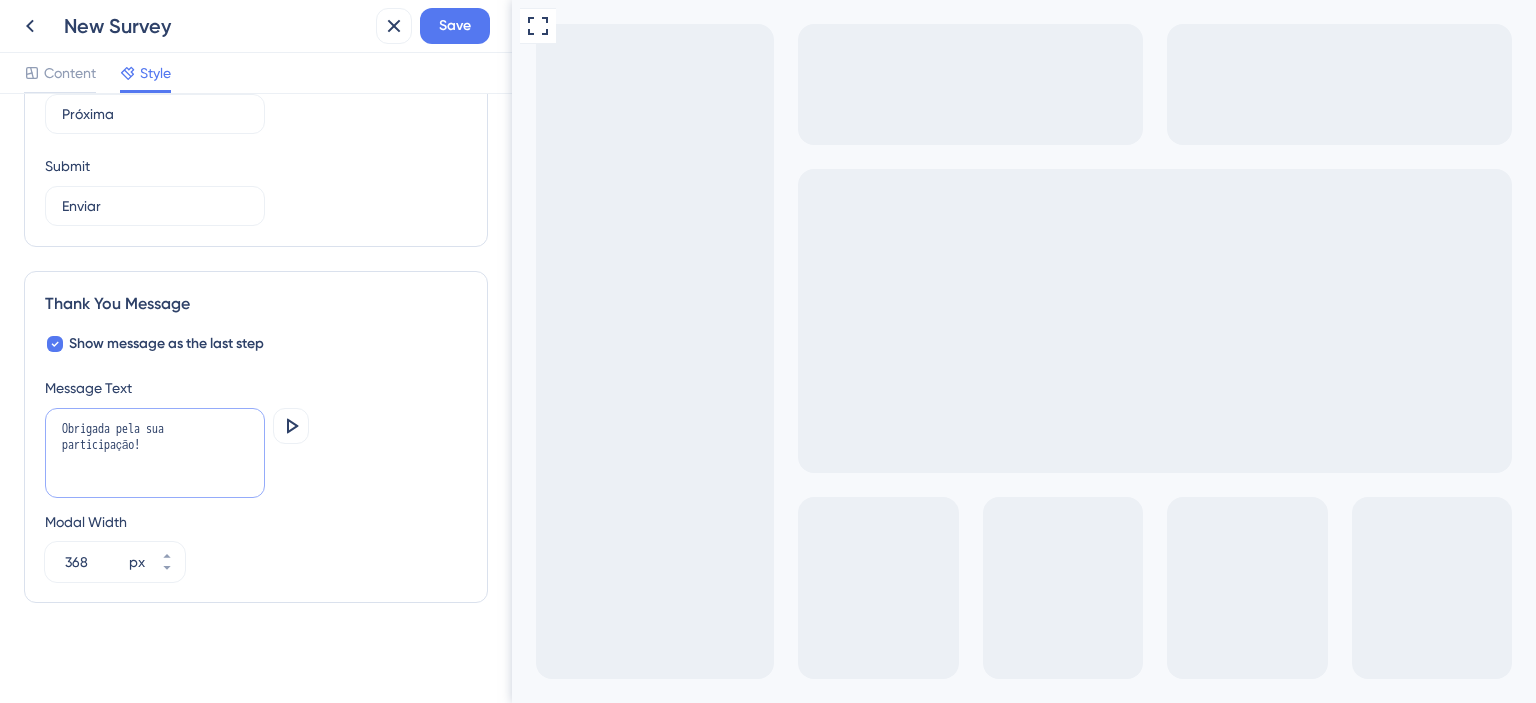 click on "Obrigada pela sua participação!" at bounding box center [155, 453] 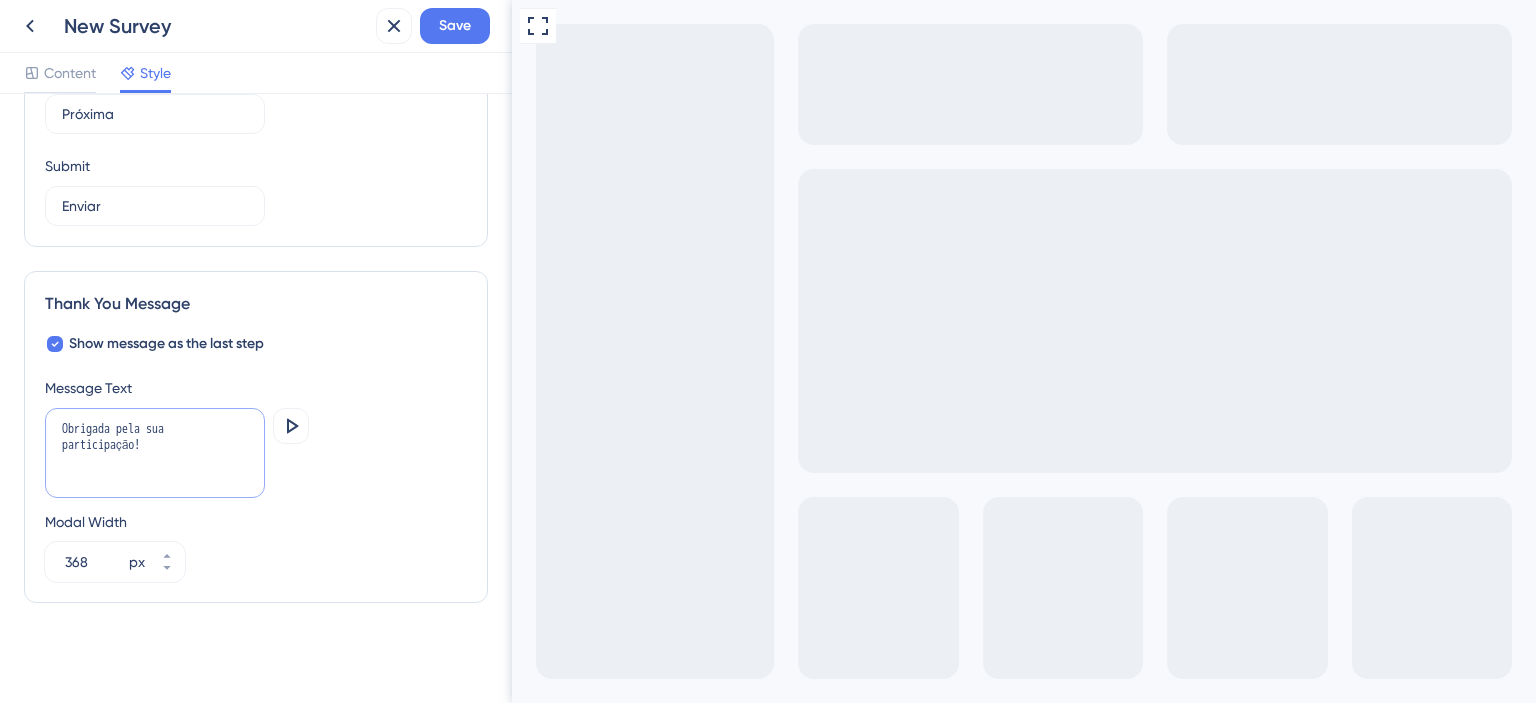 paste on "Agradecemos a sua participação!
Queremos deixar os pagamentos cada vez mais com a sua cara — simples, rápidos e do seu jeito." 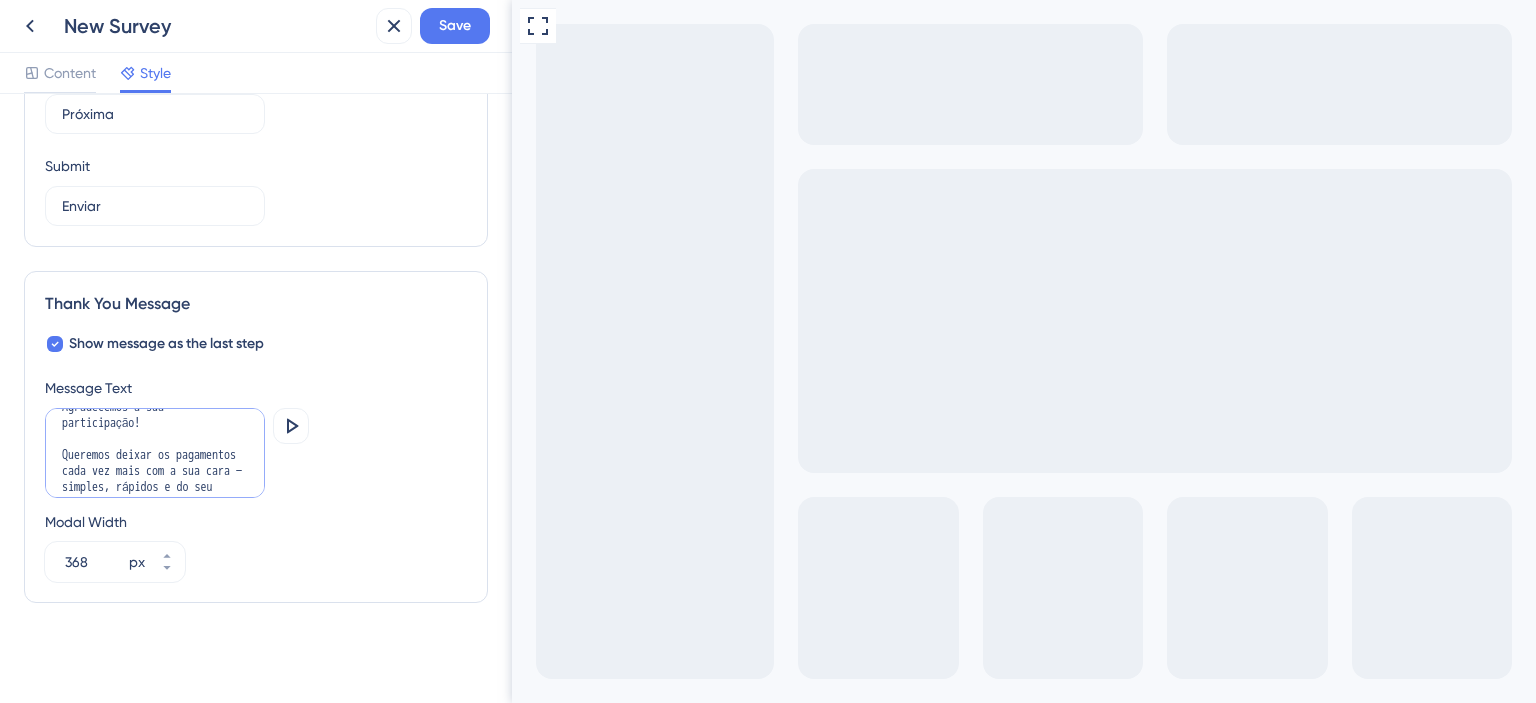 scroll, scrollTop: 0, scrollLeft: 0, axis: both 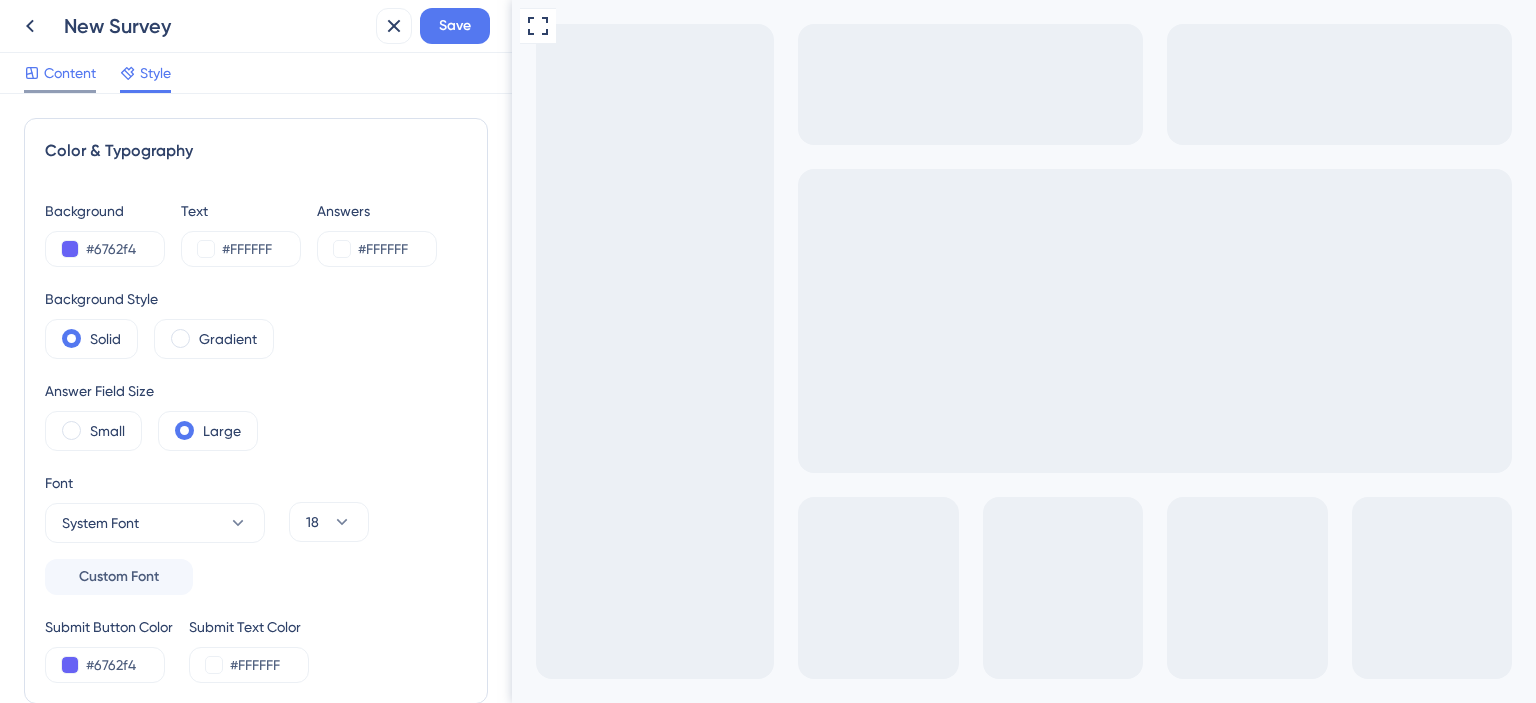 type on "Agradecemos a sua participação!
Queremos deixar os pagamentos cada vez mais com a sua cara — simples, rápidos e do seu jeito." 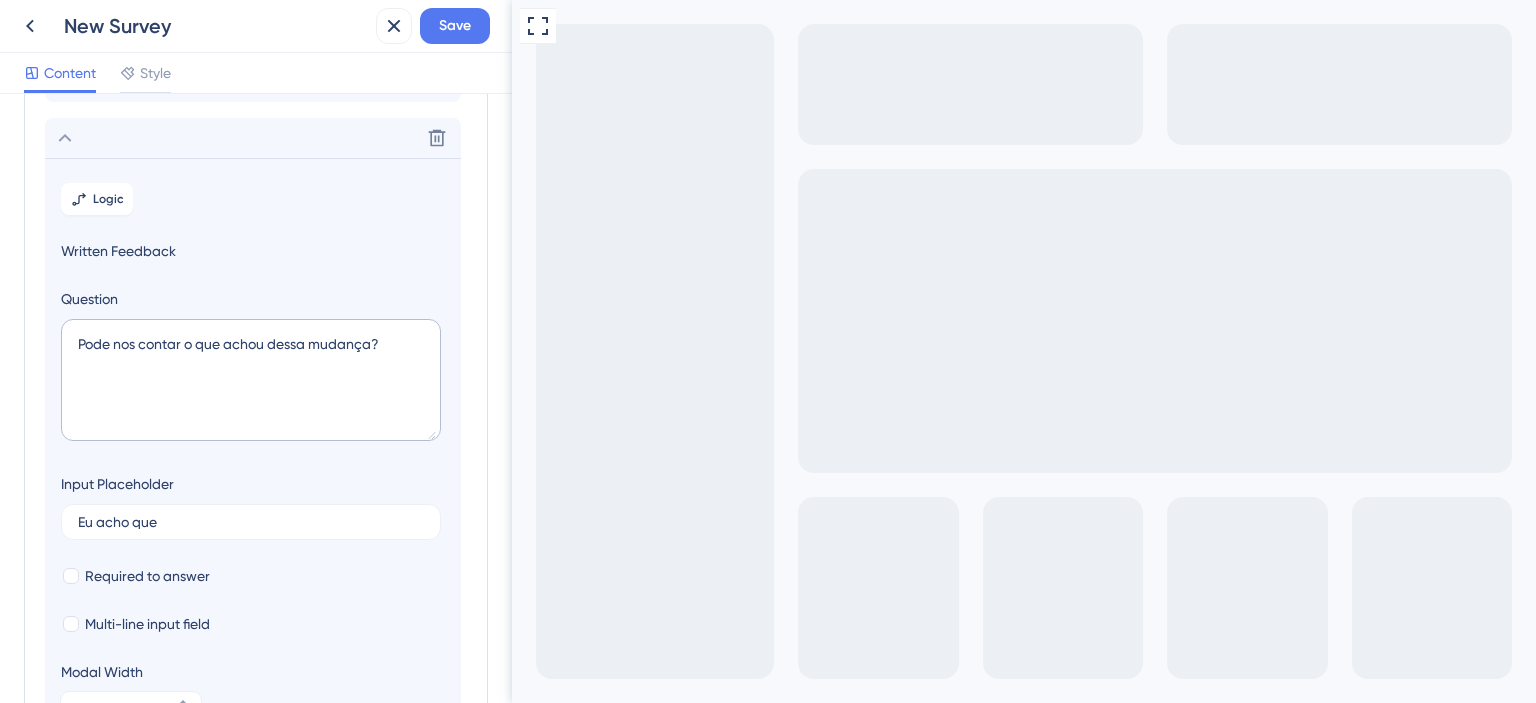 scroll, scrollTop: 172, scrollLeft: 0, axis: vertical 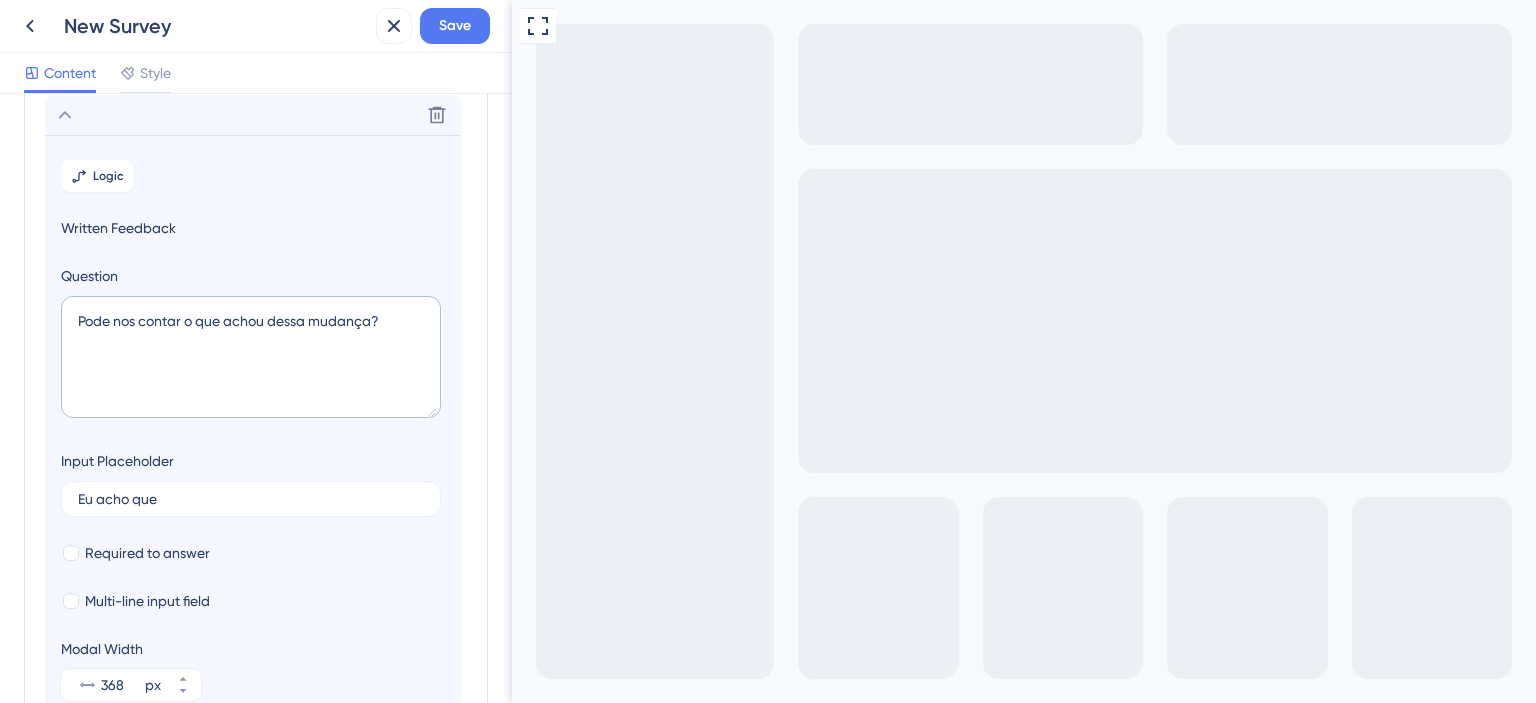 click at bounding box center (524, 715) 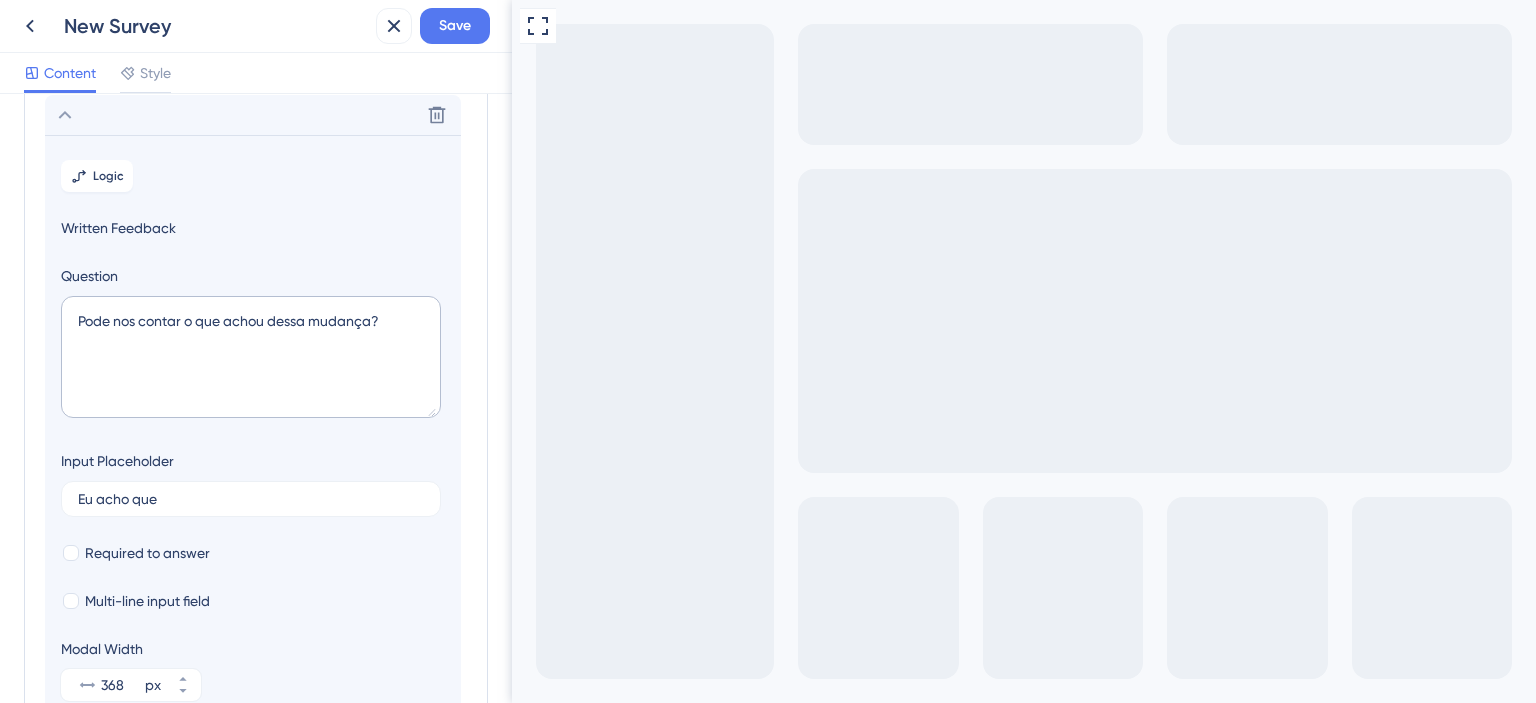 click on "2 / 2 Pode nos contar o que achou dessa mudança?" at bounding box center [696, 755] 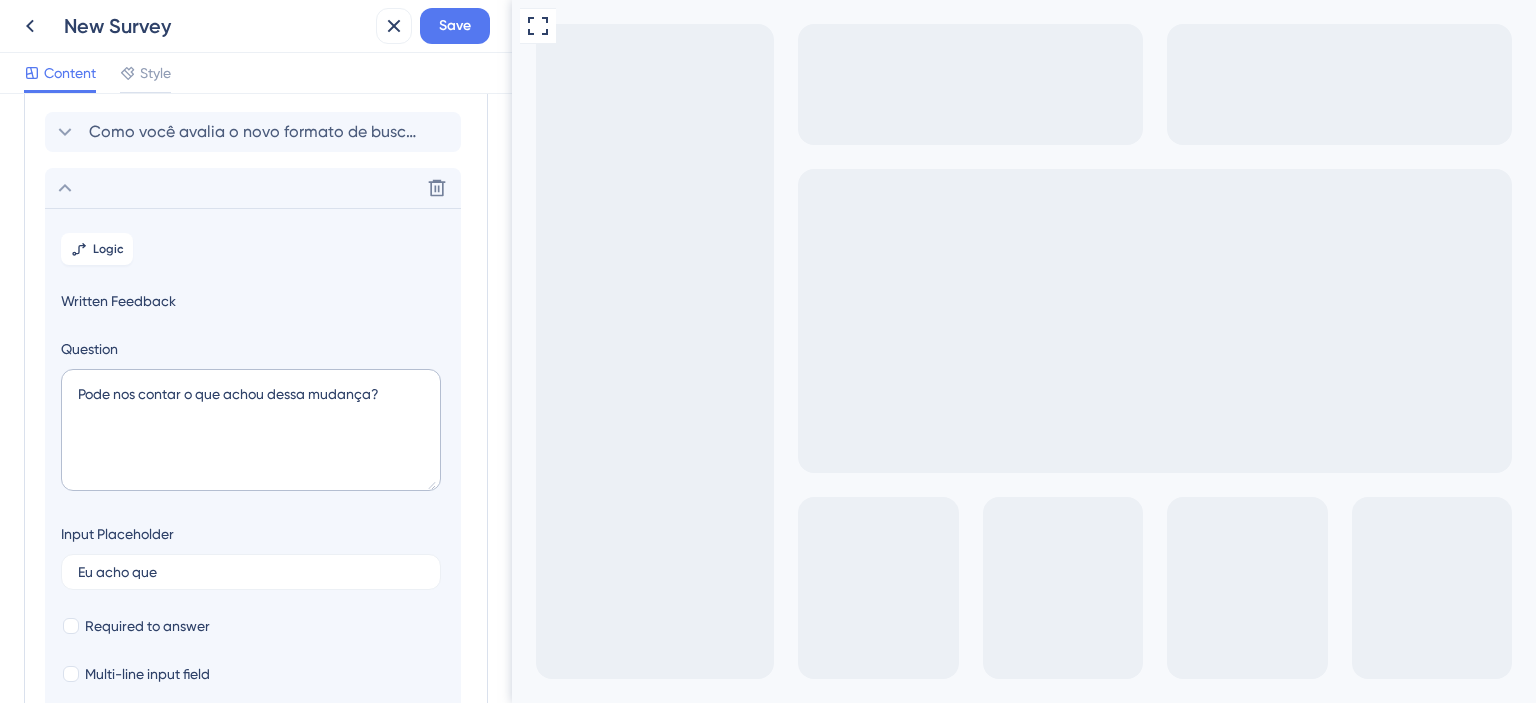 scroll, scrollTop: 0, scrollLeft: 0, axis: both 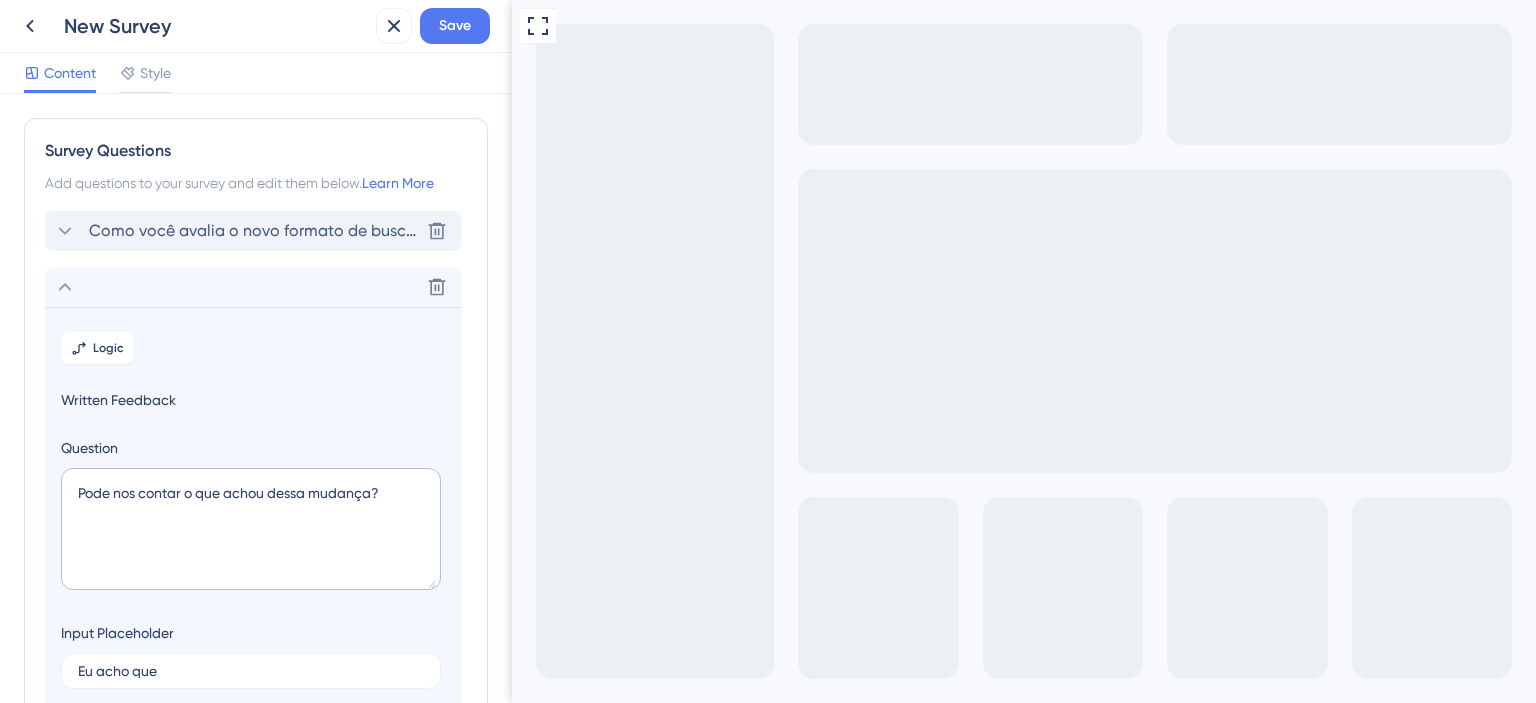 click on "Como você avalia o novo formato de busca de comissões, onde é necessário clicar em "realizar nova busca" para aplicar novos filtros?" at bounding box center [254, 231] 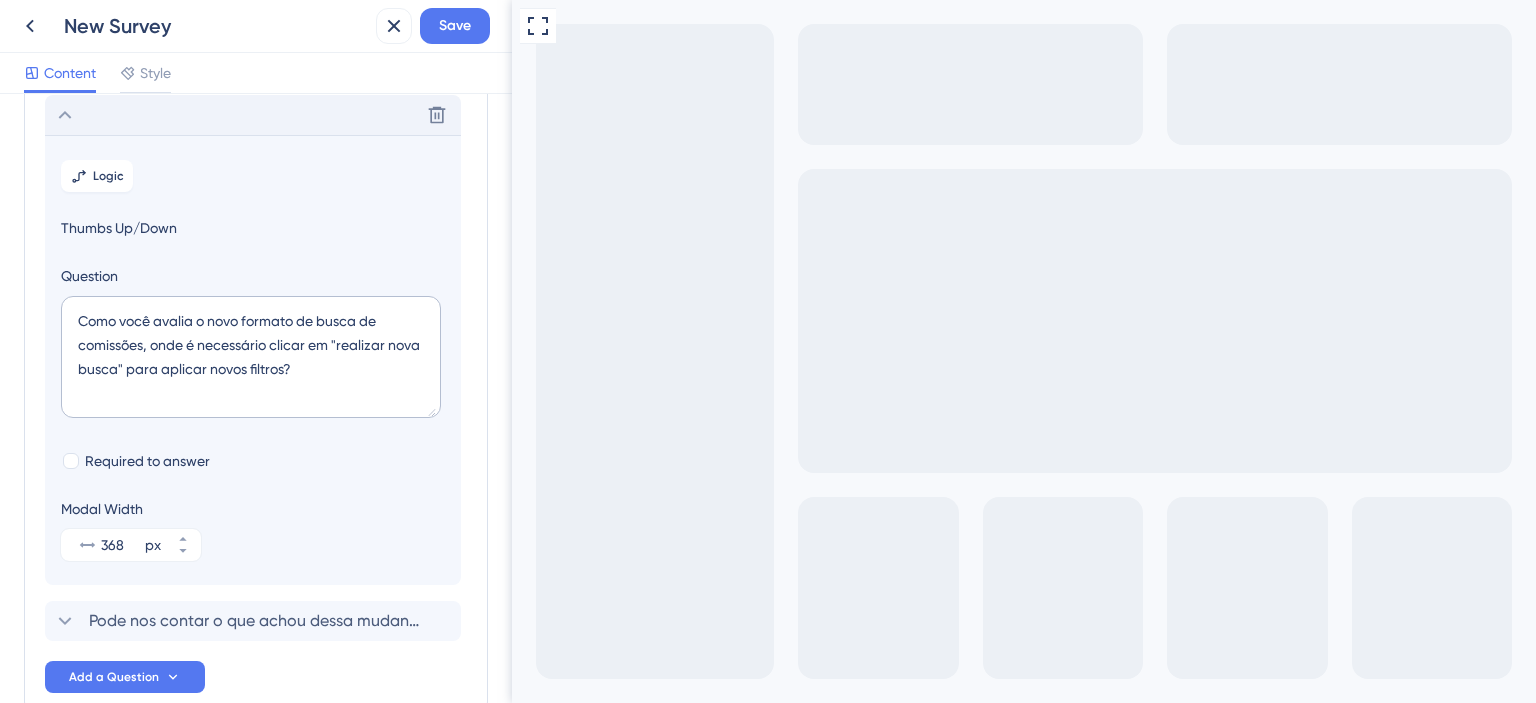 scroll, scrollTop: 229, scrollLeft: 0, axis: vertical 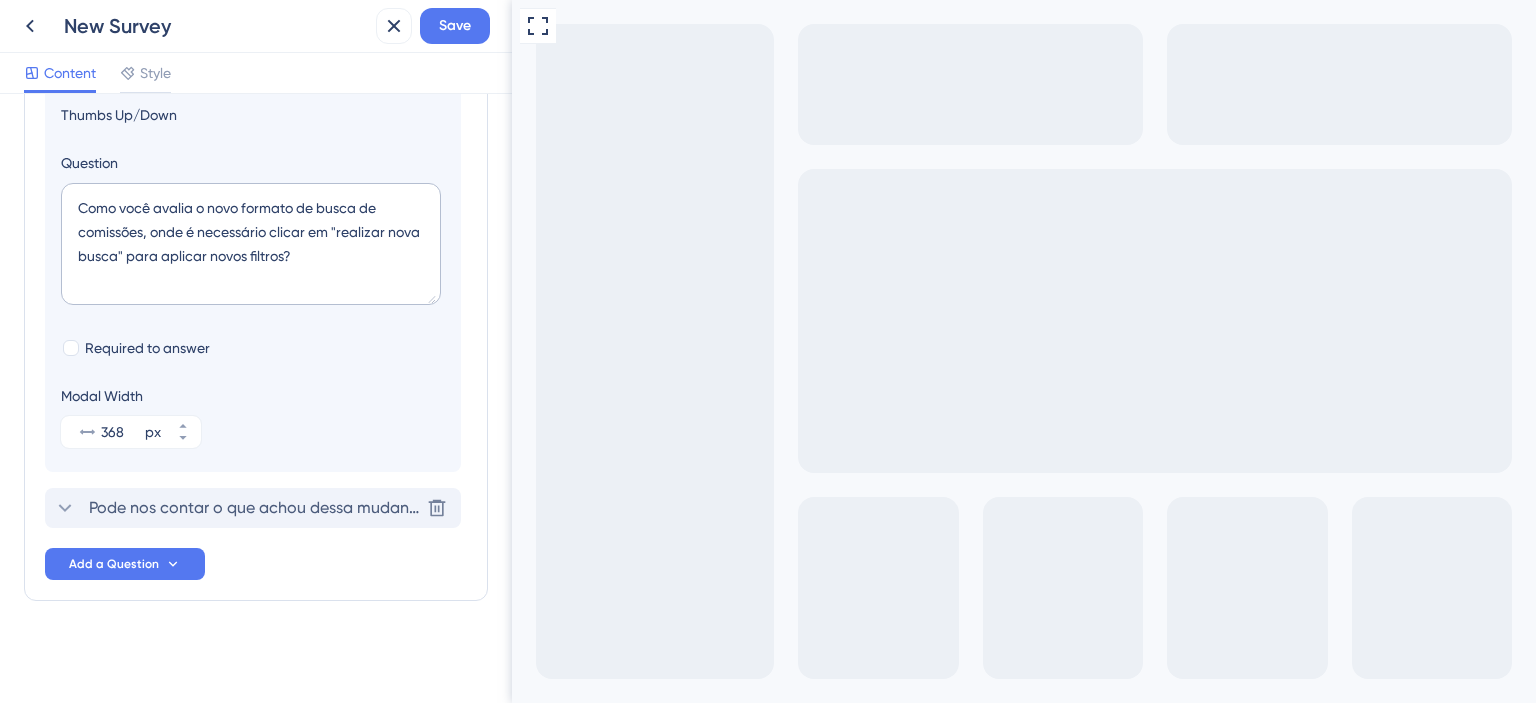 click on "Pode nos contar o que achou dessa mudança?" at bounding box center (254, 508) 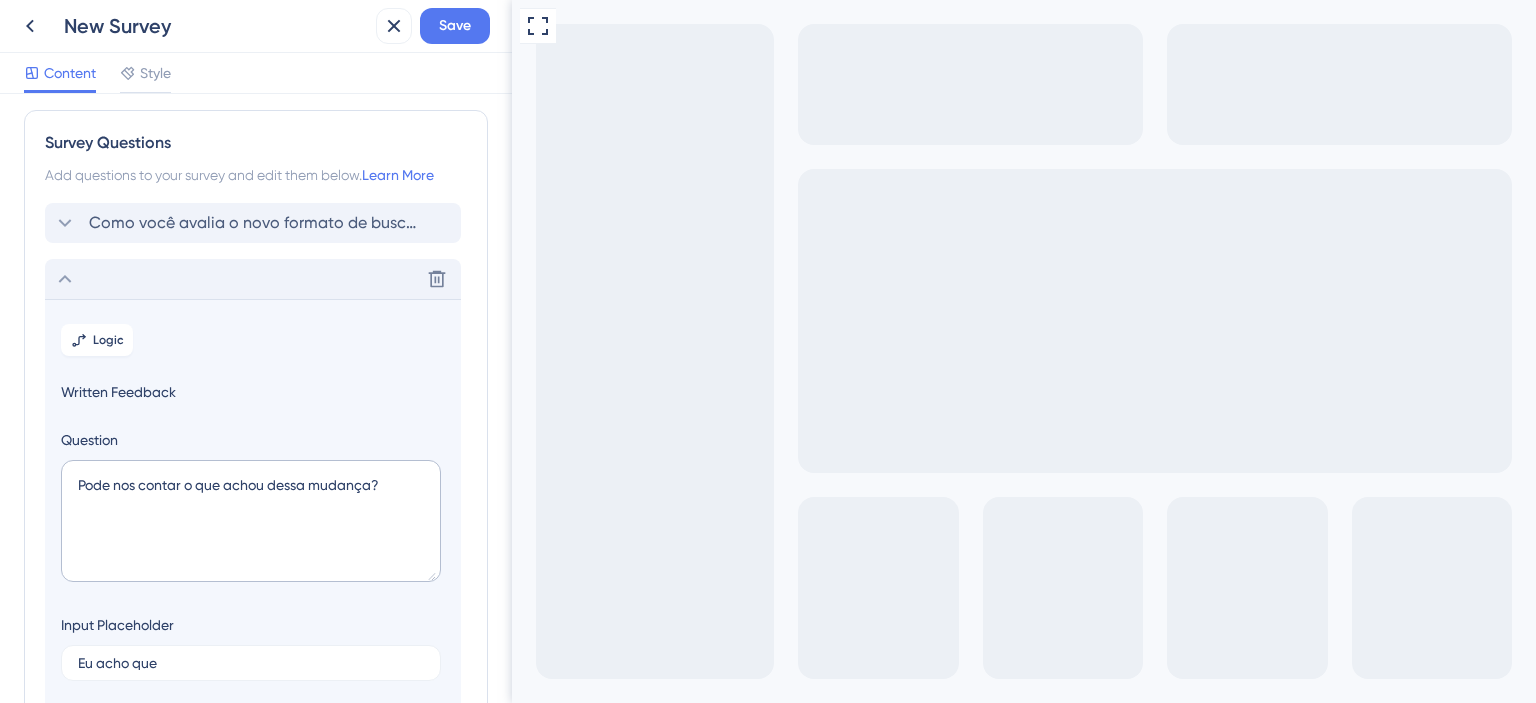 scroll, scrollTop: 0, scrollLeft: 0, axis: both 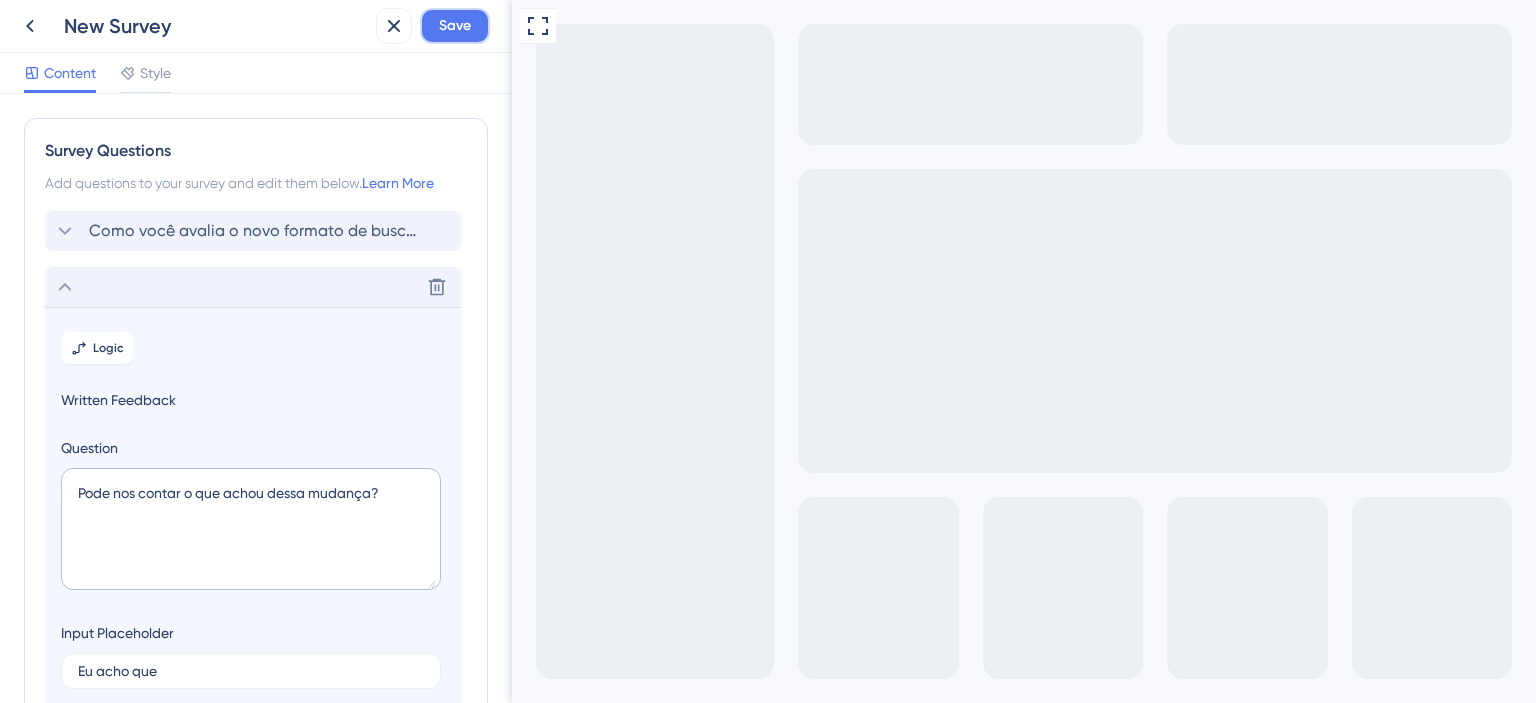 click on "Save" at bounding box center (455, 26) 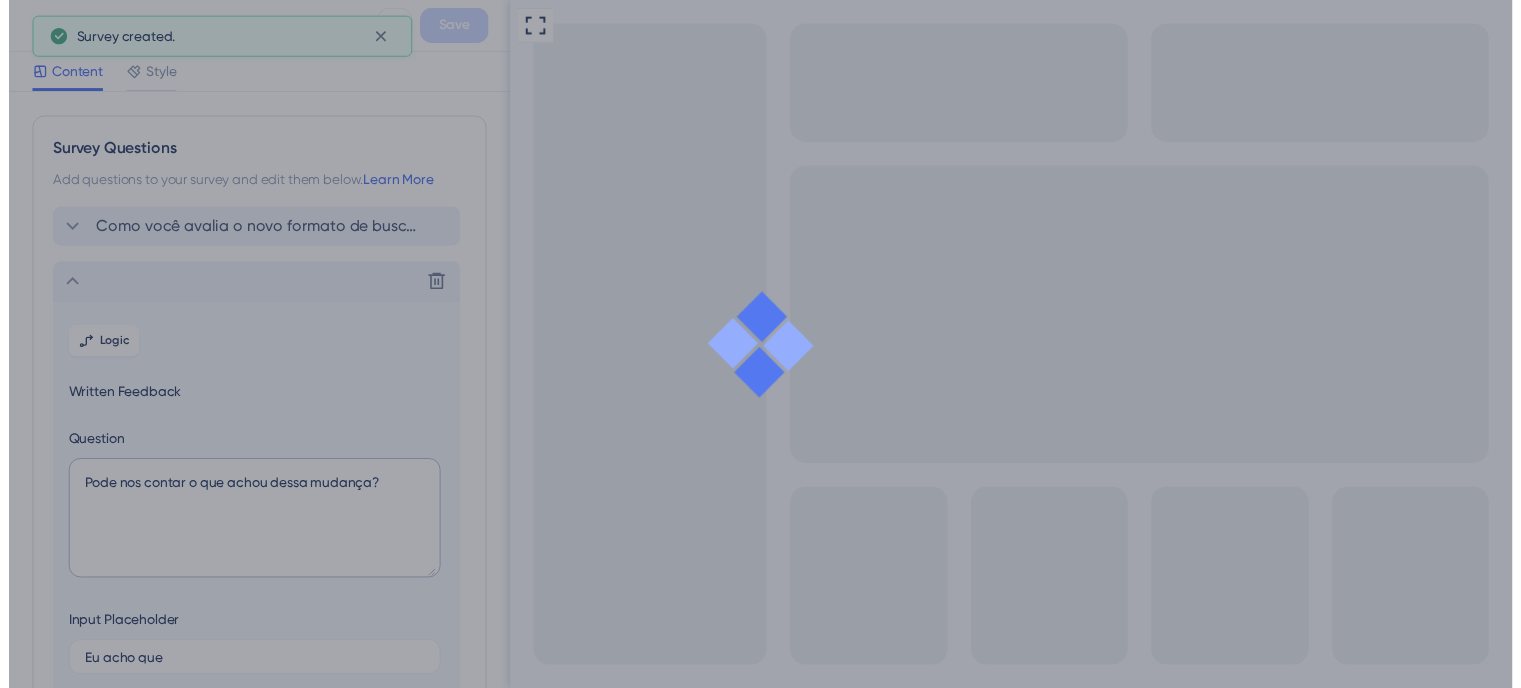 scroll, scrollTop: 0, scrollLeft: 0, axis: both 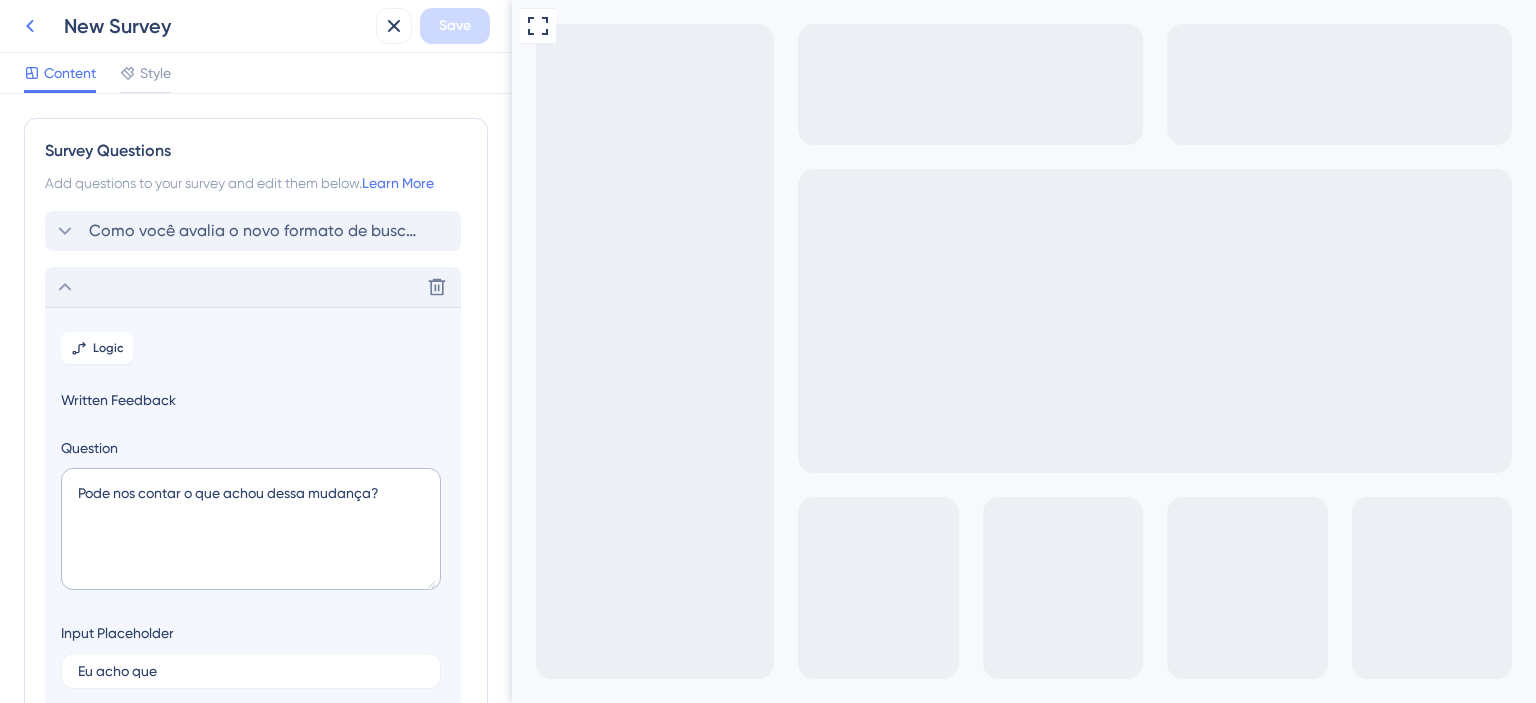 click 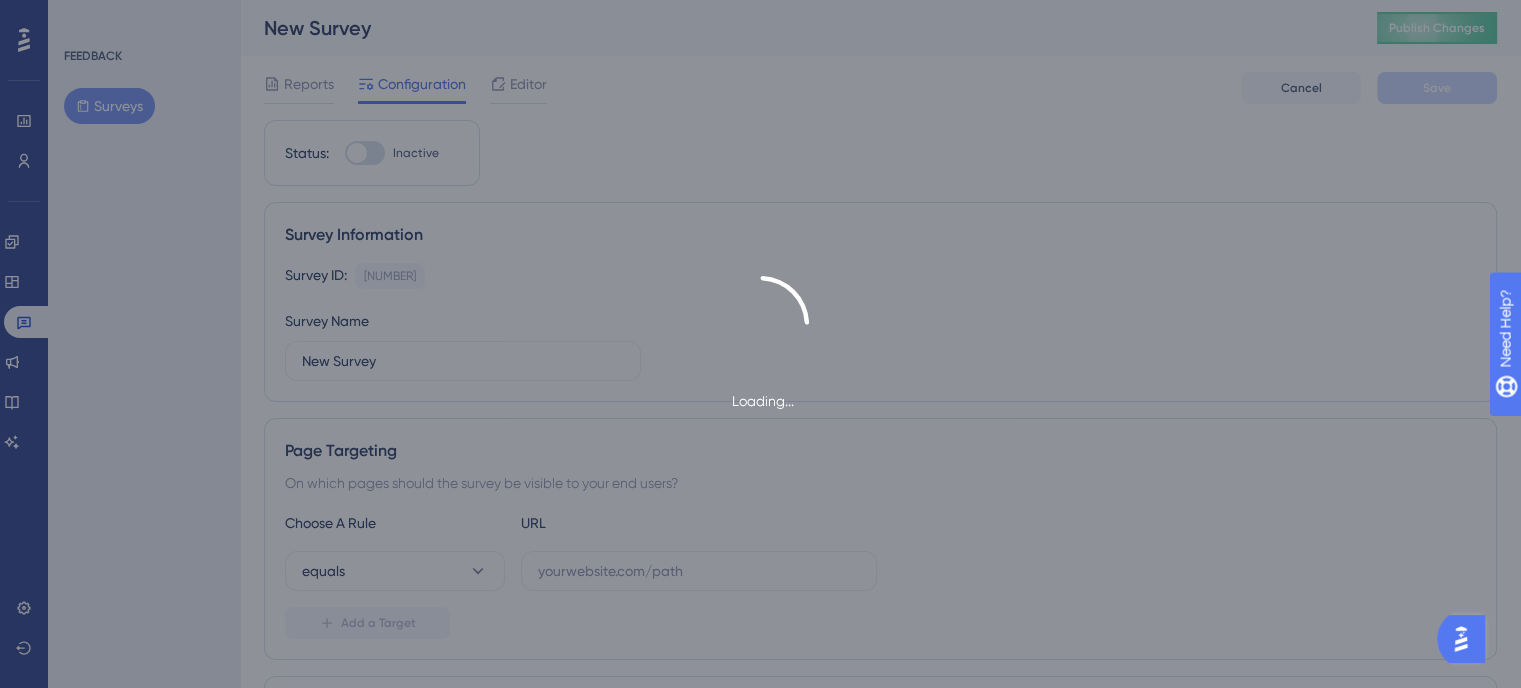 scroll, scrollTop: 0, scrollLeft: 0, axis: both 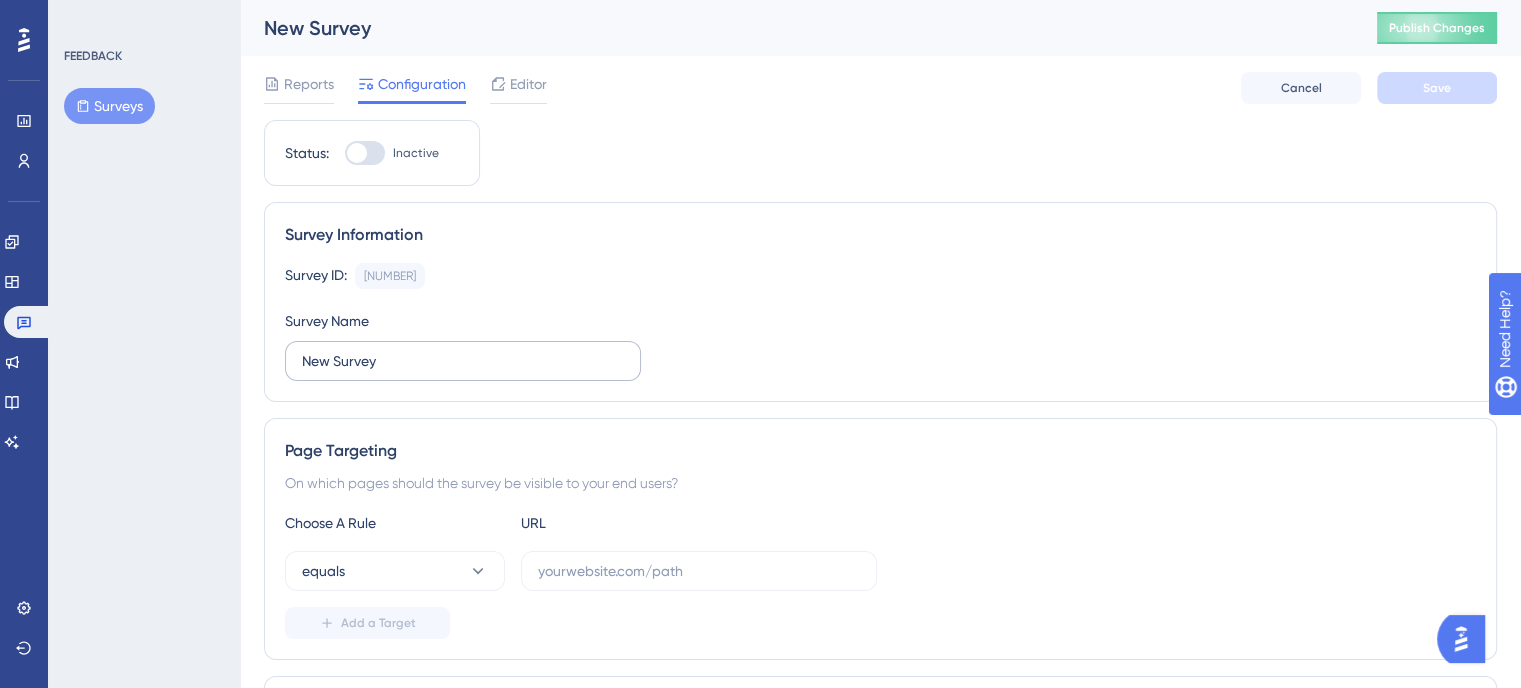 click on "New Survey" at bounding box center (463, 361) 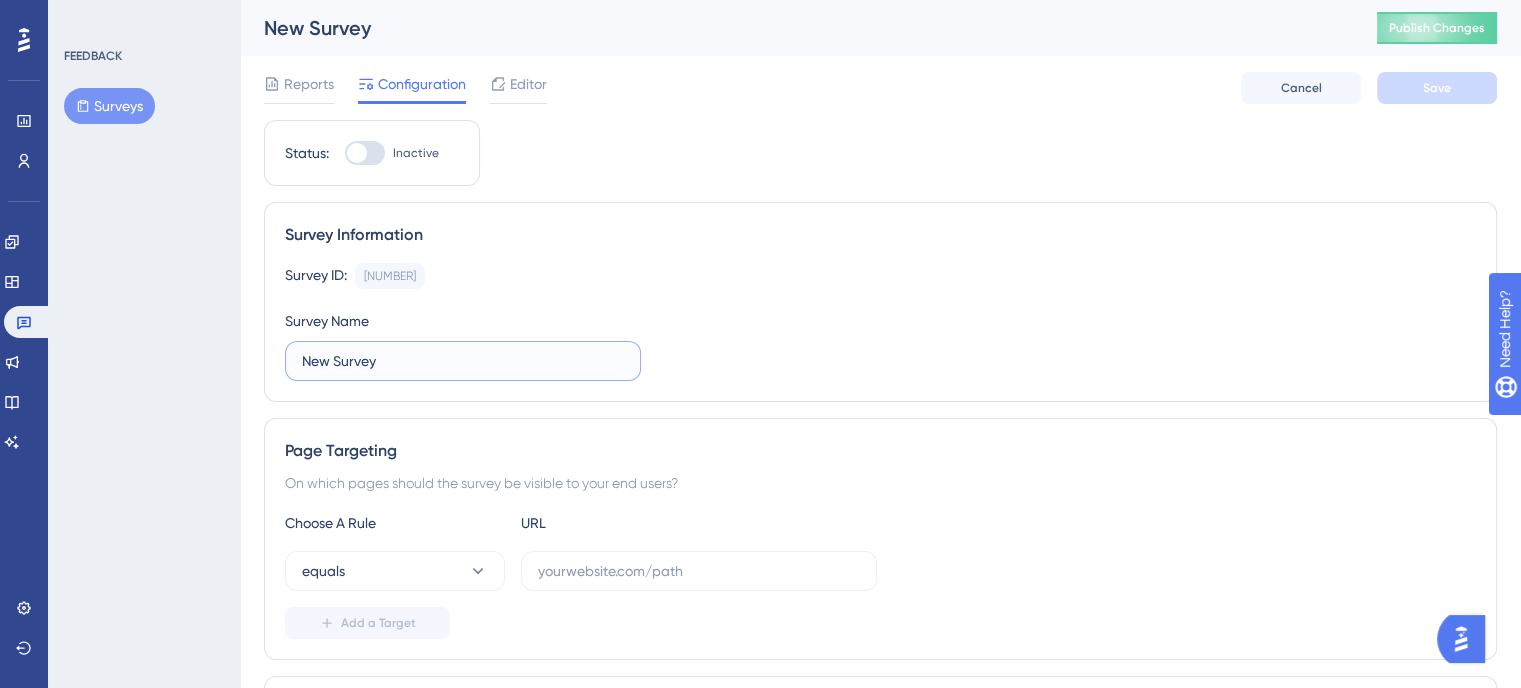click on "New Survey" at bounding box center (463, 361) 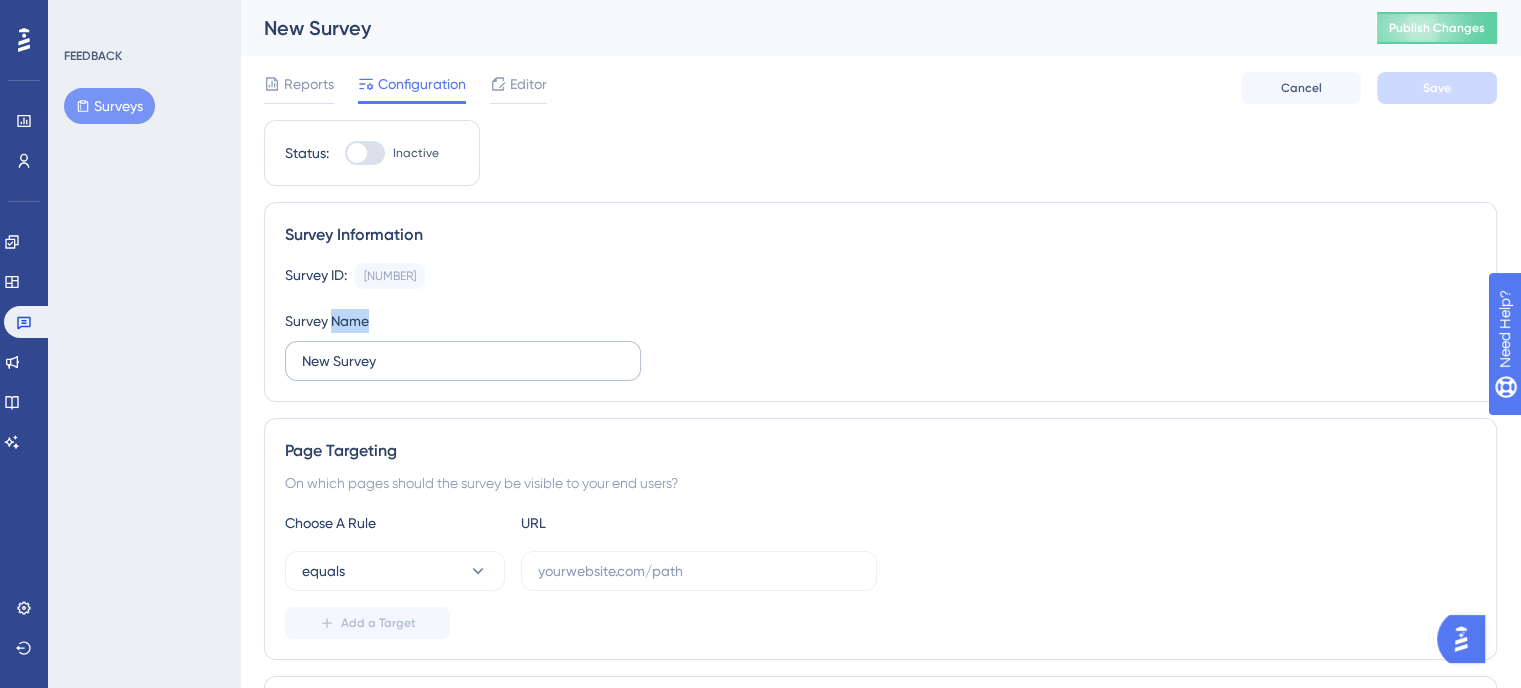 click on "New Survey" at bounding box center (463, 361) 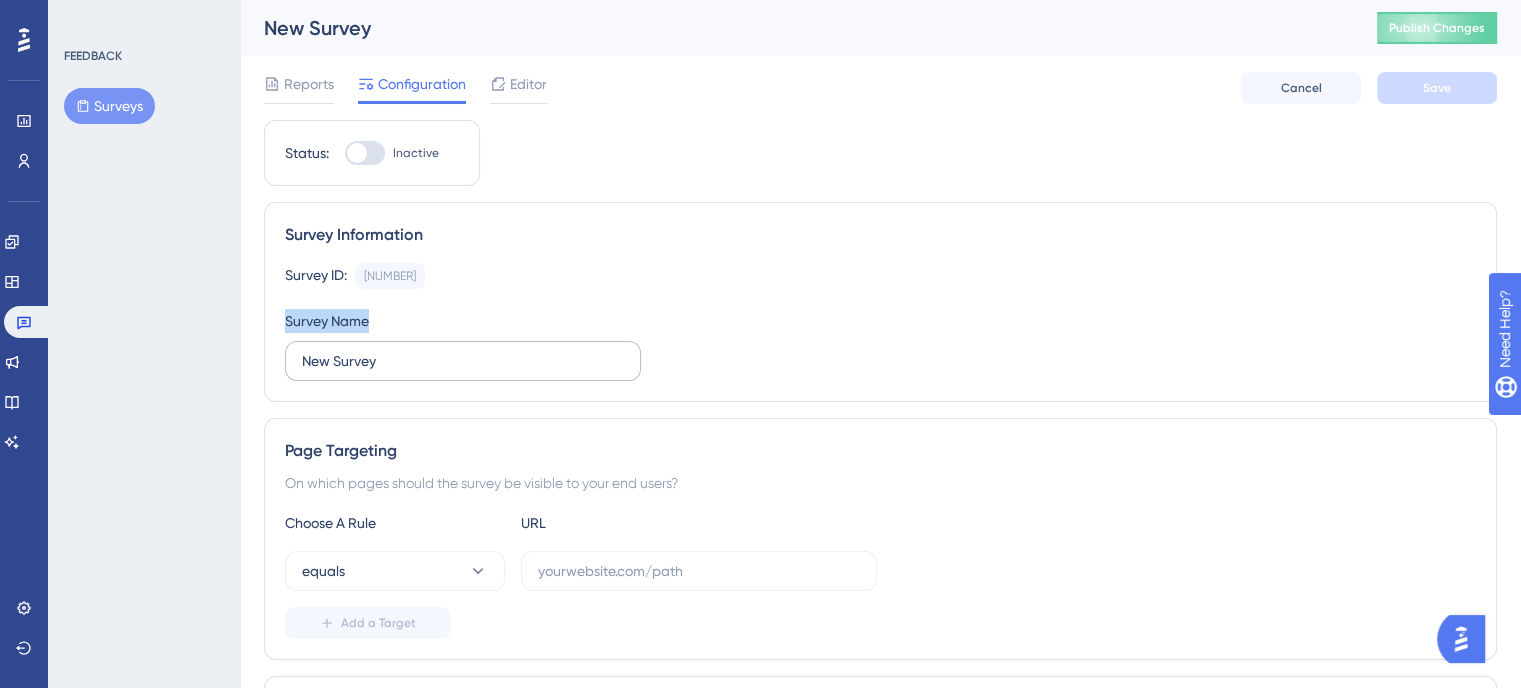 click on "New Survey" at bounding box center (463, 361) 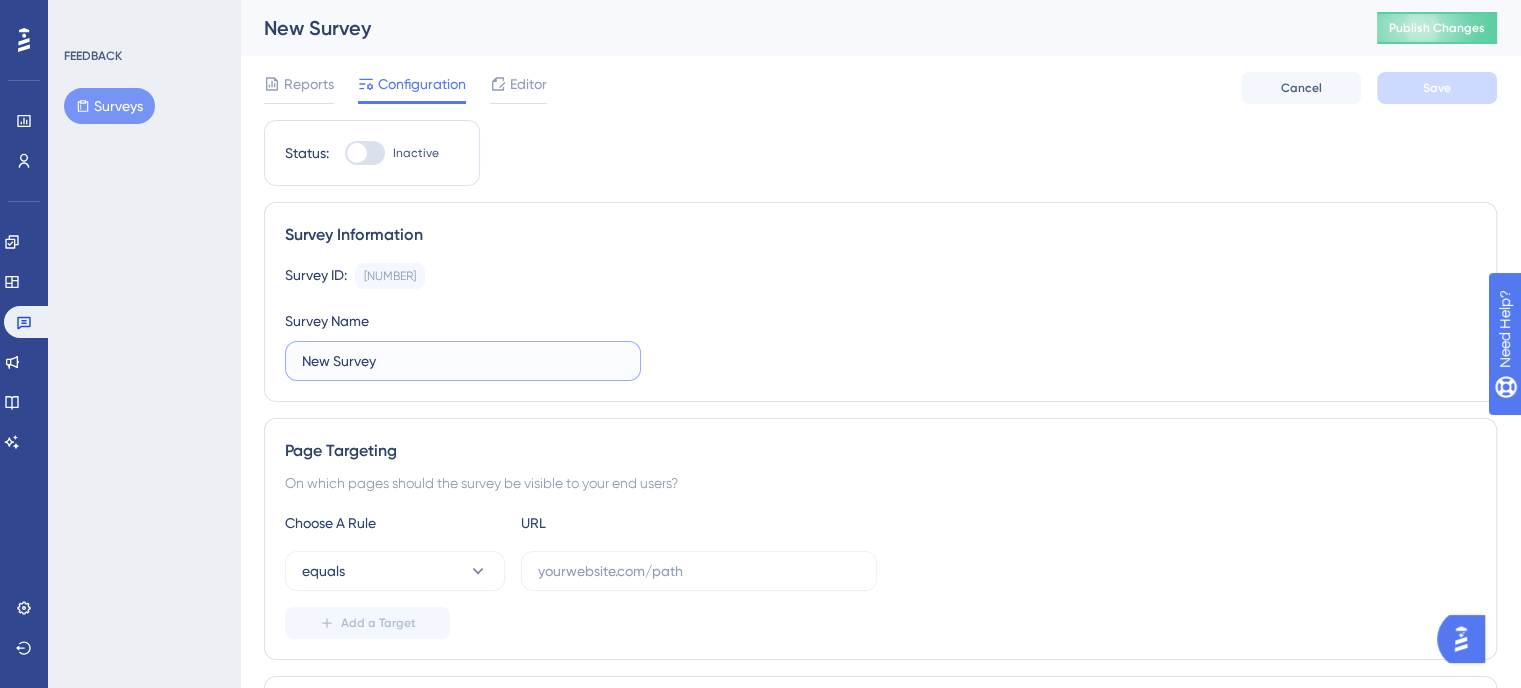 click on "New Survey" at bounding box center [463, 361] 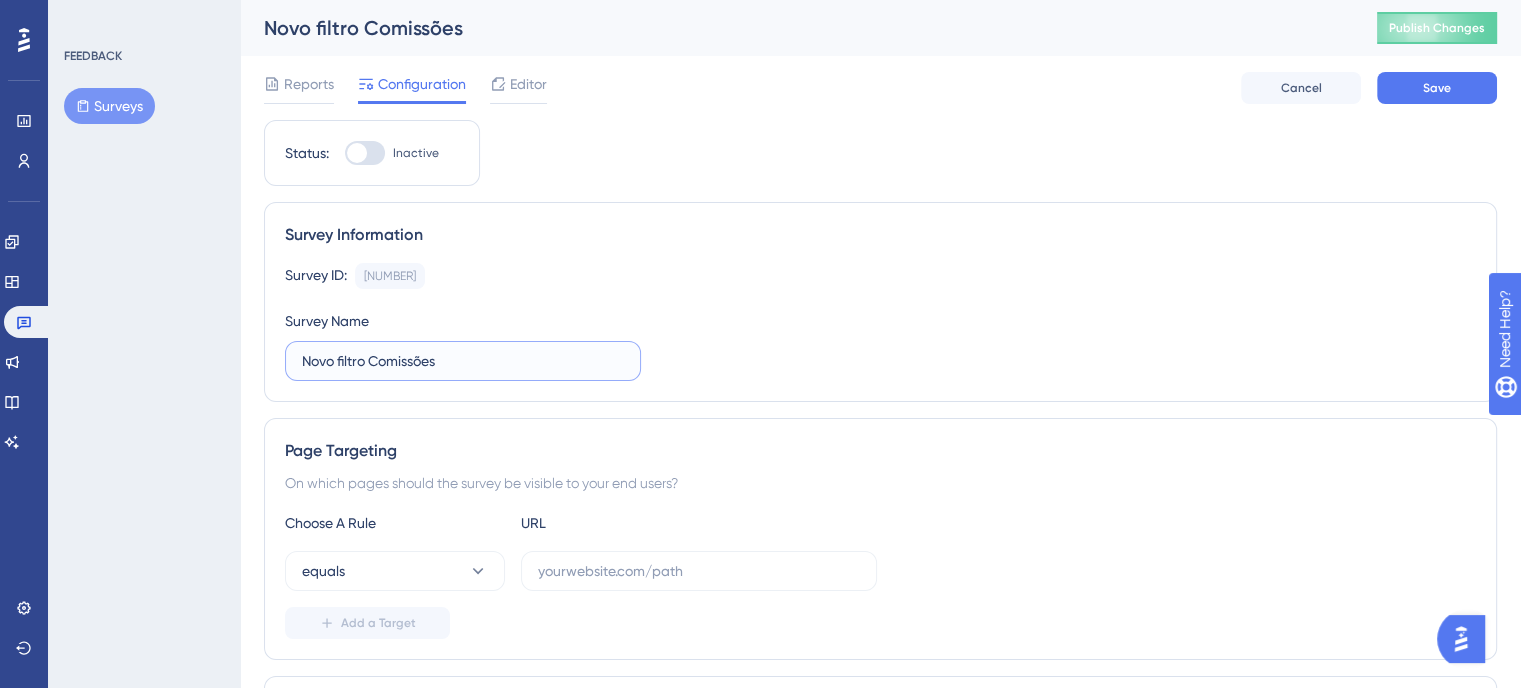 type on "Novo filtro Comissões" 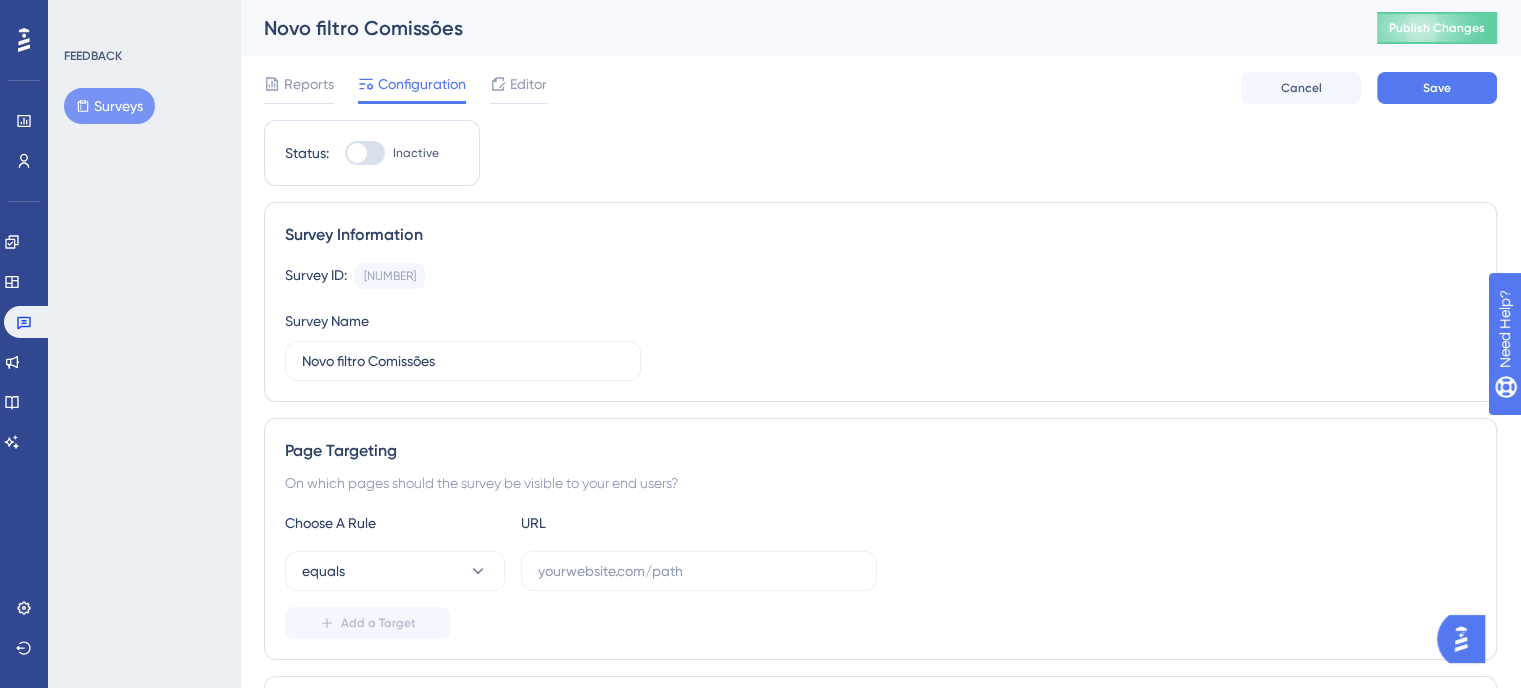 click on "Survey ID: [NUMBER] Copy Survey Name Novo filtro Comissões" at bounding box center [880, 322] 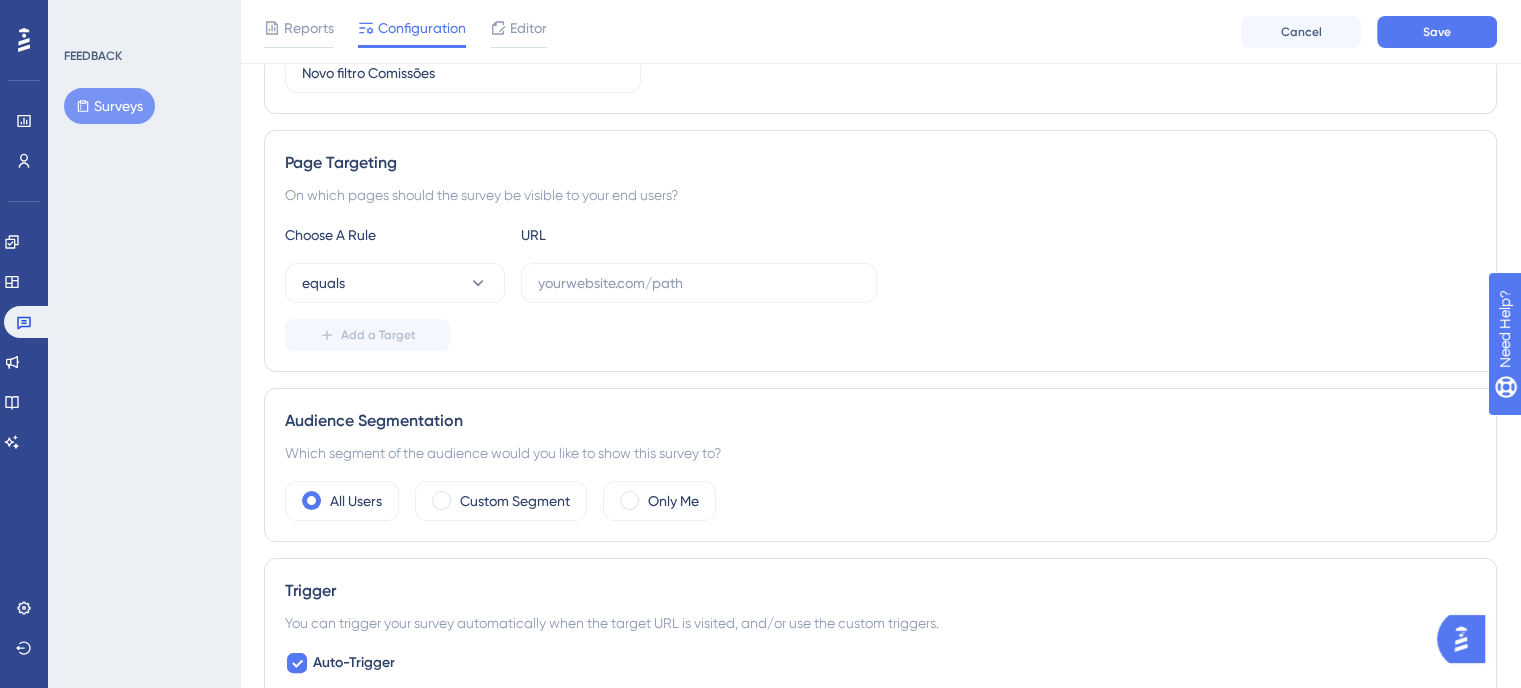 scroll, scrollTop: 300, scrollLeft: 0, axis: vertical 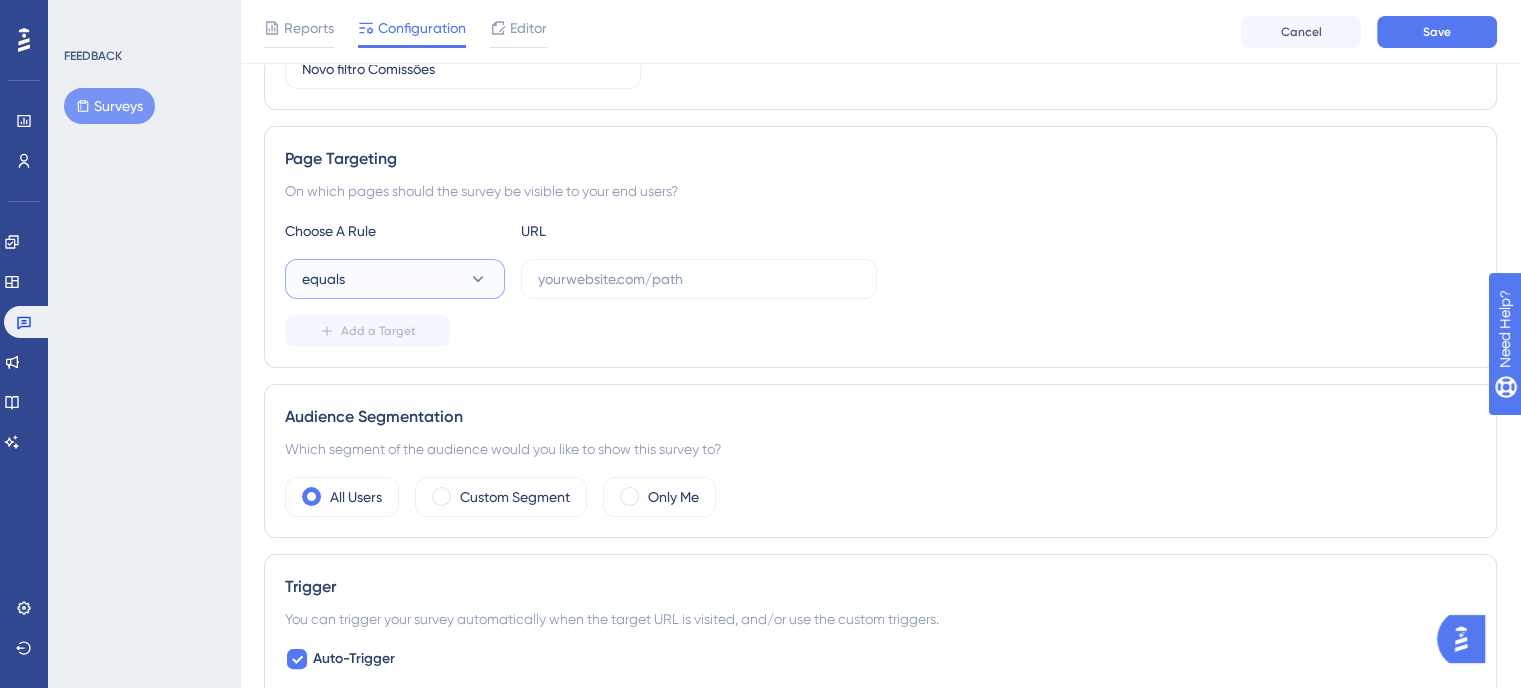 click on "equals" at bounding box center [395, 279] 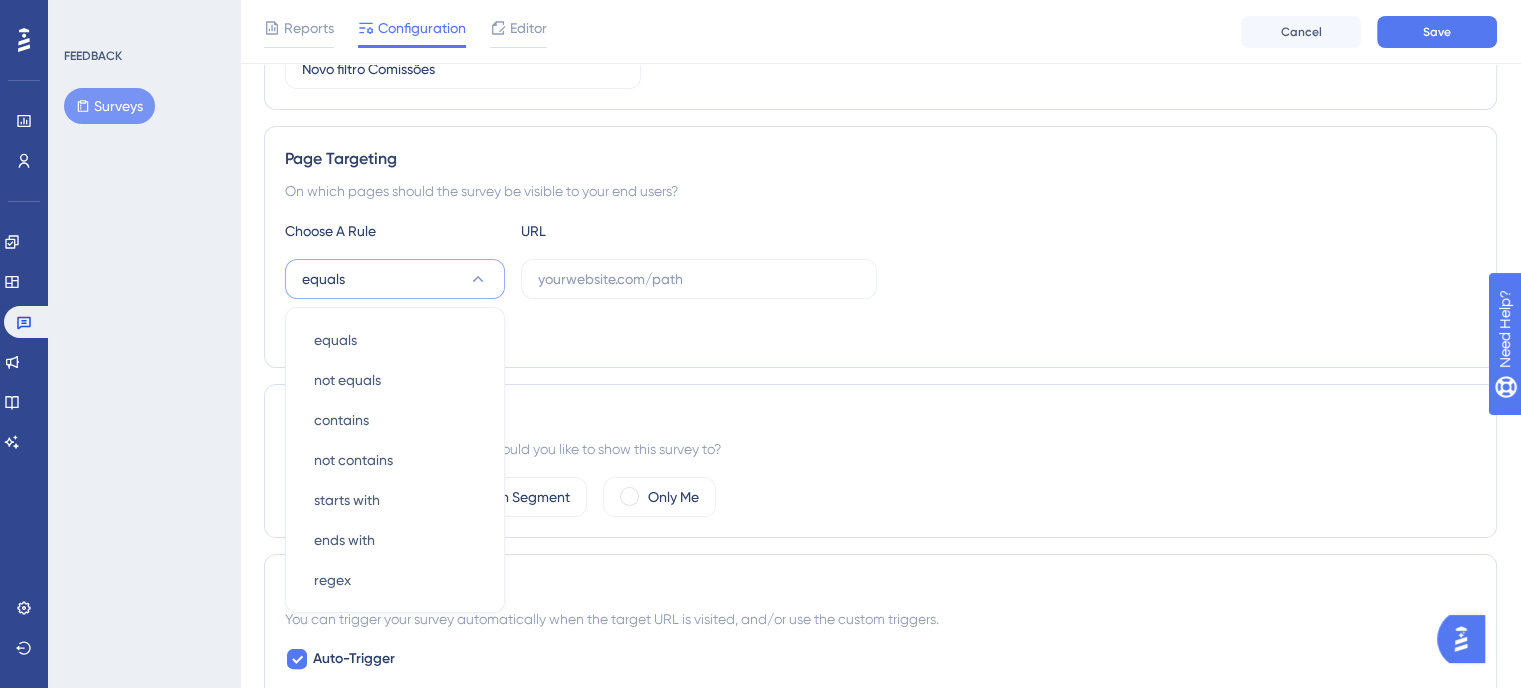 scroll, scrollTop: 414, scrollLeft: 0, axis: vertical 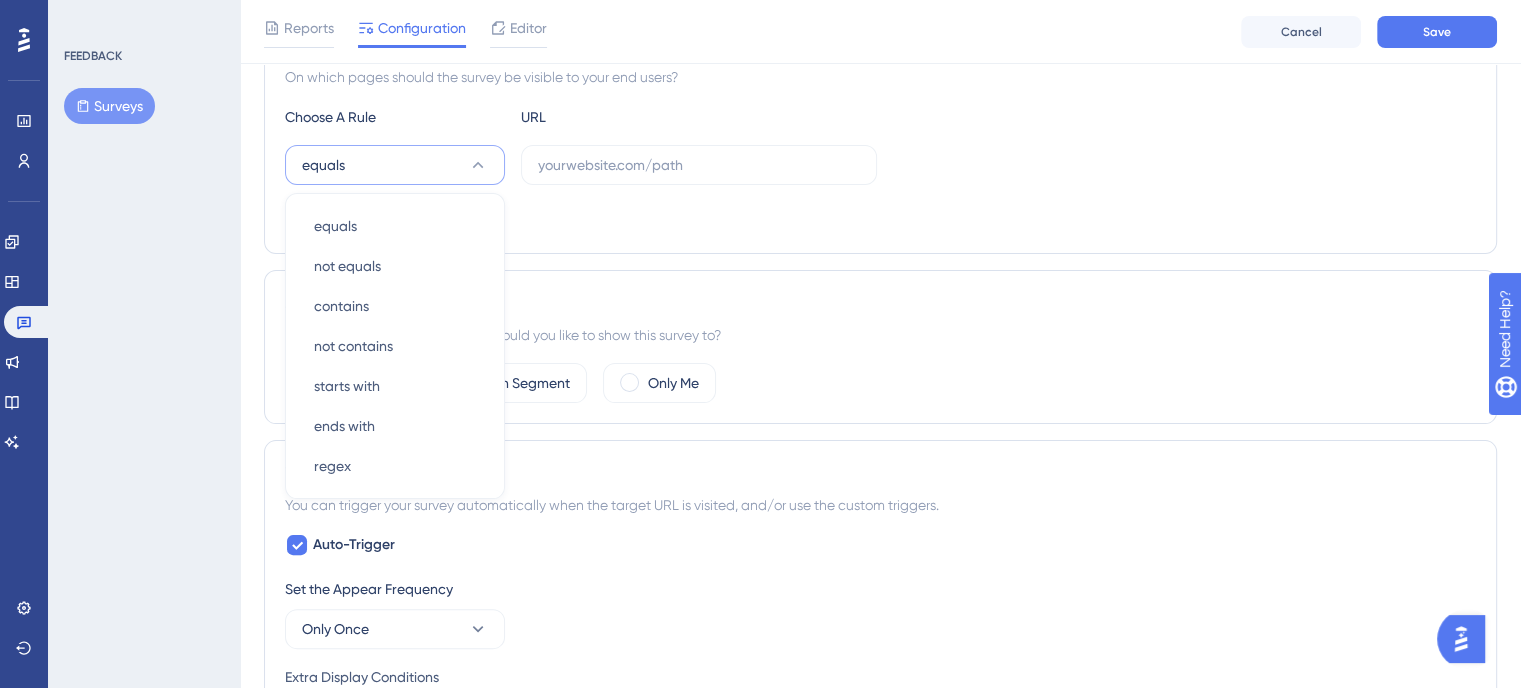 click on "Choose A Rule URL equals equals equals not equals not equals contains contains not contains not contains starts with starts with ends with ends with regex regex Add a Target" at bounding box center [880, 169] 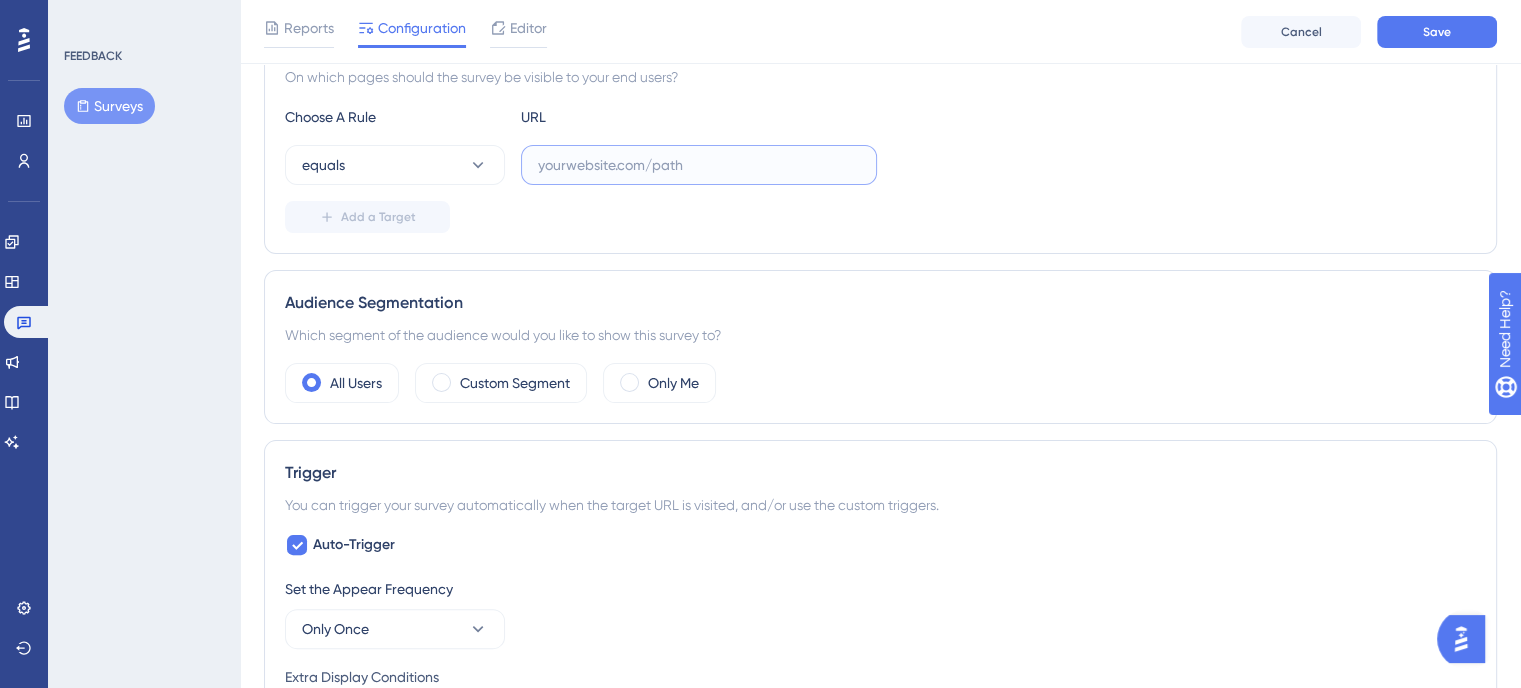 click at bounding box center (699, 165) 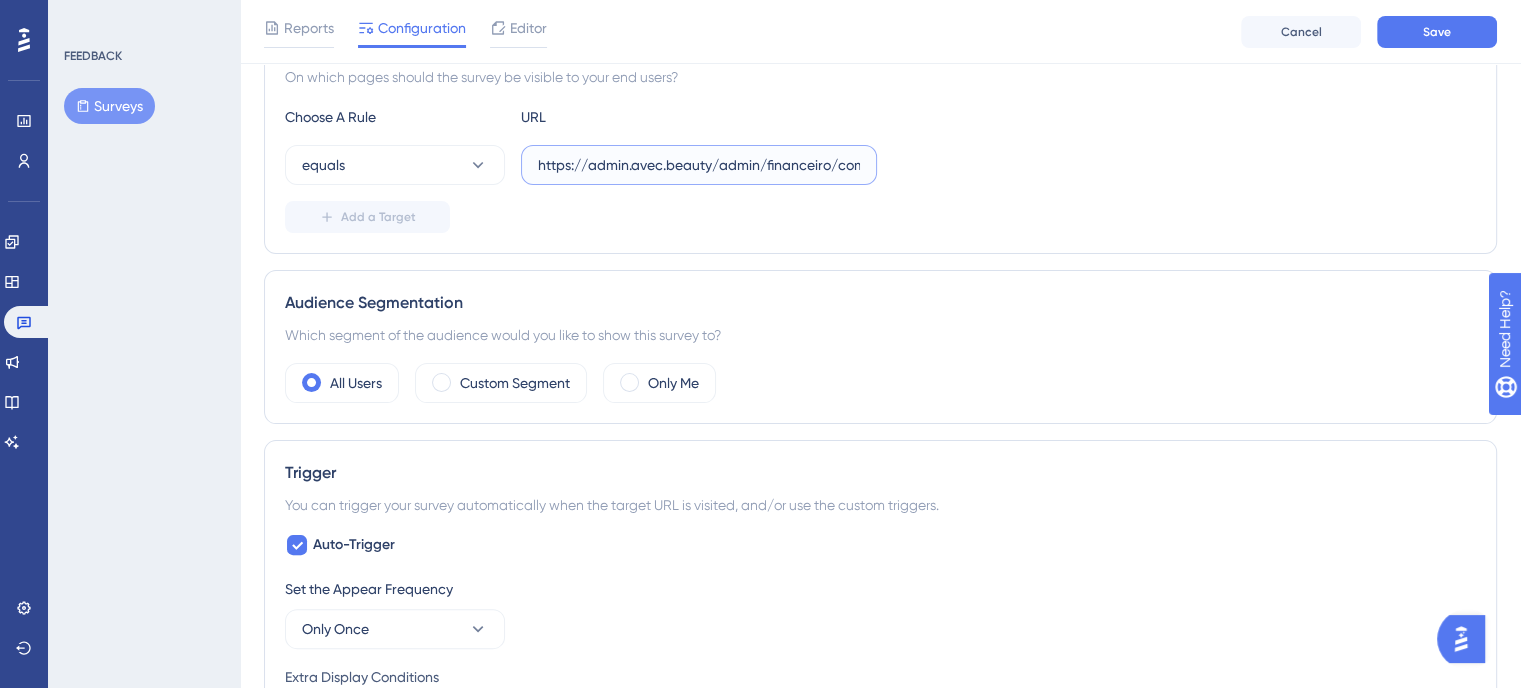 scroll, scrollTop: 0, scrollLeft: 45, axis: horizontal 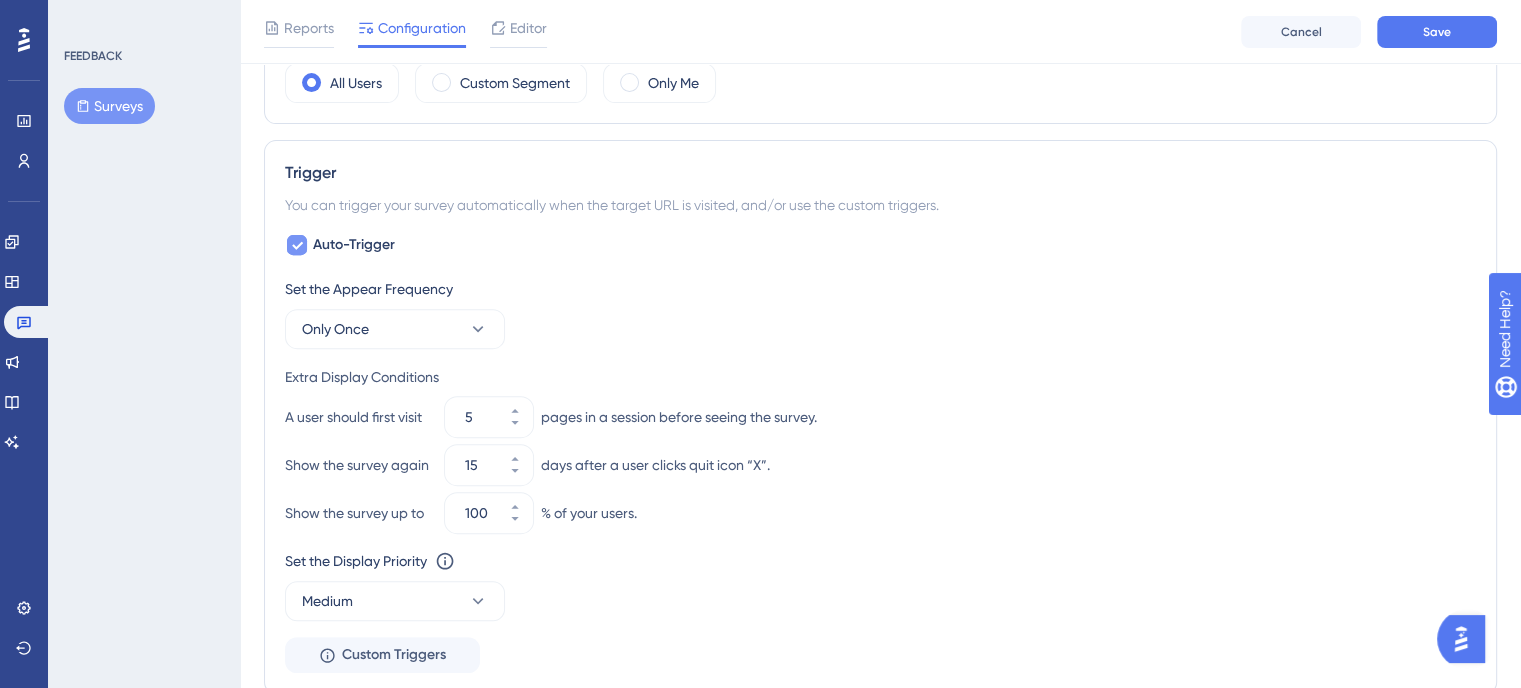 type on "https://admin.avec.beauty/admin/financeiro/comissoes" 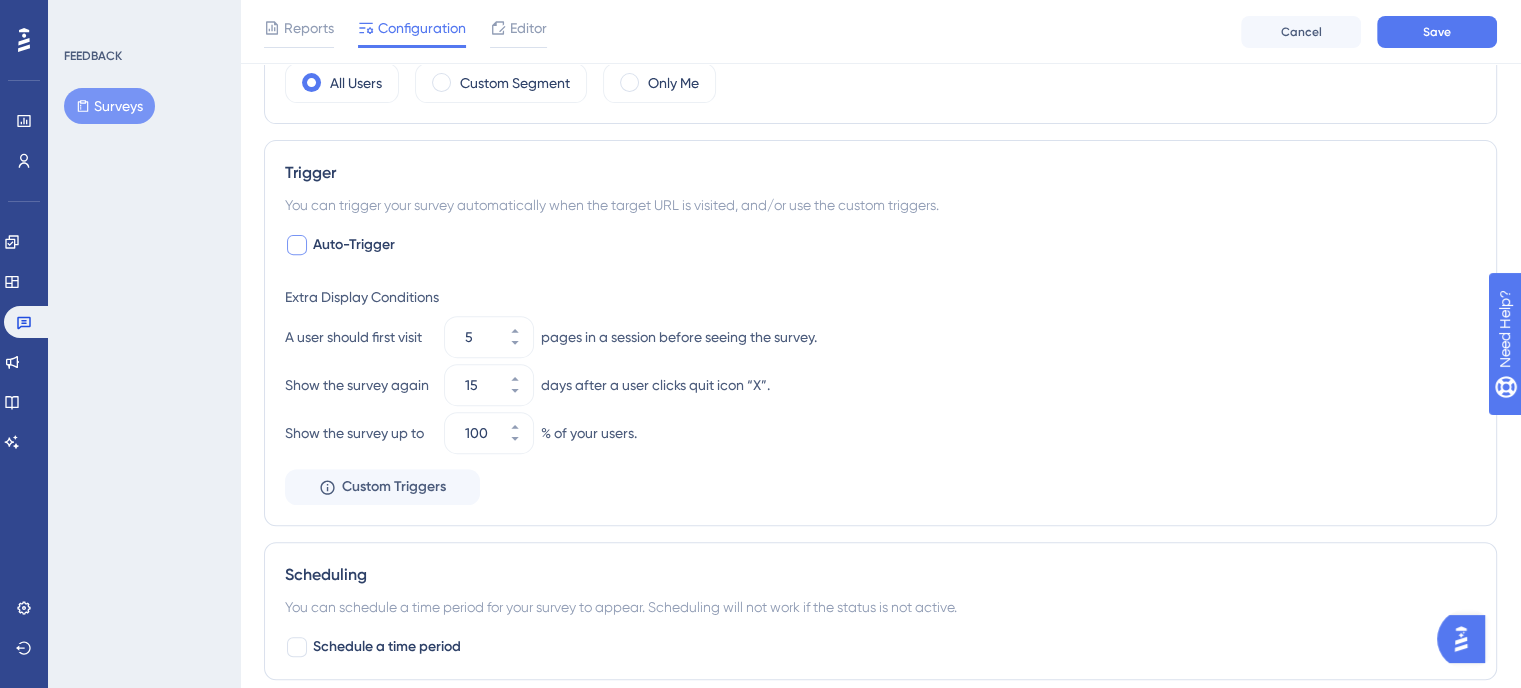 click on "Auto-Trigger" at bounding box center [354, 245] 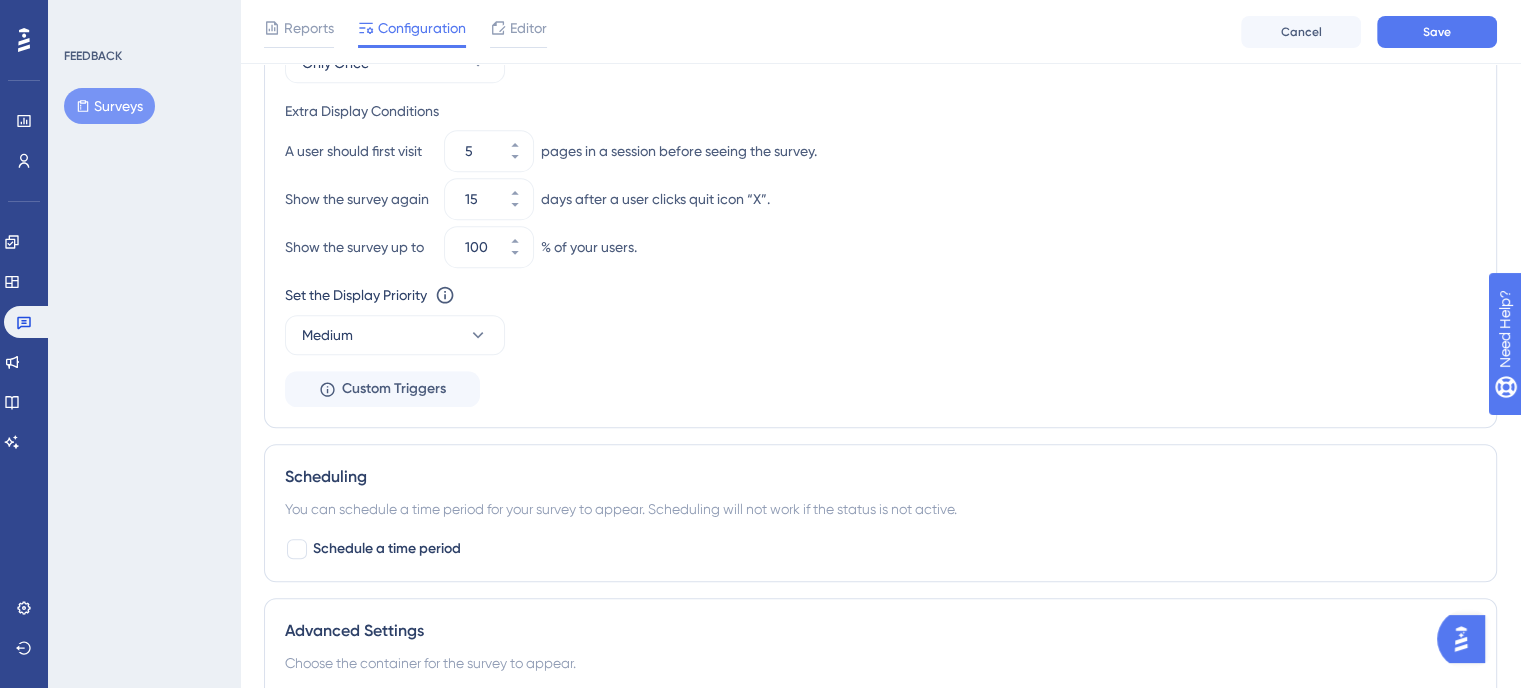 scroll, scrollTop: 1014, scrollLeft: 0, axis: vertical 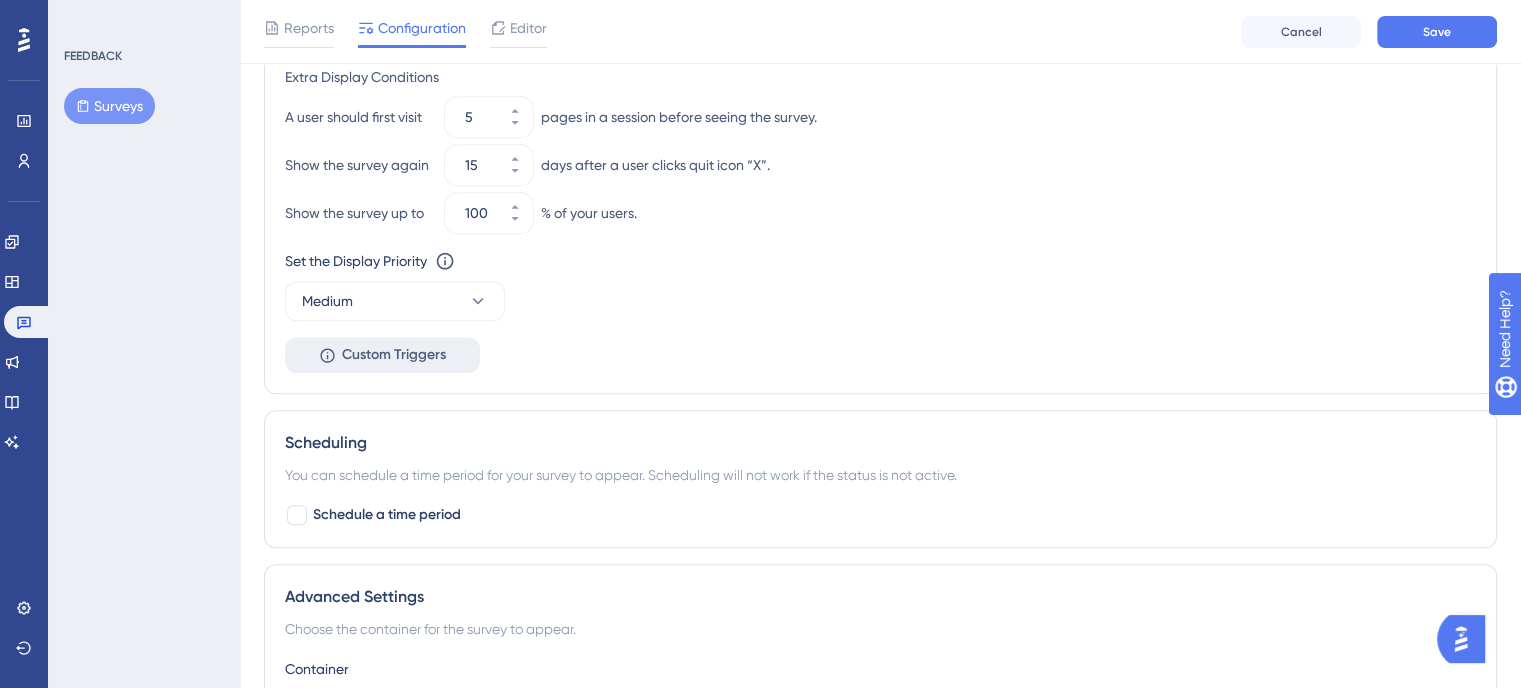 click on "Custom Triggers" at bounding box center [394, 355] 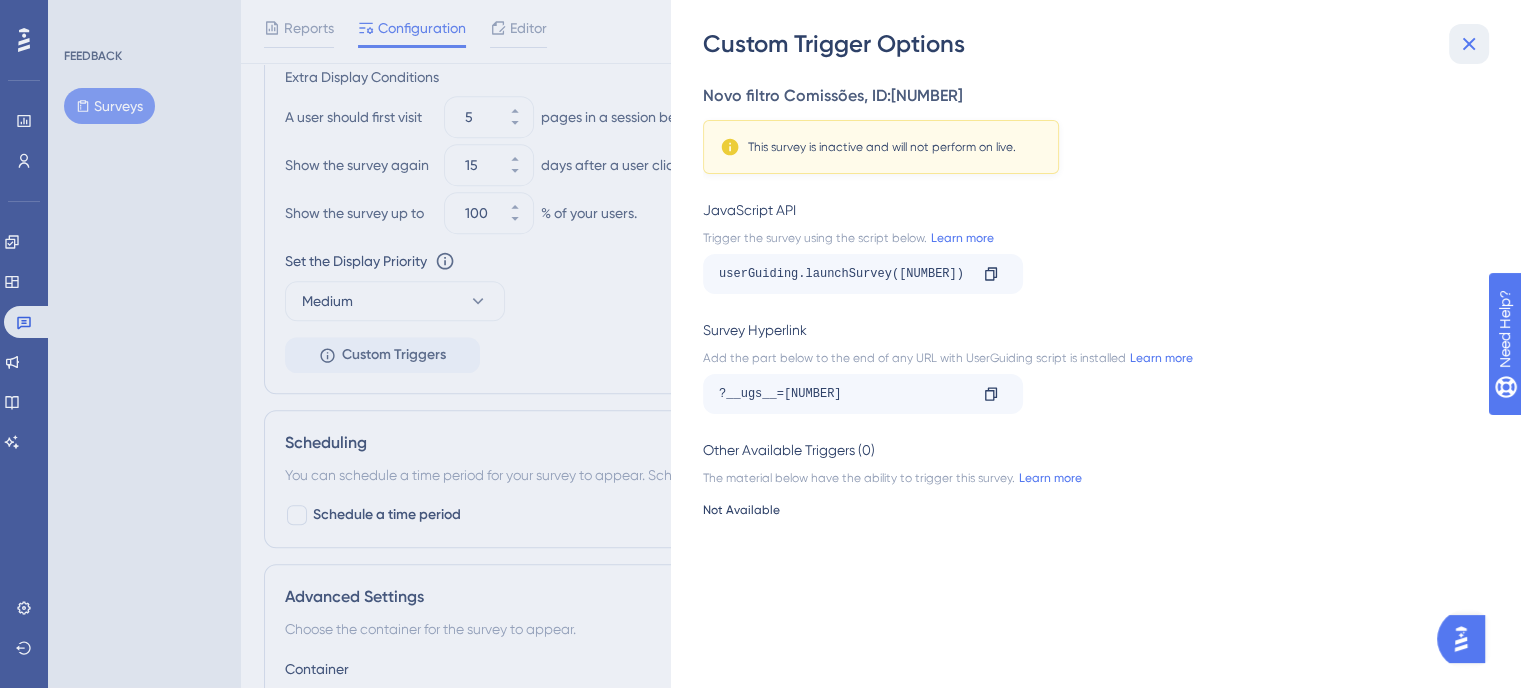 click at bounding box center (1469, 44) 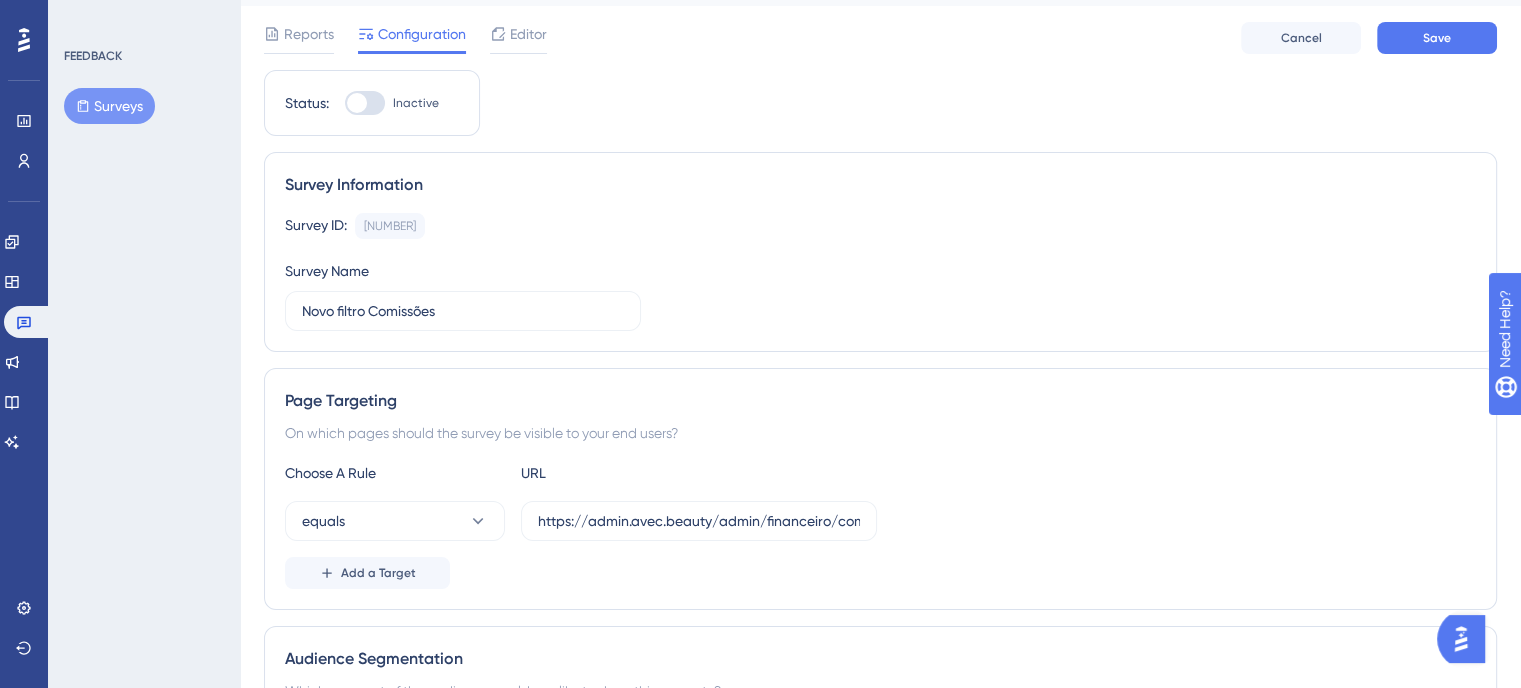 scroll, scrollTop: 0, scrollLeft: 0, axis: both 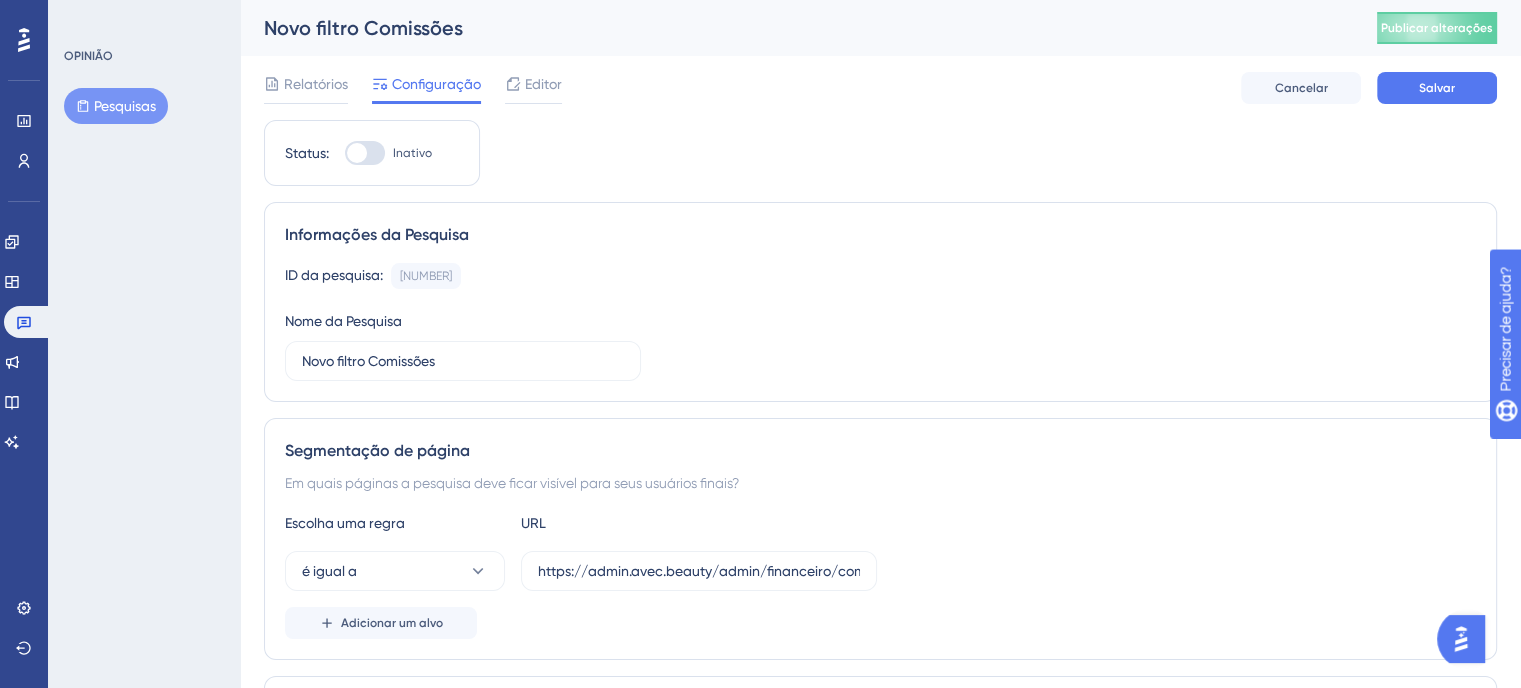 click on "ID da pesquisa: 6103 Cópia Nome da Pesquisa Novo filtro Comissões" at bounding box center [880, 322] 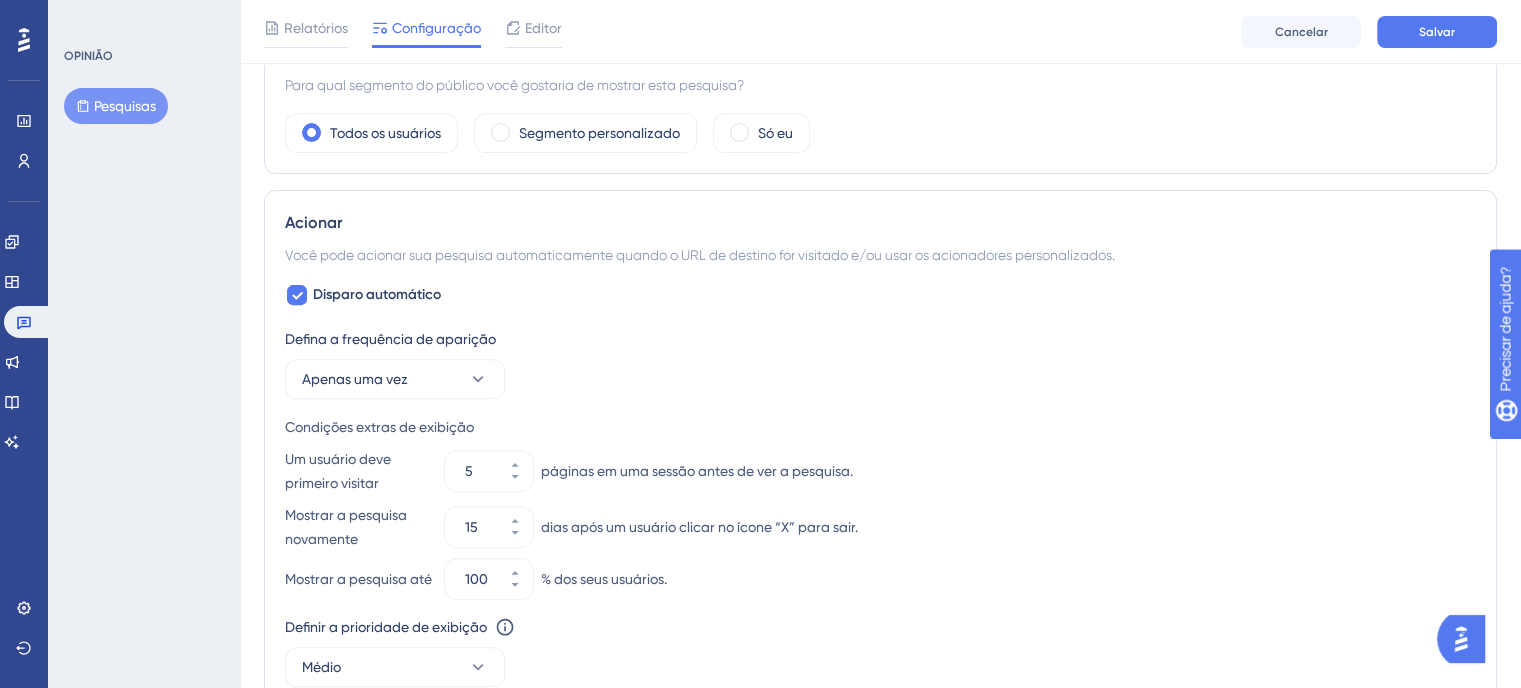 scroll, scrollTop: 700, scrollLeft: 0, axis: vertical 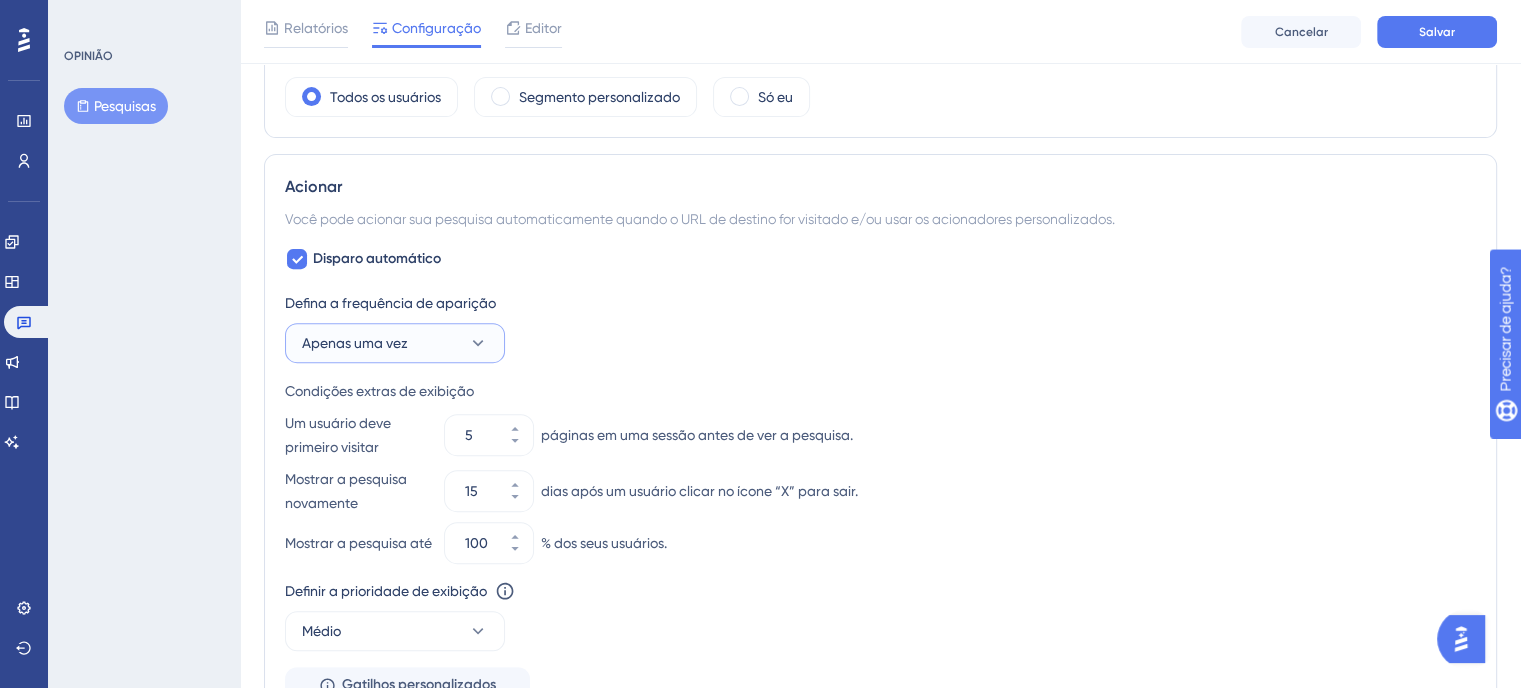click on "Apenas uma vez" at bounding box center (395, 343) 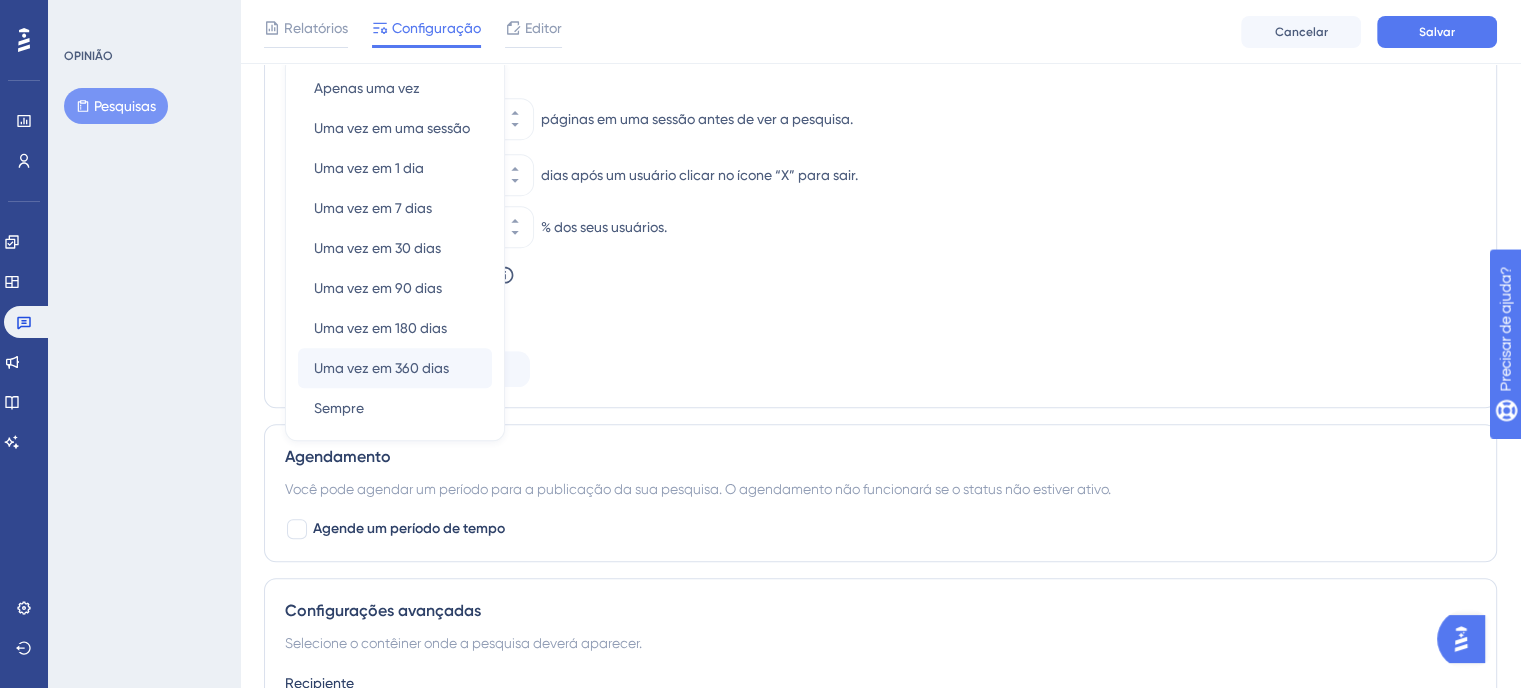 scroll, scrollTop: 816, scrollLeft: 0, axis: vertical 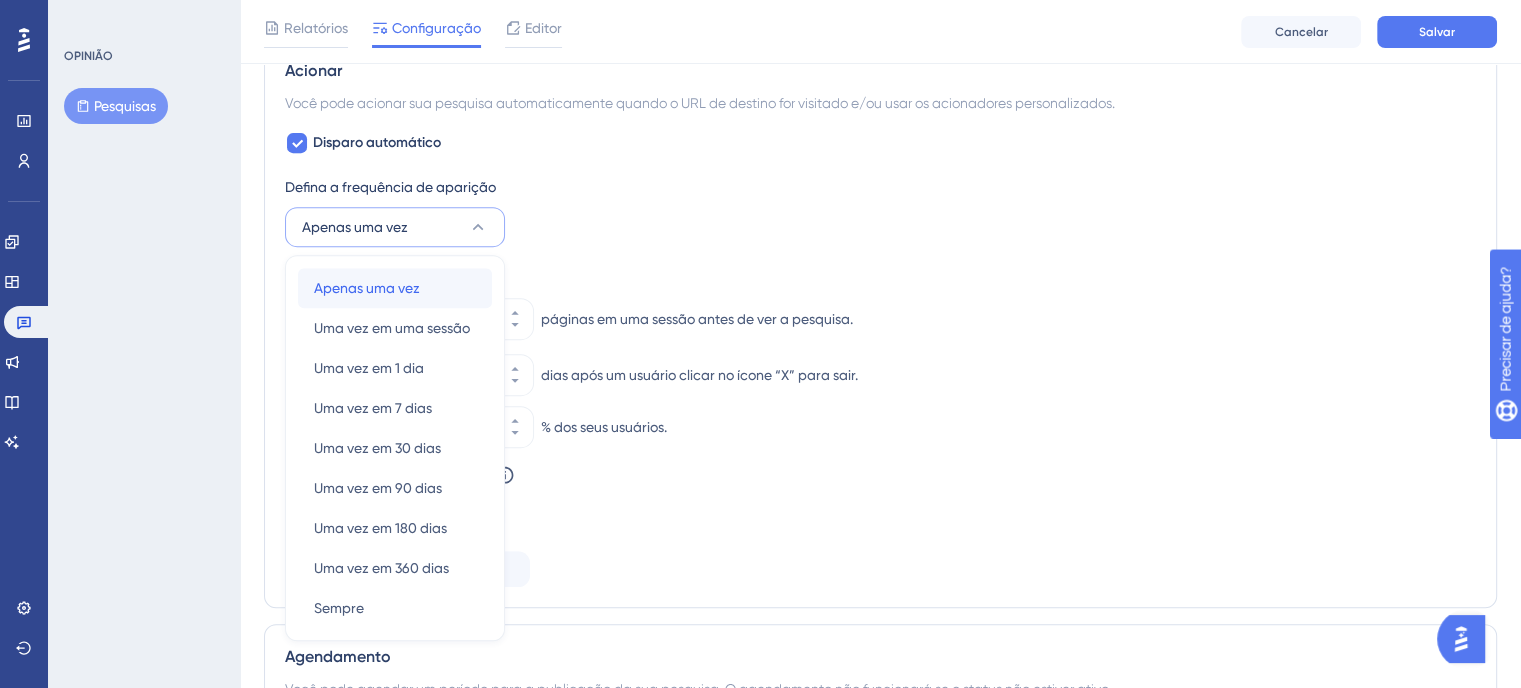 click on "Apenas uma vez Apenas uma vez" at bounding box center [395, 288] 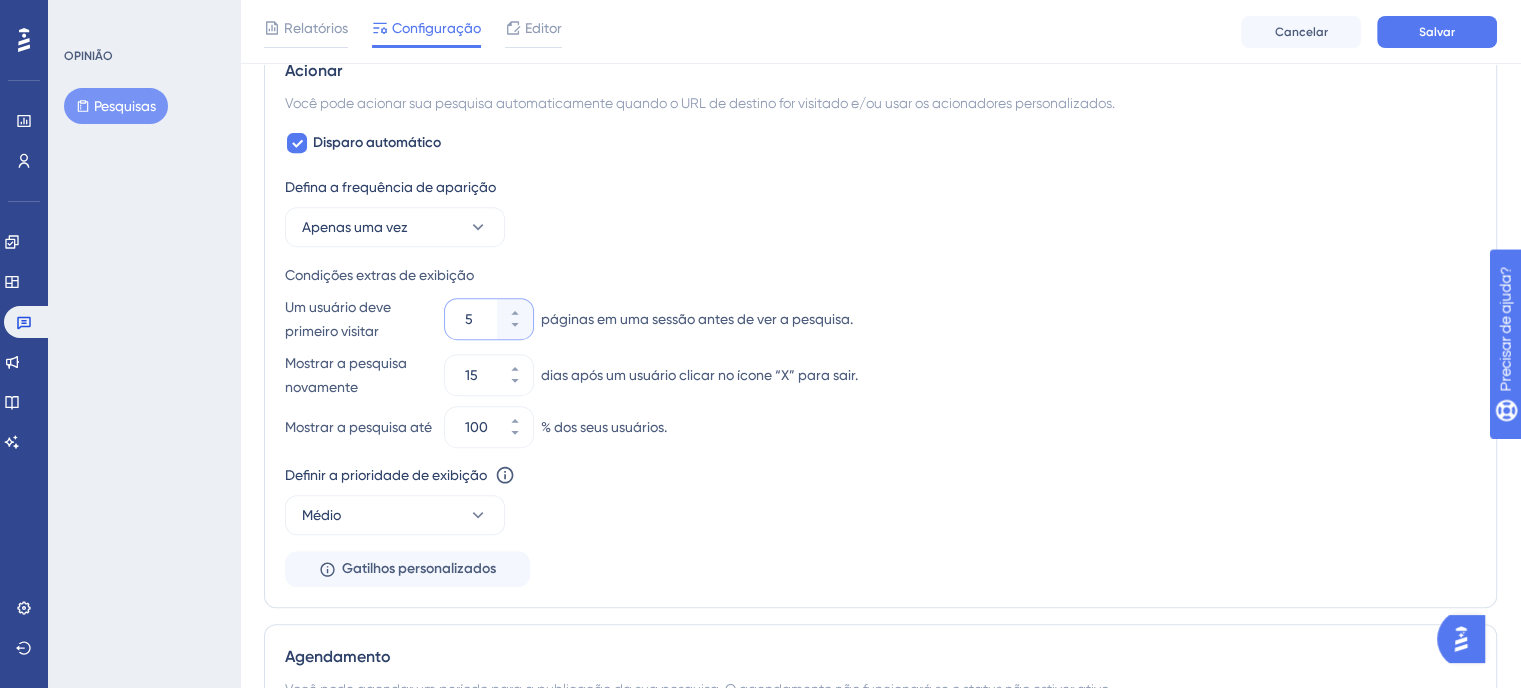 click on "5" at bounding box center (479, 319) 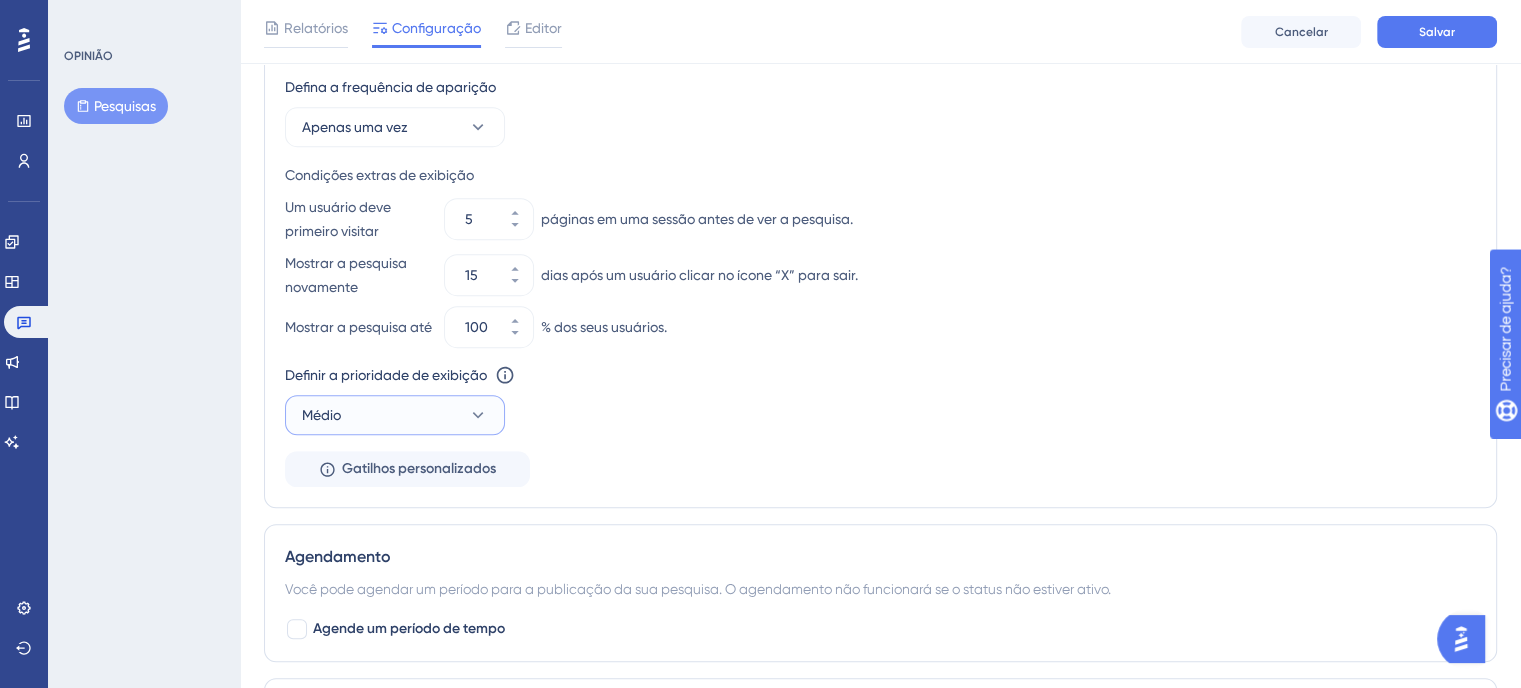 click on "Médio" at bounding box center (395, 415) 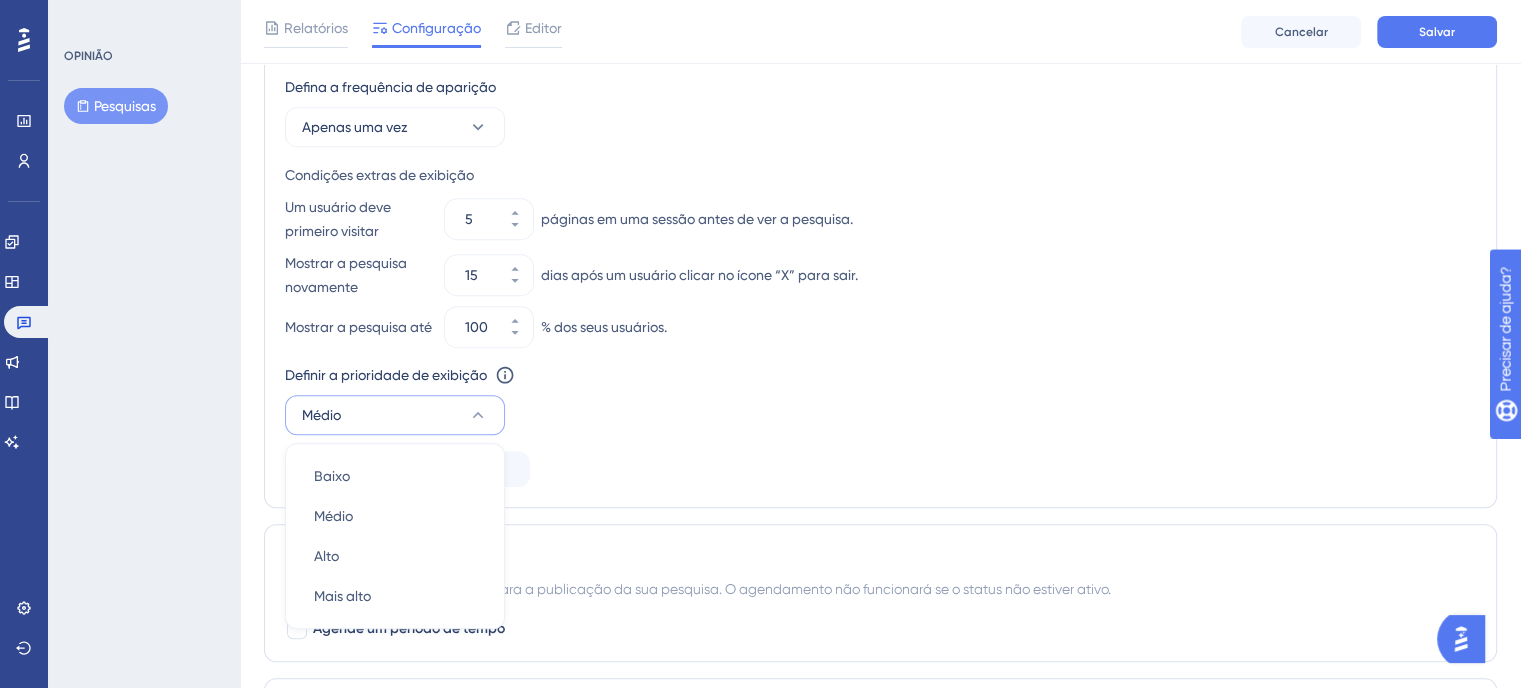 scroll, scrollTop: 1113, scrollLeft: 0, axis: vertical 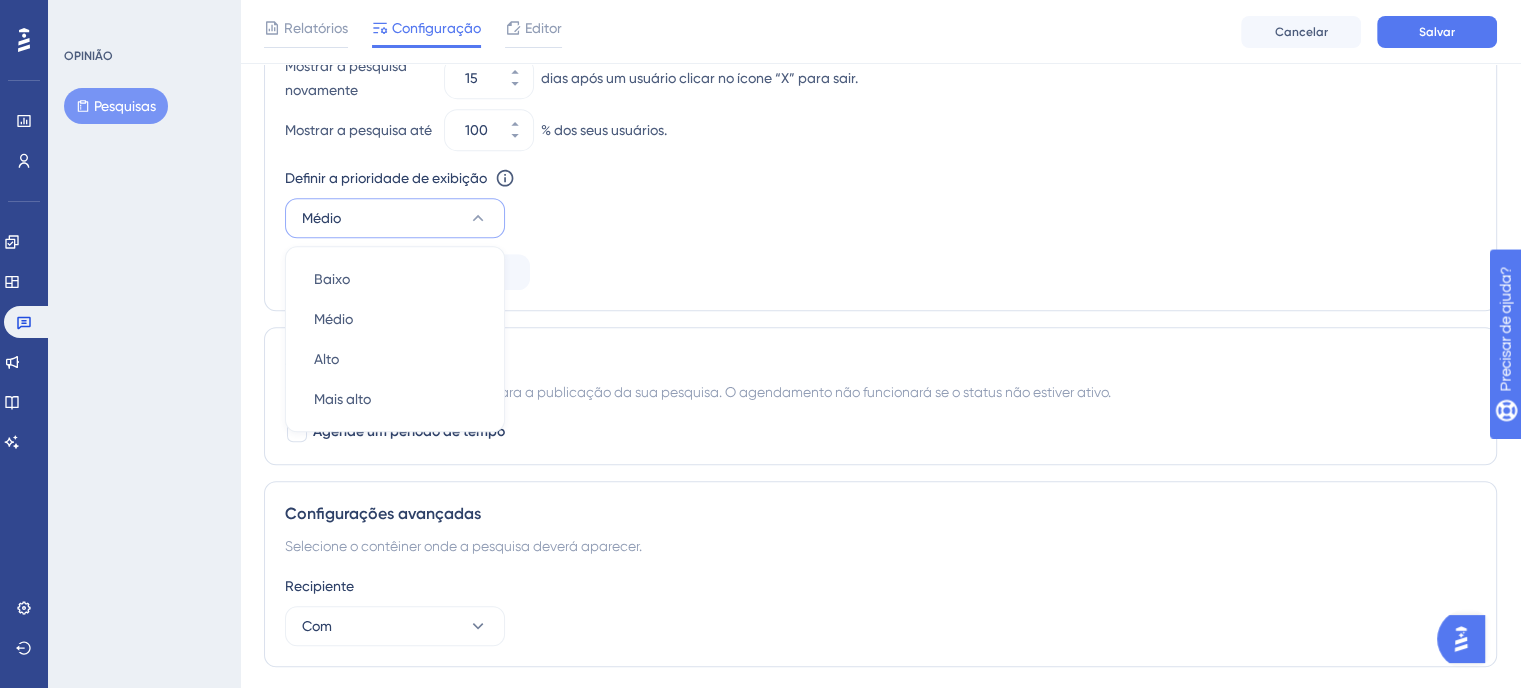 click on "Definir a prioridade de exibição Esta opção definirá a prioridade de exibição entre materiais disparados automaticamente em casos de conflitos entre vários materiais" at bounding box center [880, 178] 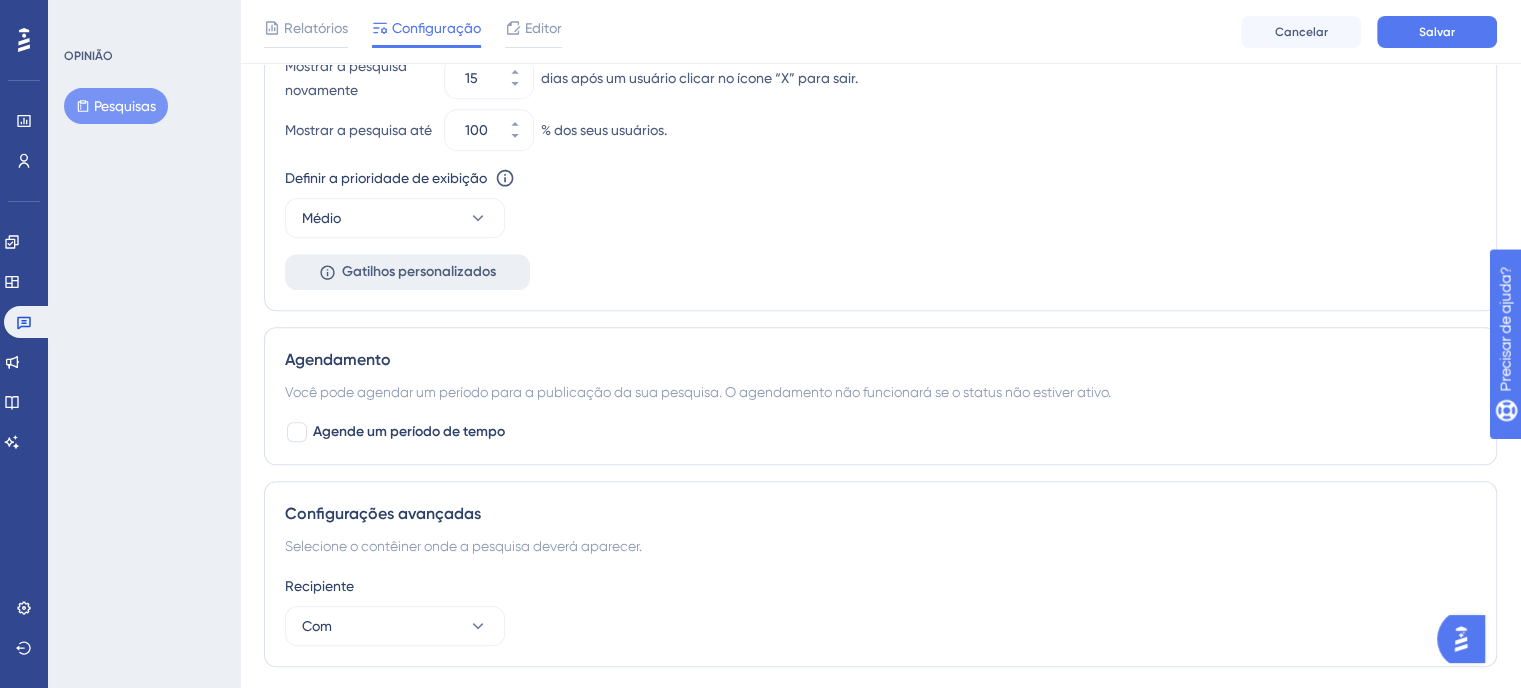 click on "Gatilhos personalizados" at bounding box center (419, 272) 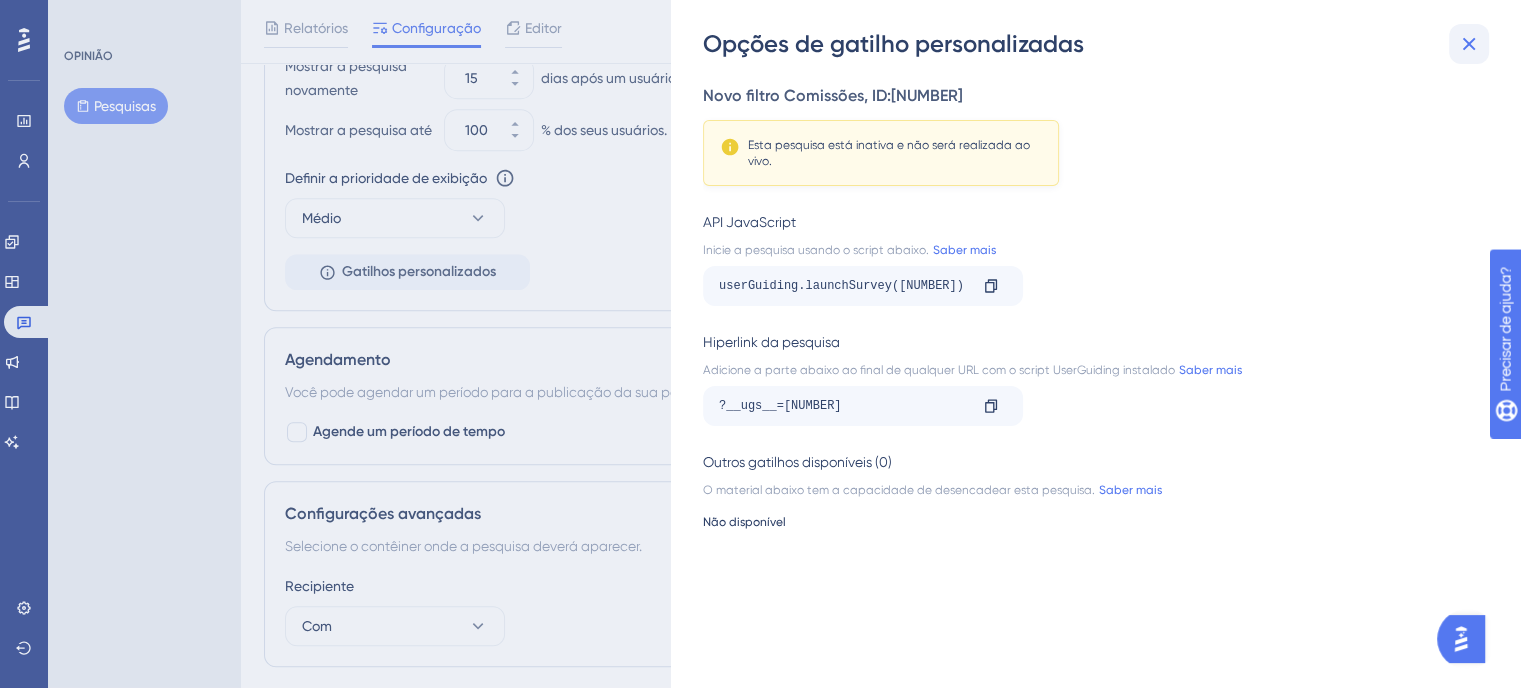 click 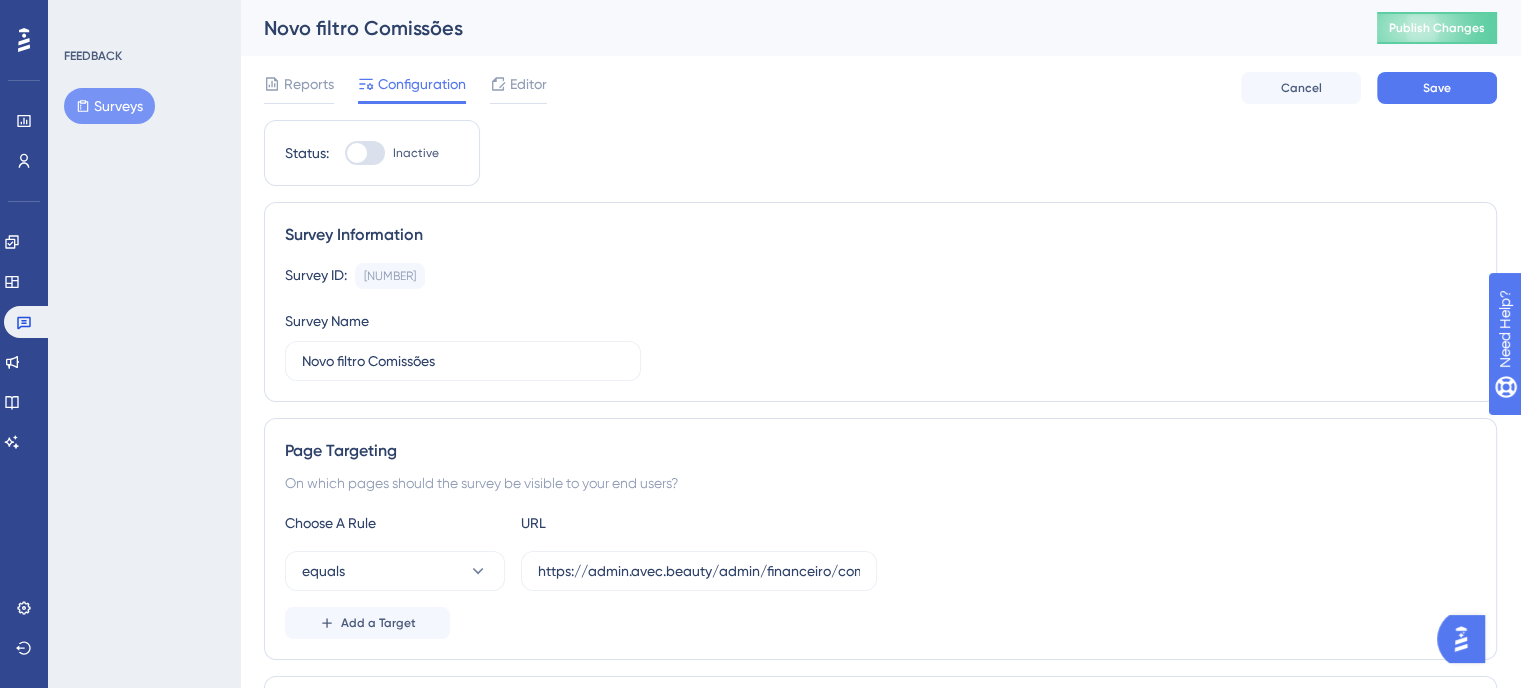 scroll, scrollTop: 200, scrollLeft: 0, axis: vertical 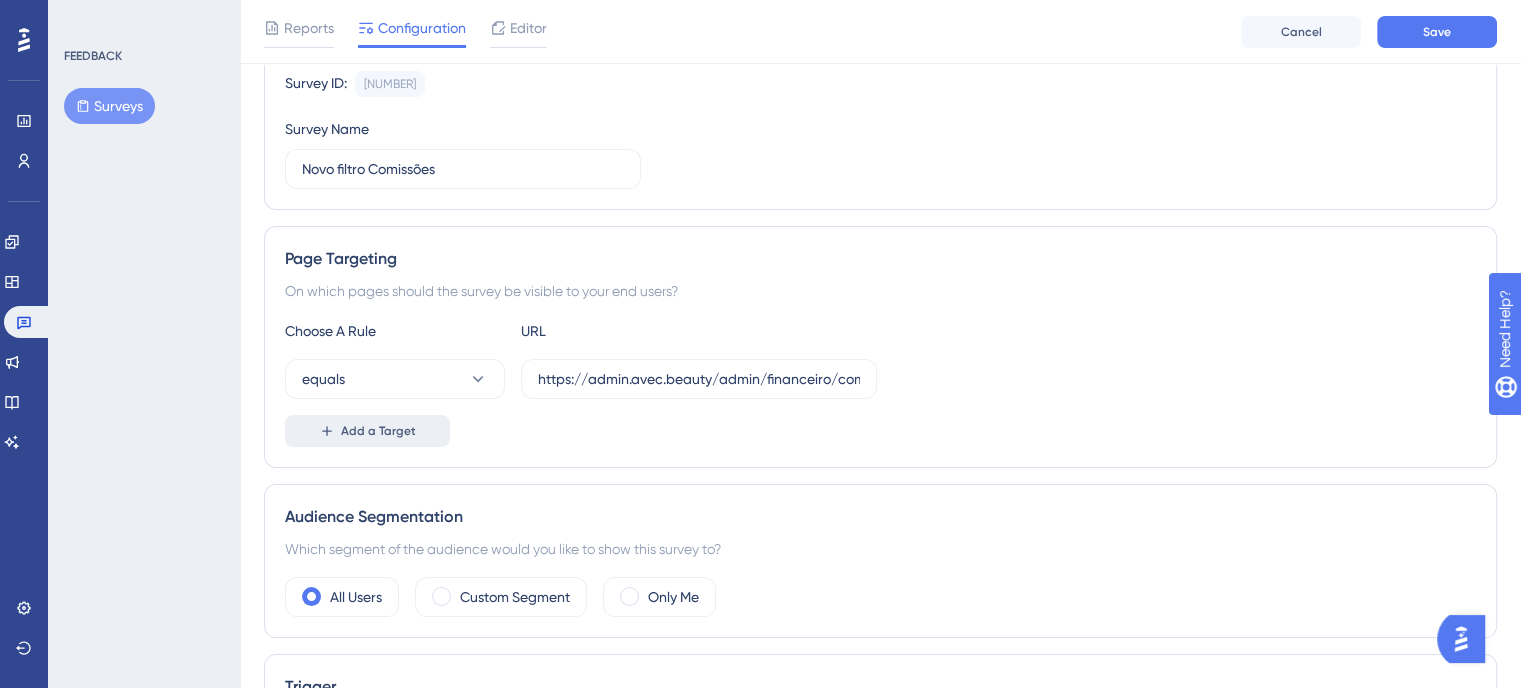 click on "Add a Target" at bounding box center (367, 431) 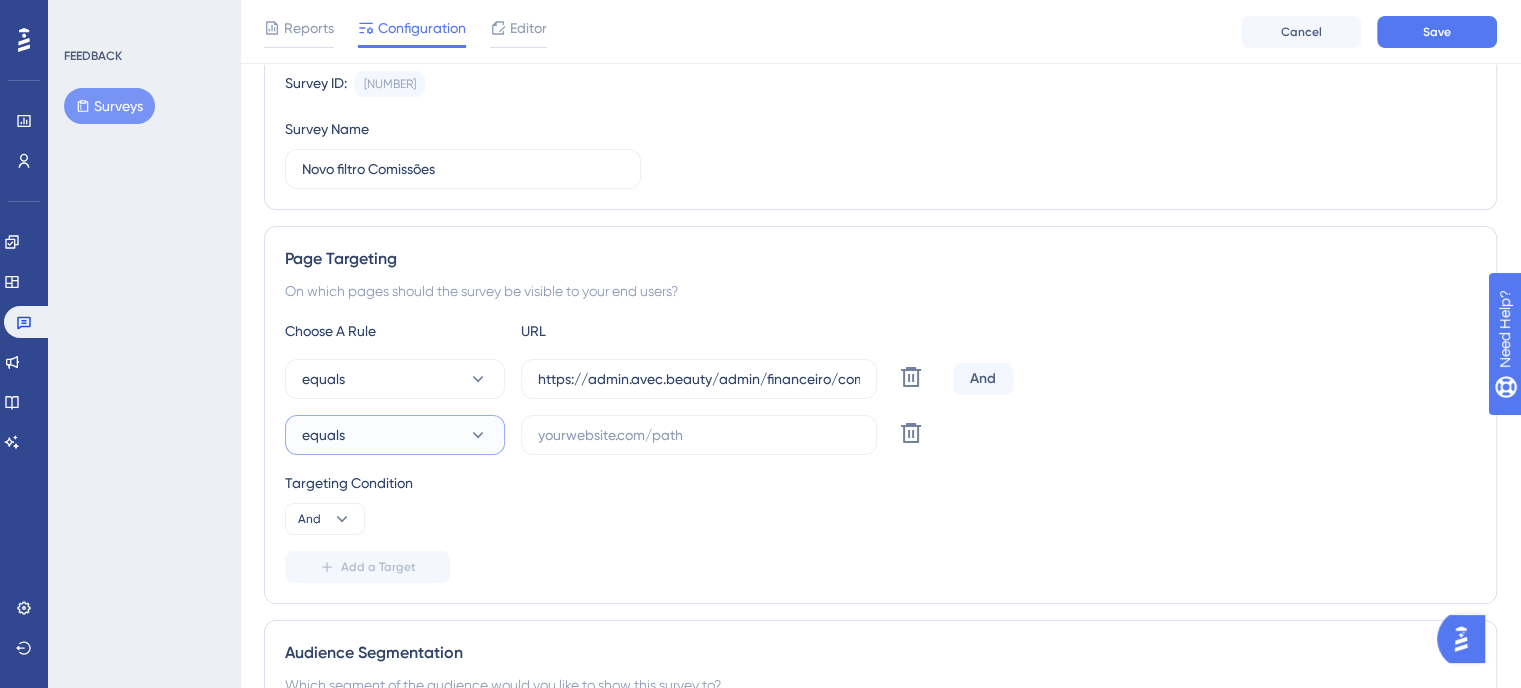 click on "equals" at bounding box center [395, 435] 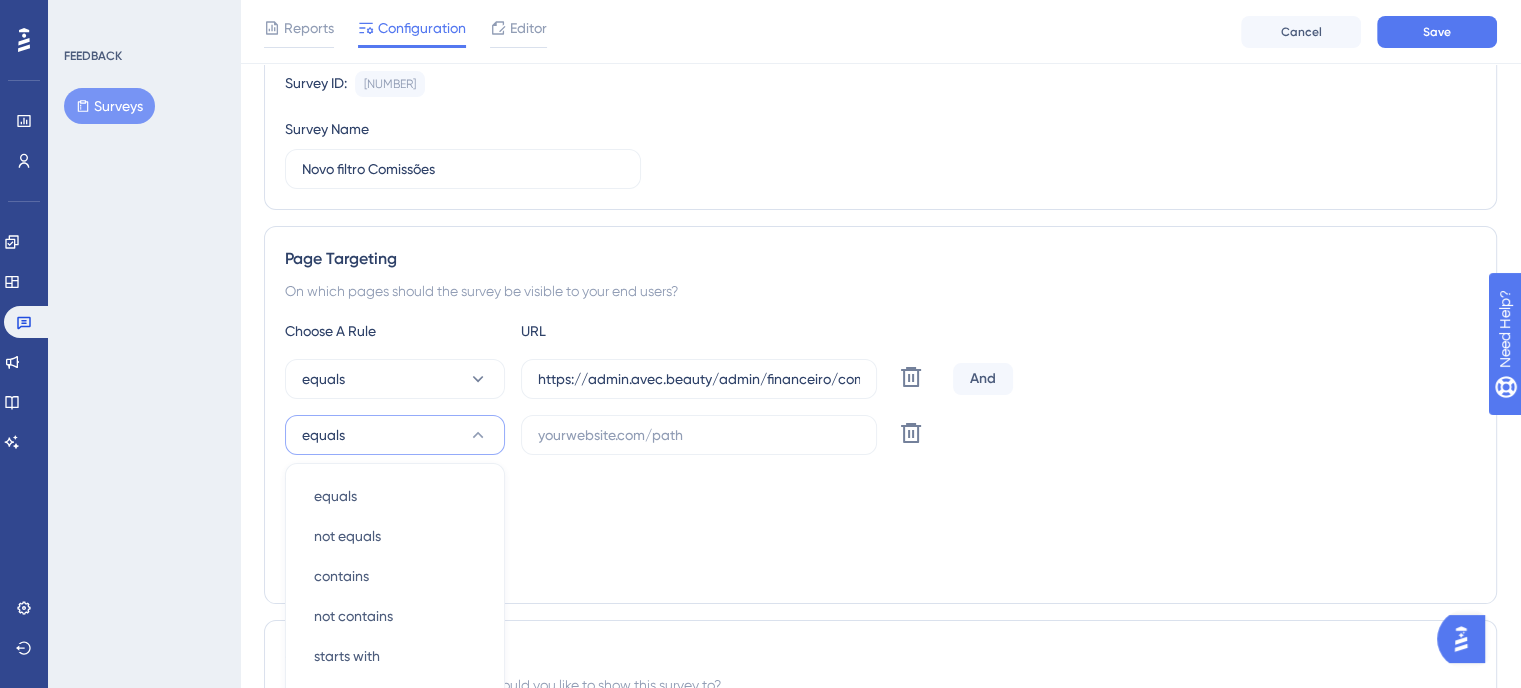 scroll, scrollTop: 468, scrollLeft: 0, axis: vertical 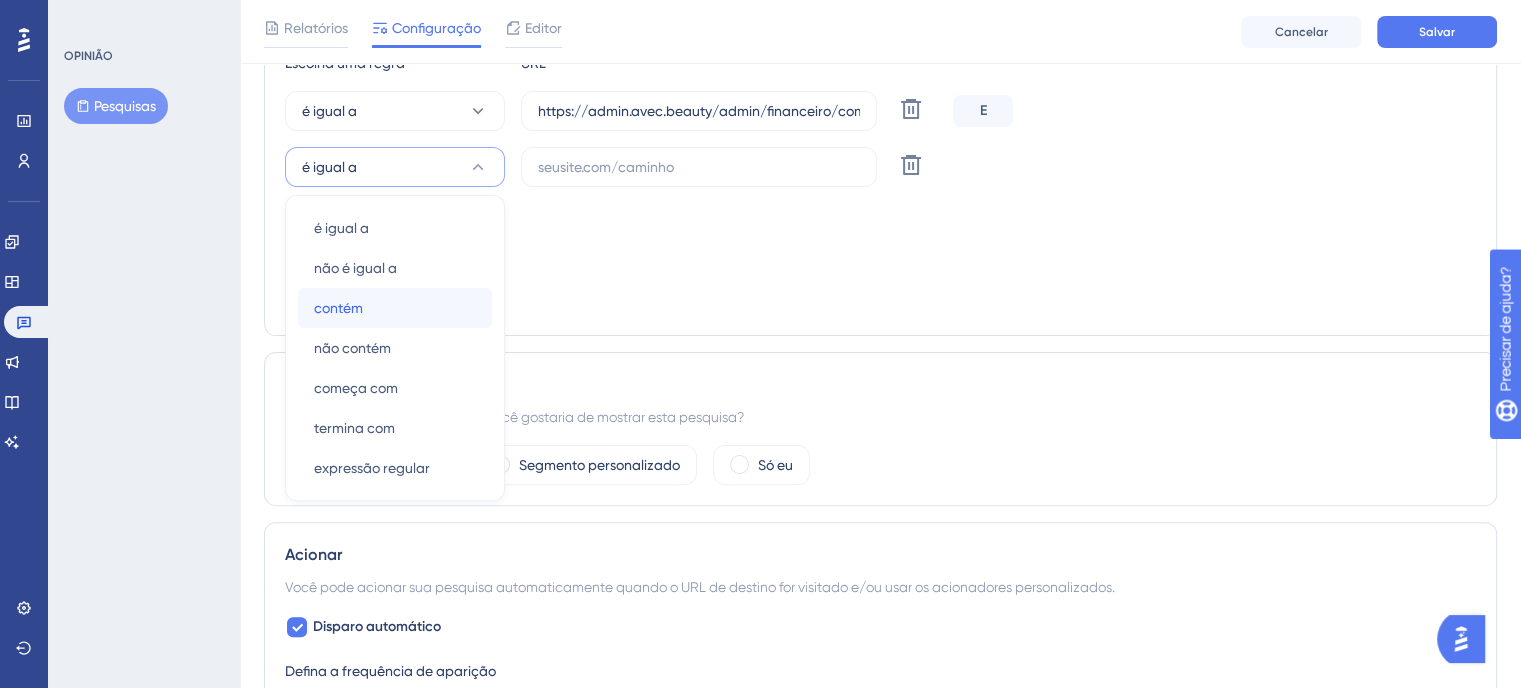 click on "contém contém" at bounding box center (395, 308) 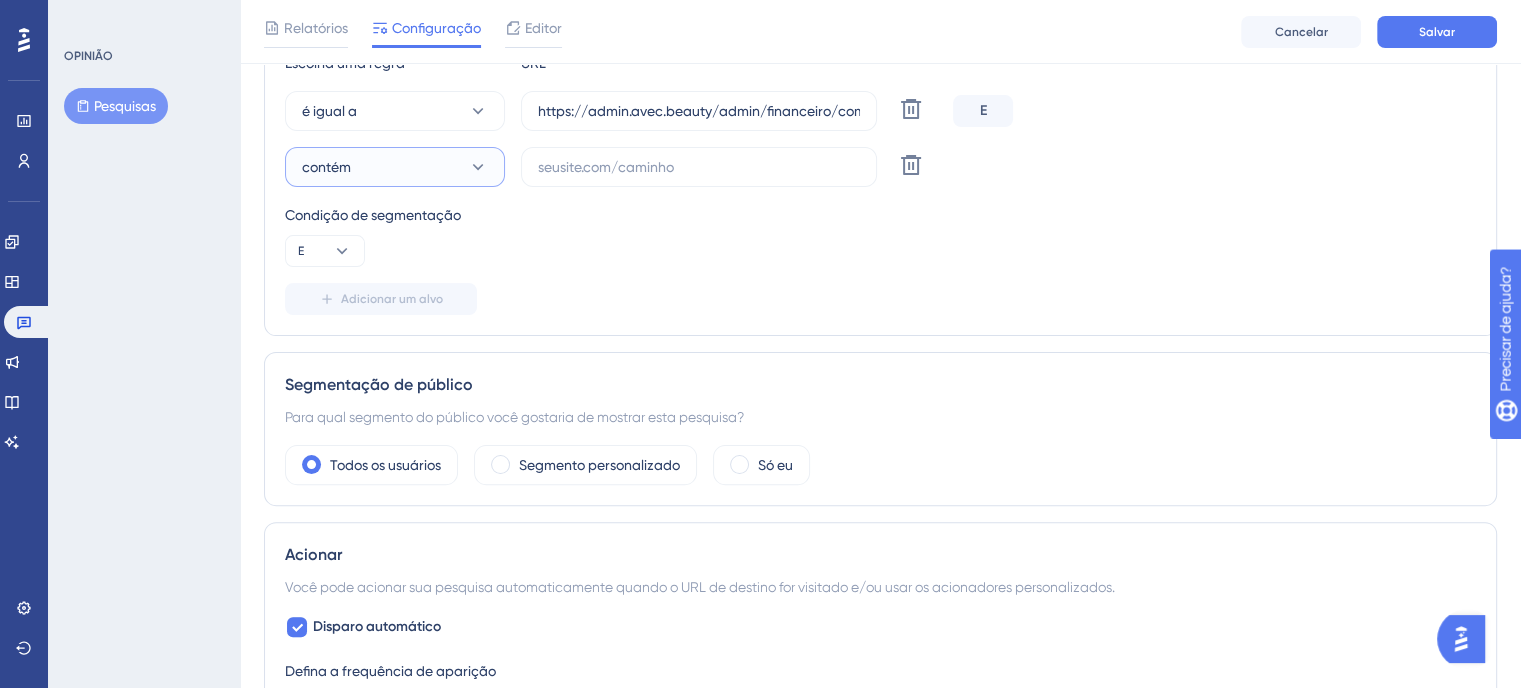 click on "contém" at bounding box center (395, 167) 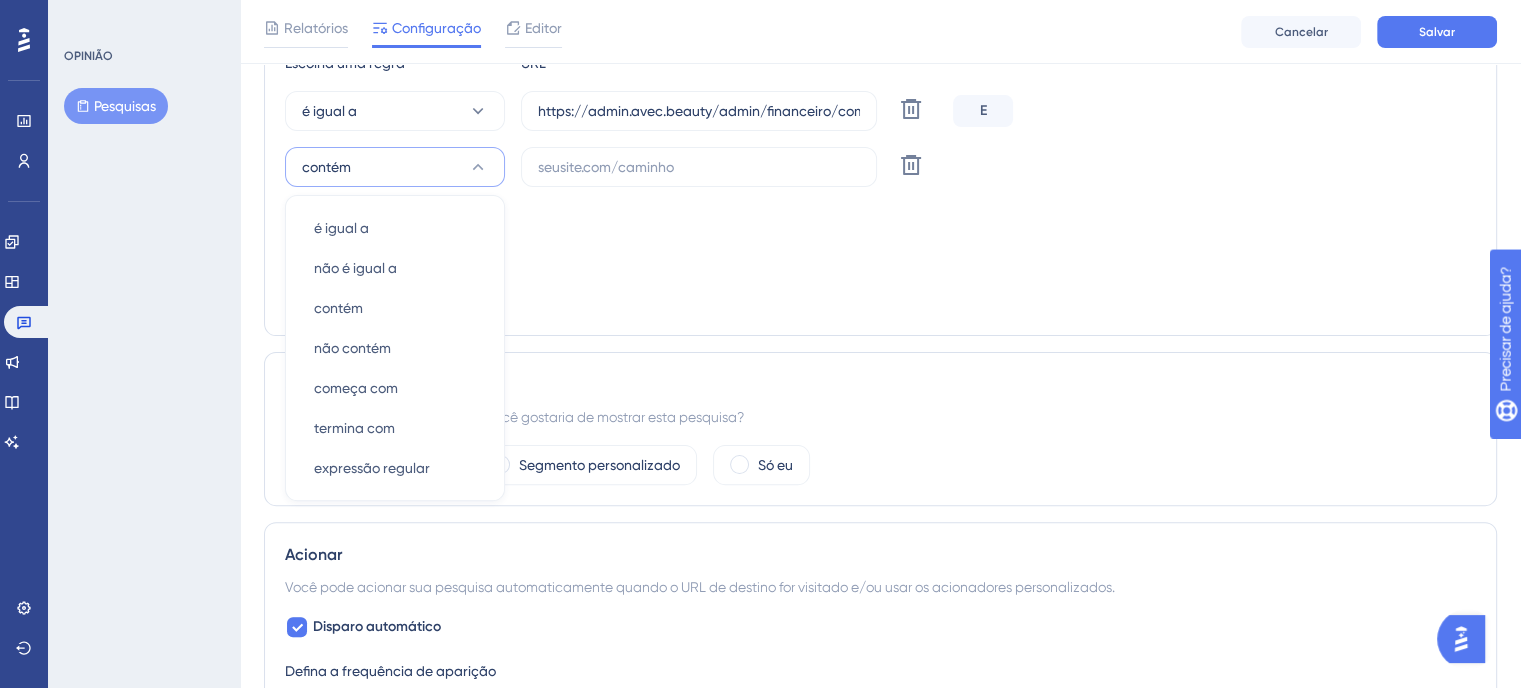 scroll, scrollTop: 470, scrollLeft: 0, axis: vertical 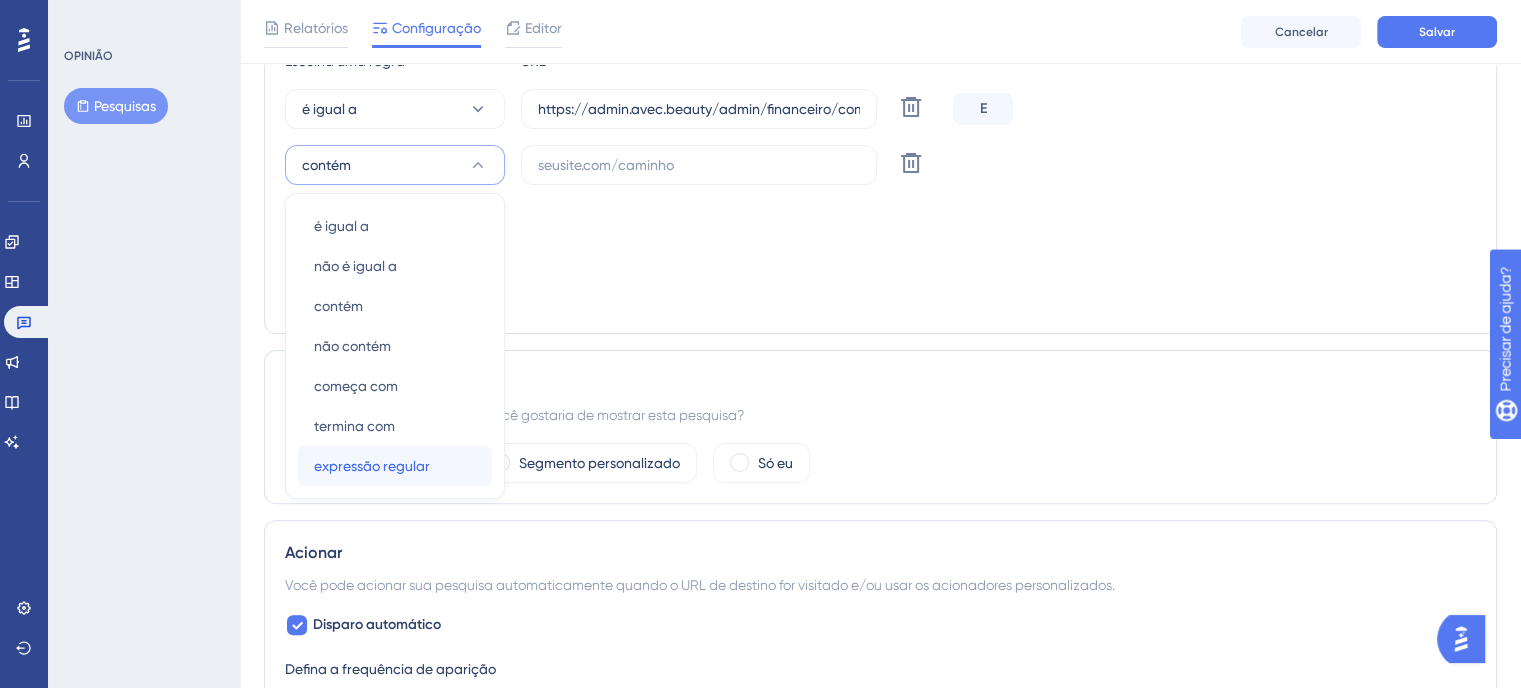click on "expressão regular" at bounding box center (372, 466) 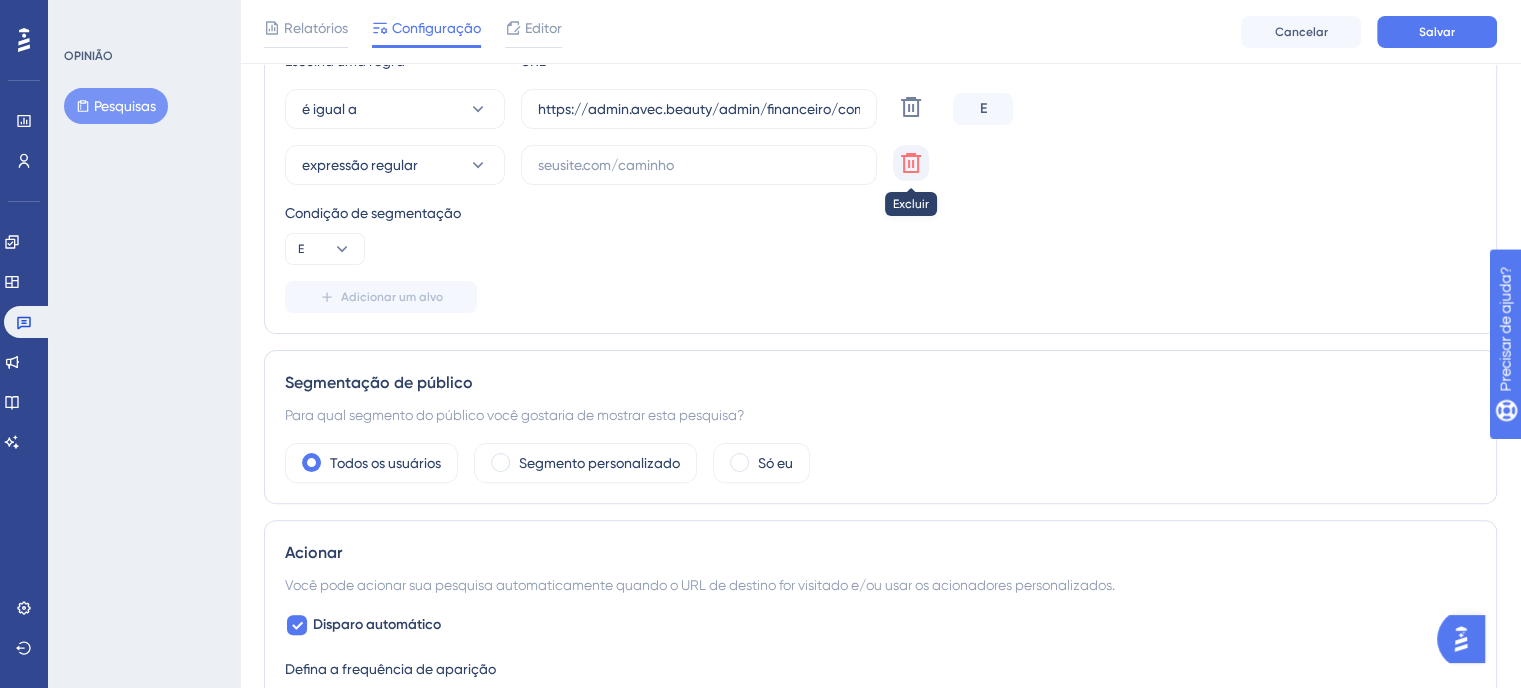 click at bounding box center [911, 107] 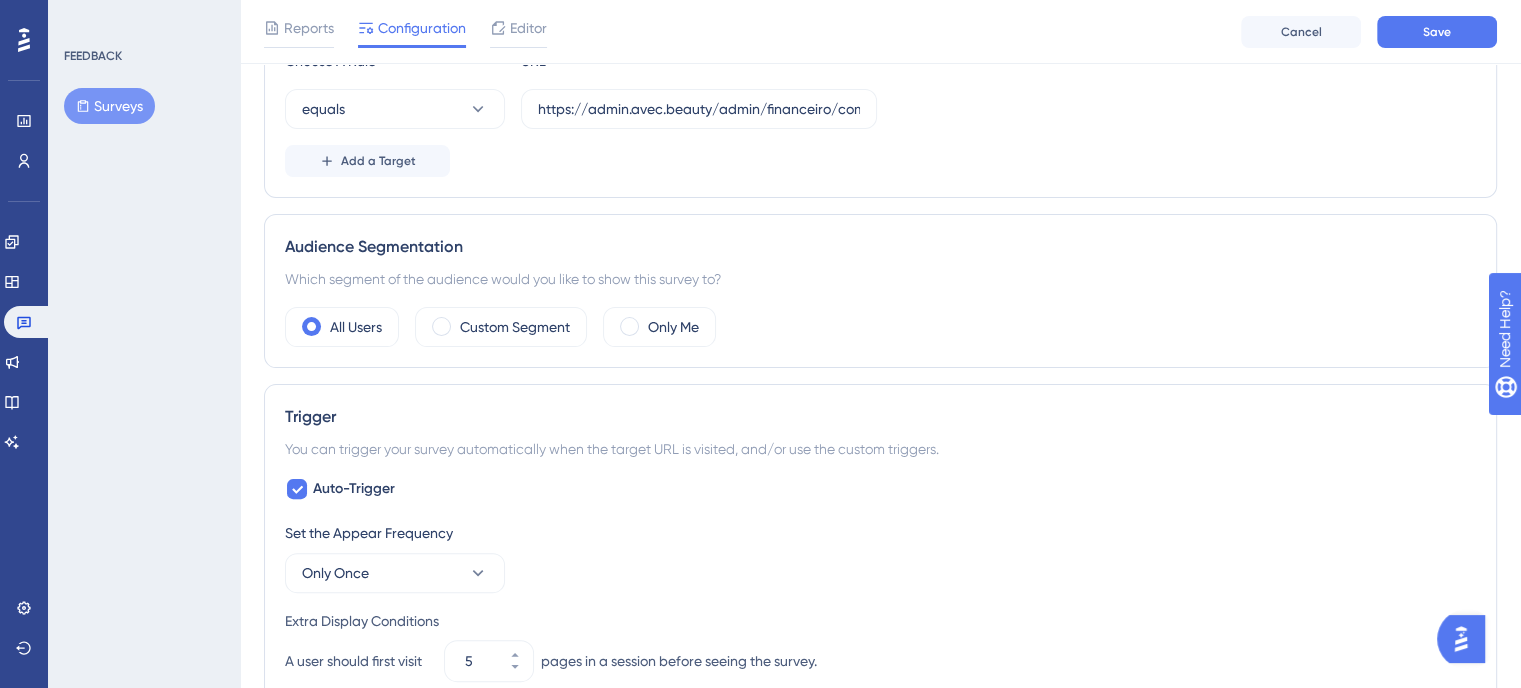 click on "Audience Segmentation Which segment of the audience would you like to show this survey to? All Users Custom Segment Only Me" at bounding box center [880, 291] 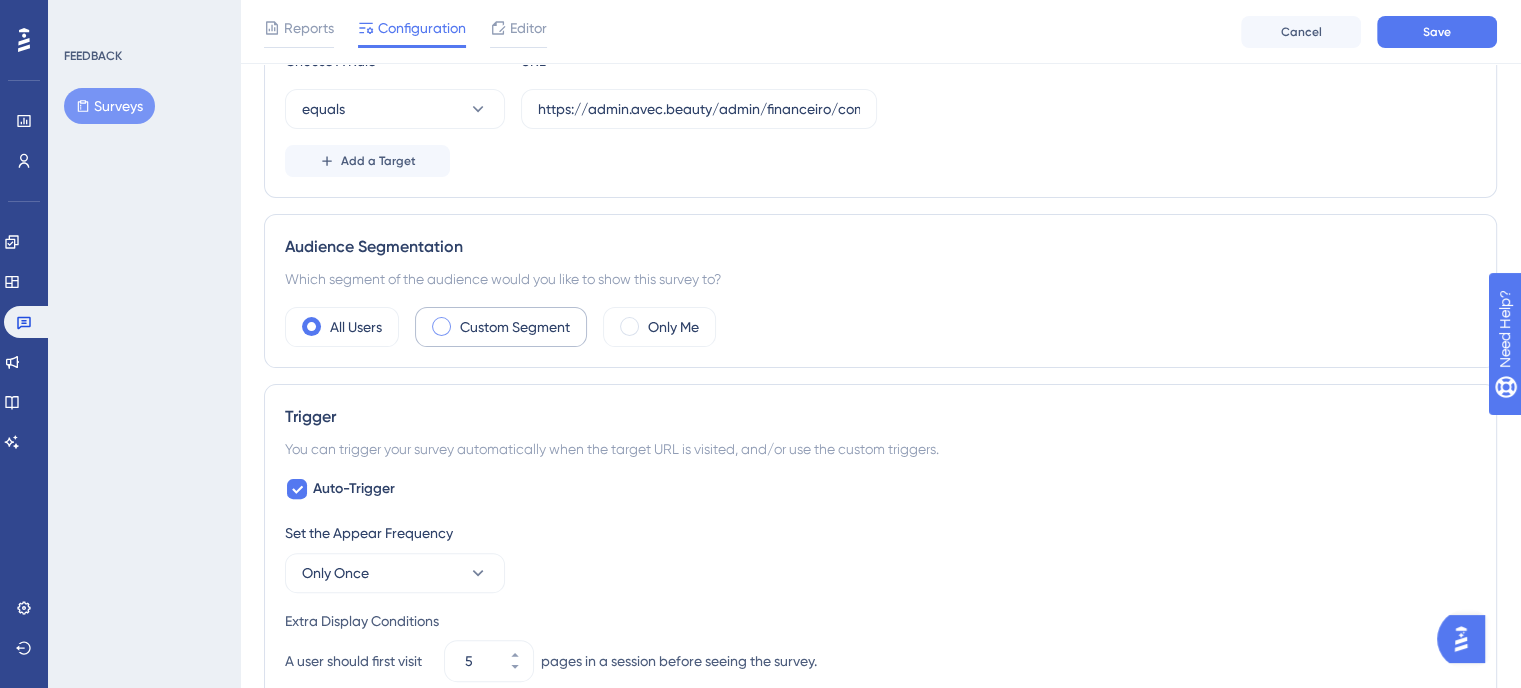 click on "Custom Segment" at bounding box center [515, 327] 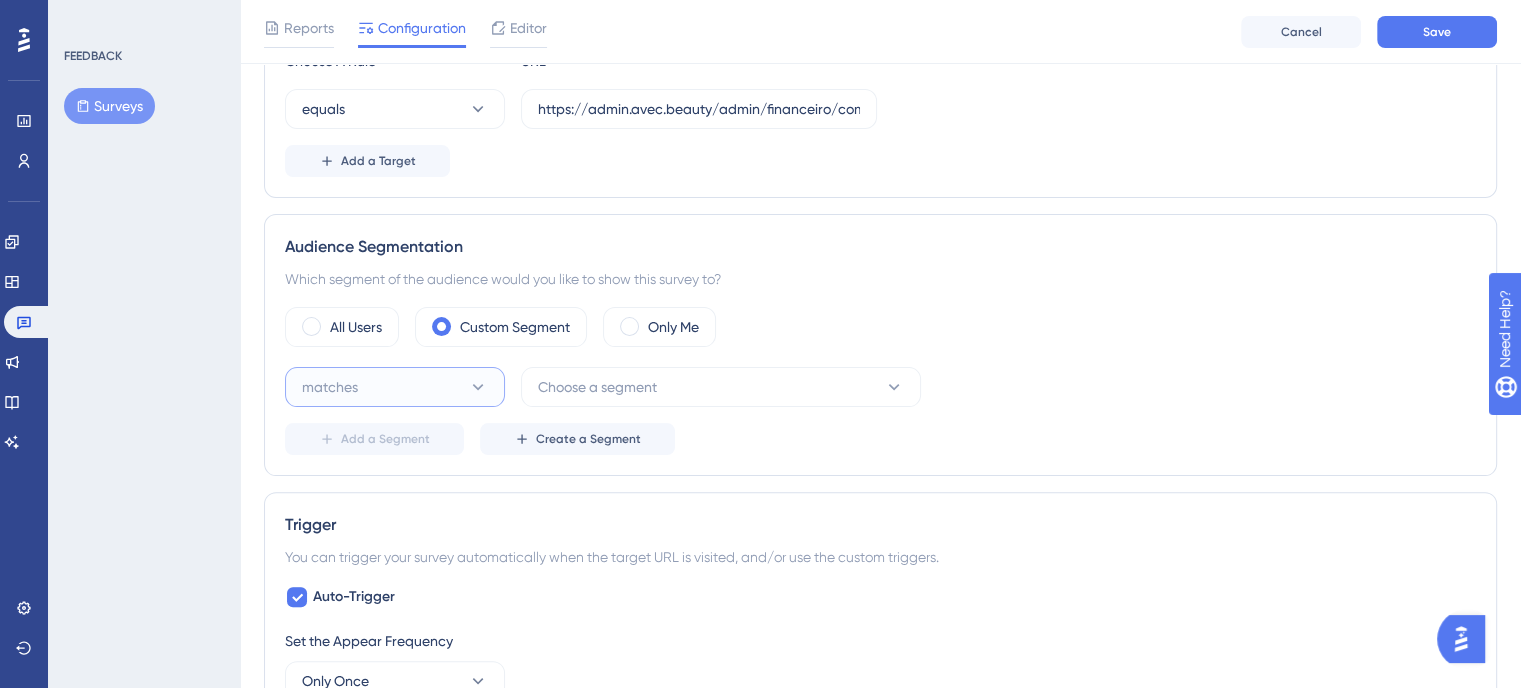 click on "matches" at bounding box center (395, 387) 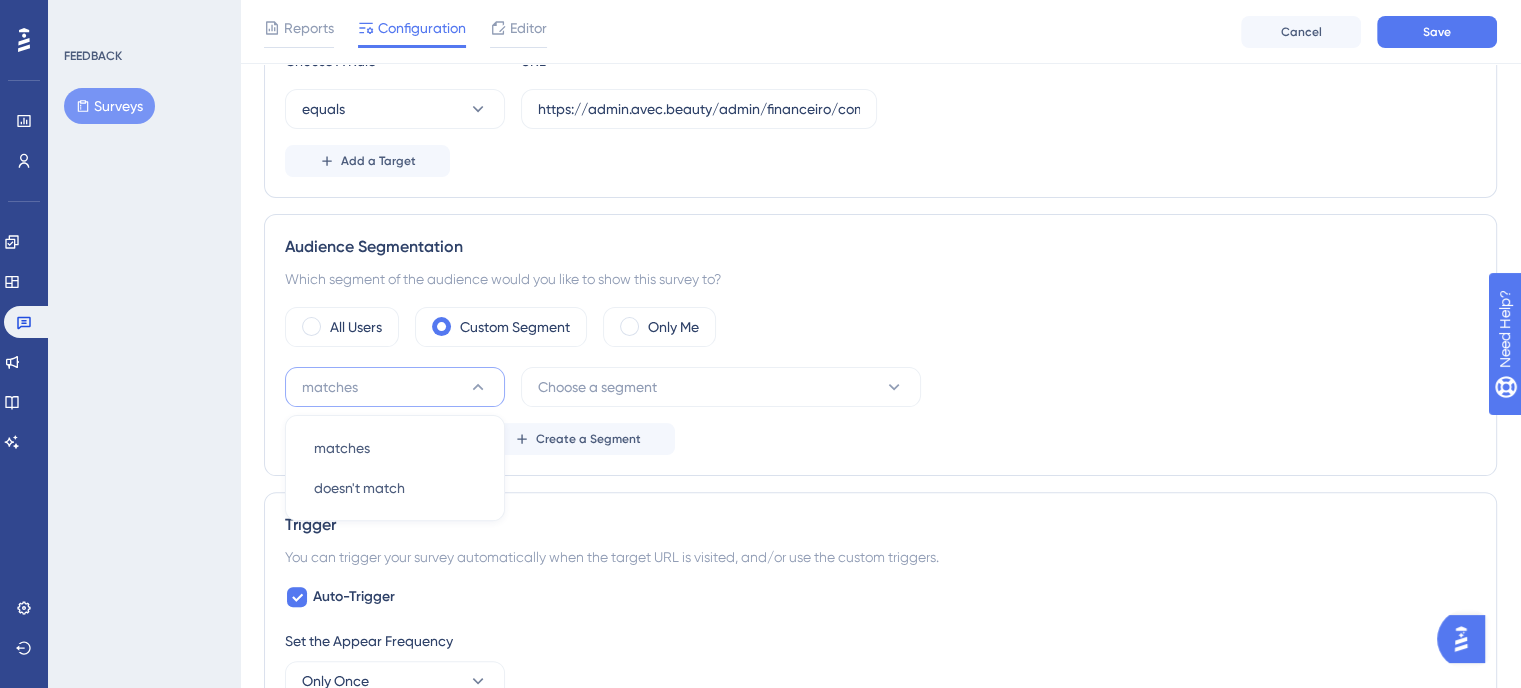 click on "matches" at bounding box center (395, 387) 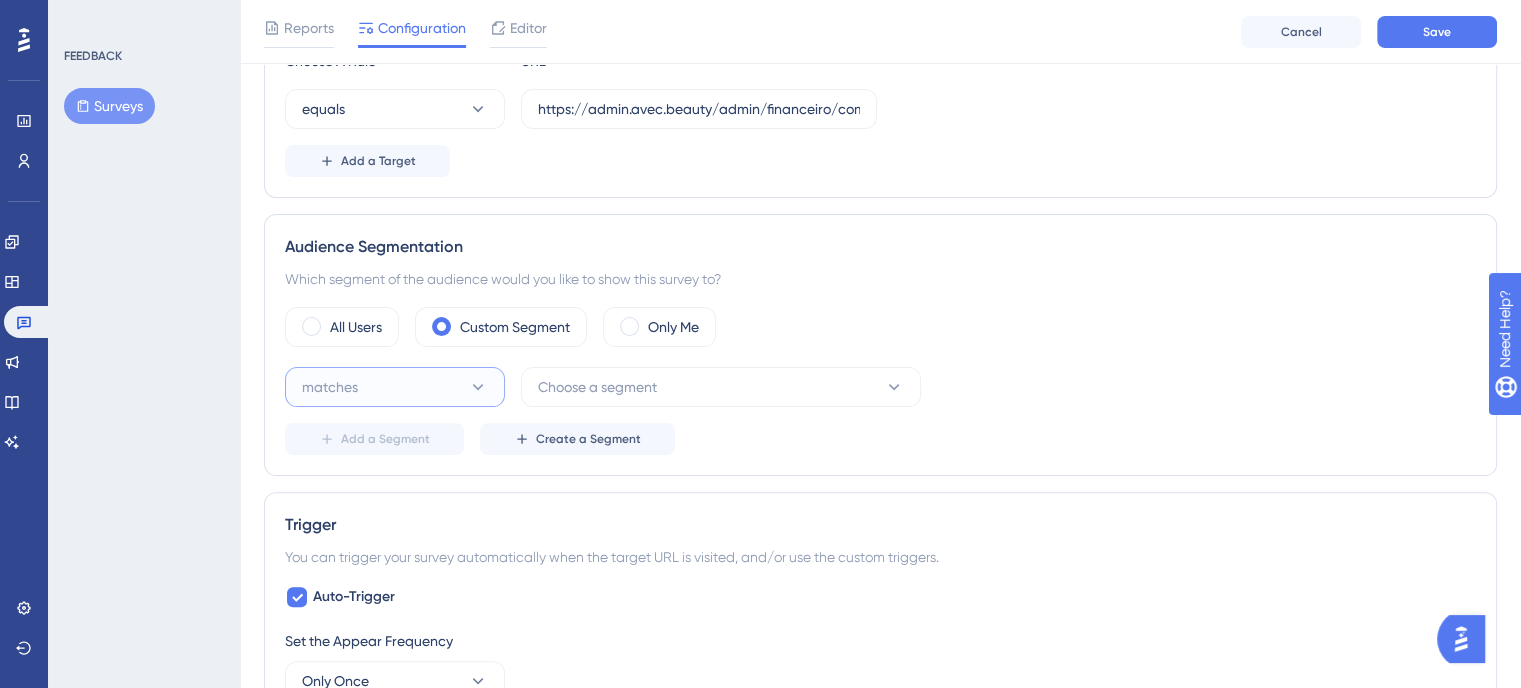 click on "matches" at bounding box center (395, 387) 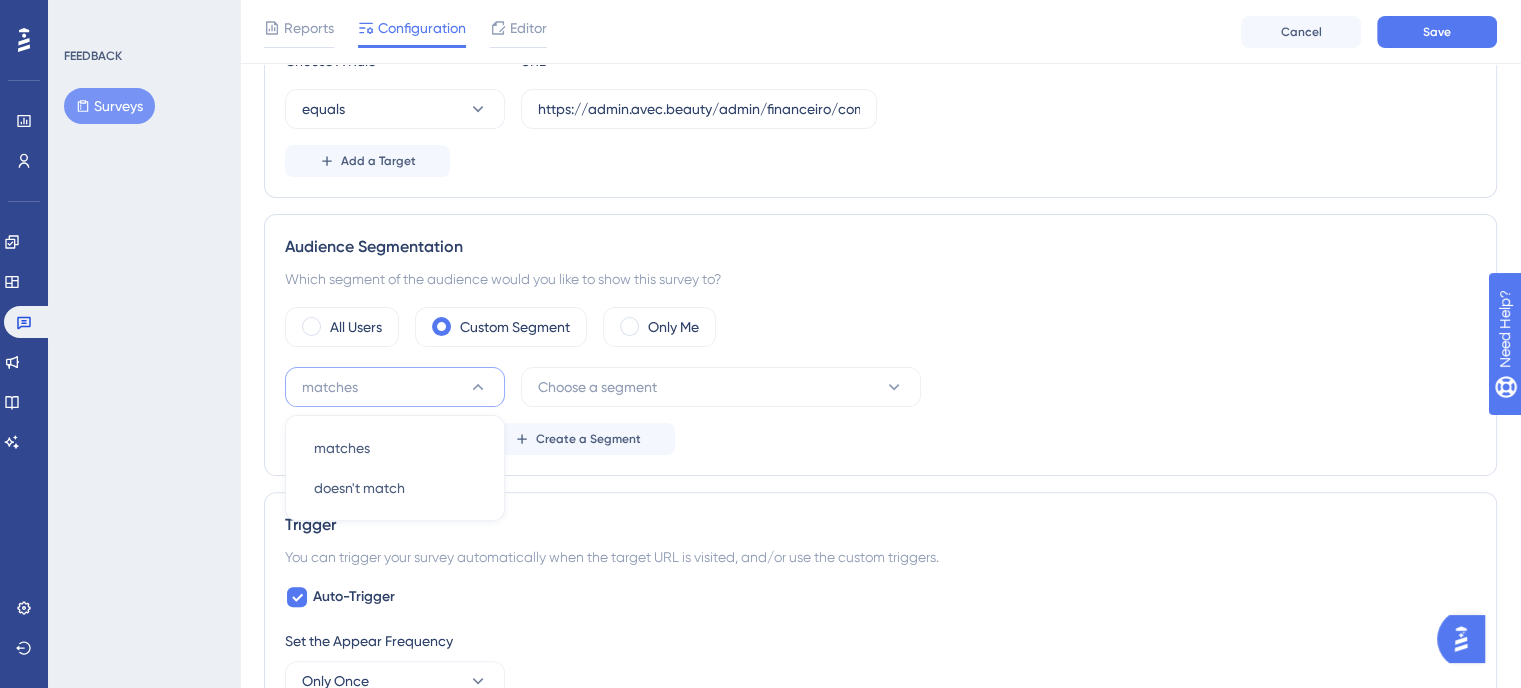 click on "Add a Segment Create a Segment" at bounding box center (880, 439) 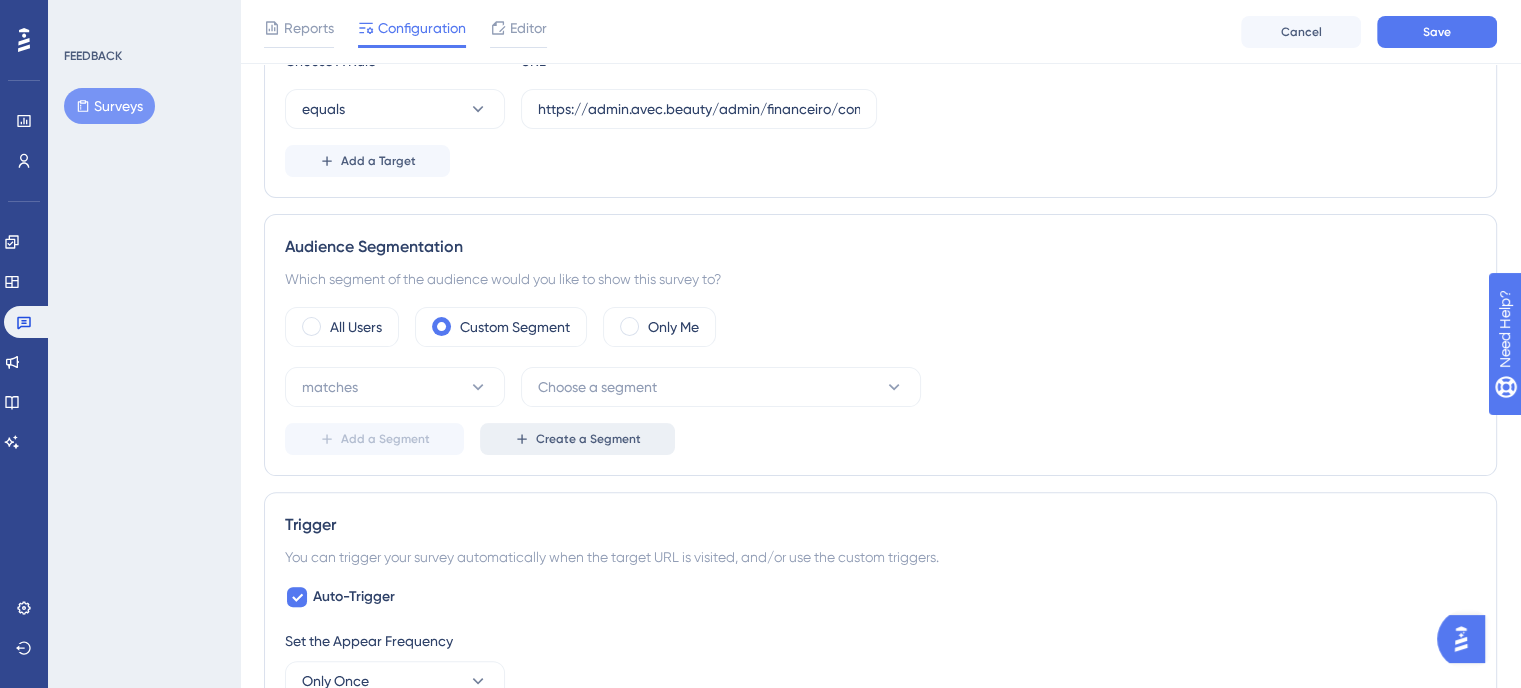 click on "Create a Segment" at bounding box center (588, 439) 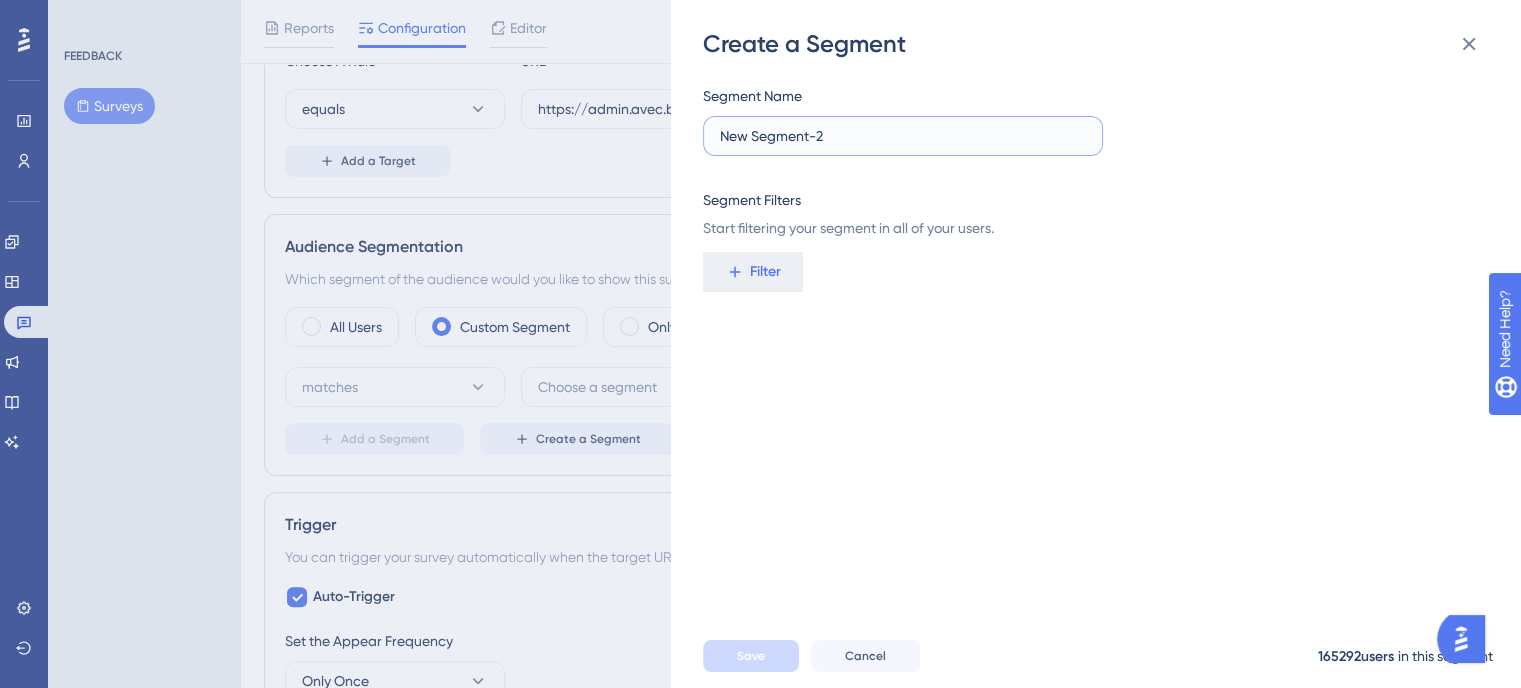 click on "New Segment-2" at bounding box center (903, 136) 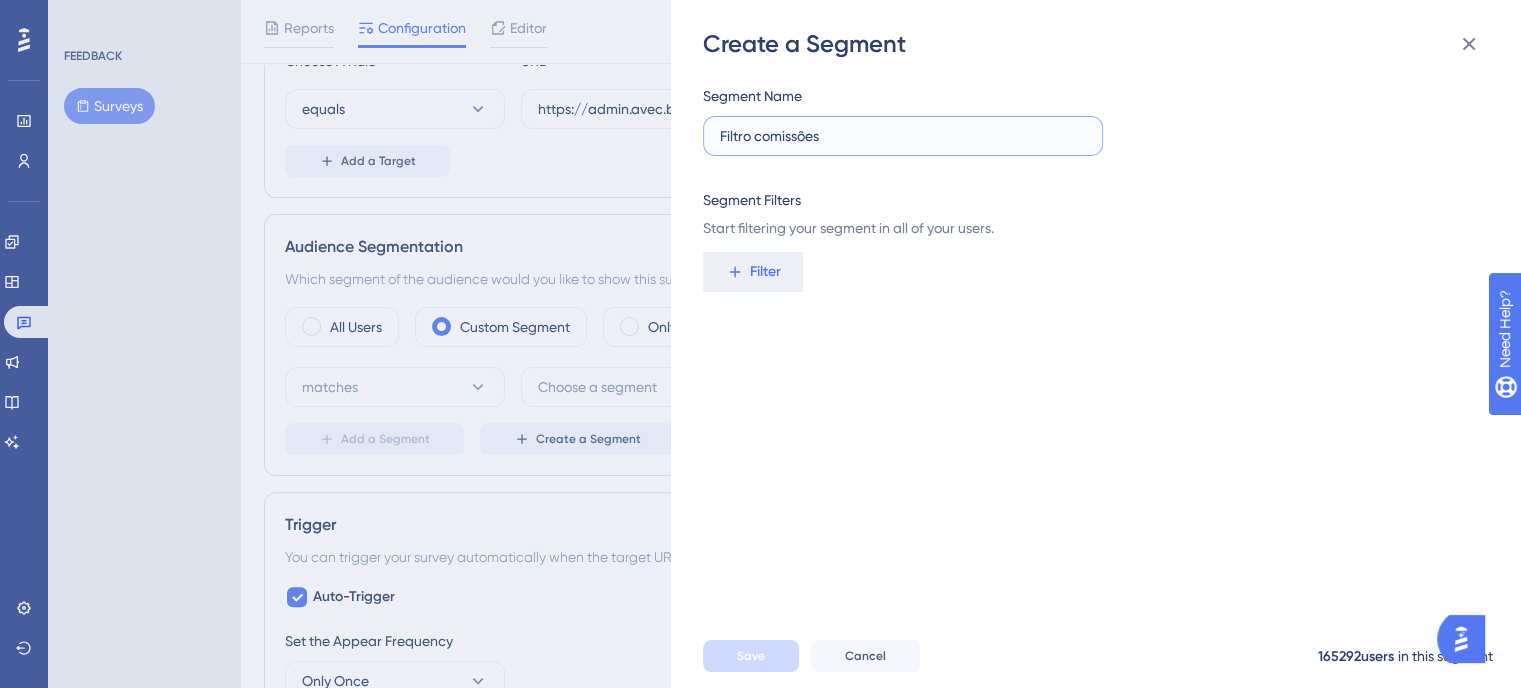 type on "Filtro comissões" 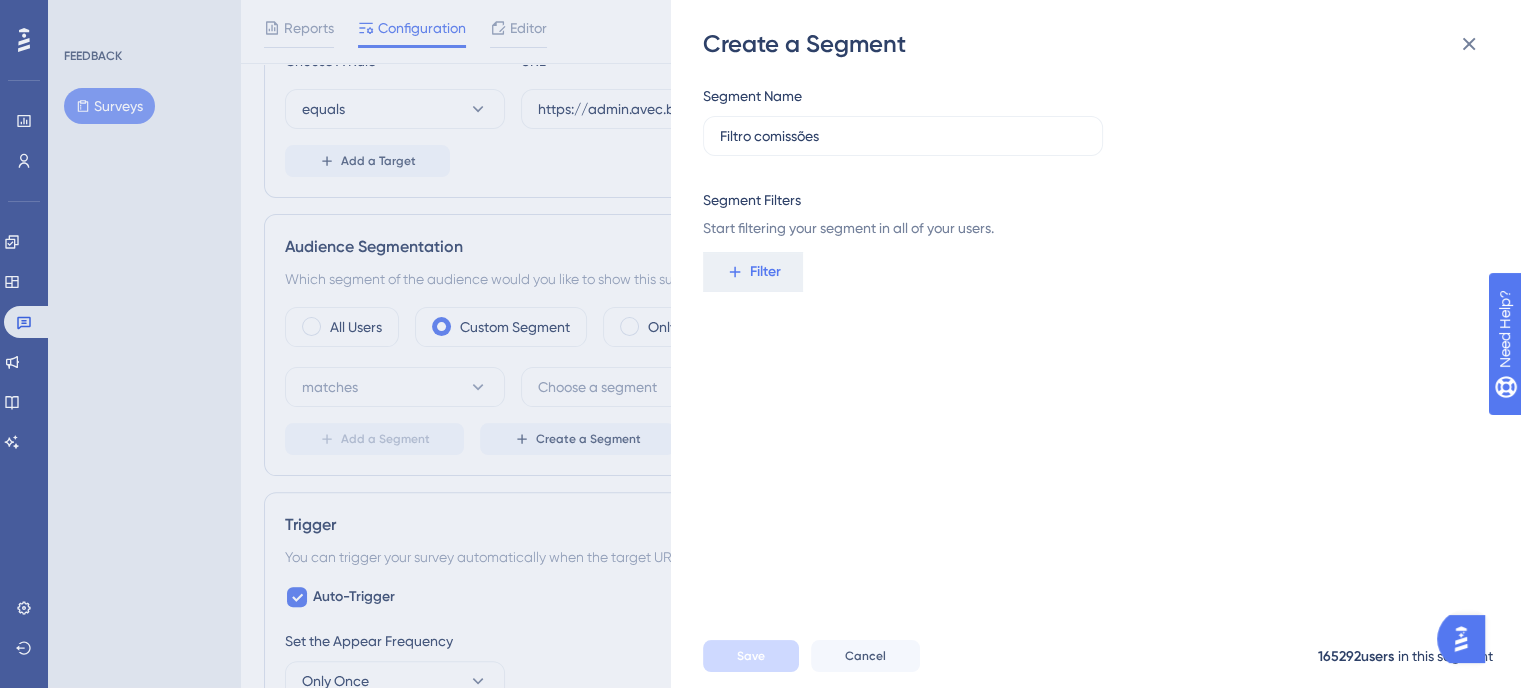 click on "Start filtering your segment in all of your users." at bounding box center [1090, 228] 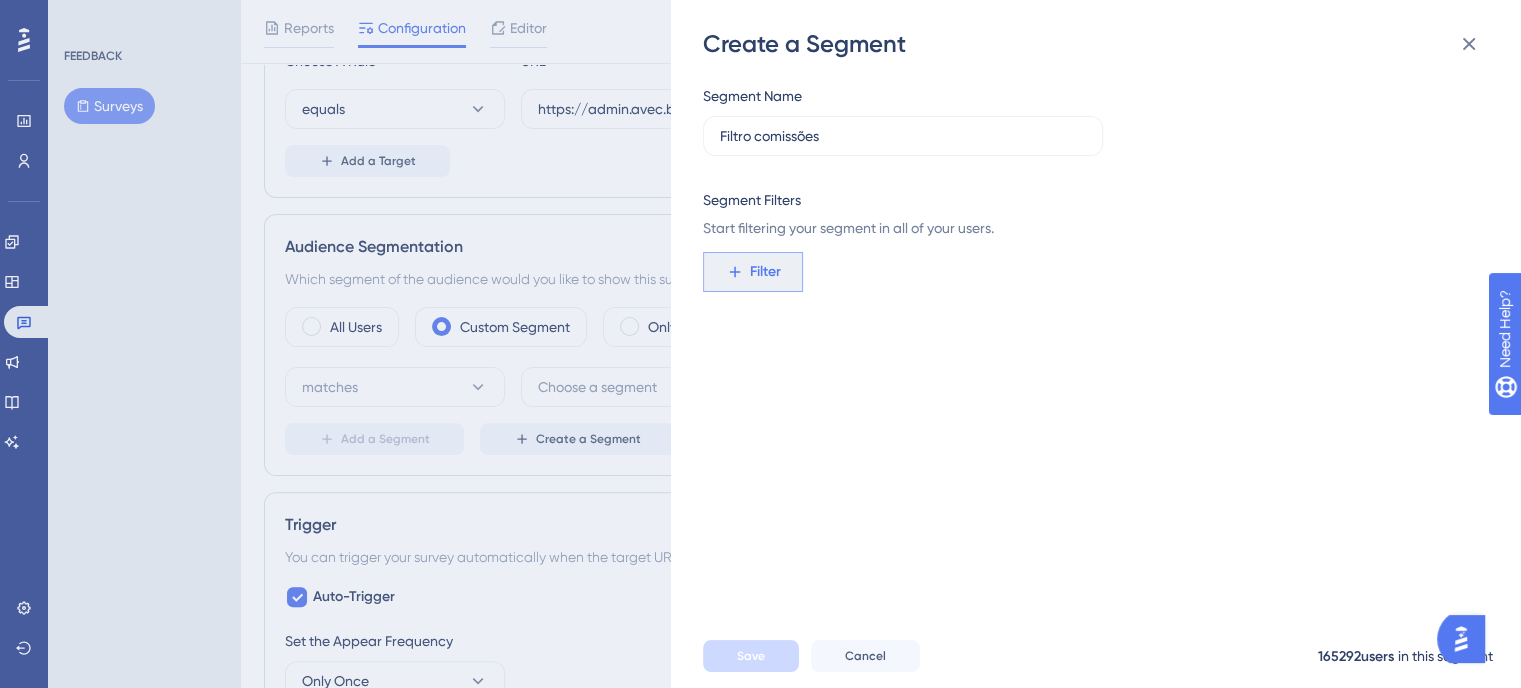 click on "Filter" at bounding box center [765, 272] 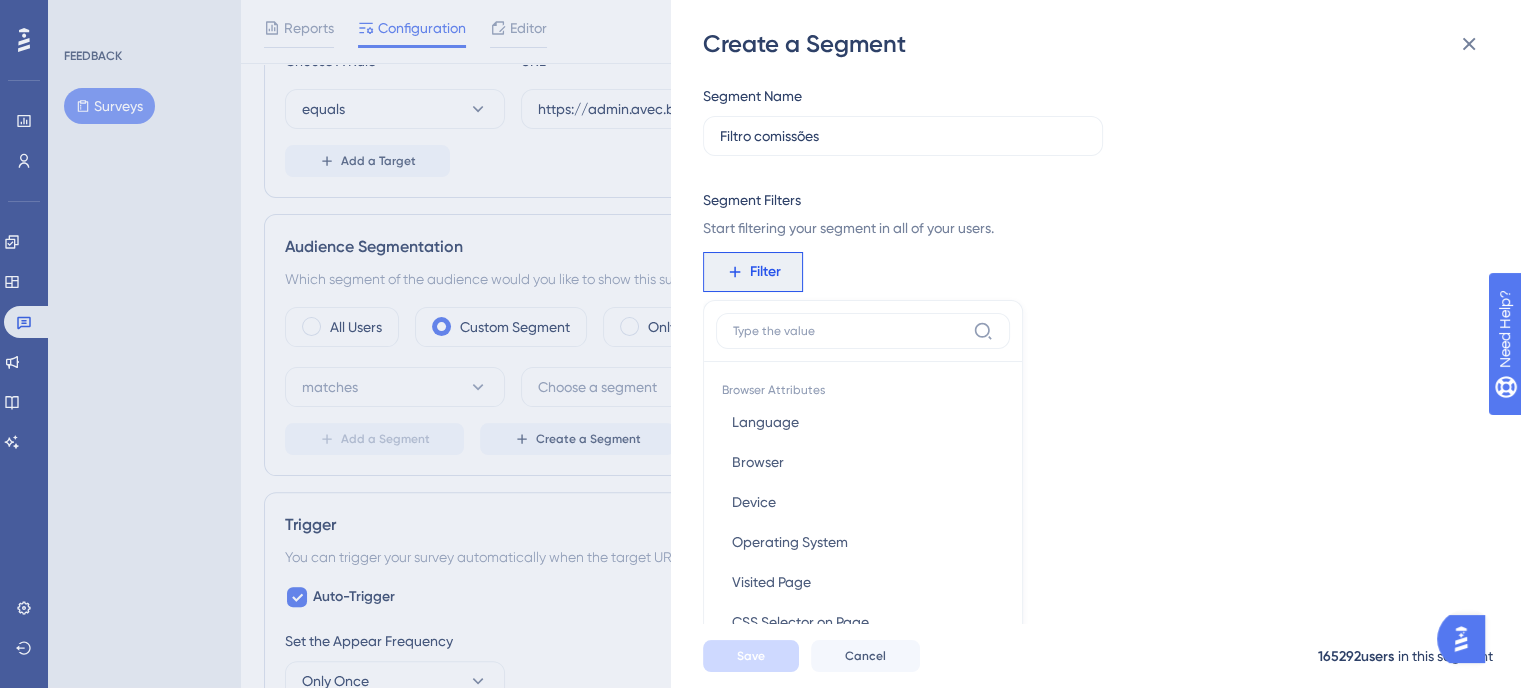scroll, scrollTop: 151, scrollLeft: 0, axis: vertical 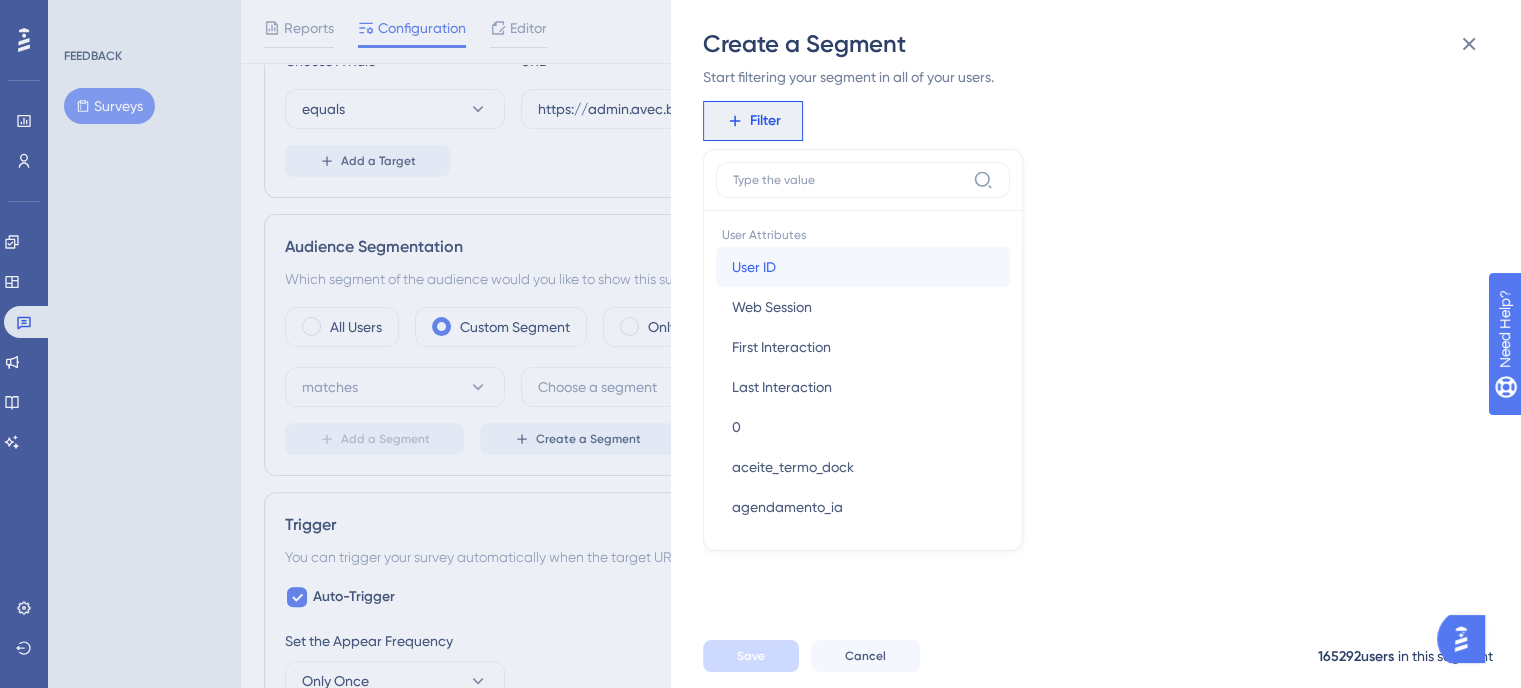 click on "User ID User ID" at bounding box center (863, 267) 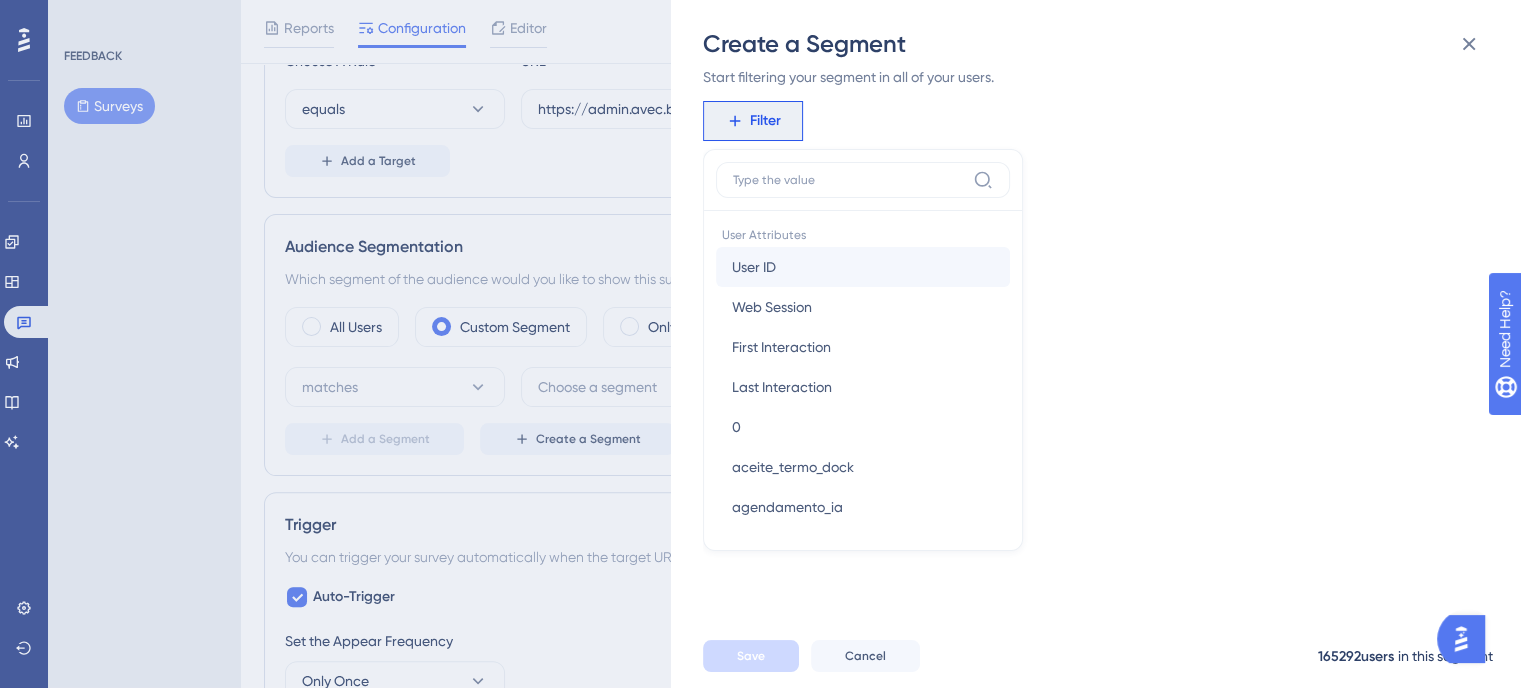 scroll, scrollTop: 30, scrollLeft: 0, axis: vertical 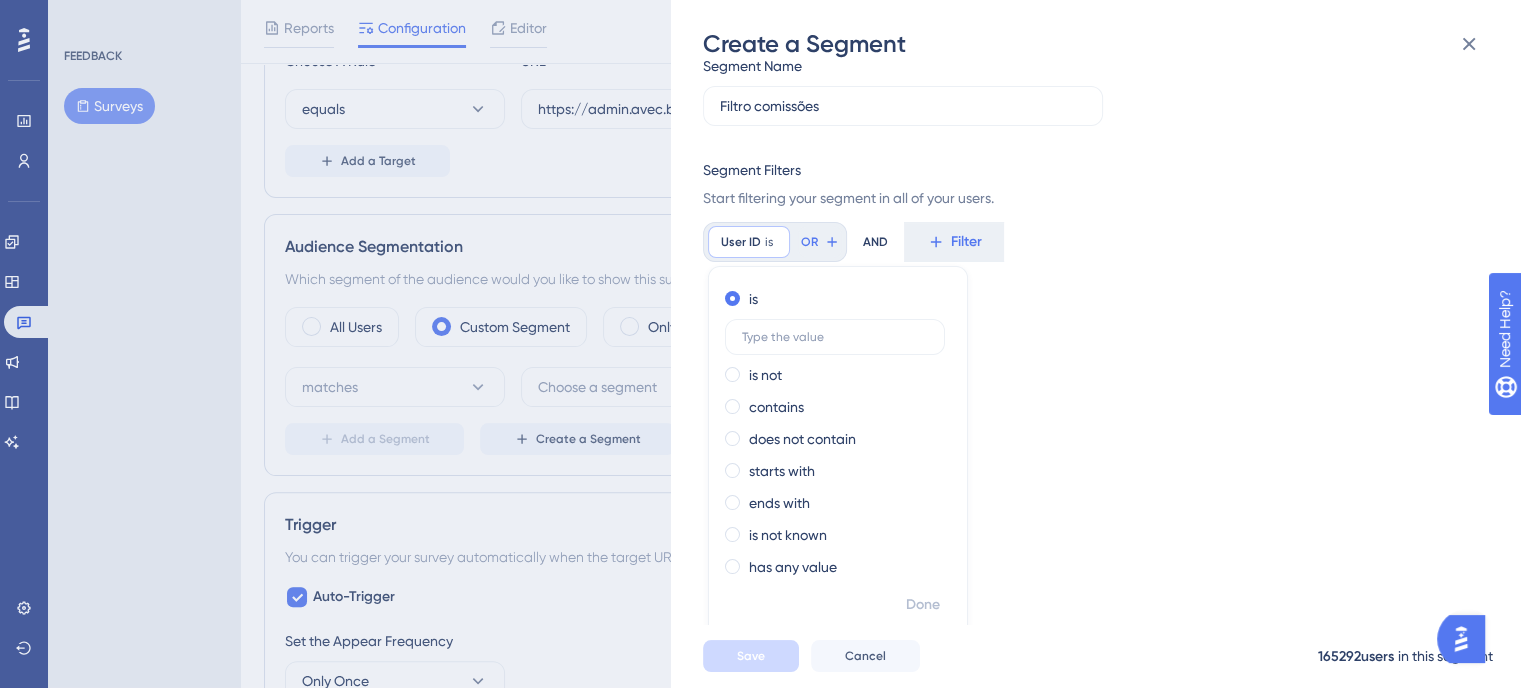 click on "Segment Name Filtro comissões Segment Filters Start filtering your segment in all of your users. User ID is Remove is is not contains does not contain starts with ends with is not known has any value Done OR AND Filter" at bounding box center [1106, 342] 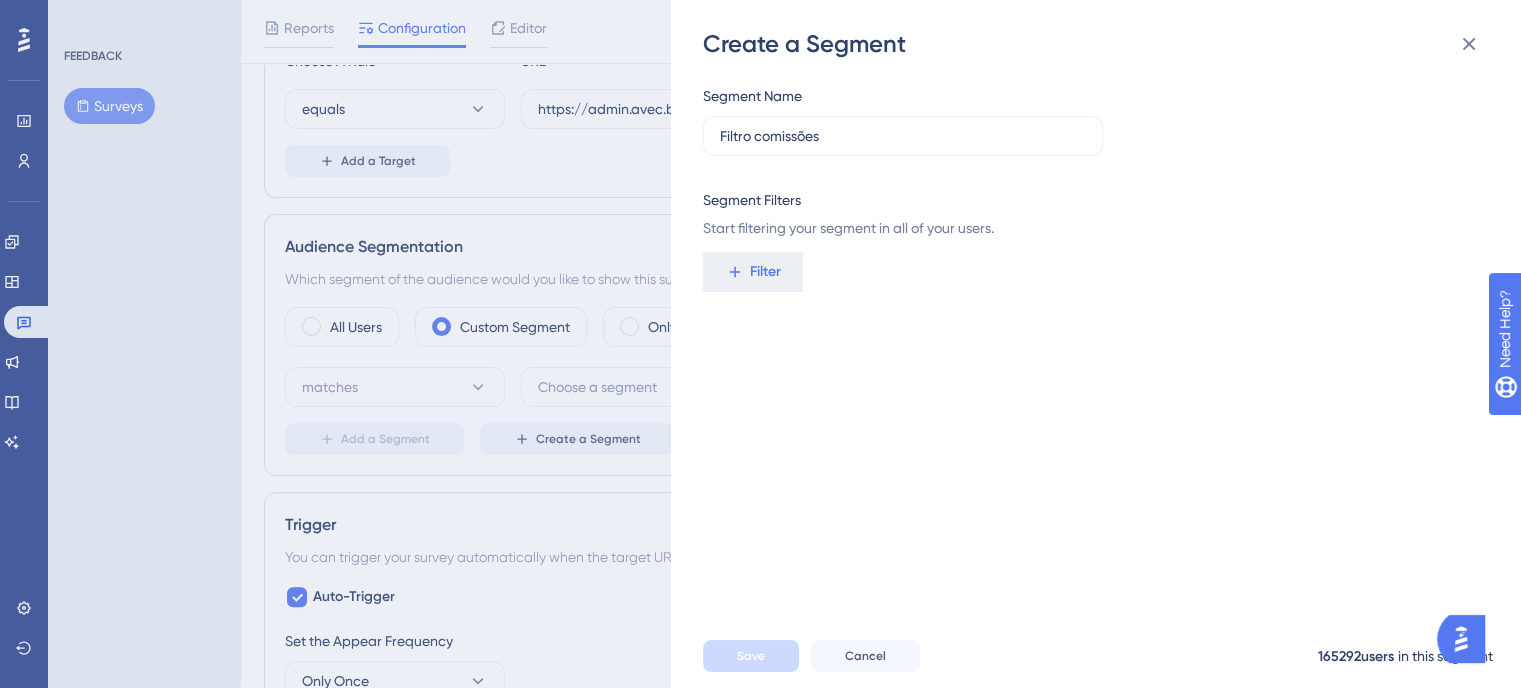 scroll, scrollTop: 0, scrollLeft: 0, axis: both 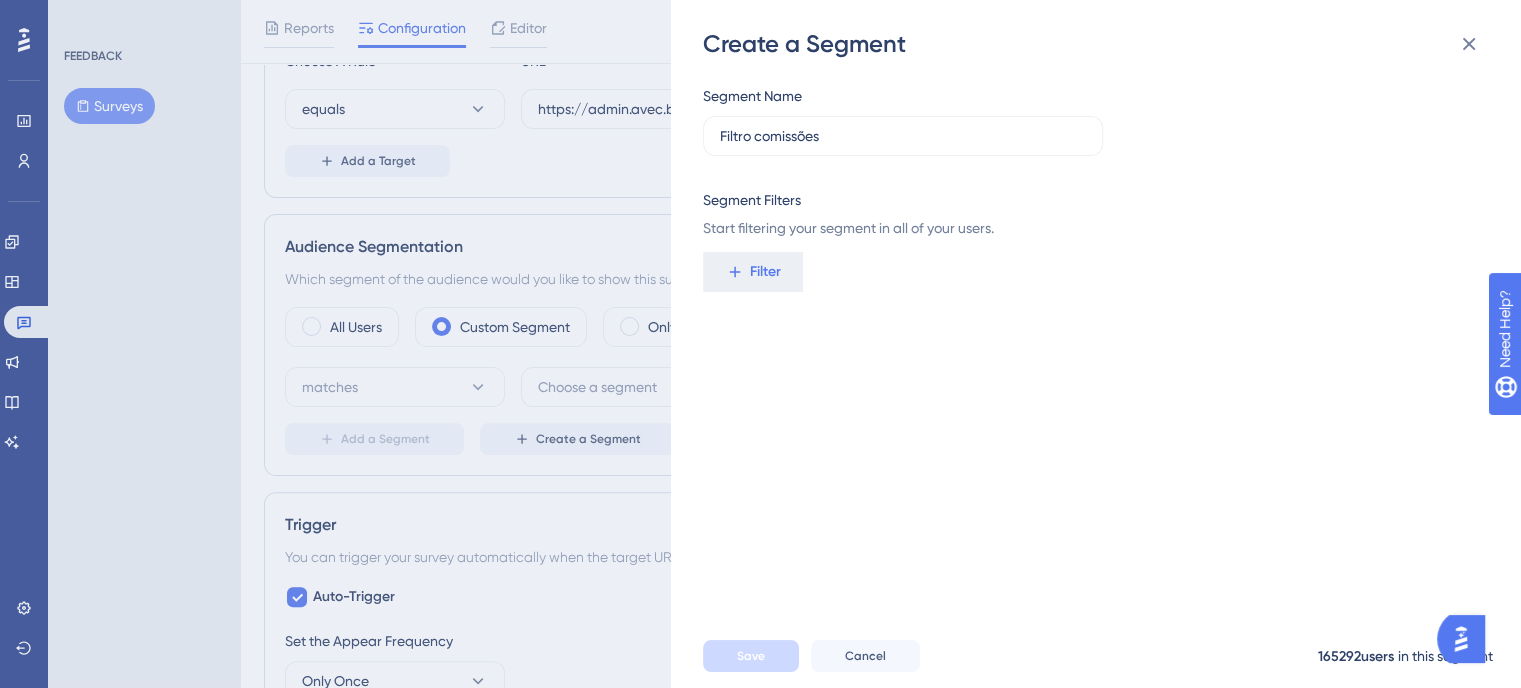 click on "Create a Segment" at bounding box center (1098, 44) 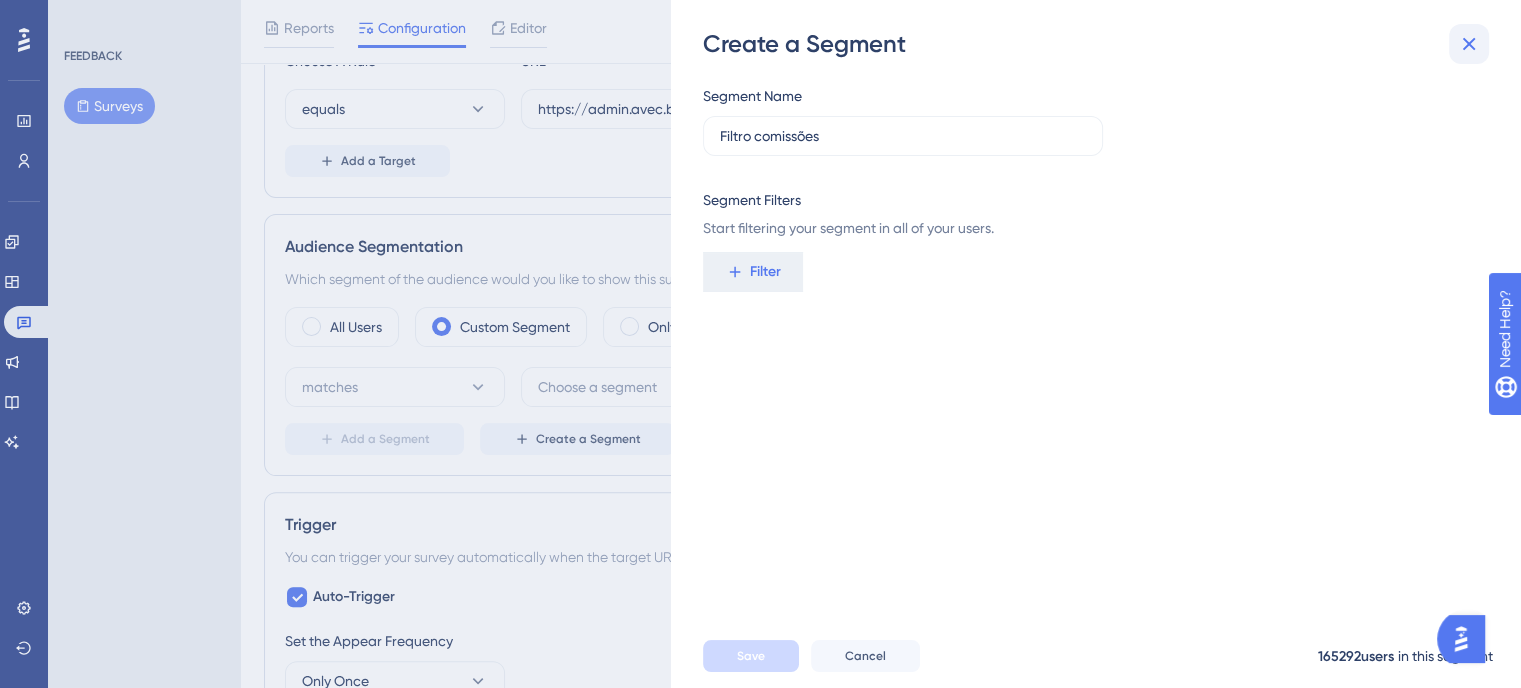 click 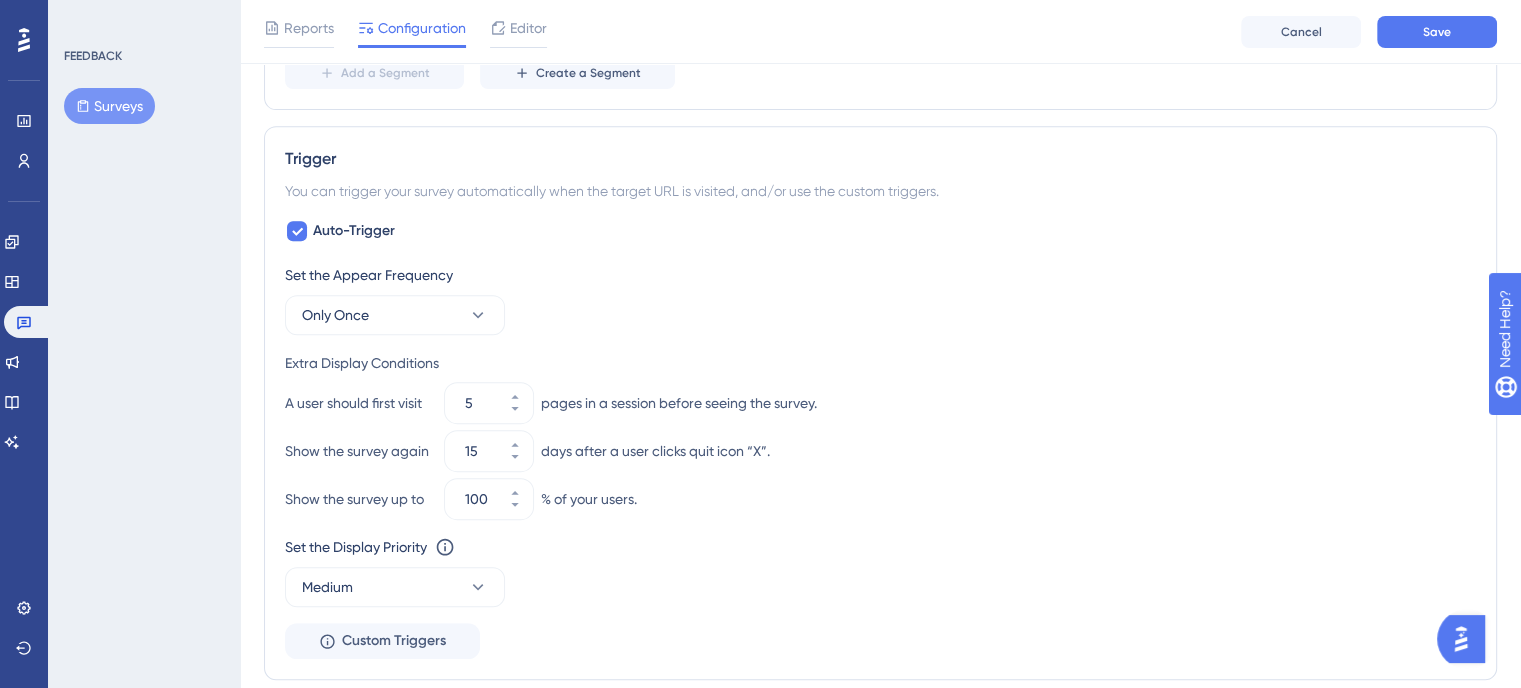scroll, scrollTop: 870, scrollLeft: 0, axis: vertical 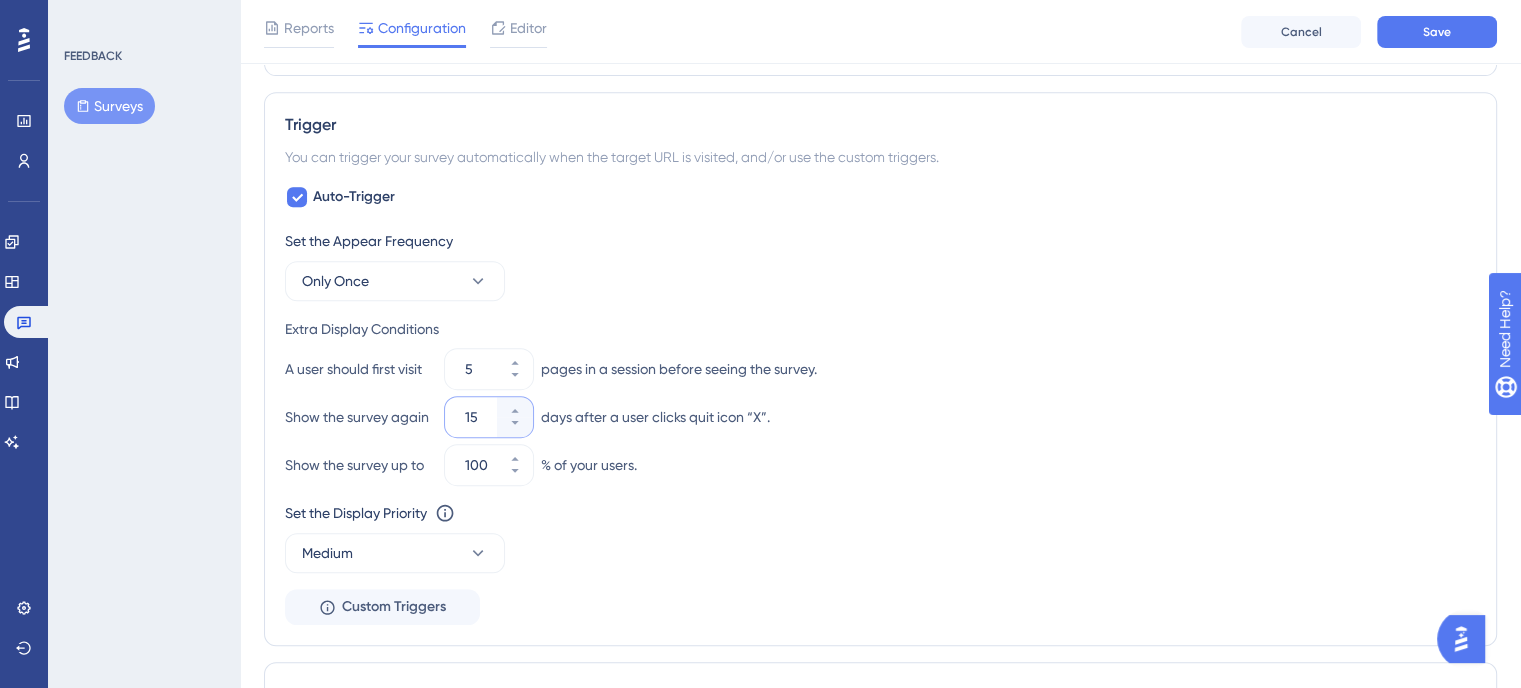 click on "15" at bounding box center [479, 417] 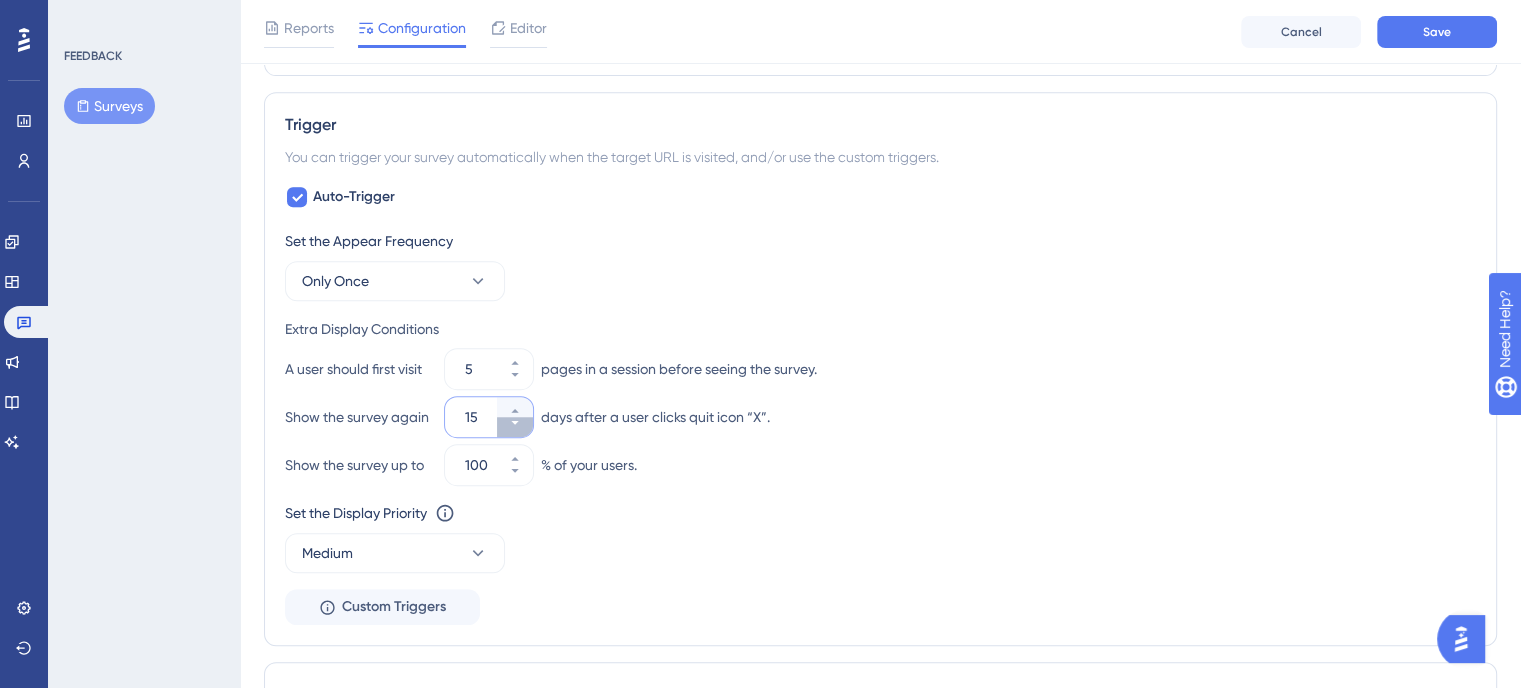 click 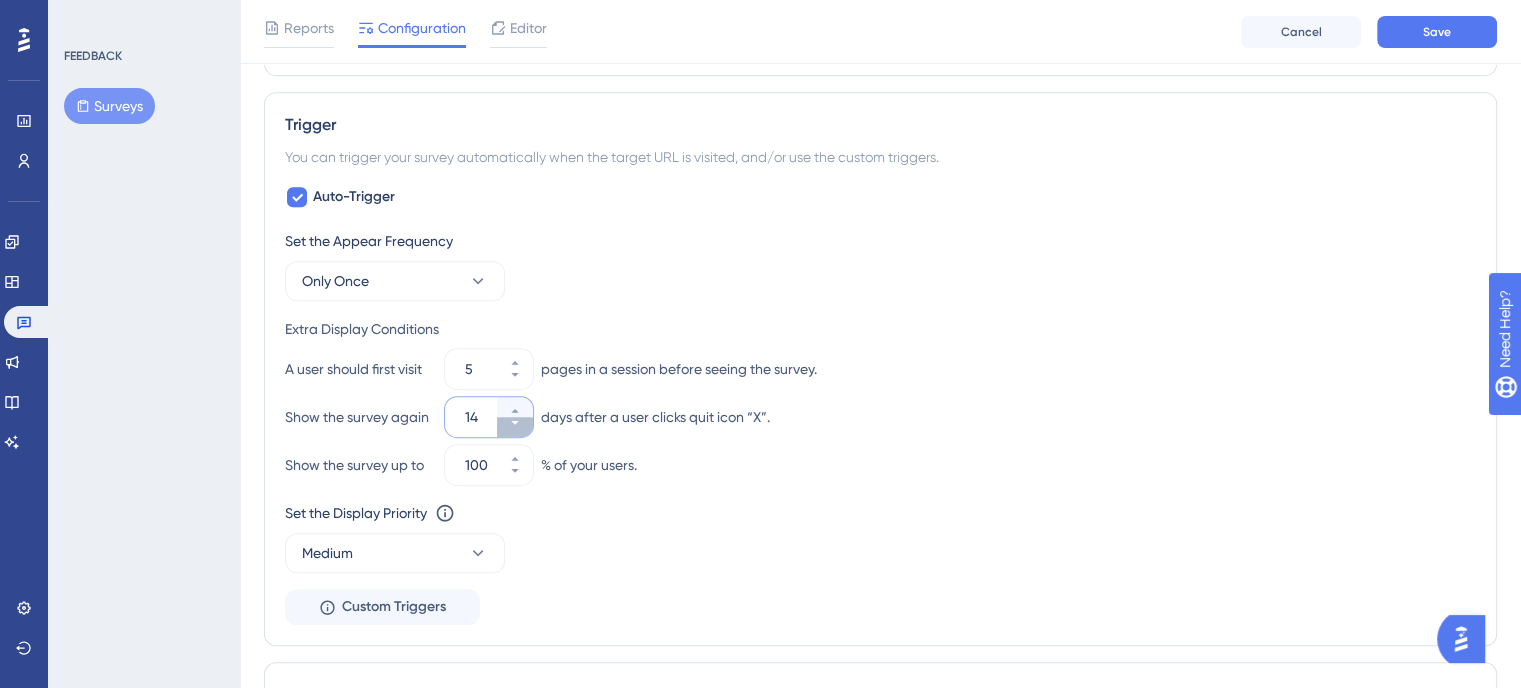 click 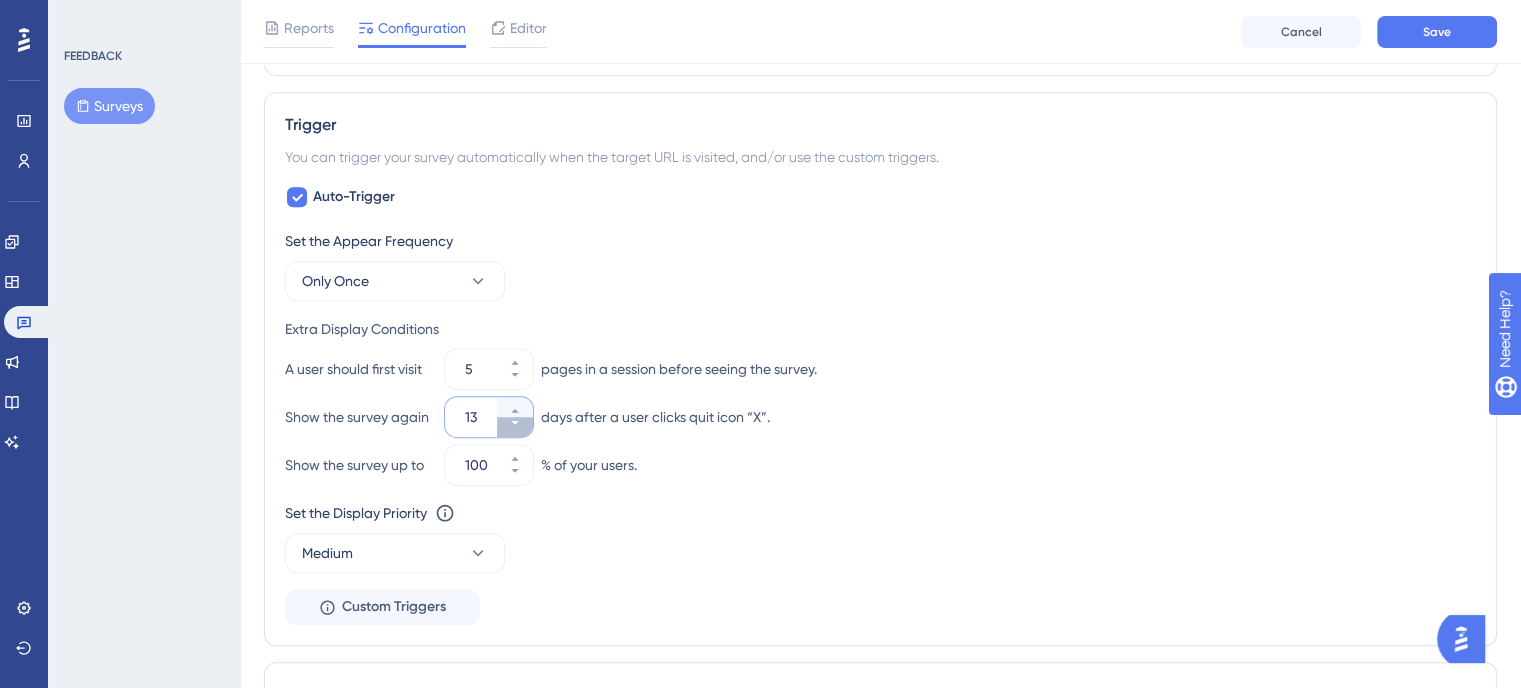 click 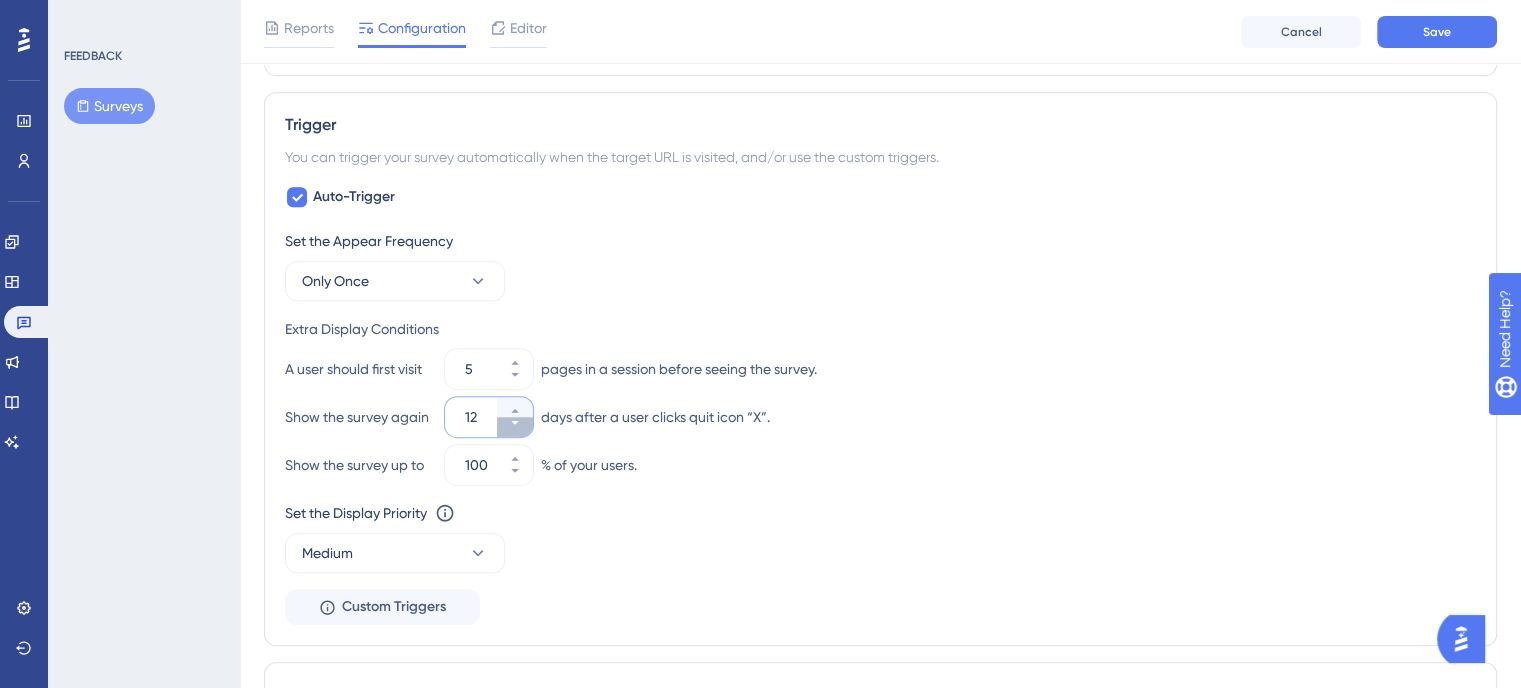 click 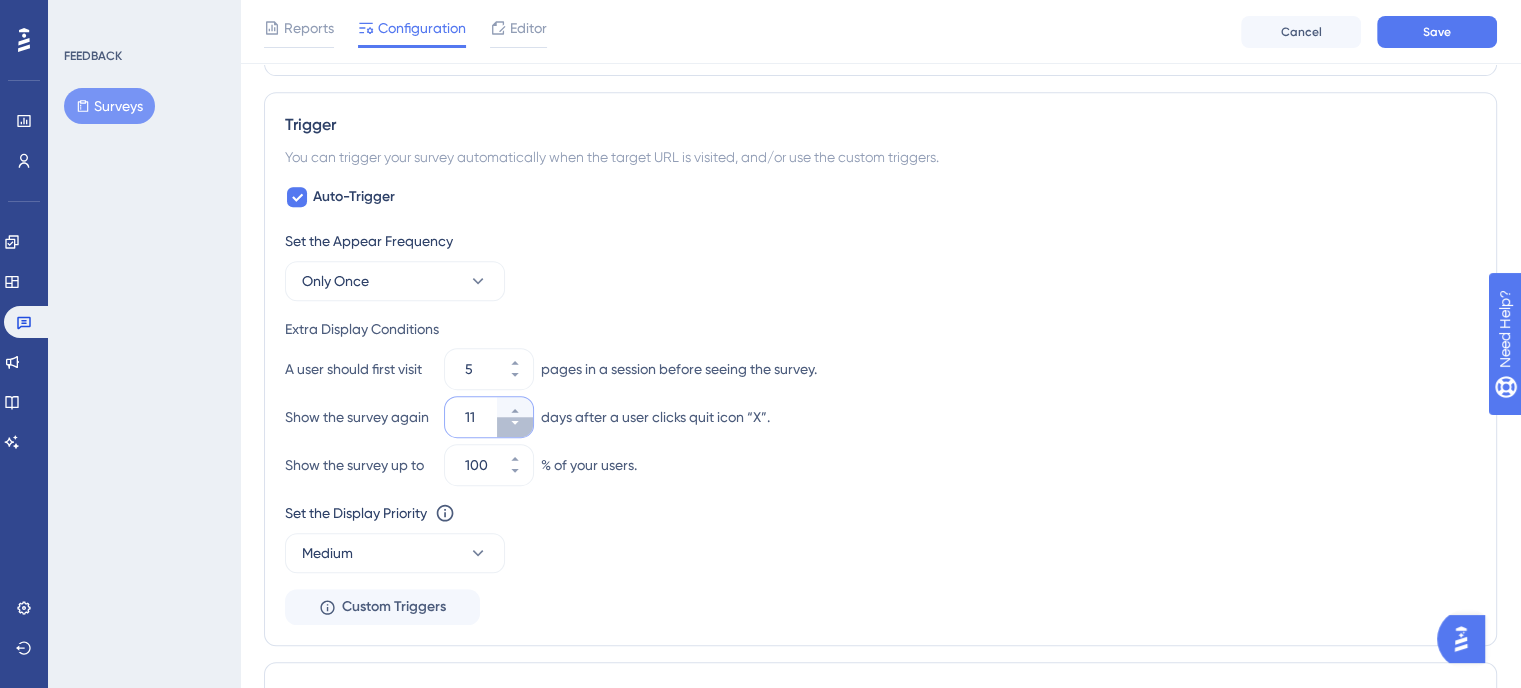 click 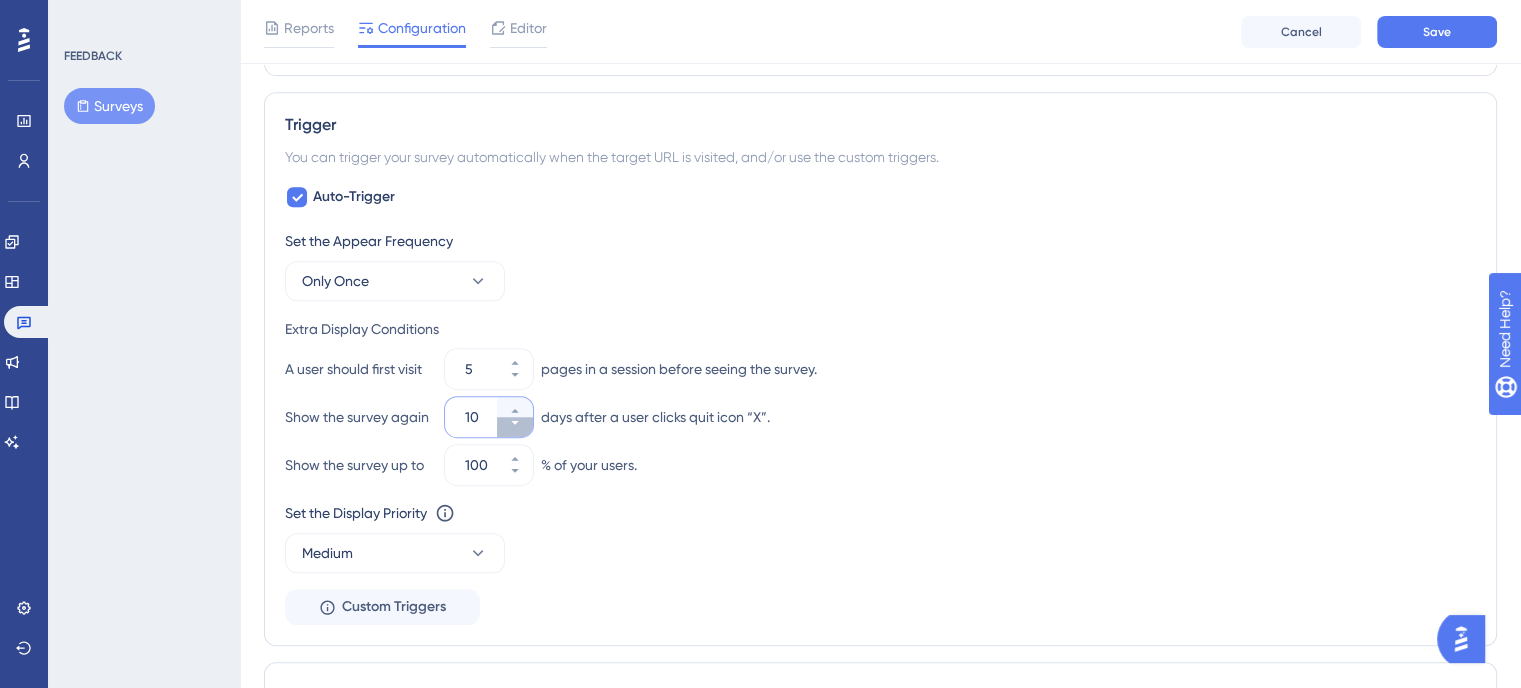 click 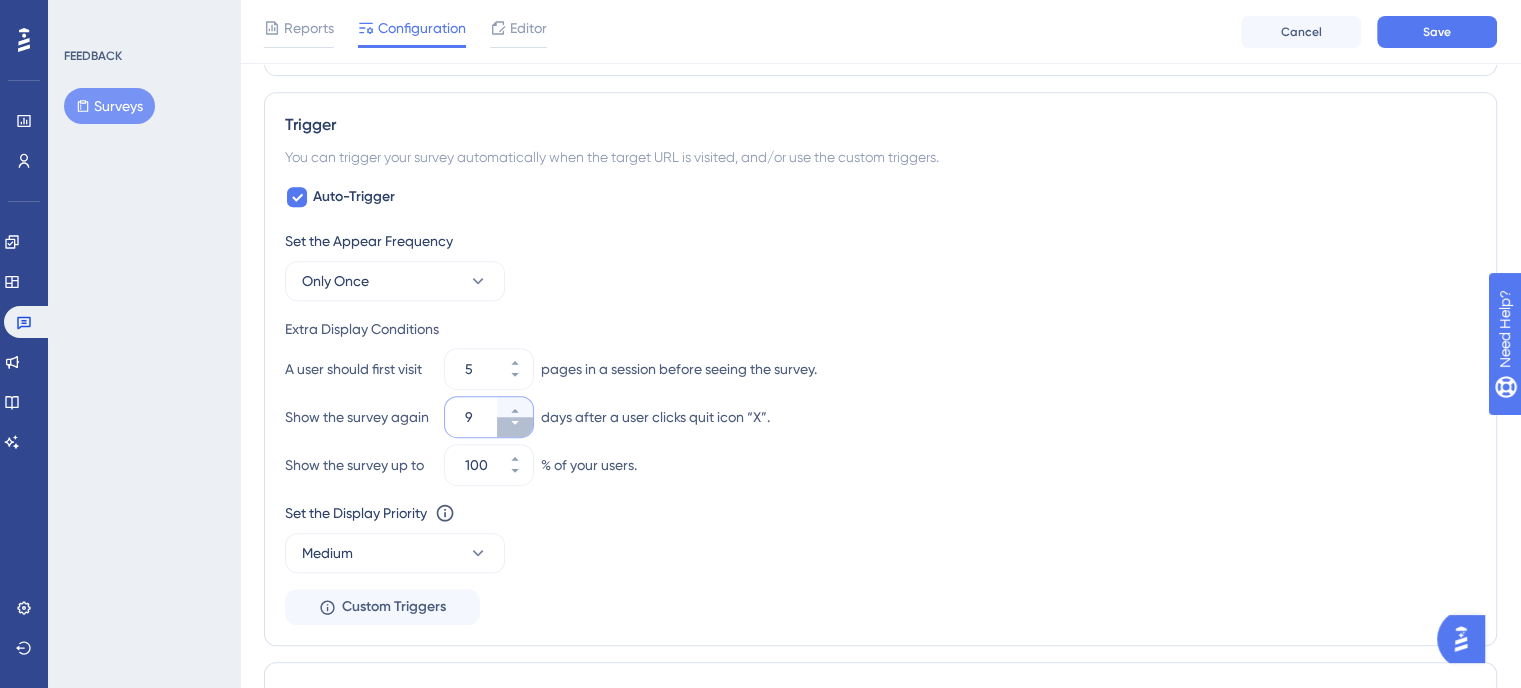 click 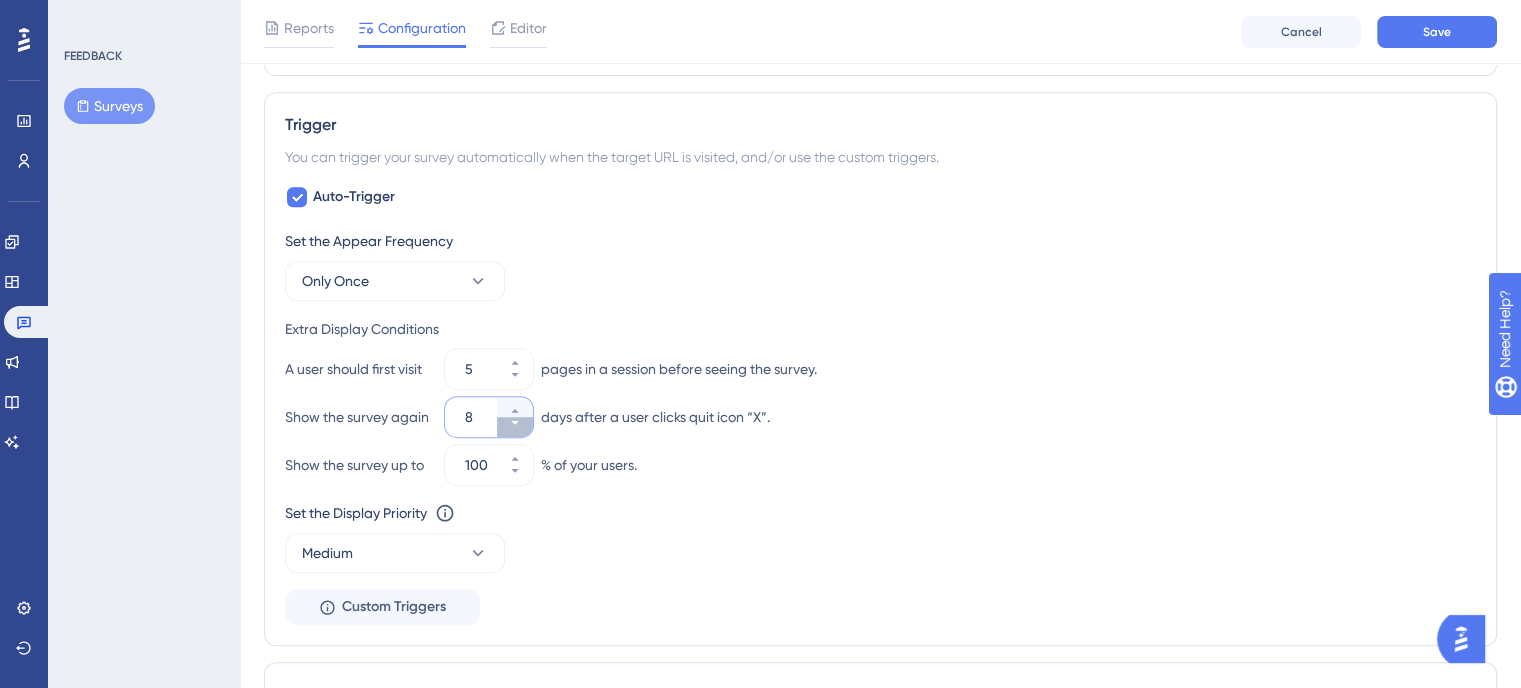 click 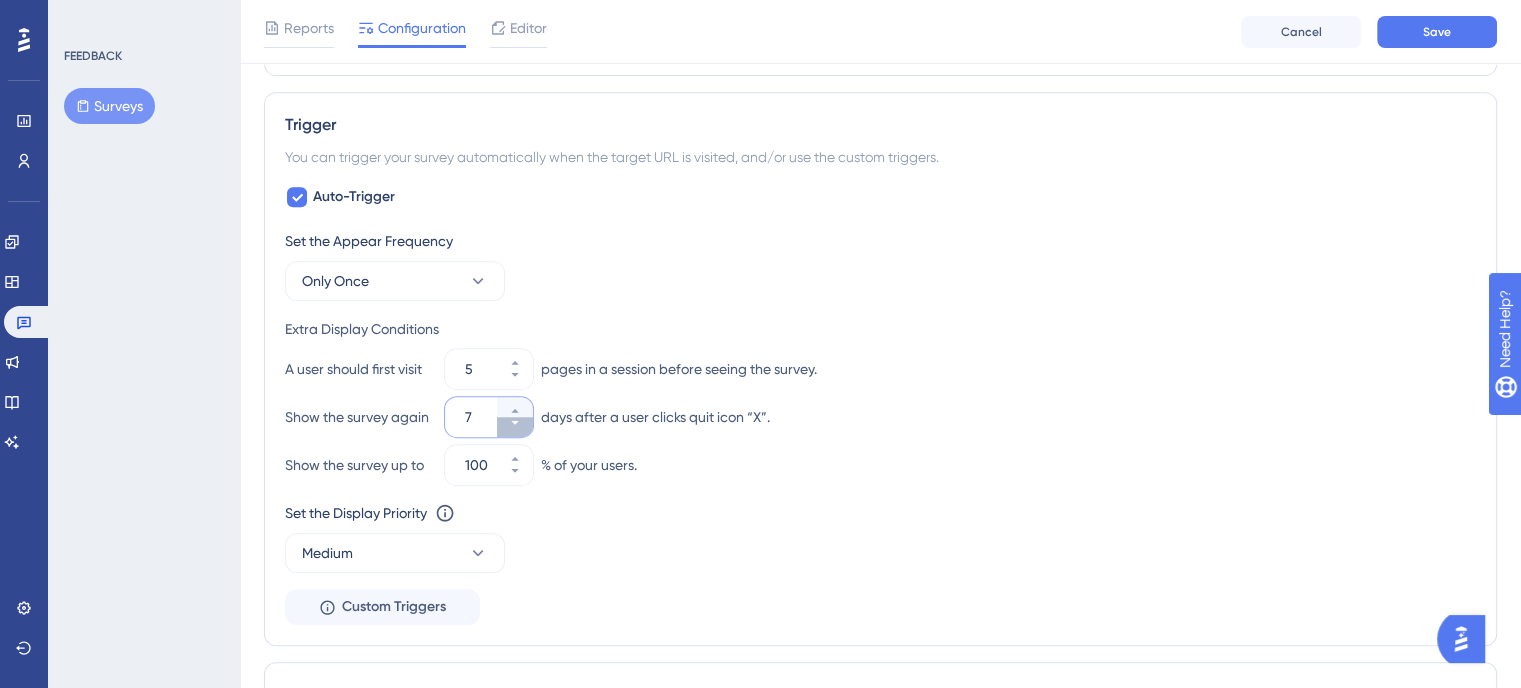click 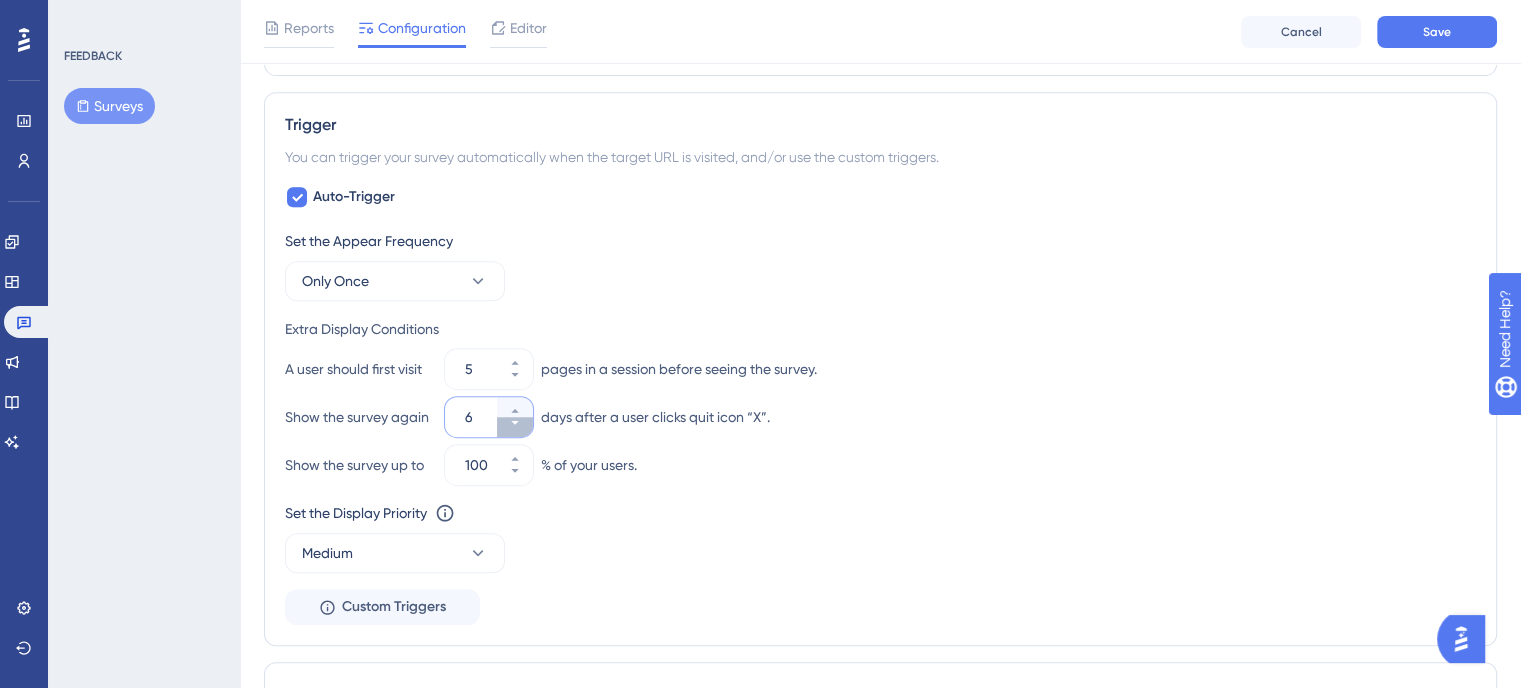 click 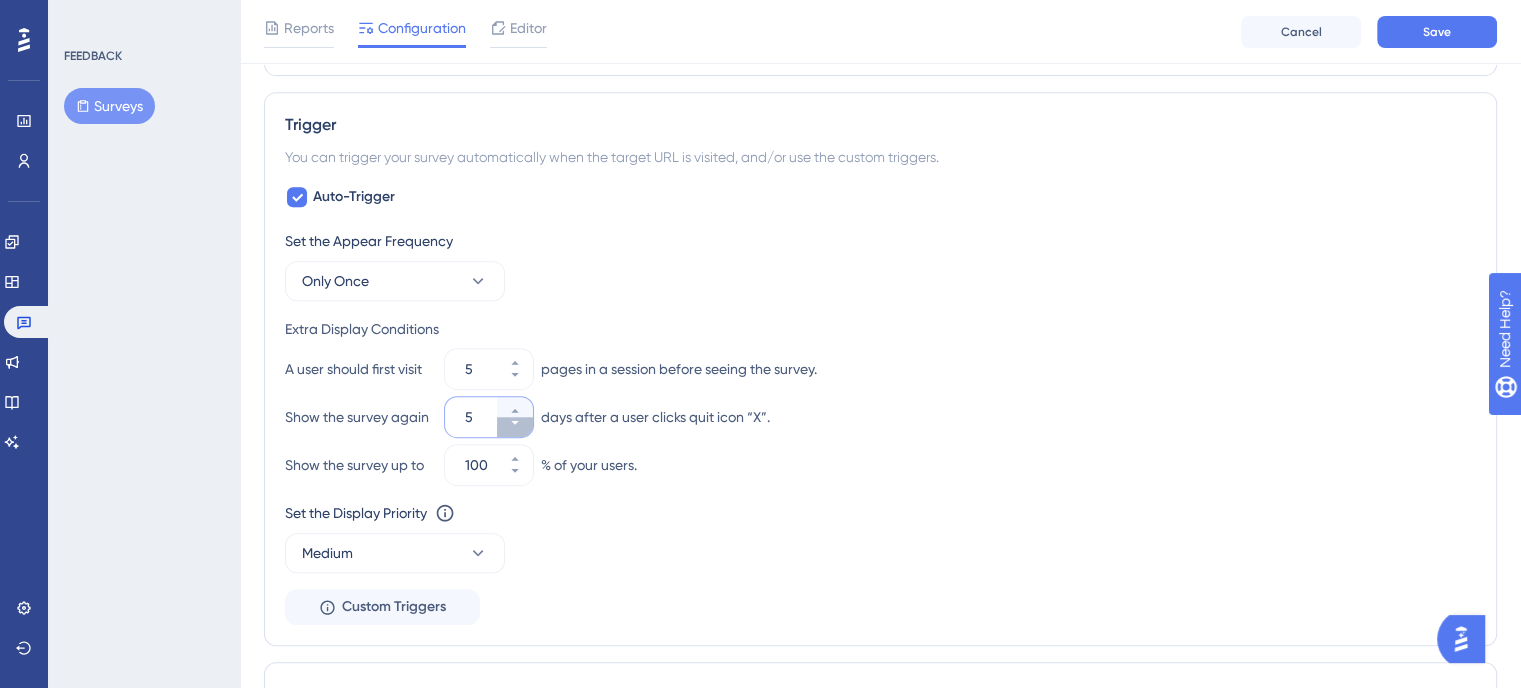 click 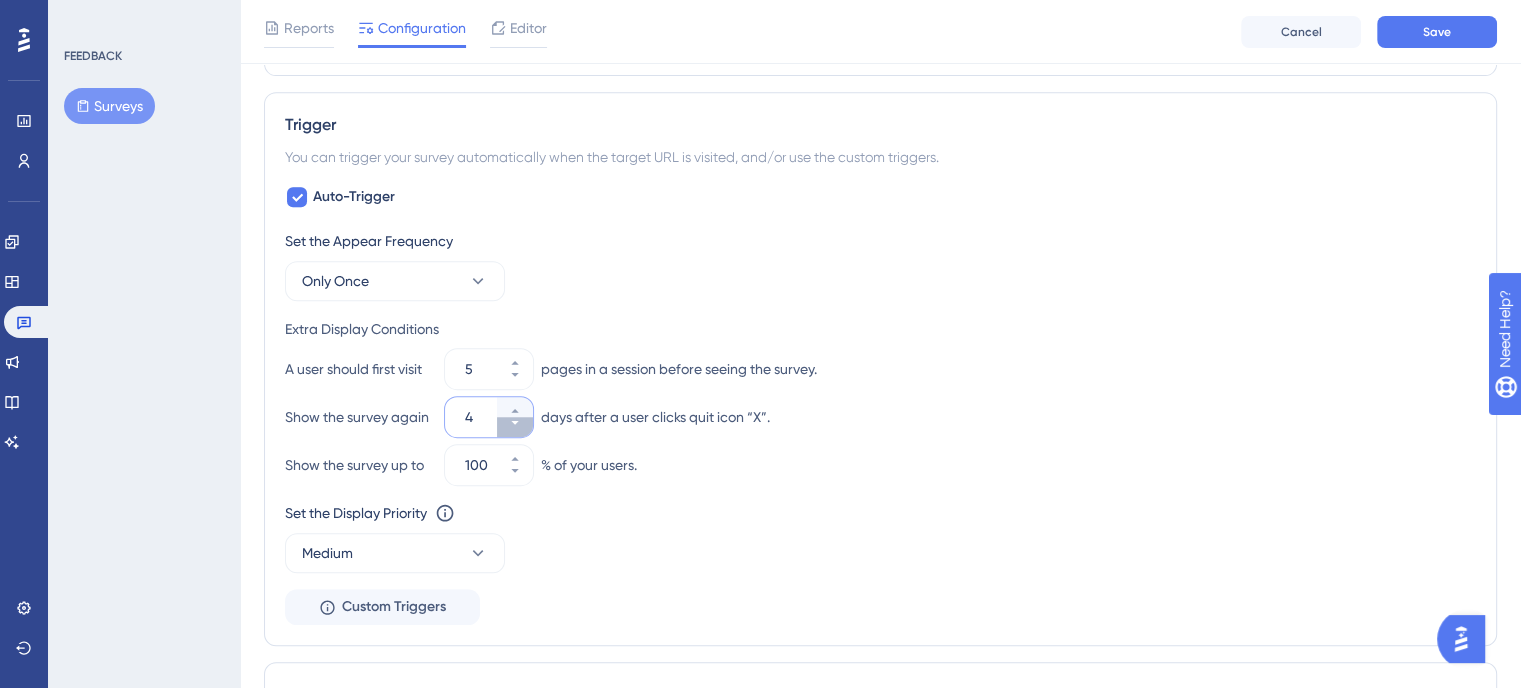click 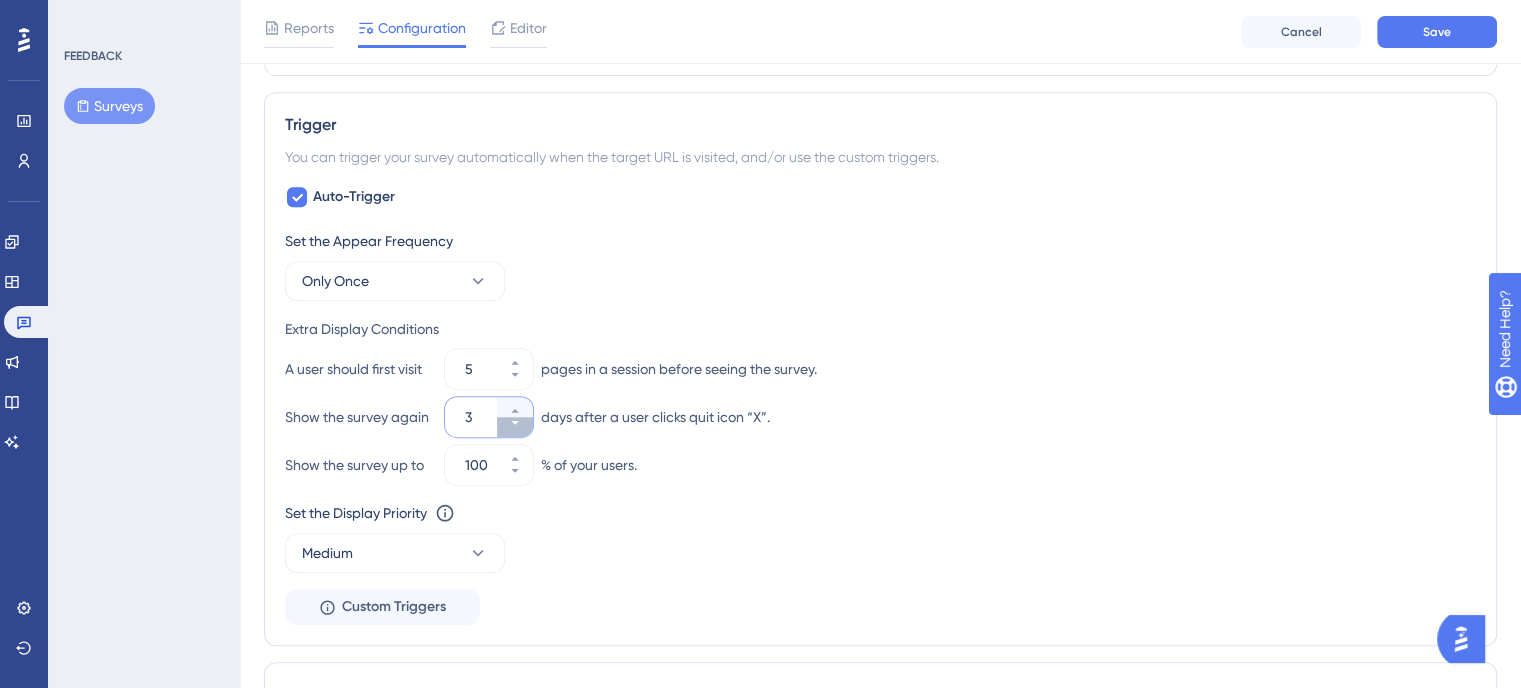 click 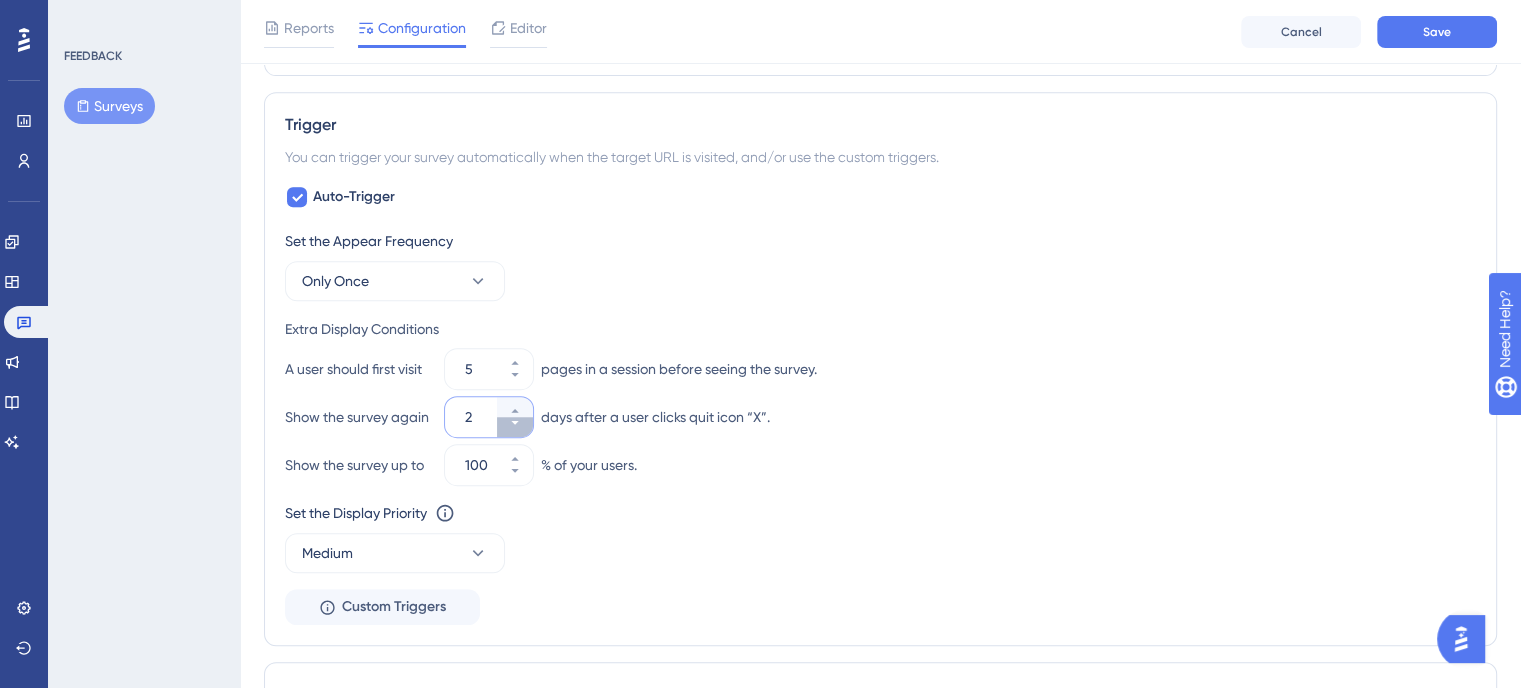 click 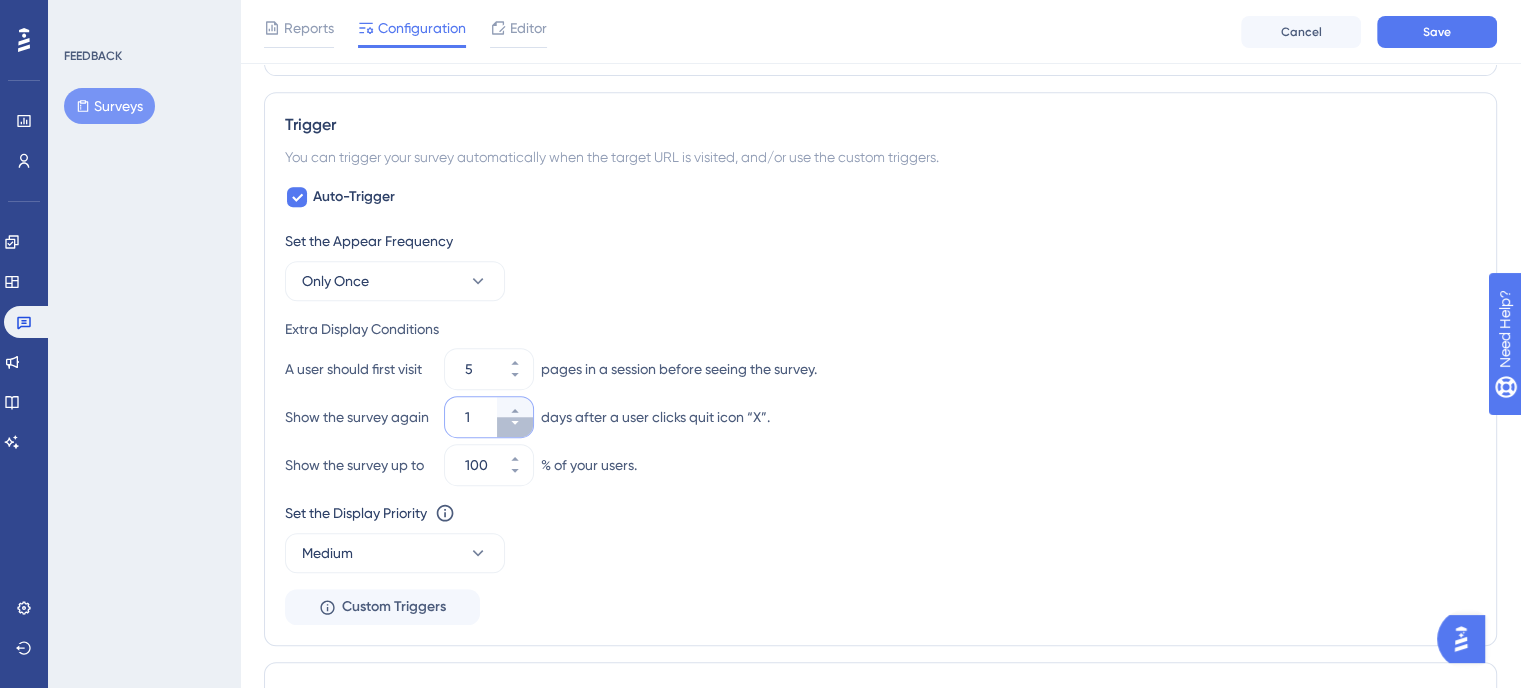 click 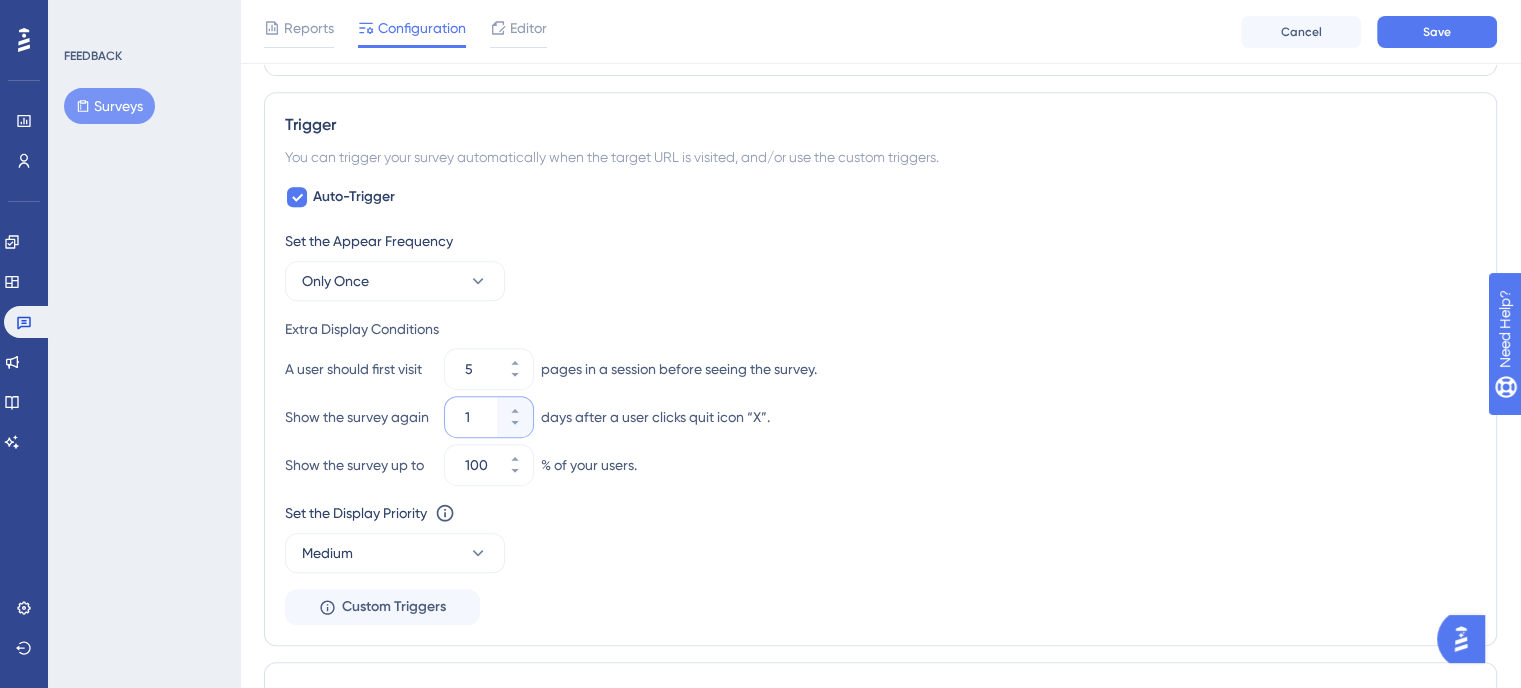 click on "1" at bounding box center (479, 417) 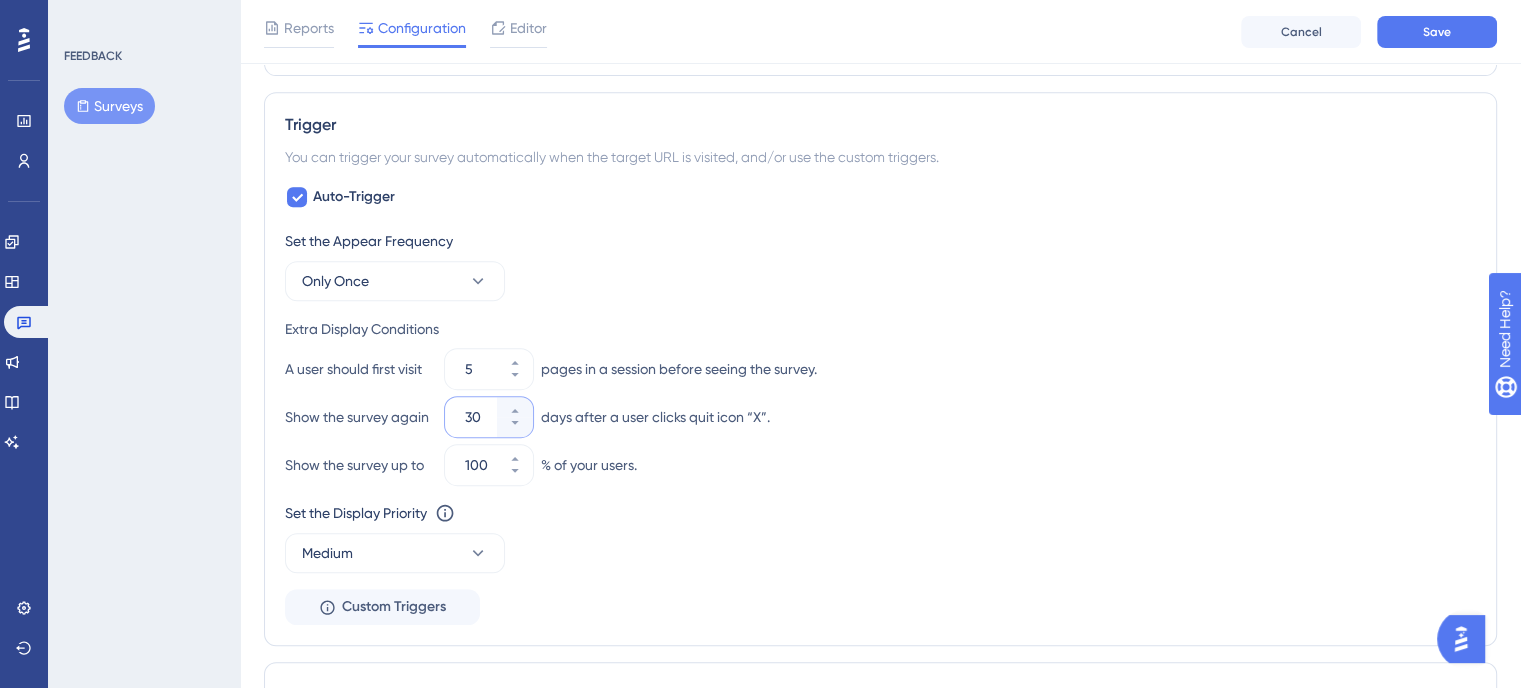 type on "30" 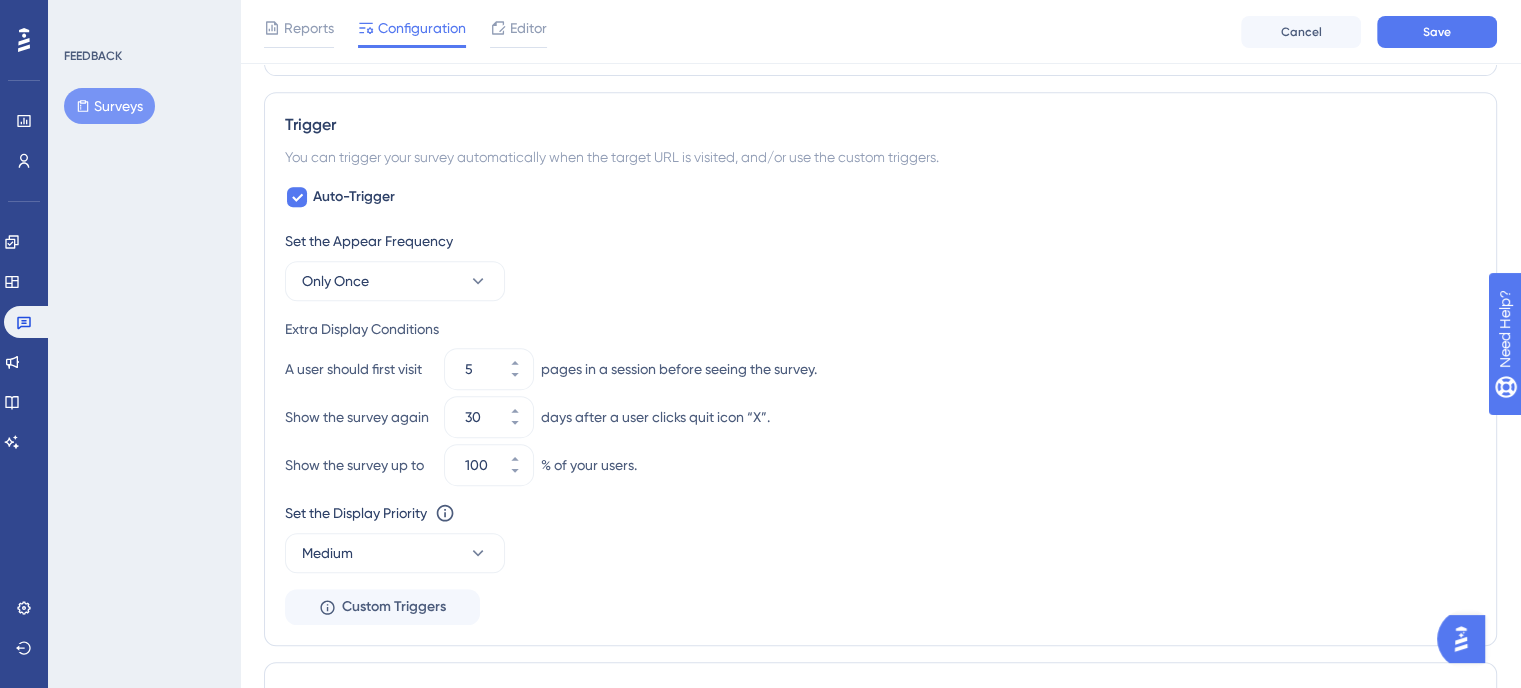 click on "Set the Display Priority This option will set the display priority between
auto-triggered materials in cases of conflicts between multiple materials" at bounding box center (880, 513) 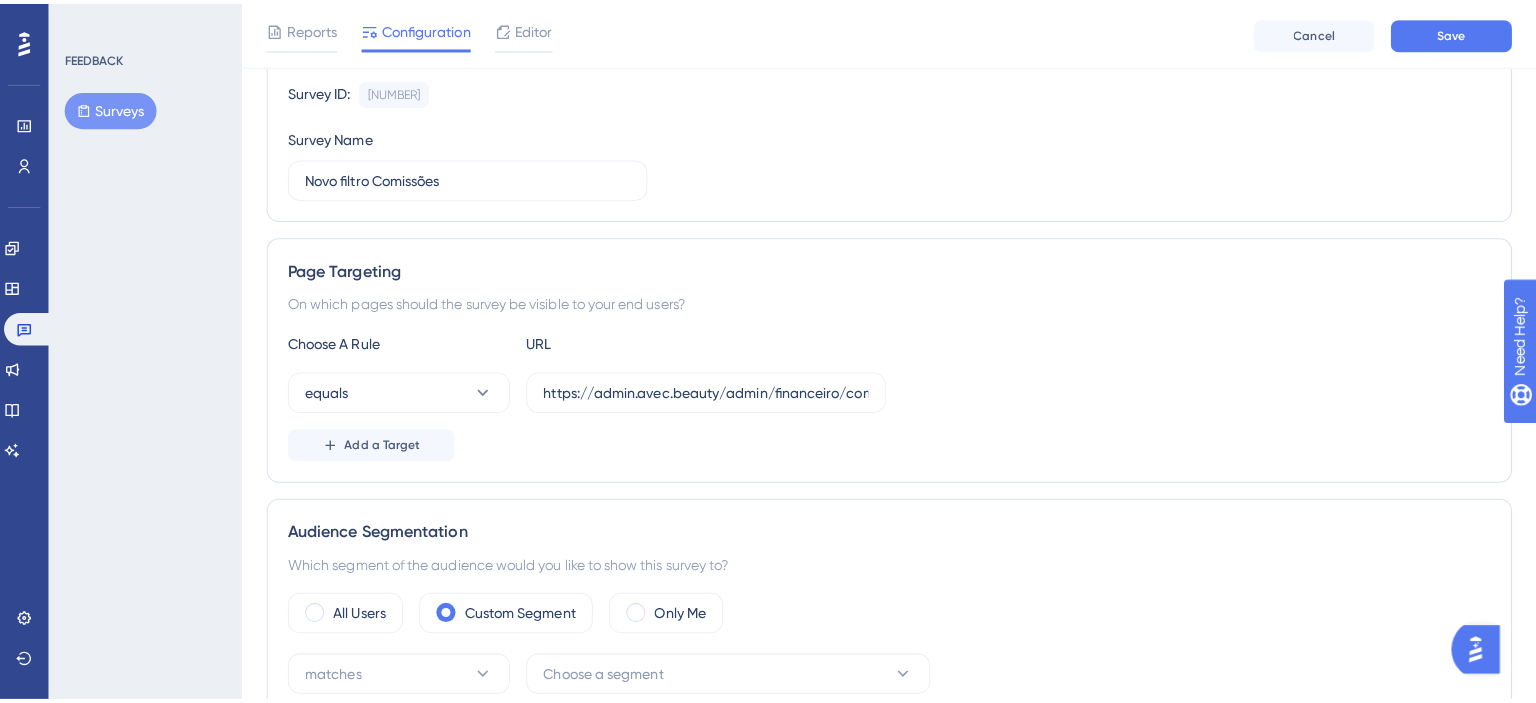 scroll, scrollTop: 0, scrollLeft: 0, axis: both 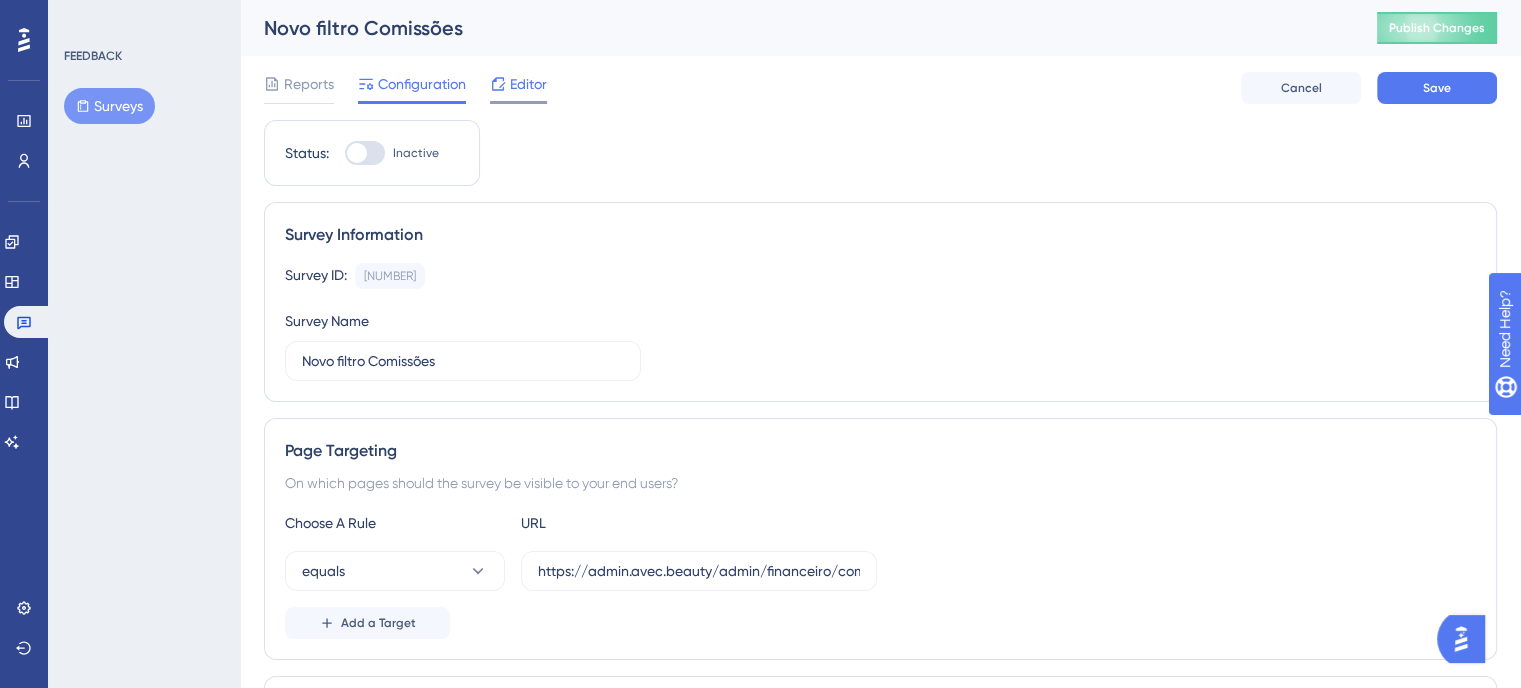 click on "Editor" at bounding box center [528, 84] 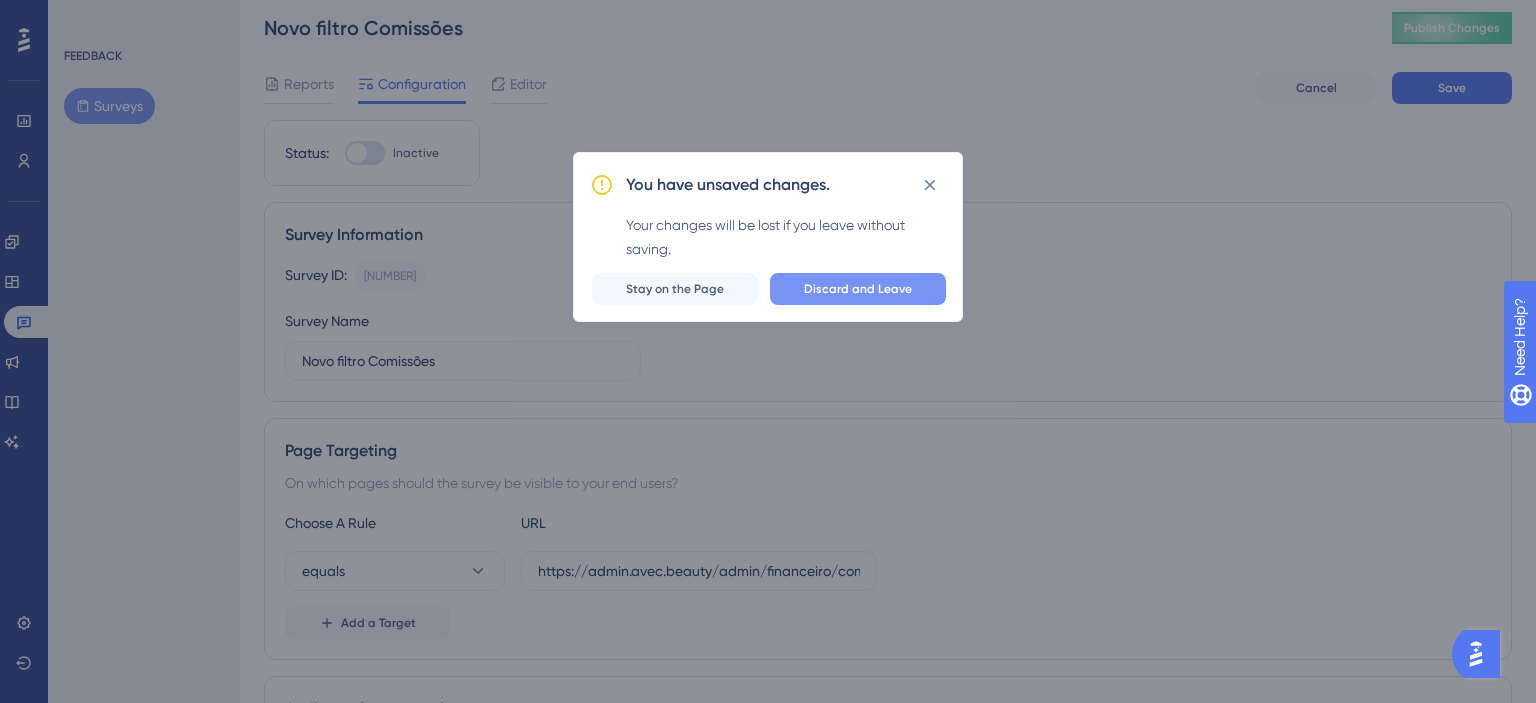 click on "Discard and Leave" at bounding box center [858, 289] 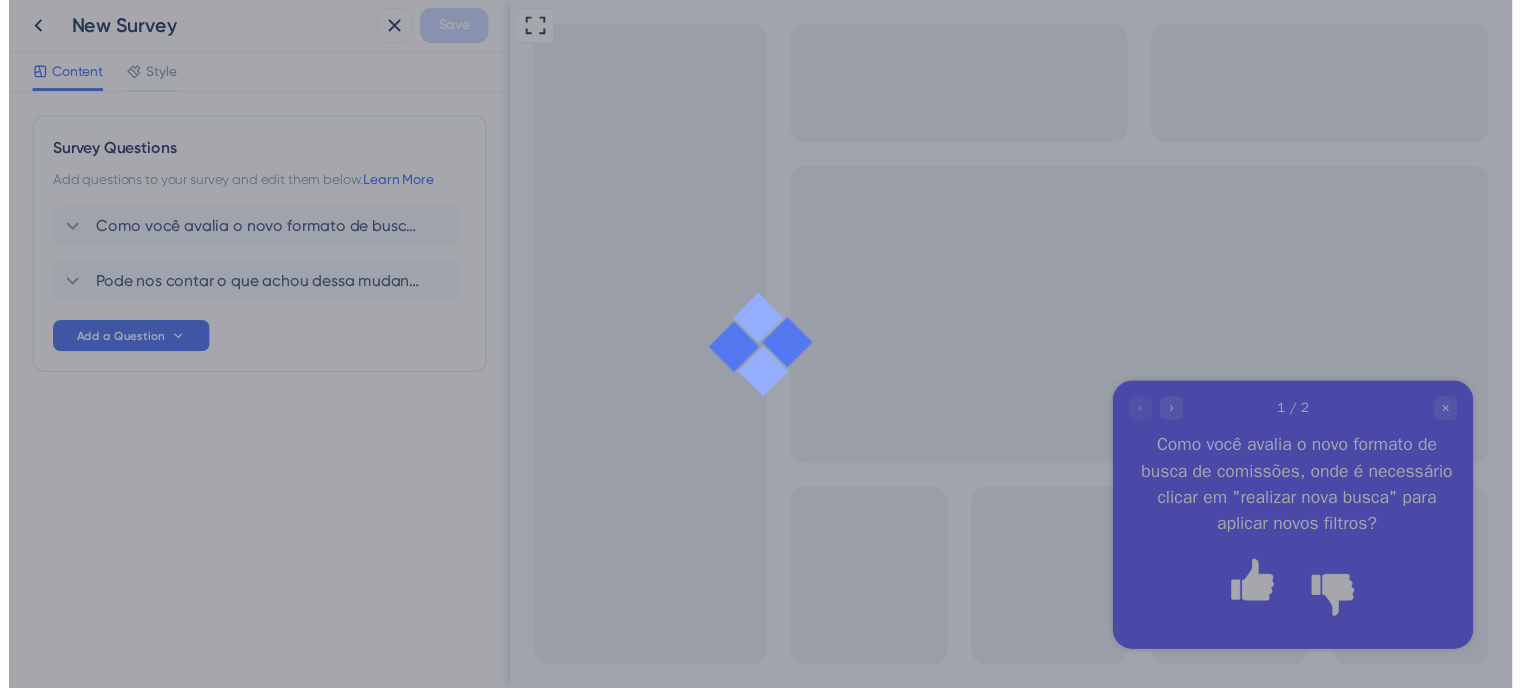 scroll, scrollTop: 0, scrollLeft: 0, axis: both 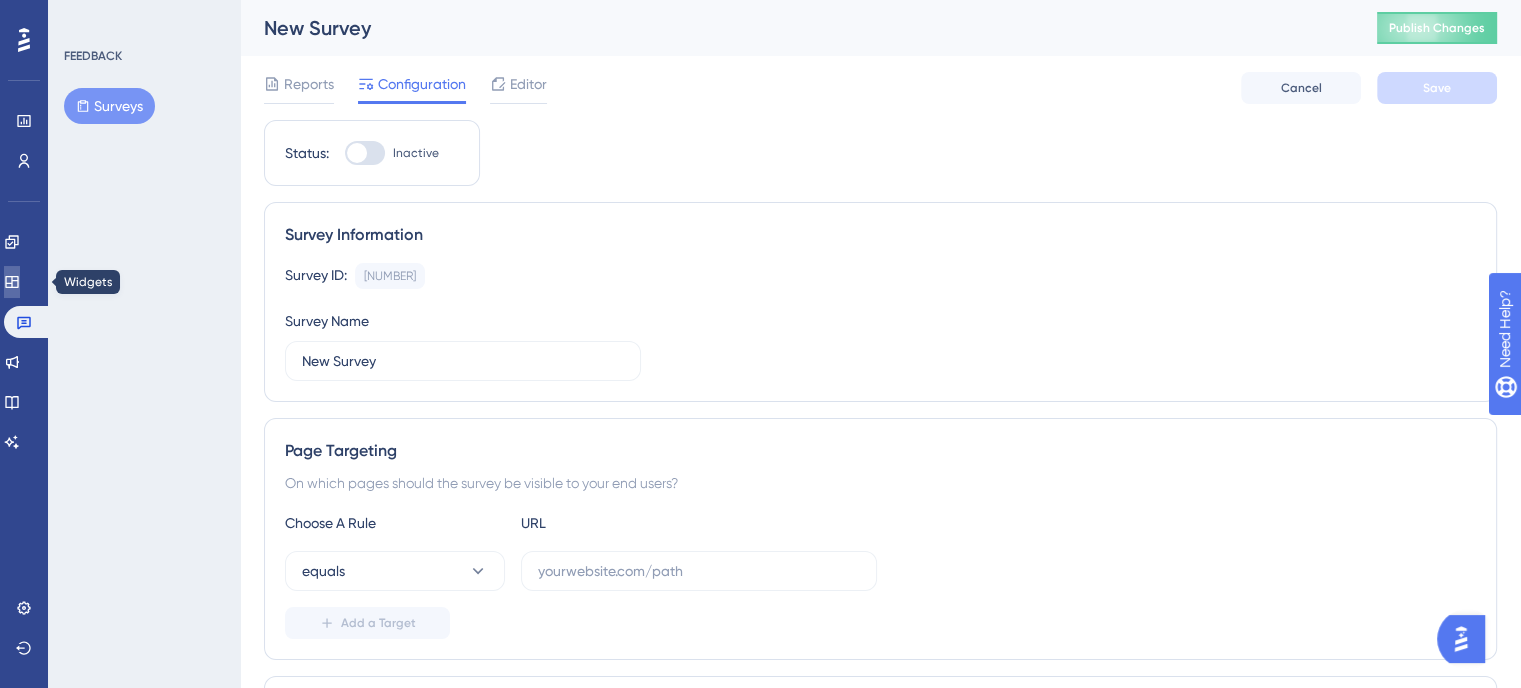 click 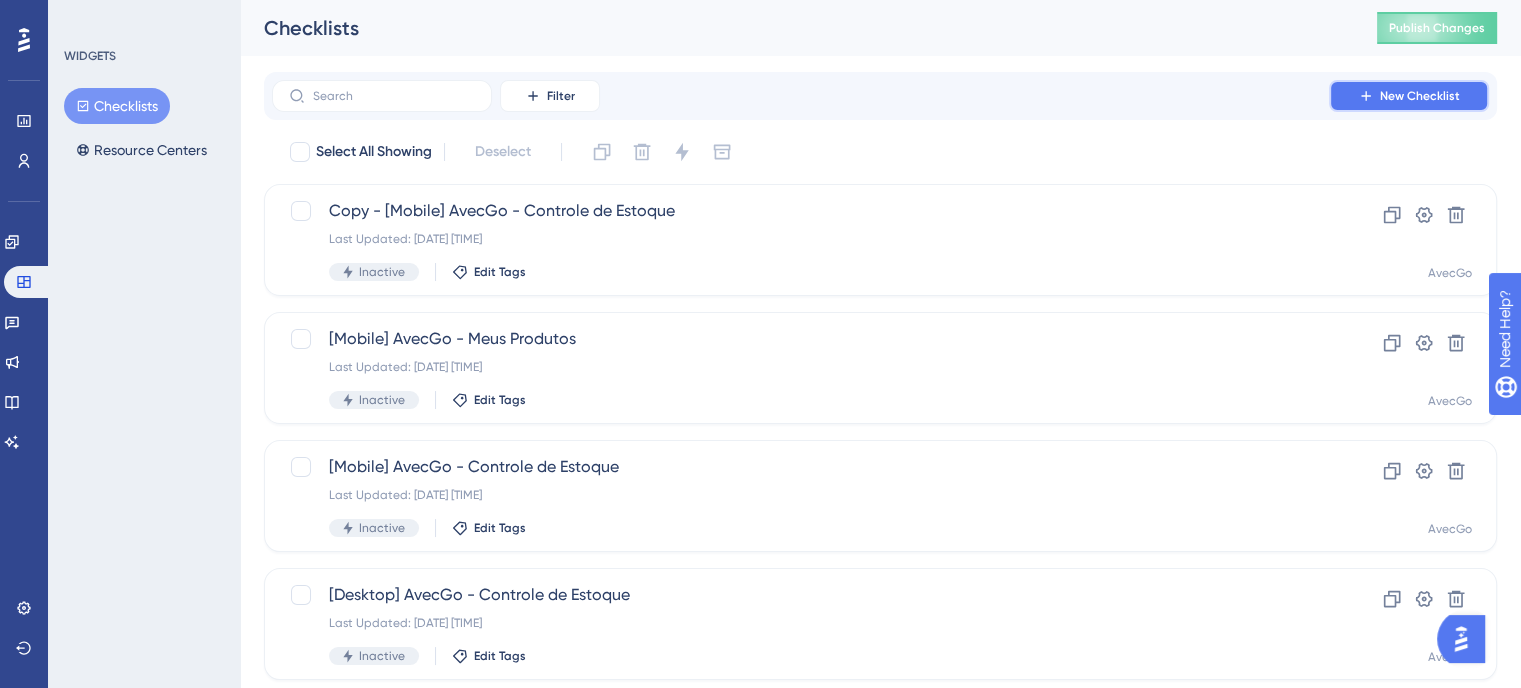 click on "New Checklist" at bounding box center (1409, 96) 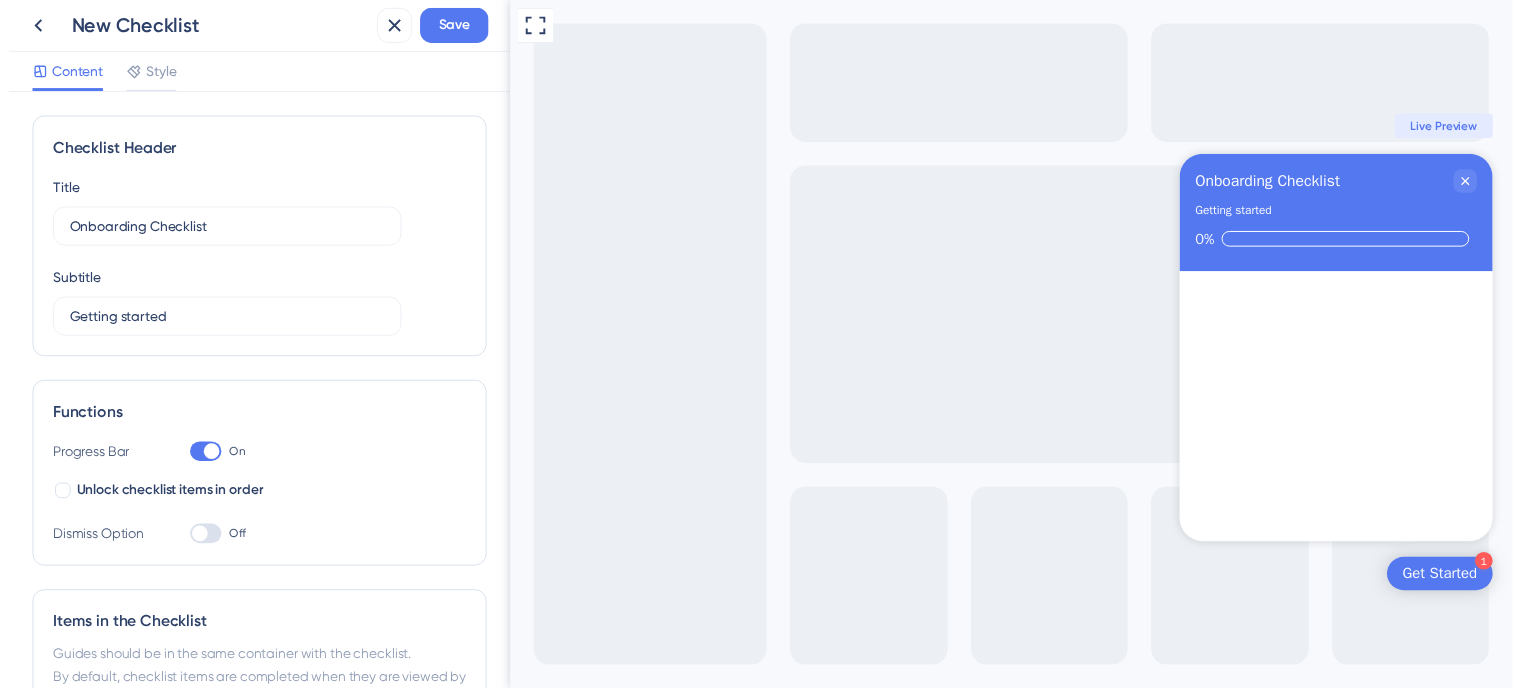 scroll, scrollTop: 0, scrollLeft: 0, axis: both 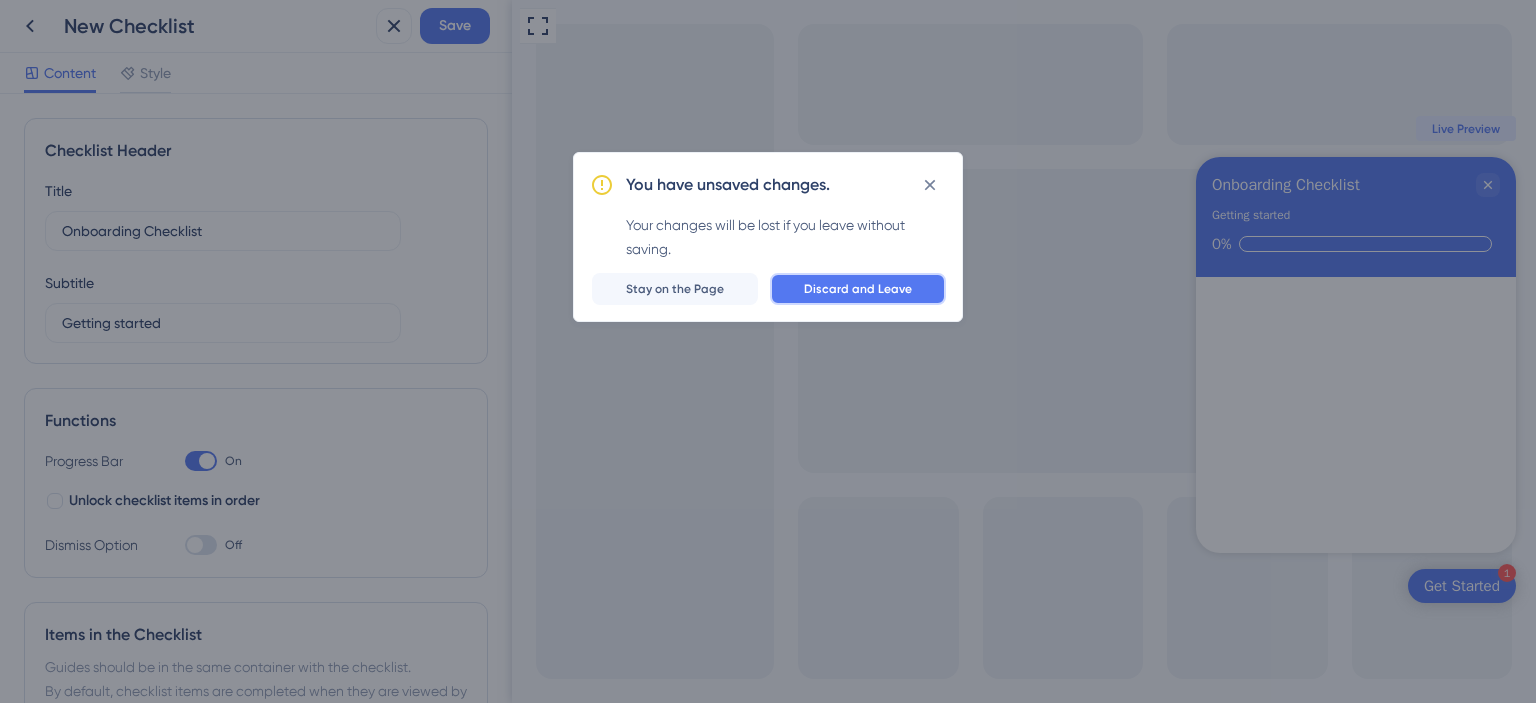 click on "Discard and Leave" at bounding box center [858, 289] 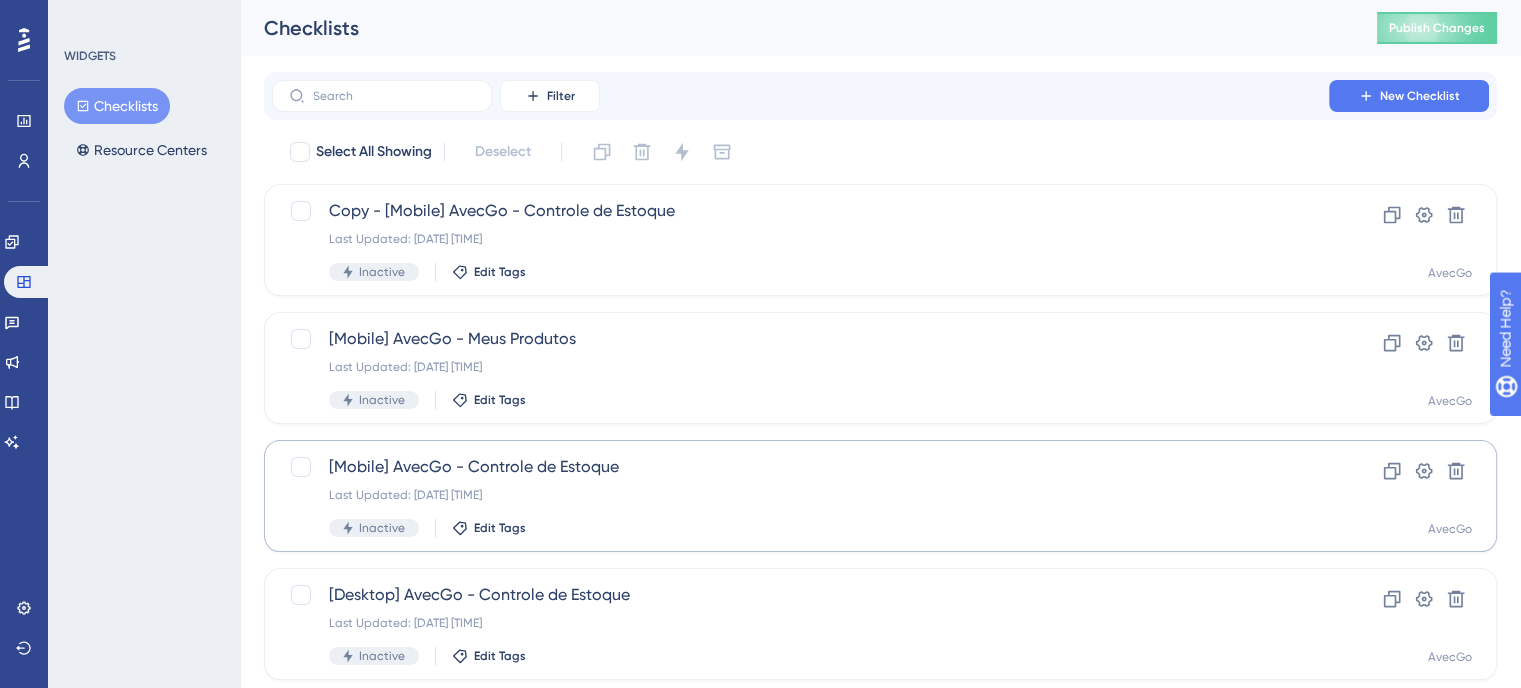 scroll, scrollTop: 0, scrollLeft: 0, axis: both 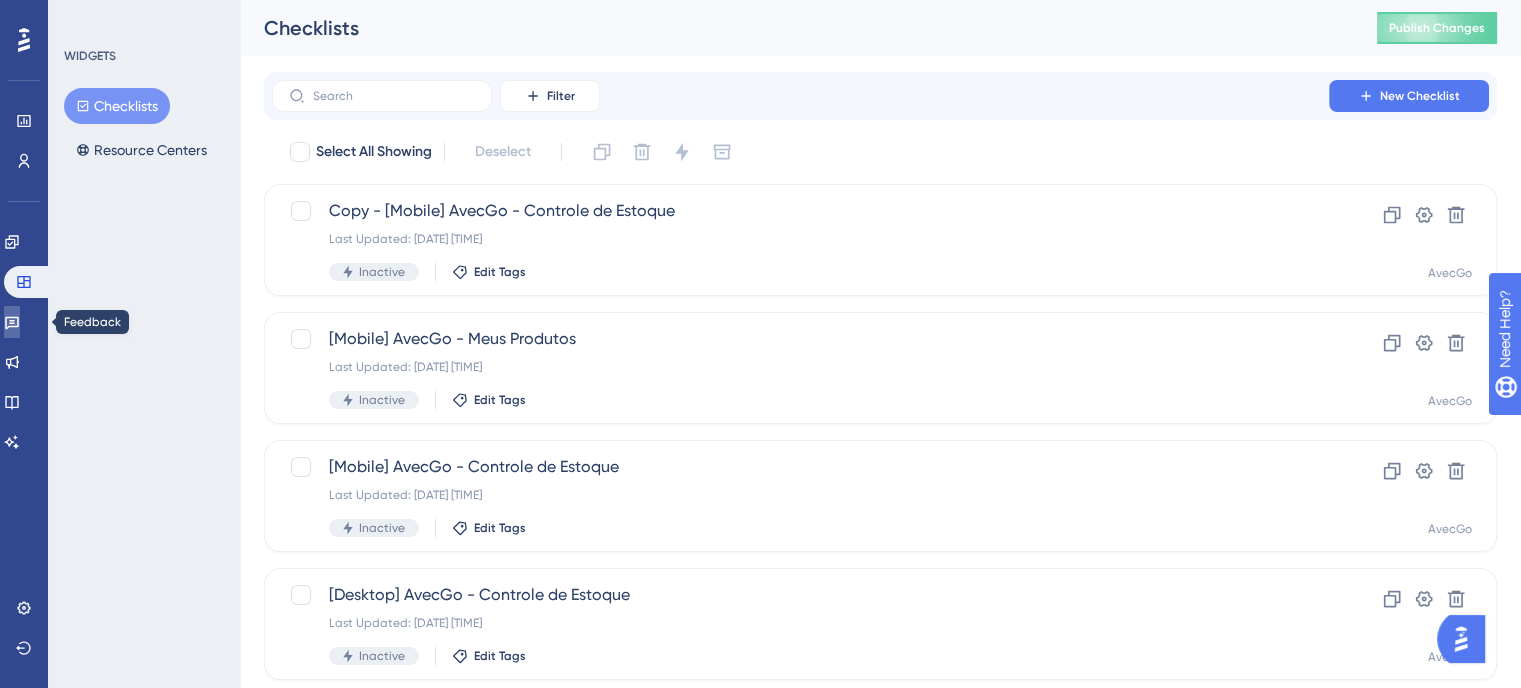 click at bounding box center (12, 322) 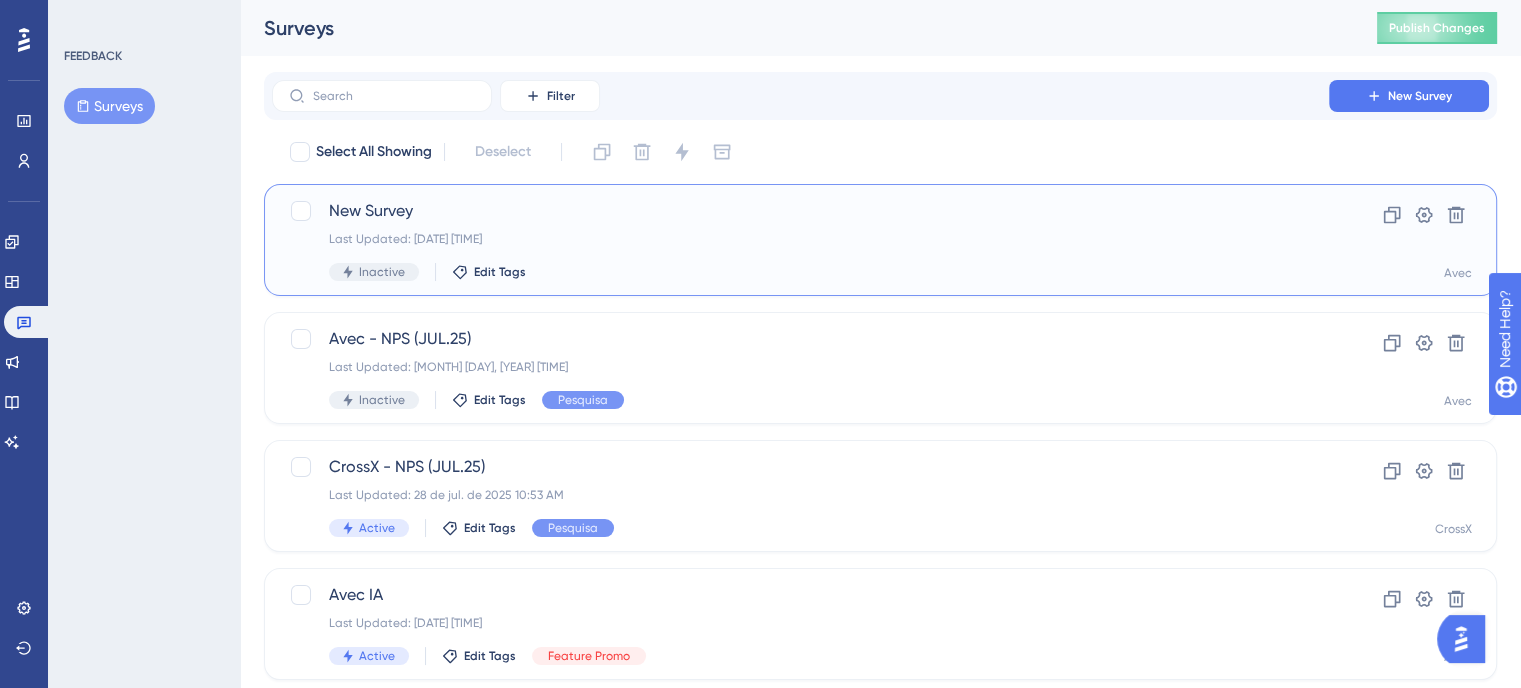click on "Inactive Edit Tags" at bounding box center [800, 272] 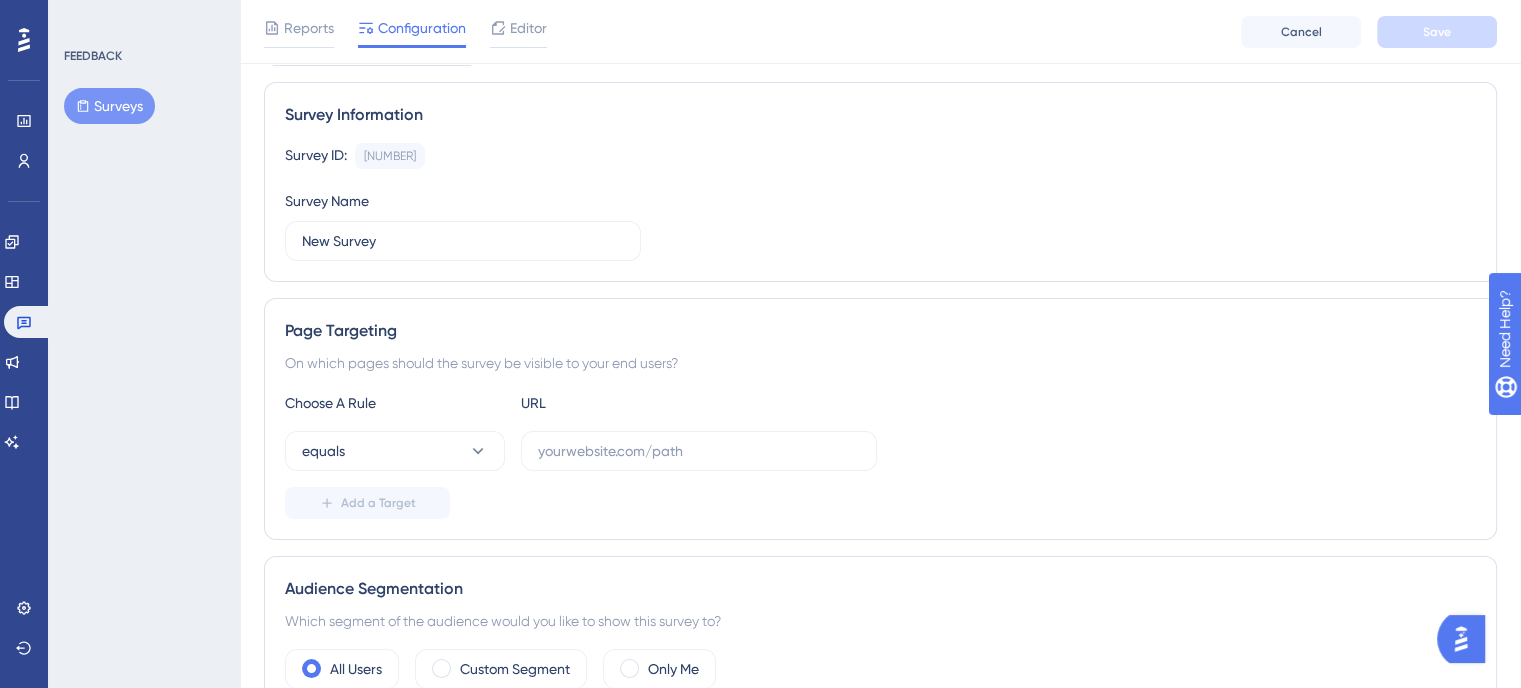 scroll, scrollTop: 0, scrollLeft: 0, axis: both 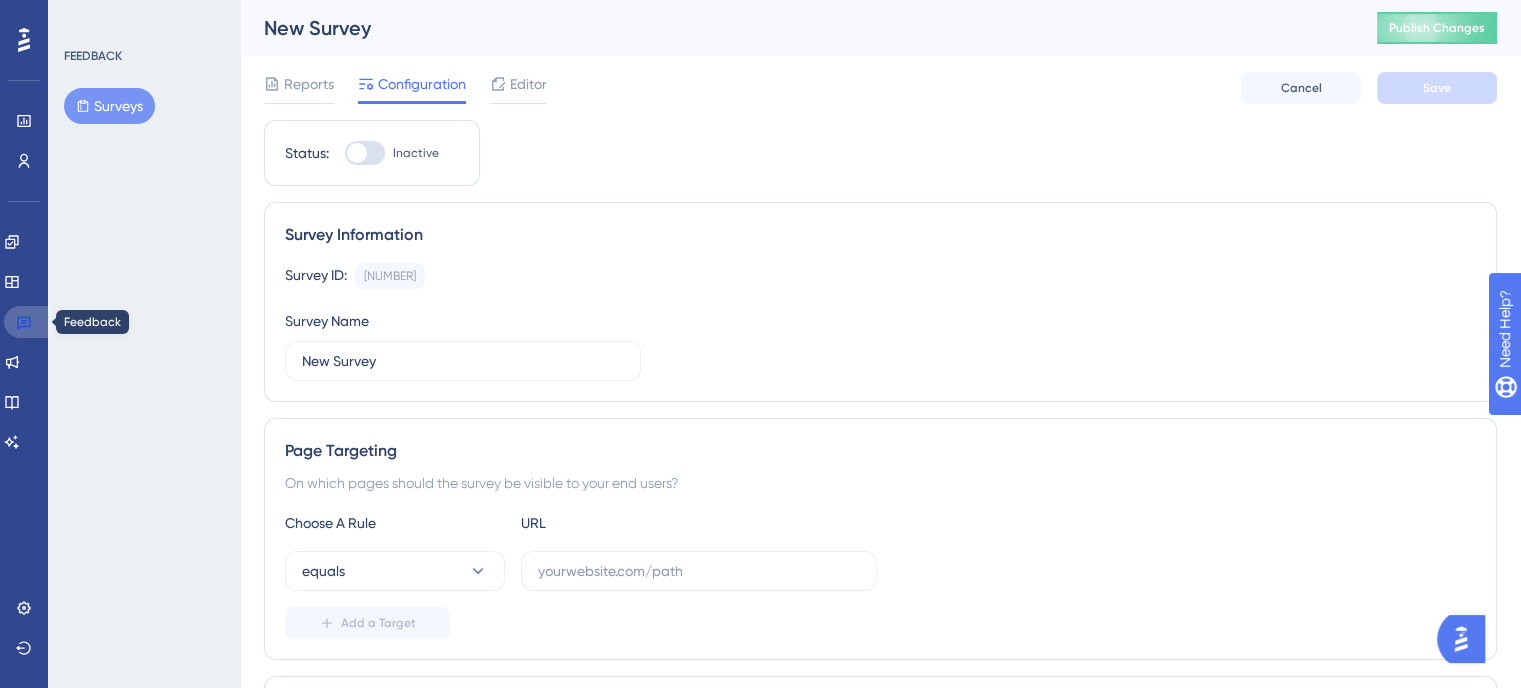 click at bounding box center [28, 322] 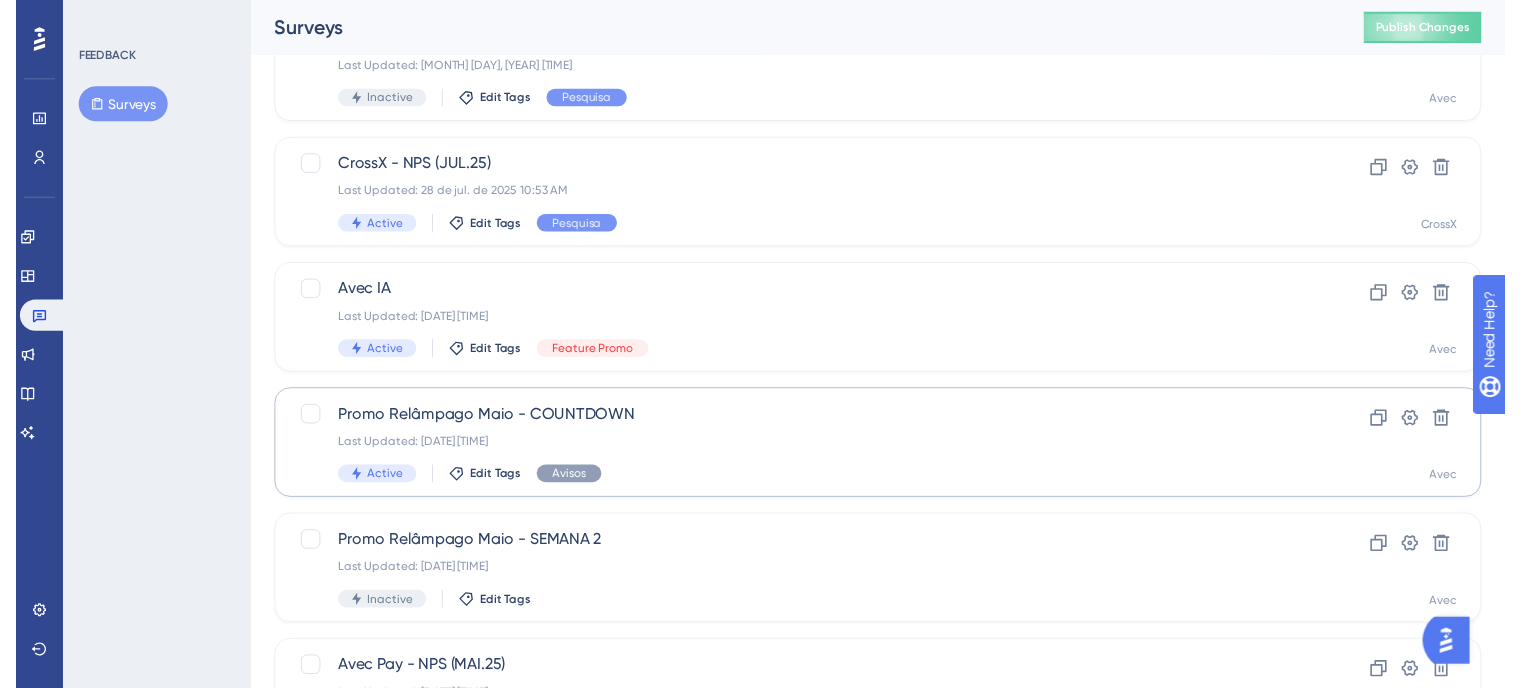 scroll, scrollTop: 0, scrollLeft: 0, axis: both 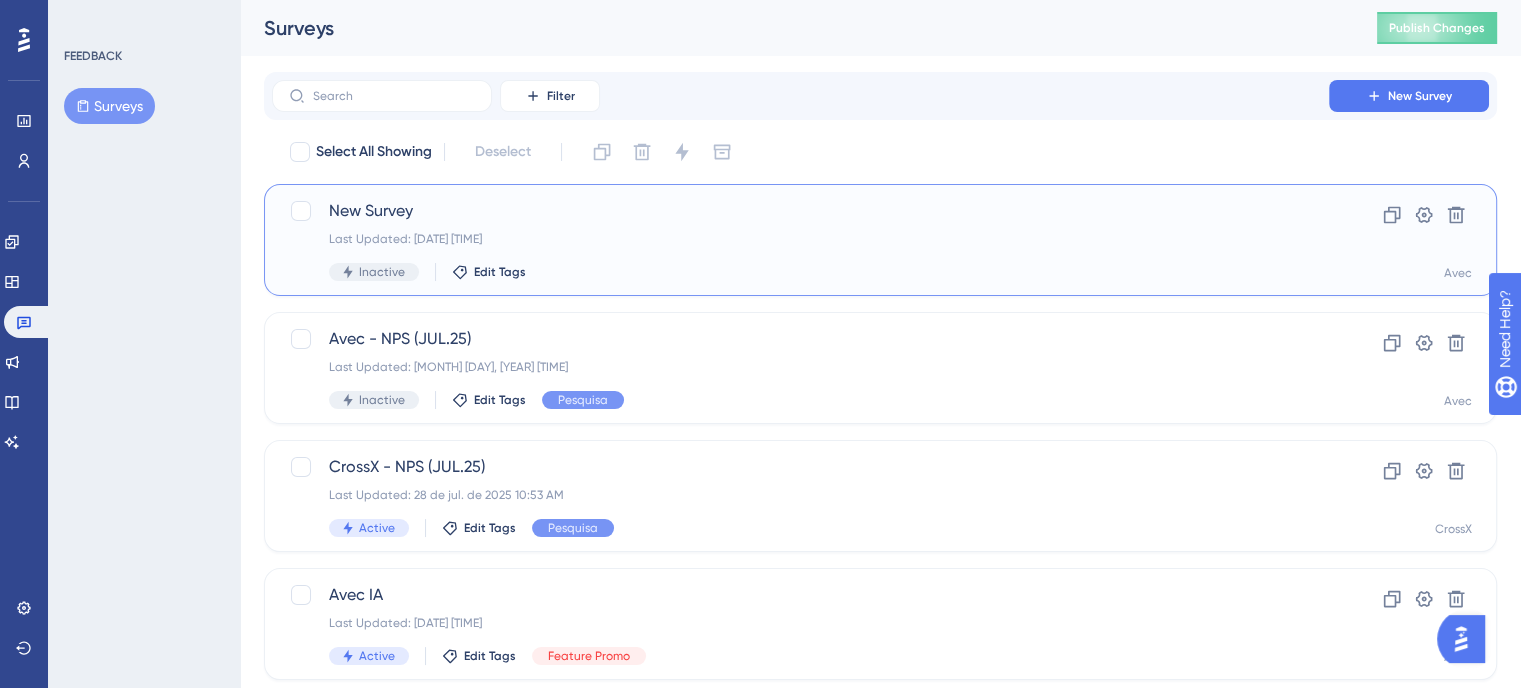 click on "New Survey Last Updated: [DATE] [TIME] Inactive Edit Tags" at bounding box center (800, 240) 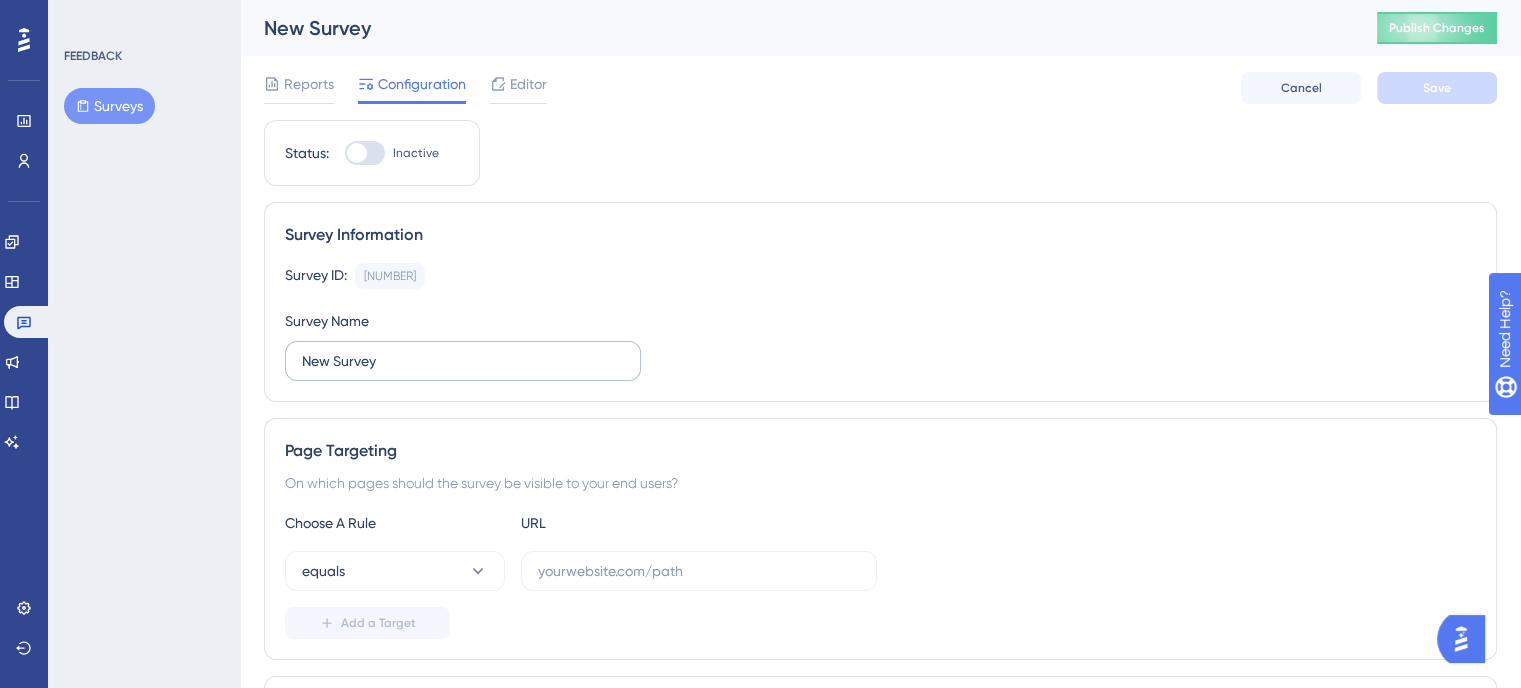 click on "New Survey" at bounding box center [463, 361] 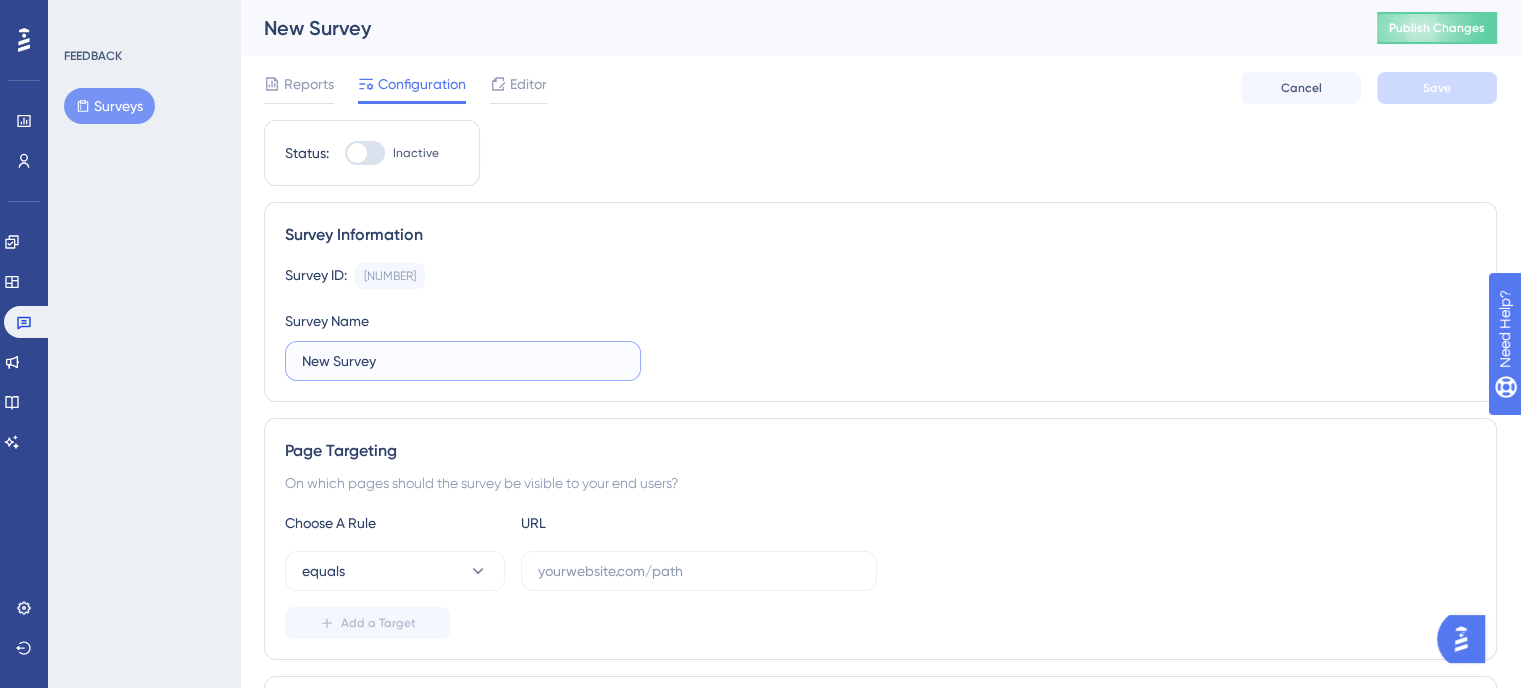 click on "New Survey" at bounding box center [463, 361] 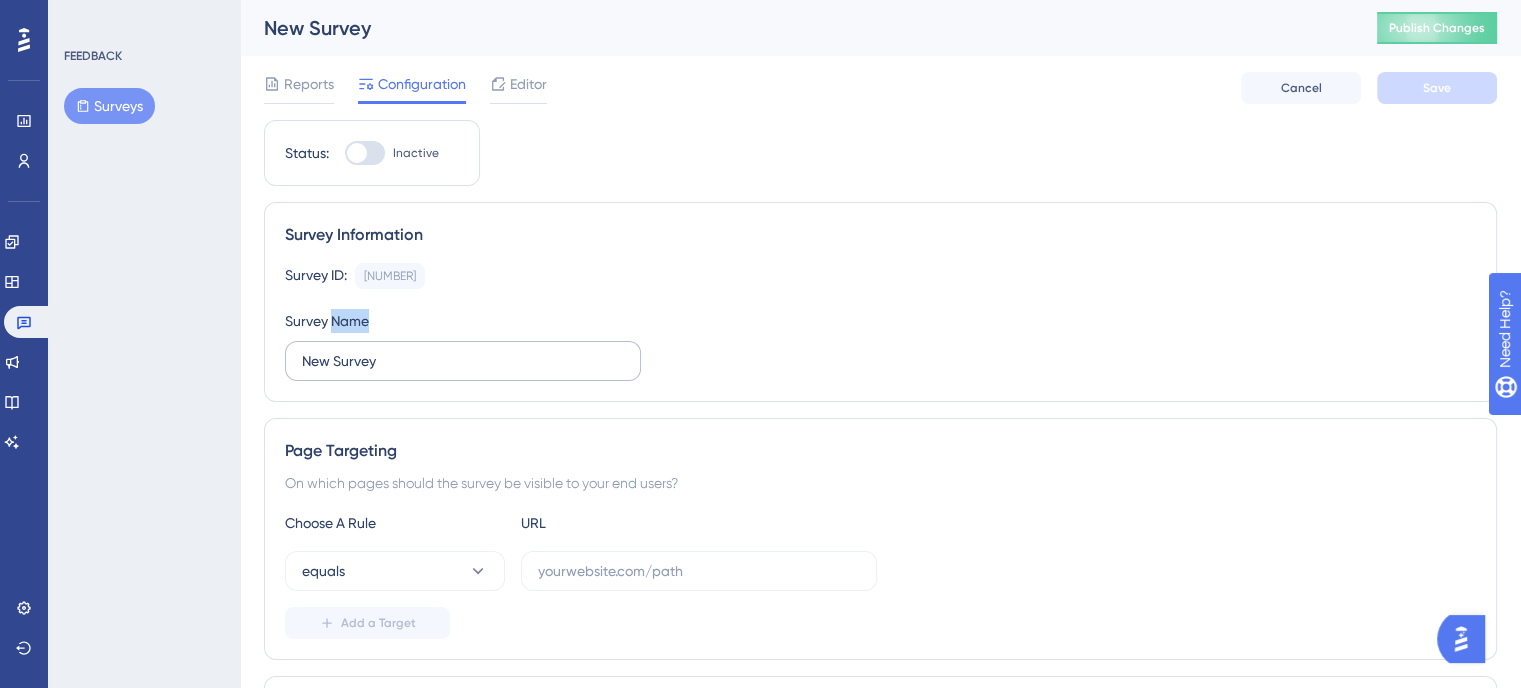 click on "New Survey" at bounding box center [463, 361] 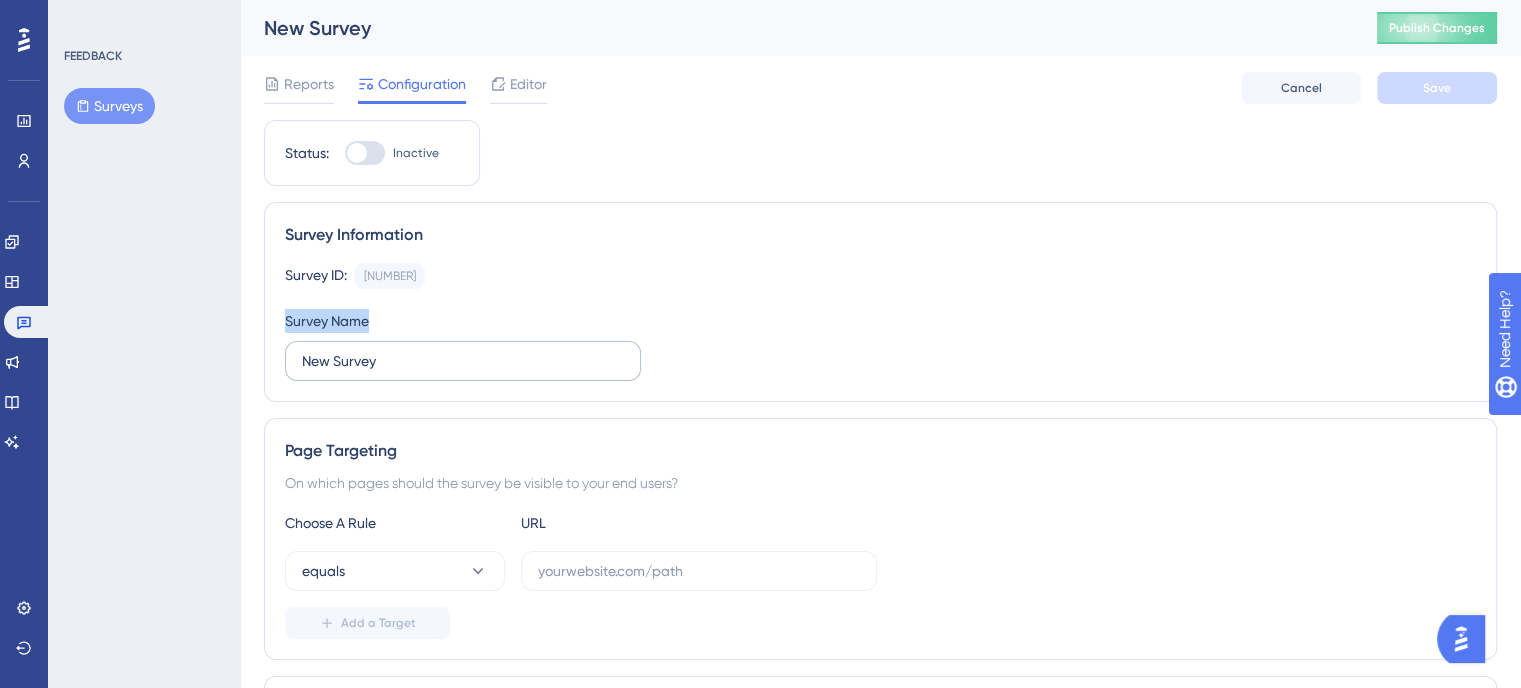 click on "New Survey" at bounding box center (463, 361) 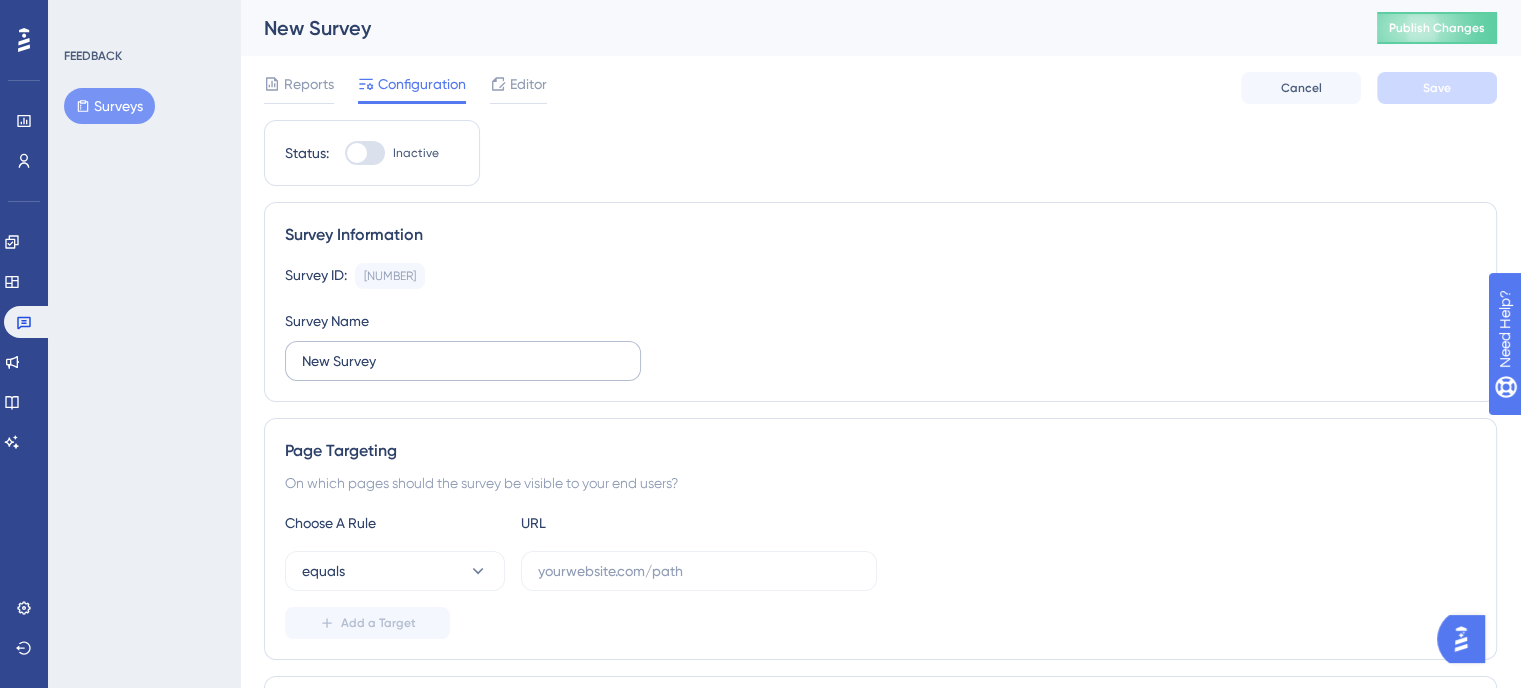 click on "New Survey" at bounding box center [463, 361] 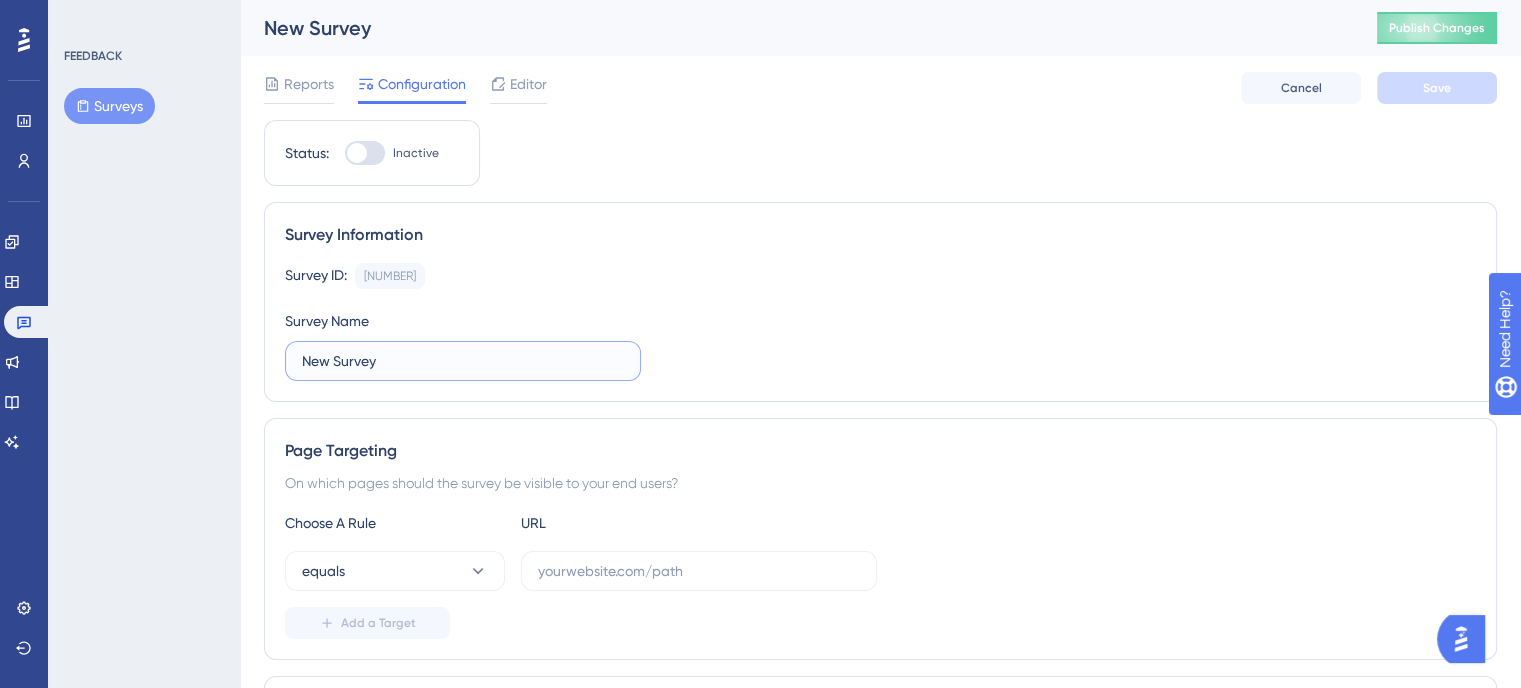 click on "New Survey" at bounding box center (463, 361) 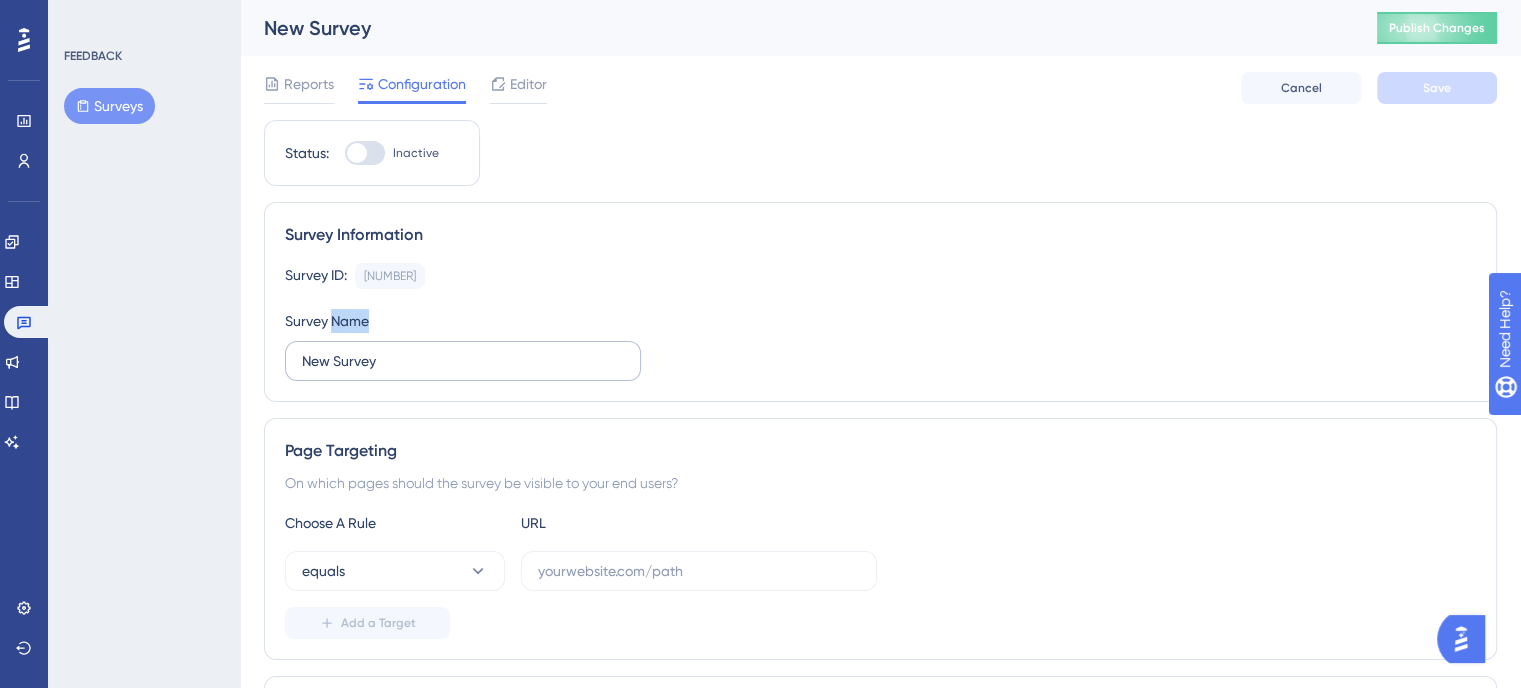 click on "New Survey" at bounding box center (463, 361) 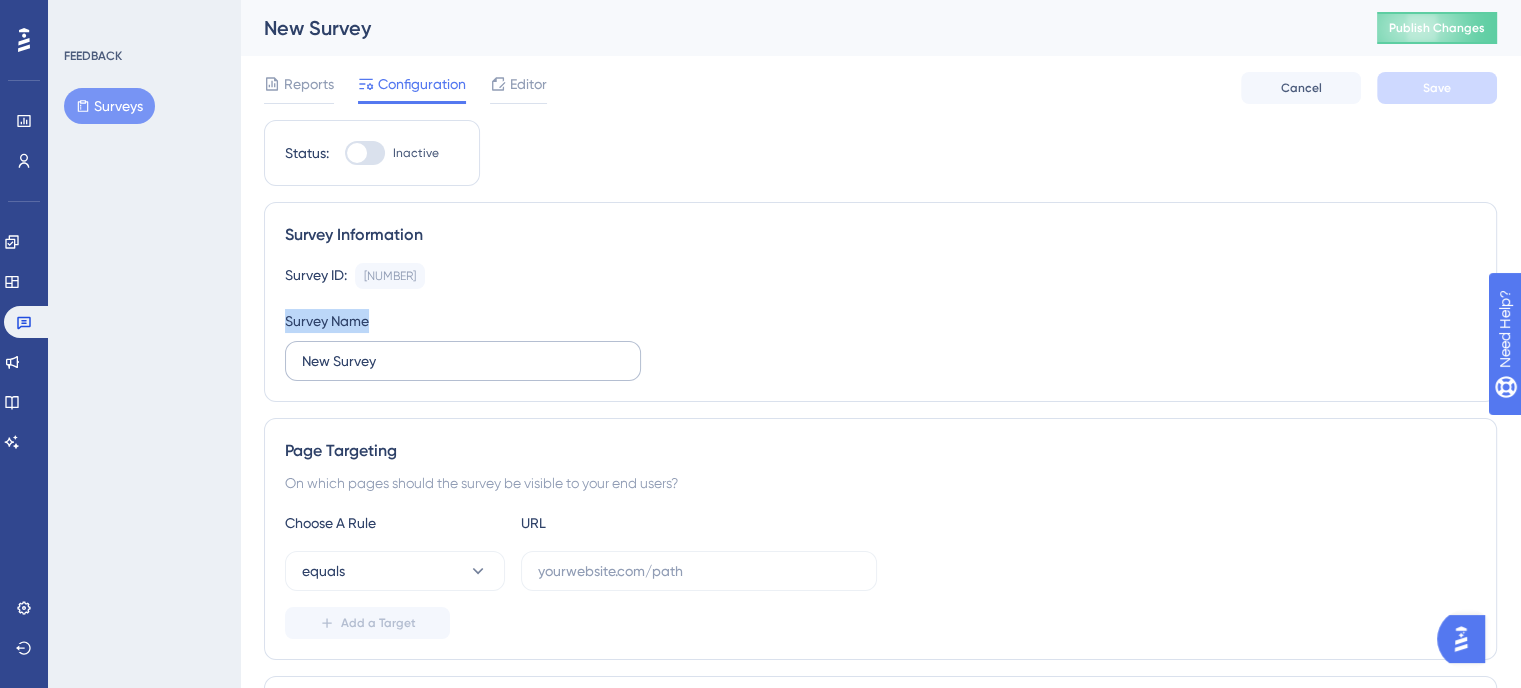click on "New Survey" at bounding box center [463, 361] 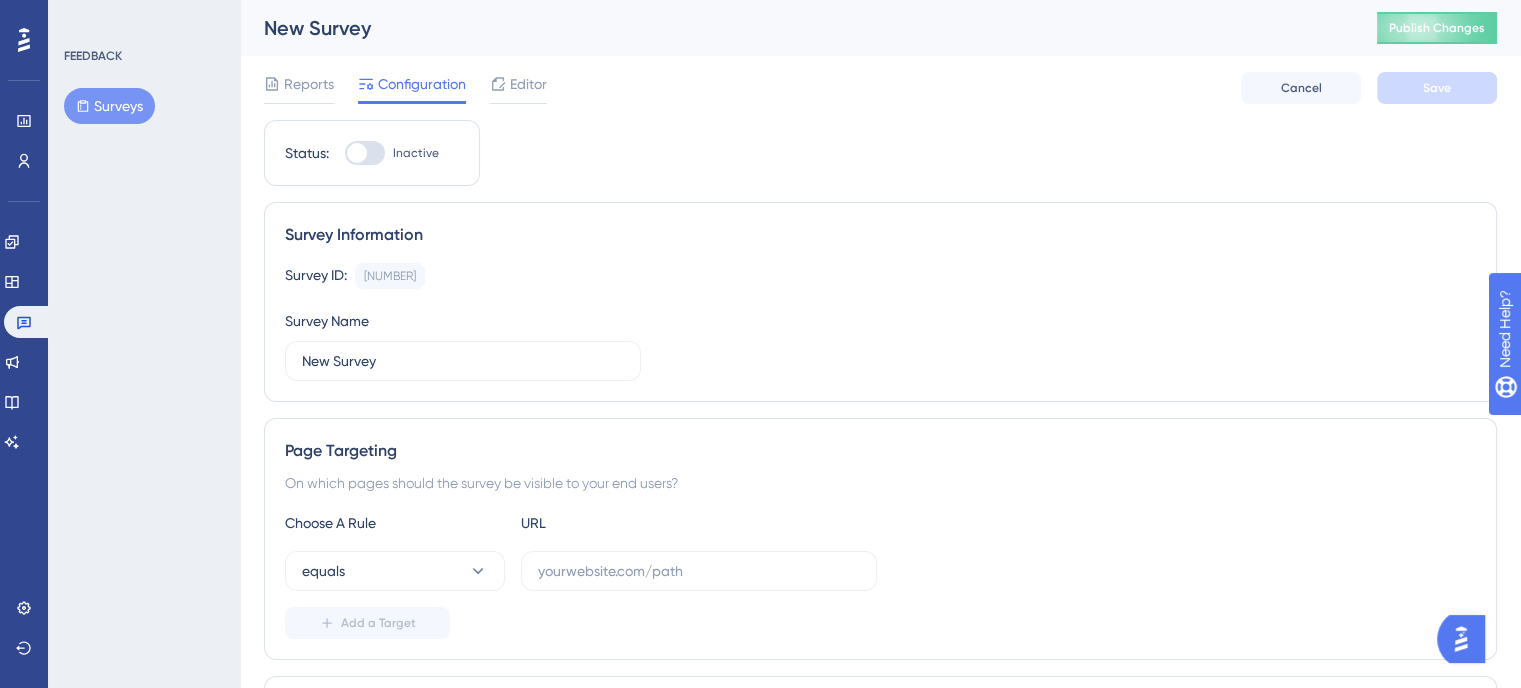 drag, startPoint x: 422, startPoint y: 371, endPoint x: 265, endPoint y: 371, distance: 157 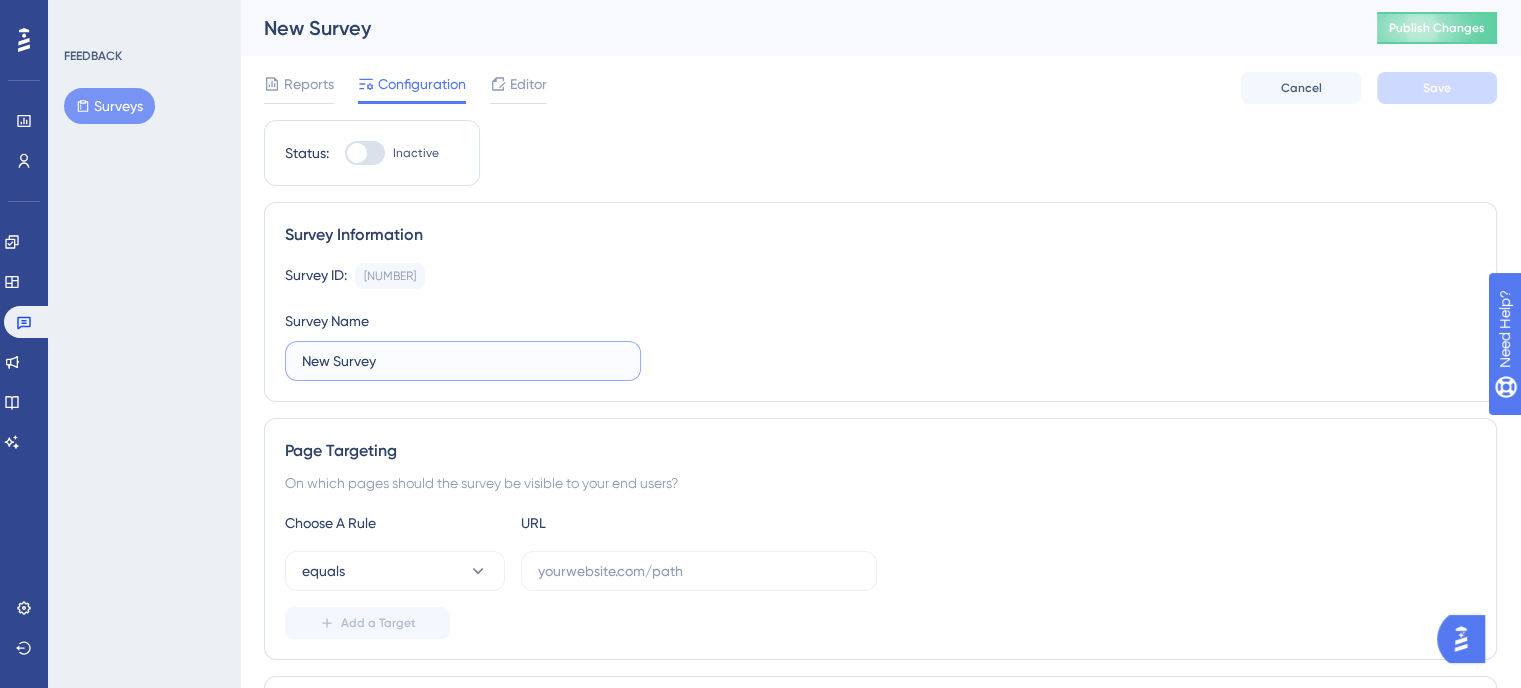 drag, startPoint x: 430, startPoint y: 354, endPoint x: 268, endPoint y: 359, distance: 162.07715 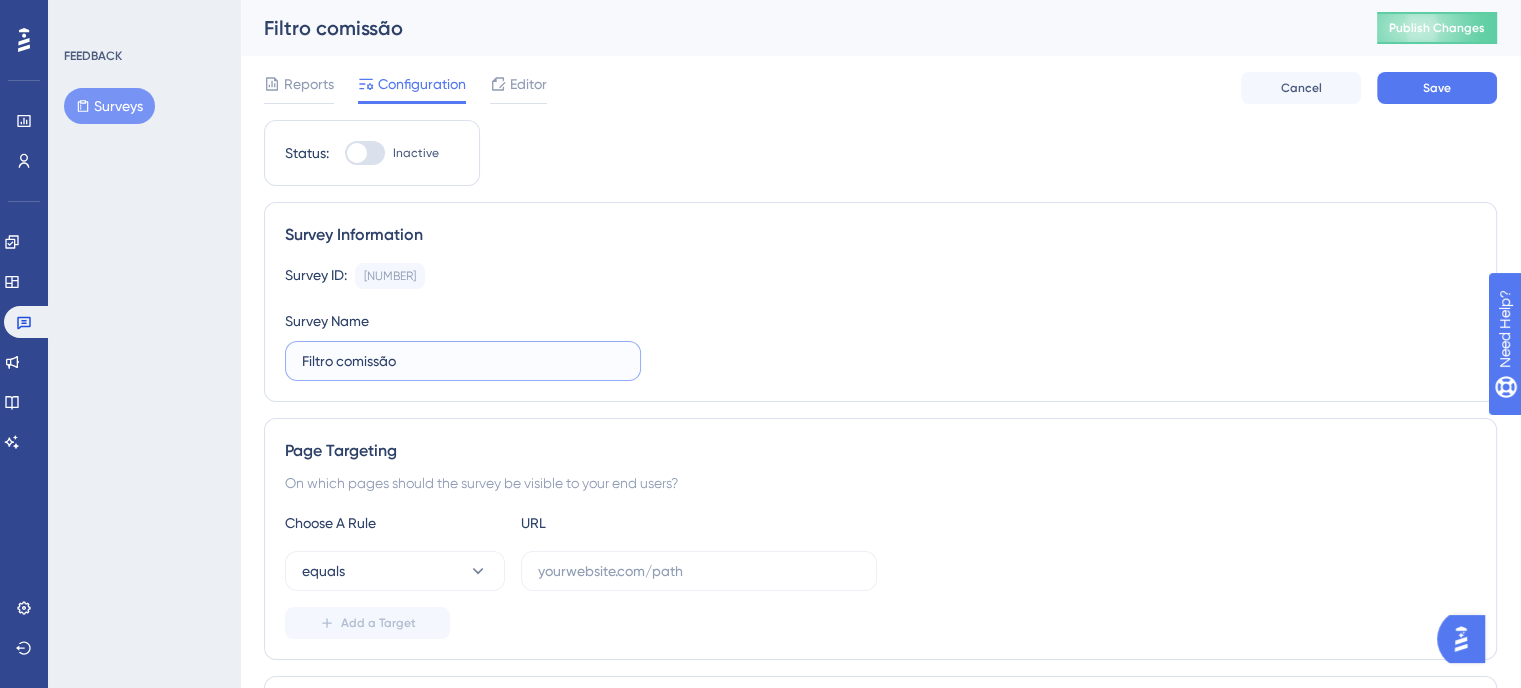 type on "Filtro comissão" 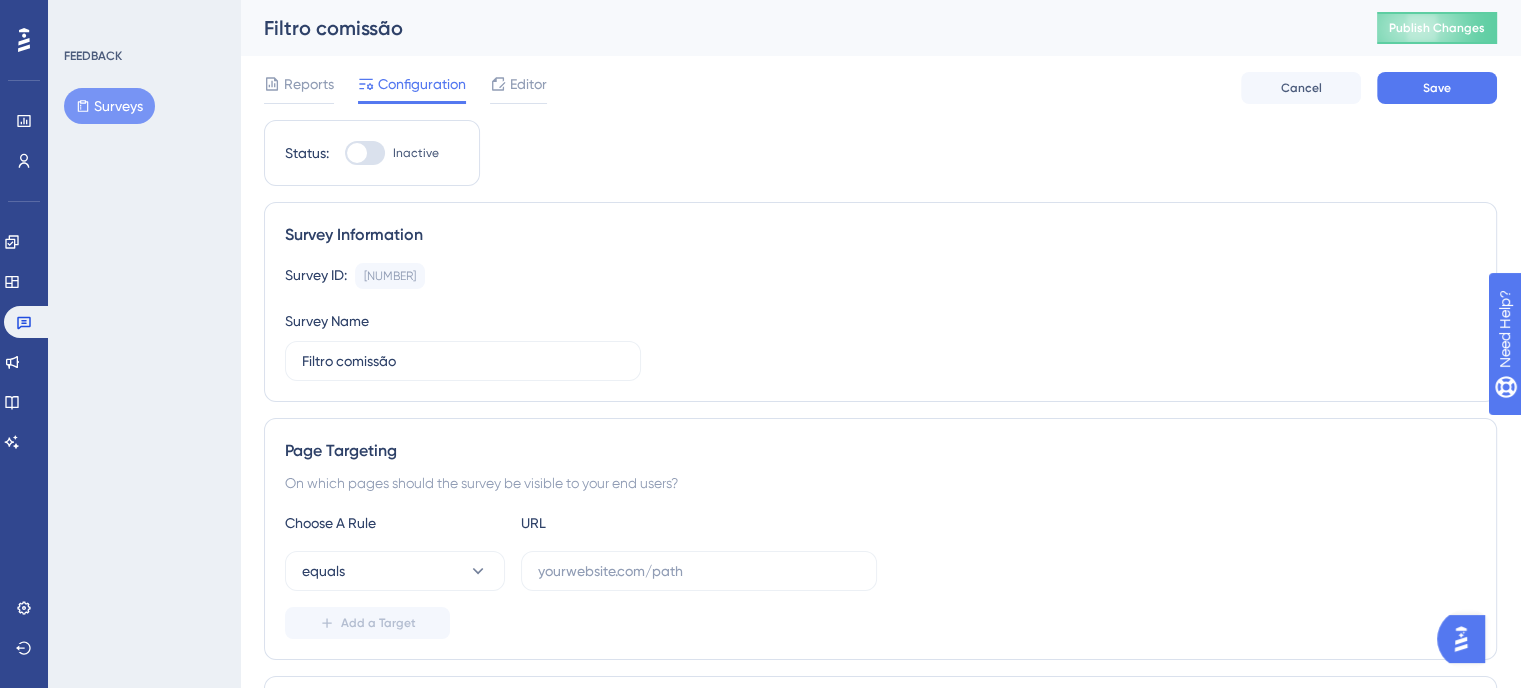 click on "Survey Information Survey ID: 6103 Copy Survey Name Filtro comissão" at bounding box center (880, 302) 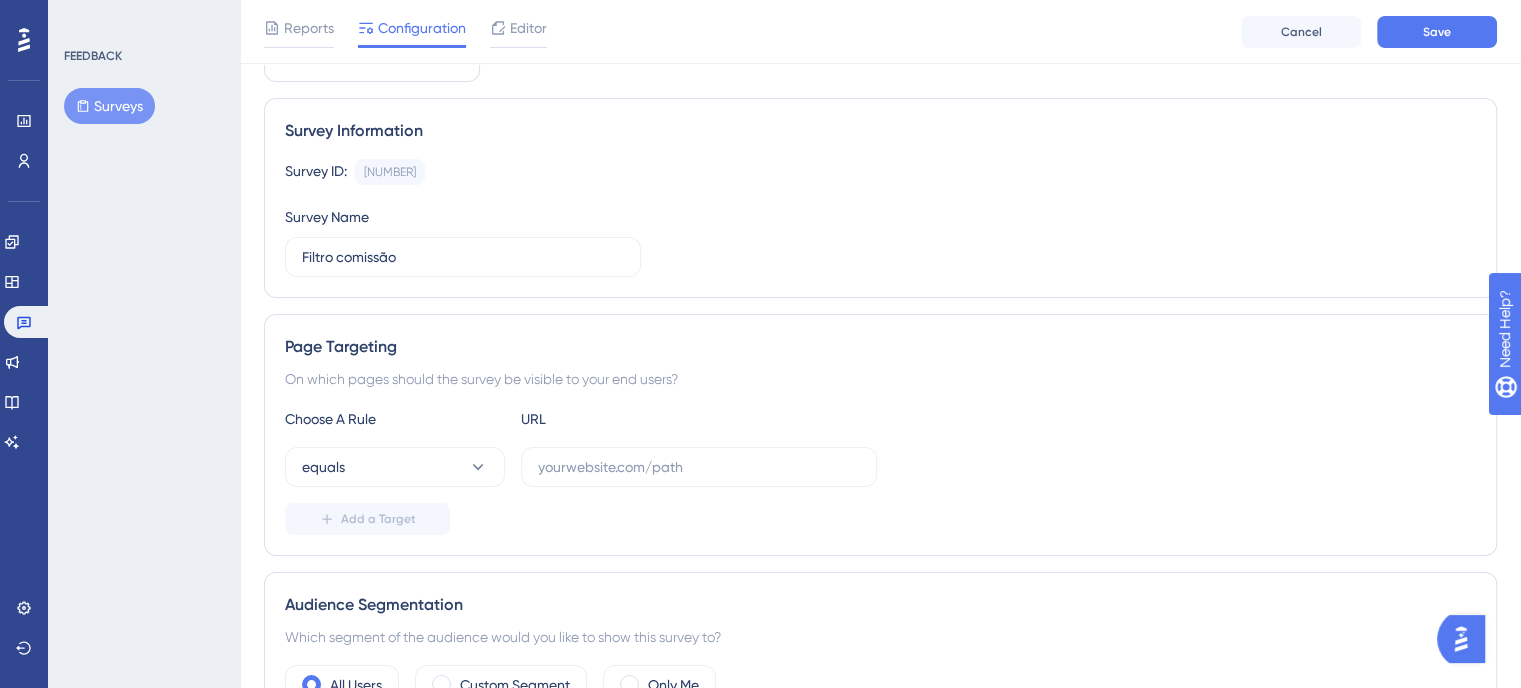 scroll, scrollTop: 200, scrollLeft: 0, axis: vertical 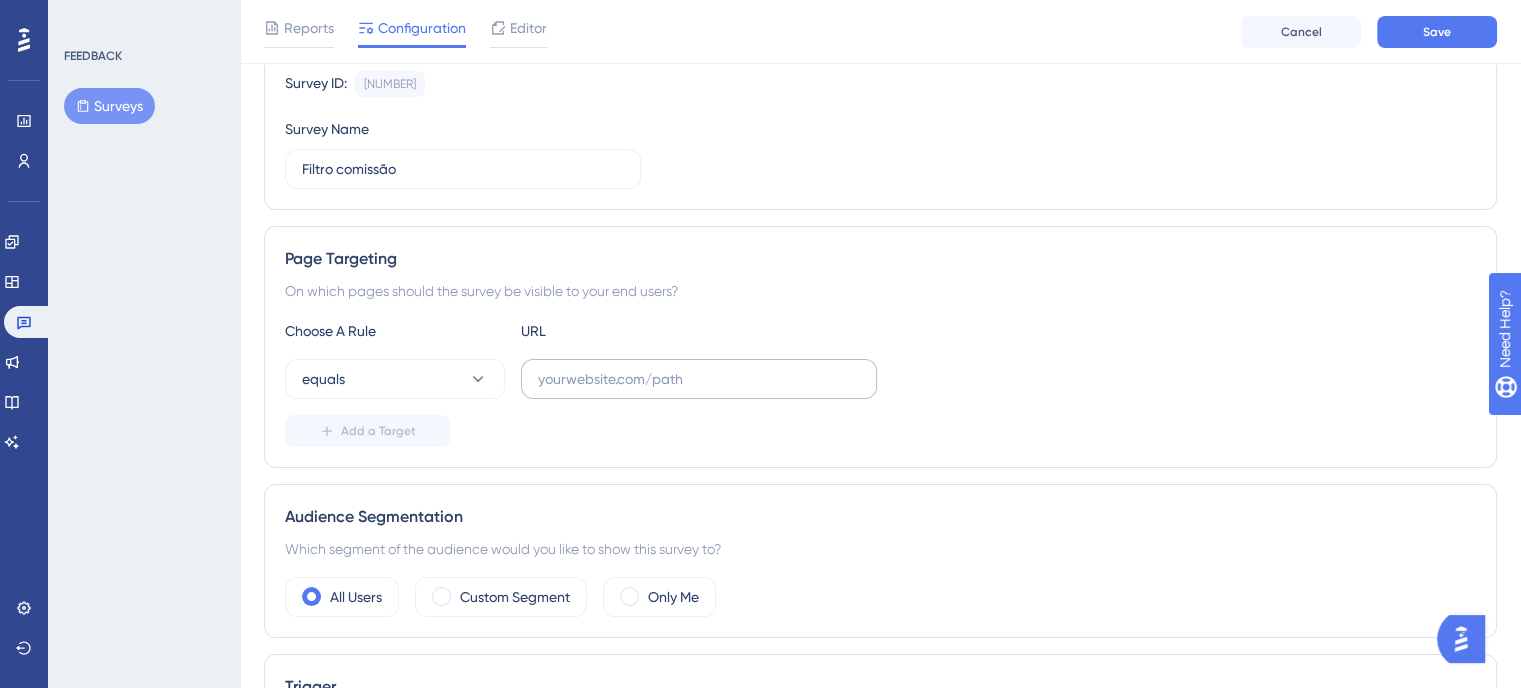 click at bounding box center (699, 379) 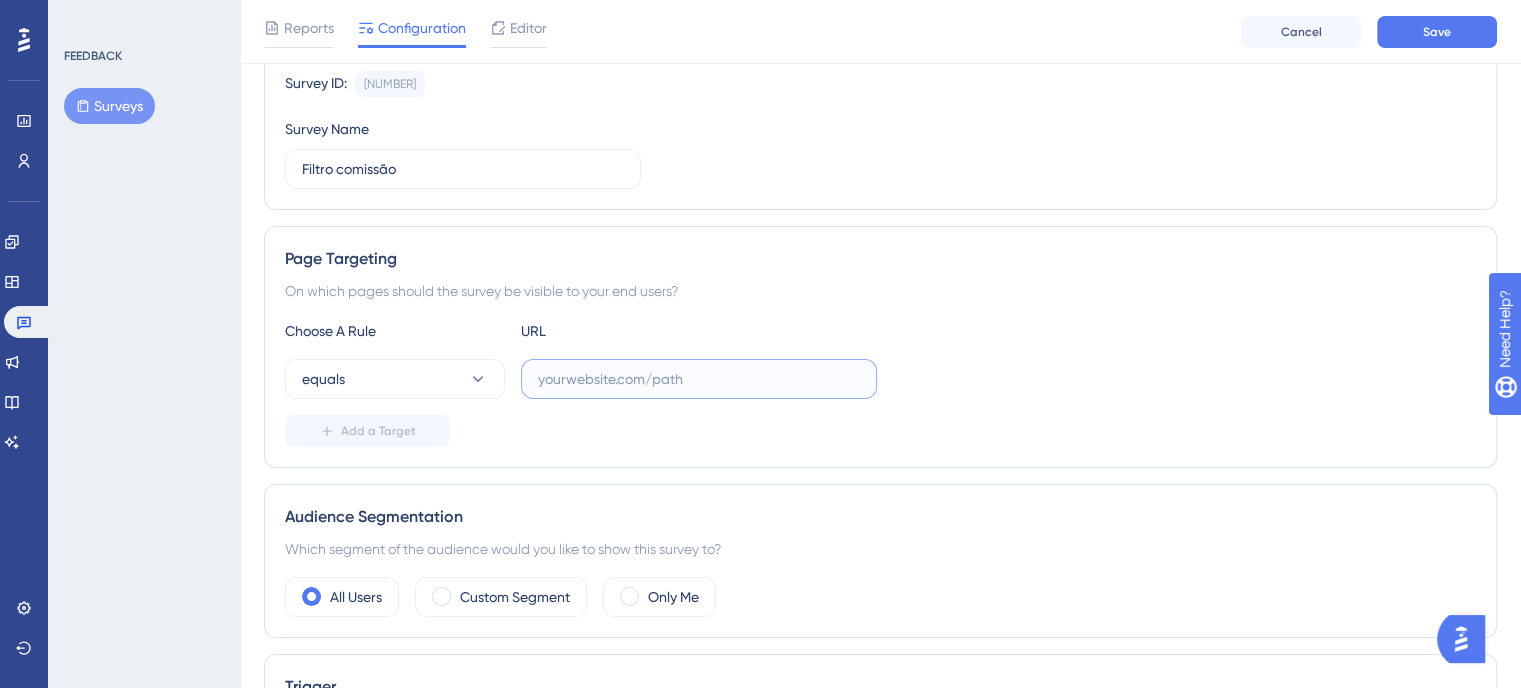 paste on "https://admin2.pvt.avec.beauty/admin/financeiro/comissoes" 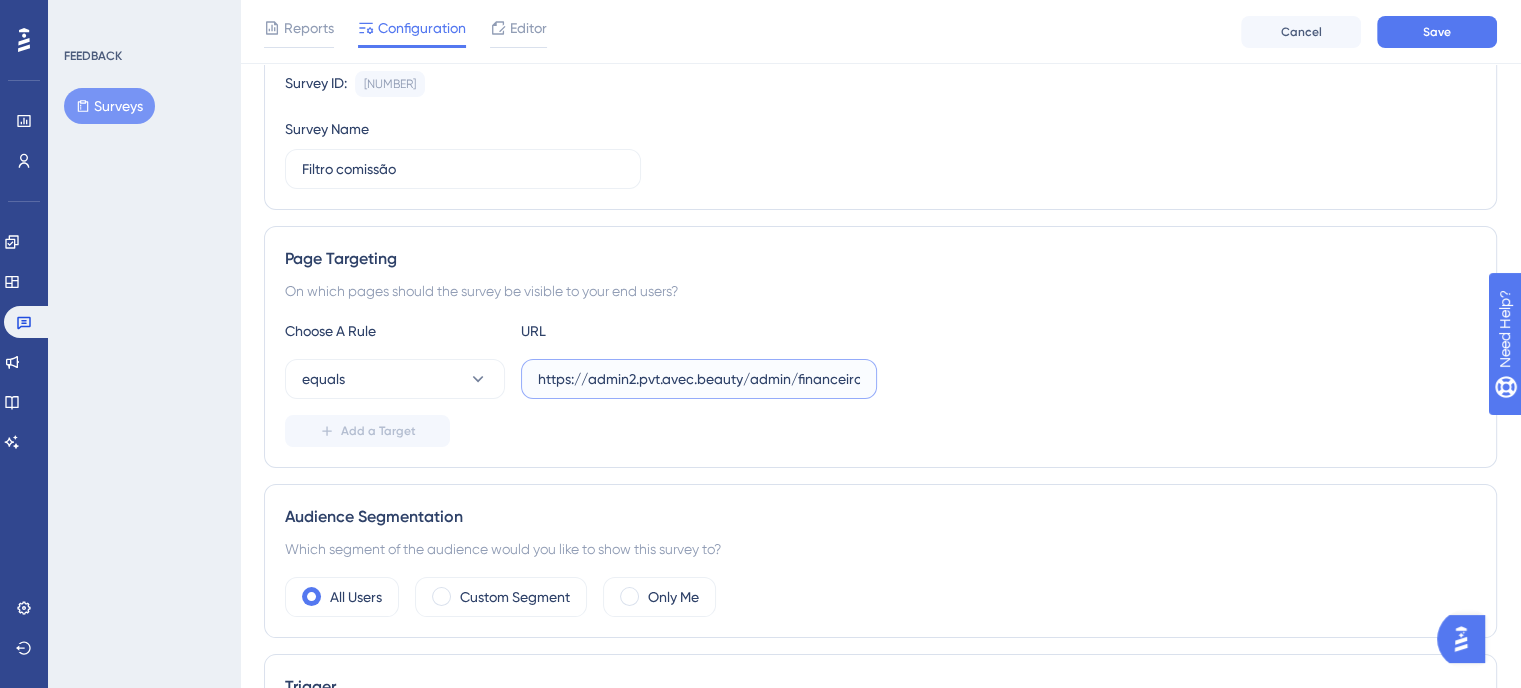 scroll, scrollTop: 0, scrollLeft: 77, axis: horizontal 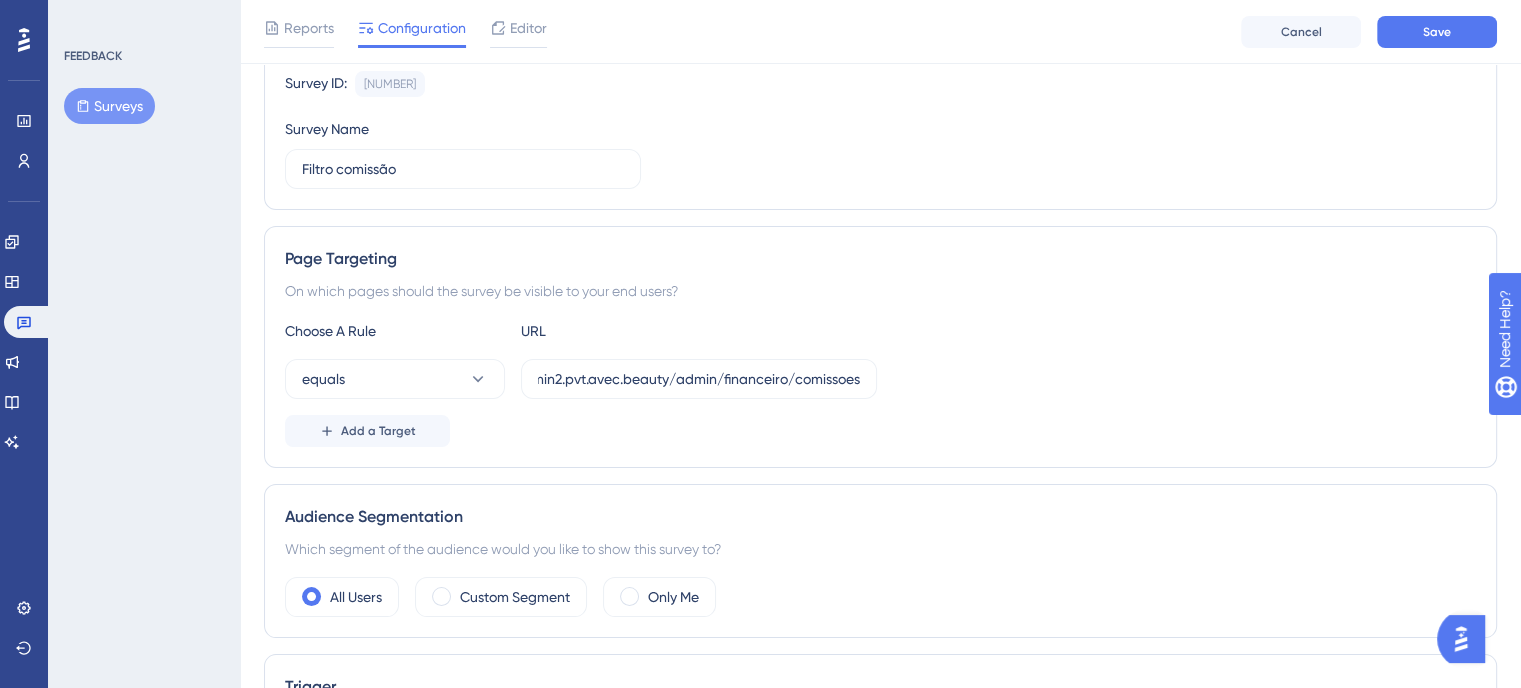 click on "Choose A Rule URL" at bounding box center [880, 331] 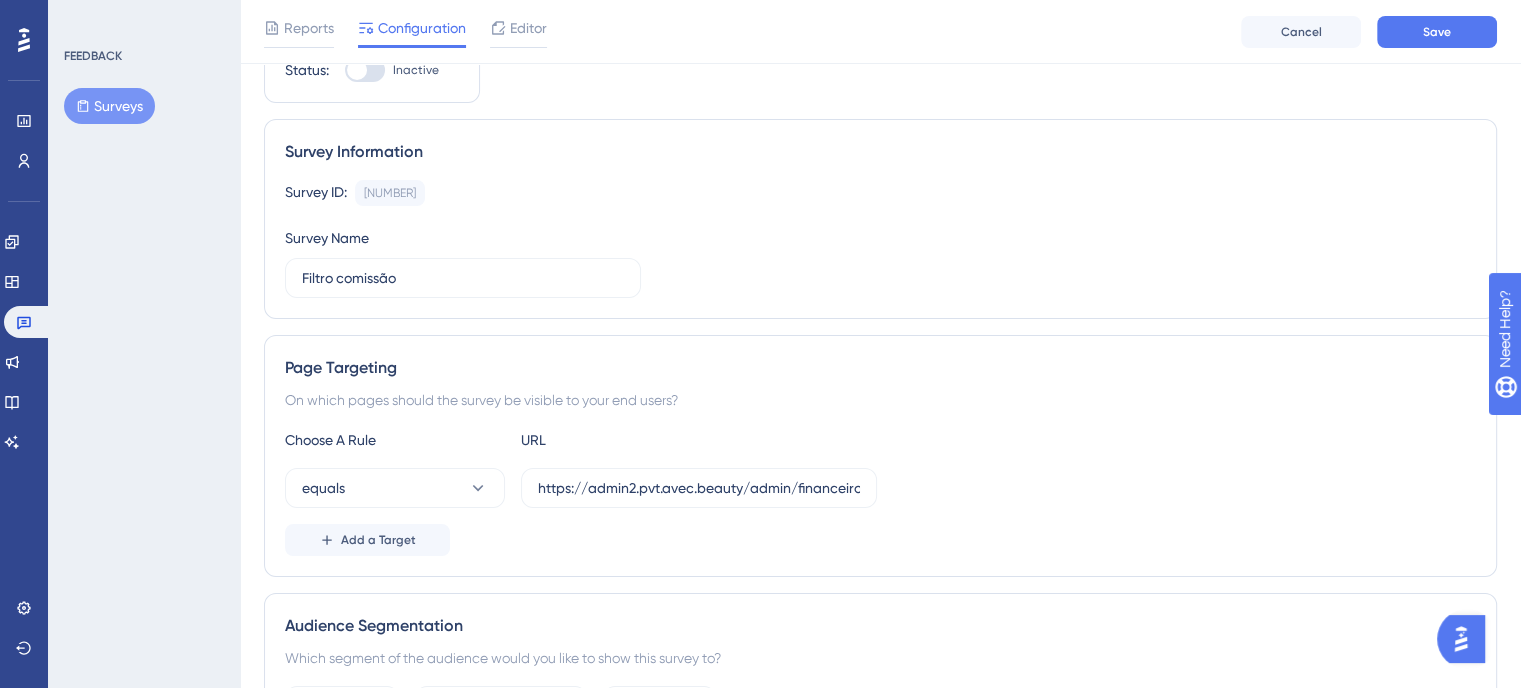 scroll, scrollTop: 400, scrollLeft: 0, axis: vertical 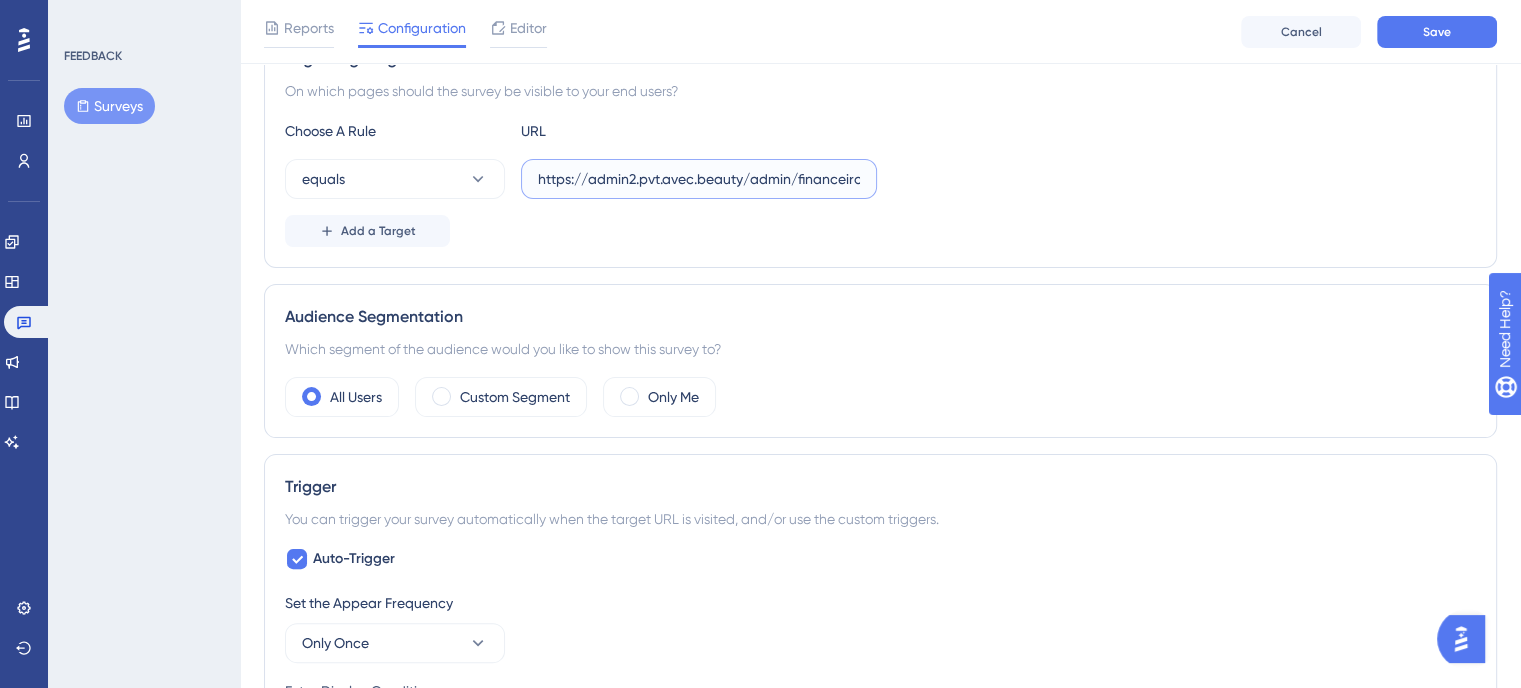 click on "https://admin2.pvt.avec.beauty/admin/financeiro/comissoes" at bounding box center (699, 179) 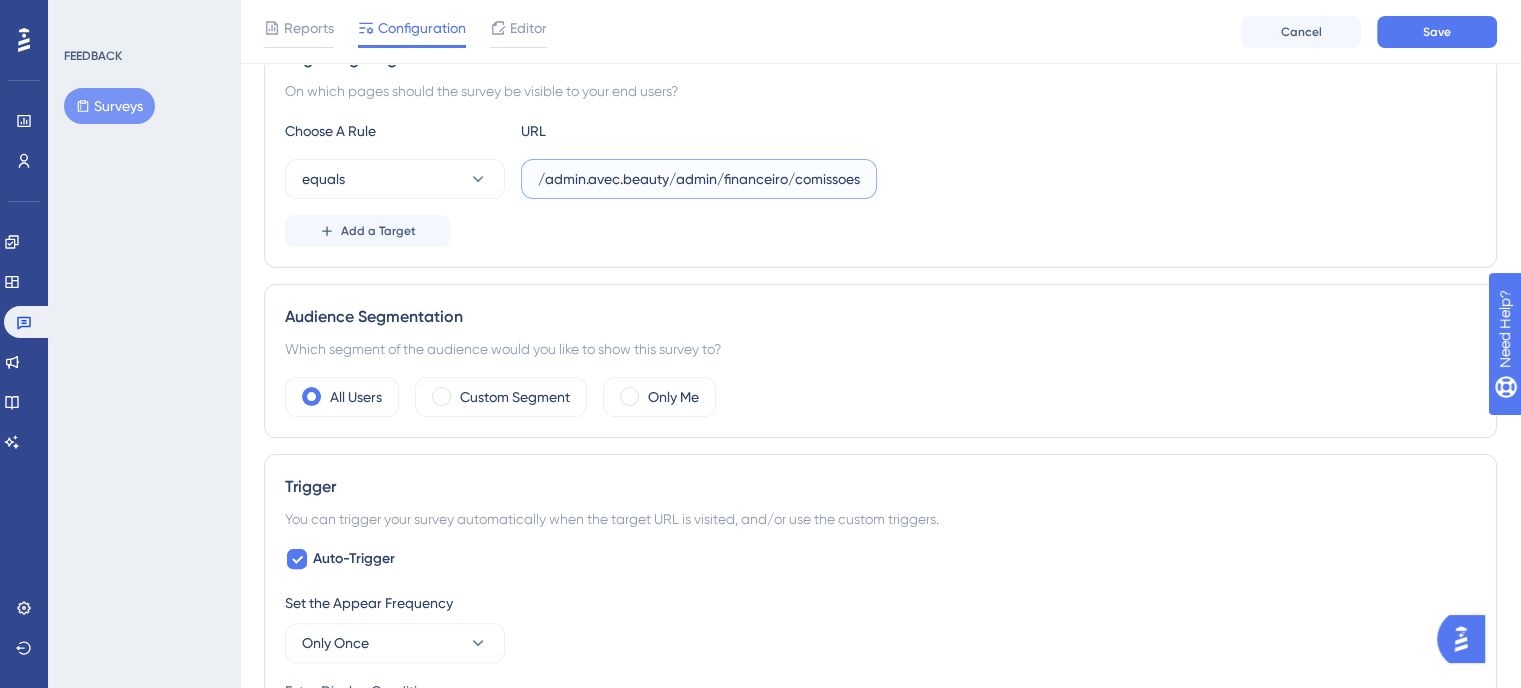 scroll, scrollTop: 0, scrollLeft: 0, axis: both 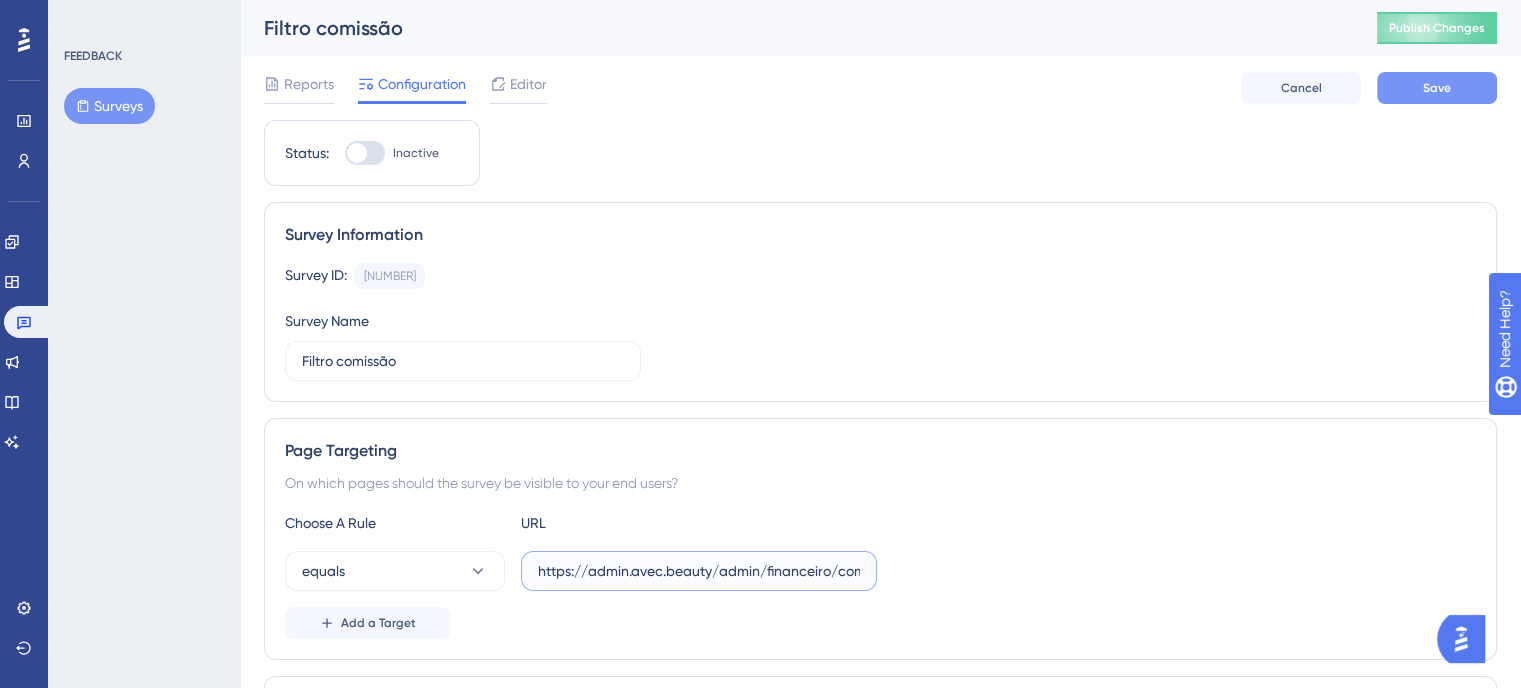 type on "https://admin.avec.beauty/admin/financeiro/comissoes" 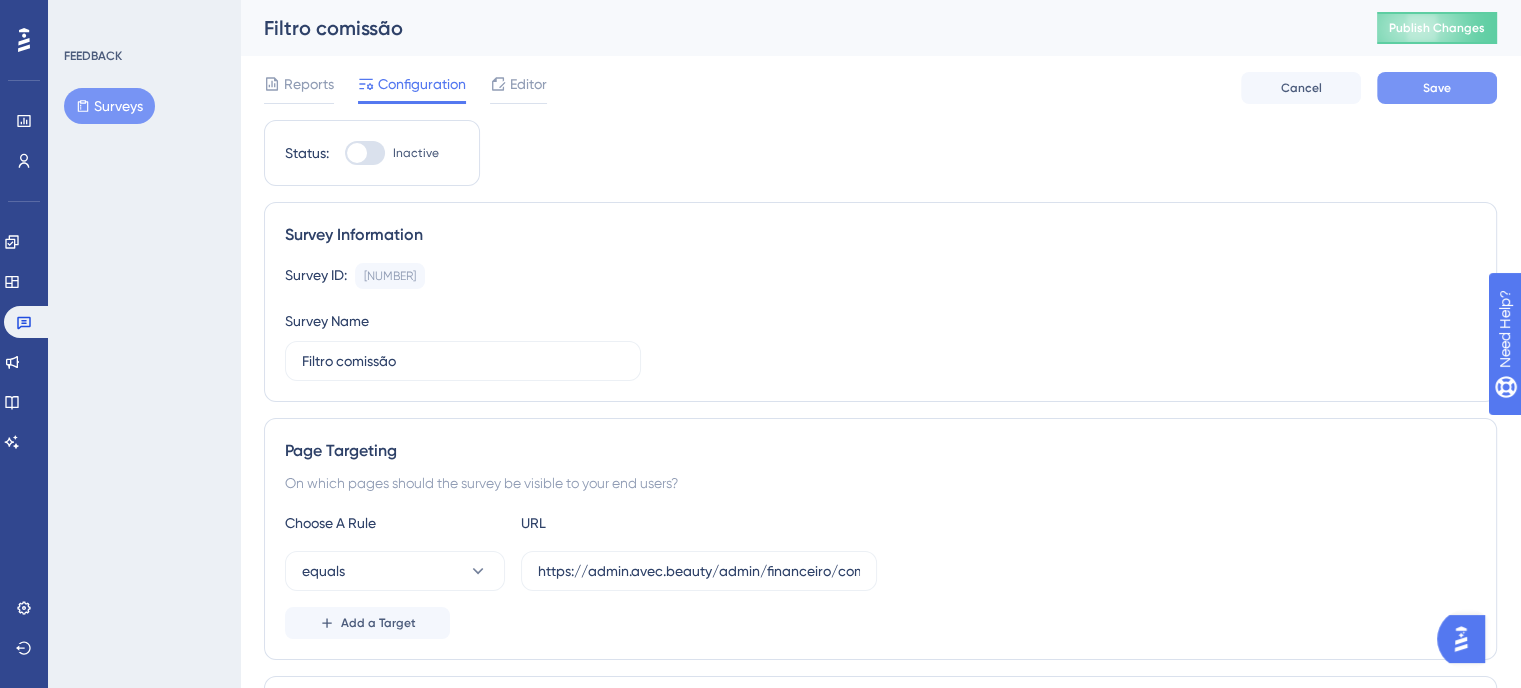 click on "Save" at bounding box center [1437, 88] 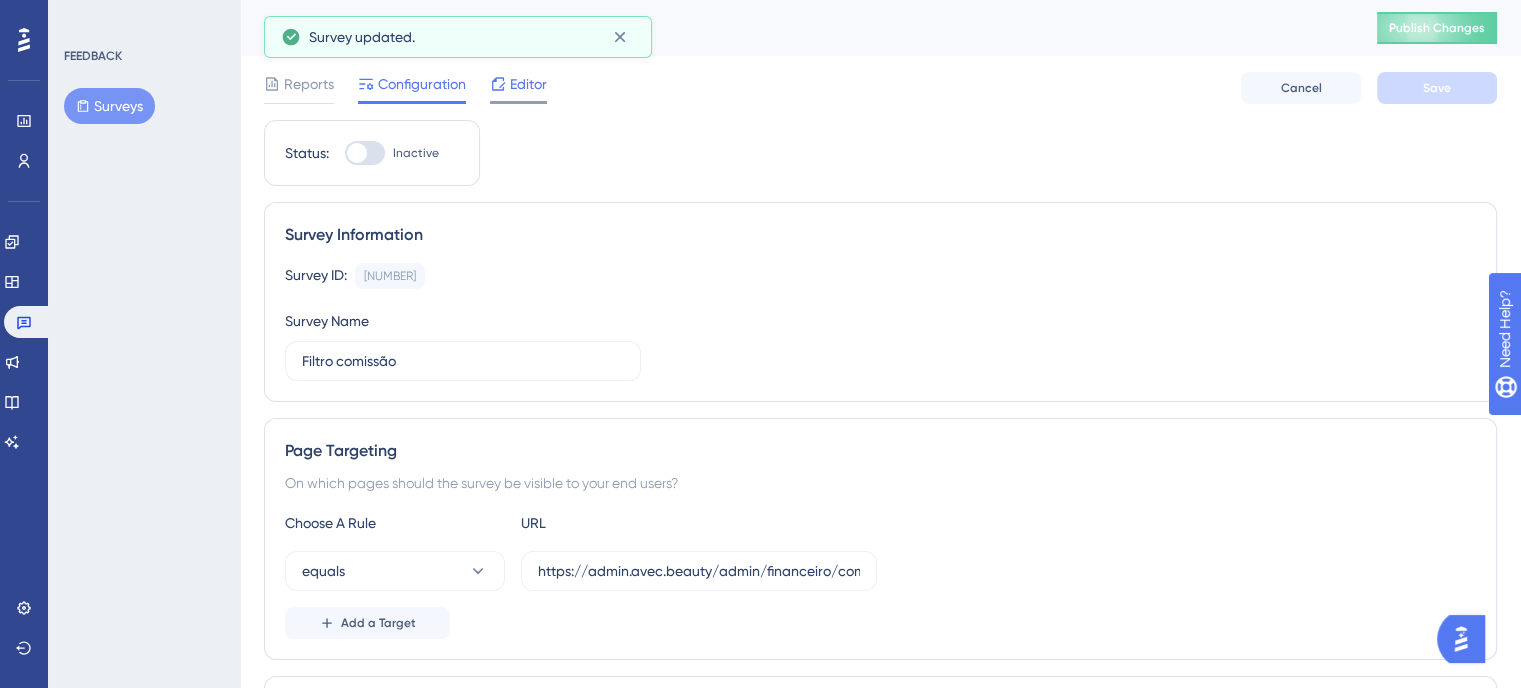 click on "Editor" at bounding box center [528, 84] 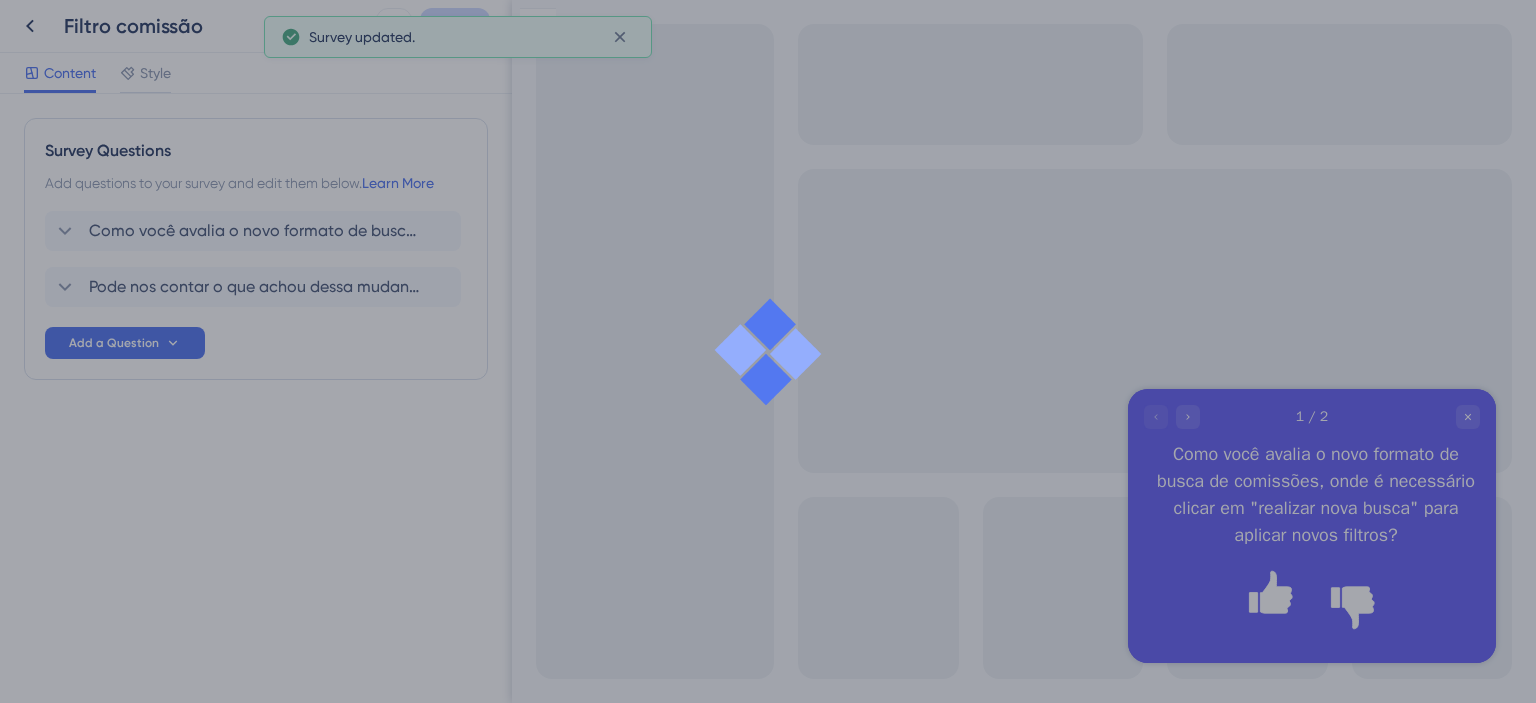 scroll, scrollTop: 0, scrollLeft: 0, axis: both 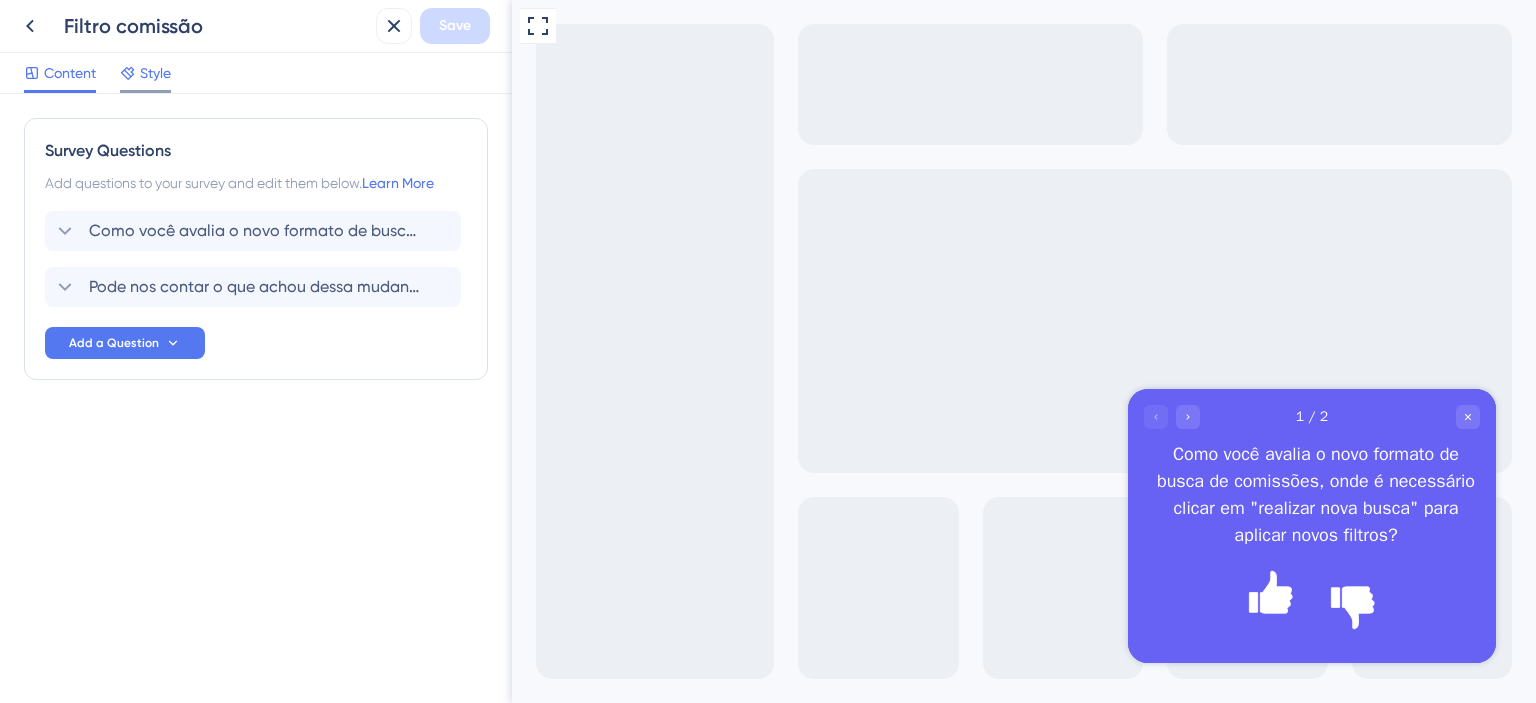 click on "Style" at bounding box center (155, 73) 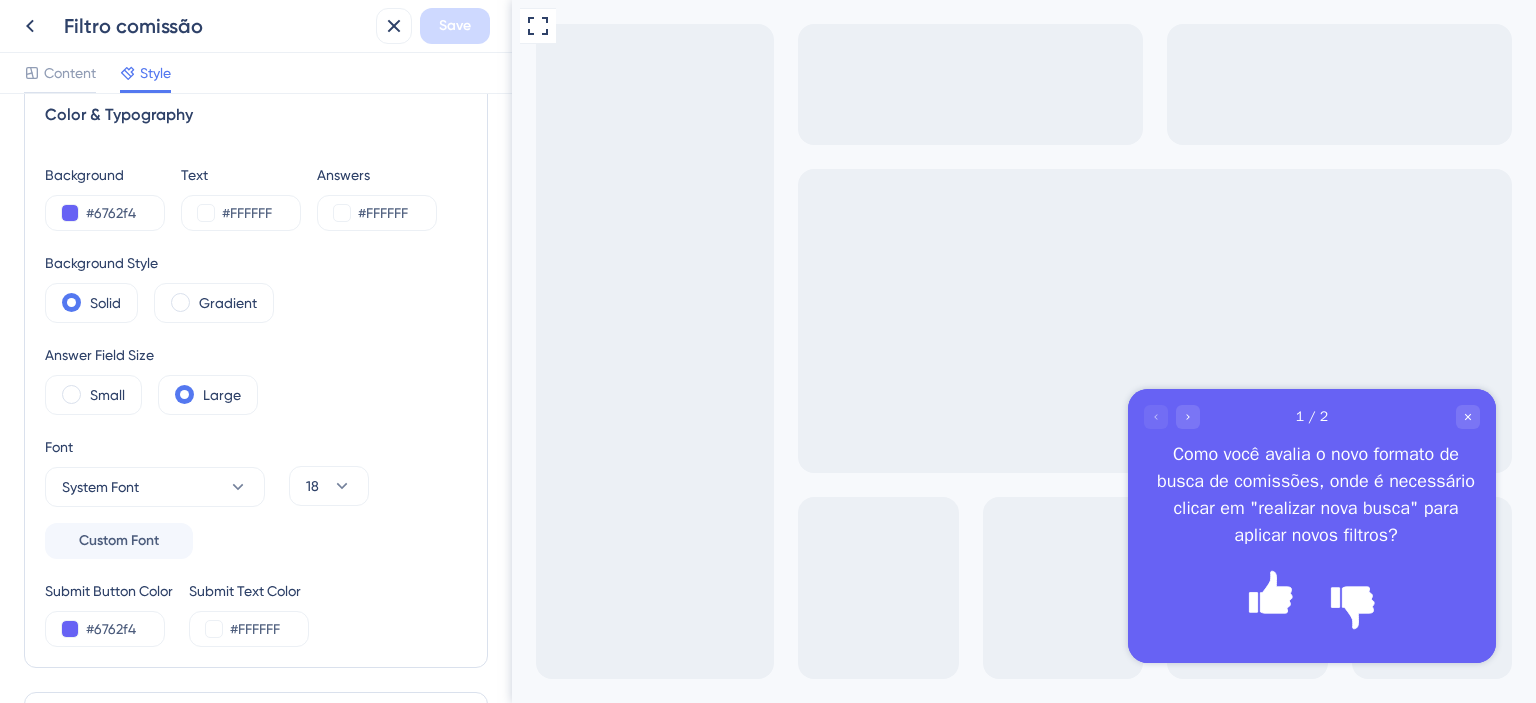 scroll, scrollTop: 0, scrollLeft: 0, axis: both 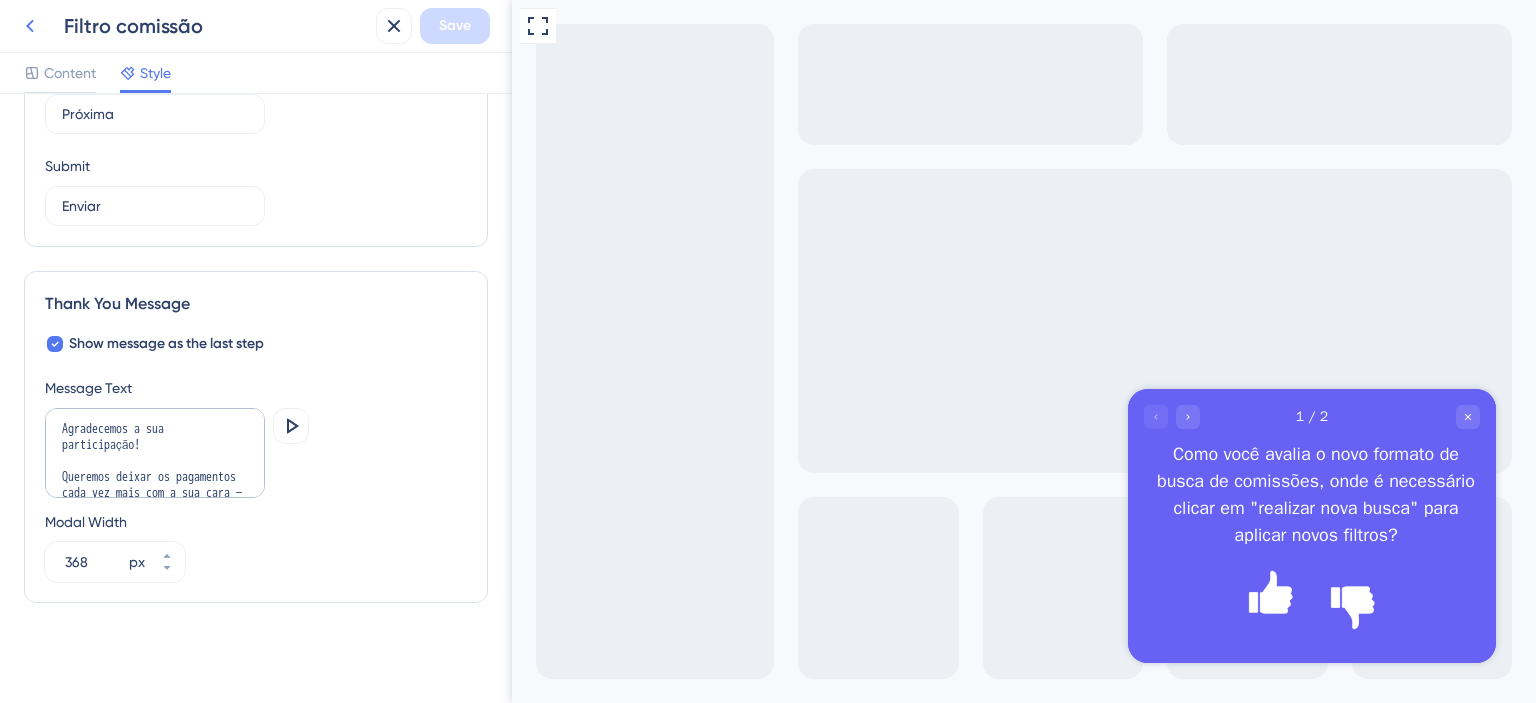 click 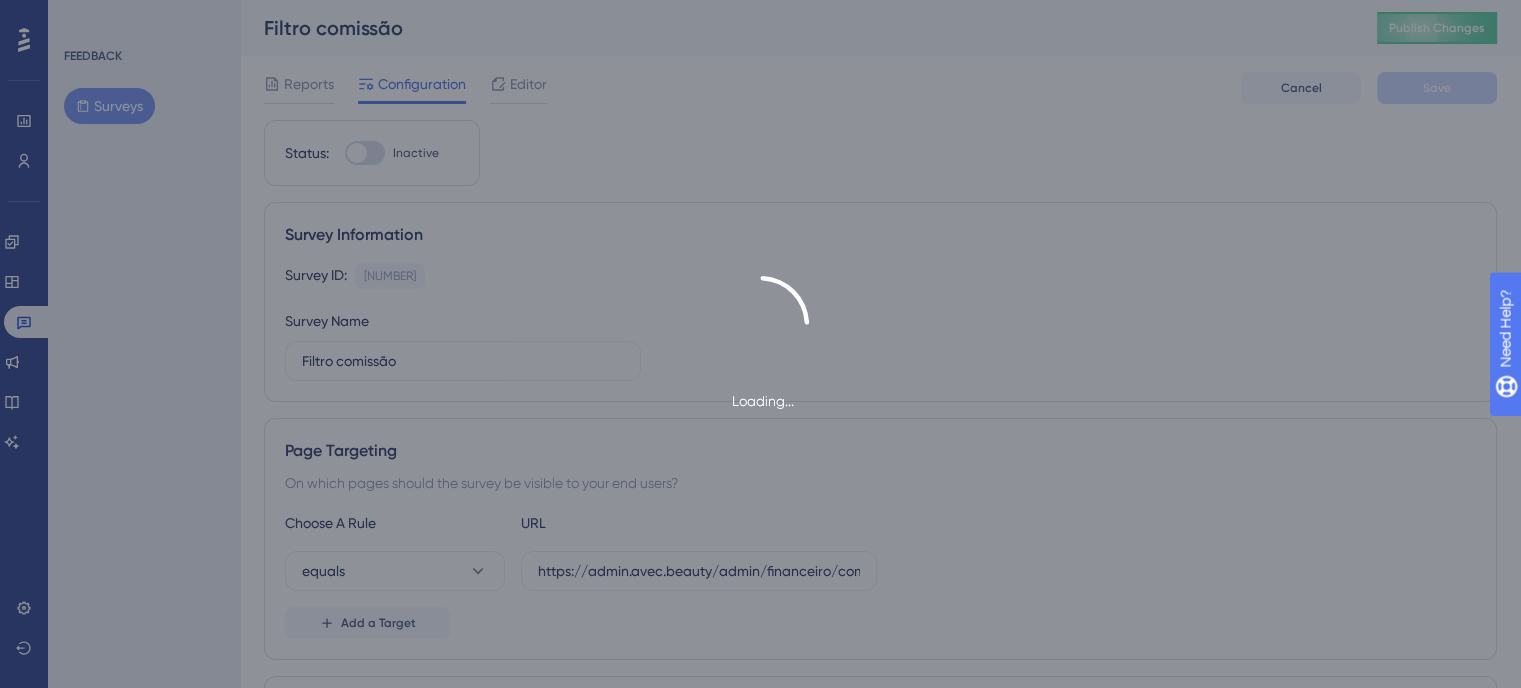 scroll, scrollTop: 0, scrollLeft: 0, axis: both 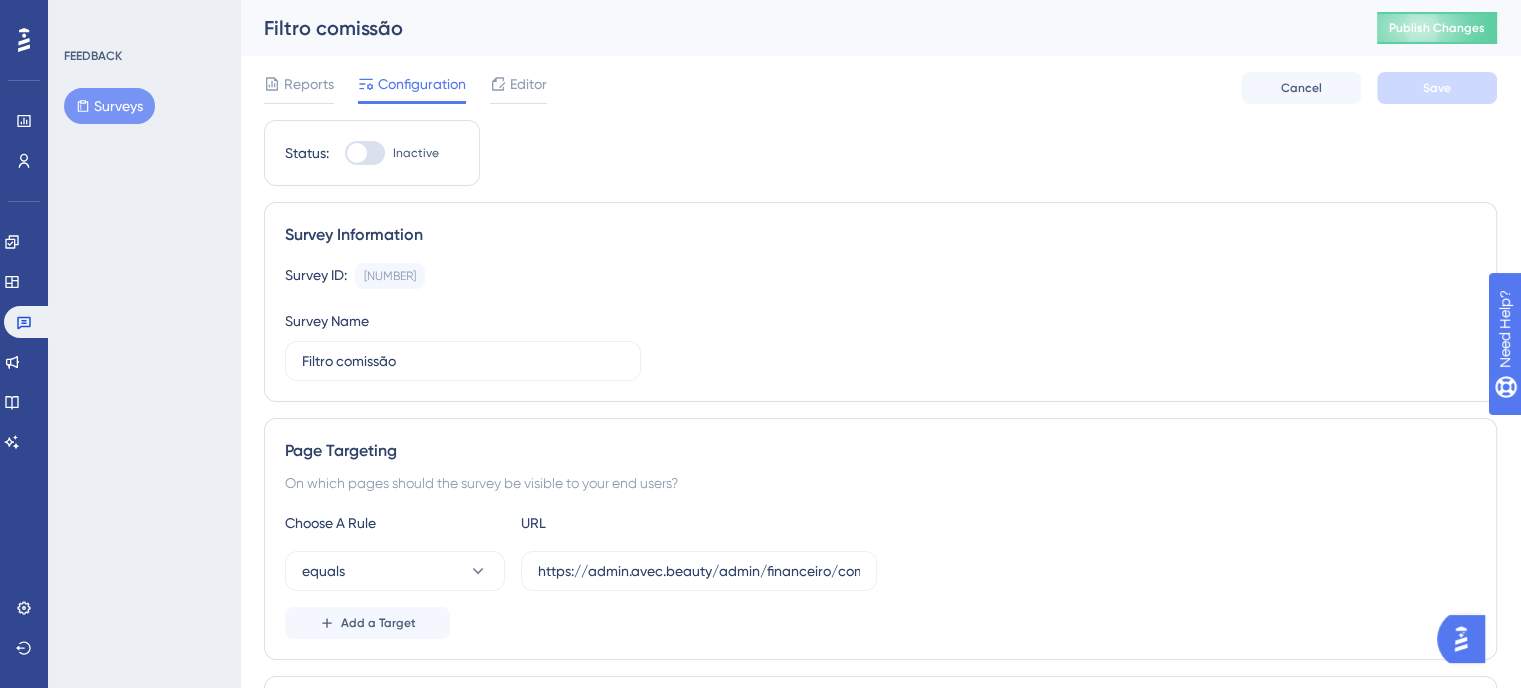 click at bounding box center (1461, 639) 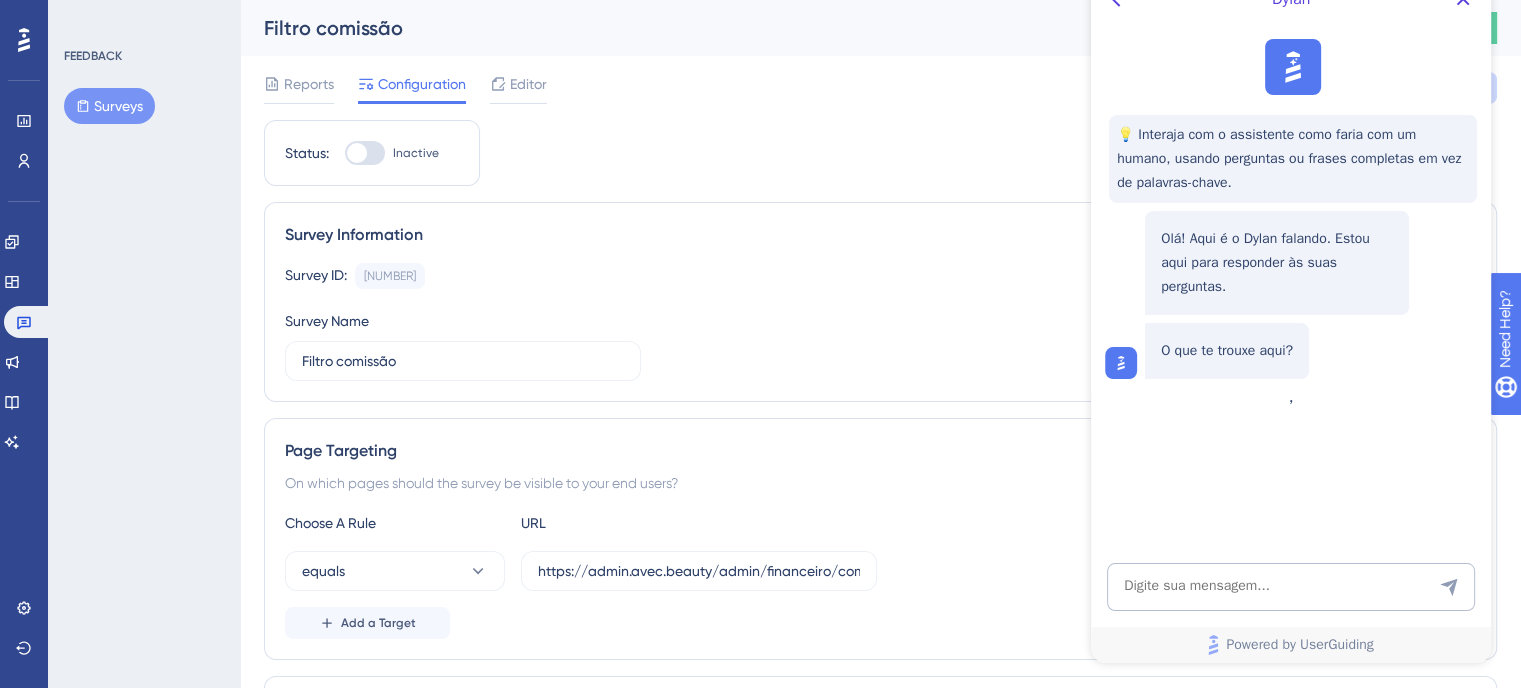 scroll, scrollTop: 0, scrollLeft: 0, axis: both 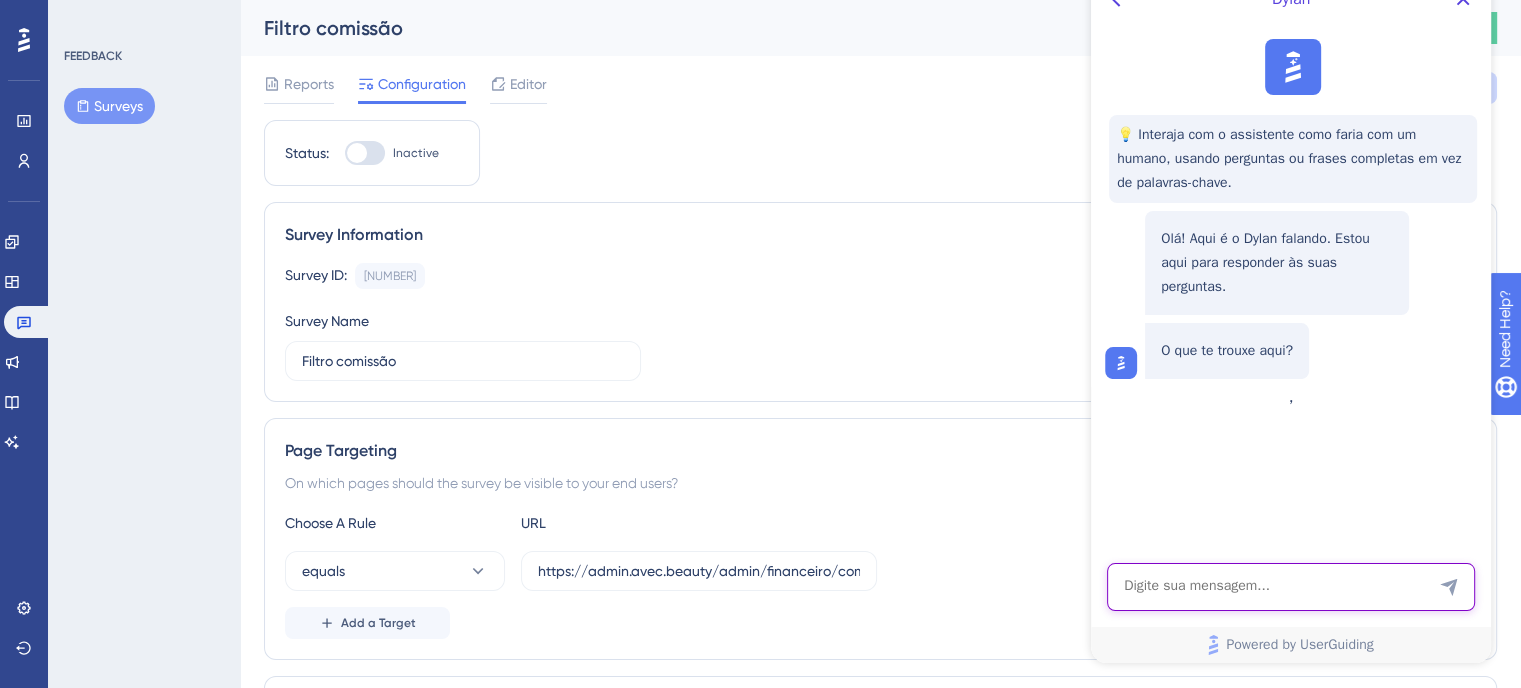 click at bounding box center [1291, 587] 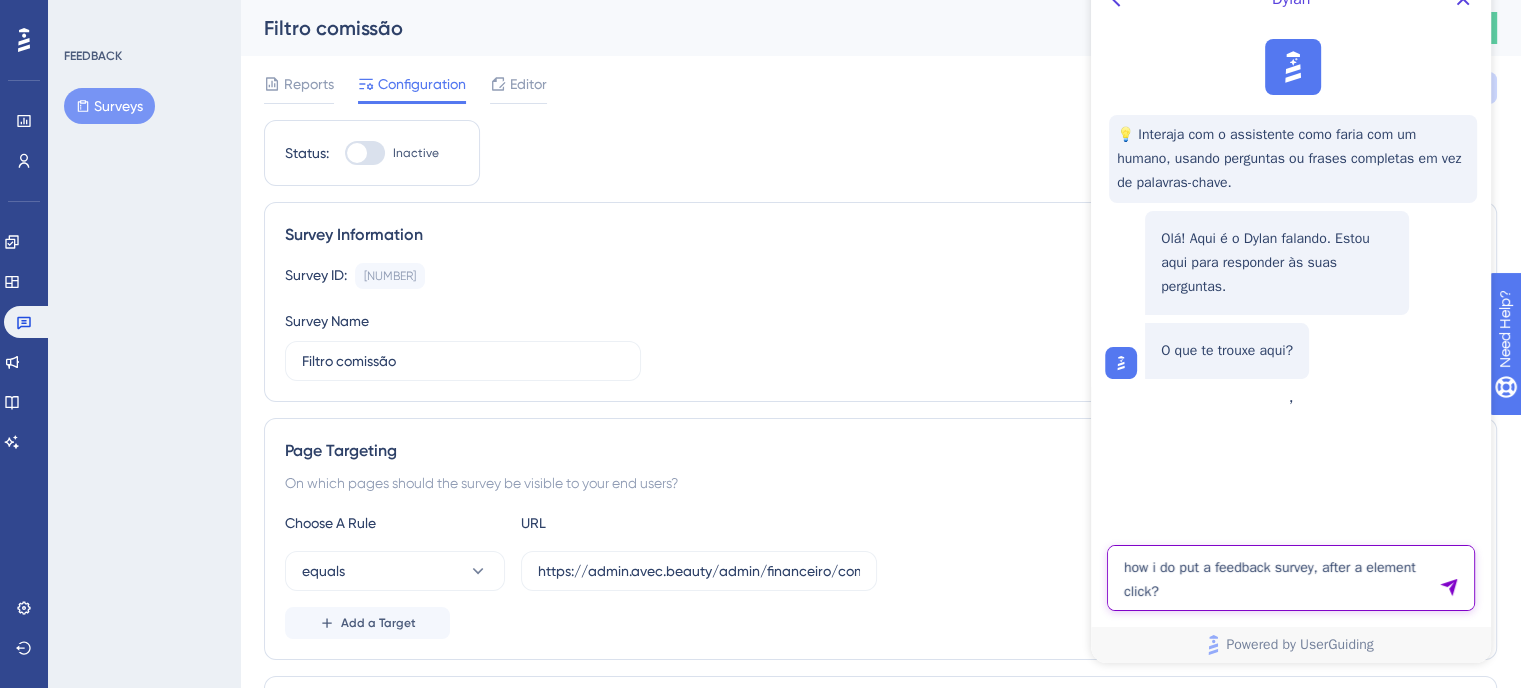 type on "how i do put a feedback survey, after a element click?" 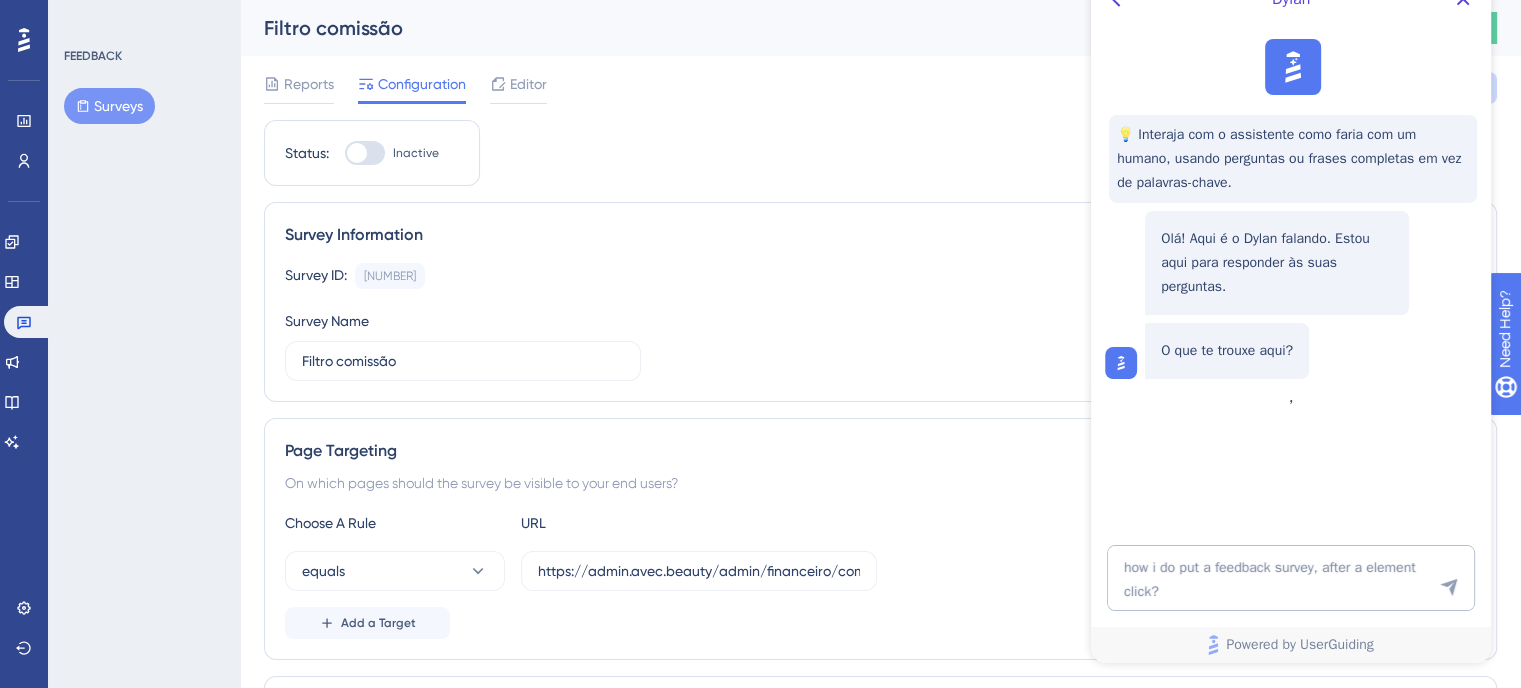 click 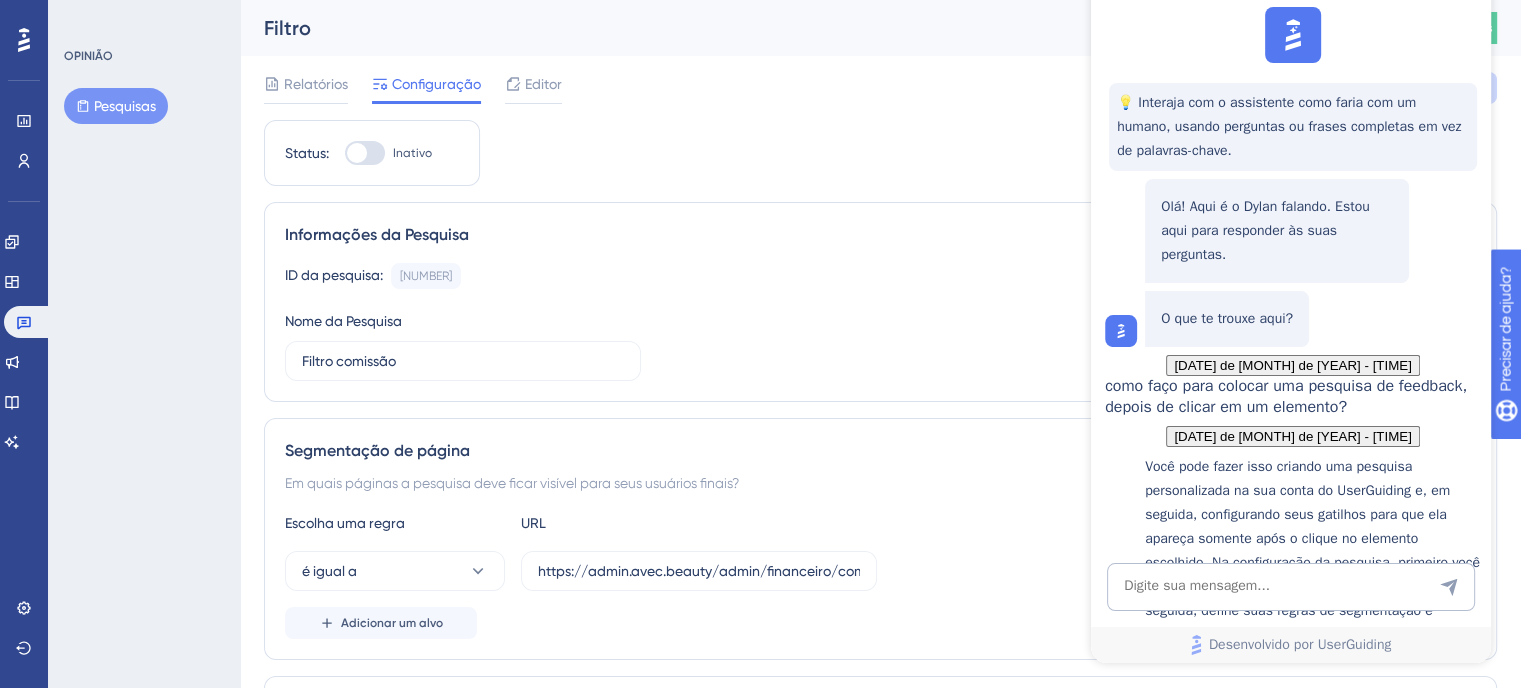 scroll, scrollTop: 626, scrollLeft: 0, axis: vertical 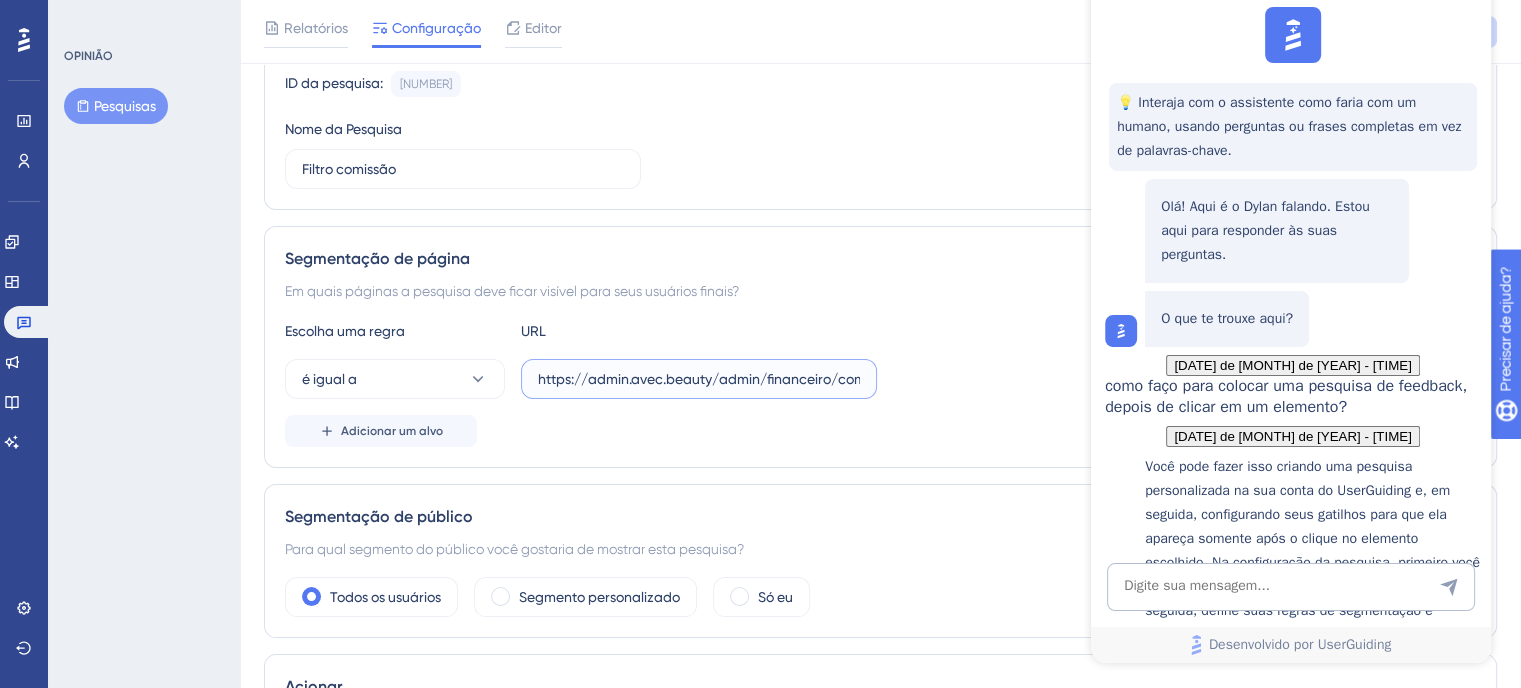 click on "https://admin.avec.beauty/admin/financeiro/comissoes" at bounding box center (699, 379) 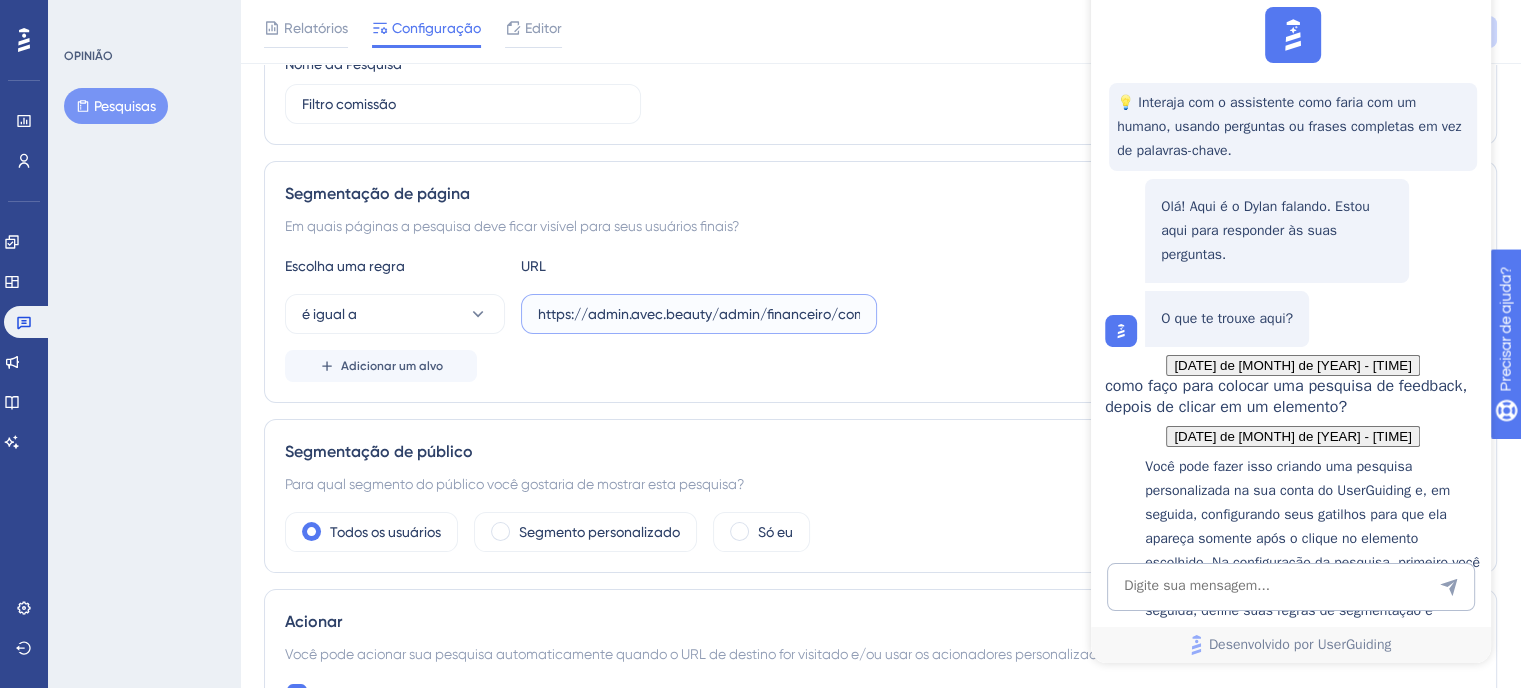 scroll, scrollTop: 300, scrollLeft: 0, axis: vertical 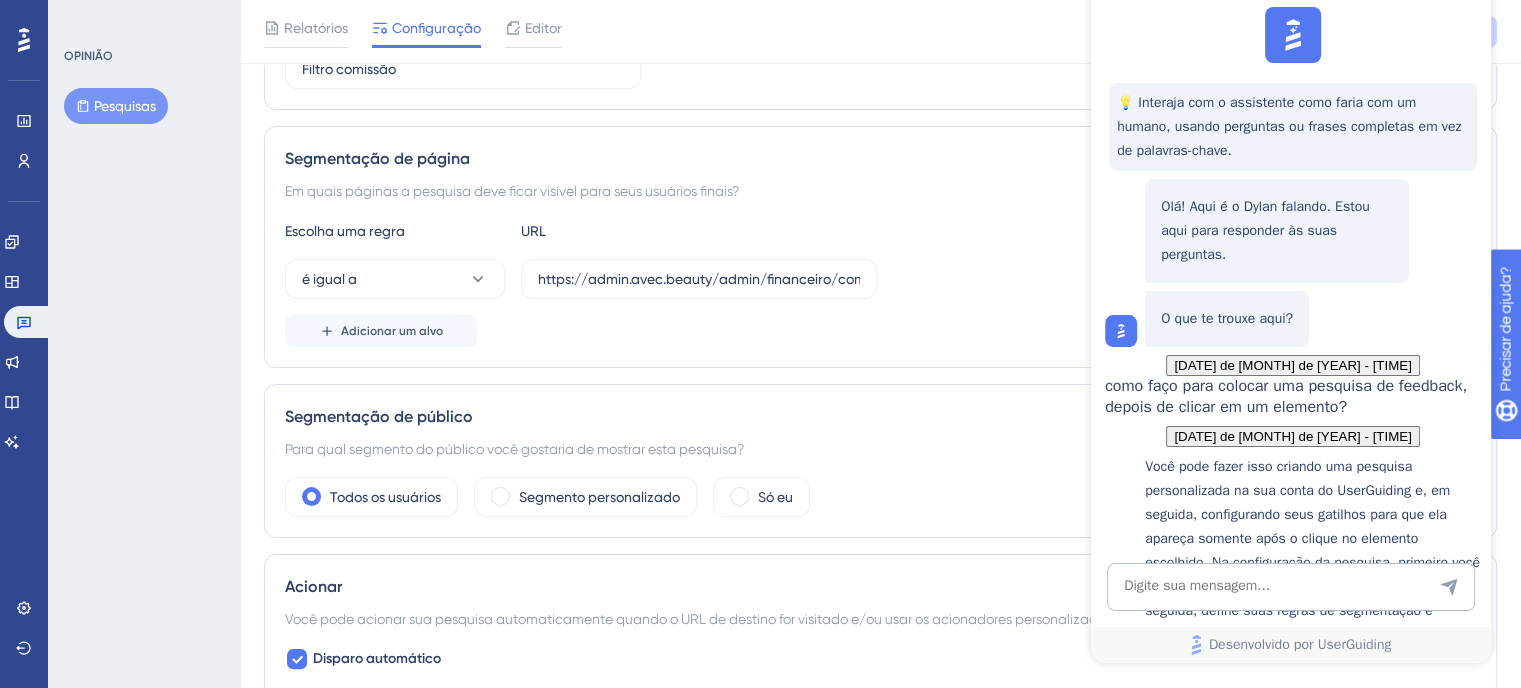 click 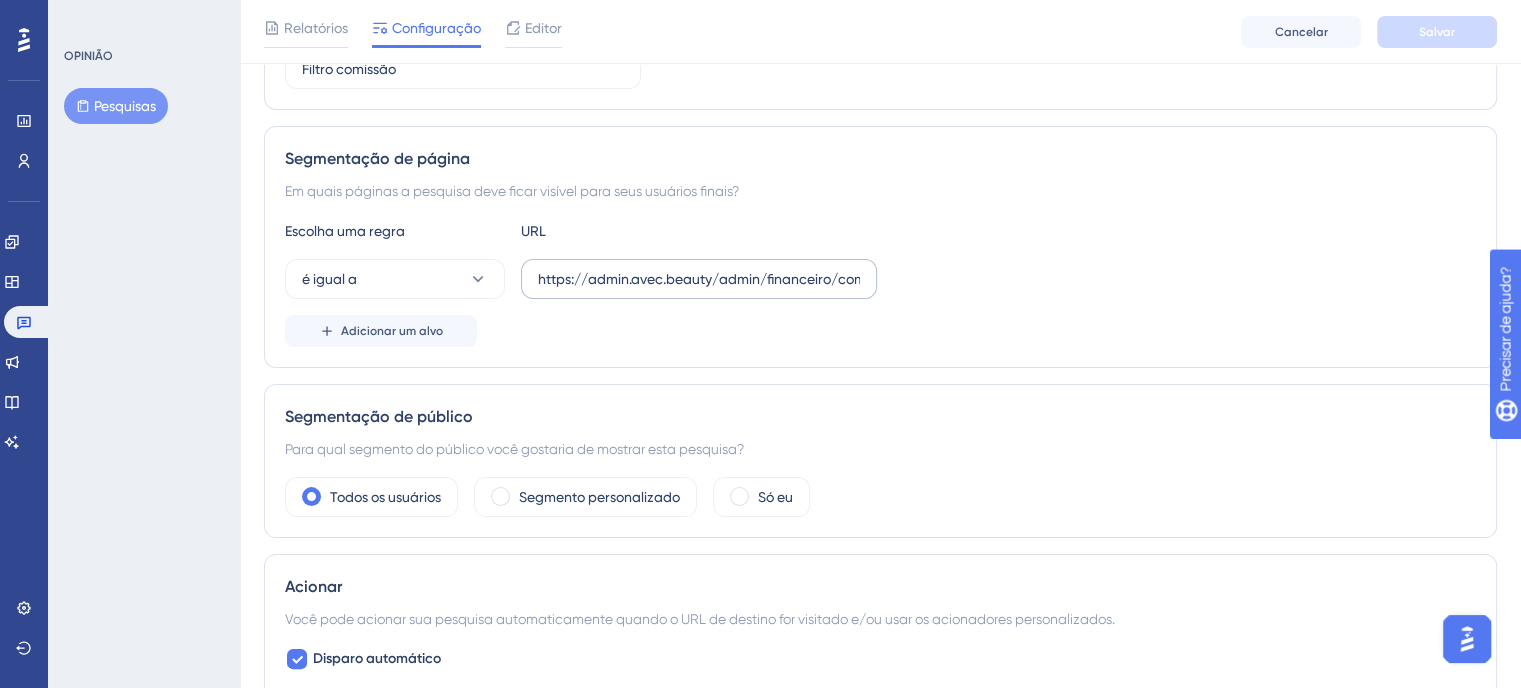 scroll, scrollTop: 0, scrollLeft: 0, axis: both 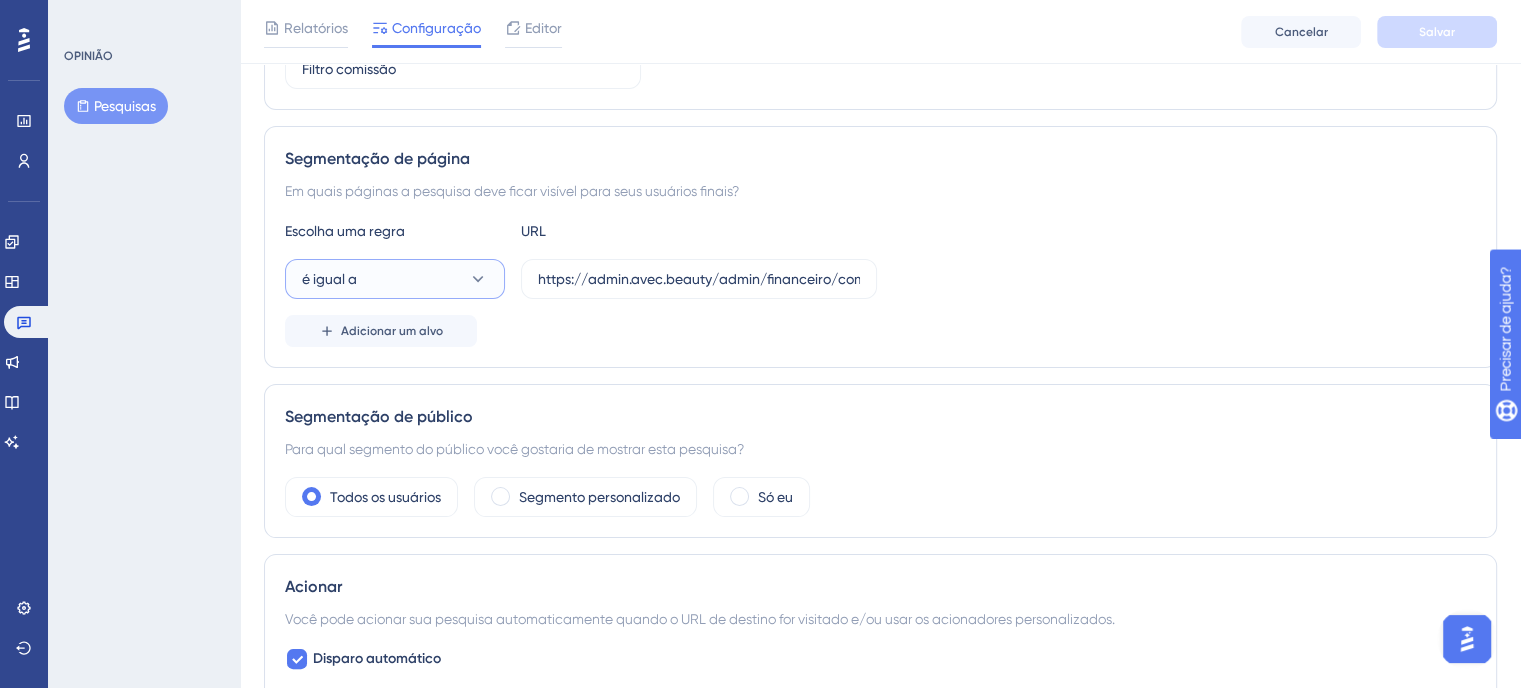click on "é igual a" at bounding box center (395, 279) 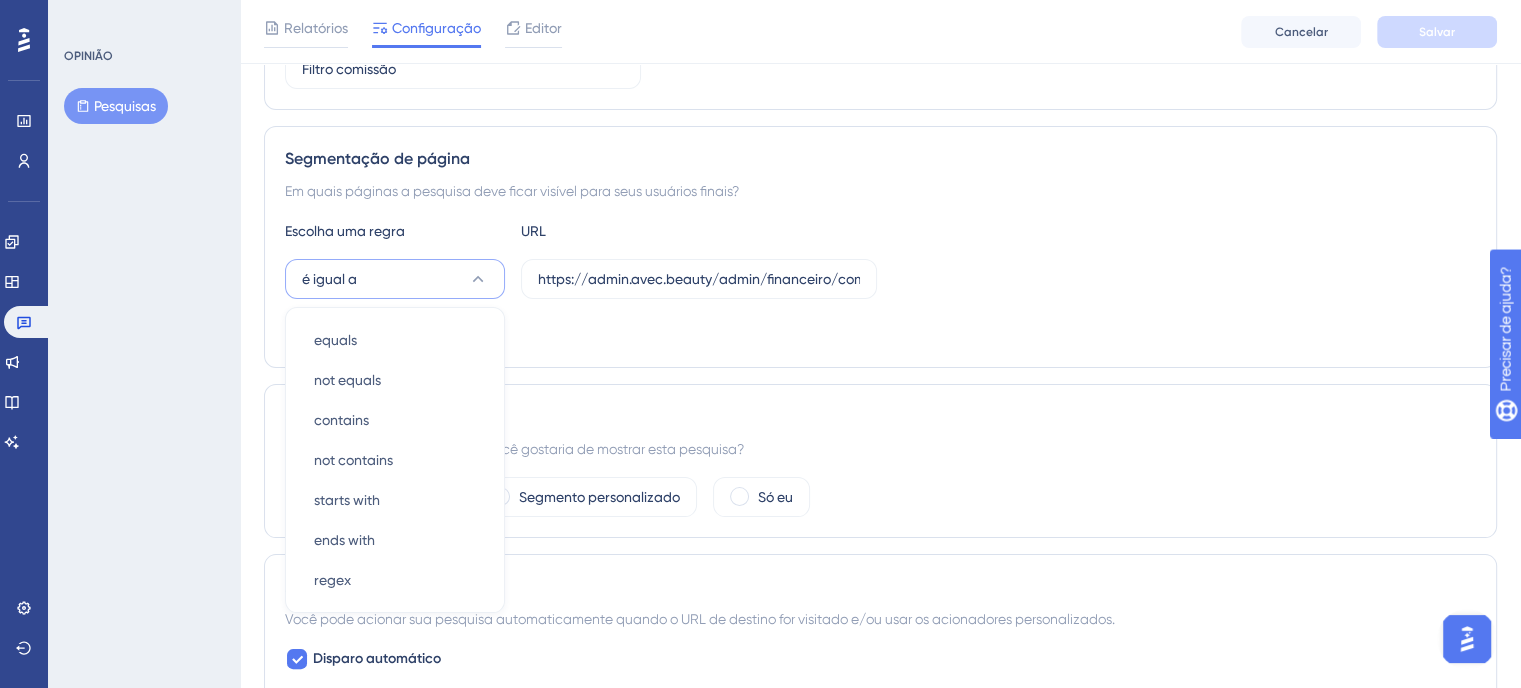 scroll, scrollTop: 414, scrollLeft: 0, axis: vertical 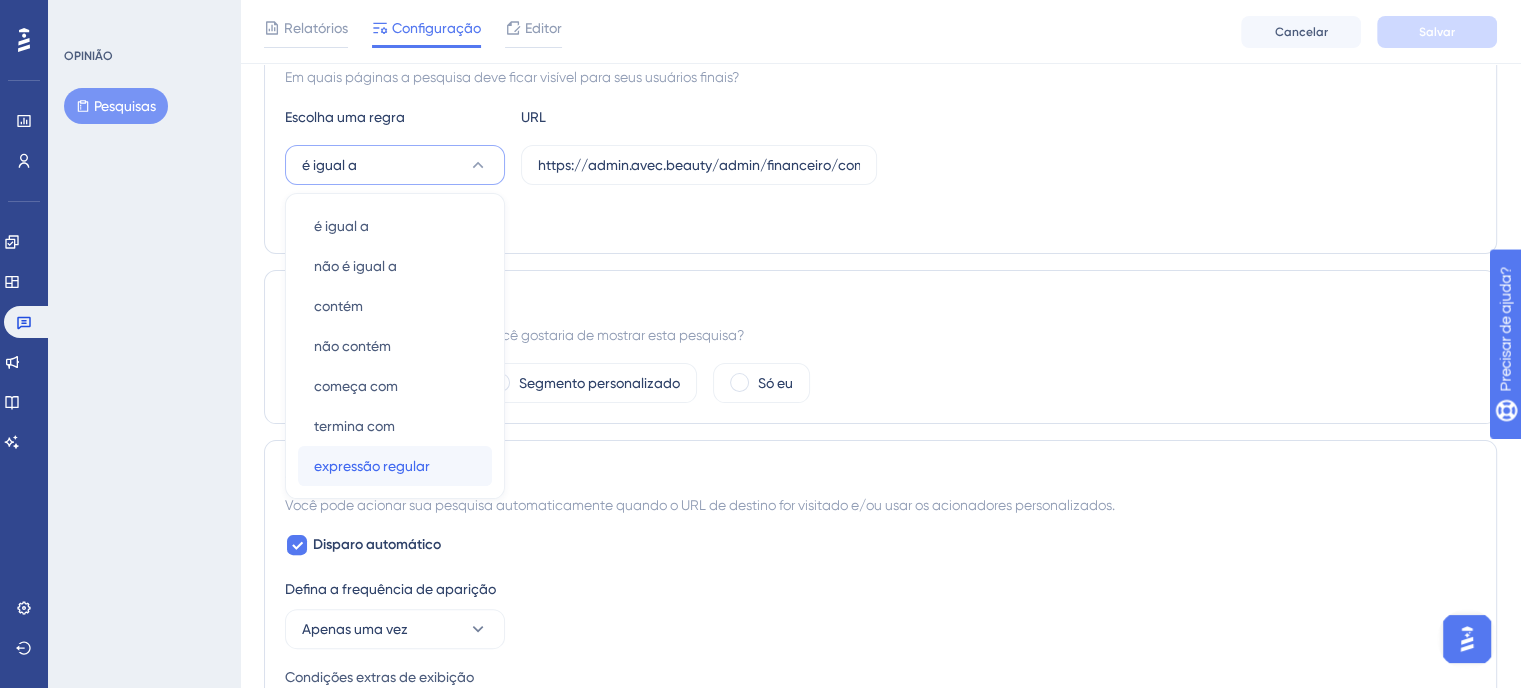 click on "expressão regular" at bounding box center [372, 466] 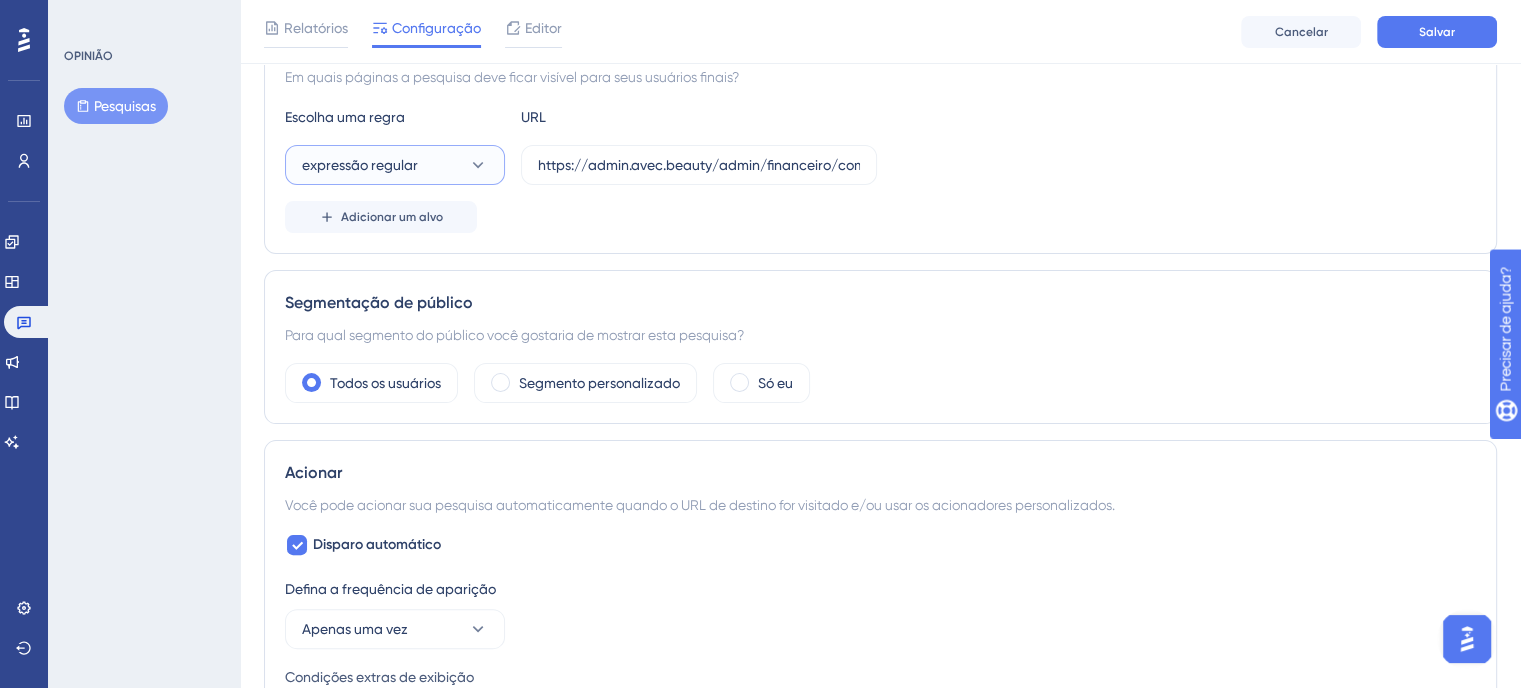 click on "expressão regular" at bounding box center (395, 165) 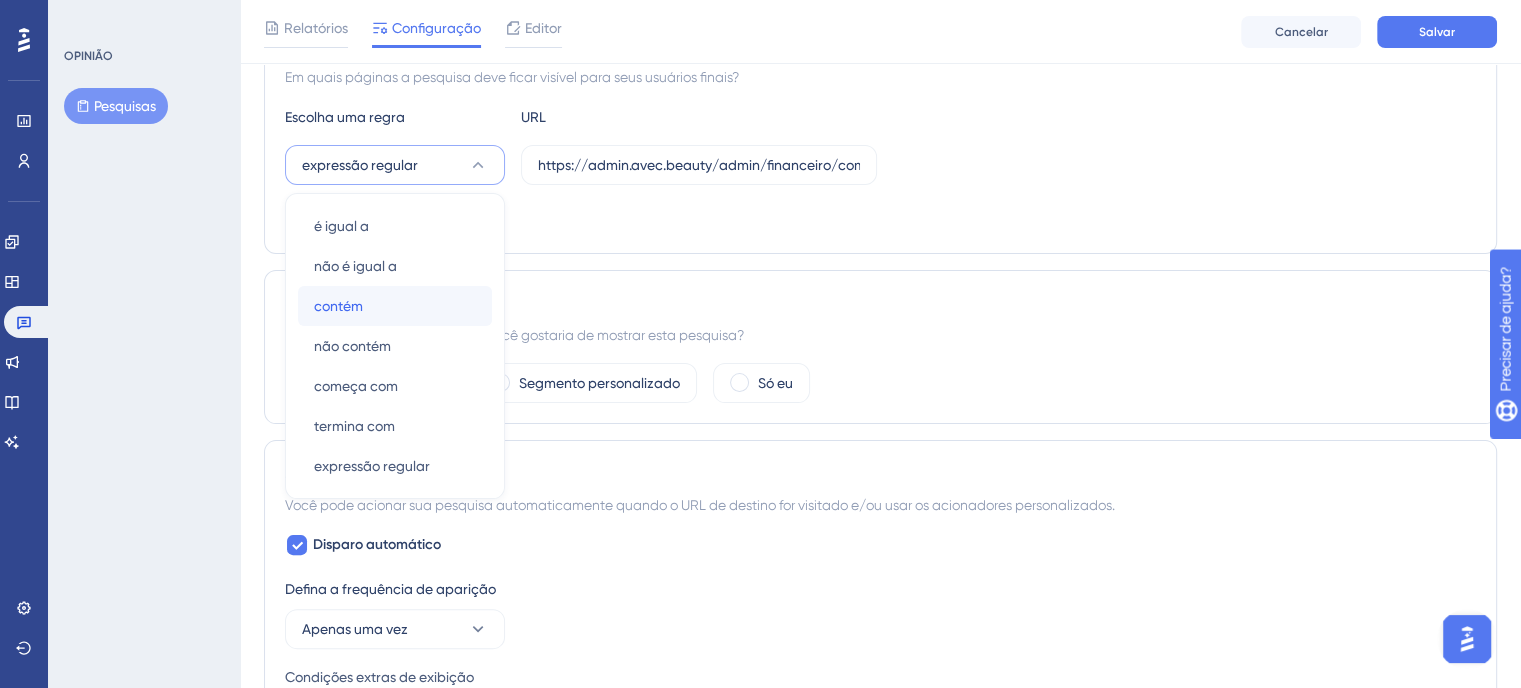 click on "contém contém" at bounding box center (395, 306) 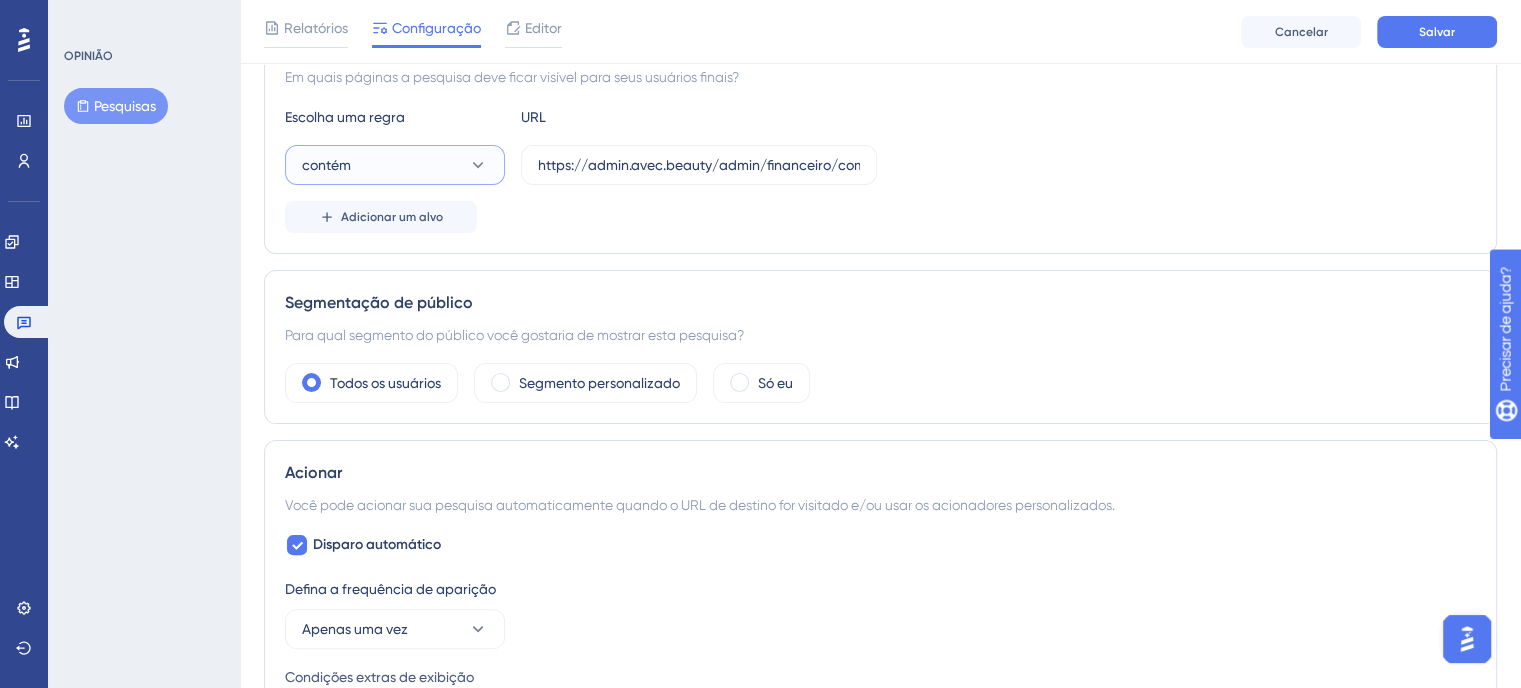 click on "contém" at bounding box center (395, 165) 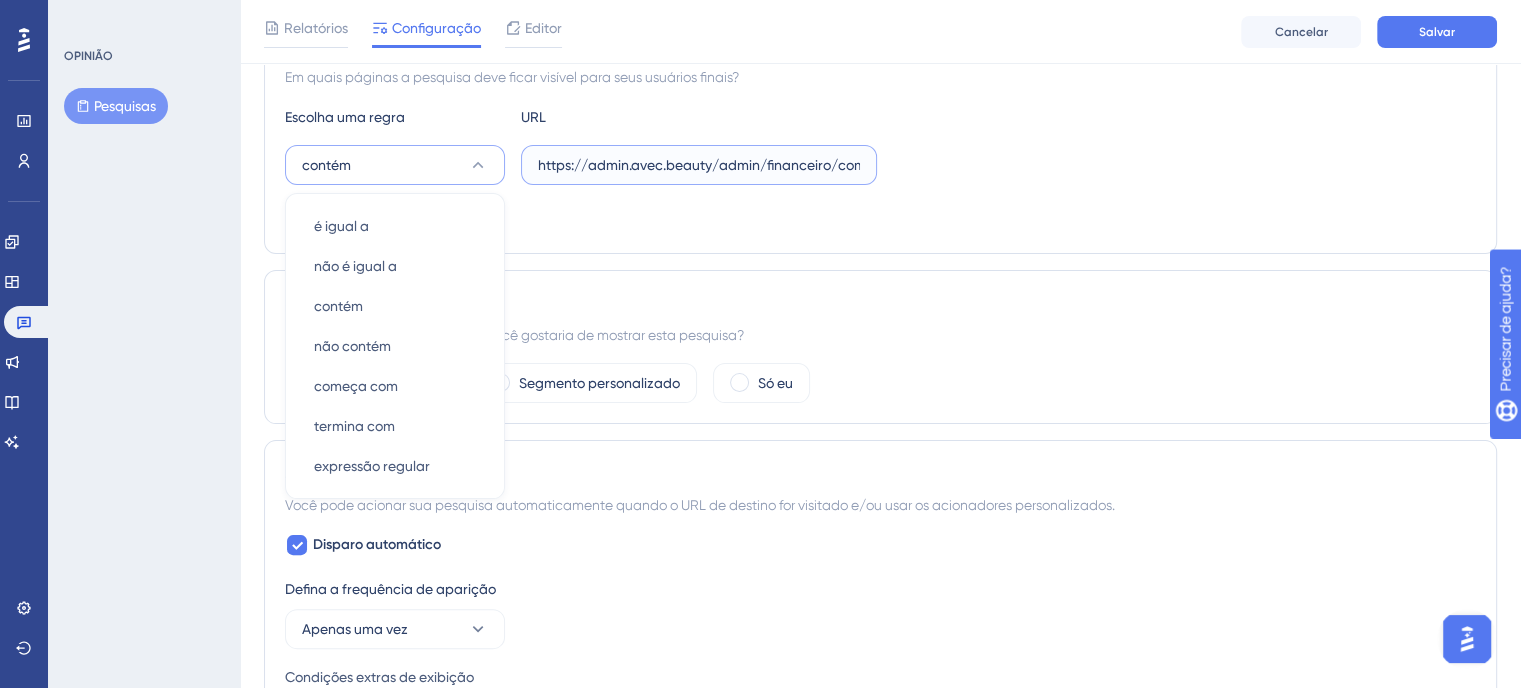click on "https://admin.avec.beauty/admin/financeiro/comissoes" at bounding box center (699, 165) 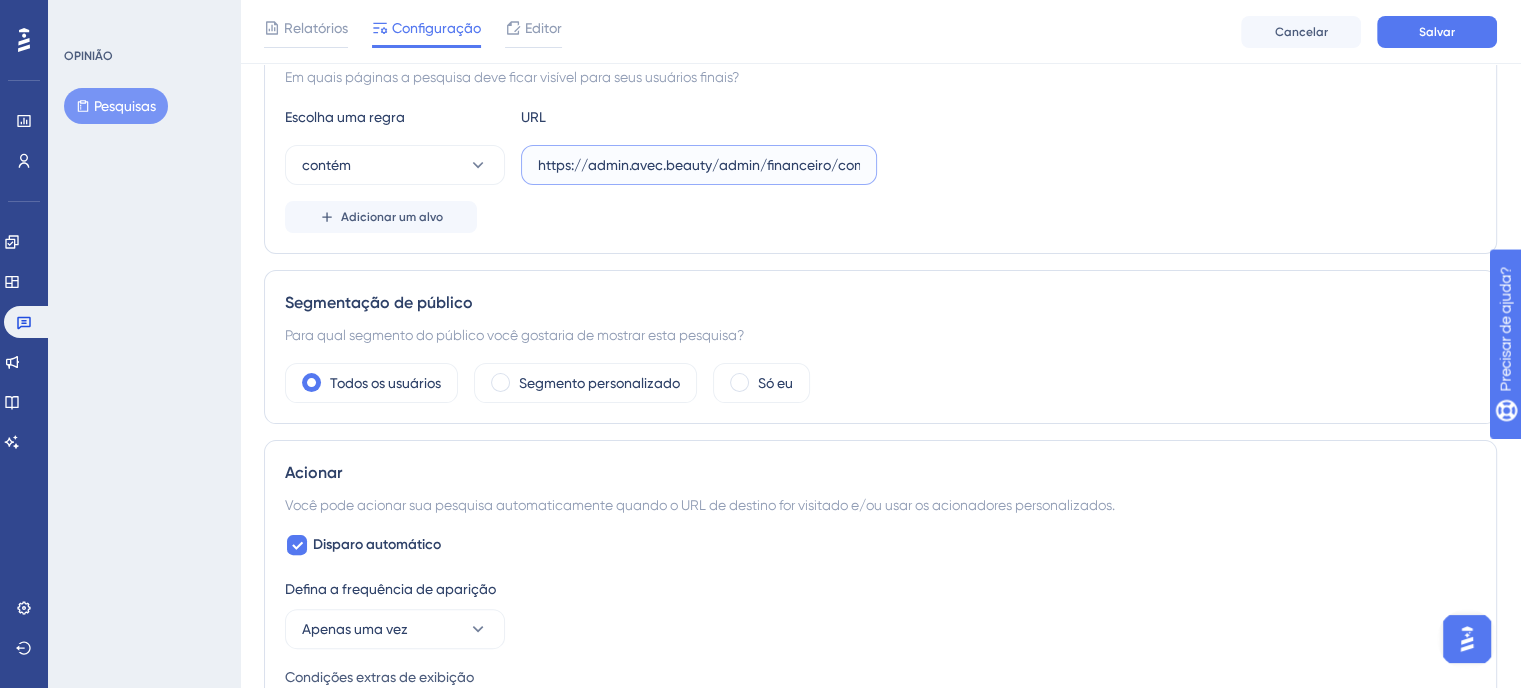 click on "https://admin.avec.beauty/admin/financeiro/comissoes" at bounding box center (699, 165) 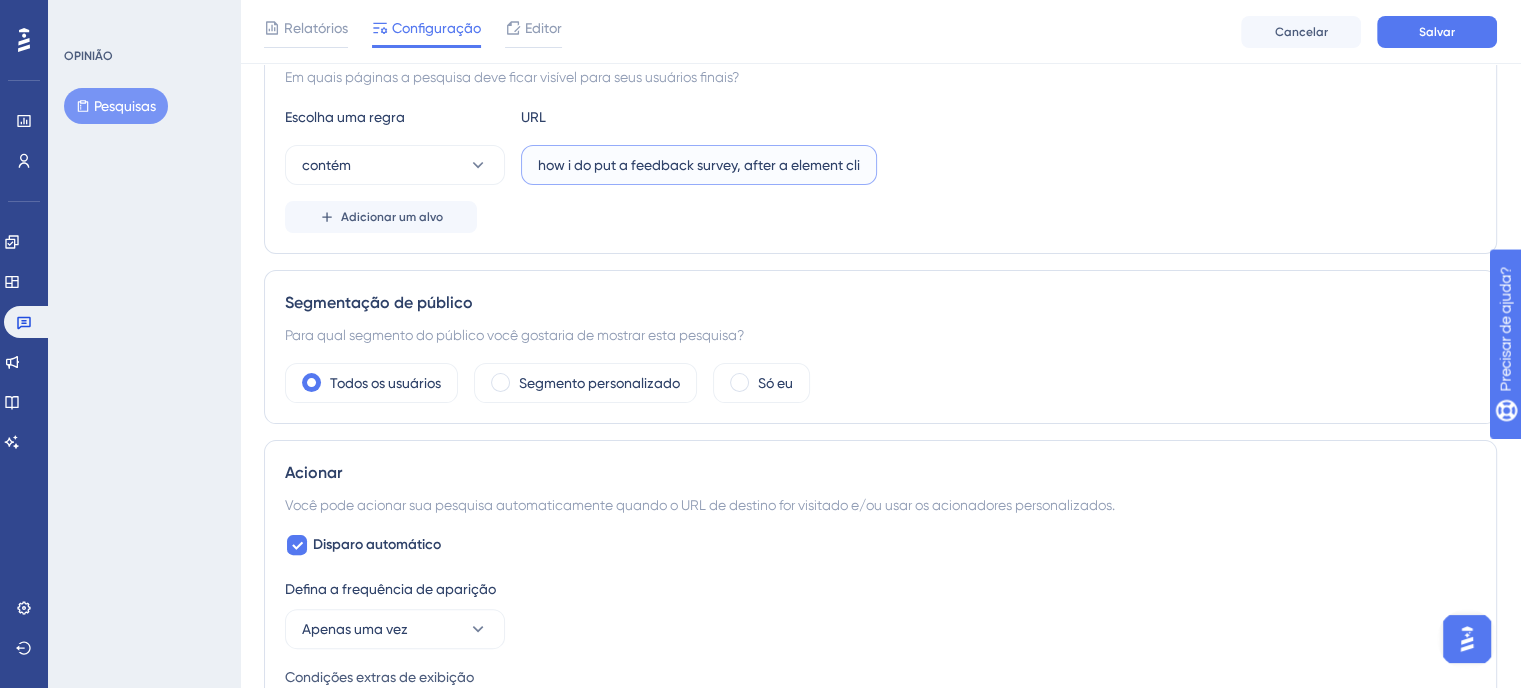 scroll, scrollTop: 0, scrollLeft: 24, axis: horizontal 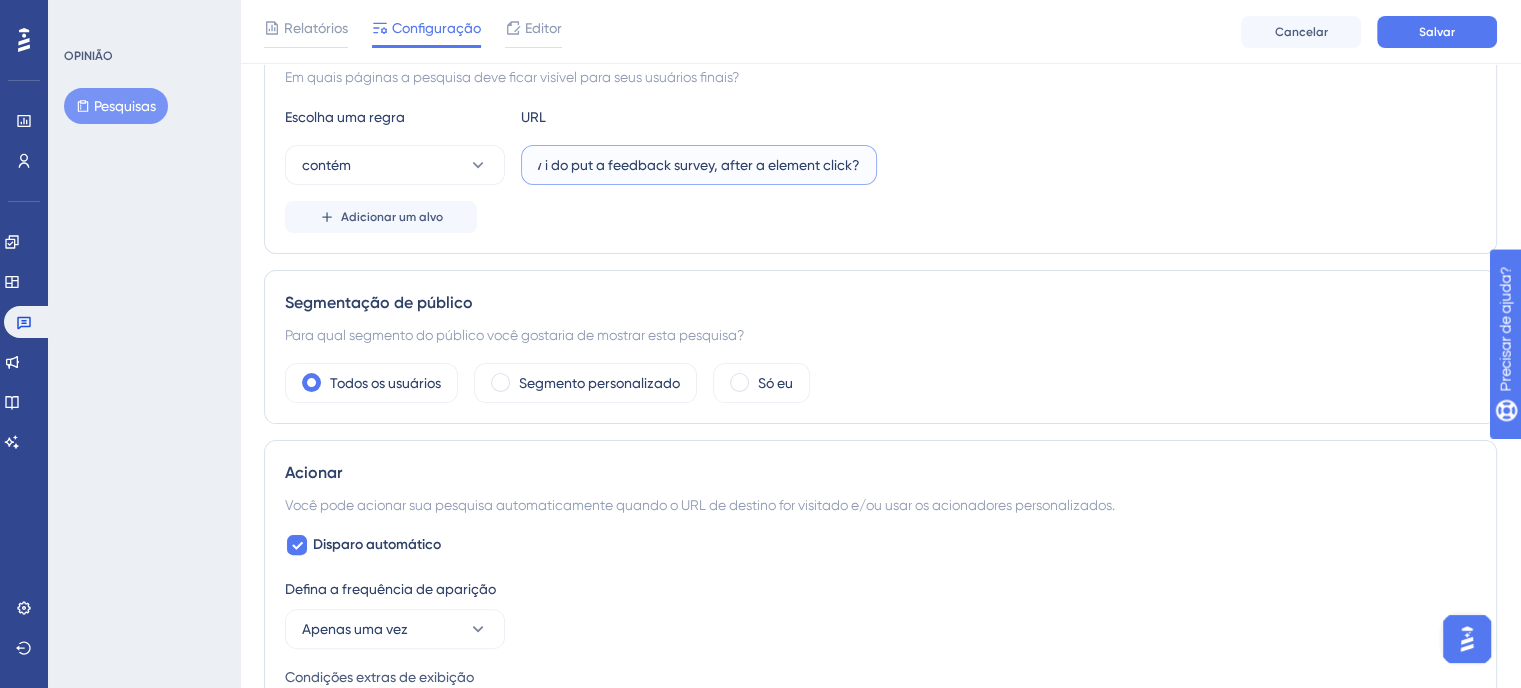 type on "how i do put a feedback survey, after a element click?" 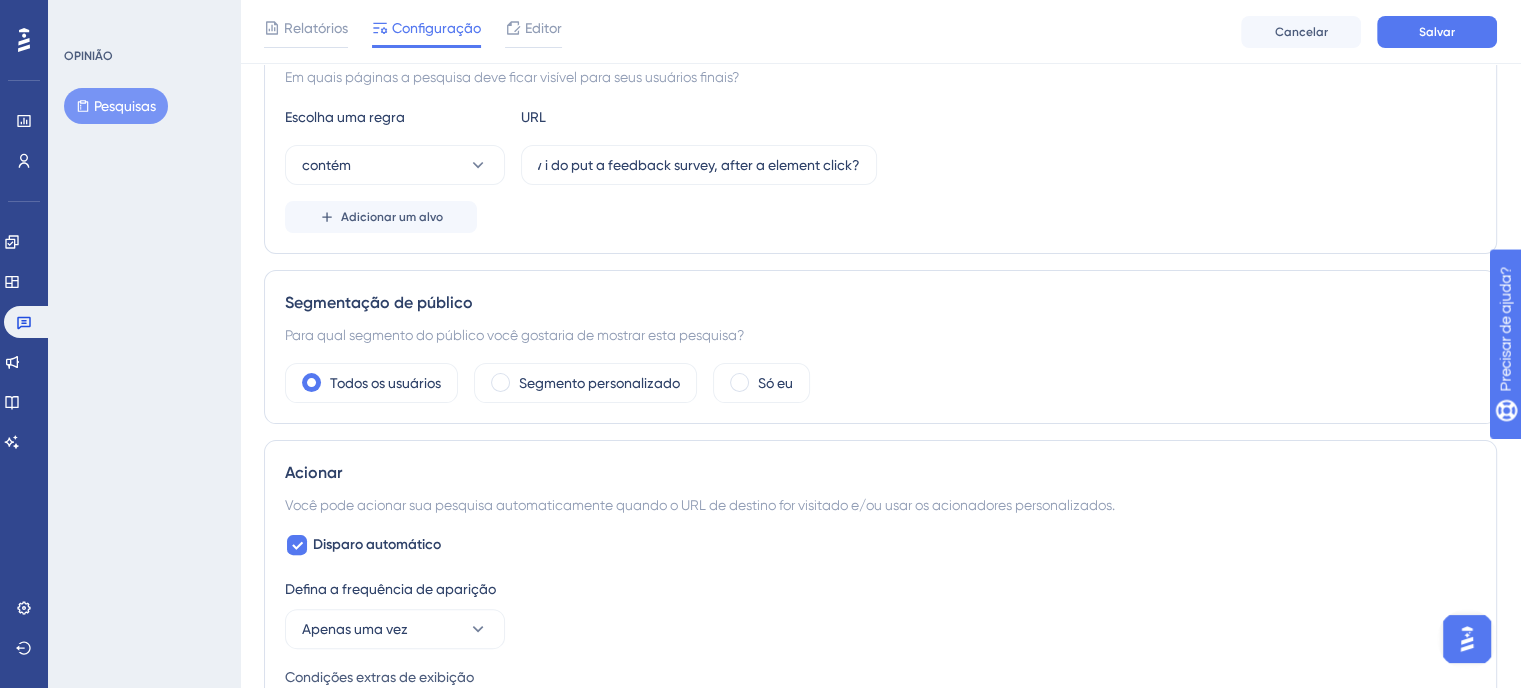 click on "Adicionar um alvo" at bounding box center [880, 217] 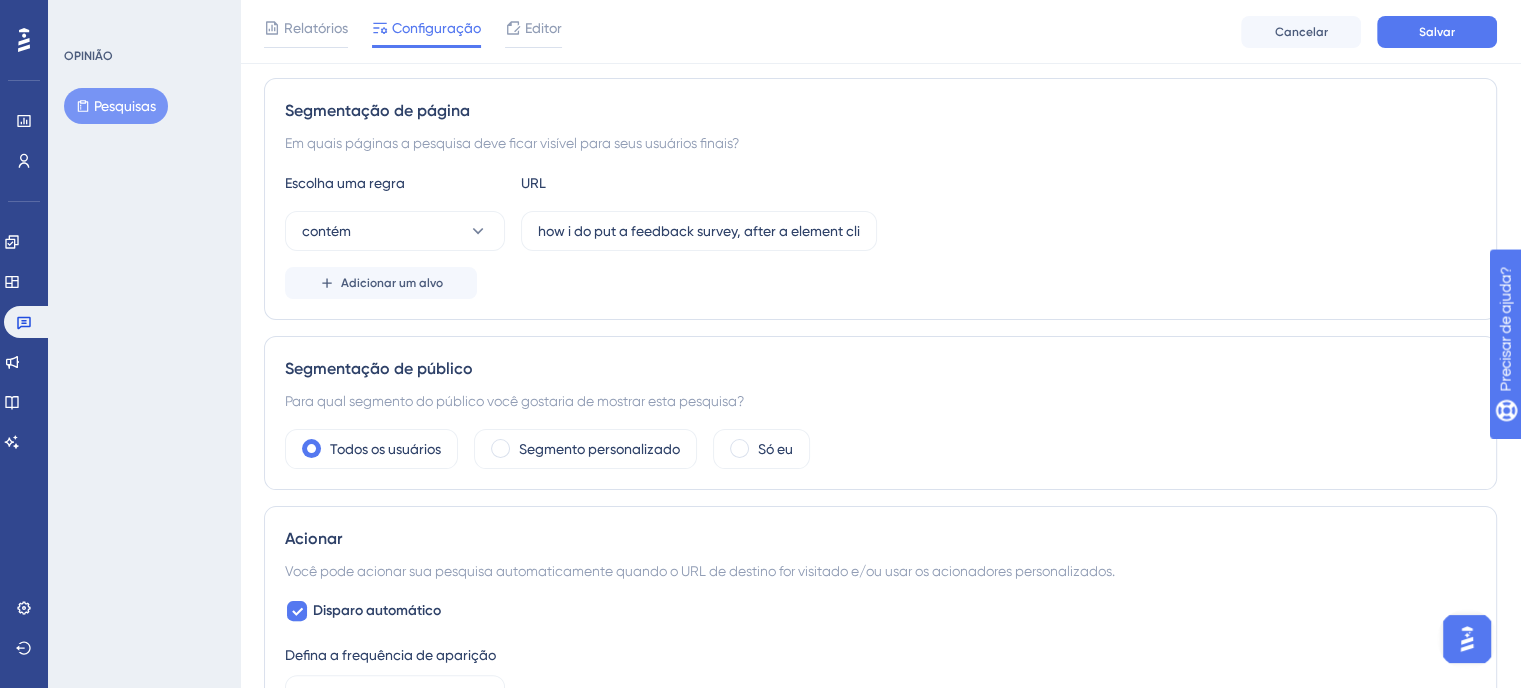 scroll, scrollTop: 314, scrollLeft: 0, axis: vertical 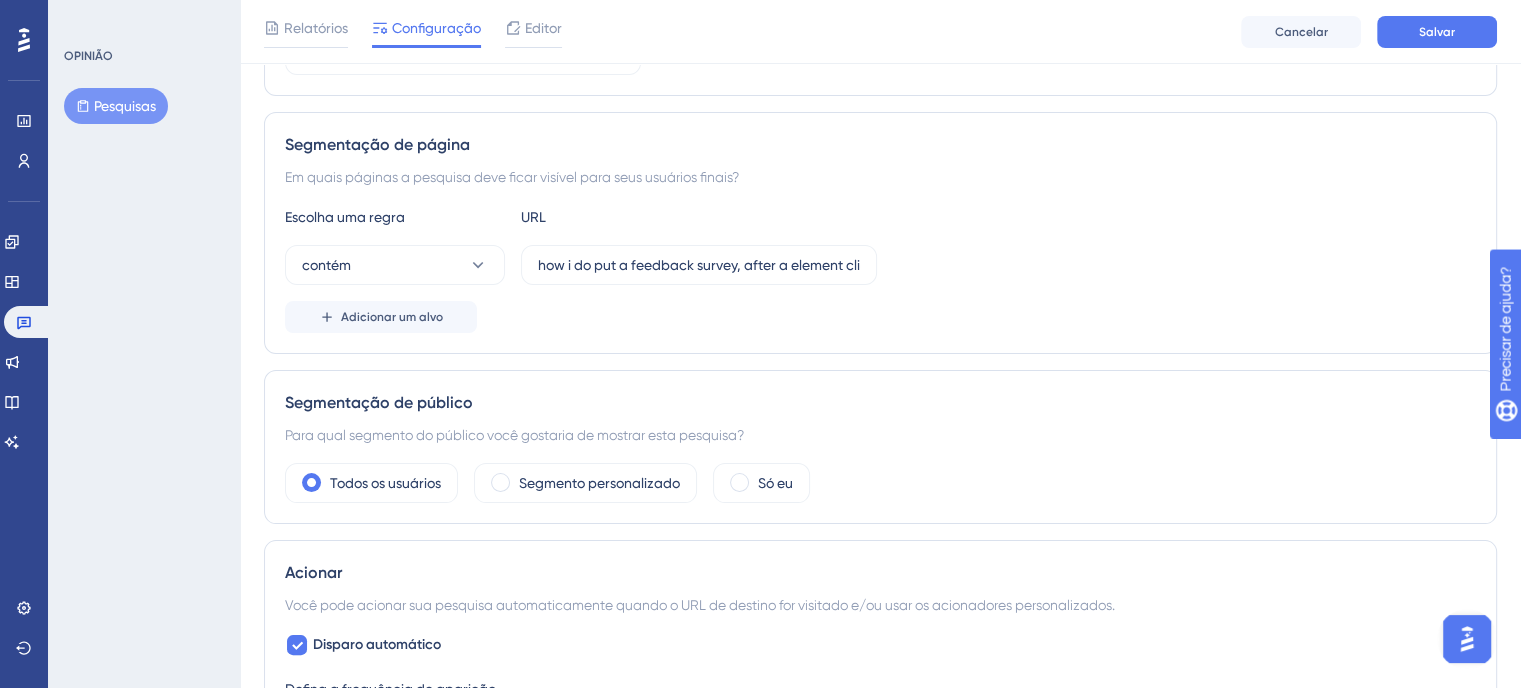 click on "Escolha uma regra URL contém how i do put a feedback survey, after a element click? Adicionar um alvo" at bounding box center [880, 269] 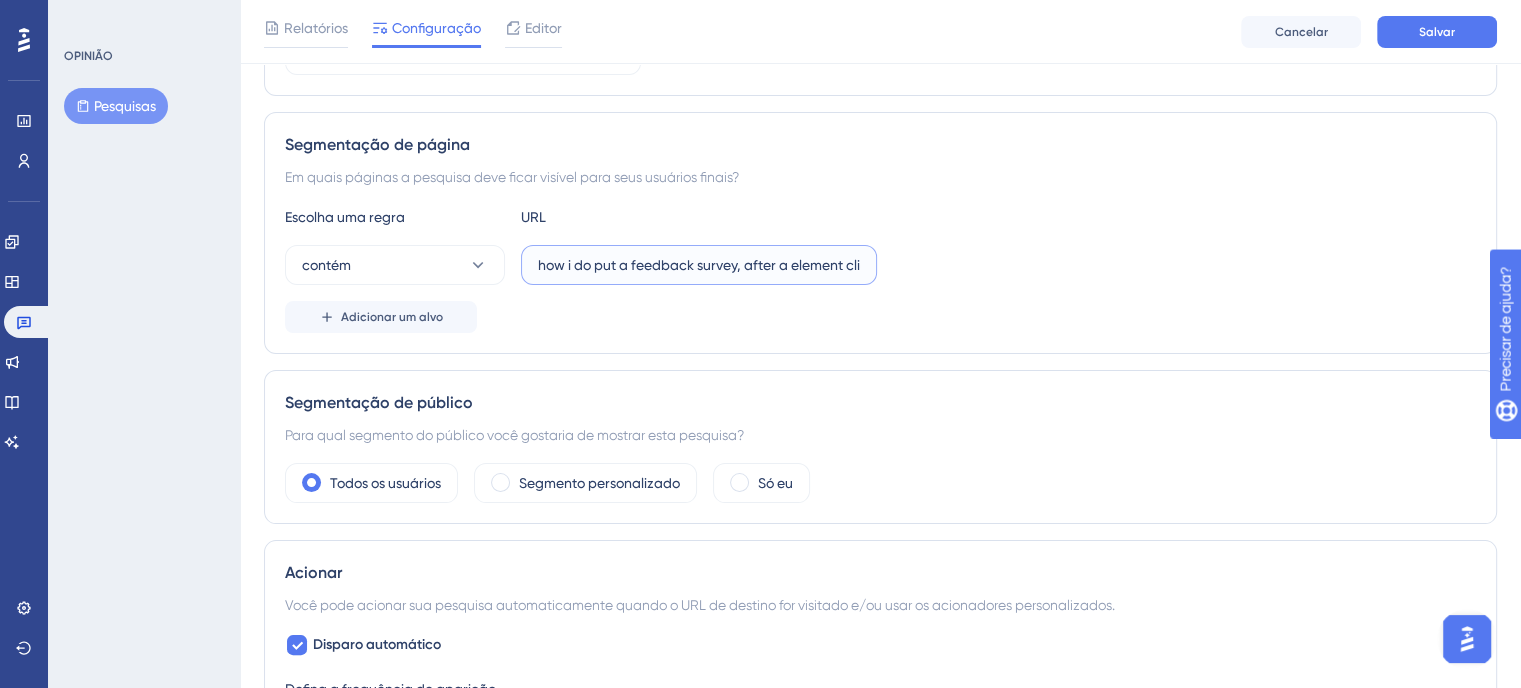 click on "how i do put a feedback survey, after a element click?" at bounding box center (699, 265) 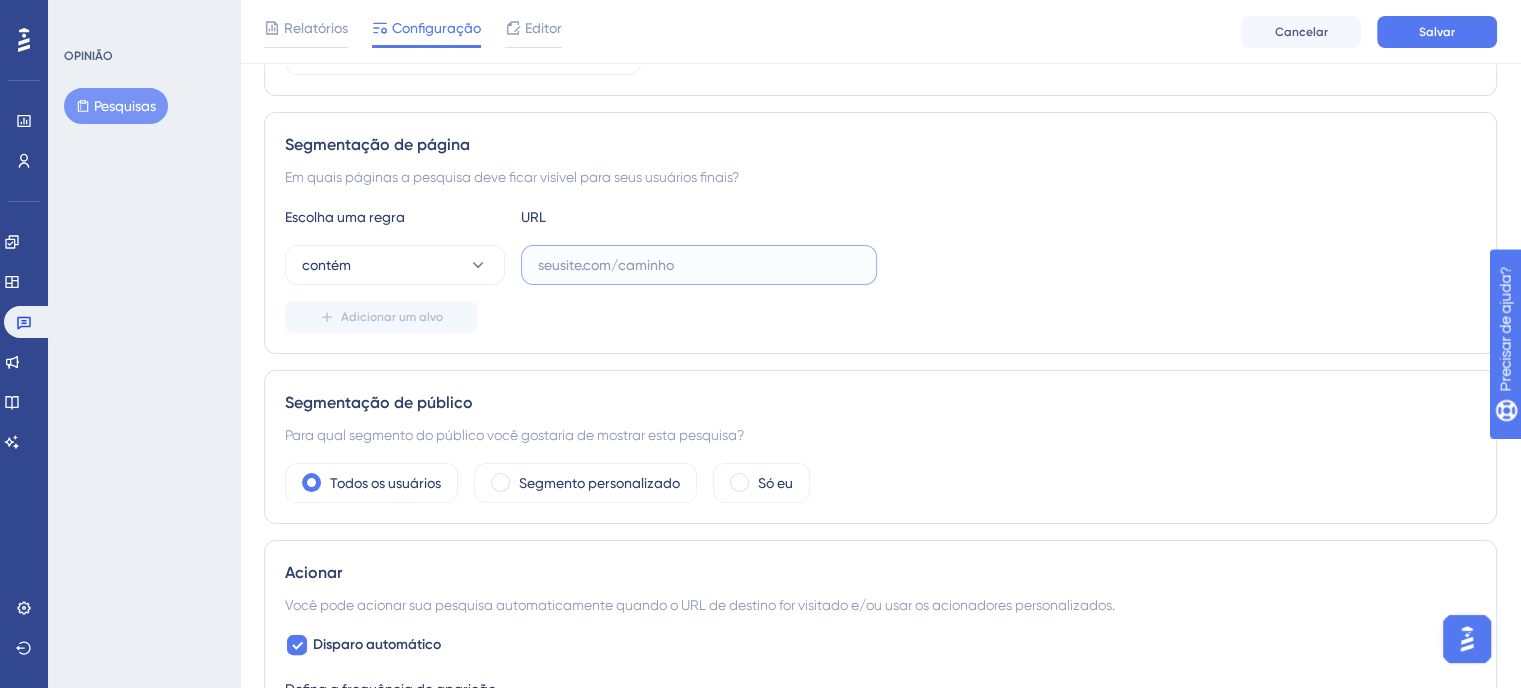 type 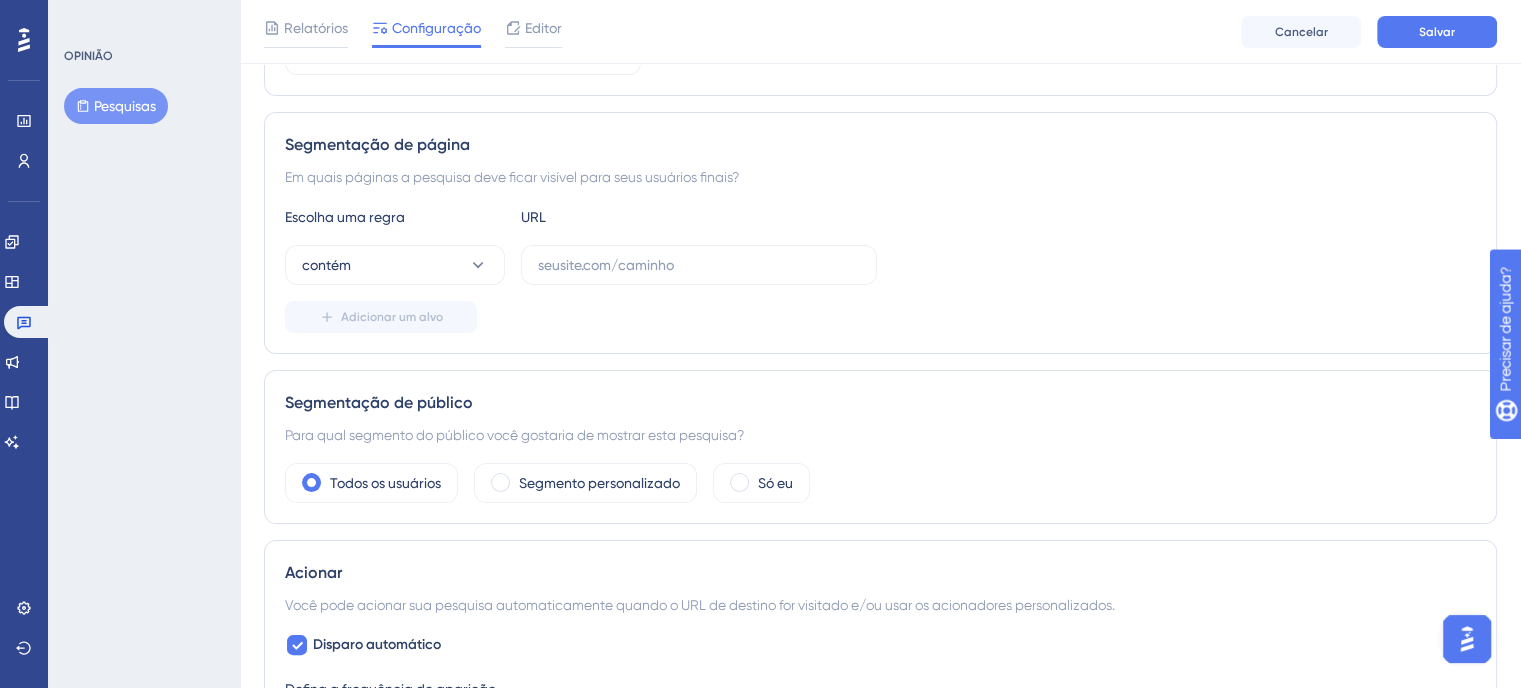 click at bounding box center [1467, 639] 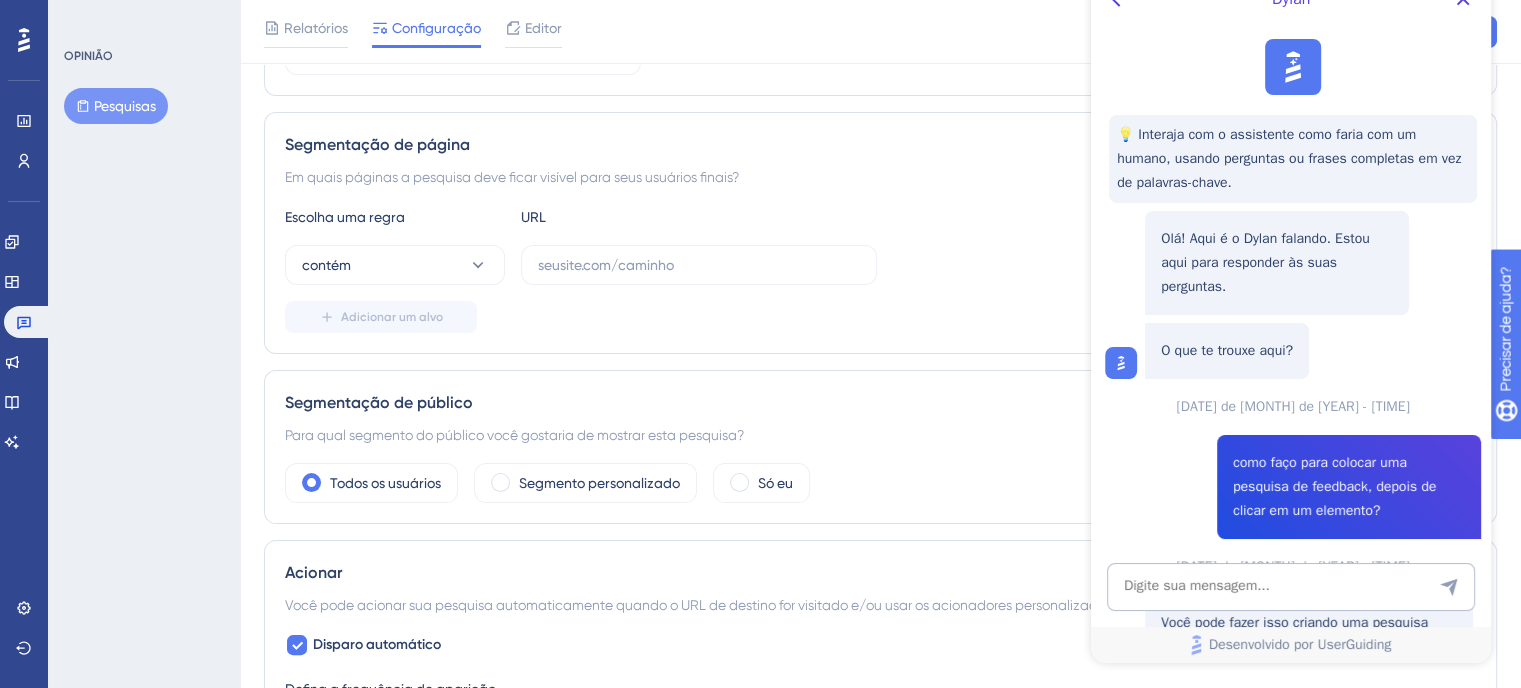 scroll, scrollTop: 0, scrollLeft: 0, axis: both 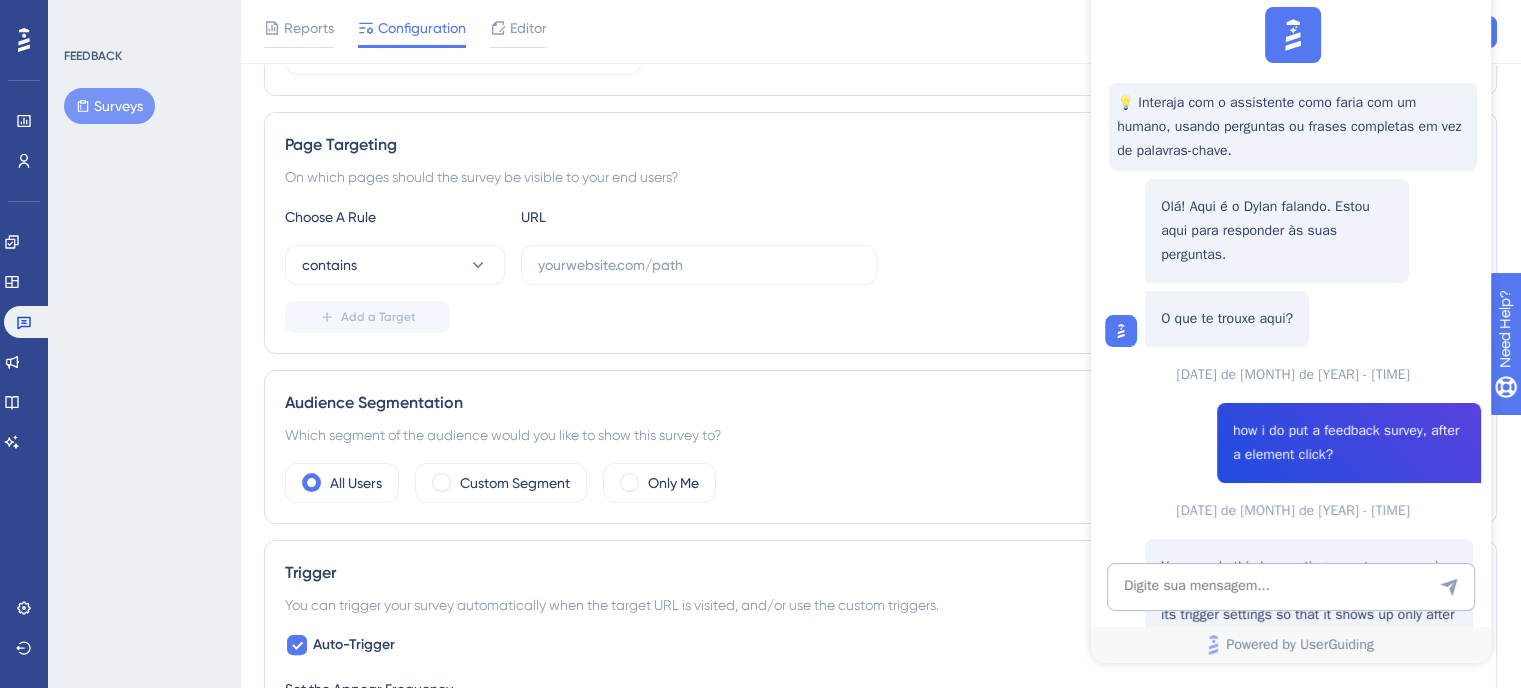 click on "You can do this by creating a custom survey in your UserGuiding account and then configuring its trigger settings so that it shows up only after your chosen element is clicked. In the survey setup, you first select a template (or build one from scratch) and then define its targeting and trigger rules. In the configuration step you specify the page or even a container (using a CSS selector) where the survey should appear, and you choose whether you want it to be shown in‐the‐moment (for example immediately after an element click) or later on . Once you’ve set up these rules, save and publish the survey so that when the designated element is clicked, the survey modal is triggered to gather feedback." at bounding box center (1309, 747) 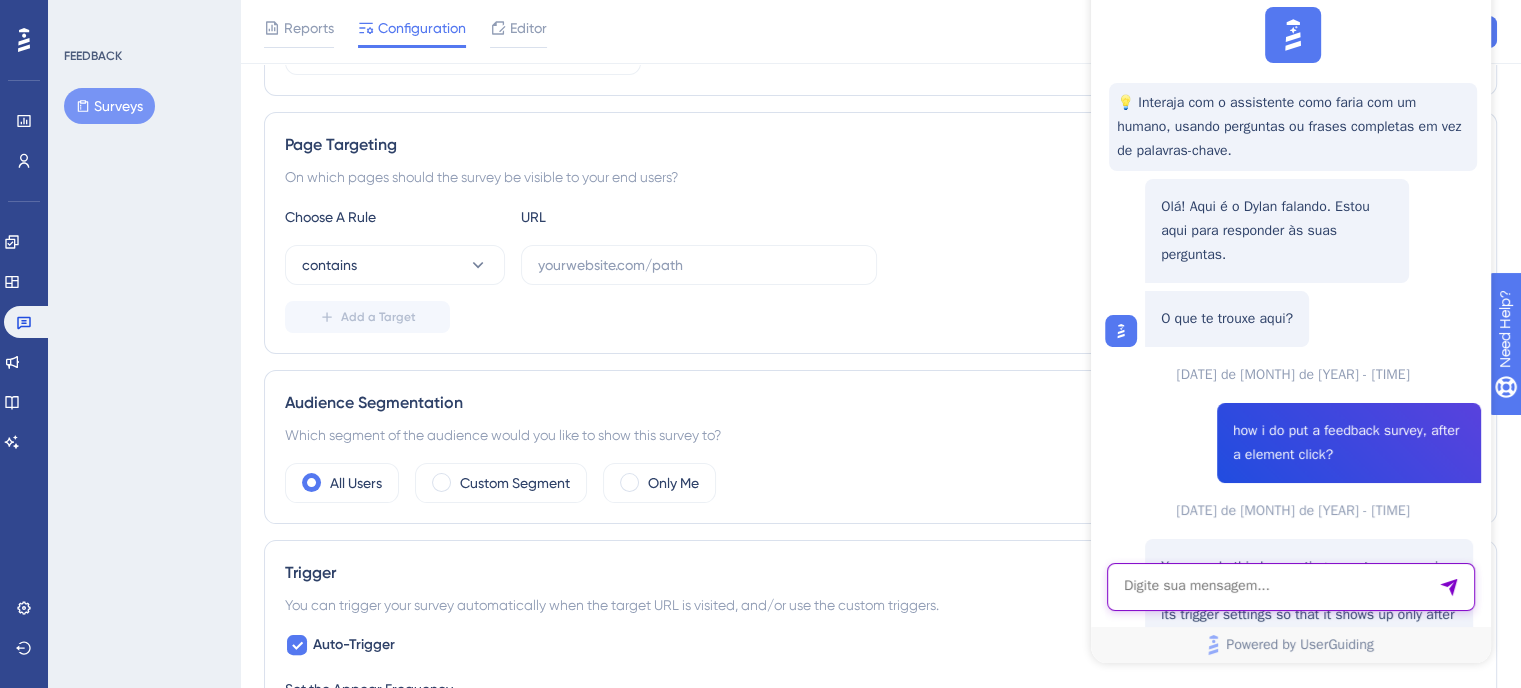 click at bounding box center (1291, 587) 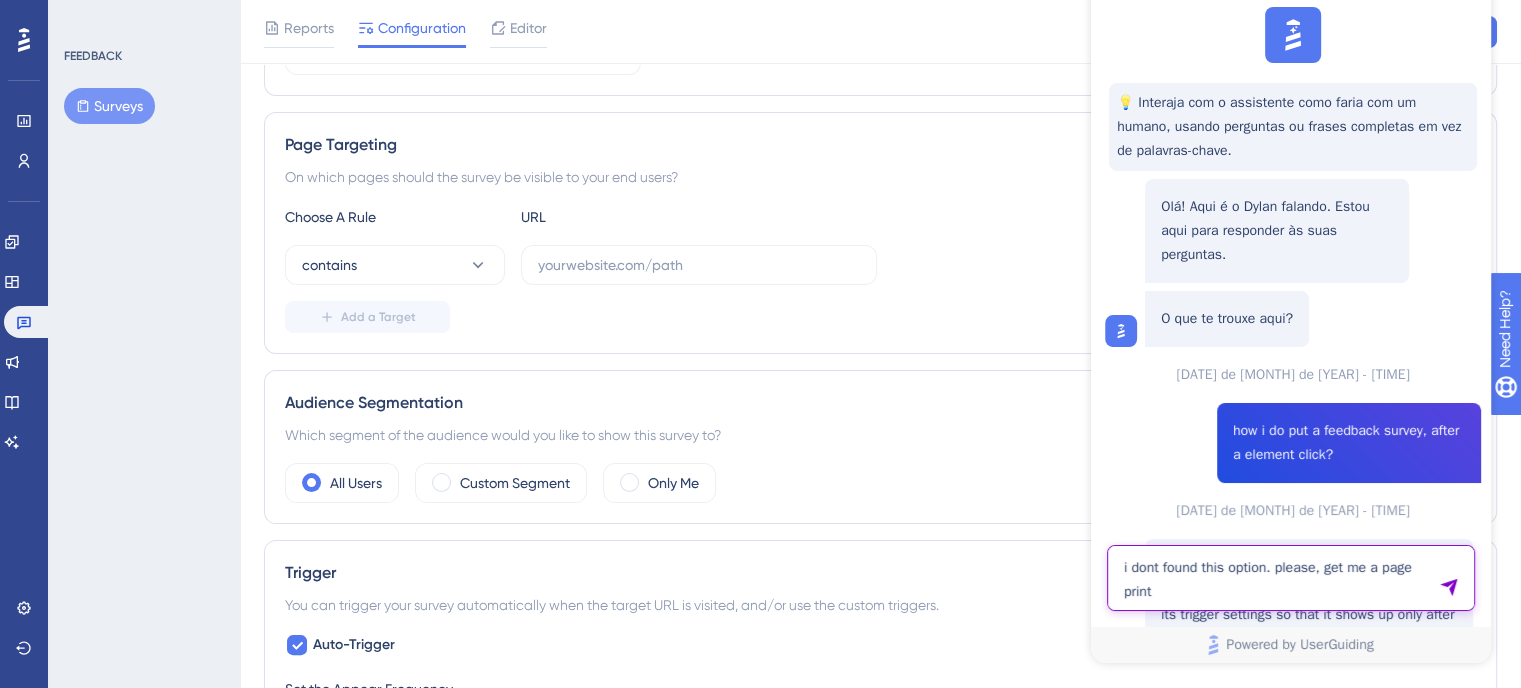 type on "i dont found this option. please, get me a page print" 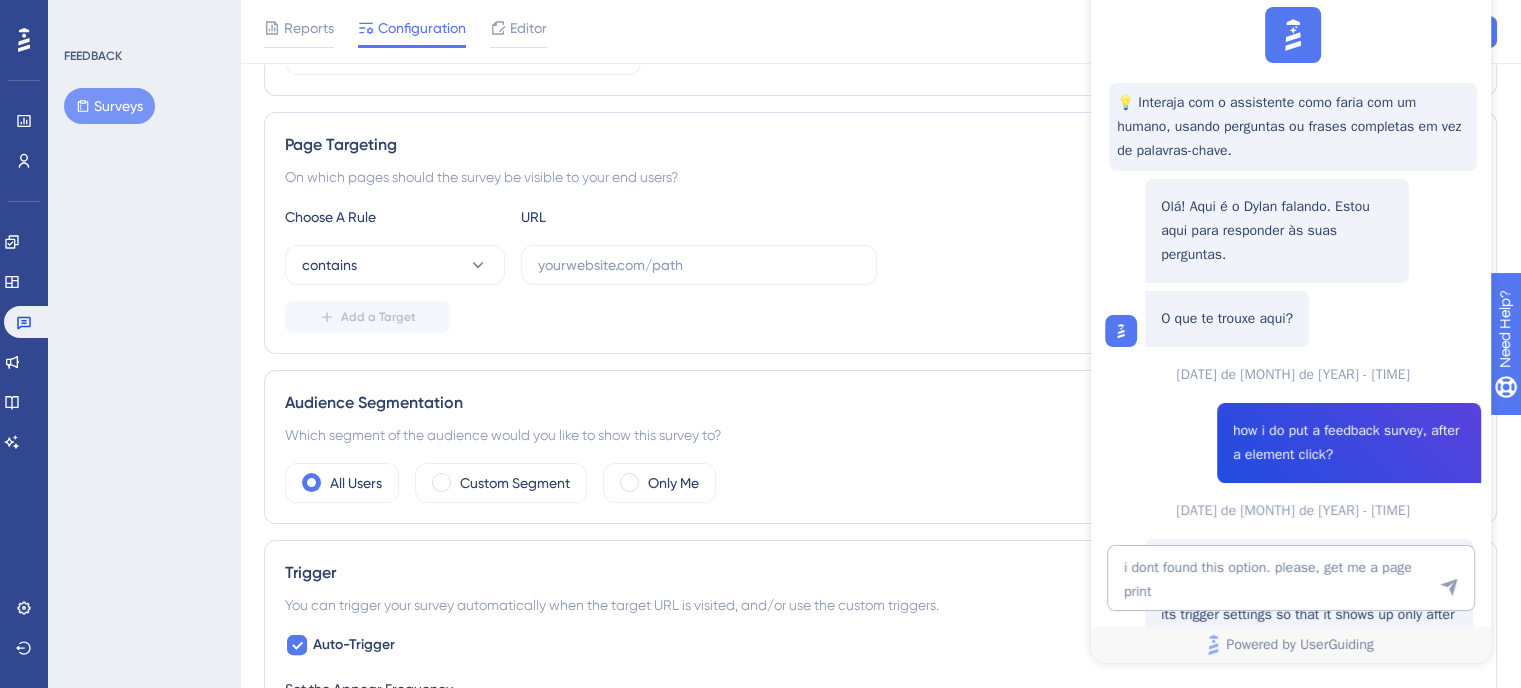 click 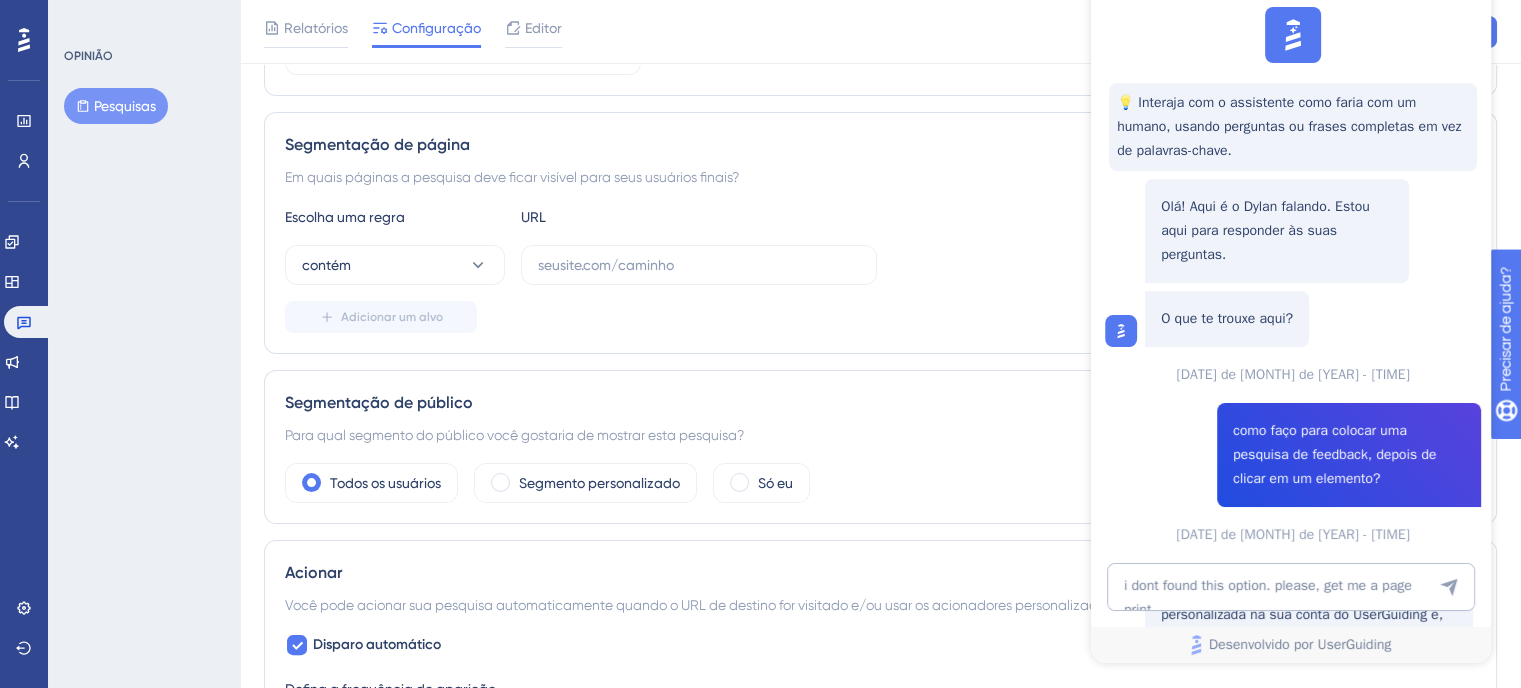 scroll, scrollTop: 1780, scrollLeft: 0, axis: vertical 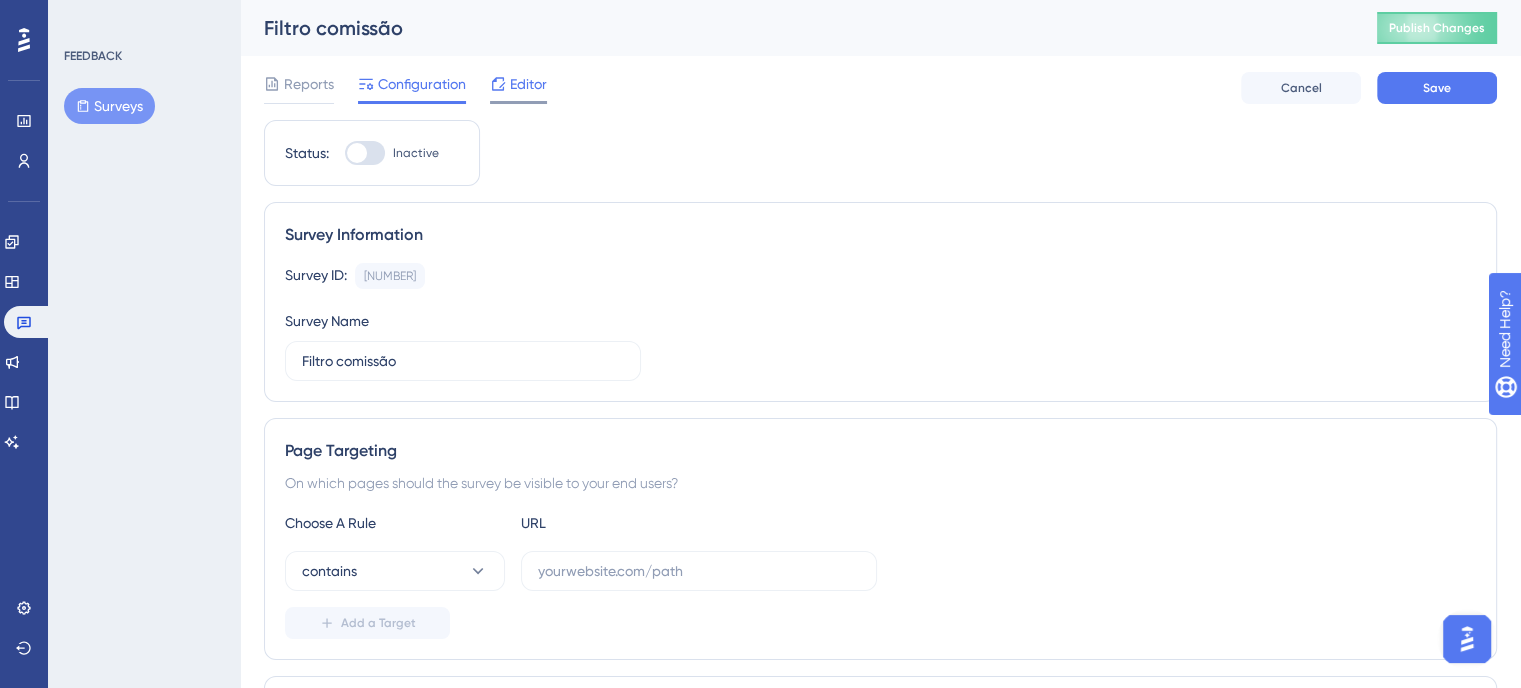 click on "Editor" at bounding box center (528, 84) 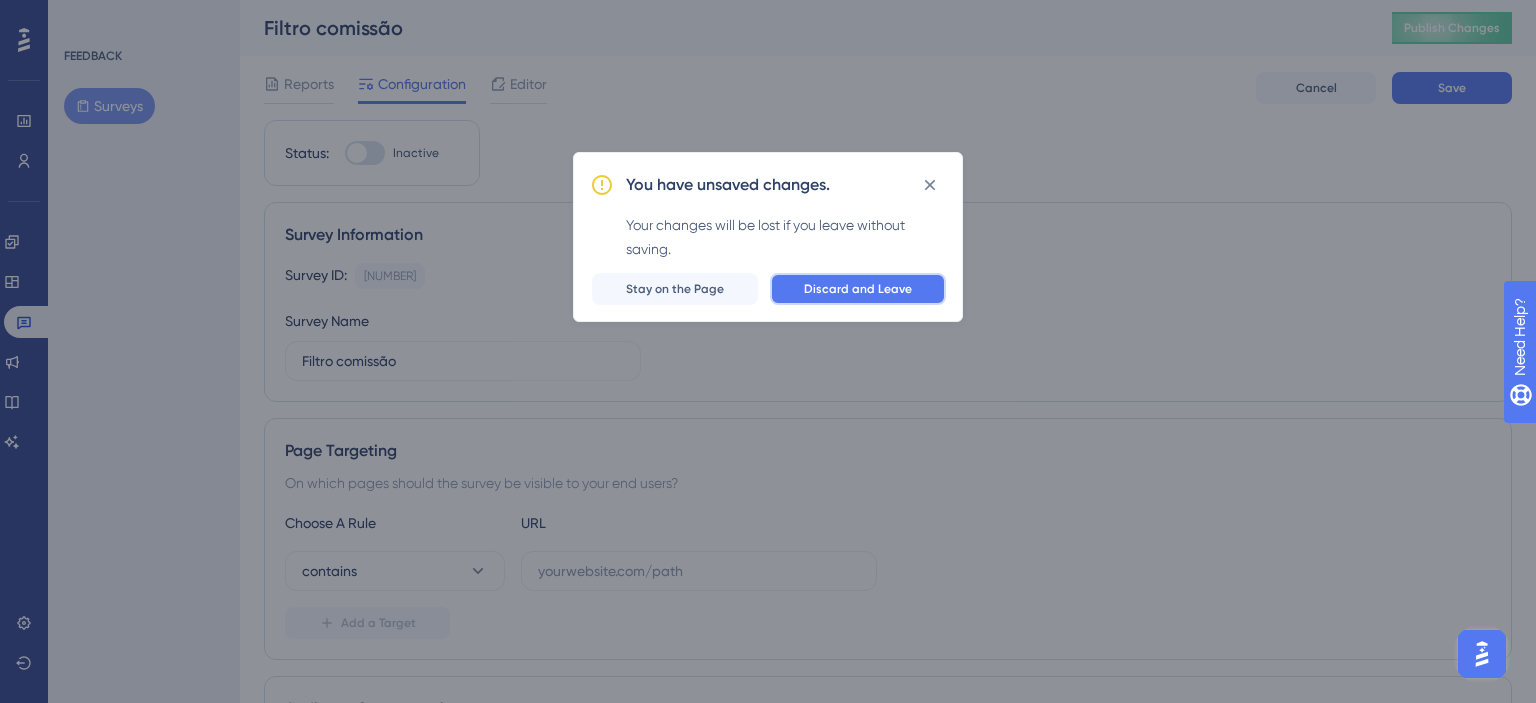 click on "Discard and Leave" at bounding box center [858, 289] 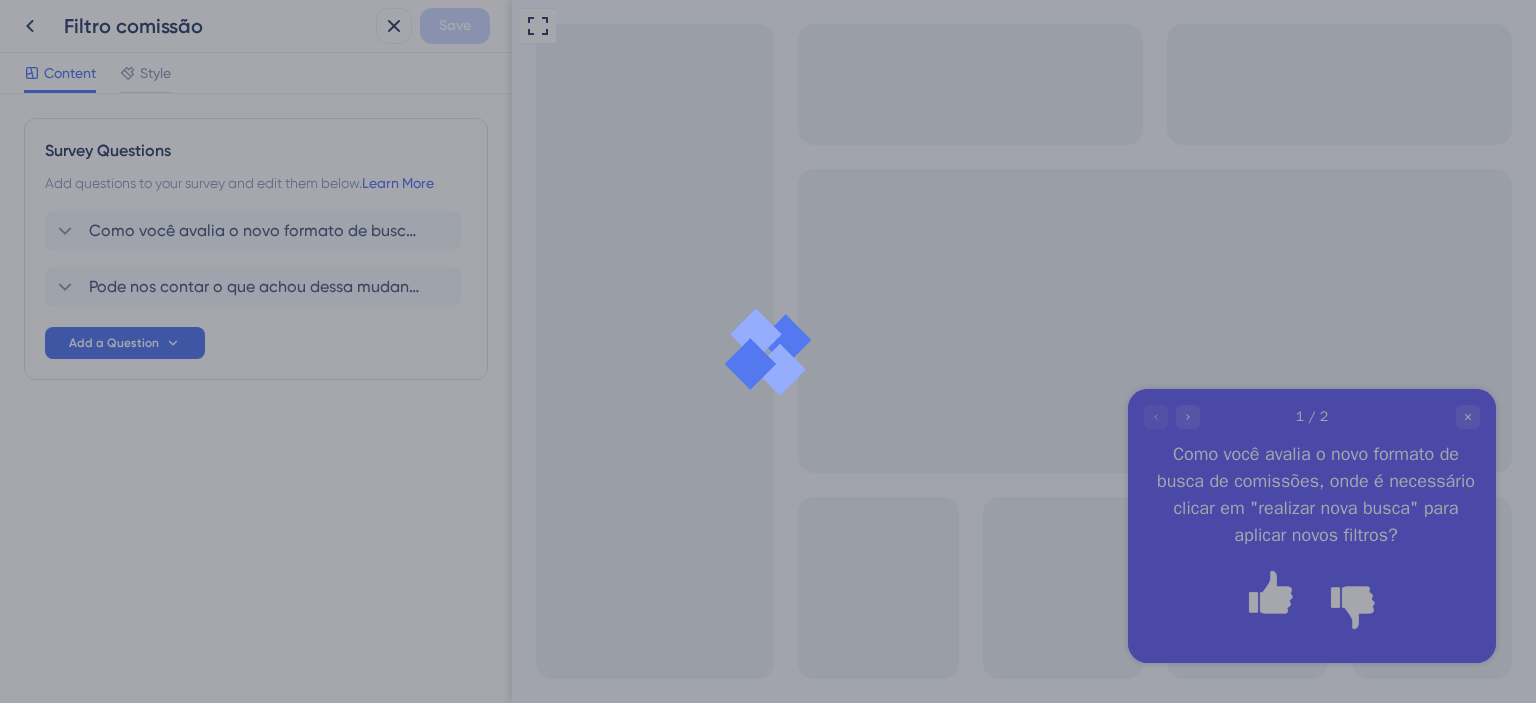 scroll, scrollTop: 0, scrollLeft: 0, axis: both 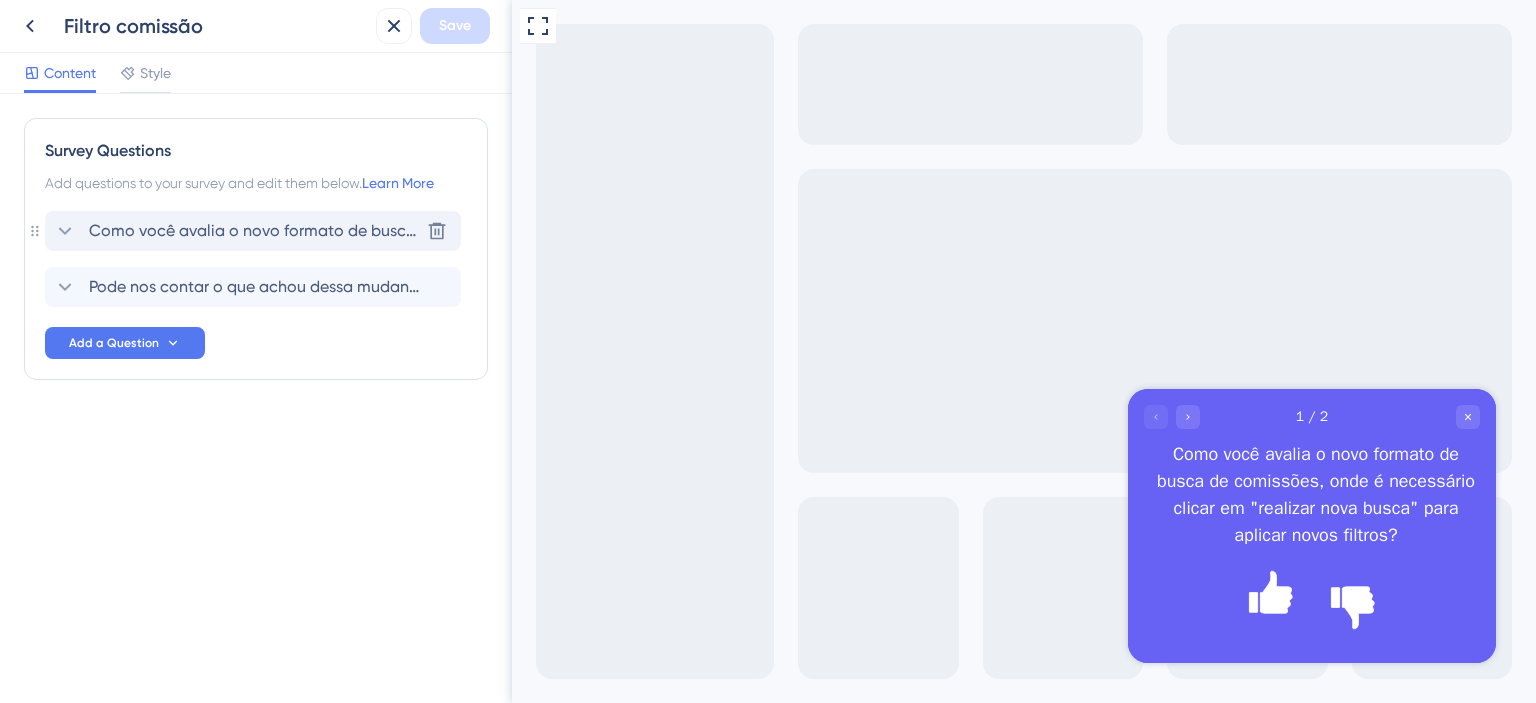 click on "Como você avalia o novo formato de busca de comissões, onde é necessário clicar em "realizar nova busca" para aplicar novos filtros?" at bounding box center (254, 231) 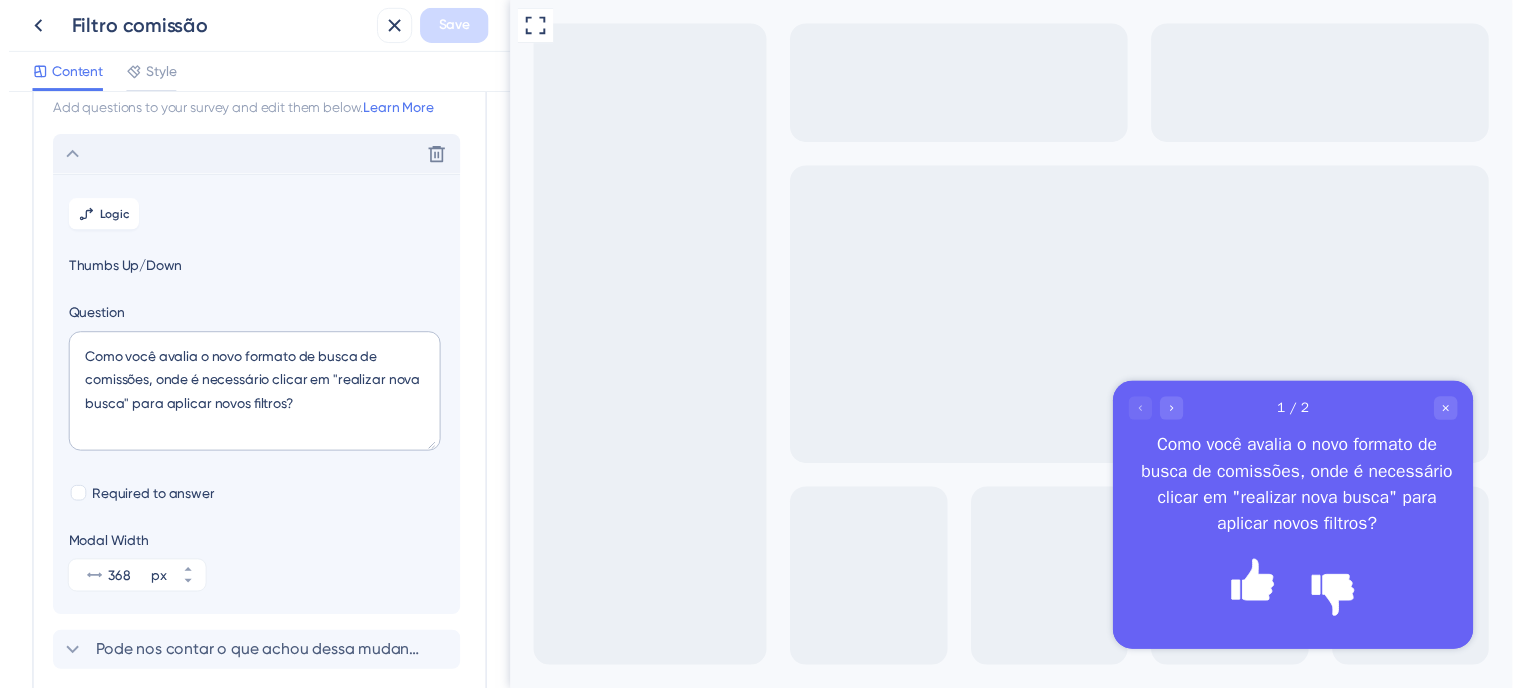scroll, scrollTop: 116, scrollLeft: 0, axis: vertical 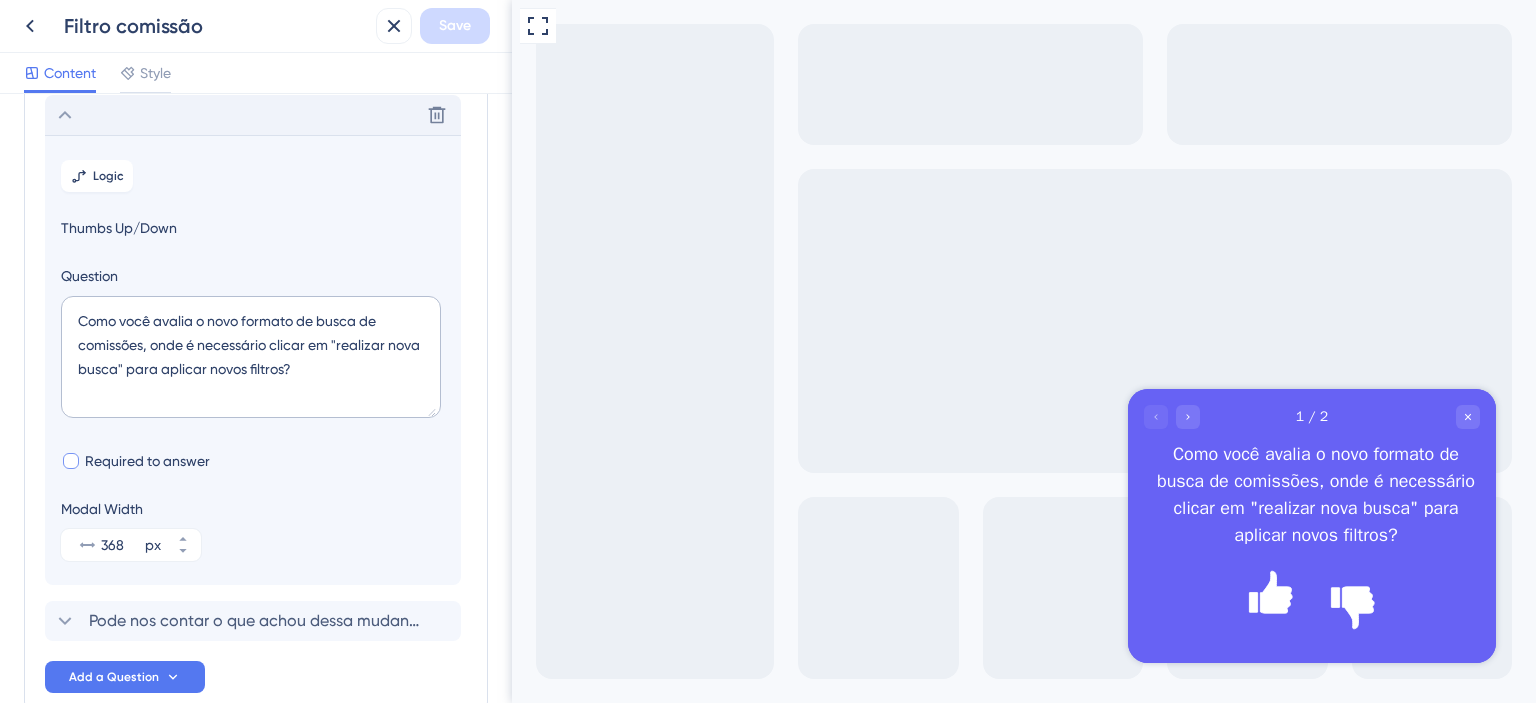 click on "Required to answer" at bounding box center [147, 461] 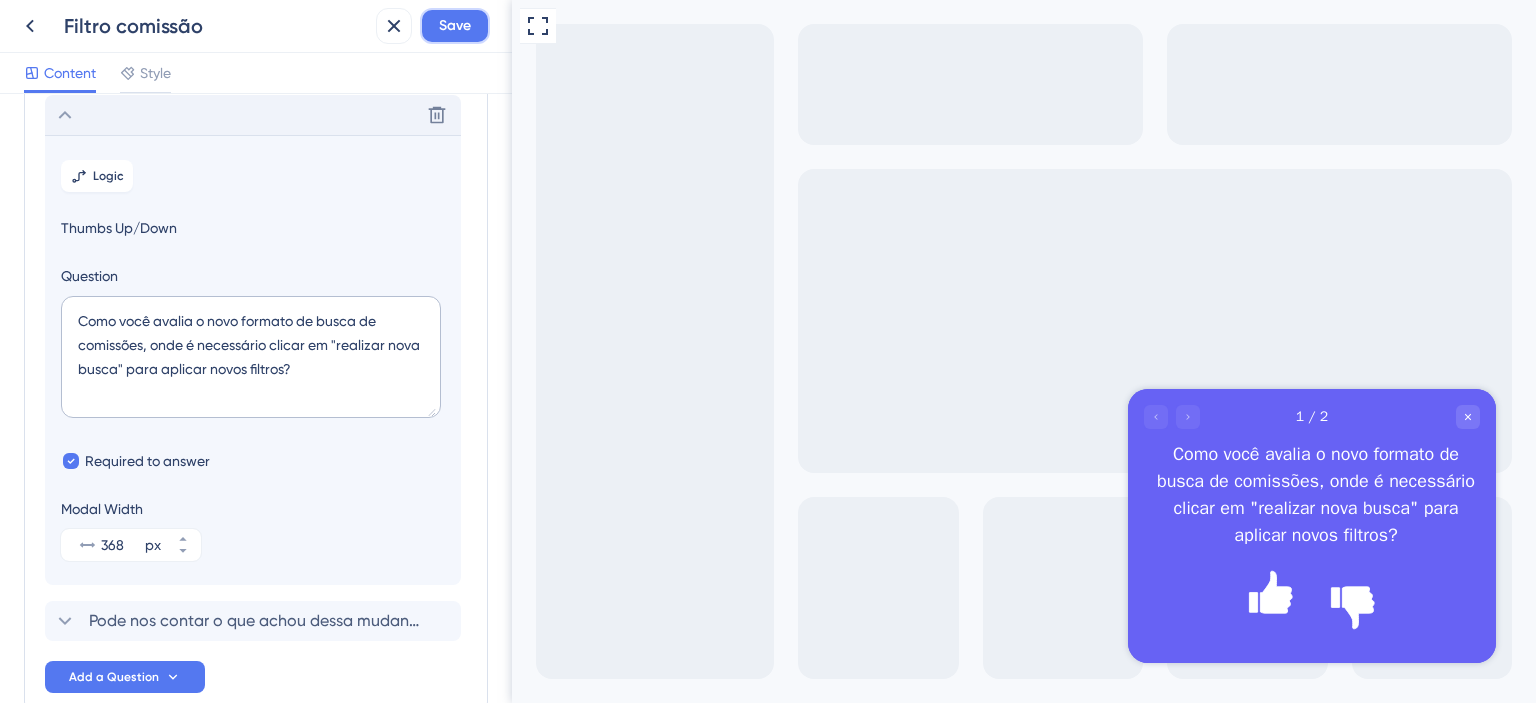 click on "Save" at bounding box center (455, 26) 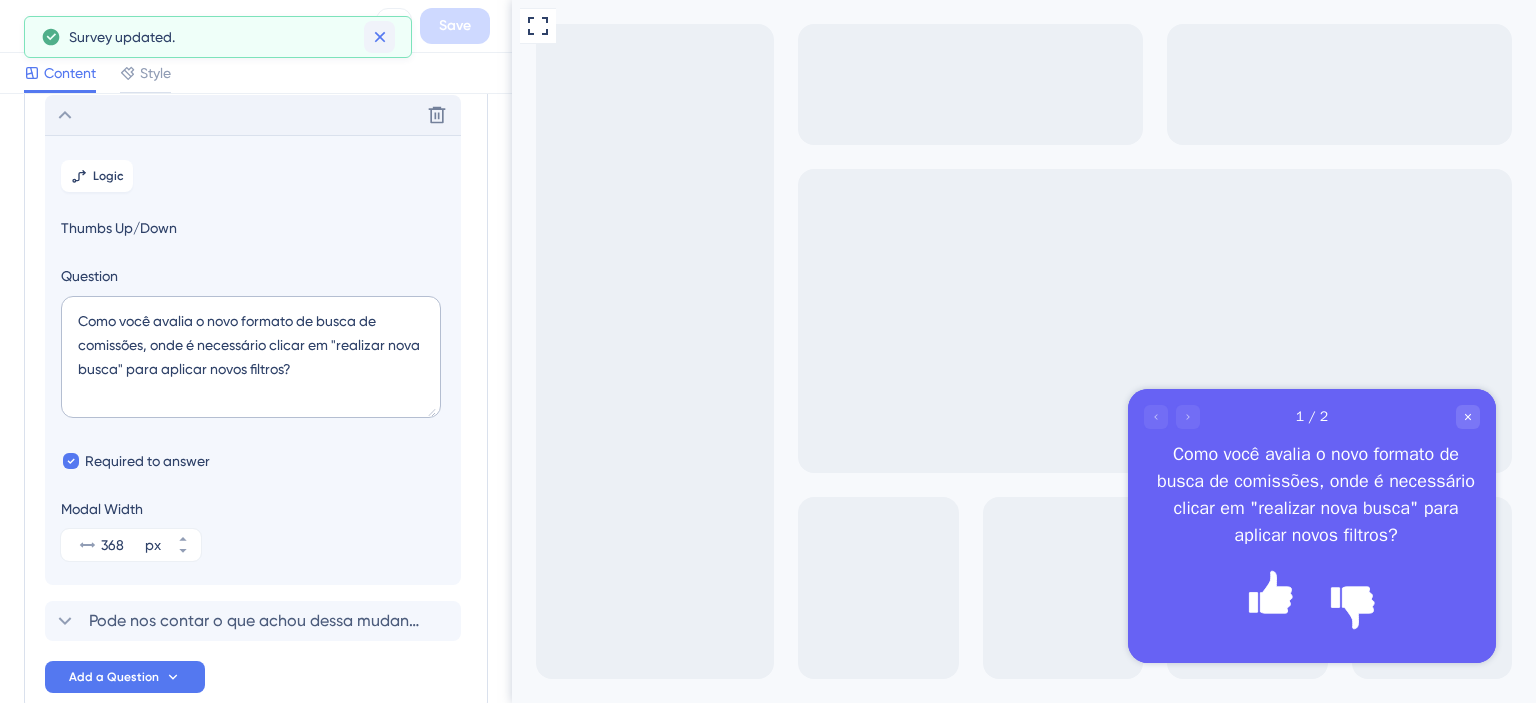 click 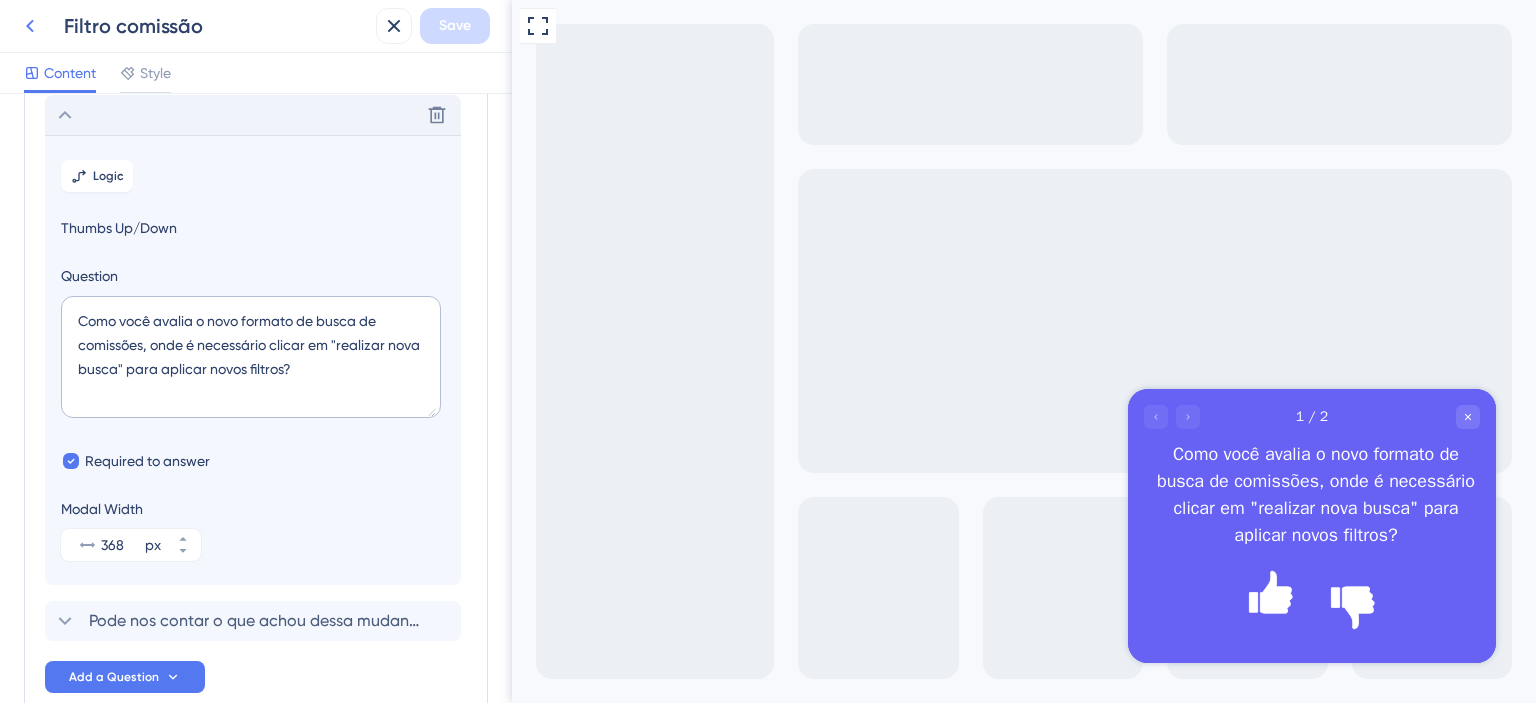 click 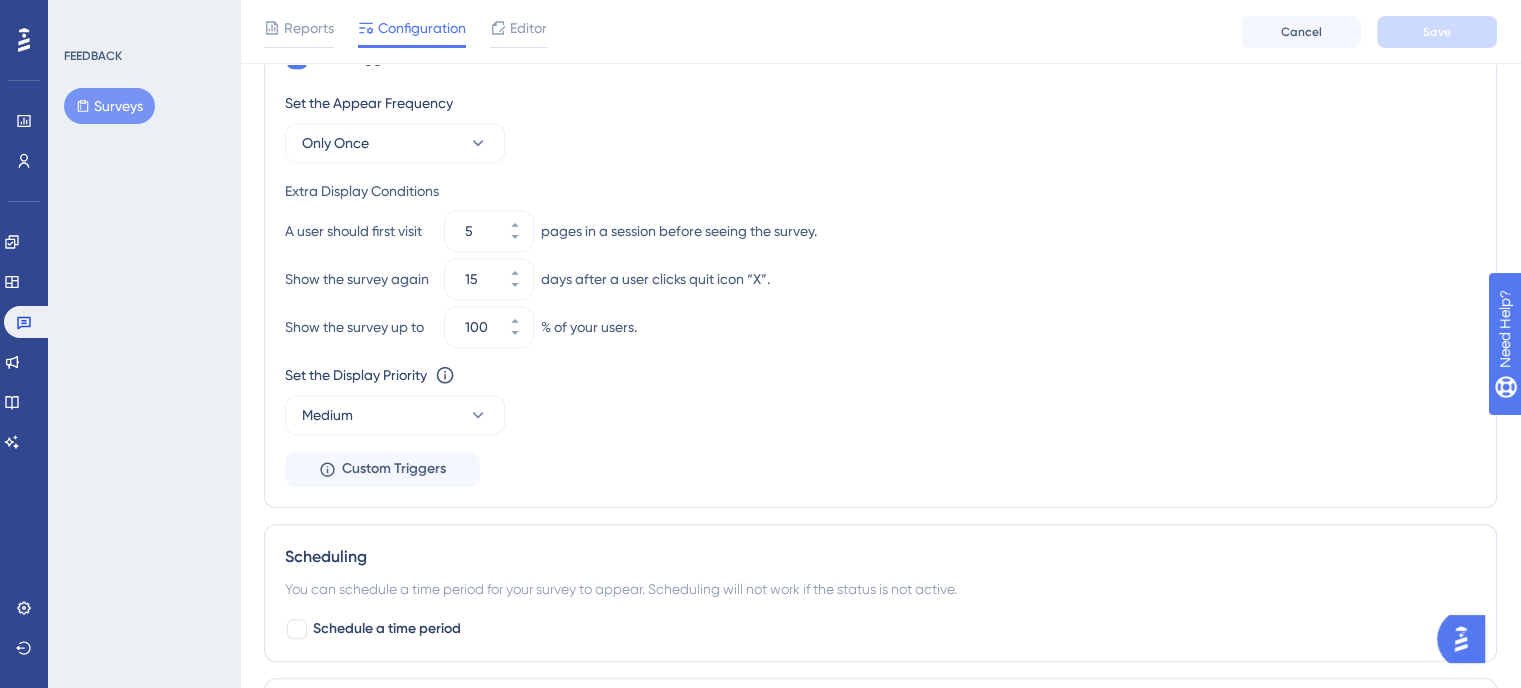 scroll, scrollTop: 800, scrollLeft: 0, axis: vertical 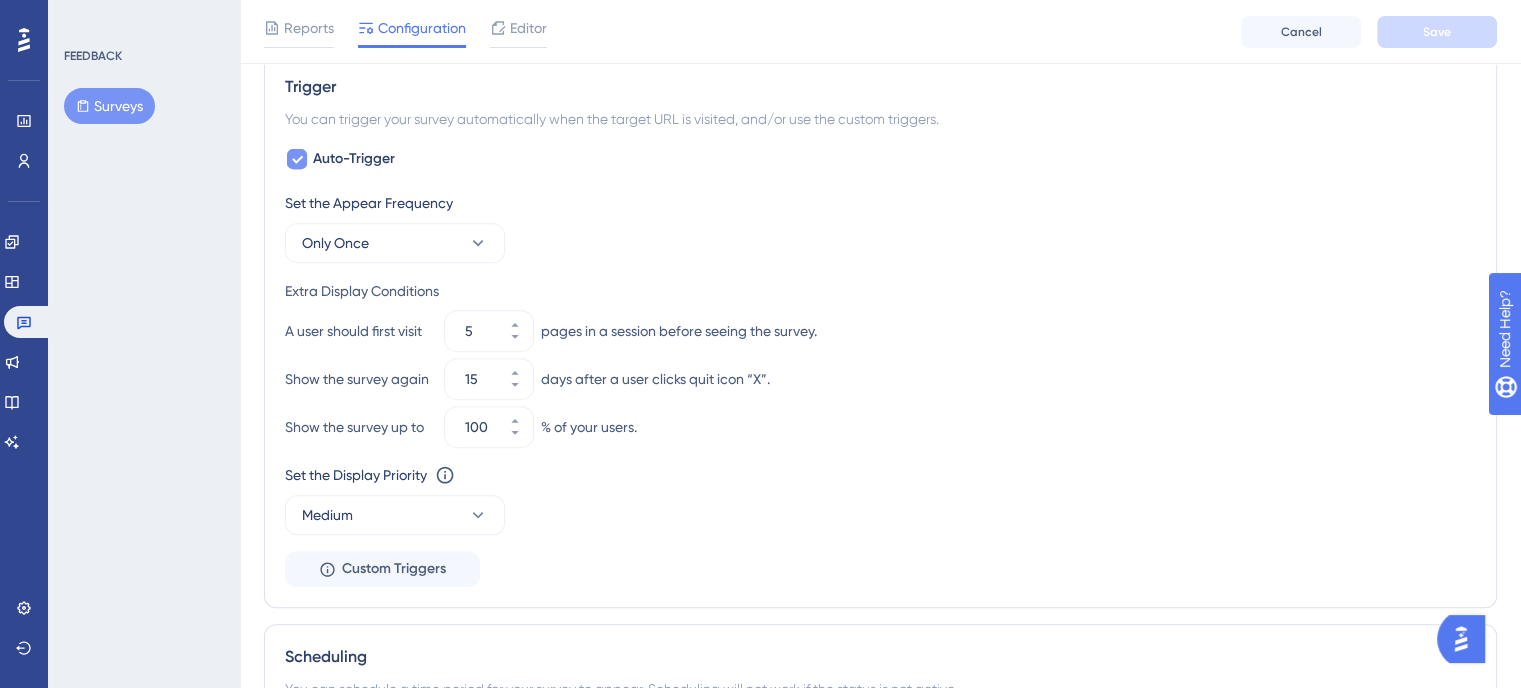 click at bounding box center [297, 159] 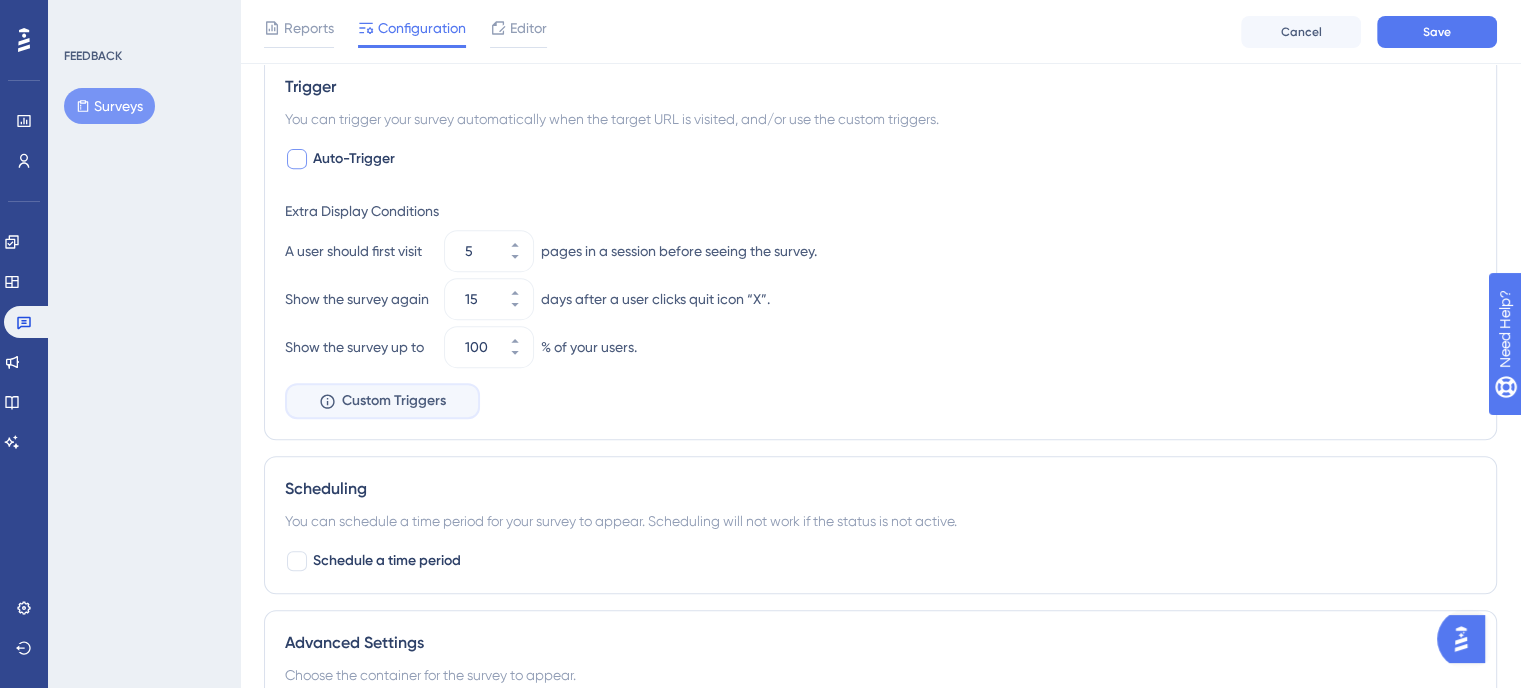 click on "Custom Triggers" at bounding box center (394, 401) 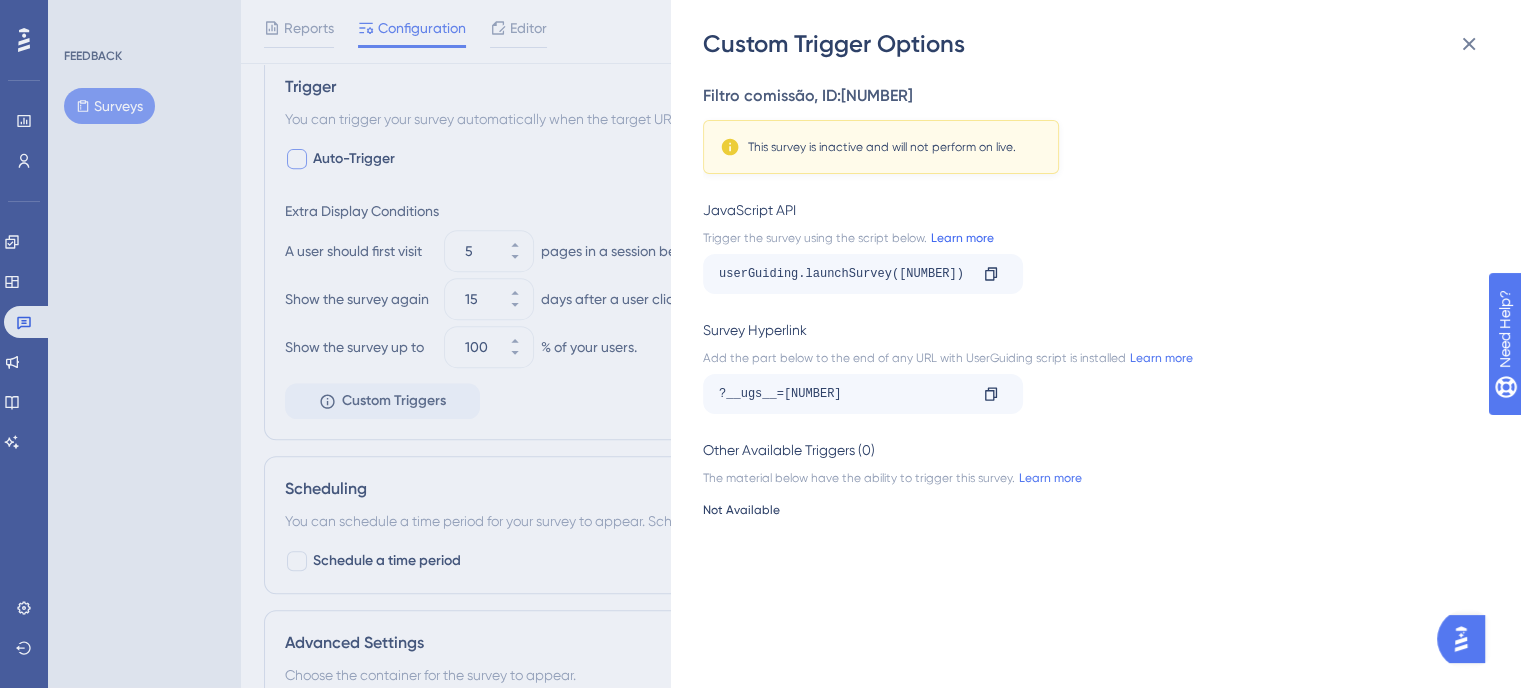 click on "Learn more" at bounding box center [960, 238] 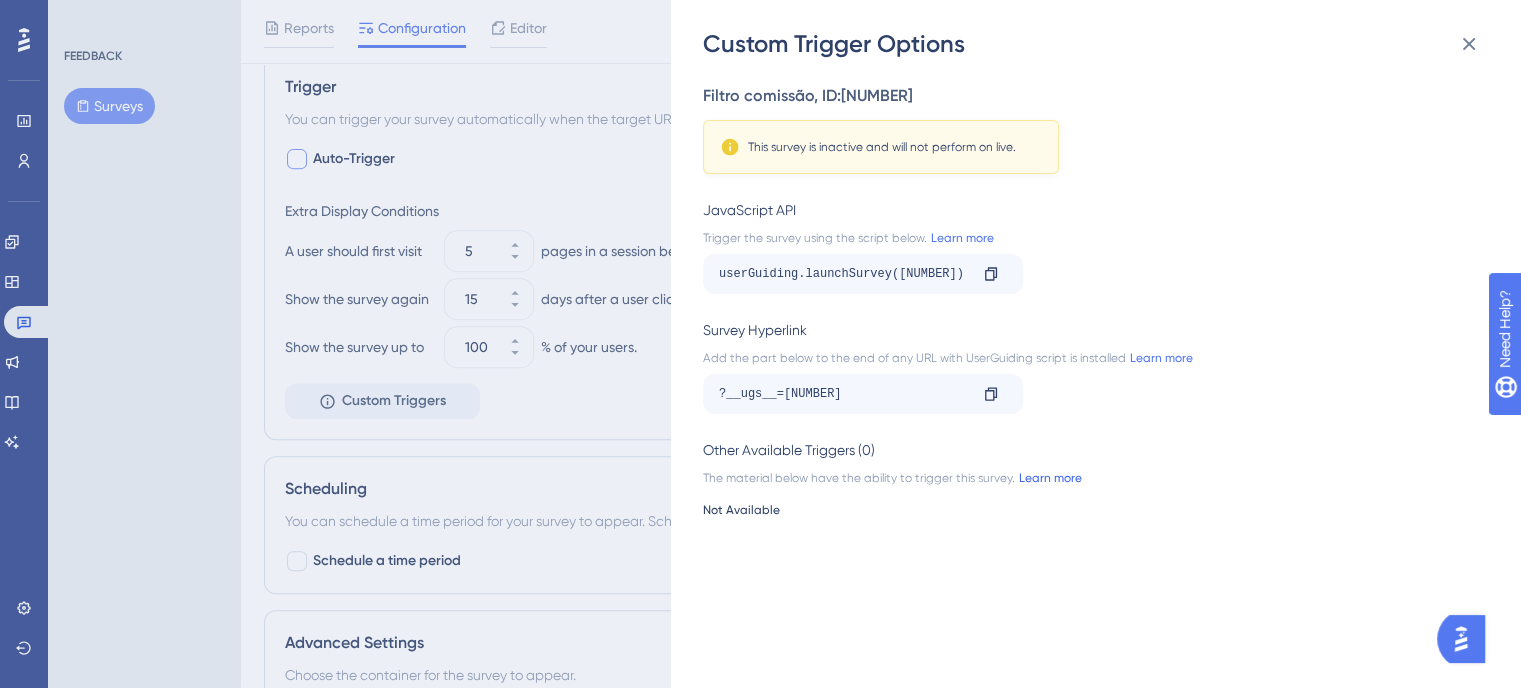 click on "Learn more" at bounding box center [1048, 478] 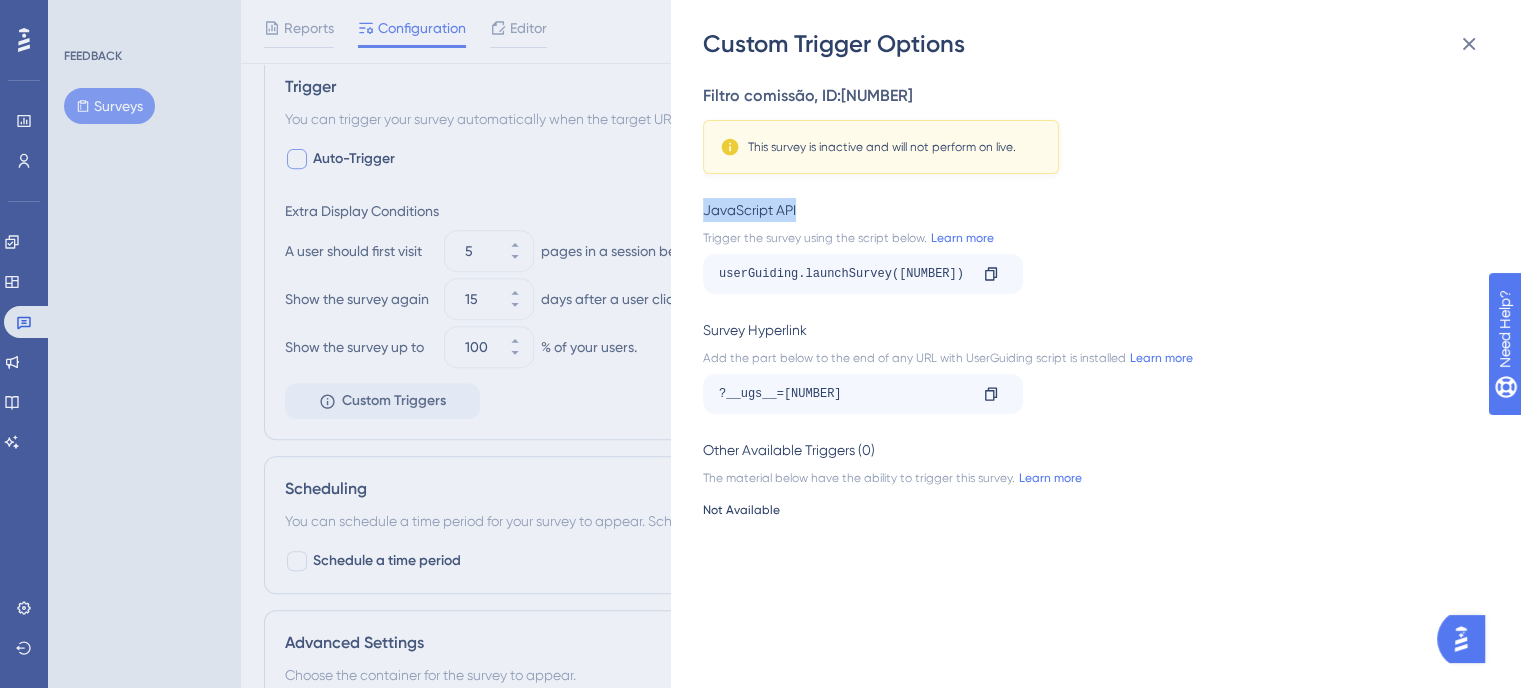 drag, startPoint x: 801, startPoint y: 217, endPoint x: 701, endPoint y: 221, distance: 100.07997 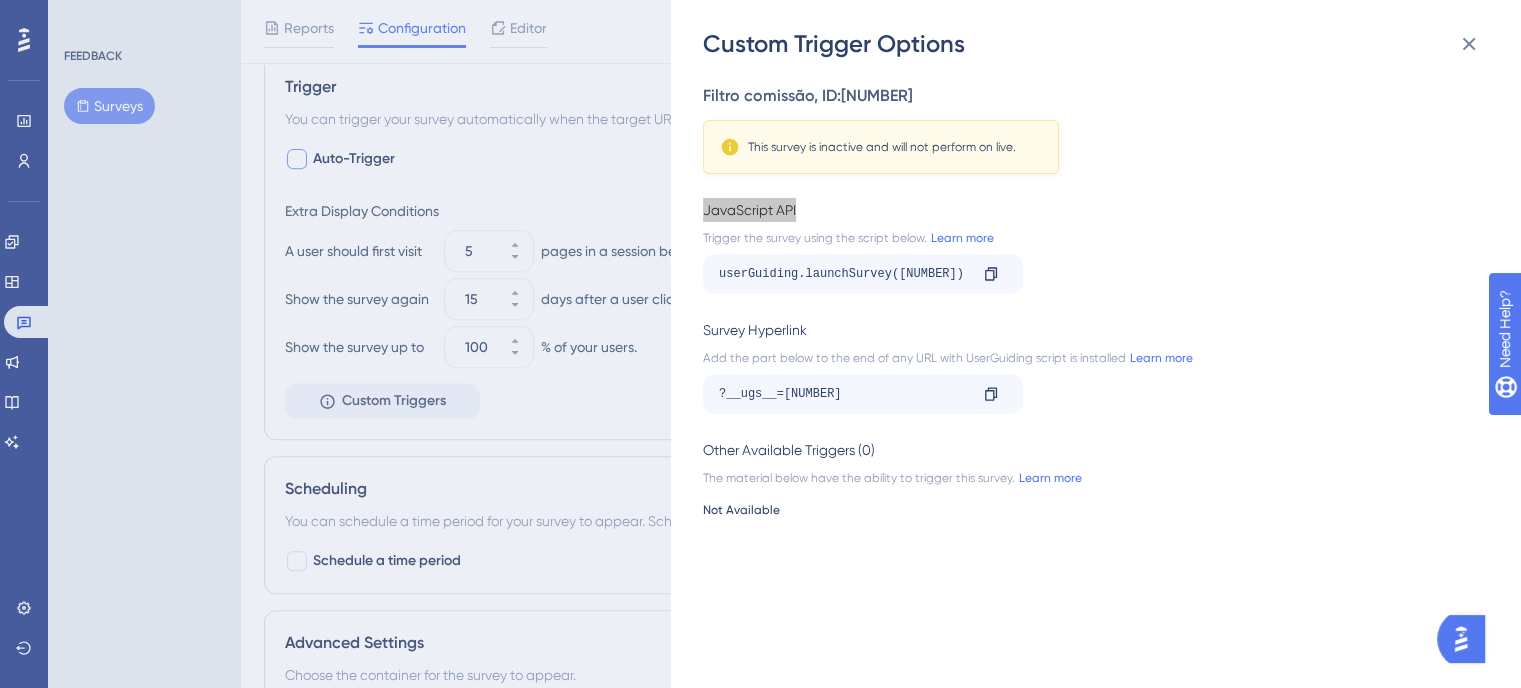 click at bounding box center (1461, 639) 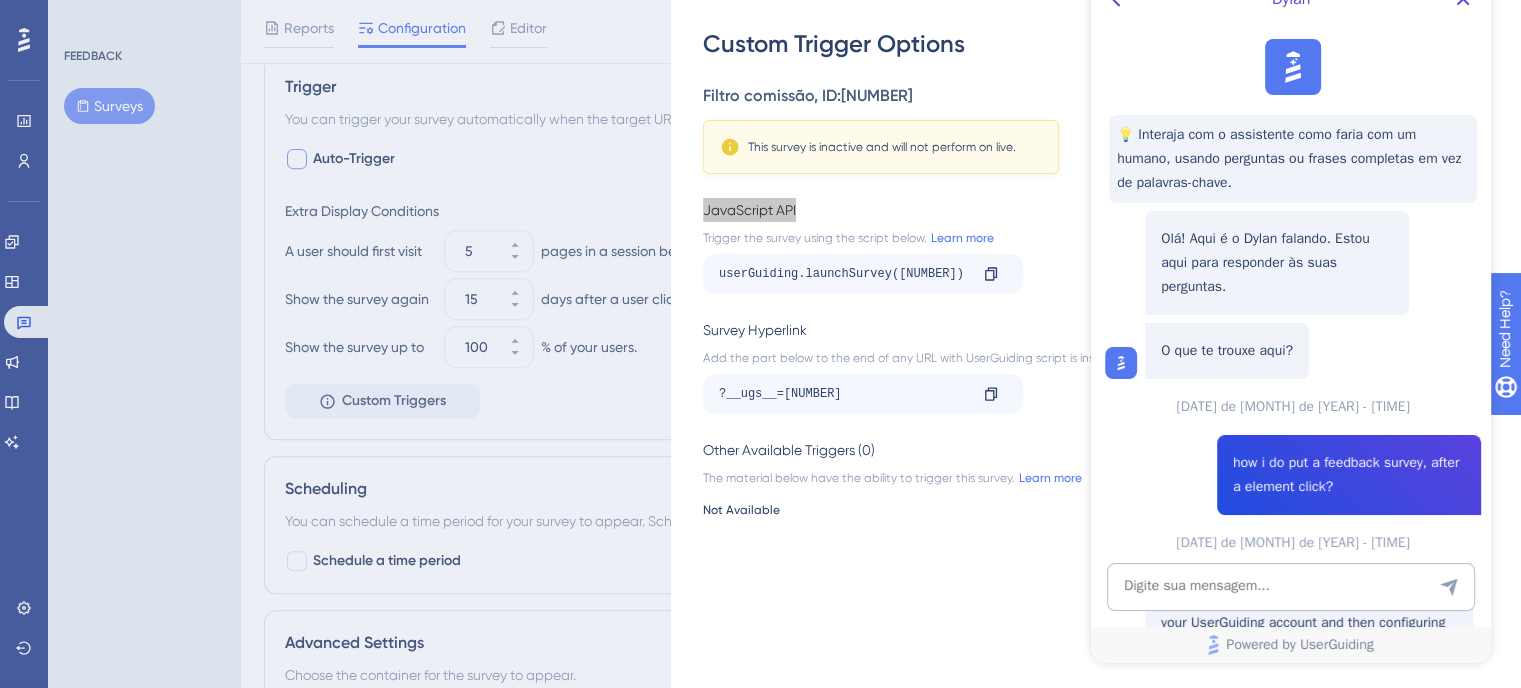 scroll, scrollTop: 0, scrollLeft: 0, axis: both 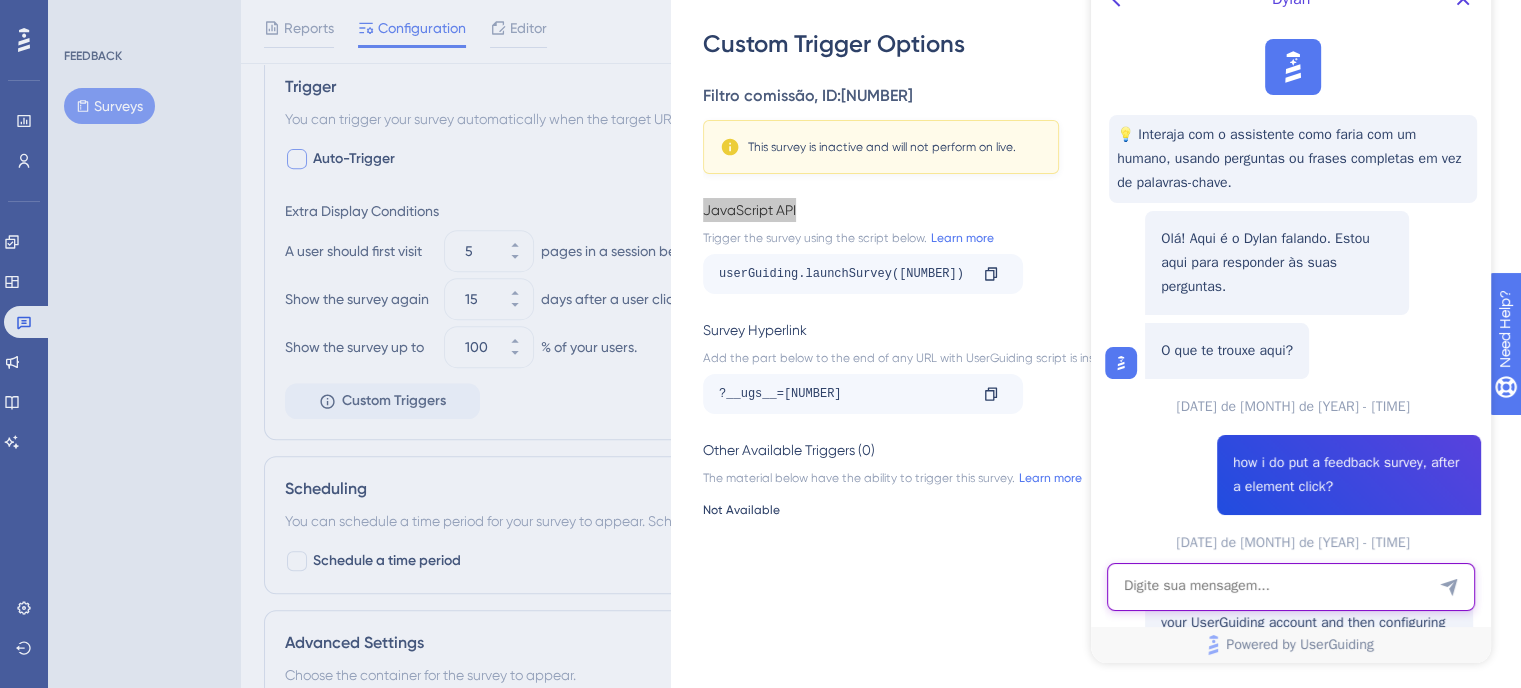 click at bounding box center [1291, 587] 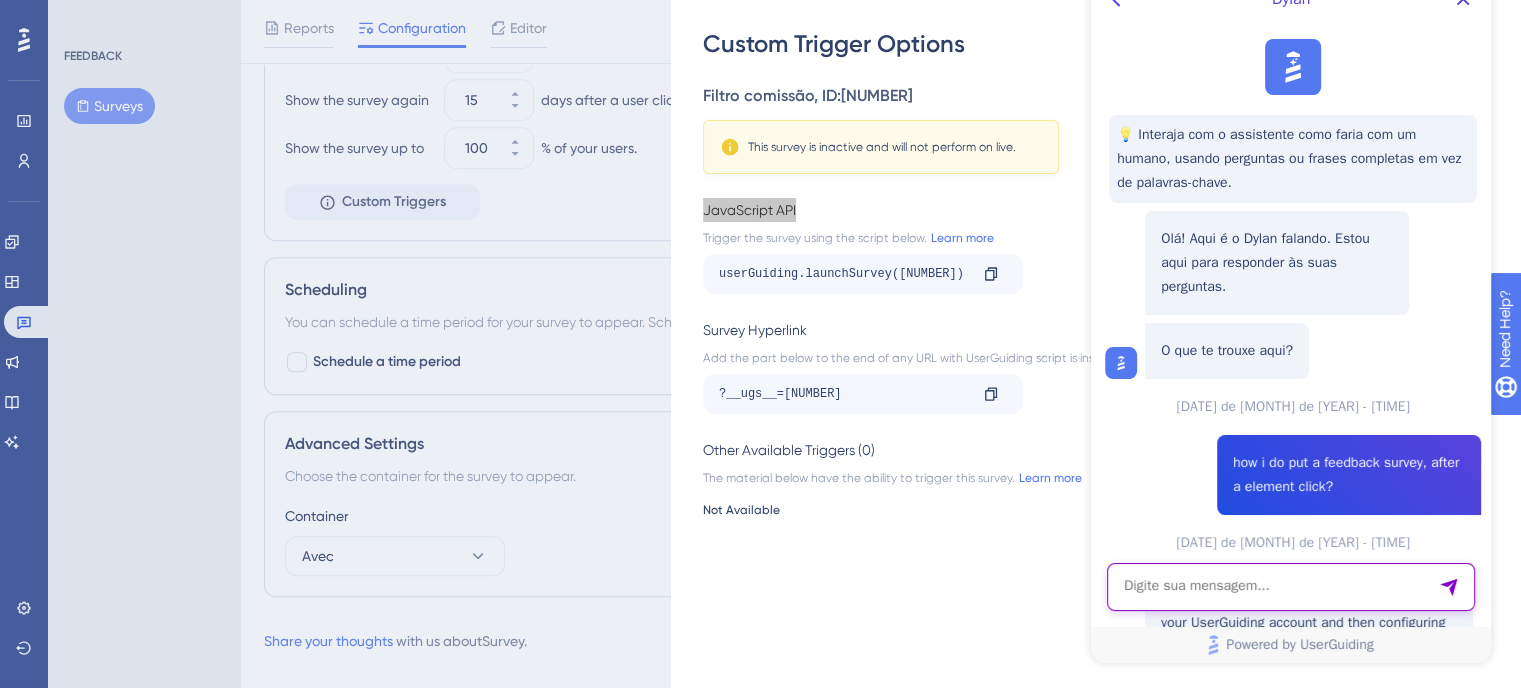 scroll, scrollTop: 1000, scrollLeft: 0, axis: vertical 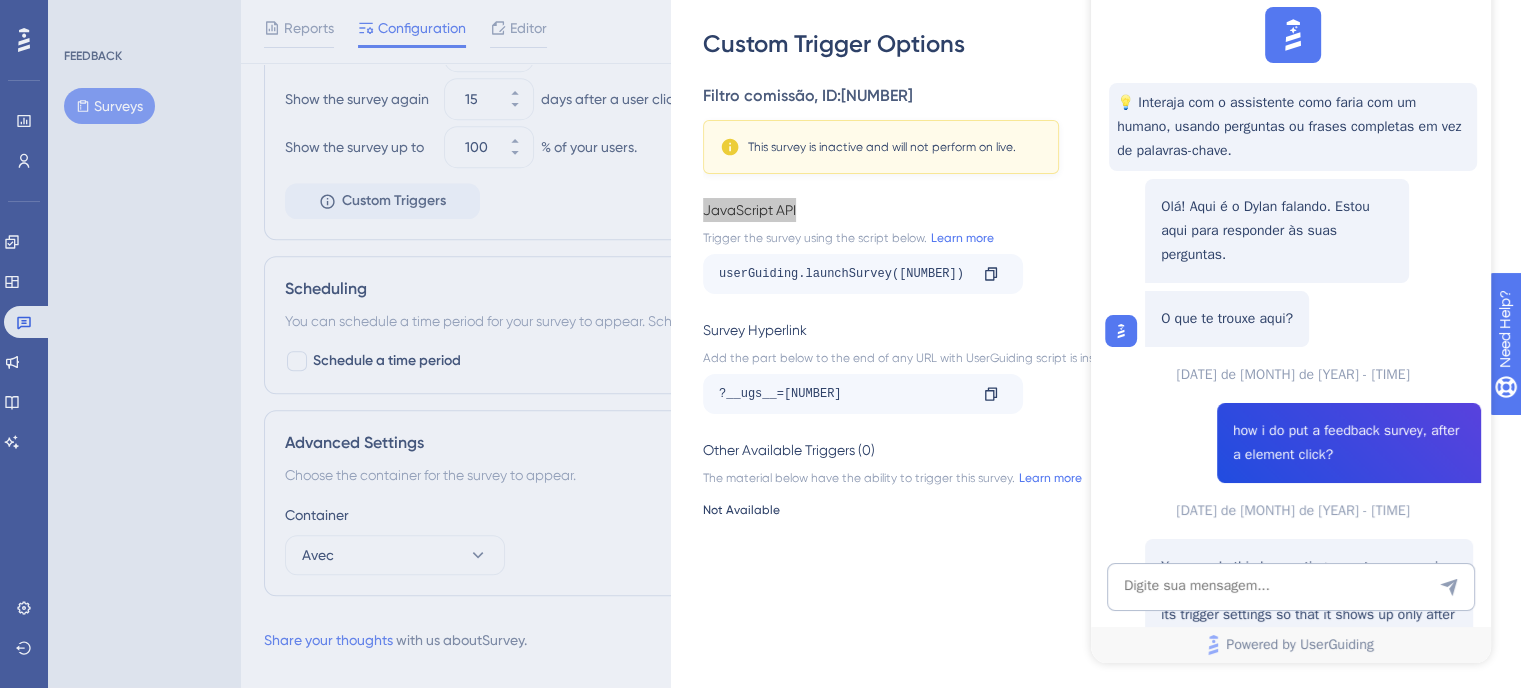click on "👎" at bounding box center (1201, 2103) 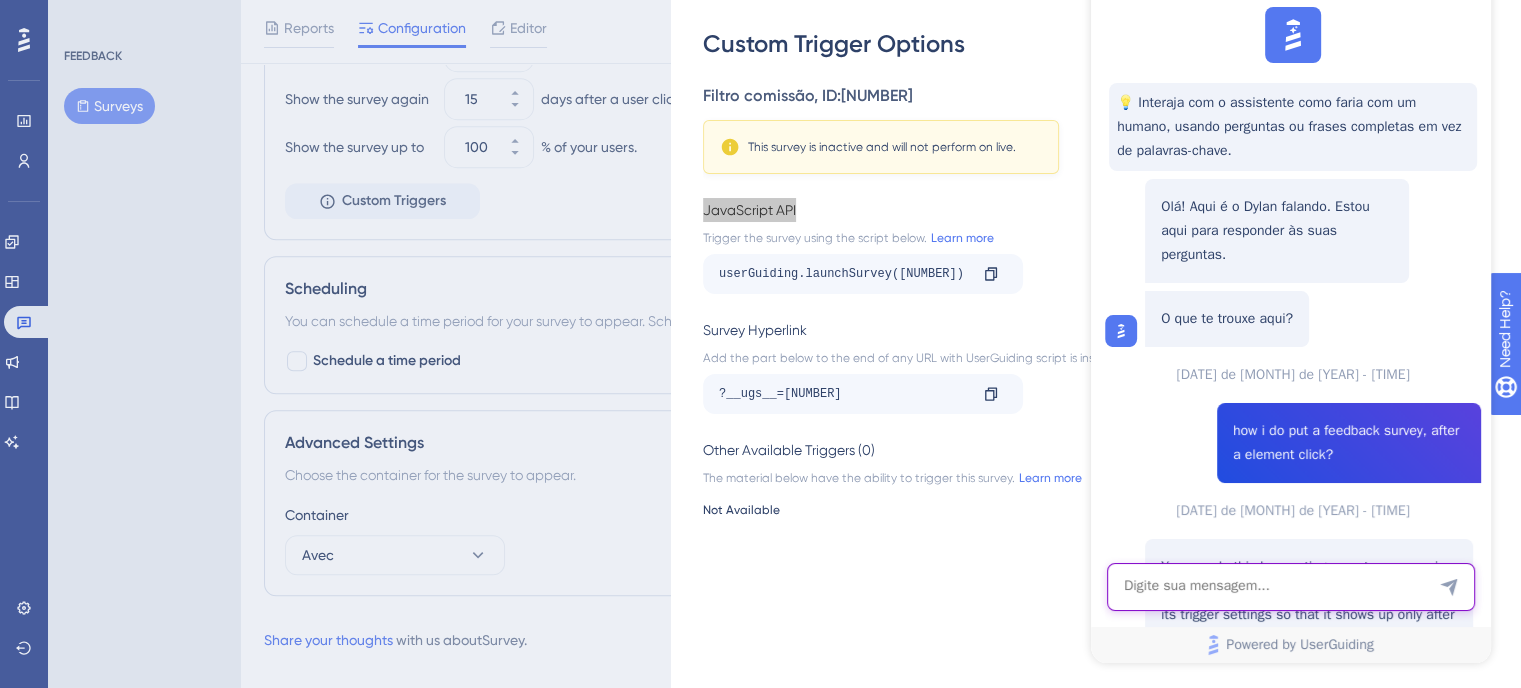 click at bounding box center [1291, 587] 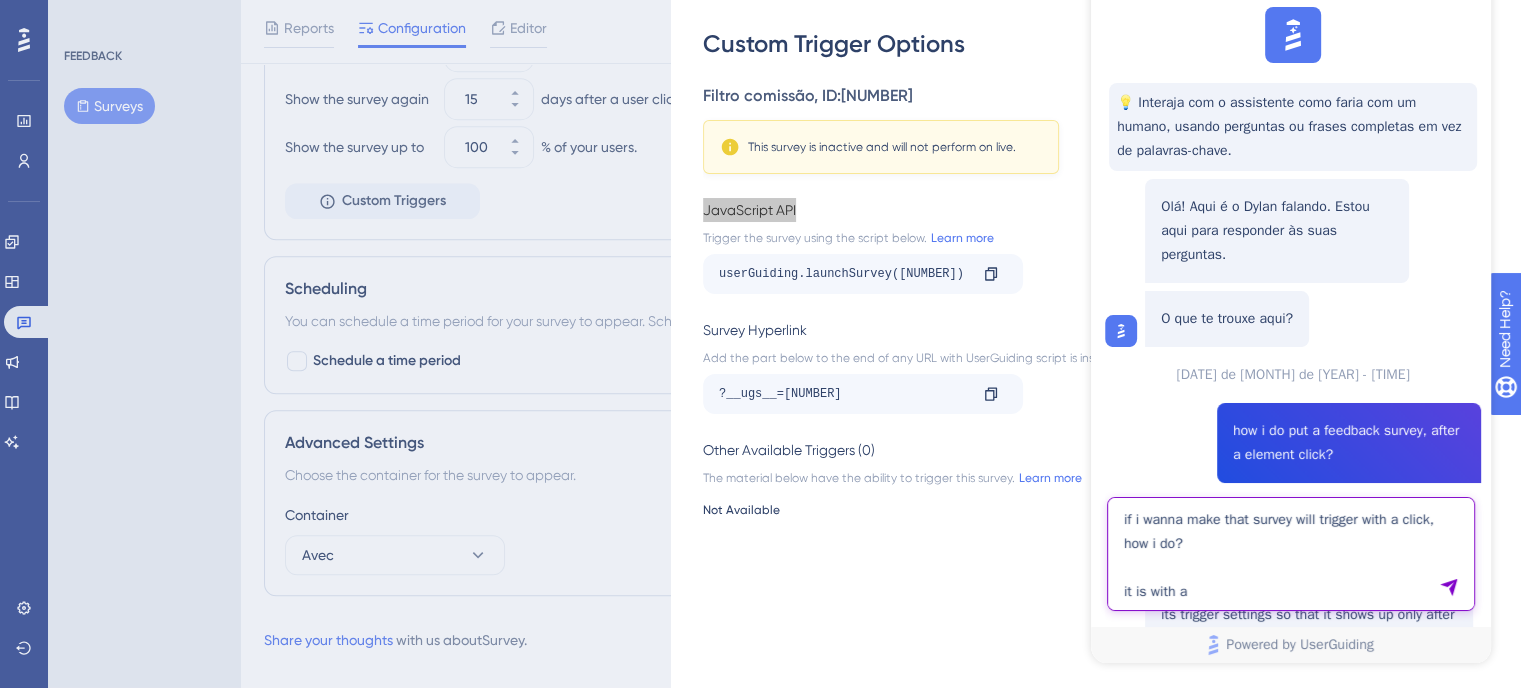 paste on "JavaScript API" 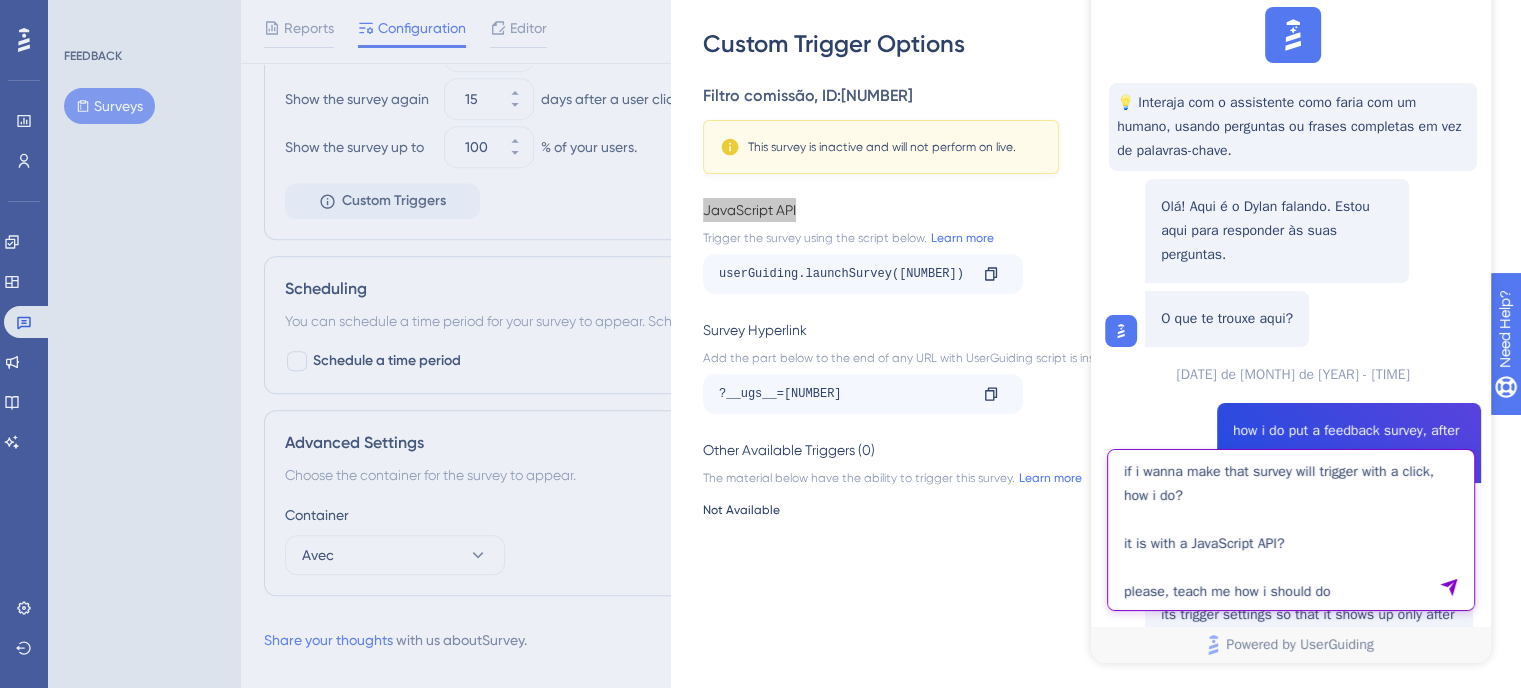 type on "if i wanna make that survey will trigger with a click, how i do?
it is with a JavaScript API?
please, teach me how i should do" 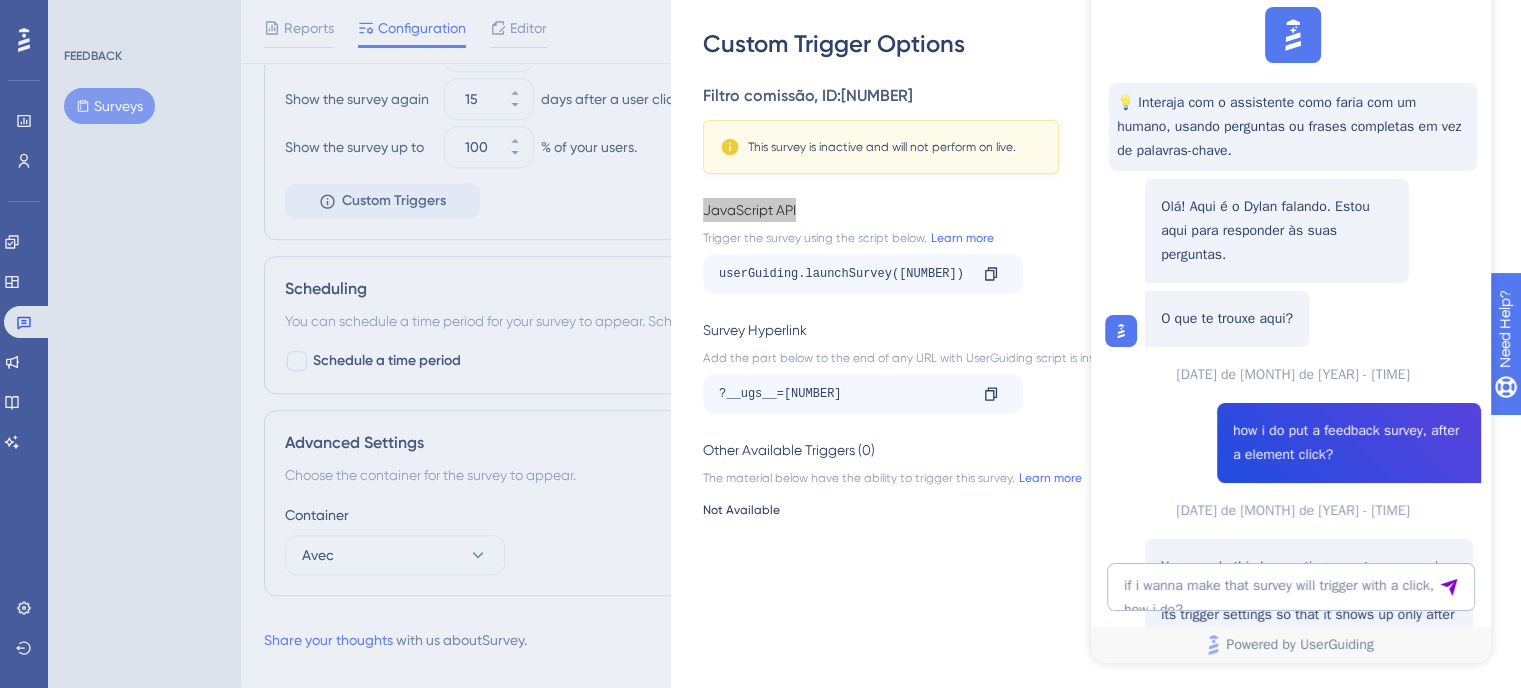 scroll, scrollTop: 2166, scrollLeft: 0, axis: vertical 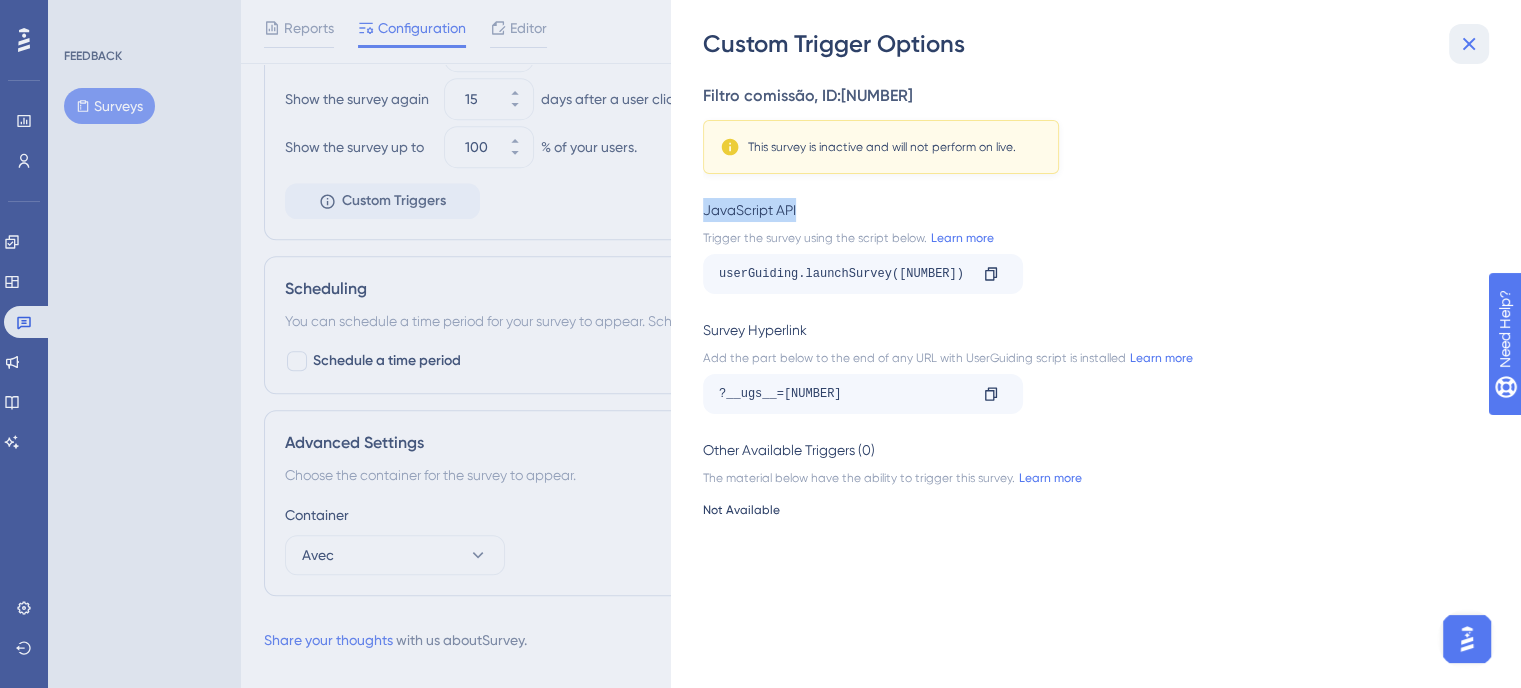 click at bounding box center [1469, 44] 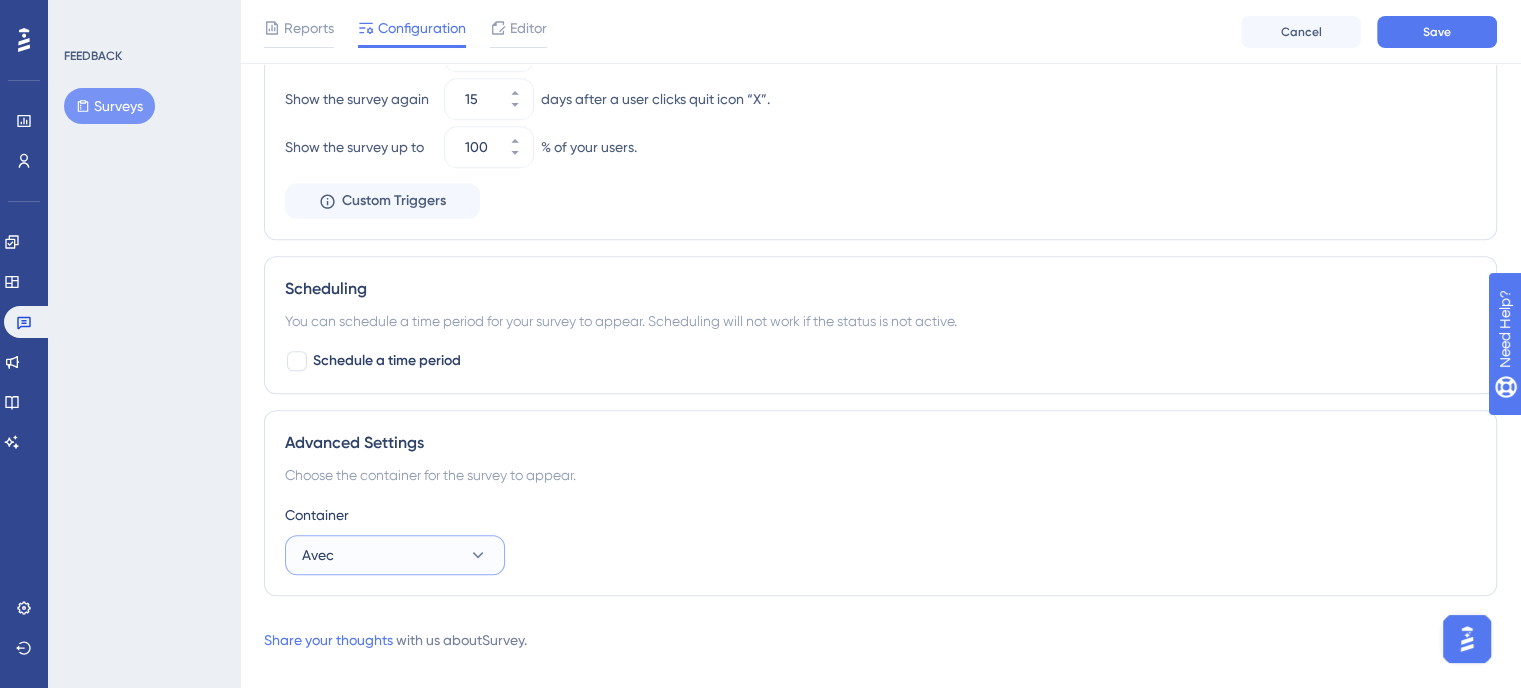 click on "Avec" at bounding box center (395, 555) 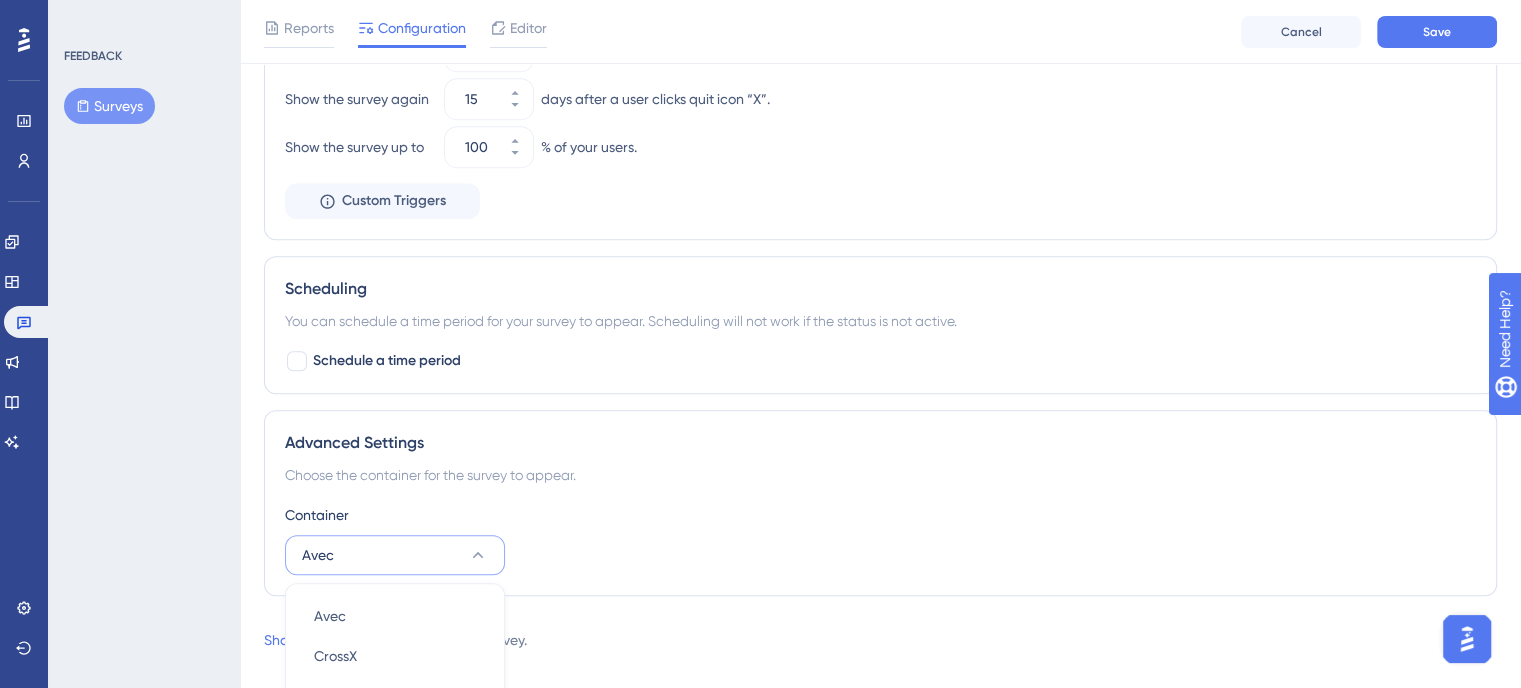 scroll, scrollTop: 1117, scrollLeft: 0, axis: vertical 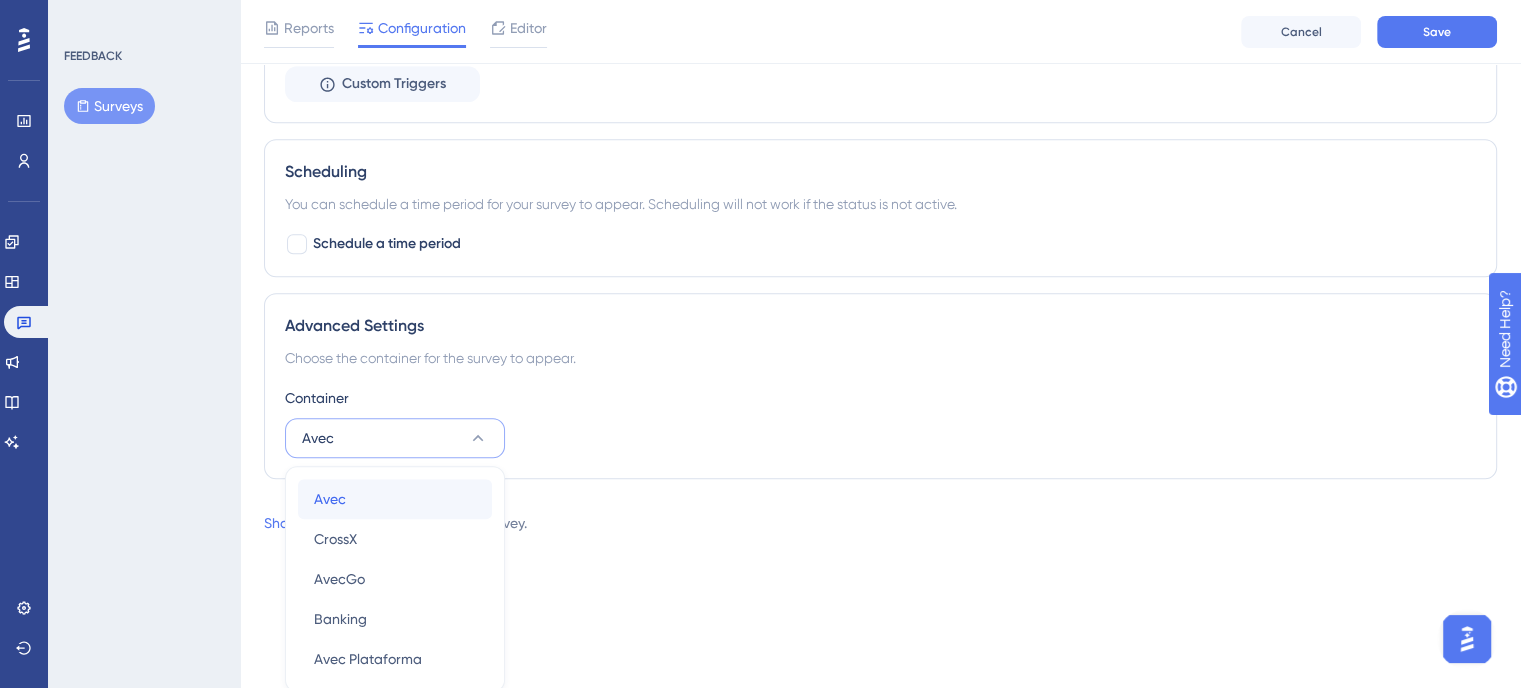 click on "Avec Avec" at bounding box center (395, 499) 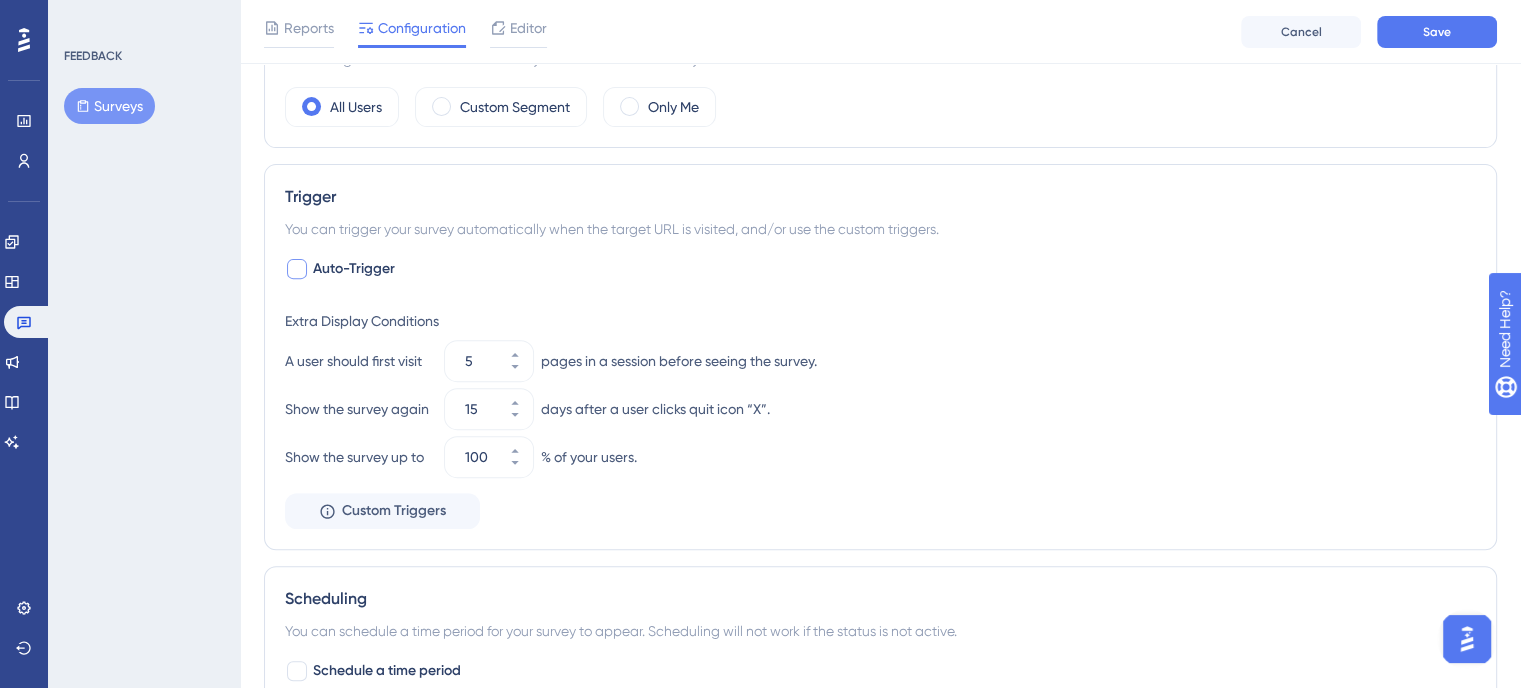 scroll, scrollTop: 724, scrollLeft: 0, axis: vertical 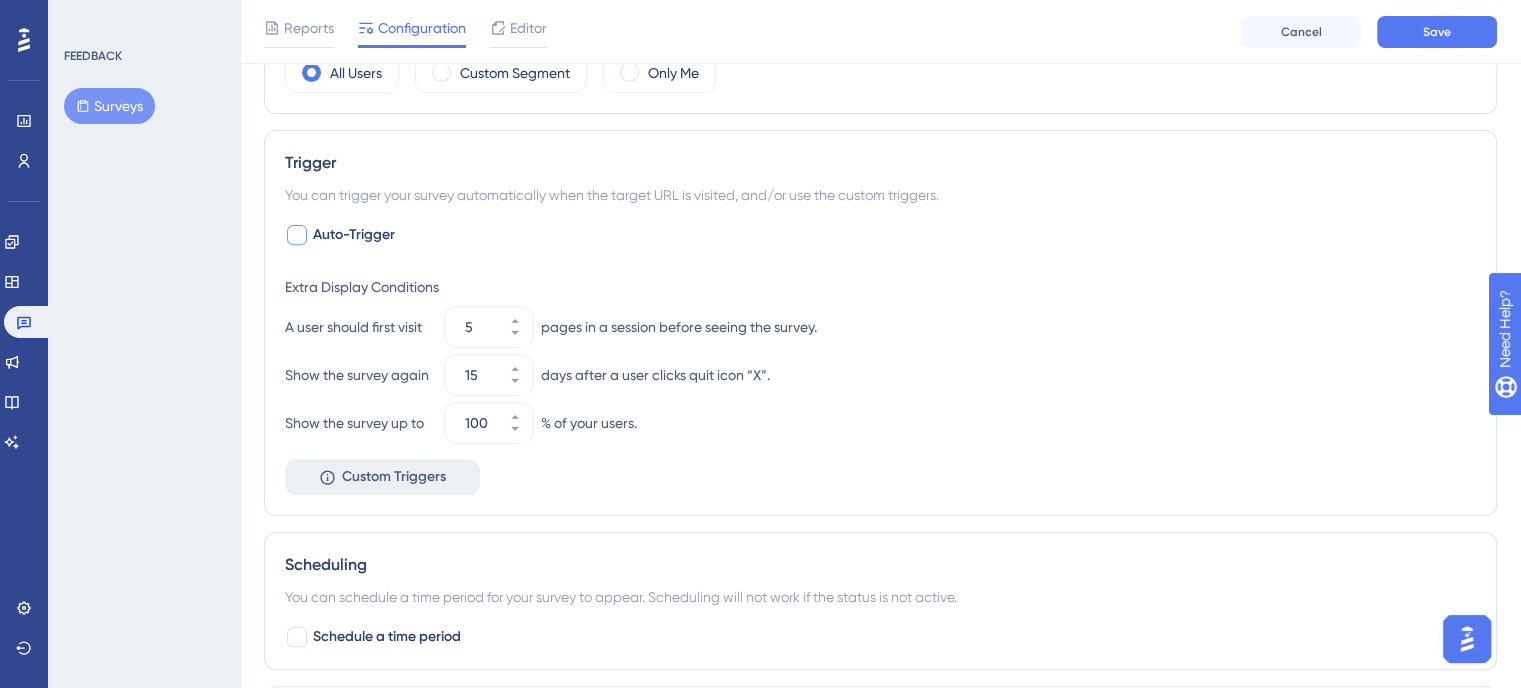 click on "Custom Triggers" at bounding box center (394, 477) 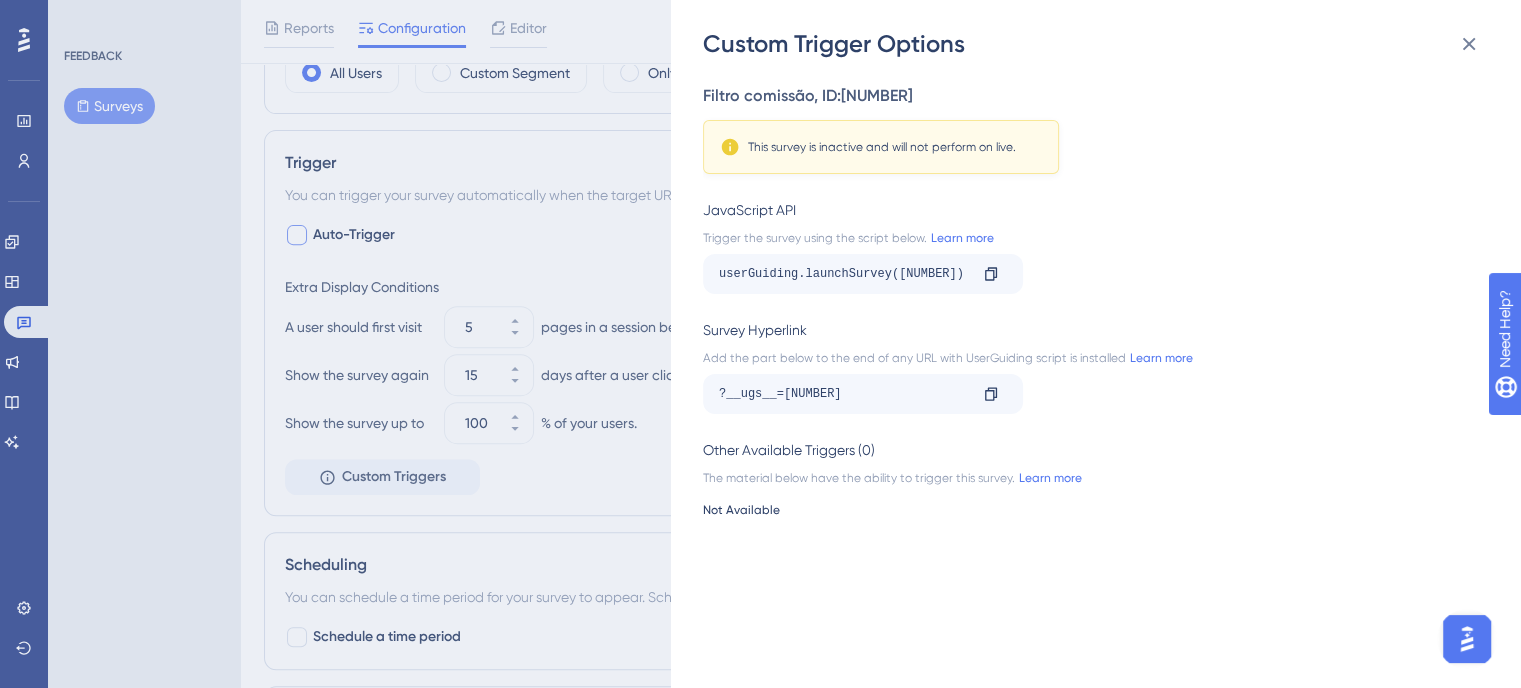 click at bounding box center (1467, 639) 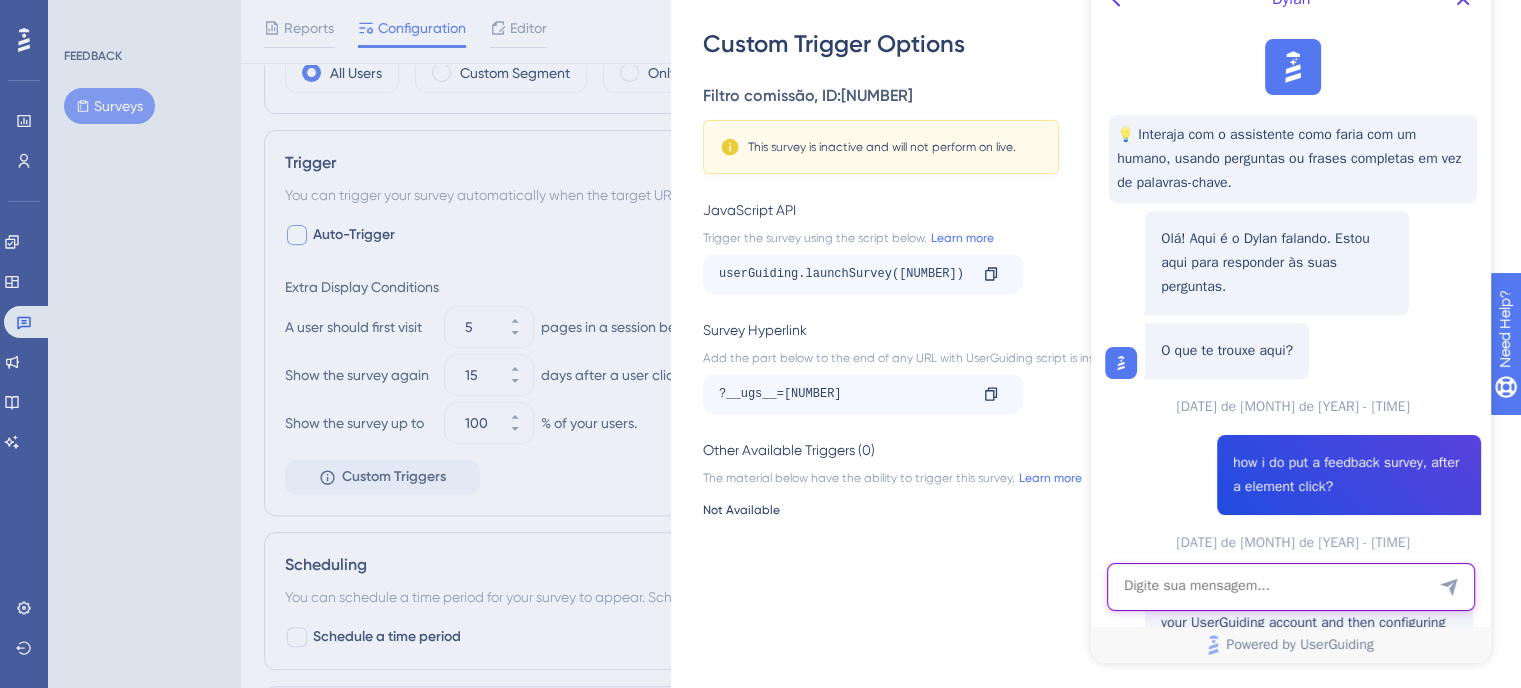 click at bounding box center (1291, 587) 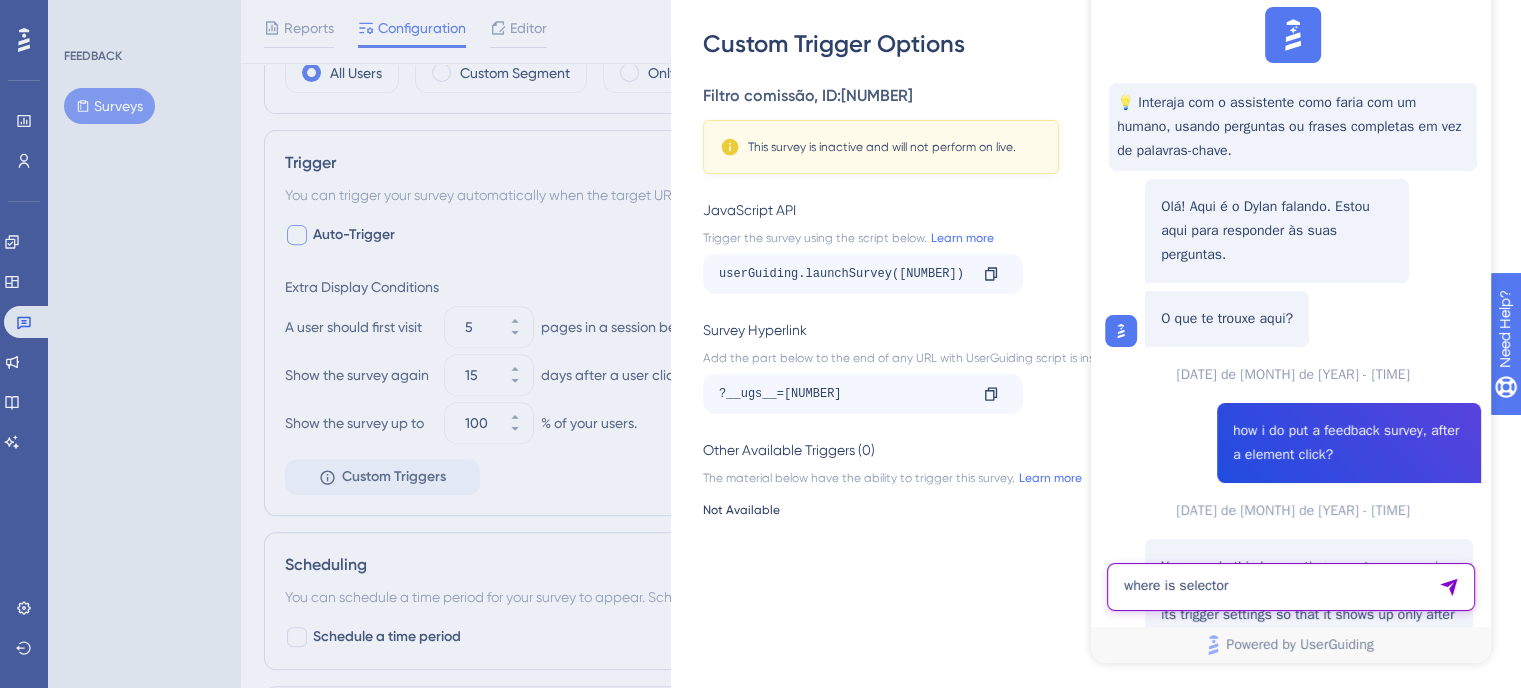 scroll, scrollTop: 2166, scrollLeft: 0, axis: vertical 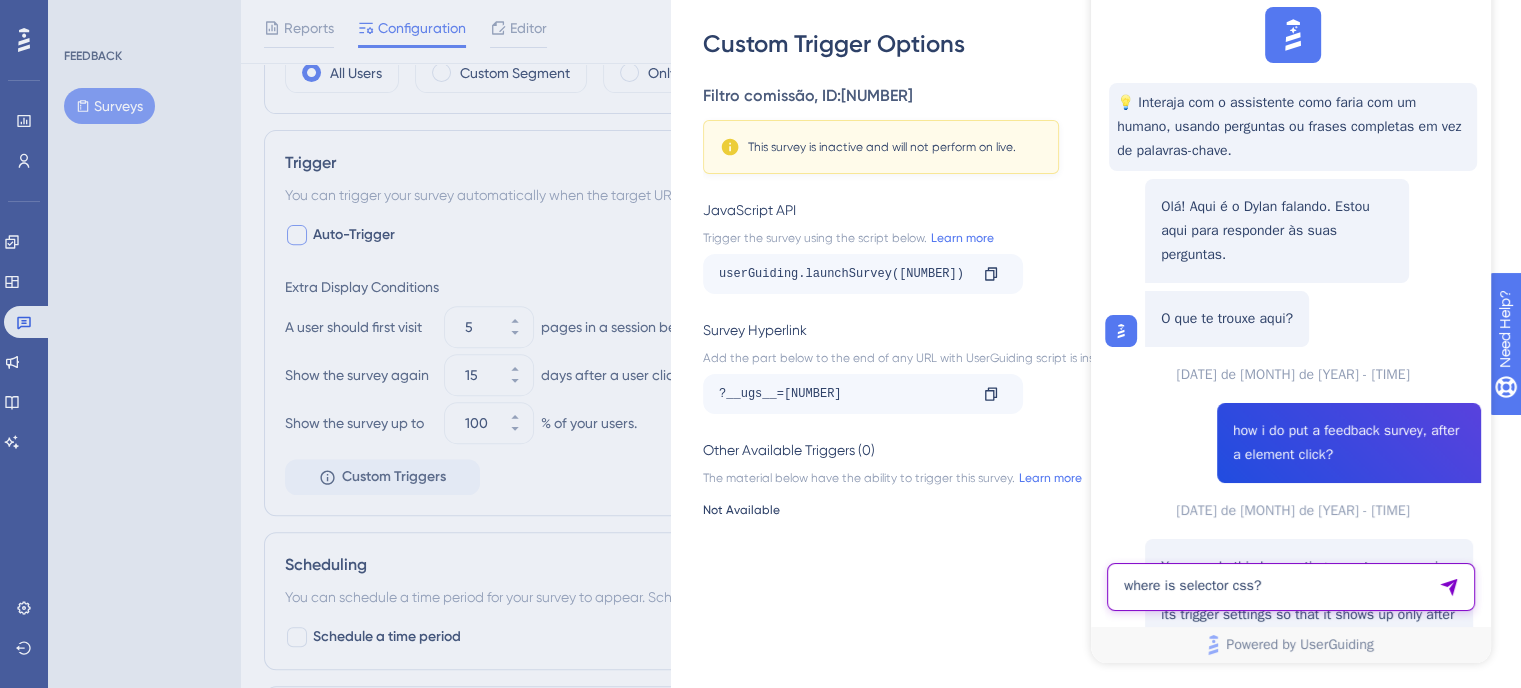 type on "where is selector css?" 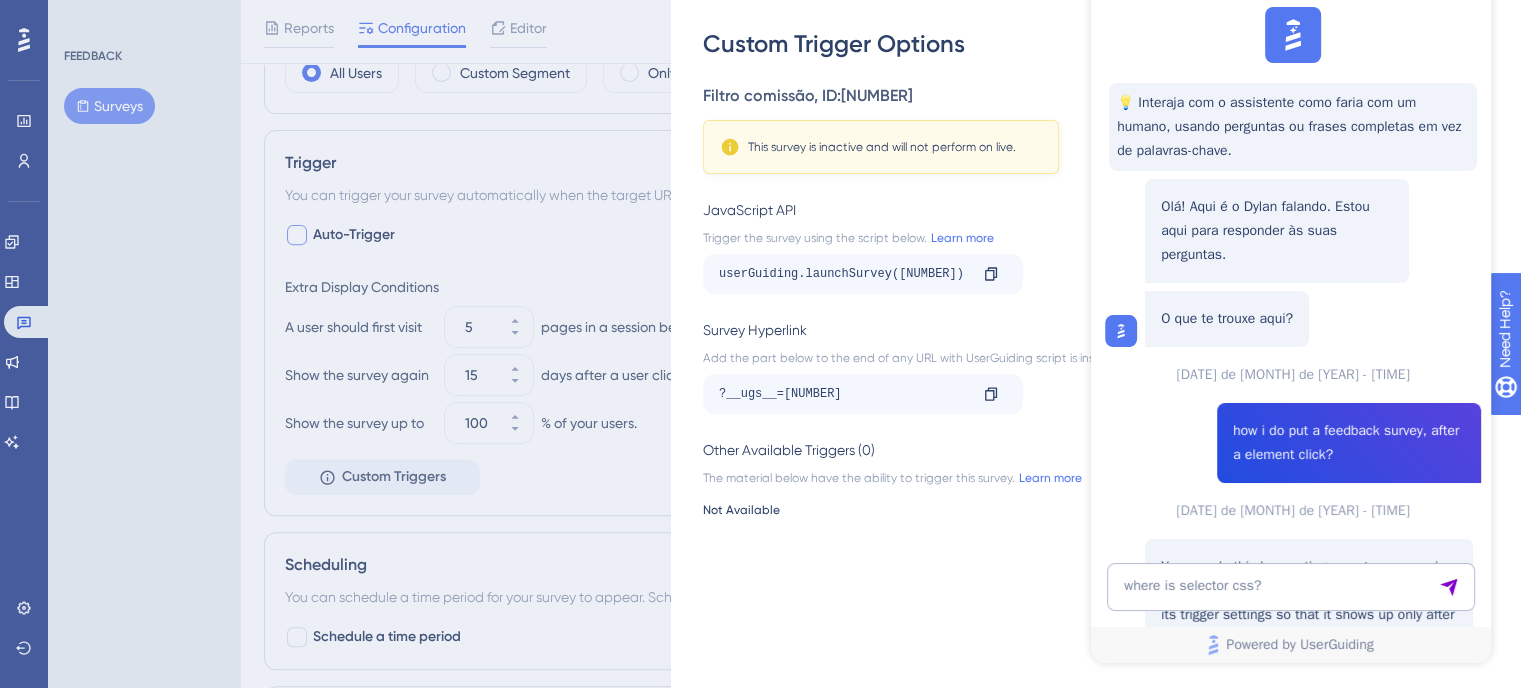 scroll, scrollTop: 2648, scrollLeft: 0, axis: vertical 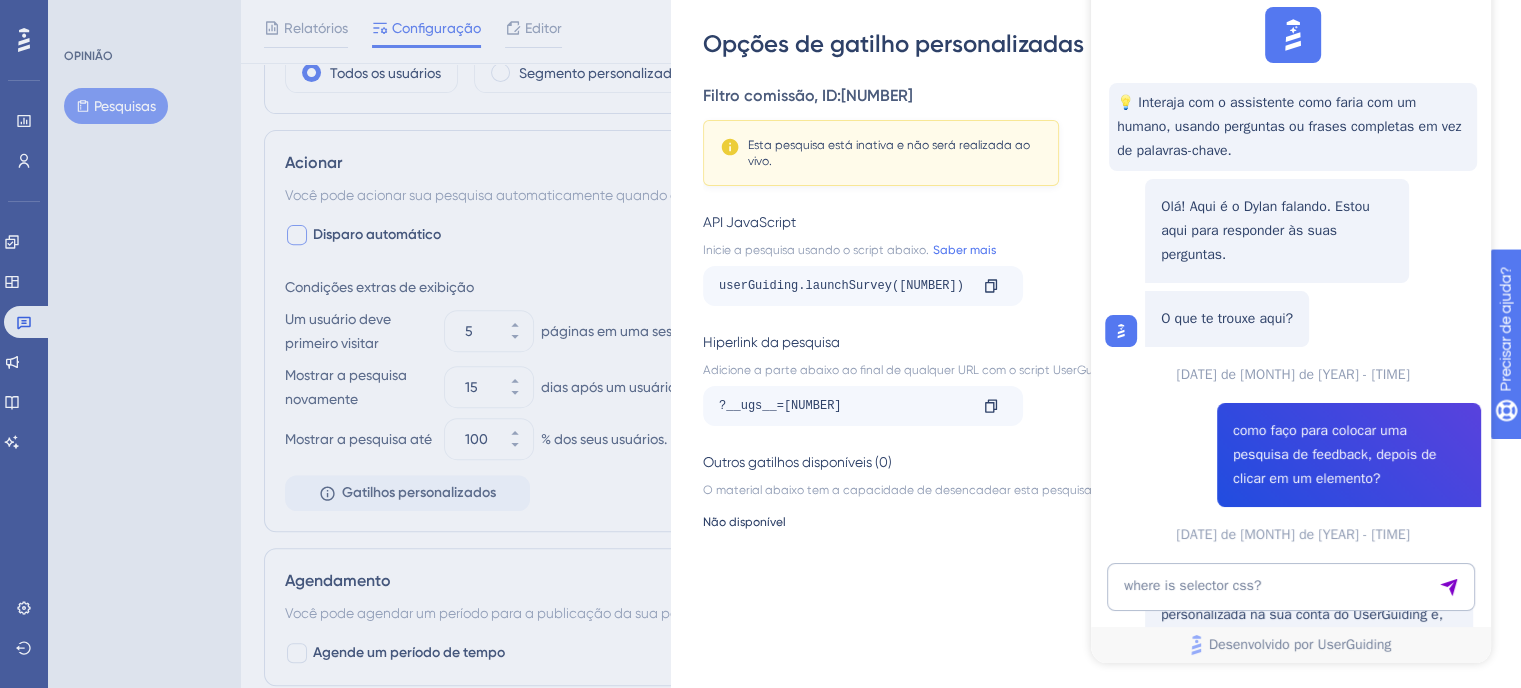 click on "O seletor CSS é definido nas configurações de gatilho da pesquisa. Ao configurar sua pesquisa, você verá uma opção para designar um contêiner. Insira o seletor CSS do elemento (por exemplo, uma classe ou ID) nesse campo para definir onde a pesquisa deve aparecer. Esta opção faz parte da seção "Configuração", detalhada no guia "Criando Pesquisas Personalizadas"." at bounding box center [1307, 794] 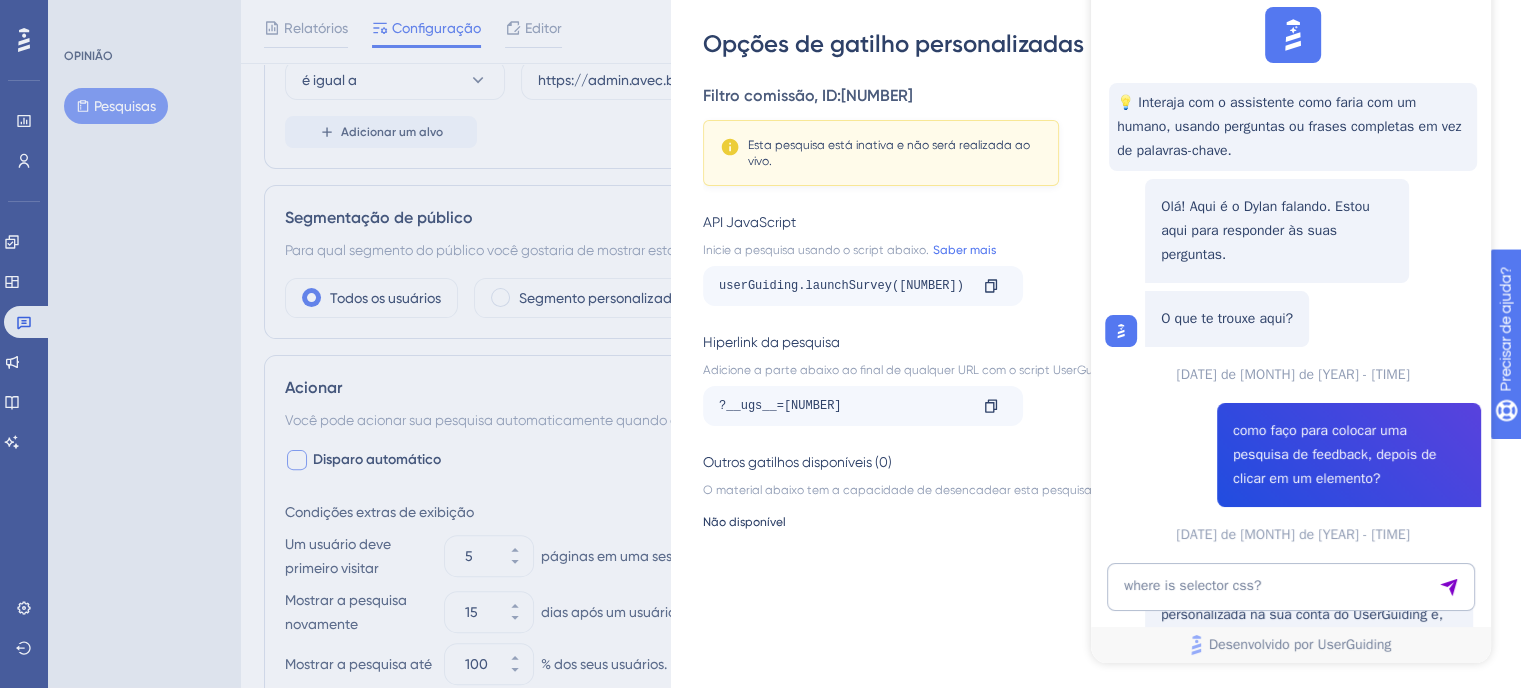 scroll, scrollTop: 524, scrollLeft: 0, axis: vertical 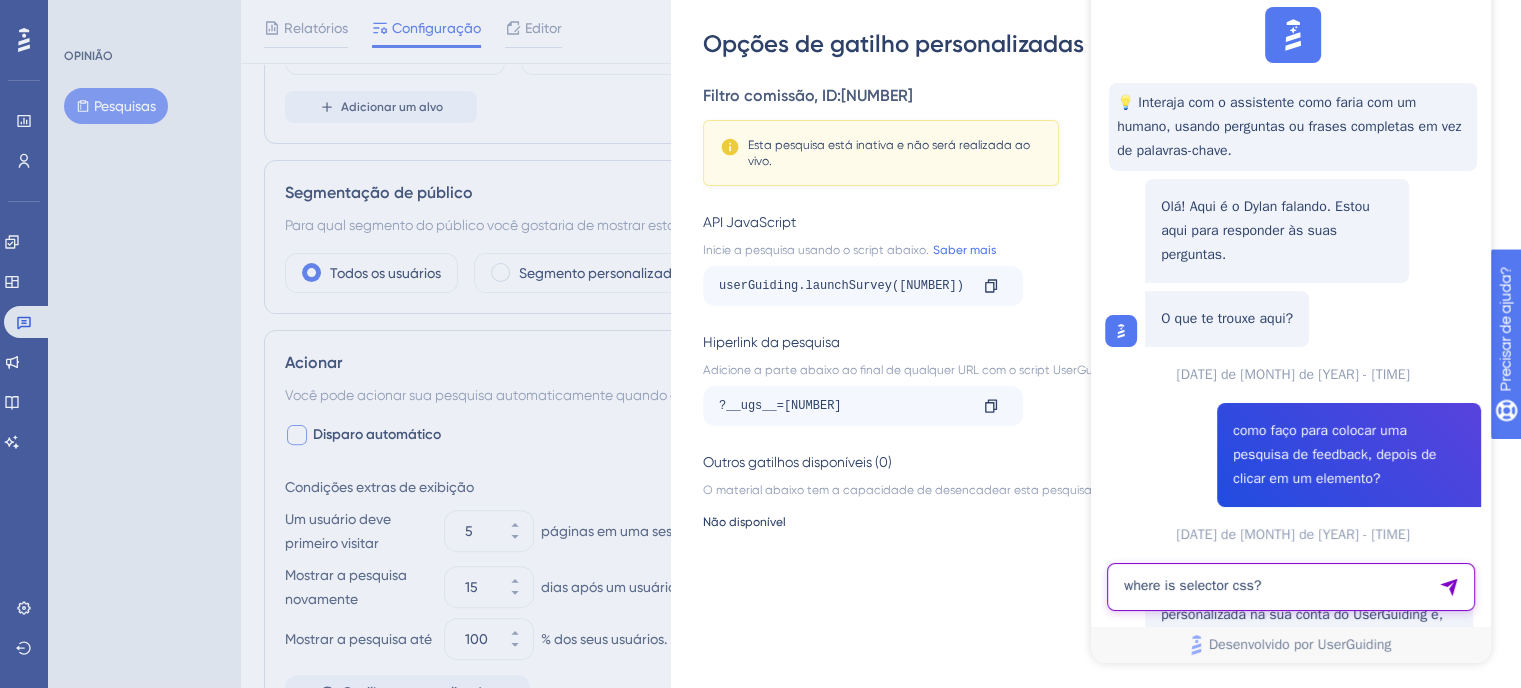 click on "where is selector css?" at bounding box center (1291, 587) 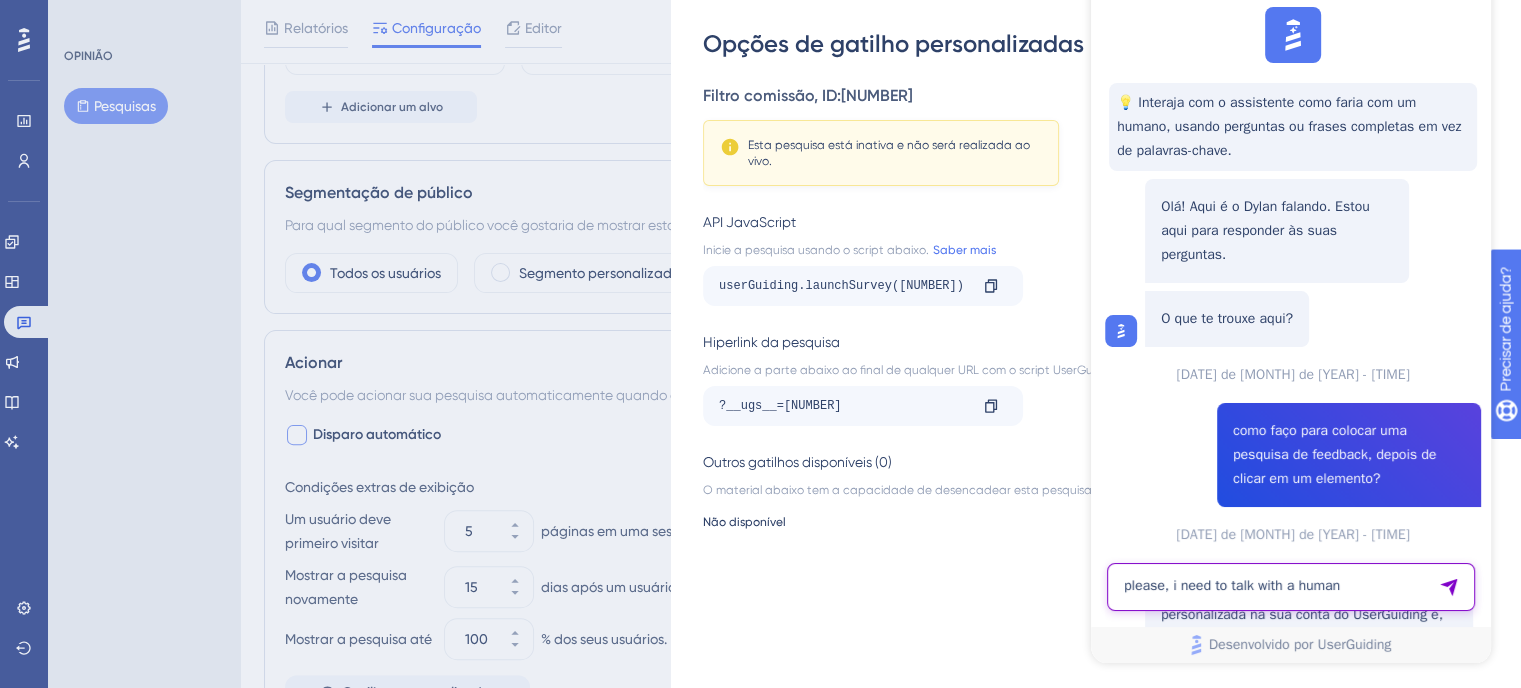 type on "please, i need to talk with a human" 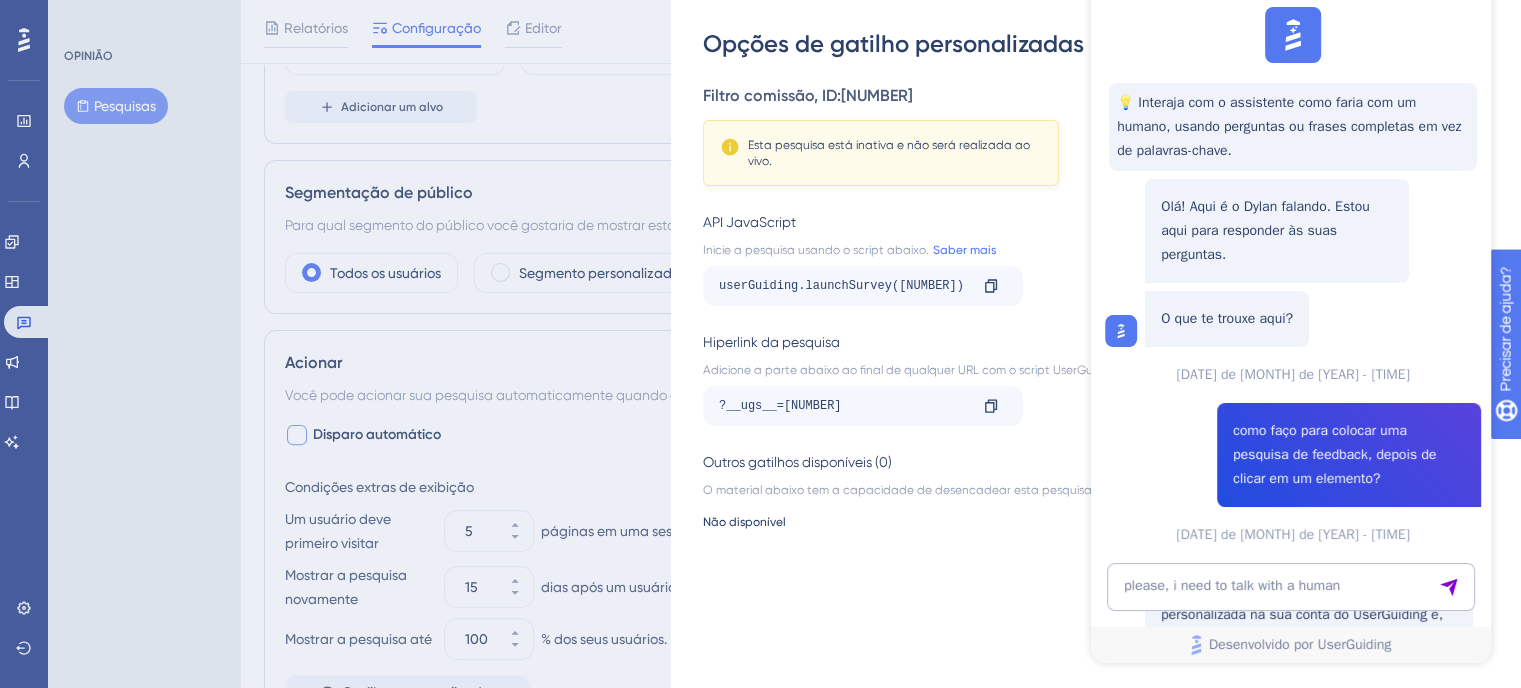 click 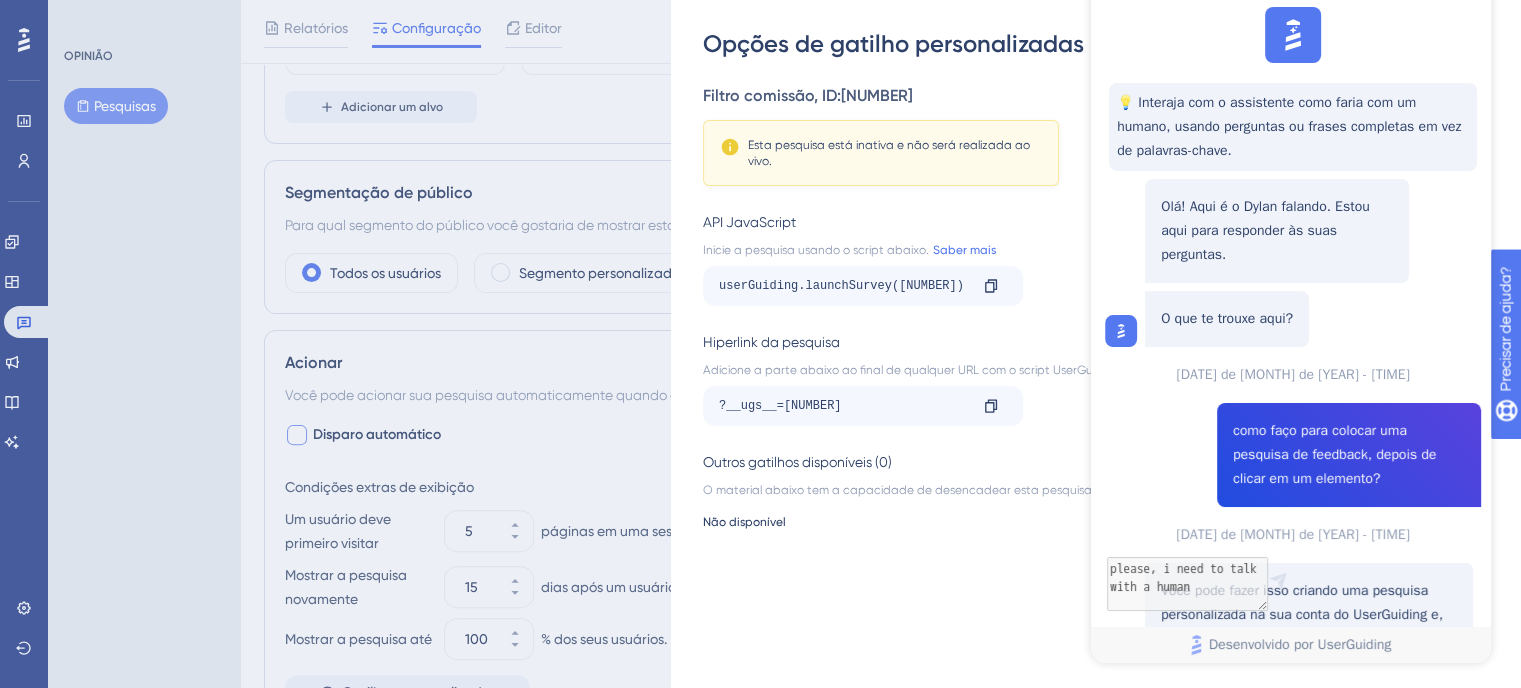 scroll, scrollTop: 2996, scrollLeft: 0, axis: vertical 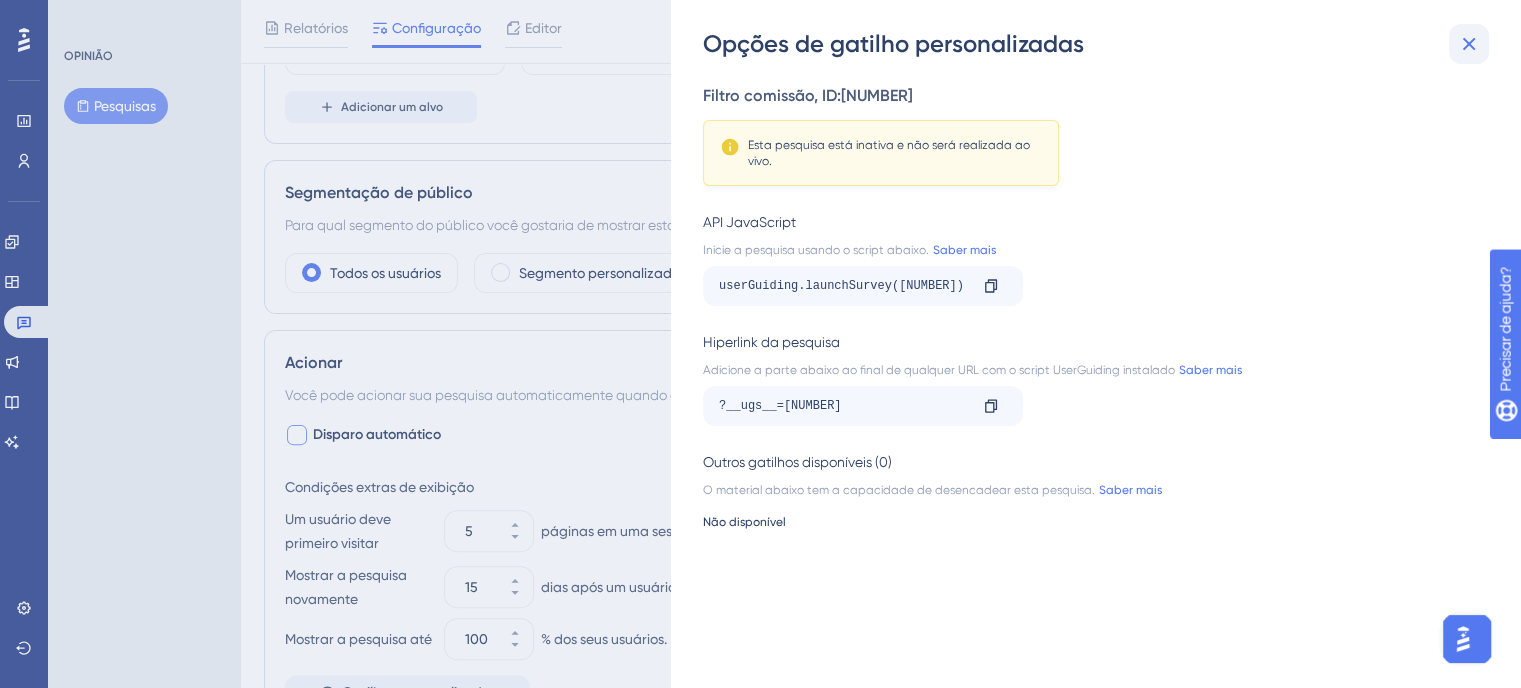 click 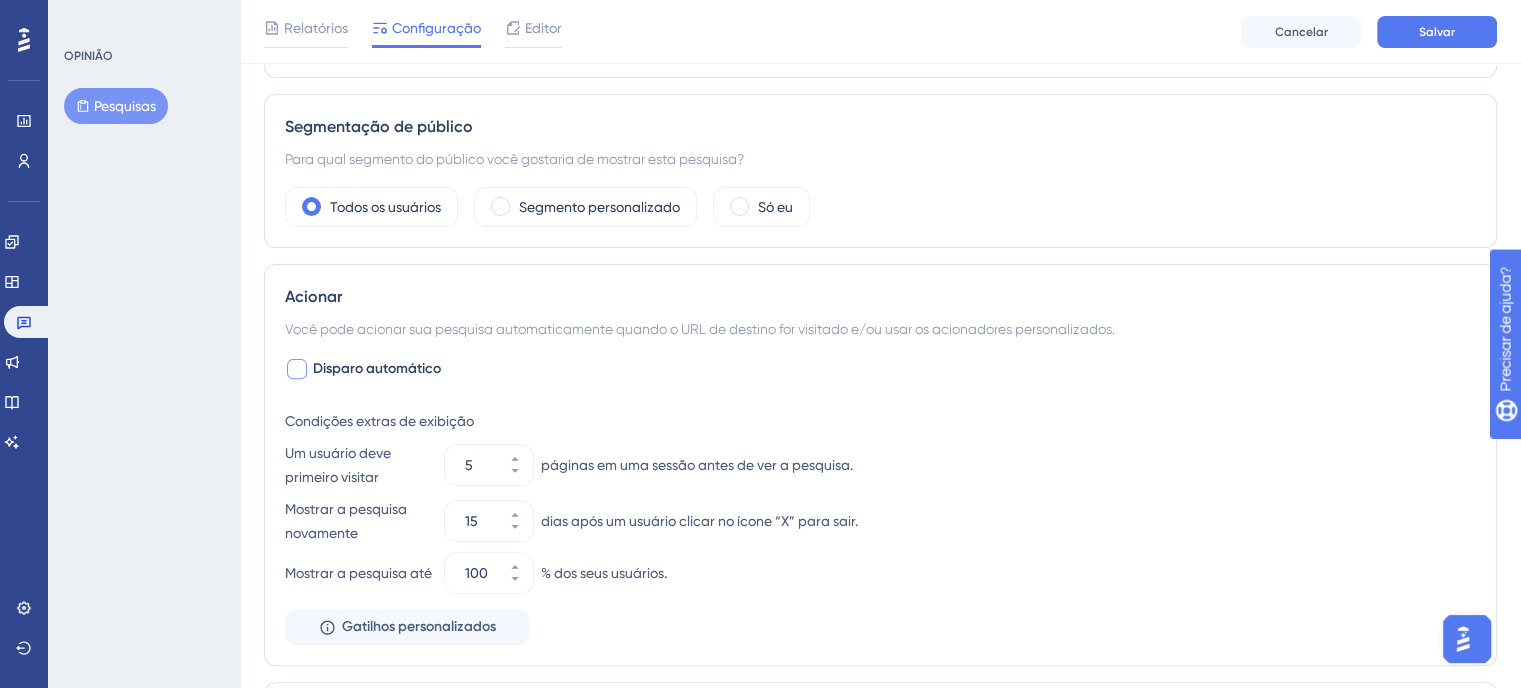 scroll, scrollTop: 624, scrollLeft: 0, axis: vertical 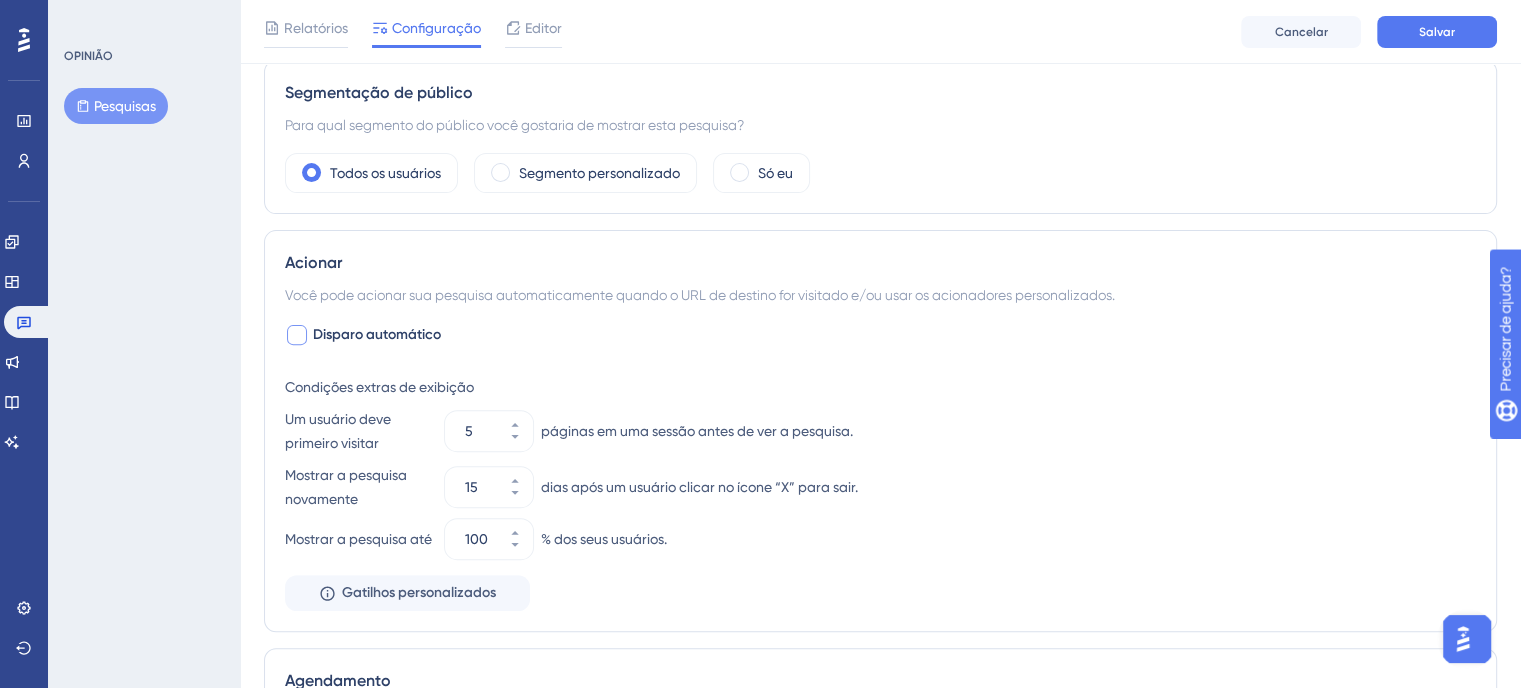 click on "dias após um usuário clicar no ícone “X” para sair." at bounding box center [699, 487] 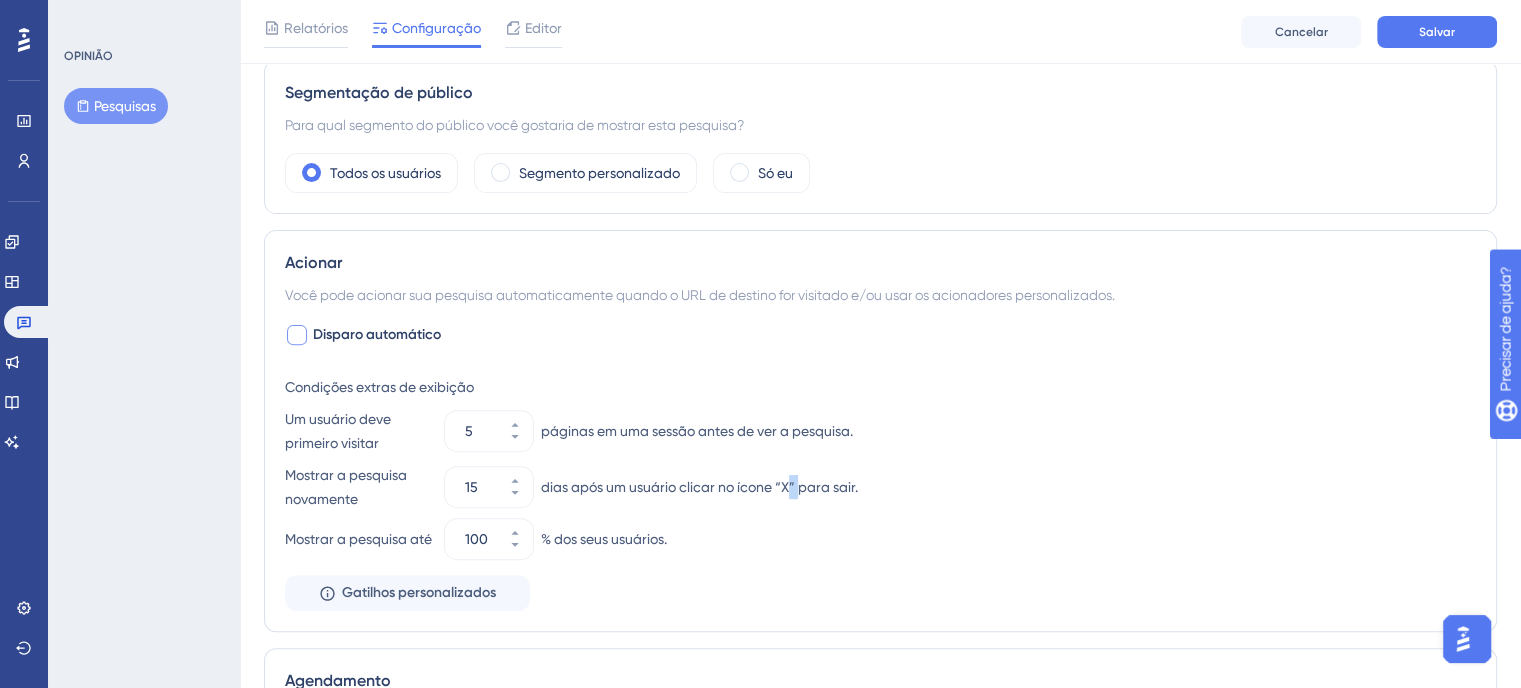 click on "dias após um usuário clicar no ícone “X” para sair." at bounding box center (699, 487) 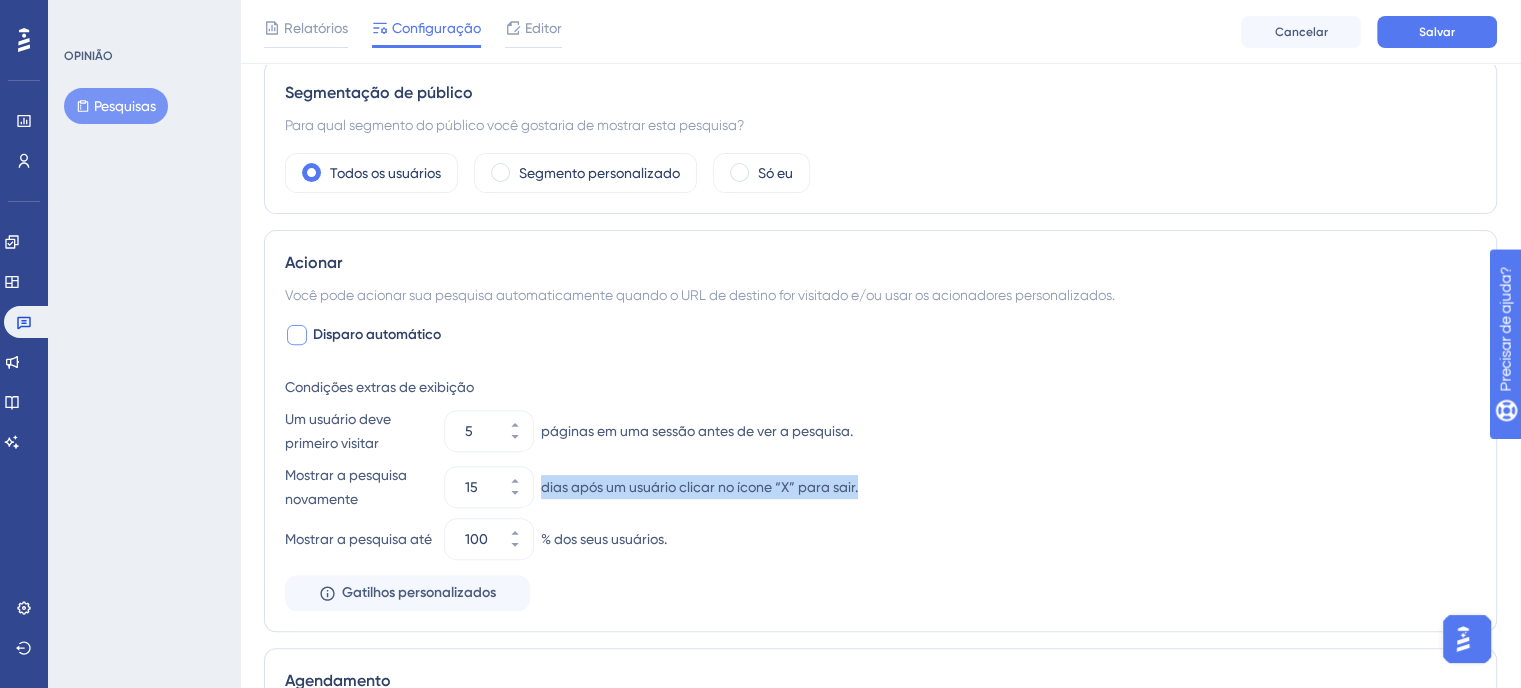 click on "dias após um usuário clicar no ícone “X” para sair." at bounding box center [699, 487] 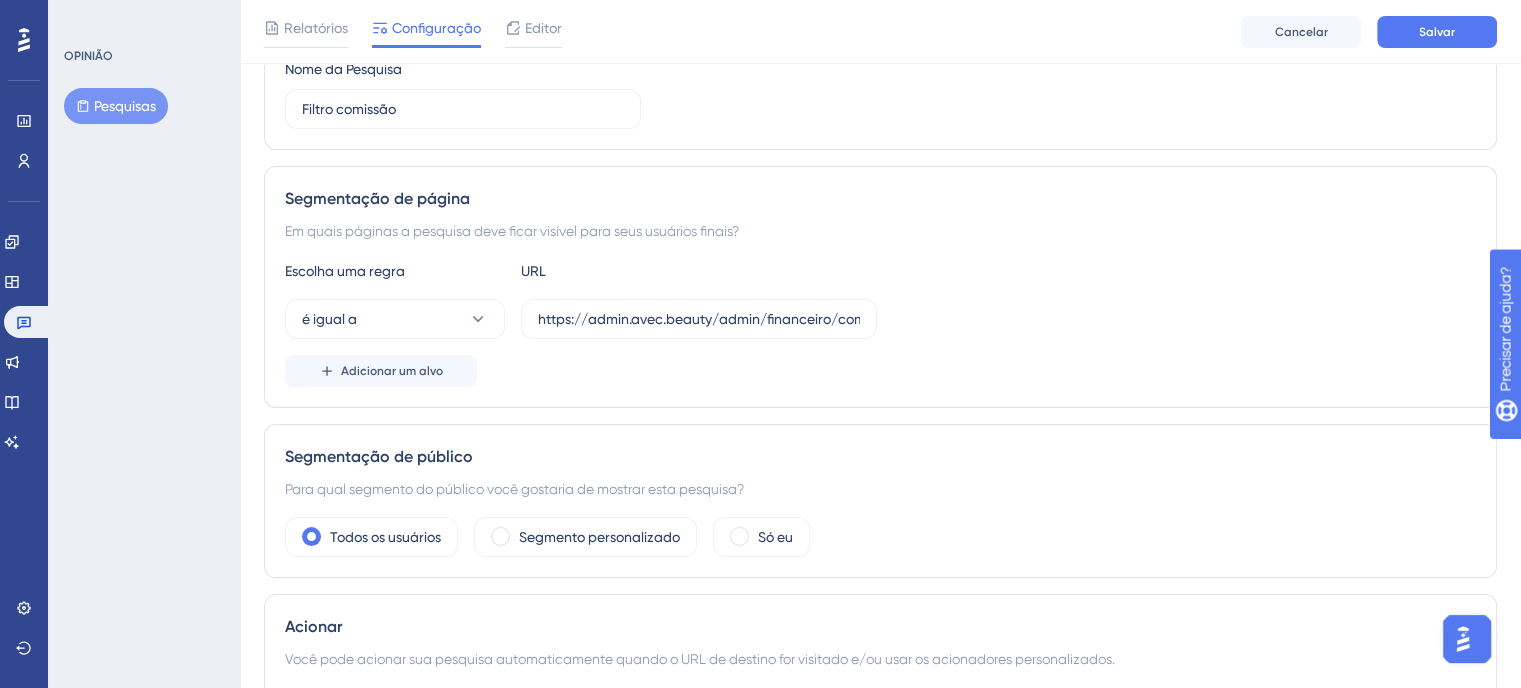scroll, scrollTop: 224, scrollLeft: 0, axis: vertical 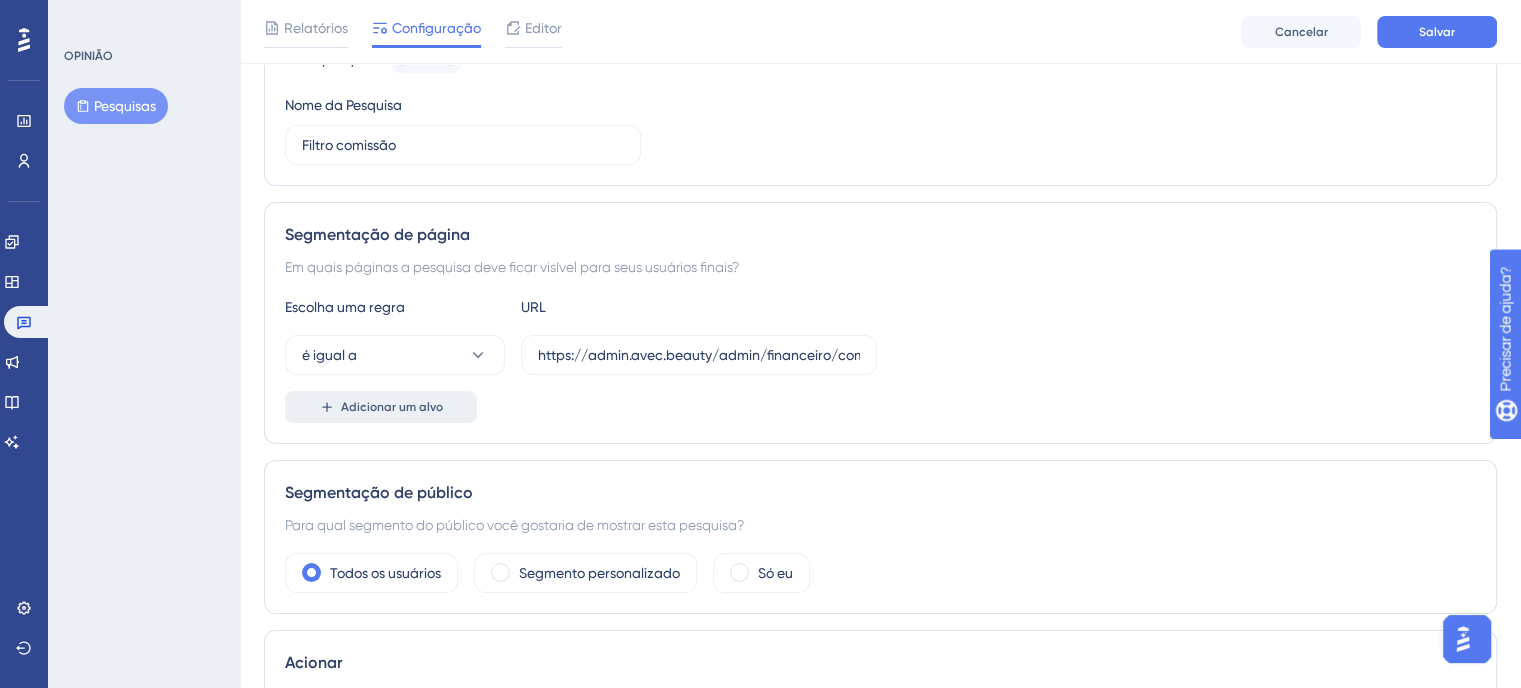 click on "Adicionar um alvo" at bounding box center [381, 407] 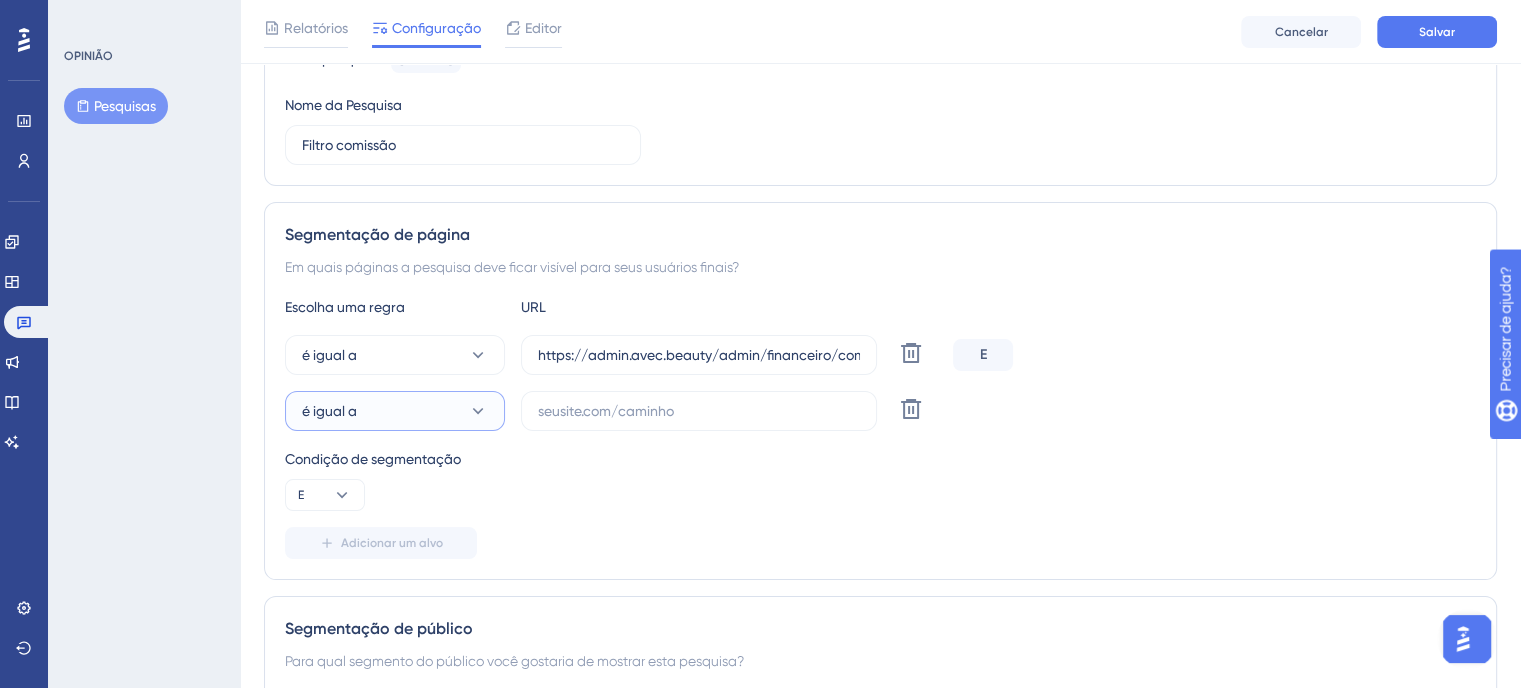 click on "é igual a" at bounding box center (395, 411) 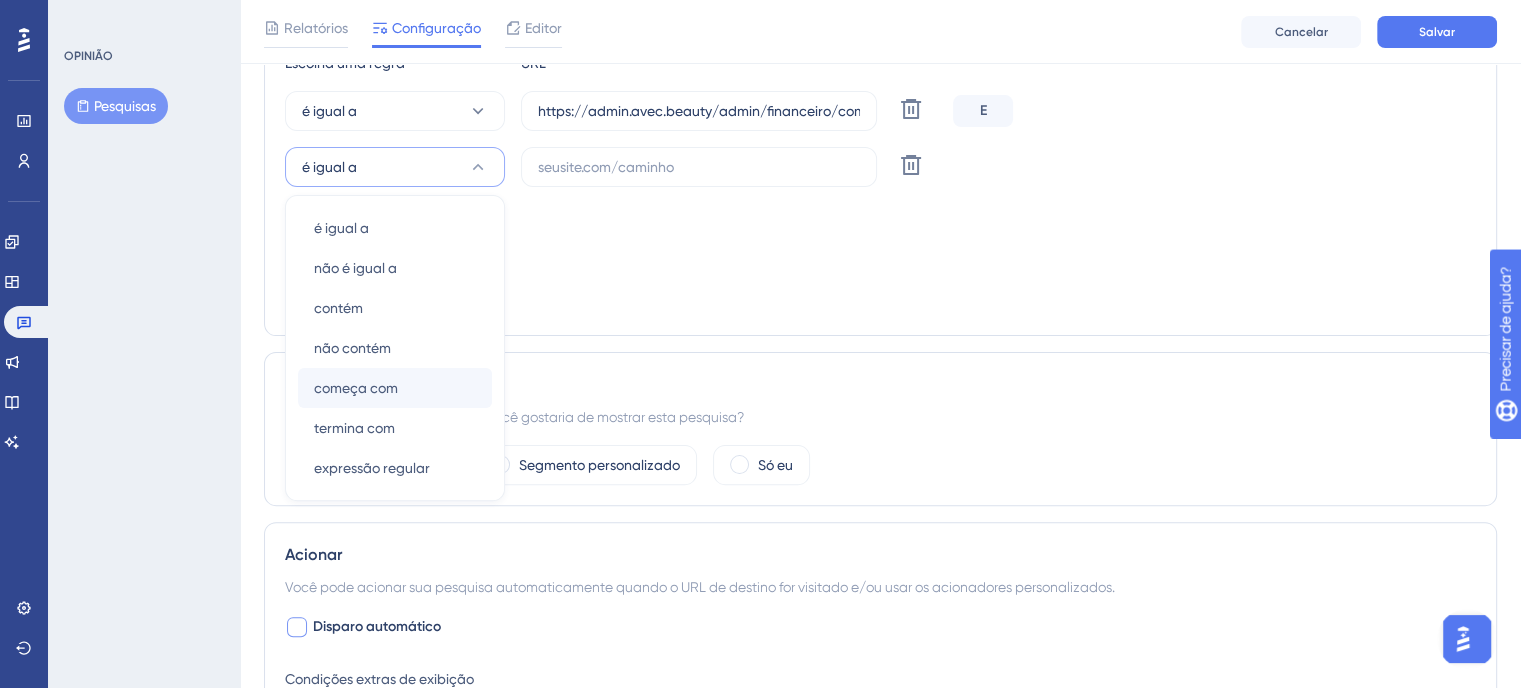 scroll, scrollTop: 568, scrollLeft: 0, axis: vertical 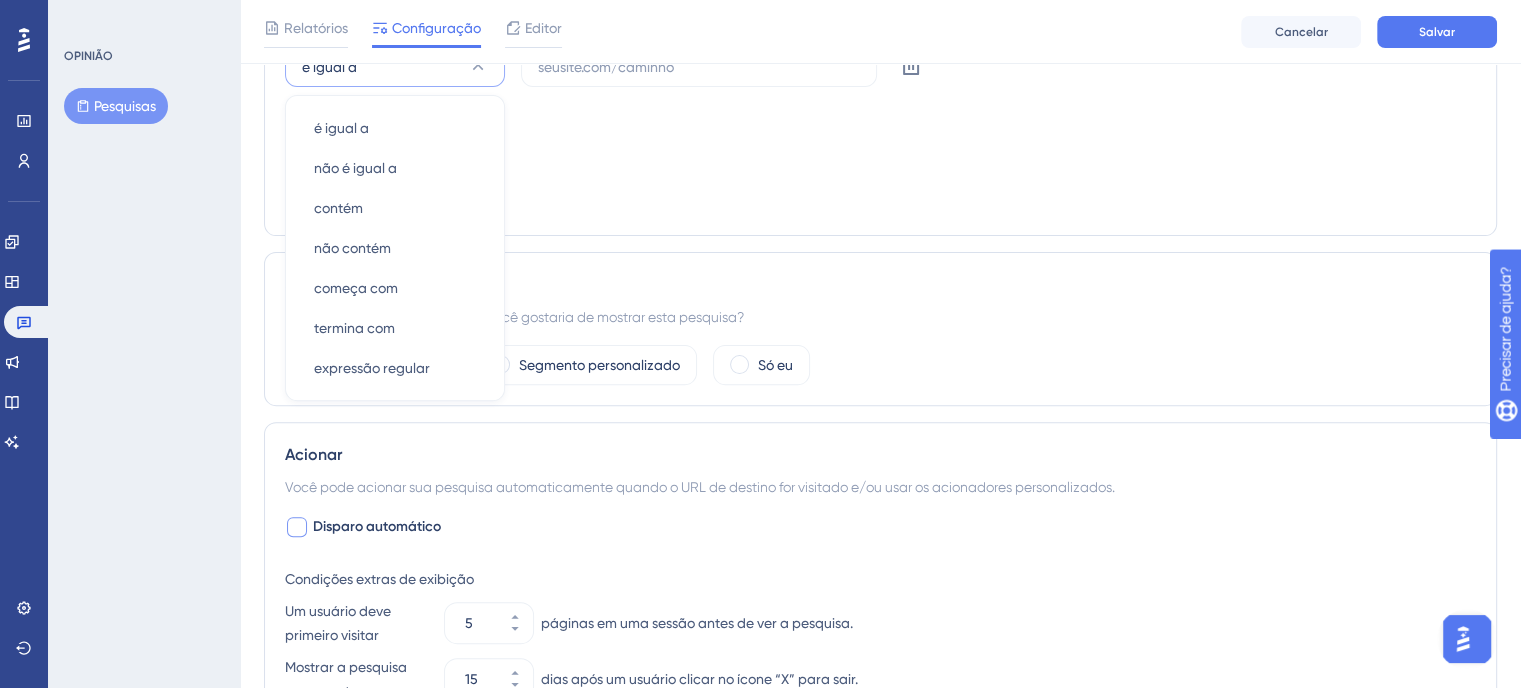click on "Segmentação de página Em quais páginas a pesquisa deve ficar visível para seus usuários finais? Escolha uma regra URL é igual a https://admin.avec.beauty/admin/financeiro/comissoes Excluir E é igual a é igual a é igual a não é igual a não é igual a contém contém não contém não contém começa com começa com termina com termina com expressão regular expressão regular Excluir Condição de segmentação E Adicionar um alvo" at bounding box center [880, 47] 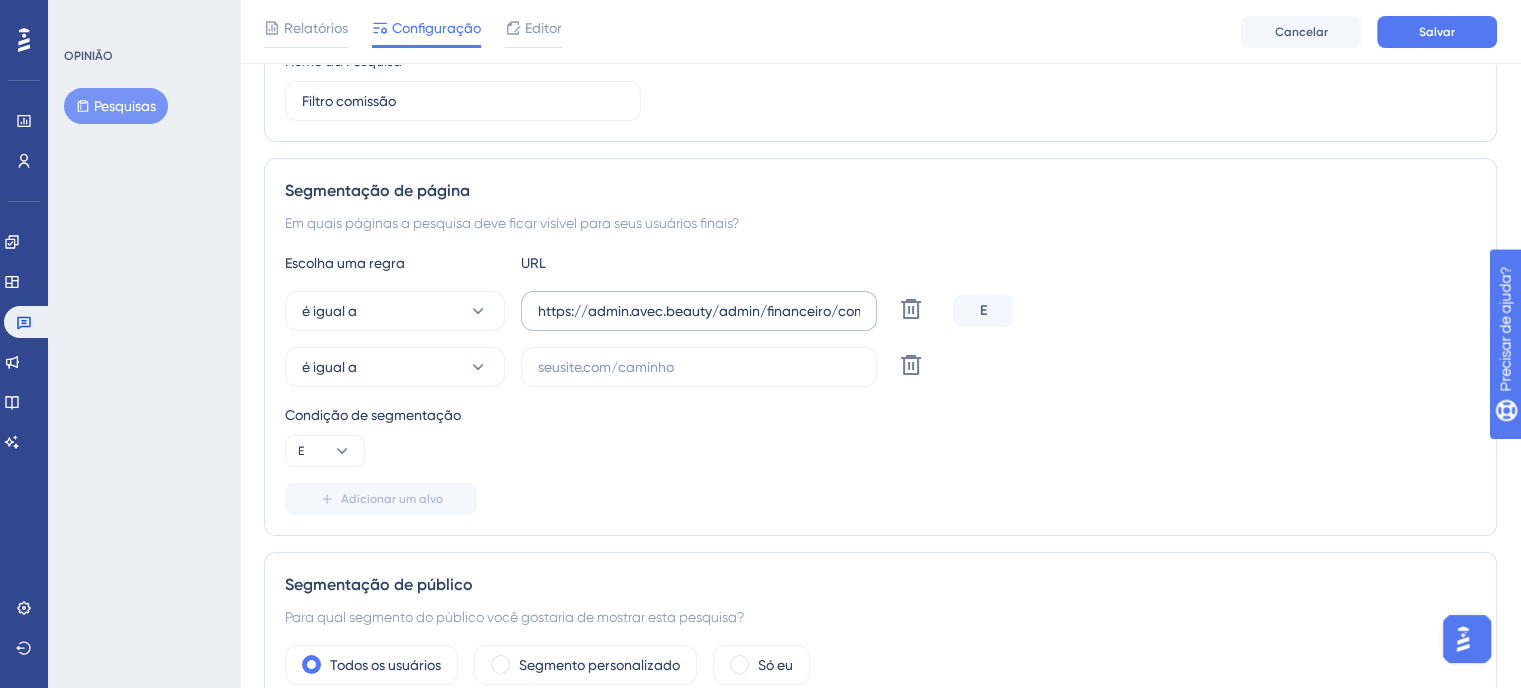 scroll, scrollTop: 168, scrollLeft: 0, axis: vertical 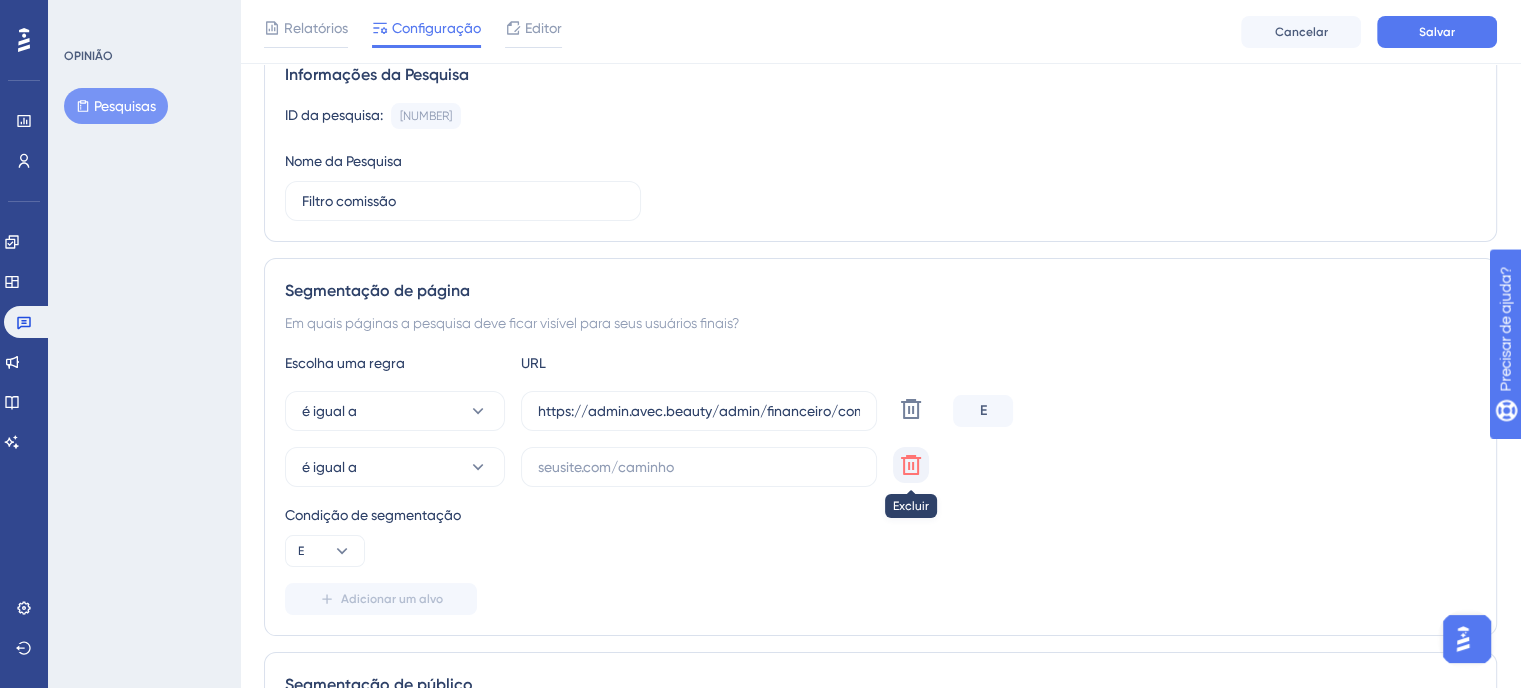 click 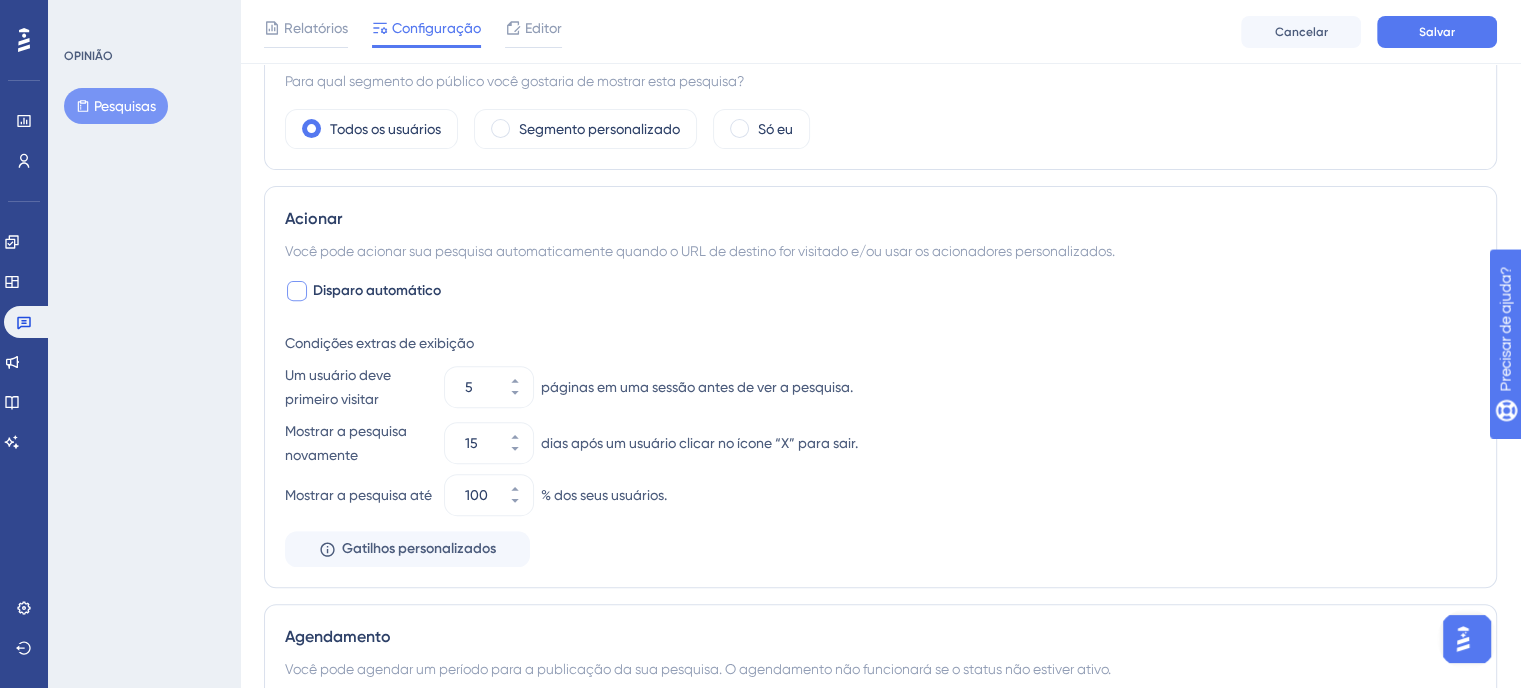 scroll, scrollTop: 768, scrollLeft: 0, axis: vertical 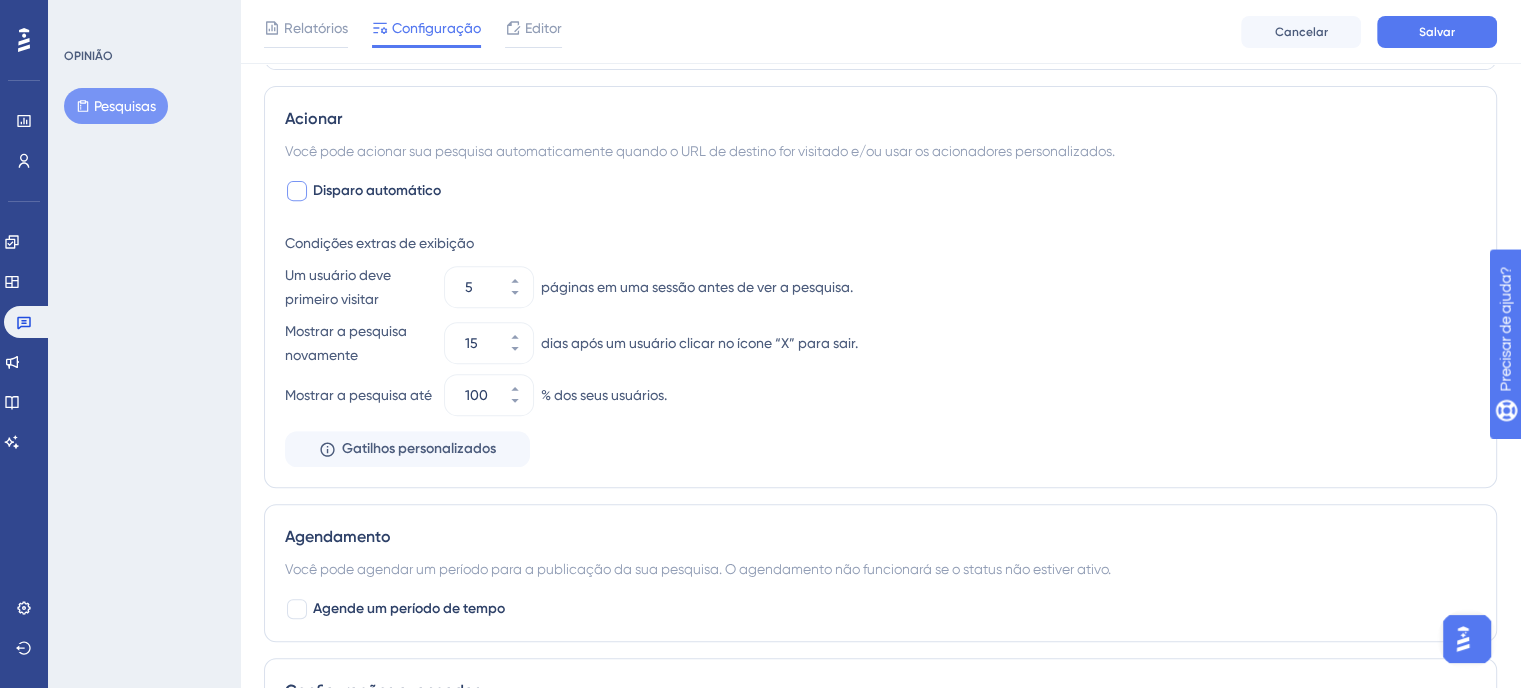 click at bounding box center (1463, 639) 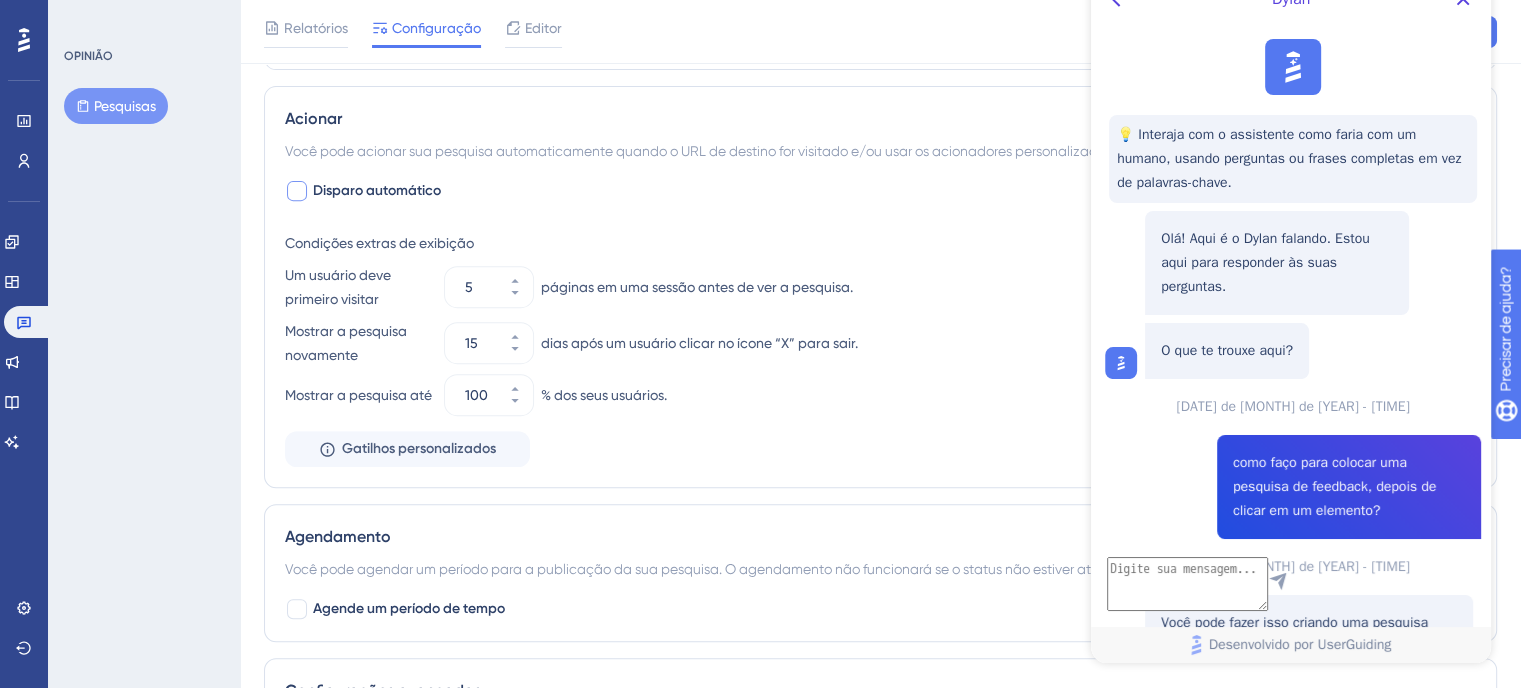 scroll, scrollTop: 0, scrollLeft: 0, axis: both 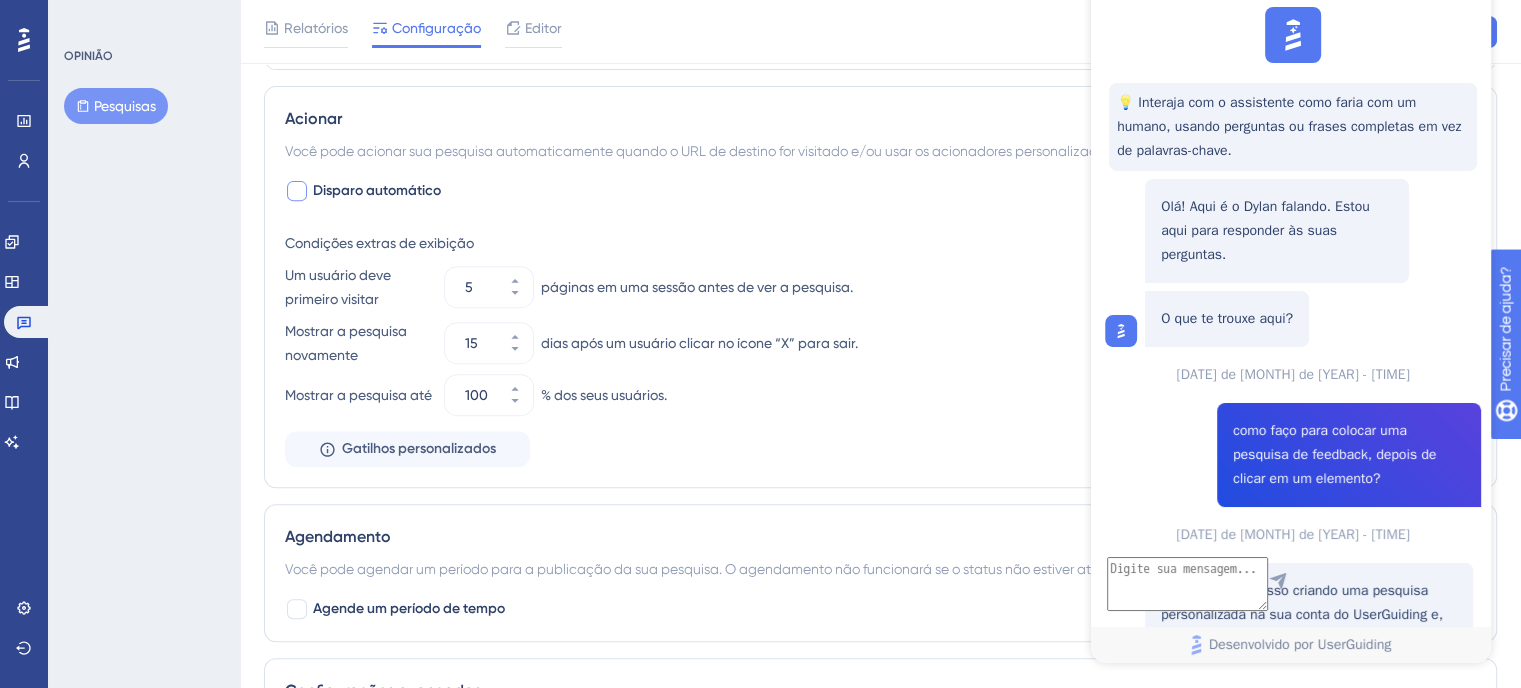 click on "Fale com uma pessoa" at bounding box center (1276, 3583) 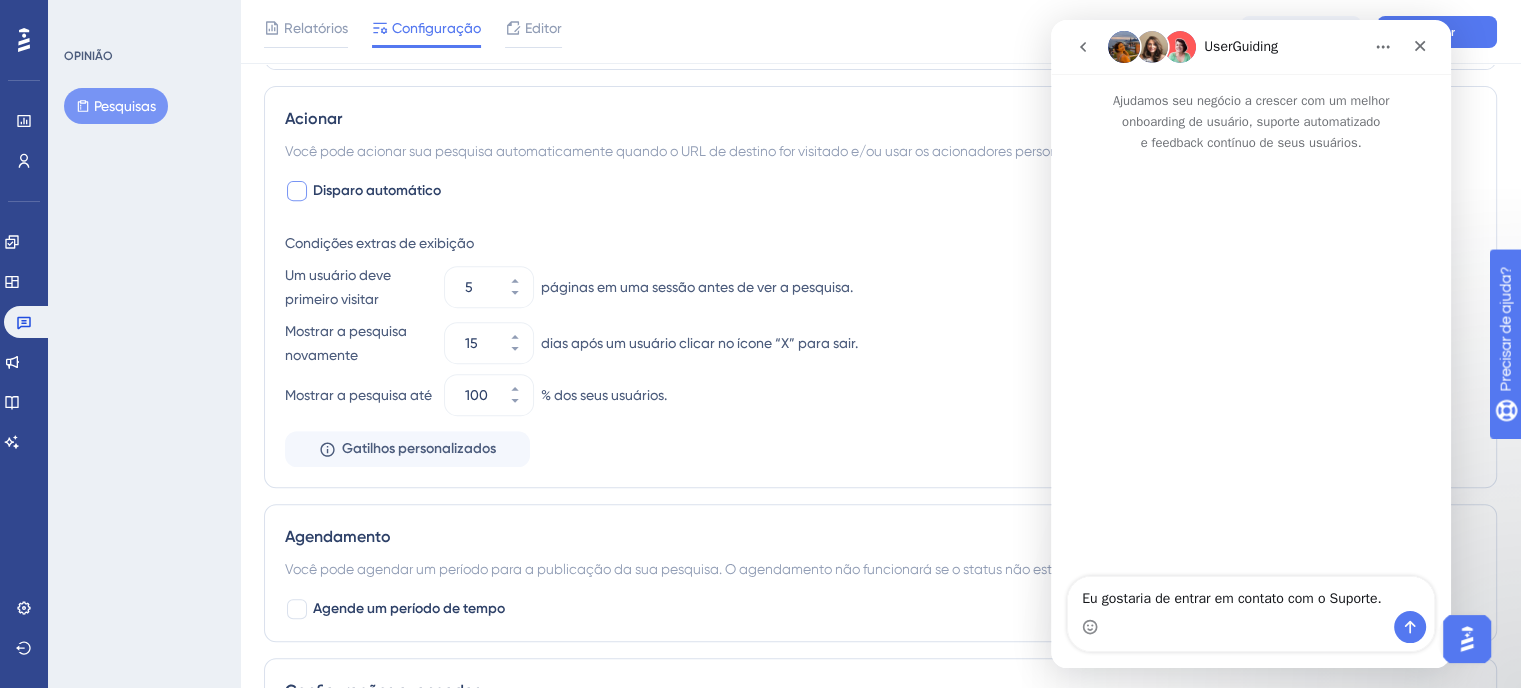 scroll, scrollTop: 0, scrollLeft: 0, axis: both 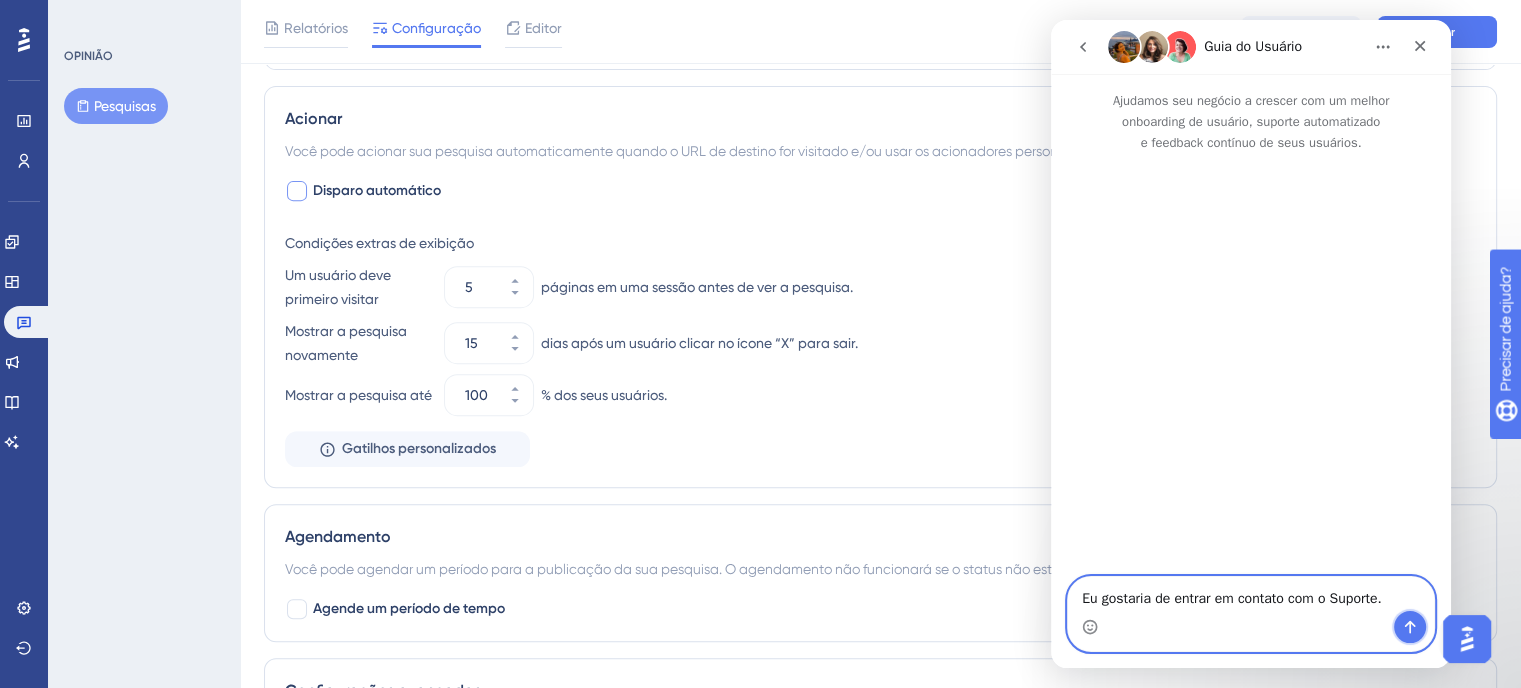 click at bounding box center [1410, 627] 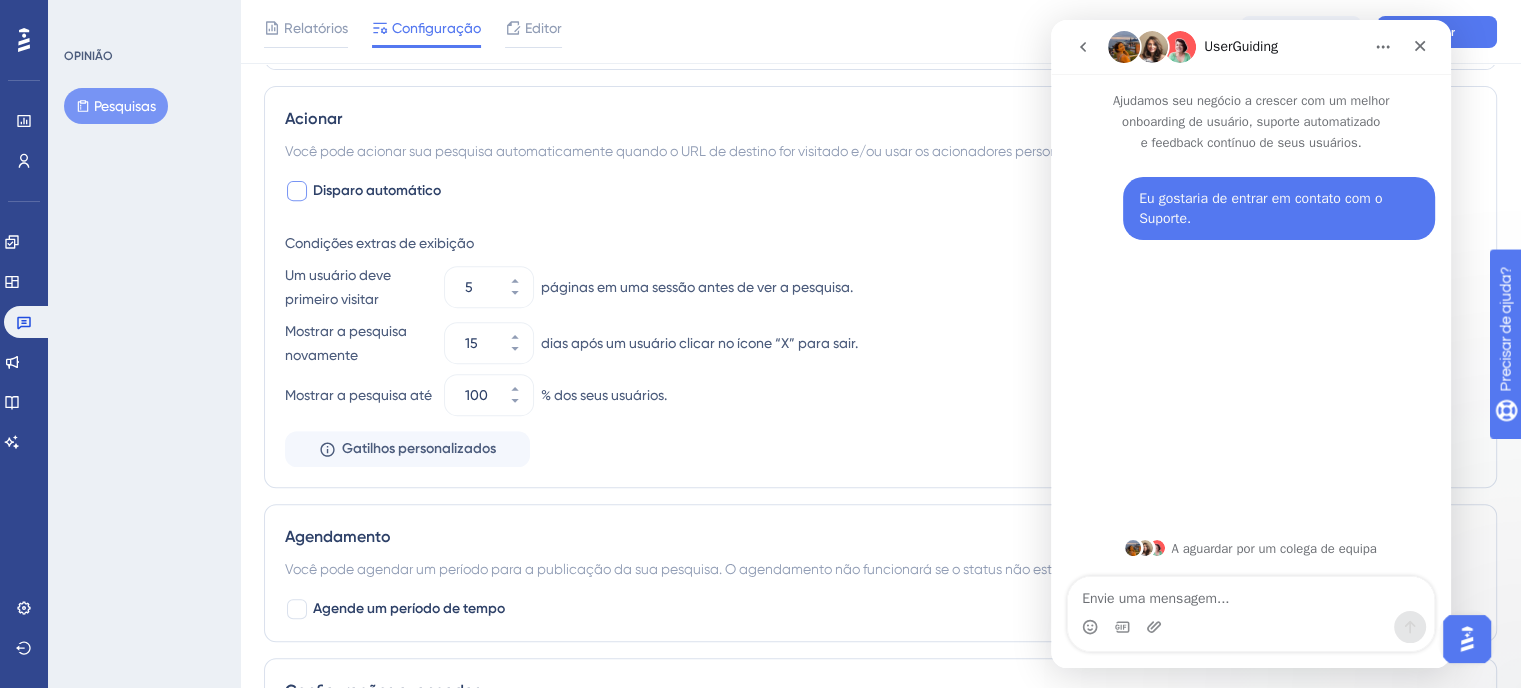 scroll, scrollTop: 0, scrollLeft: 0, axis: both 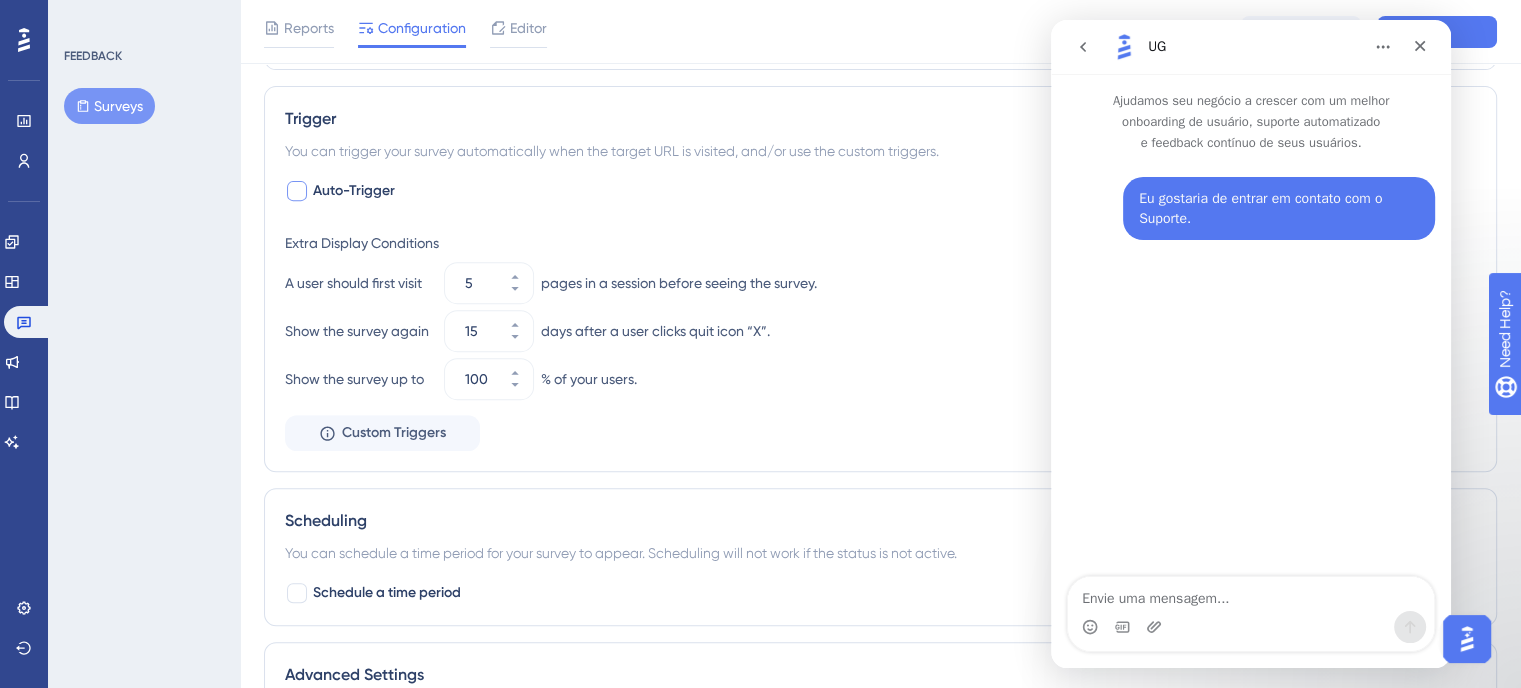 click on "Eu gostaria de entrar em contato com o Suporte. [NAME]    •   Agora" at bounding box center [1251, 366] 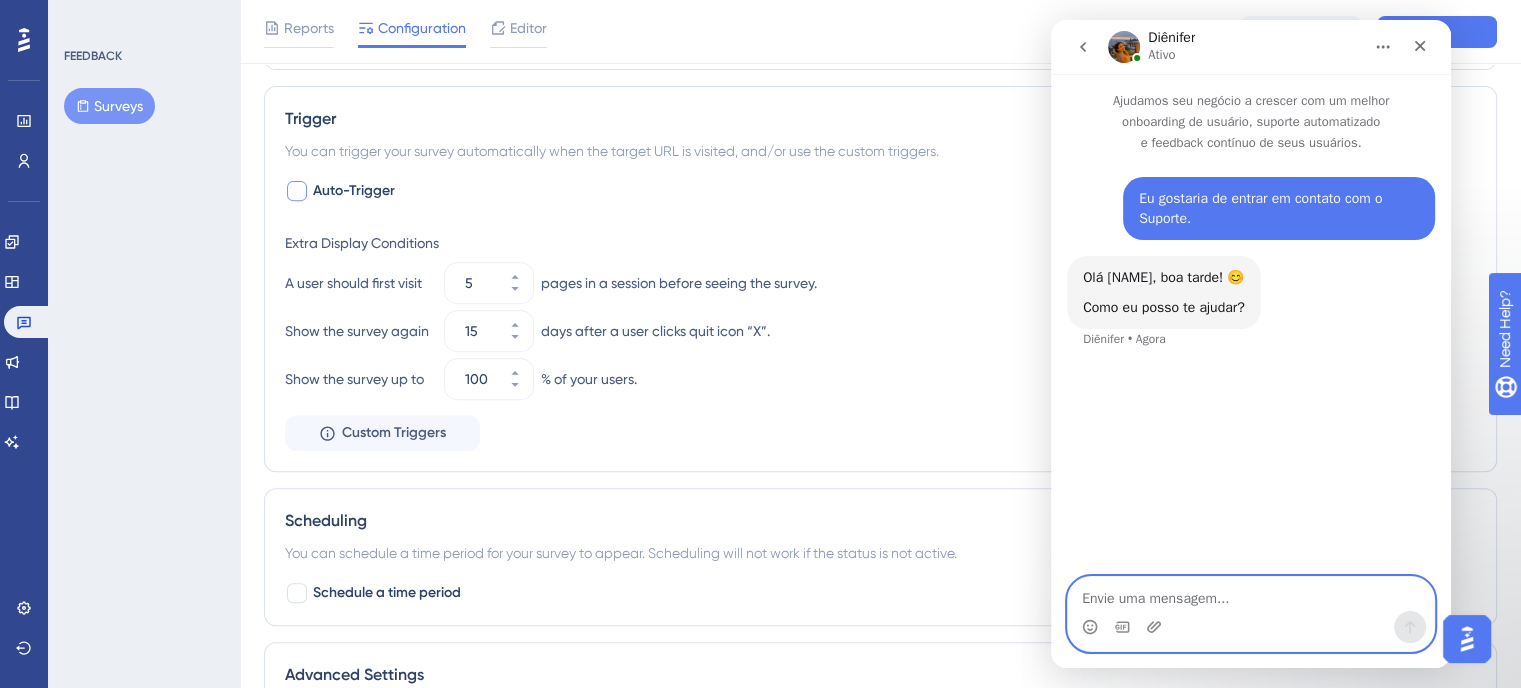 click at bounding box center [1251, 594] 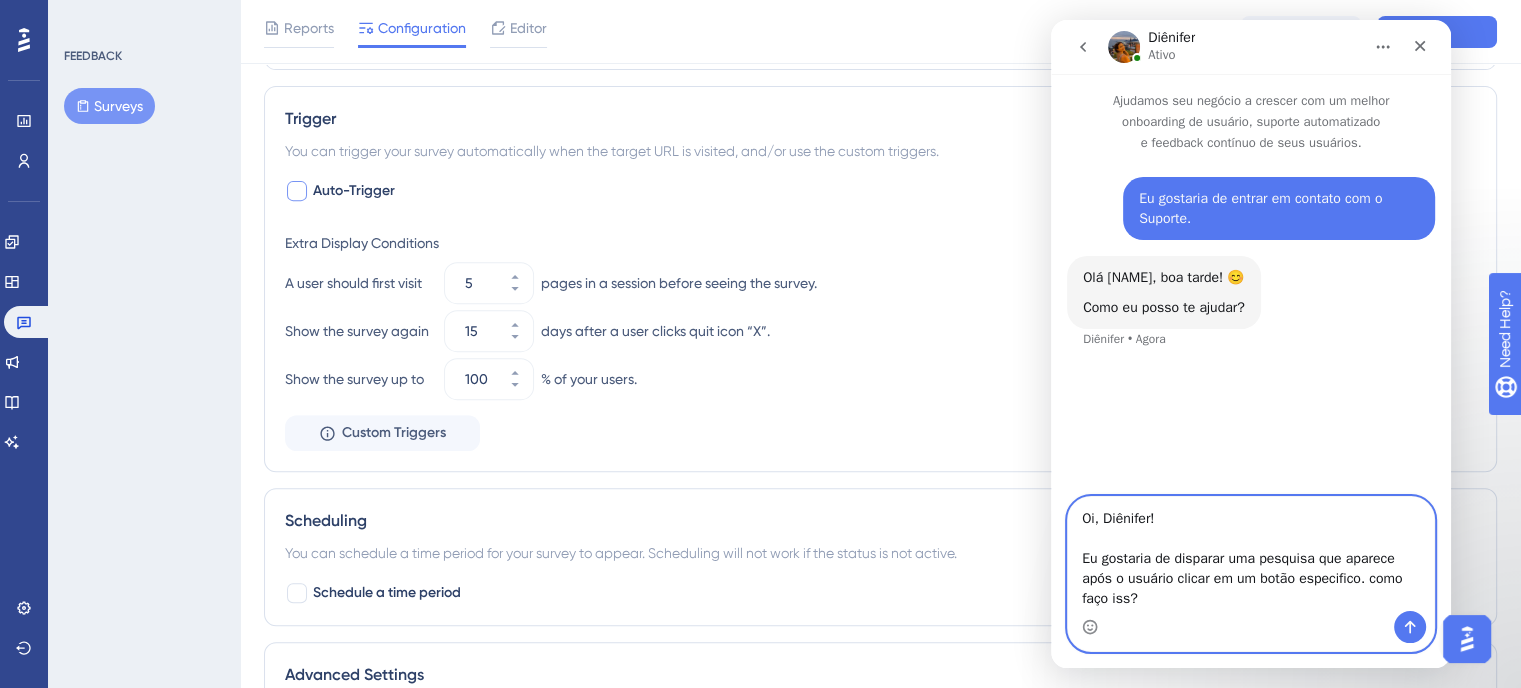 click on "Oi, Diênifer!
Eu gostaria de disparar uma pesquisa que aparece após o usuário clicar em um botão especifico. como faço iss?" at bounding box center [1251, 554] 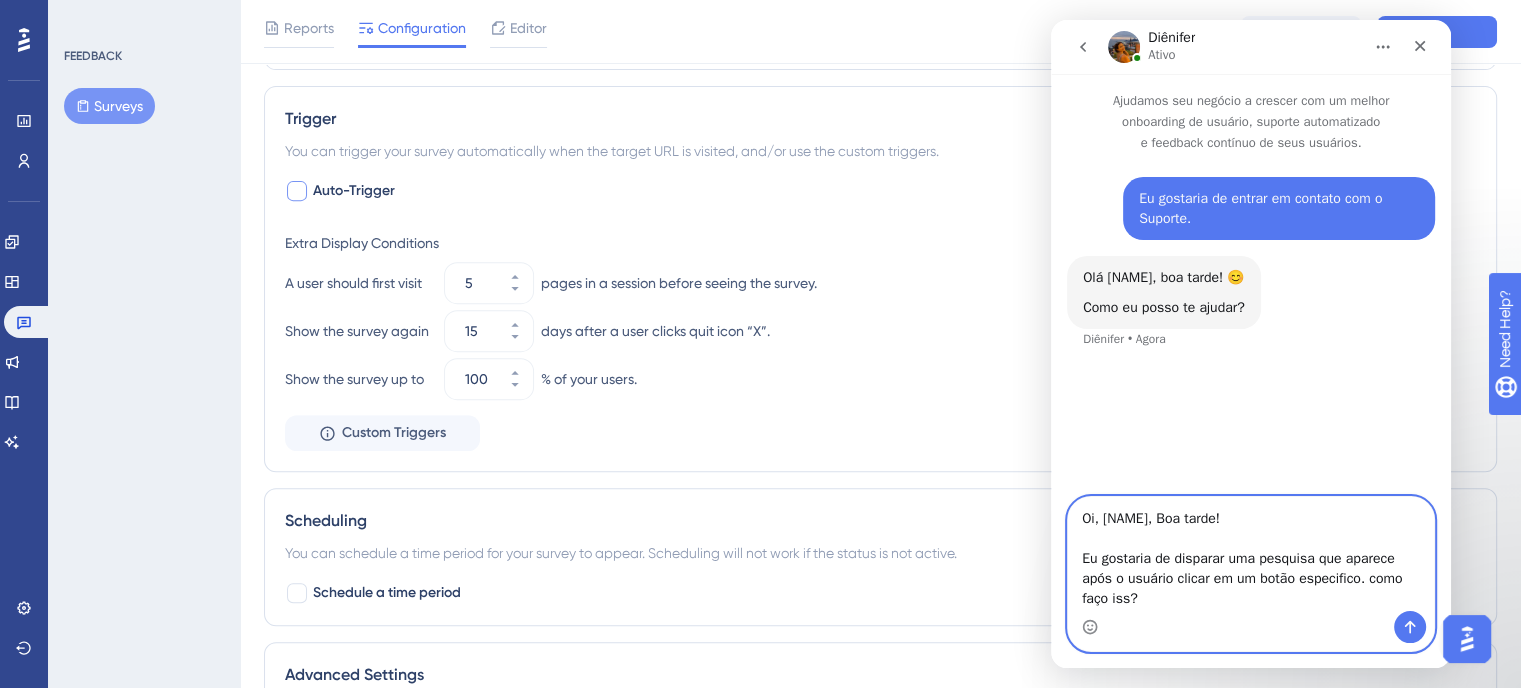 click on "Oi, [NAME], Boa tarde!
Eu gostaria de disparar uma pesquisa que aparece após o usuário clicar em um botão especifico. como faço iss?" at bounding box center [1251, 554] 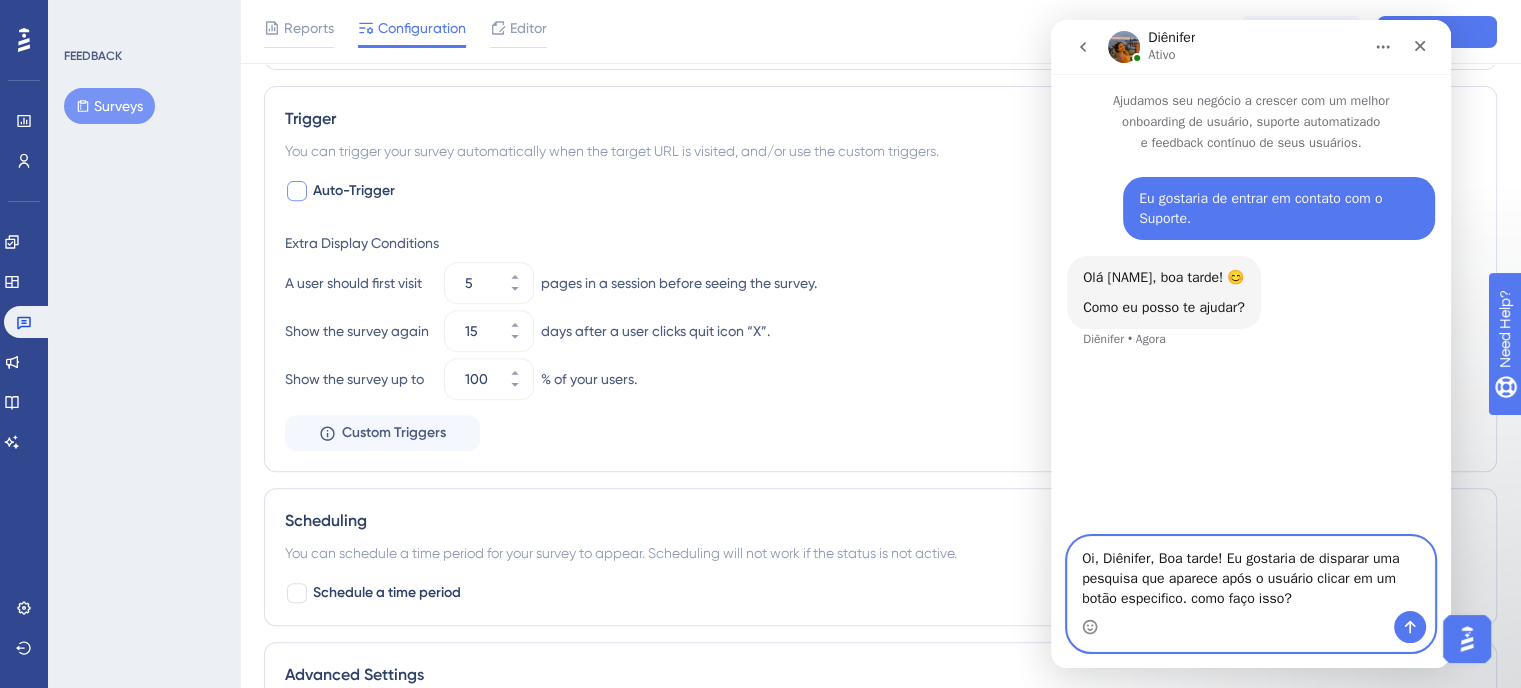 type 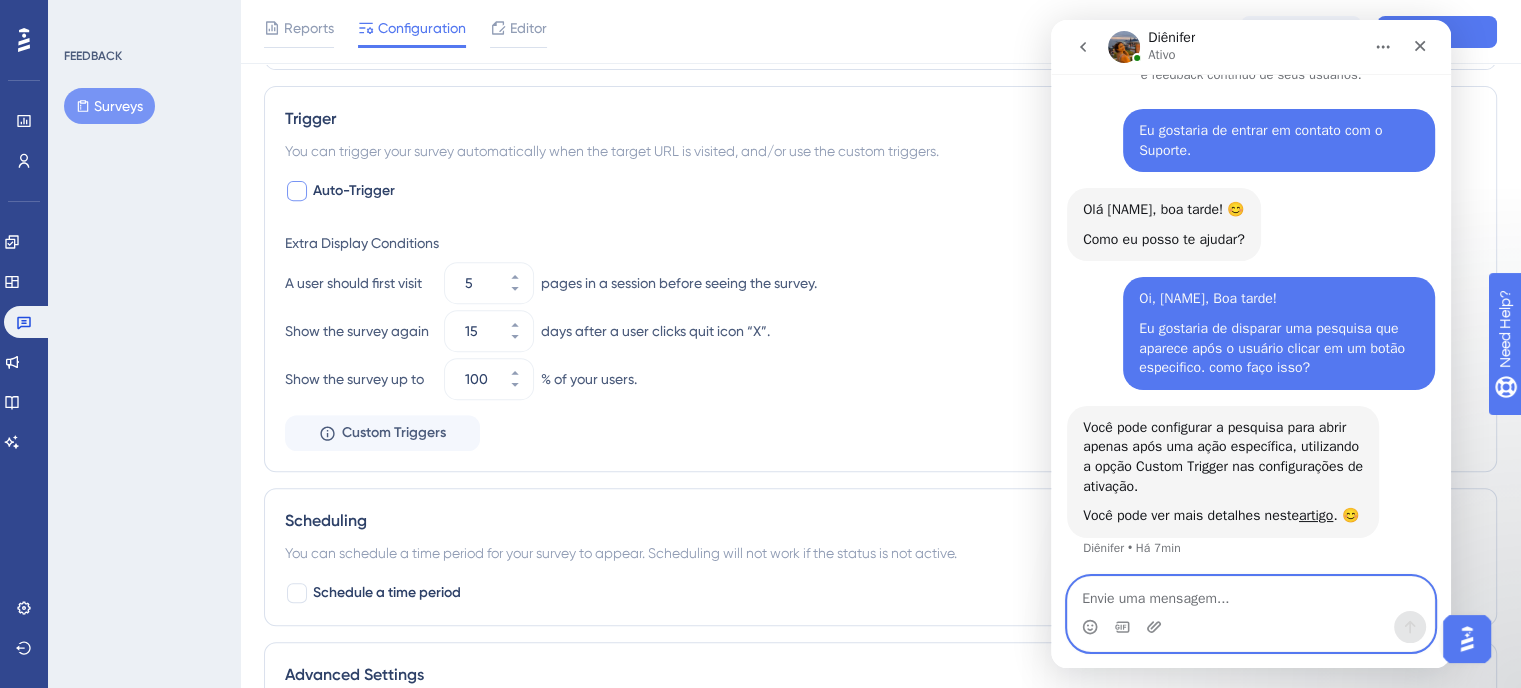 scroll, scrollTop: 90, scrollLeft: 0, axis: vertical 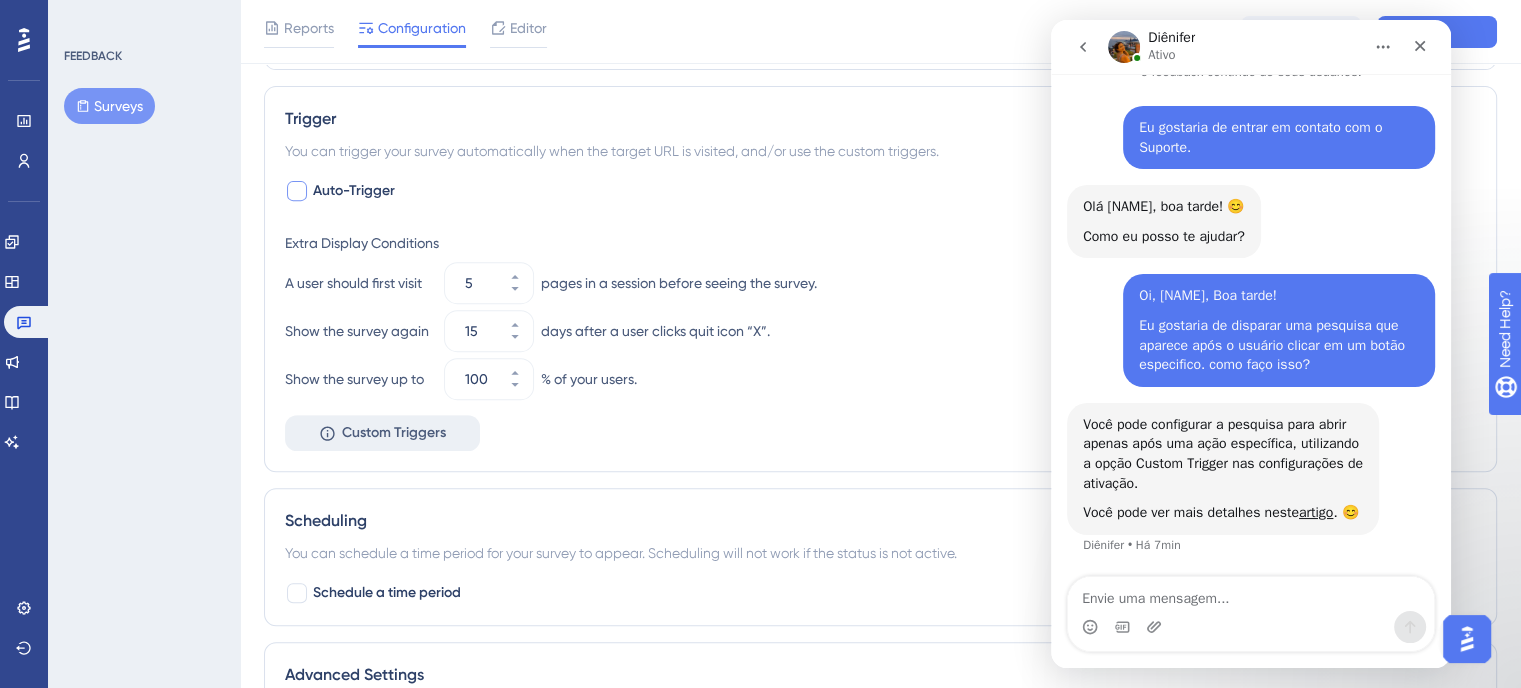 click on "Custom Triggers" at bounding box center (394, 433) 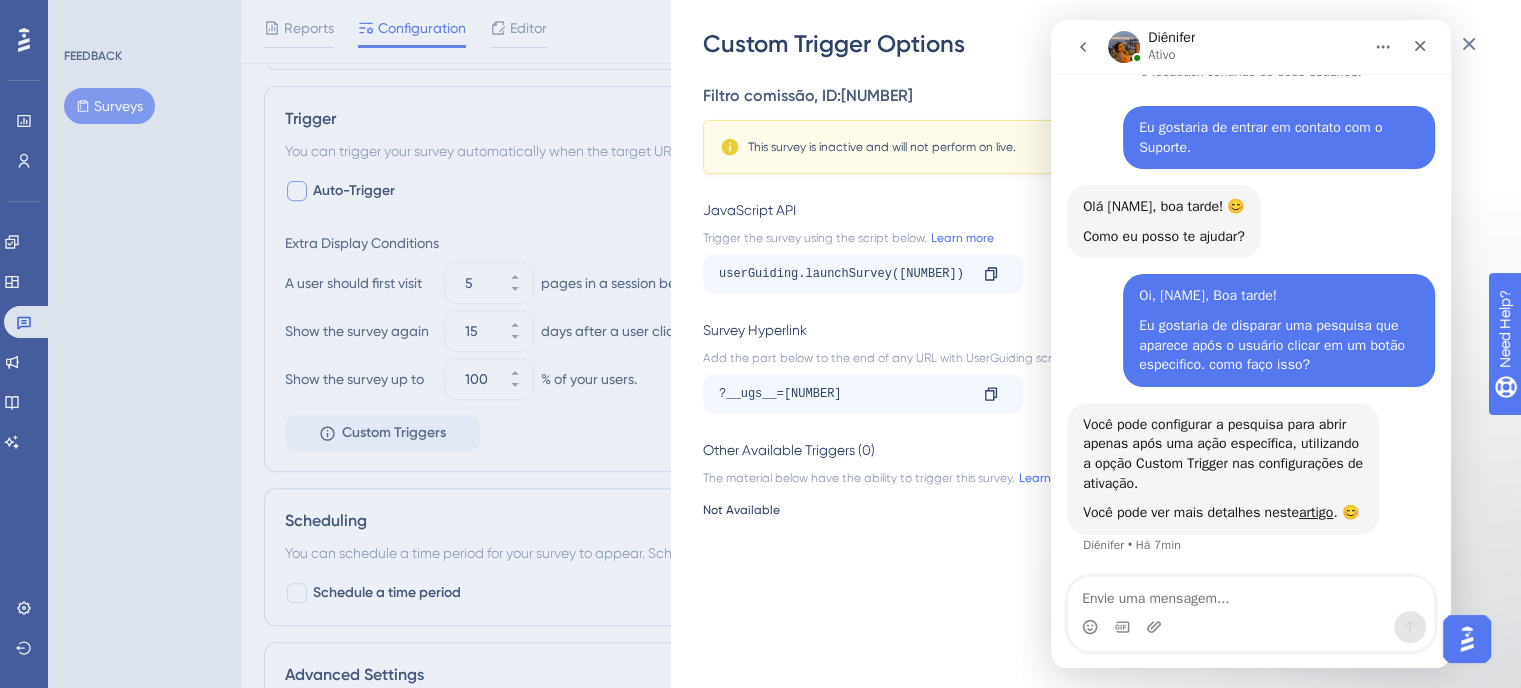 drag, startPoint x: 1240, startPoint y: 51, endPoint x: 1299, endPoint y: 49, distance: 59.03389 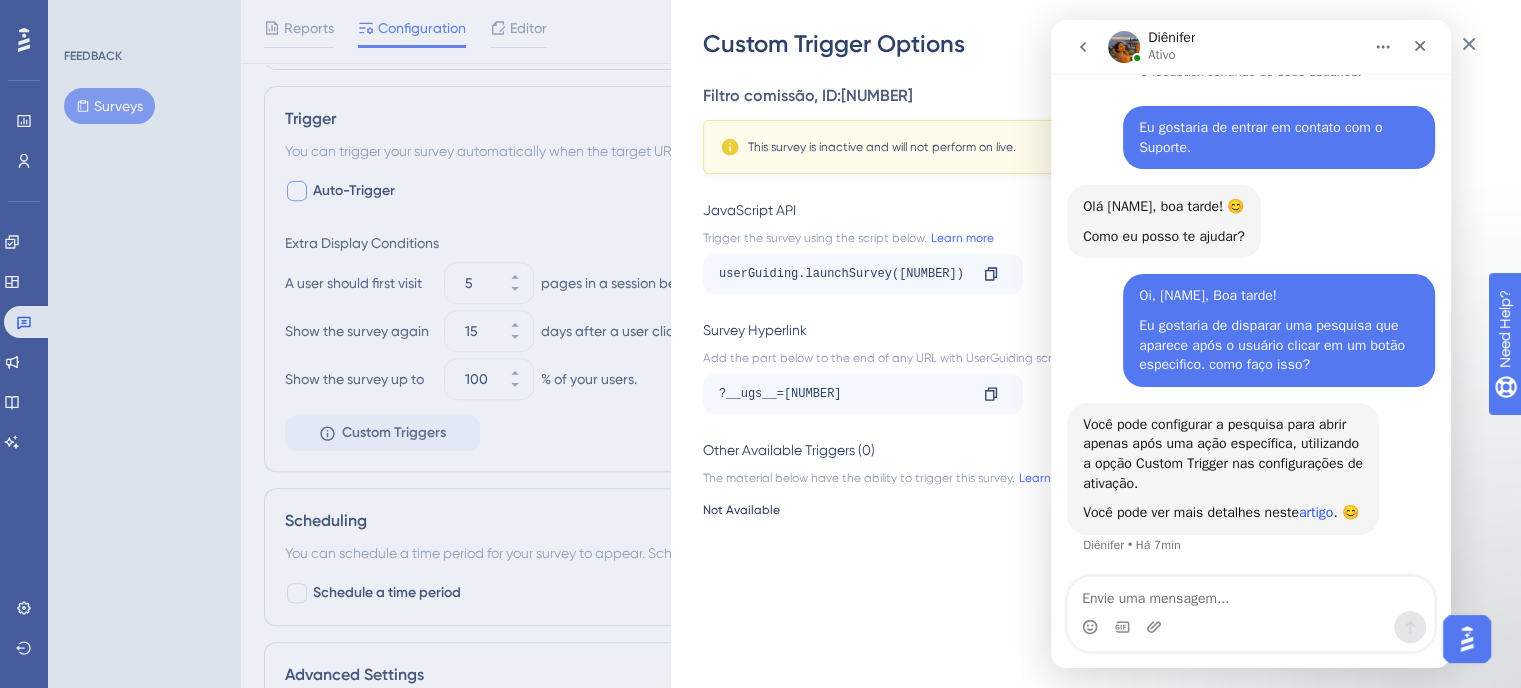 click on "artigo" at bounding box center [1316, 512] 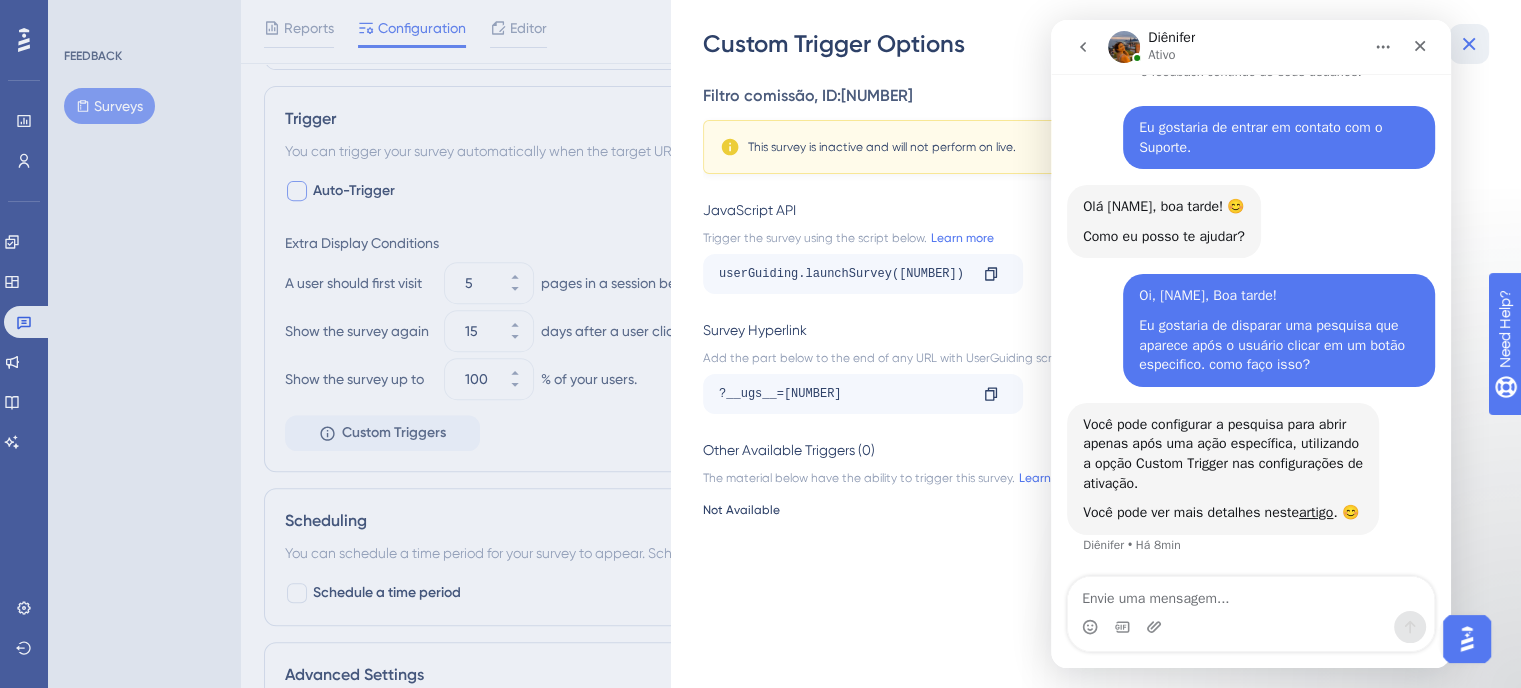 click at bounding box center (1469, 44) 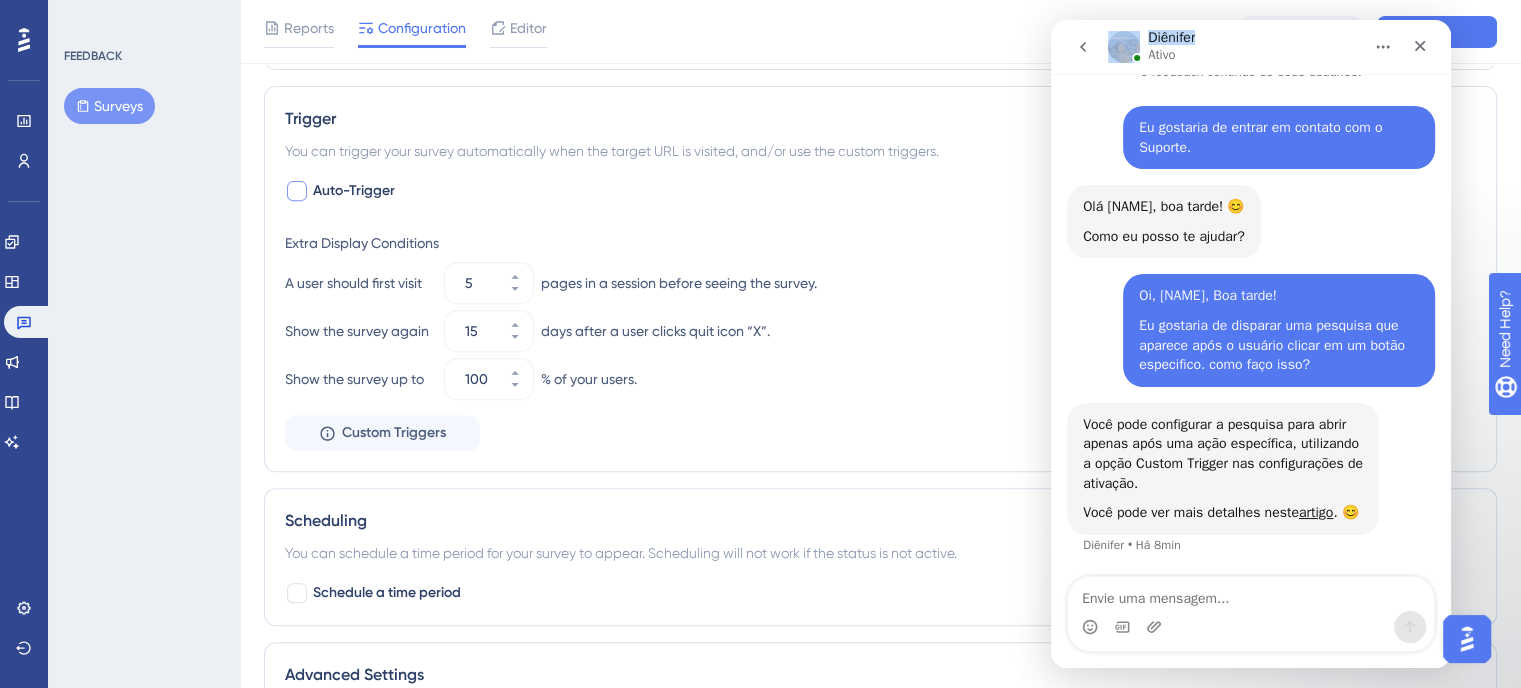 drag, startPoint x: 1289, startPoint y: 39, endPoint x: 960, endPoint y: 53, distance: 329.29773 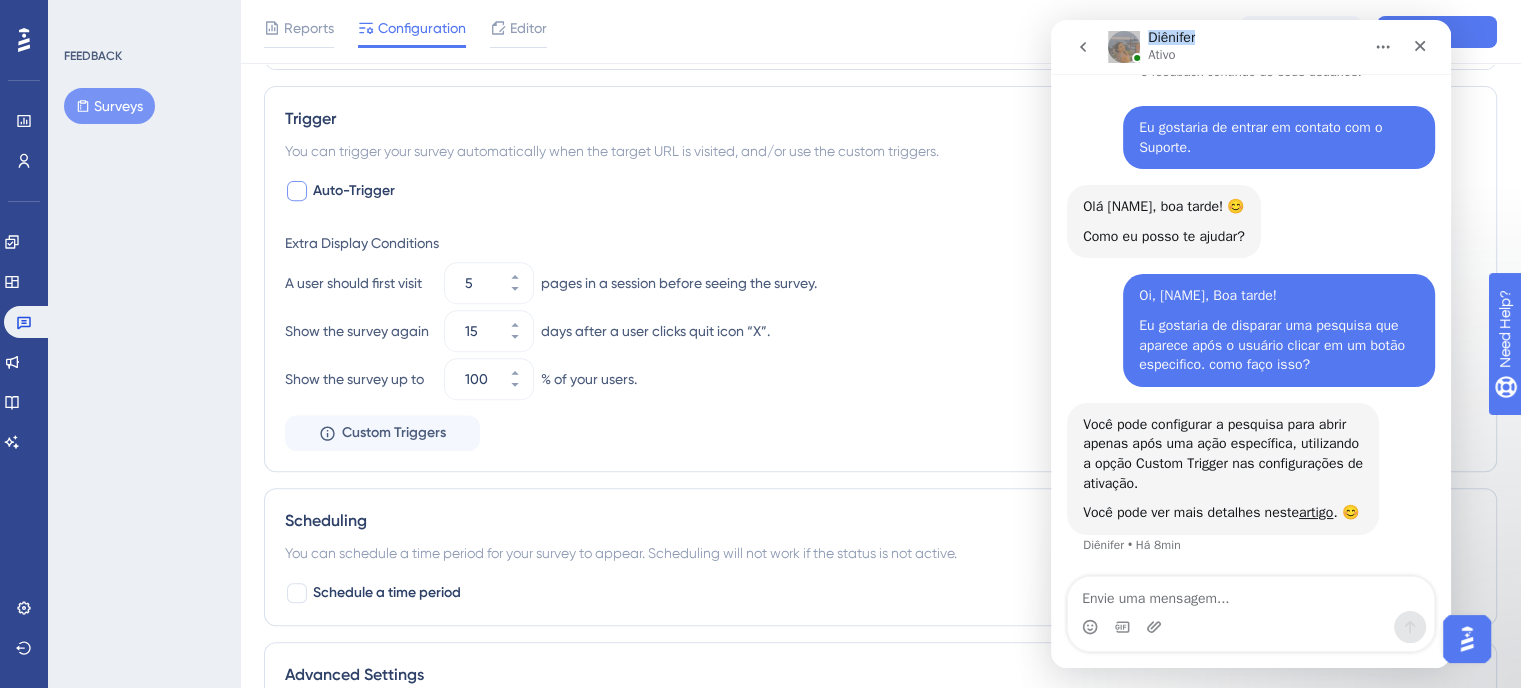 click on "Performance Users Engagement Widgets Feedback Product Updates Knowledge Base AI Assistant Settings Logout FEEDBACK Surveys Filtro comissão Publish Changes Reports Configuration Editor Cancel Save Status: Inactive Survey Information Survey ID: 6103 Copy Survey Name Filtro comissão Page Targeting On which pages should the survey be visible to your end users? Choose A Rule URL equals https://admin.avec.beauty/admin/financeiro/comissoes Add a Target Audience Segmentation Which segment of the audience would you like to show this survey to? All Users Custom Segment Only Me Trigger You can trigger your survey automatically when the target URL is visited, and/or use the custom triggers. Auto-Trigger Extra Display Conditions A user should first visit   5 pages in a session before seeing the survey. Show the survey again     15 days after a user clicks quit icon “X”. Show the survey up to   100 % of your users. Custom Triggers Scheduling Schedule a time period Advanced Settings Container Avec   with us about  ." at bounding box center [880, 74] 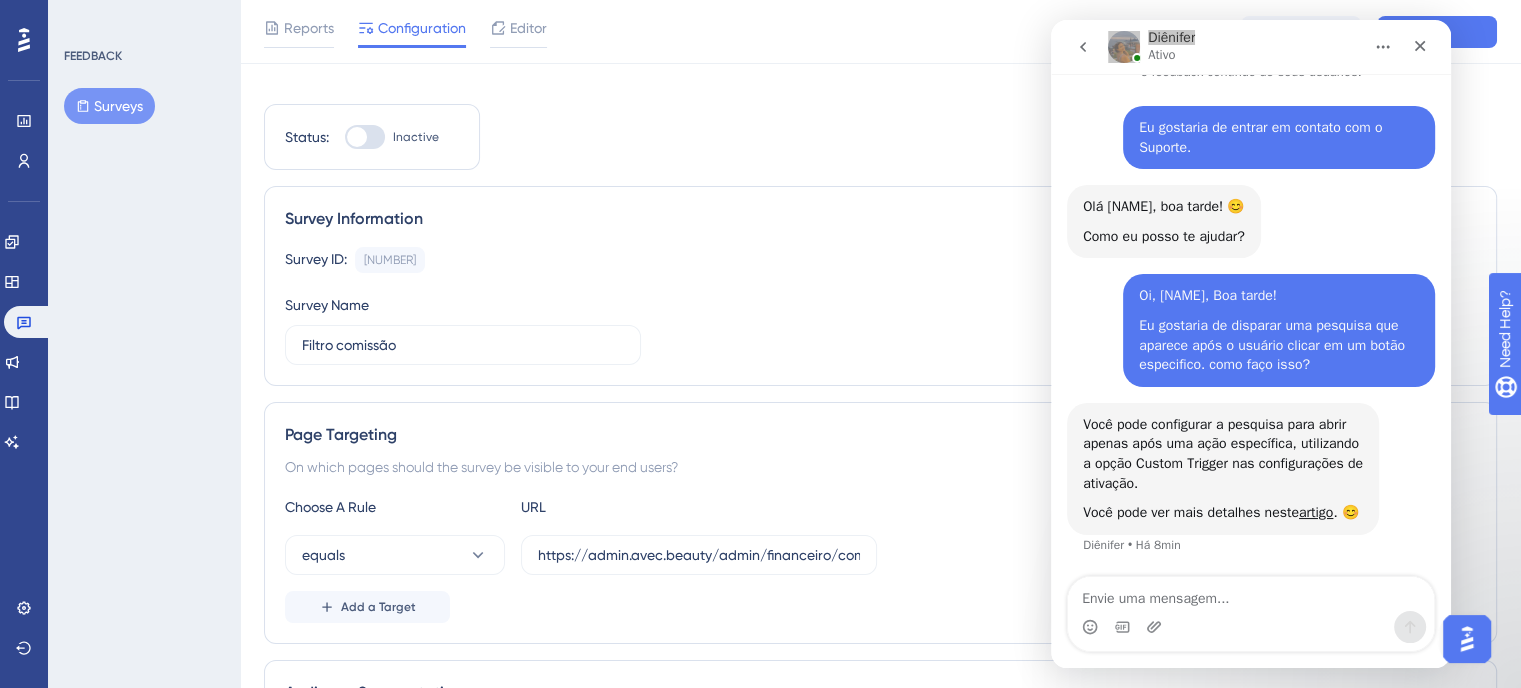 scroll, scrollTop: 0, scrollLeft: 0, axis: both 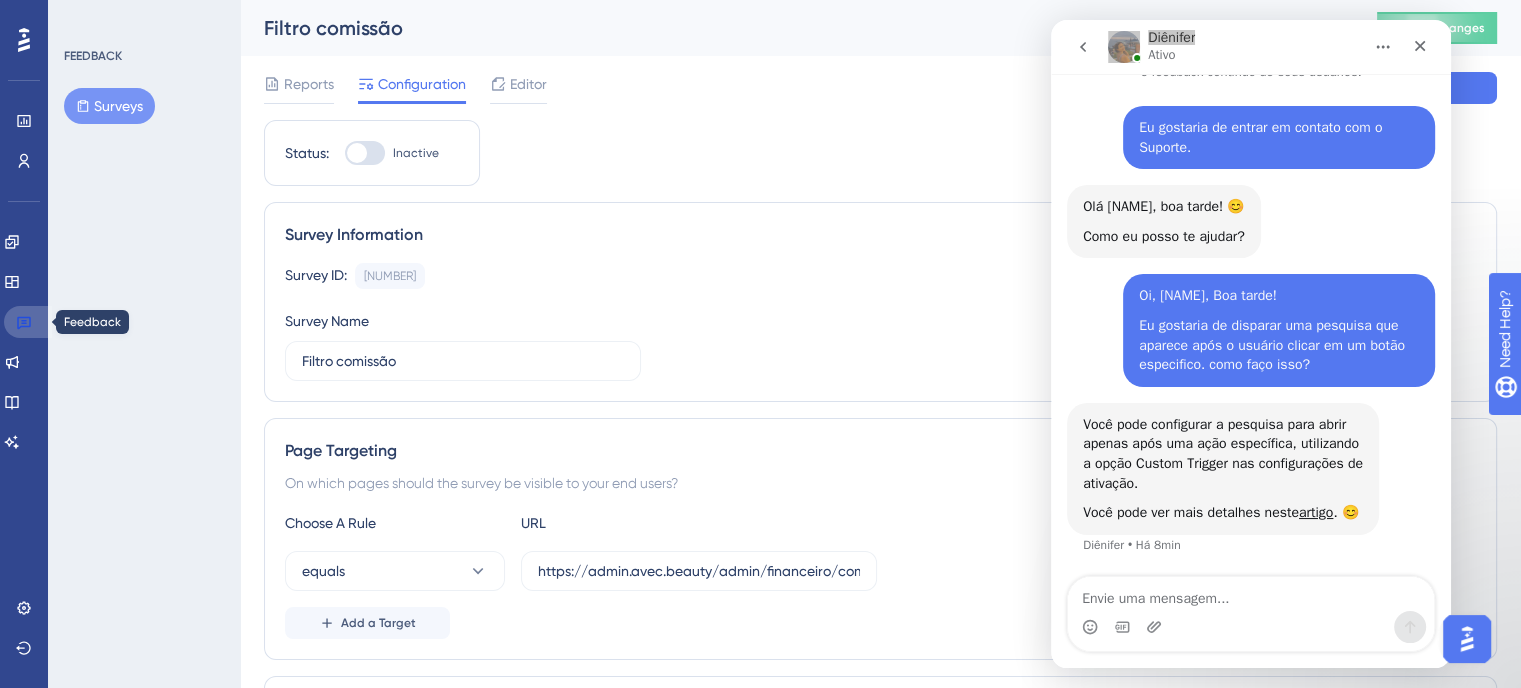 click at bounding box center (28, 322) 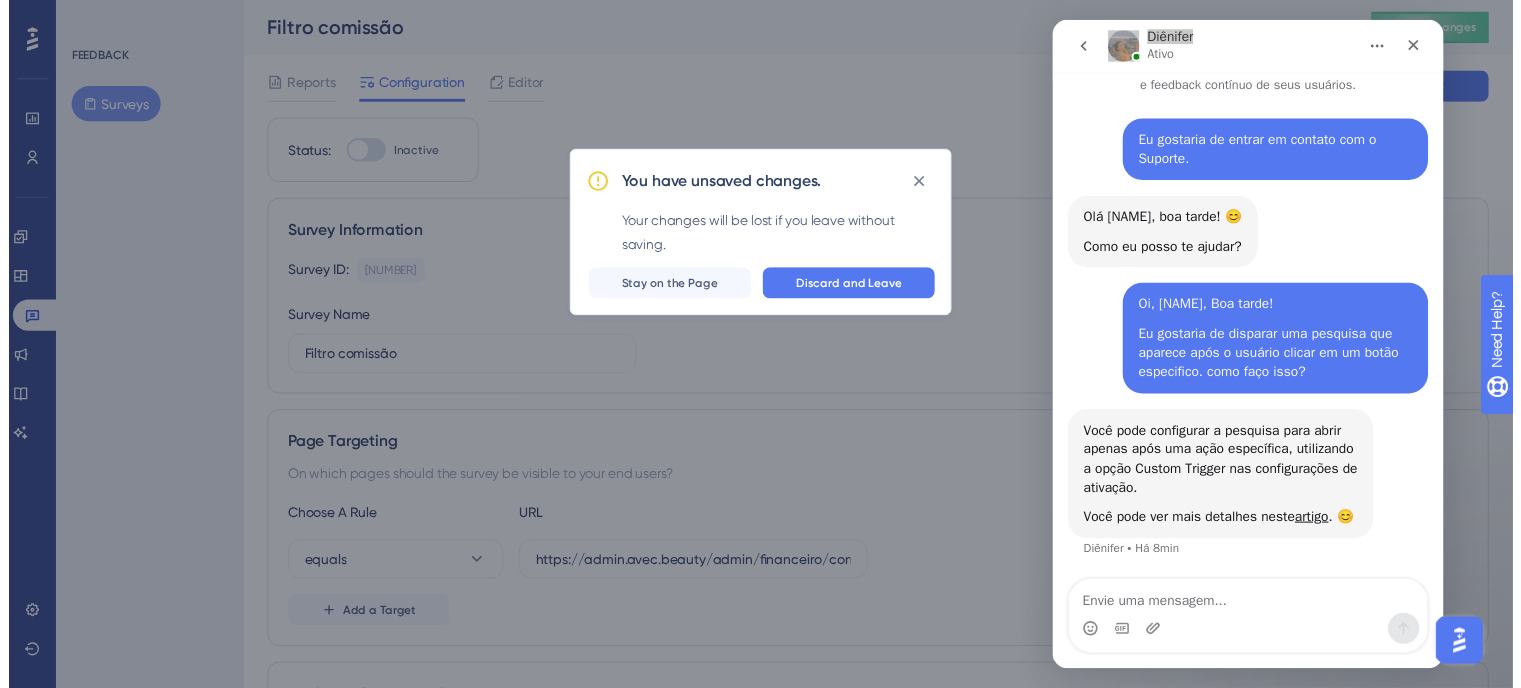 scroll, scrollTop: 75, scrollLeft: 0, axis: vertical 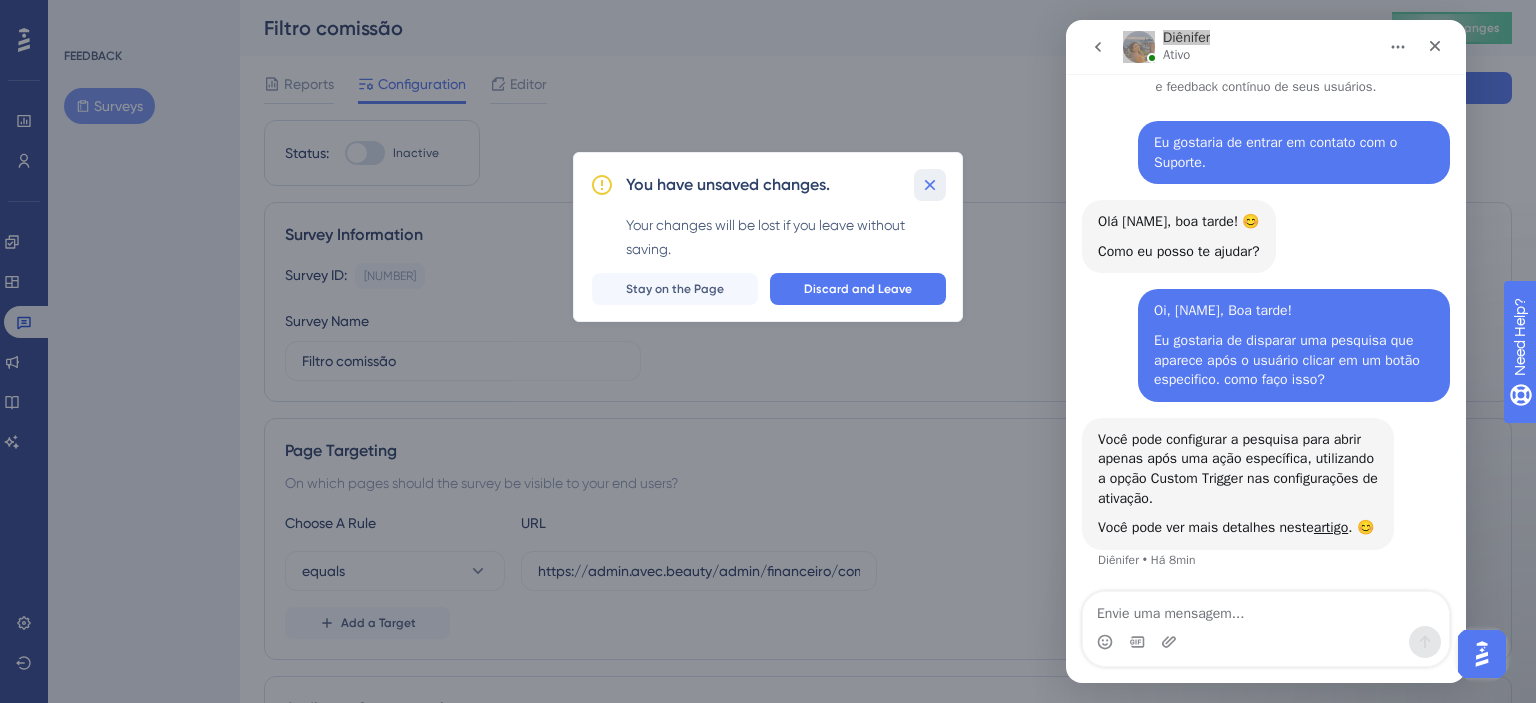 click 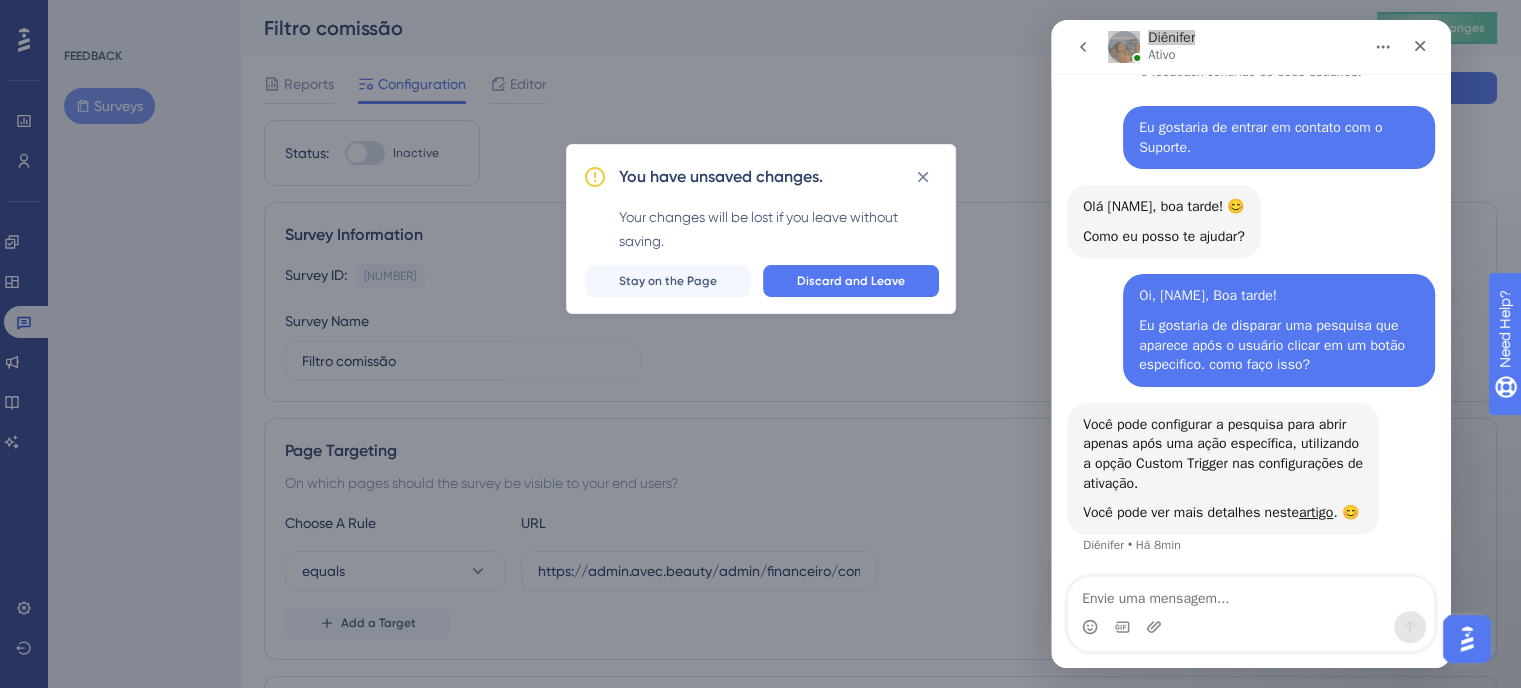 scroll, scrollTop: 90, scrollLeft: 0, axis: vertical 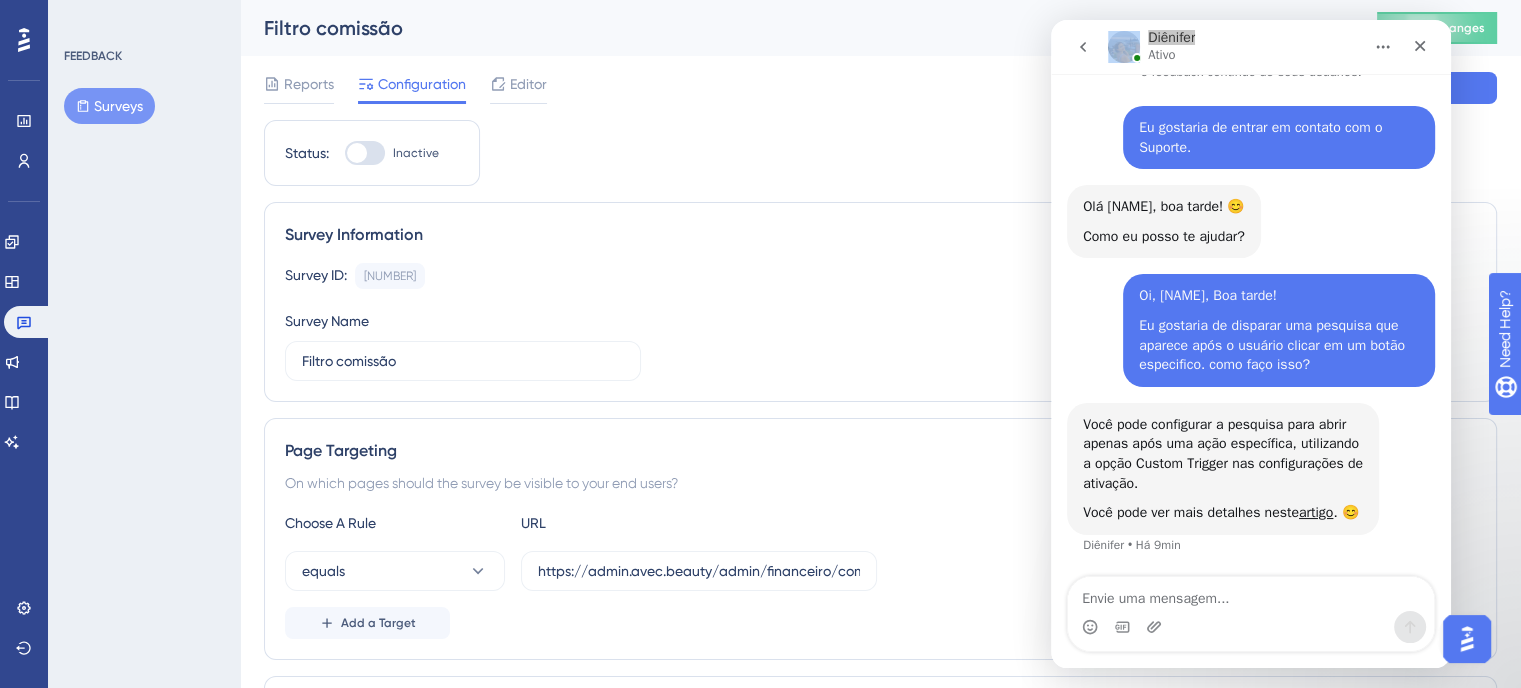 click at bounding box center (1383, 47) 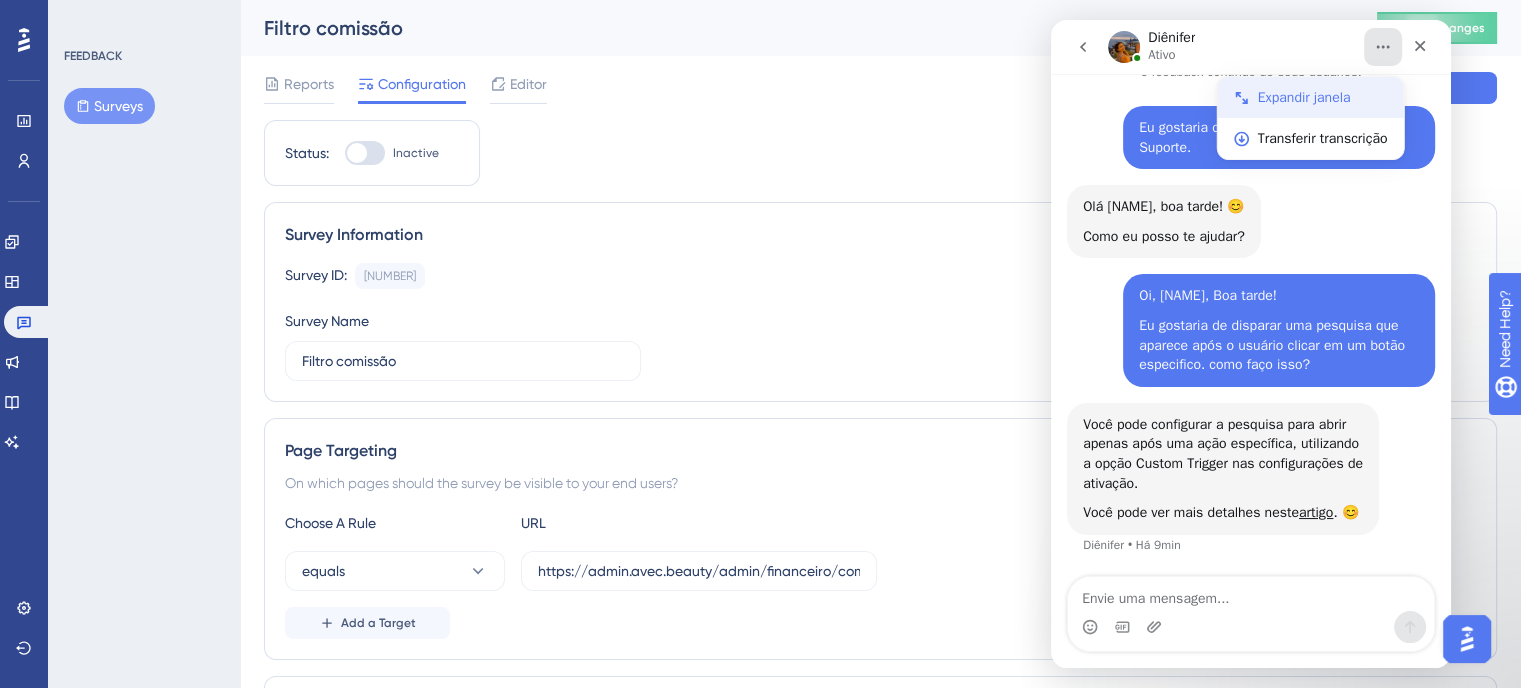 click on "Expandir janela" at bounding box center [1323, 97] 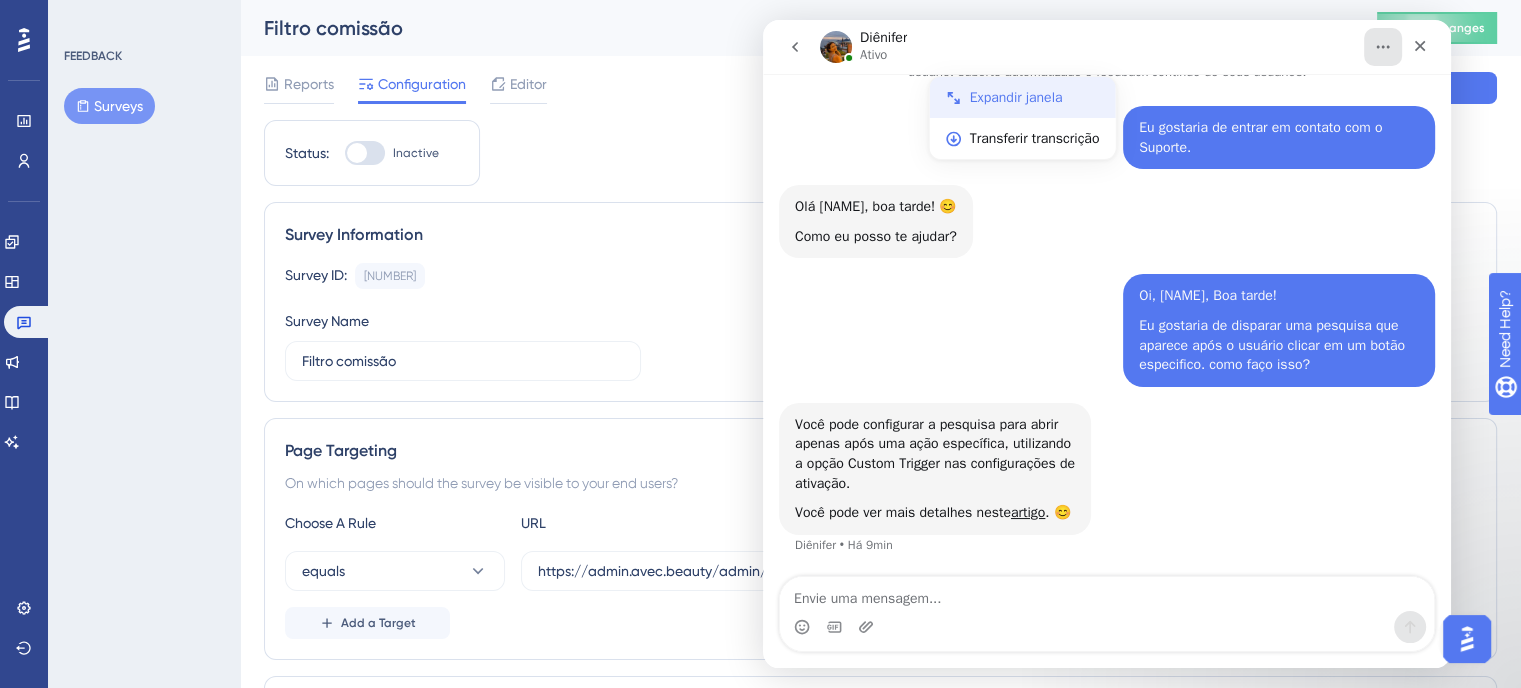 scroll, scrollTop: 0, scrollLeft: 0, axis: both 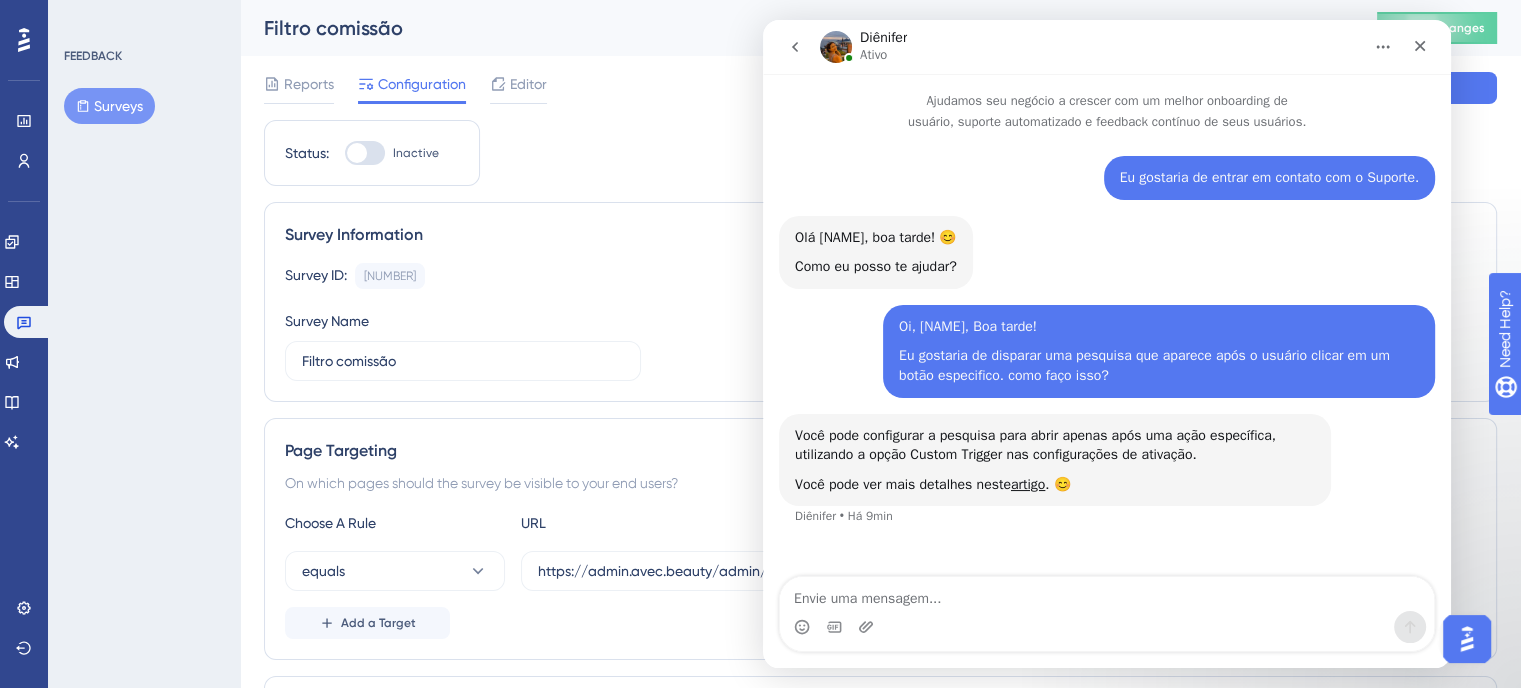 click at bounding box center [1383, 47] 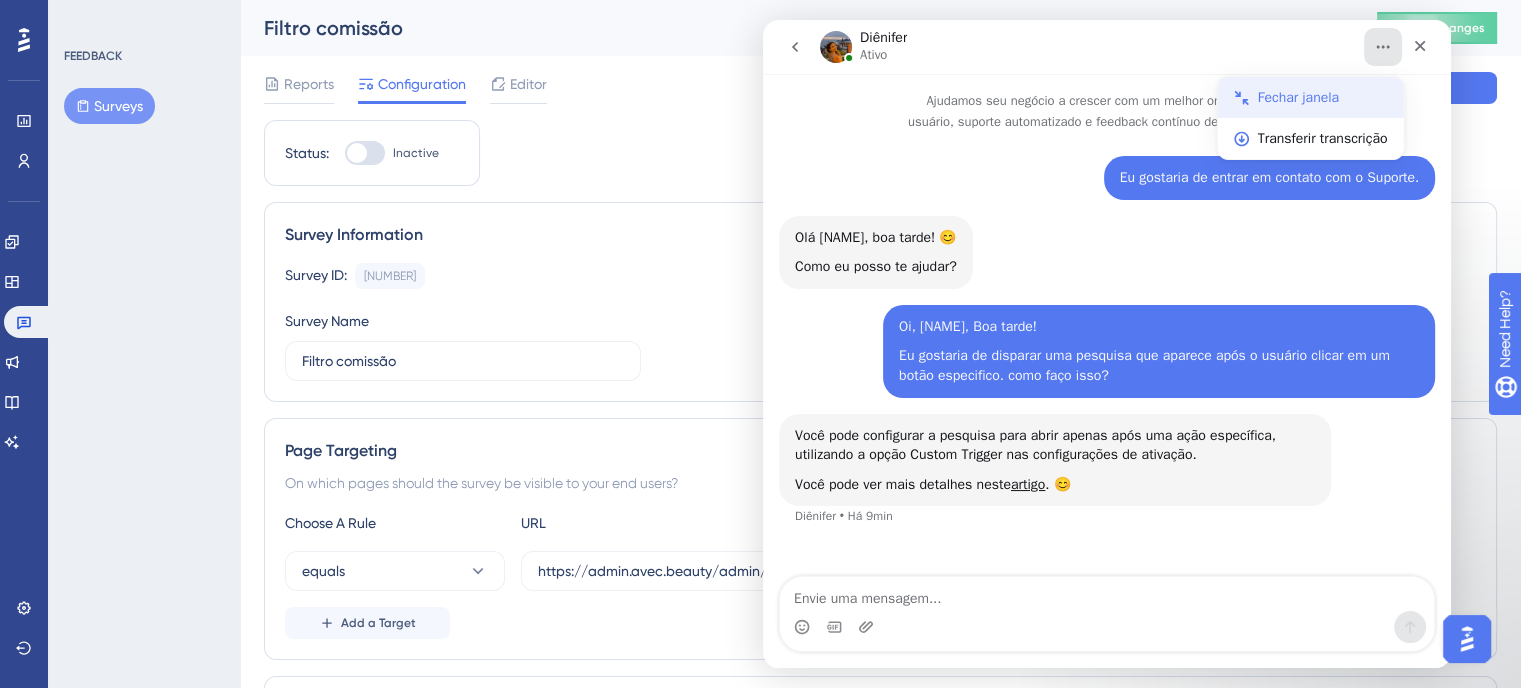 click on "Fechar janela" at bounding box center (1323, 97) 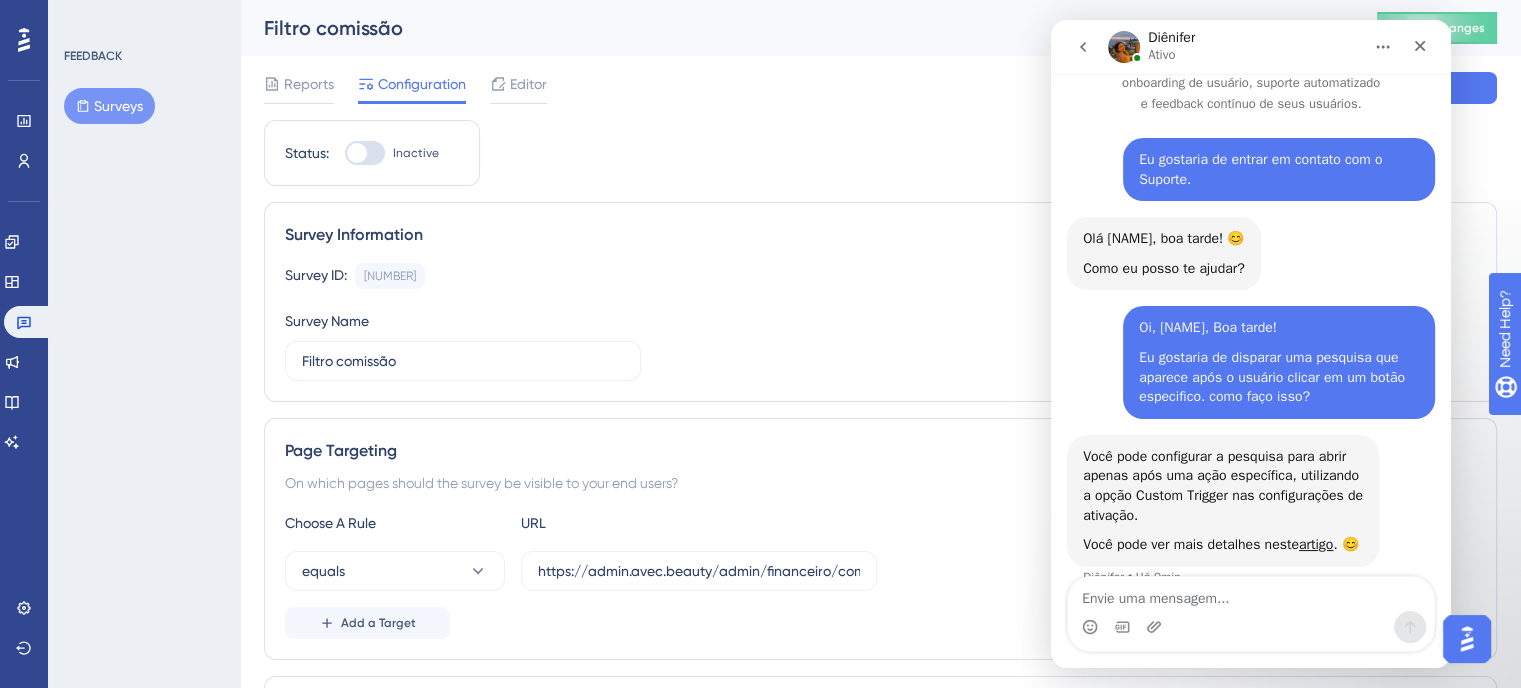 scroll, scrollTop: 90, scrollLeft: 0, axis: vertical 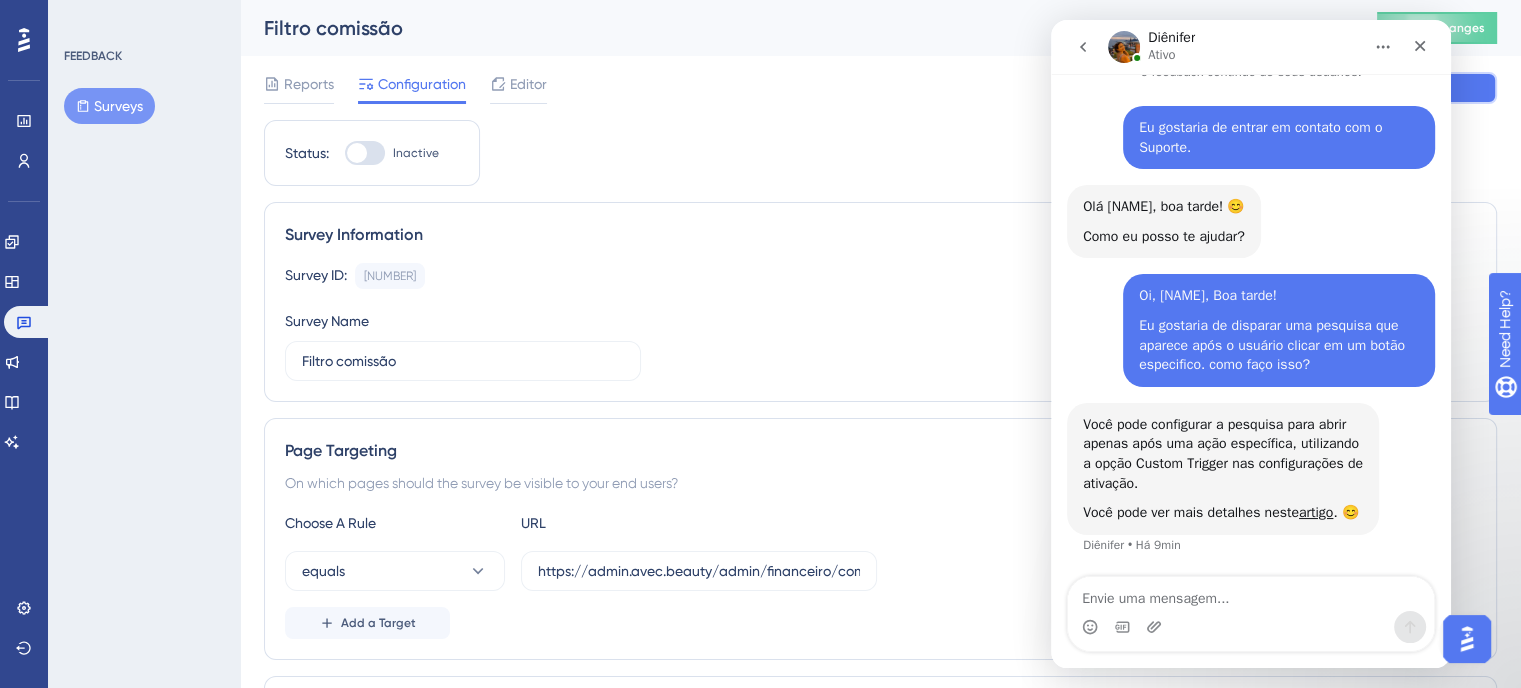 click on "Save" at bounding box center [1437, 88] 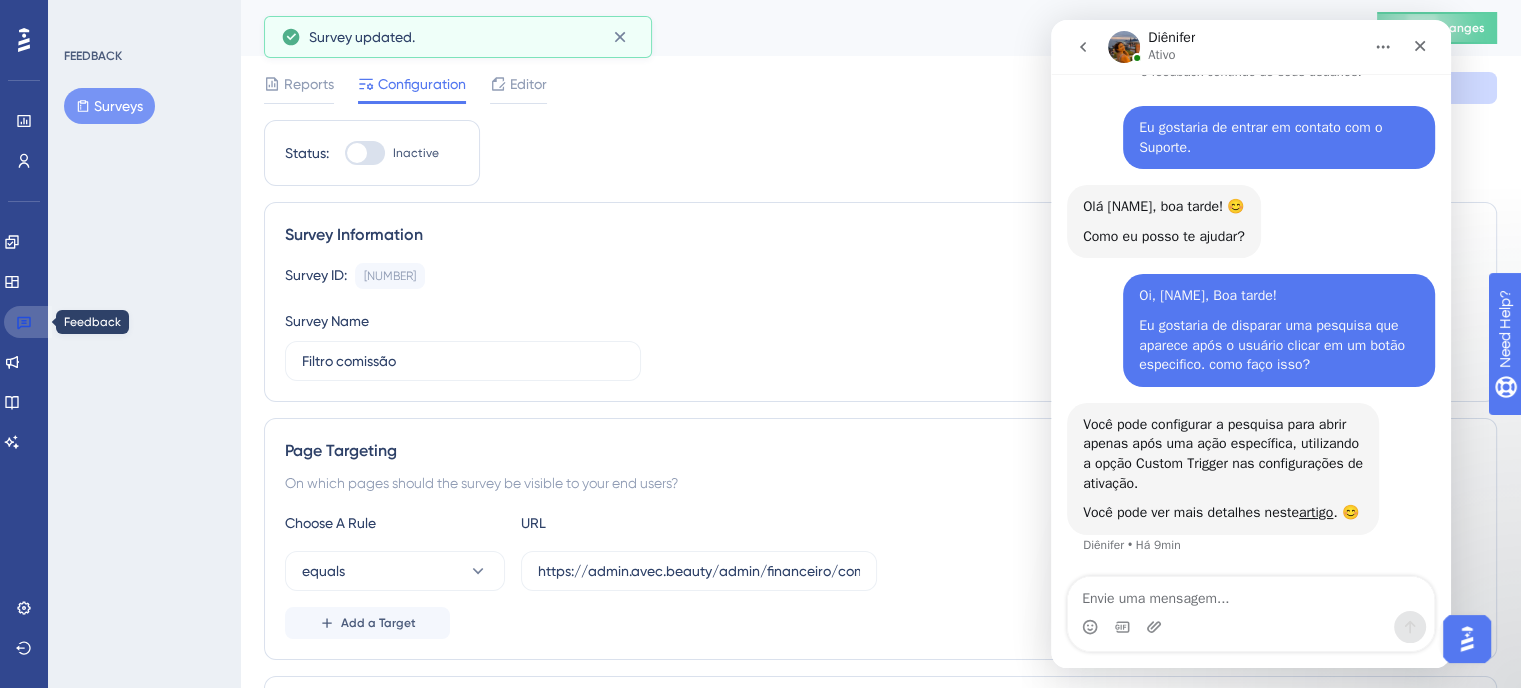 click at bounding box center [28, 322] 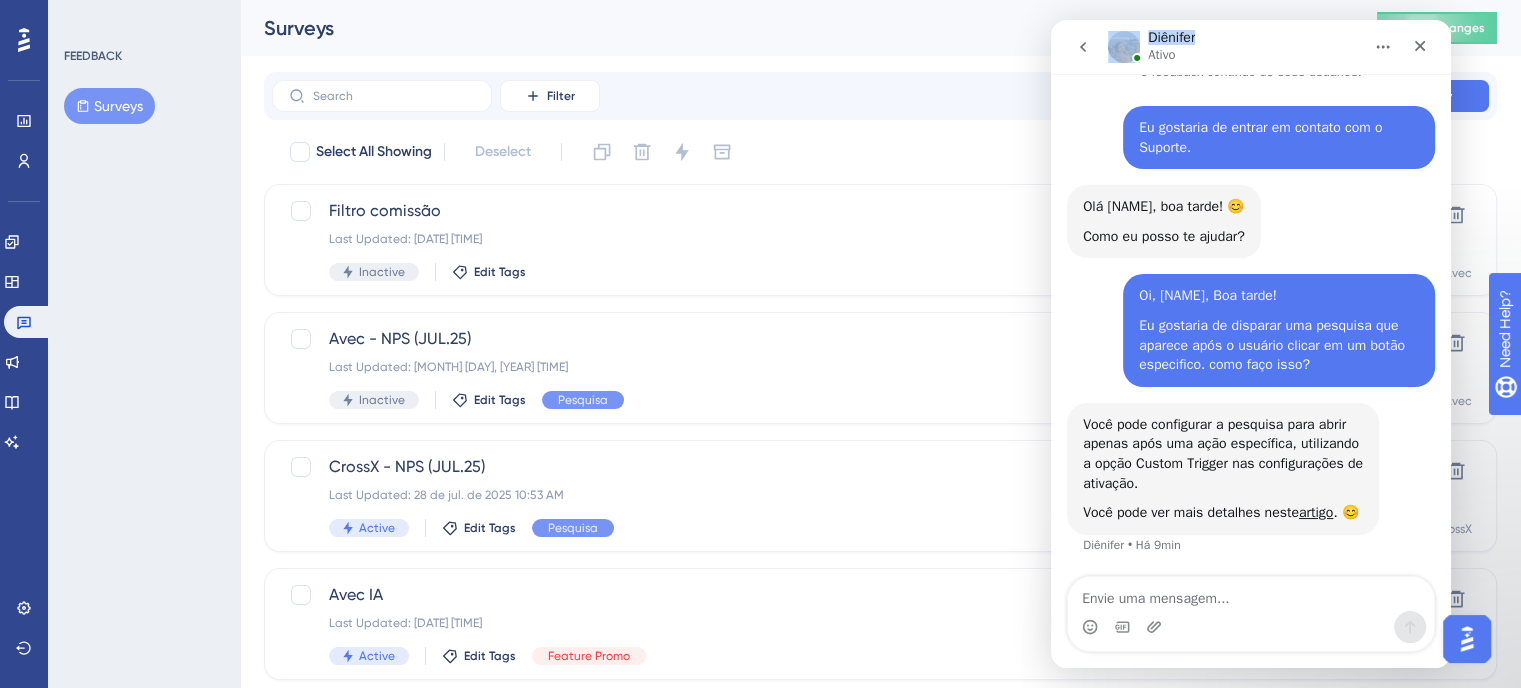 drag, startPoint x: 1281, startPoint y: 47, endPoint x: 1073, endPoint y: 42, distance: 208.06009 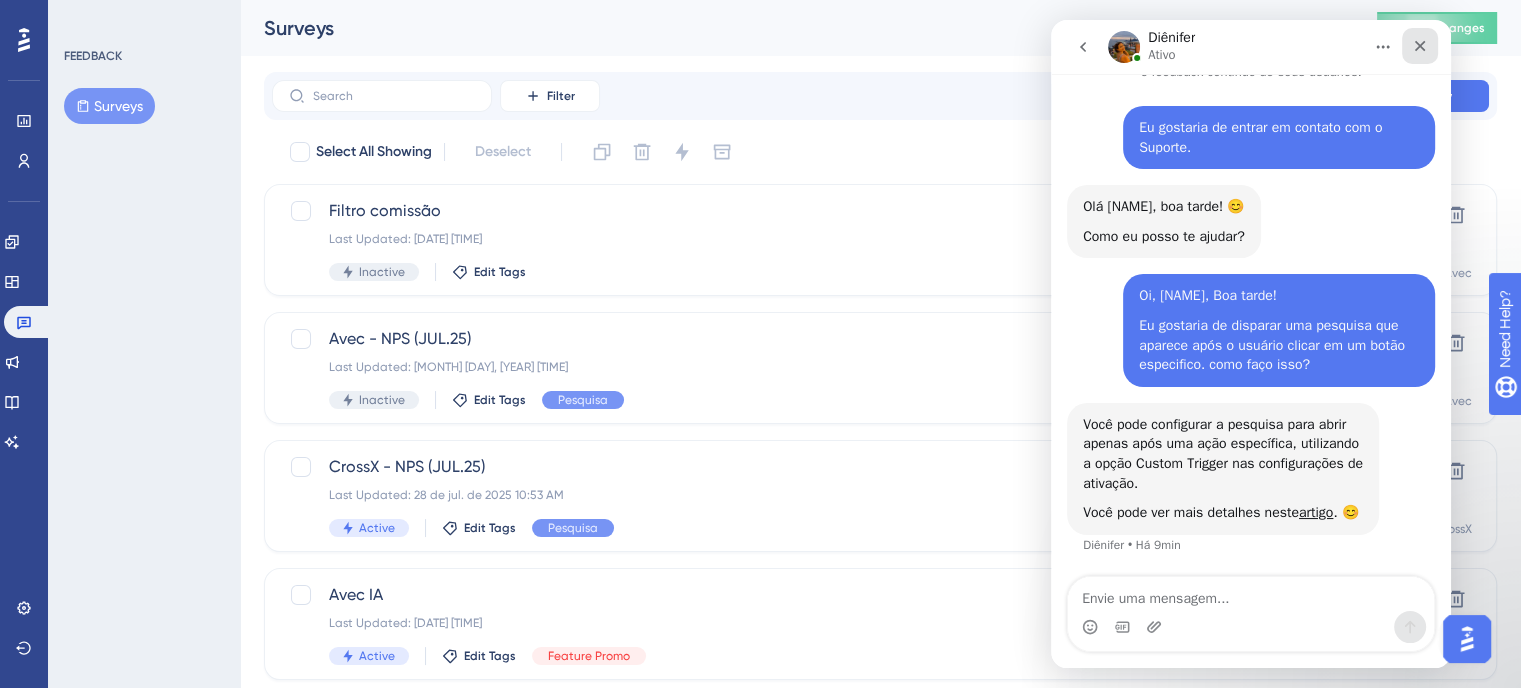 click at bounding box center [1420, 46] 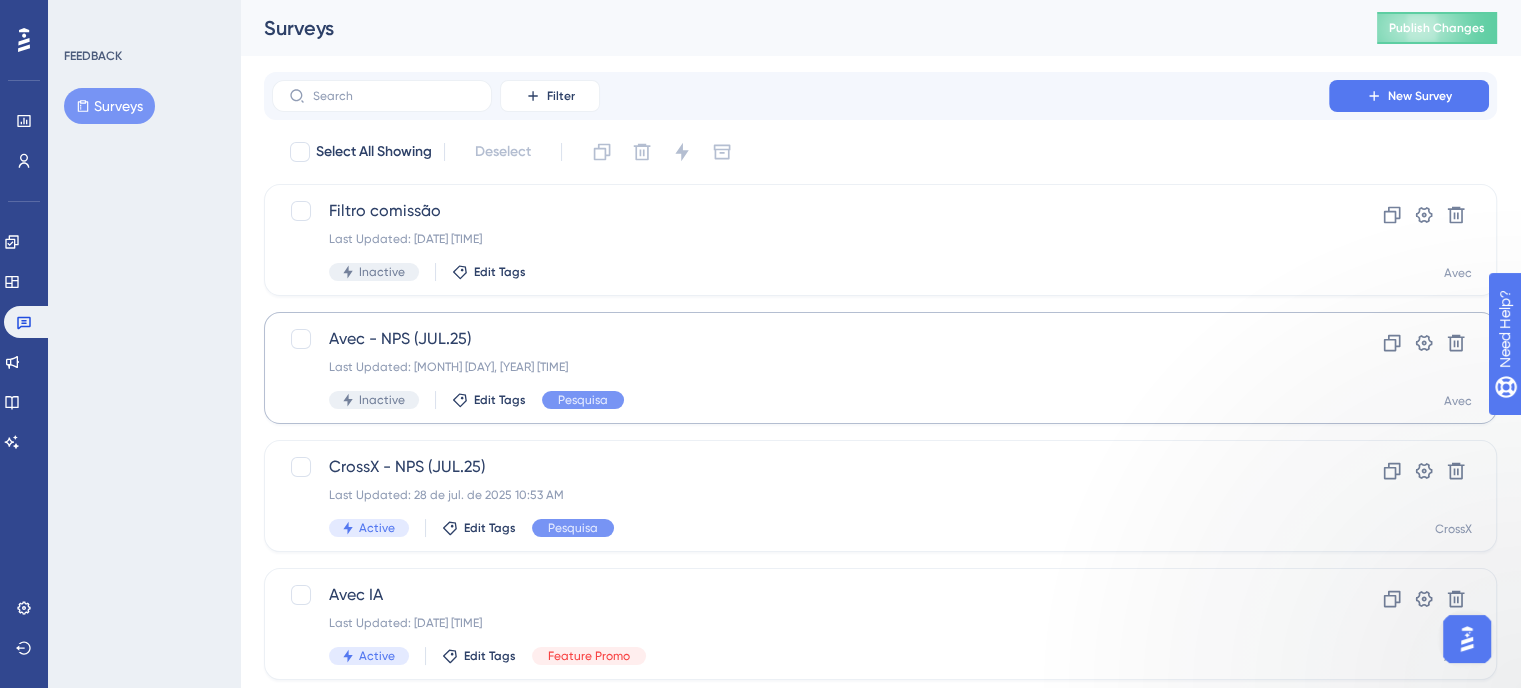 scroll, scrollTop: 0, scrollLeft: 0, axis: both 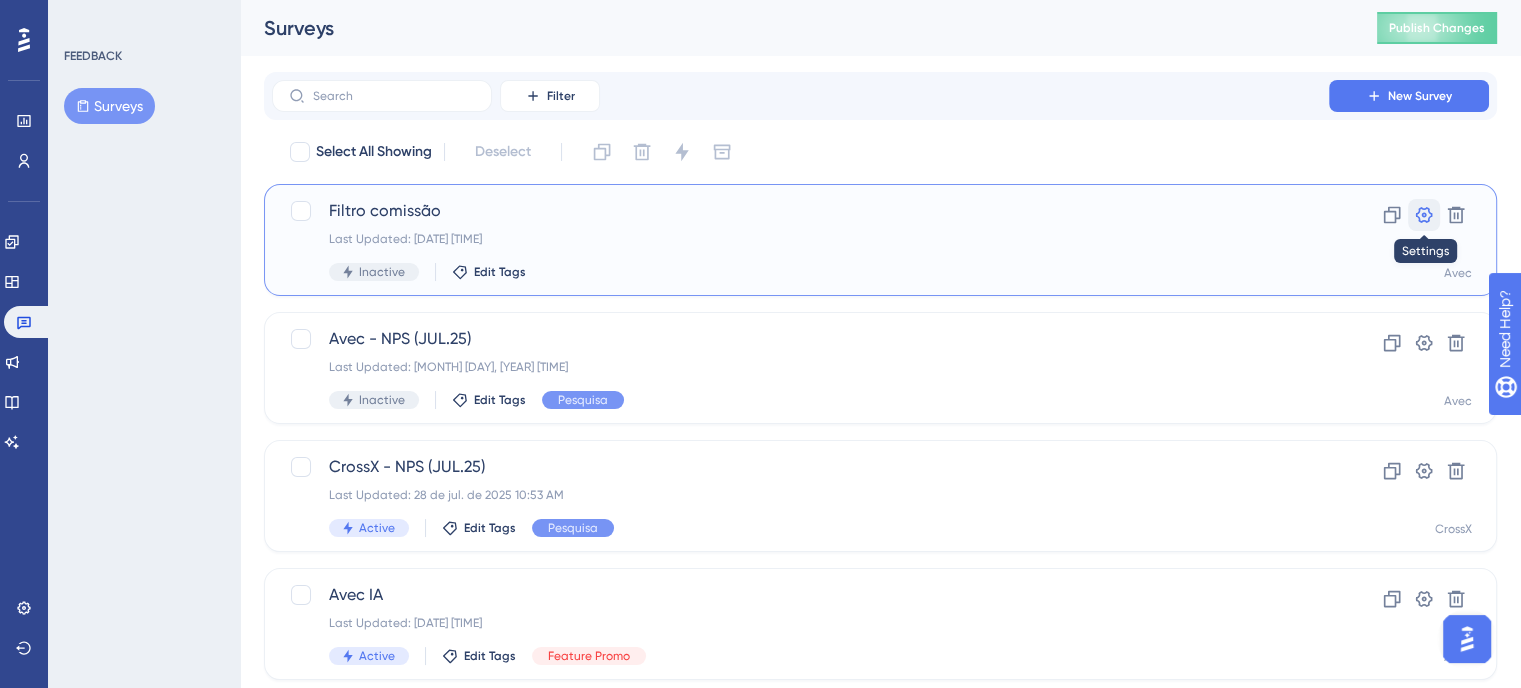 click 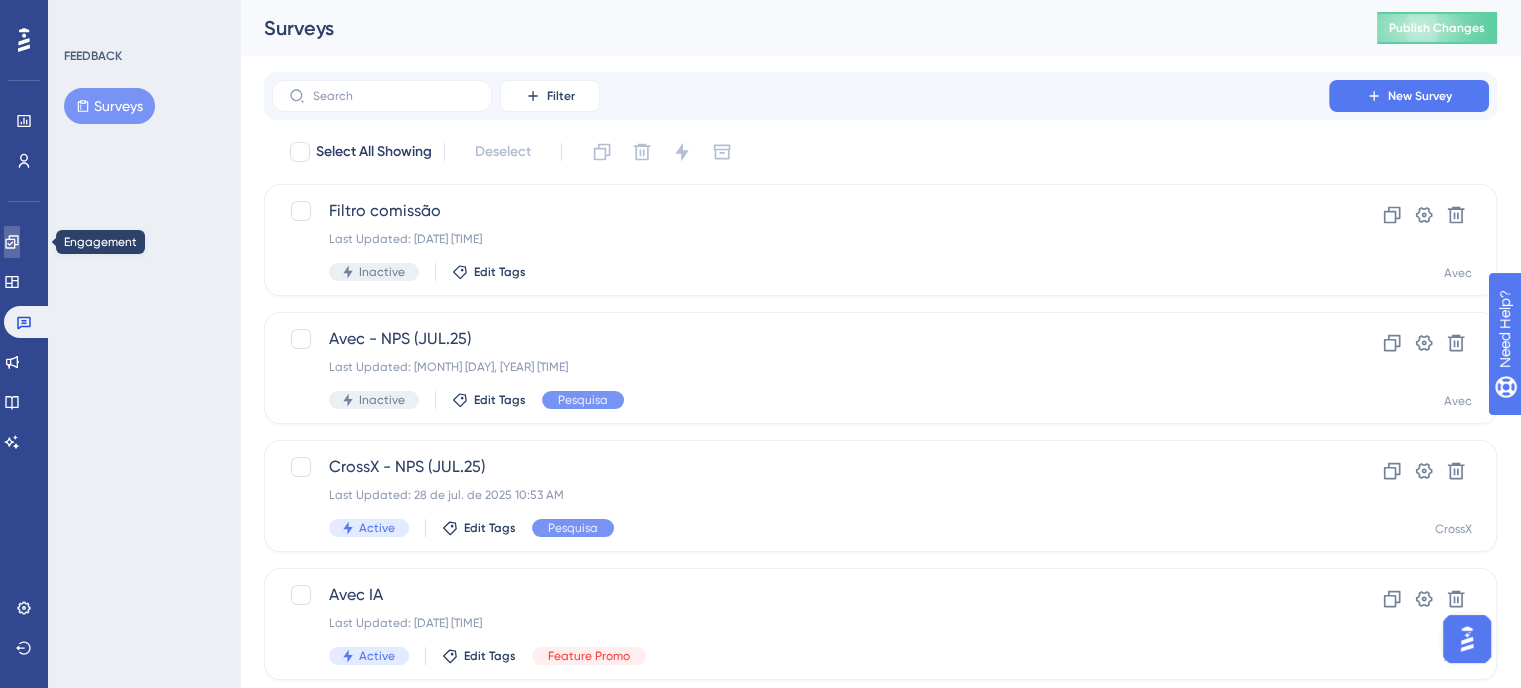 click 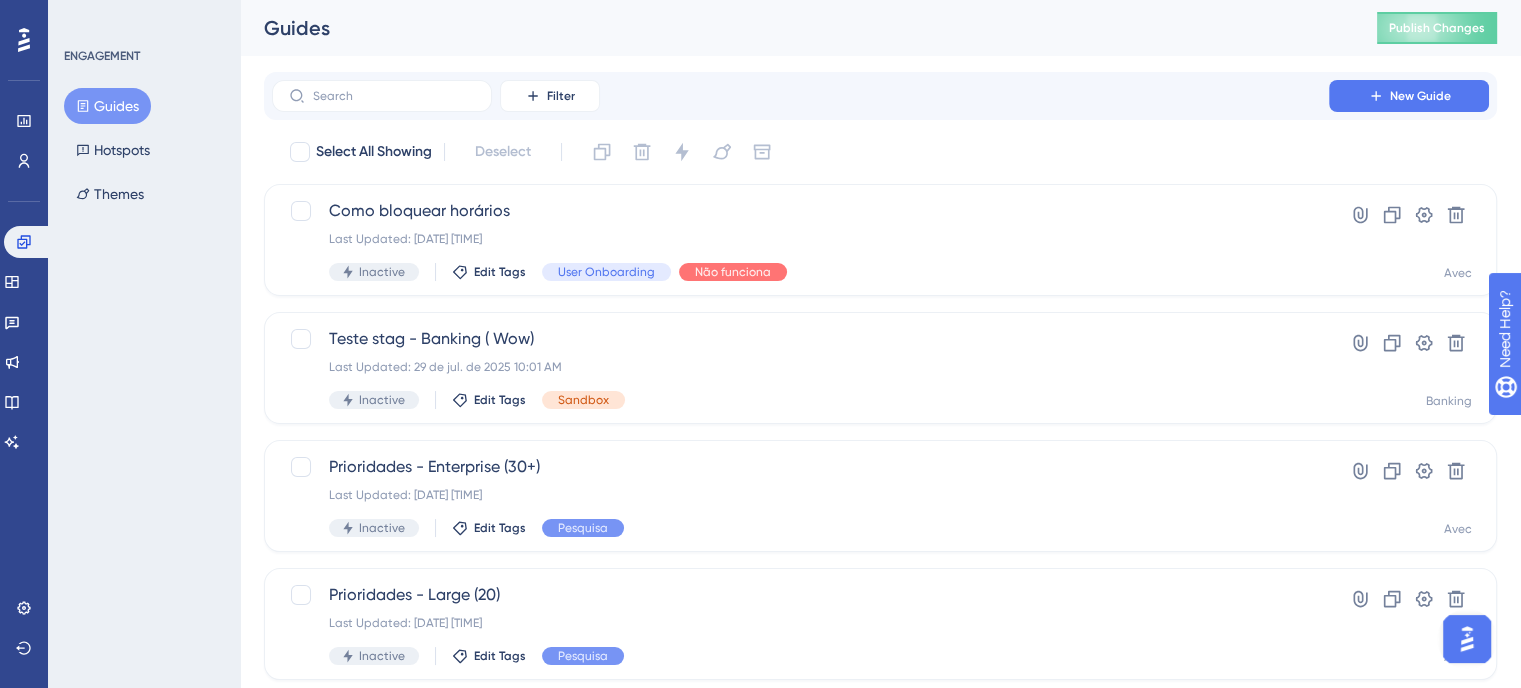 scroll, scrollTop: 89, scrollLeft: 0, axis: vertical 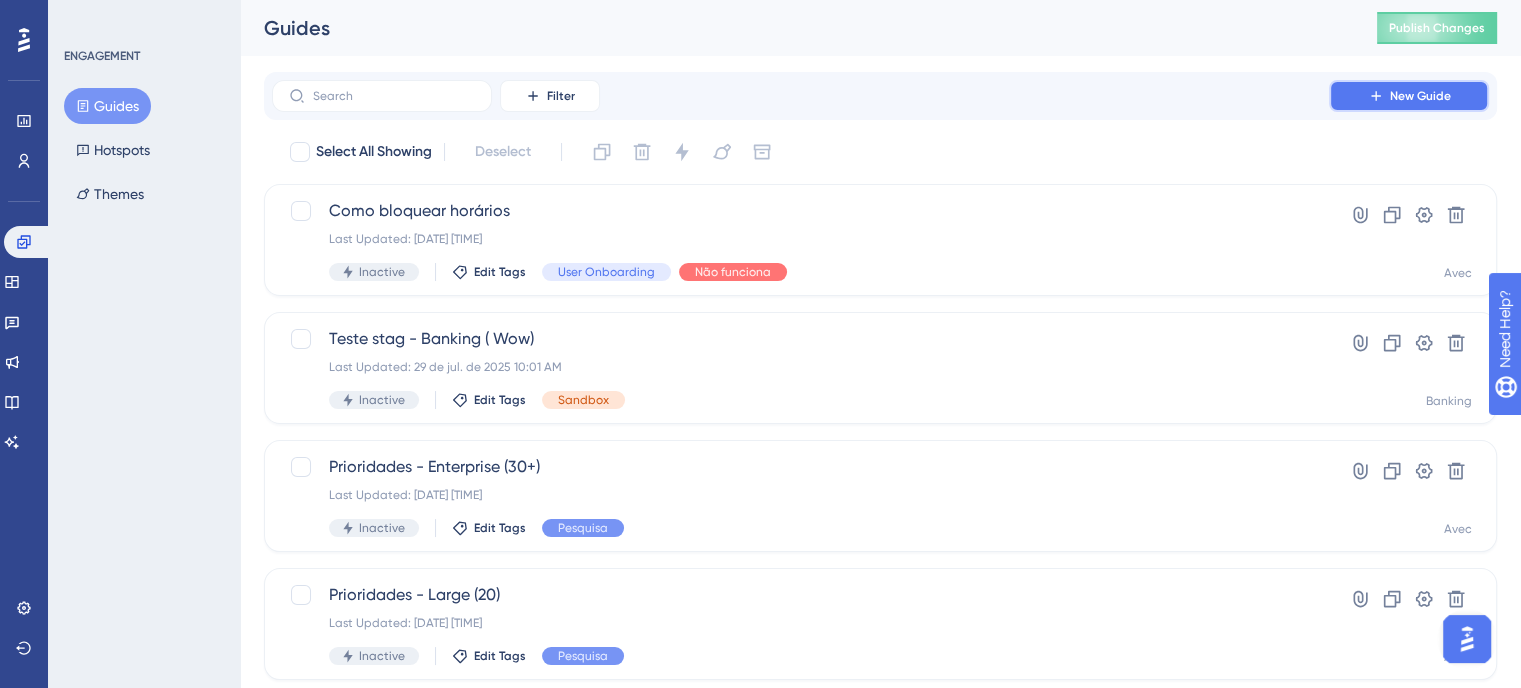 click on "New Guide" at bounding box center [1409, 96] 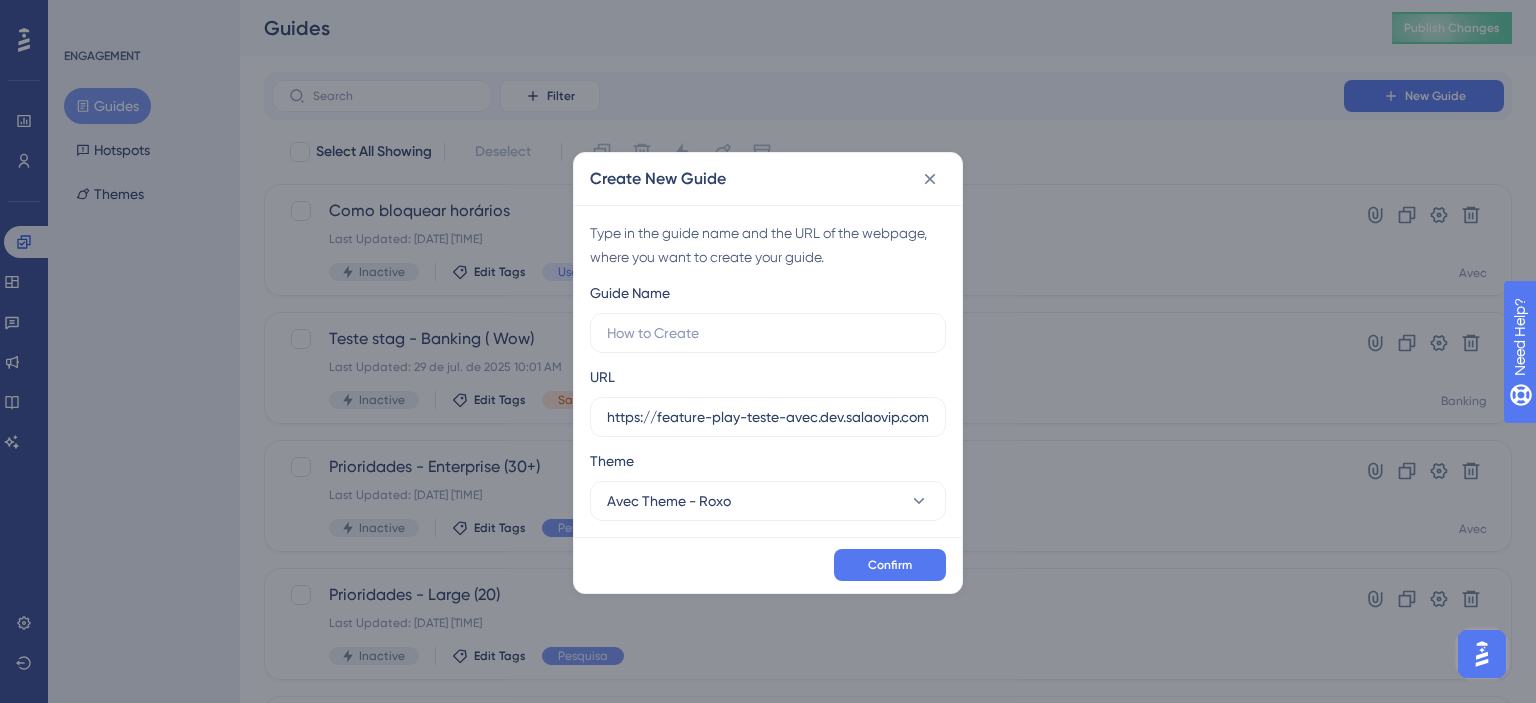 scroll, scrollTop: 75, scrollLeft: 0, axis: vertical 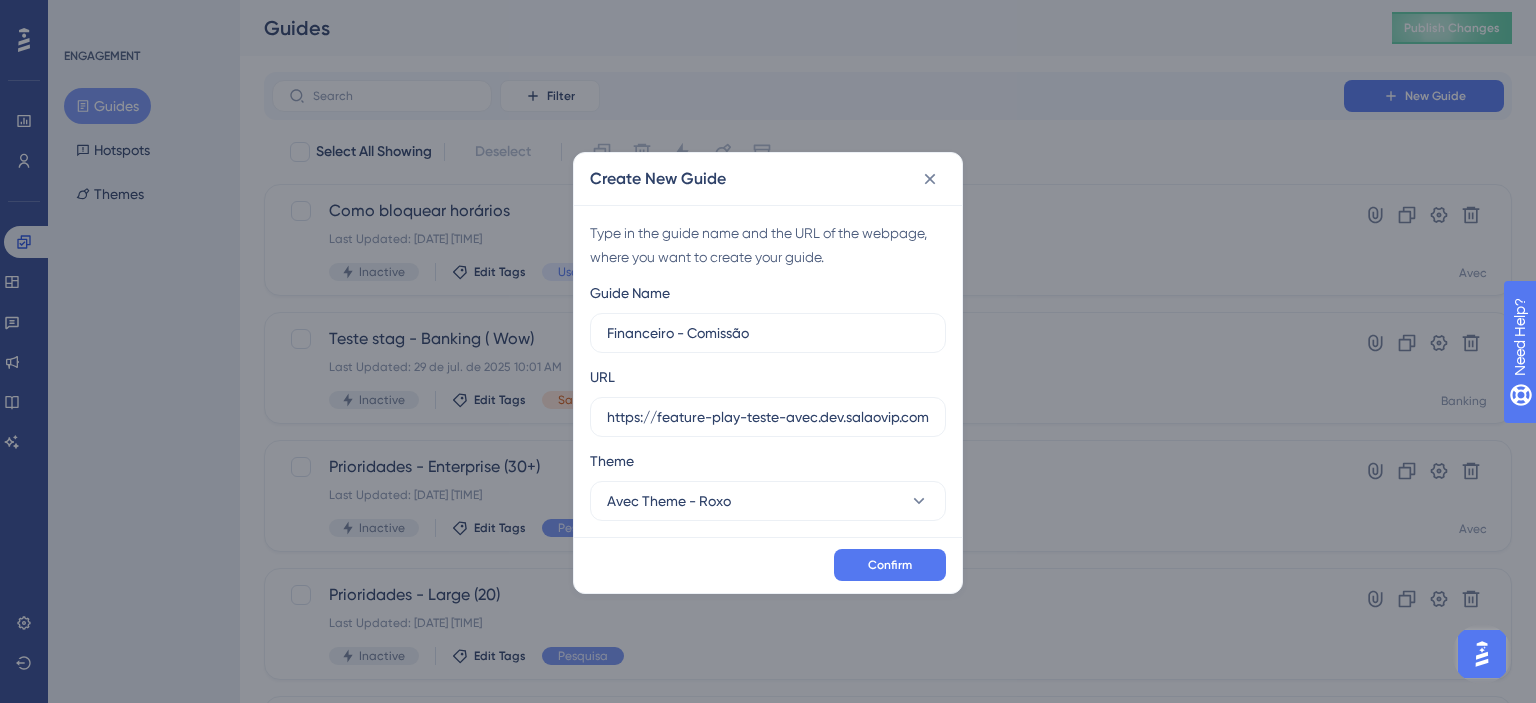 type on "Financeiro - Comissão" 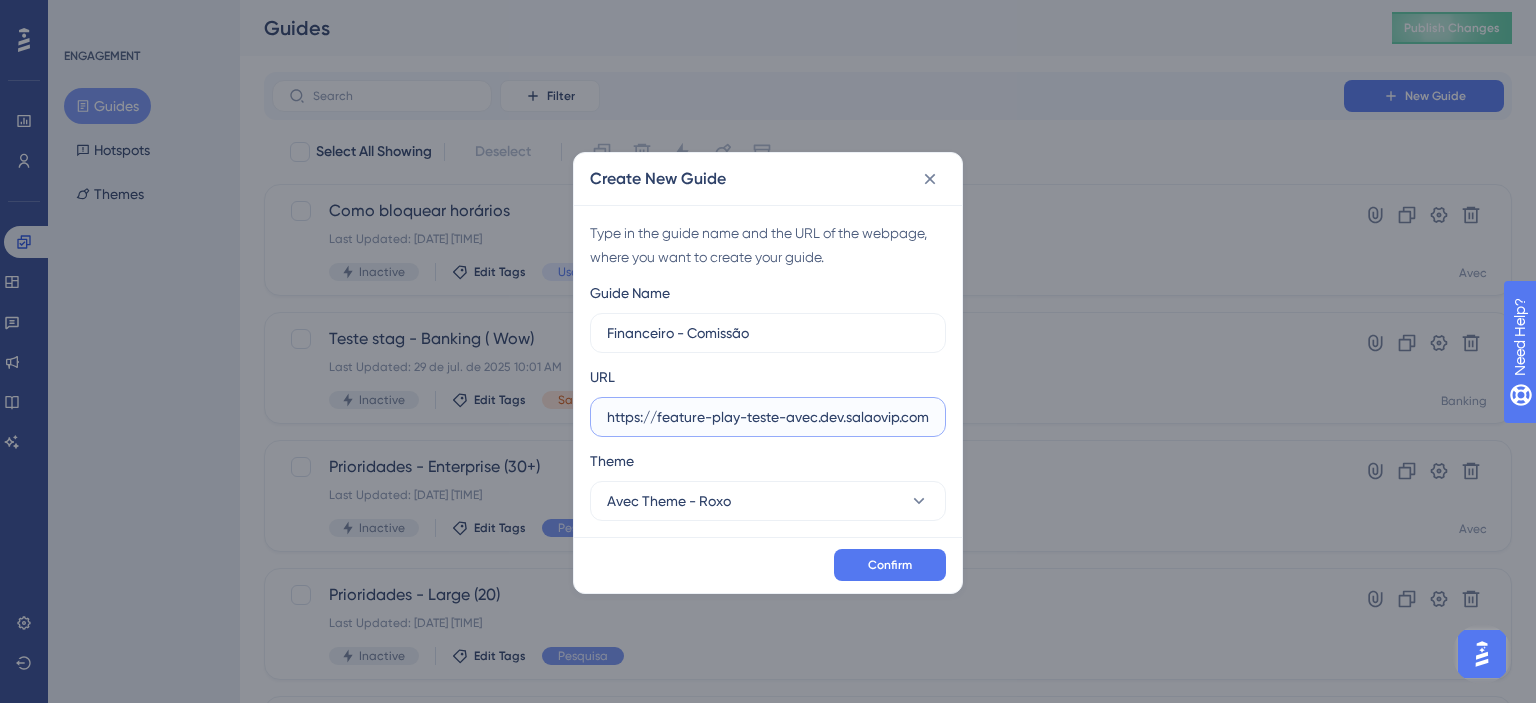 click on "https://feature-play-teste-avec.dev.salaovip.com.br" at bounding box center [768, 417] 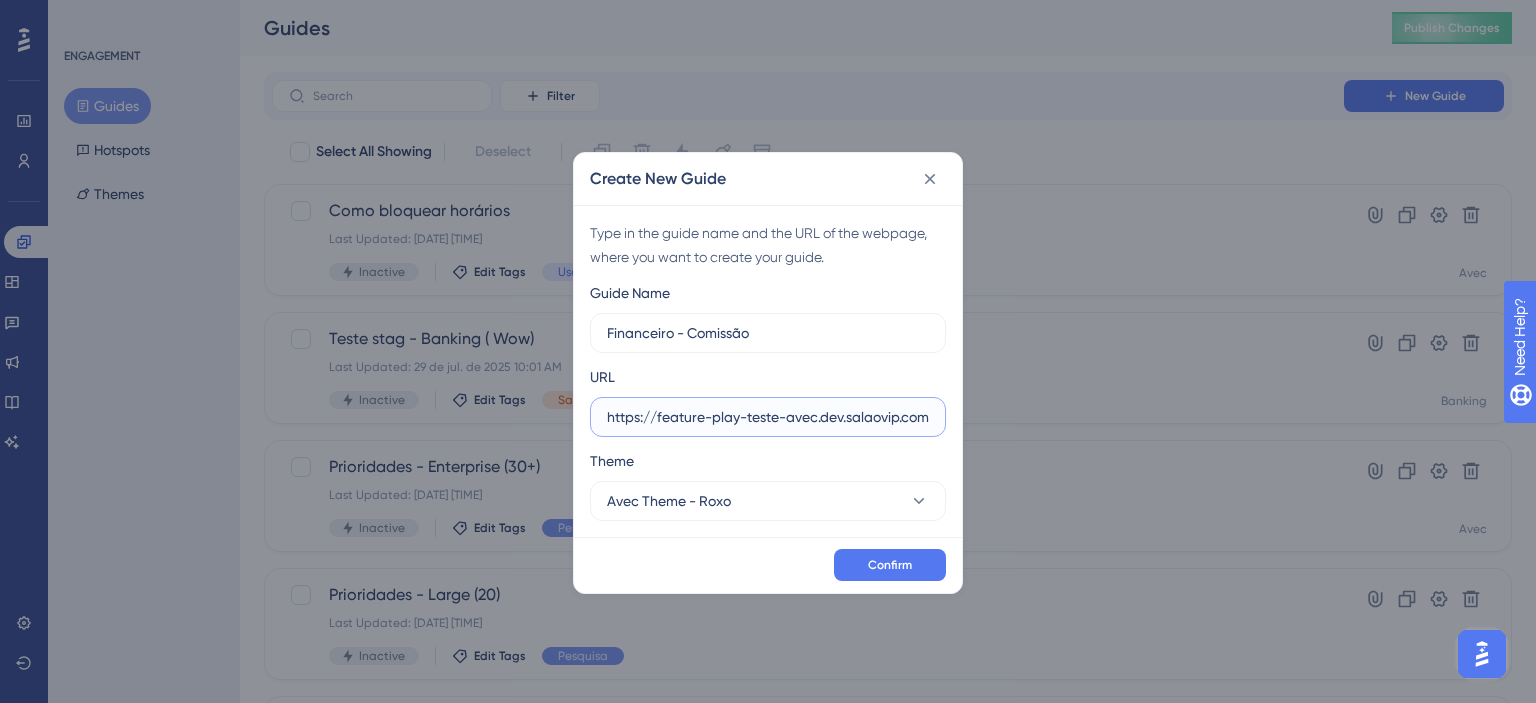 paste on "admin2.pvt.avec.beauty/admin/financeiro/comissoes" 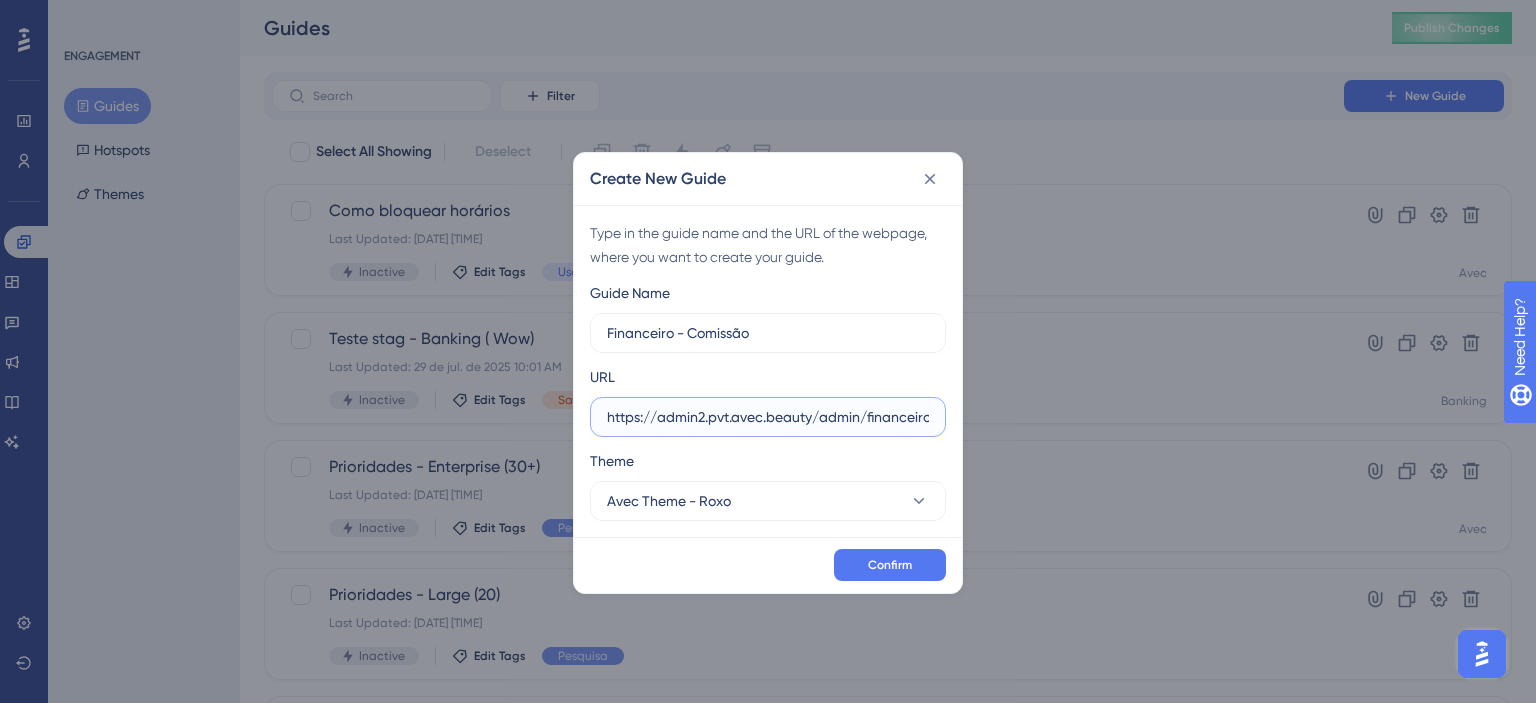 scroll, scrollTop: 0, scrollLeft: 77, axis: horizontal 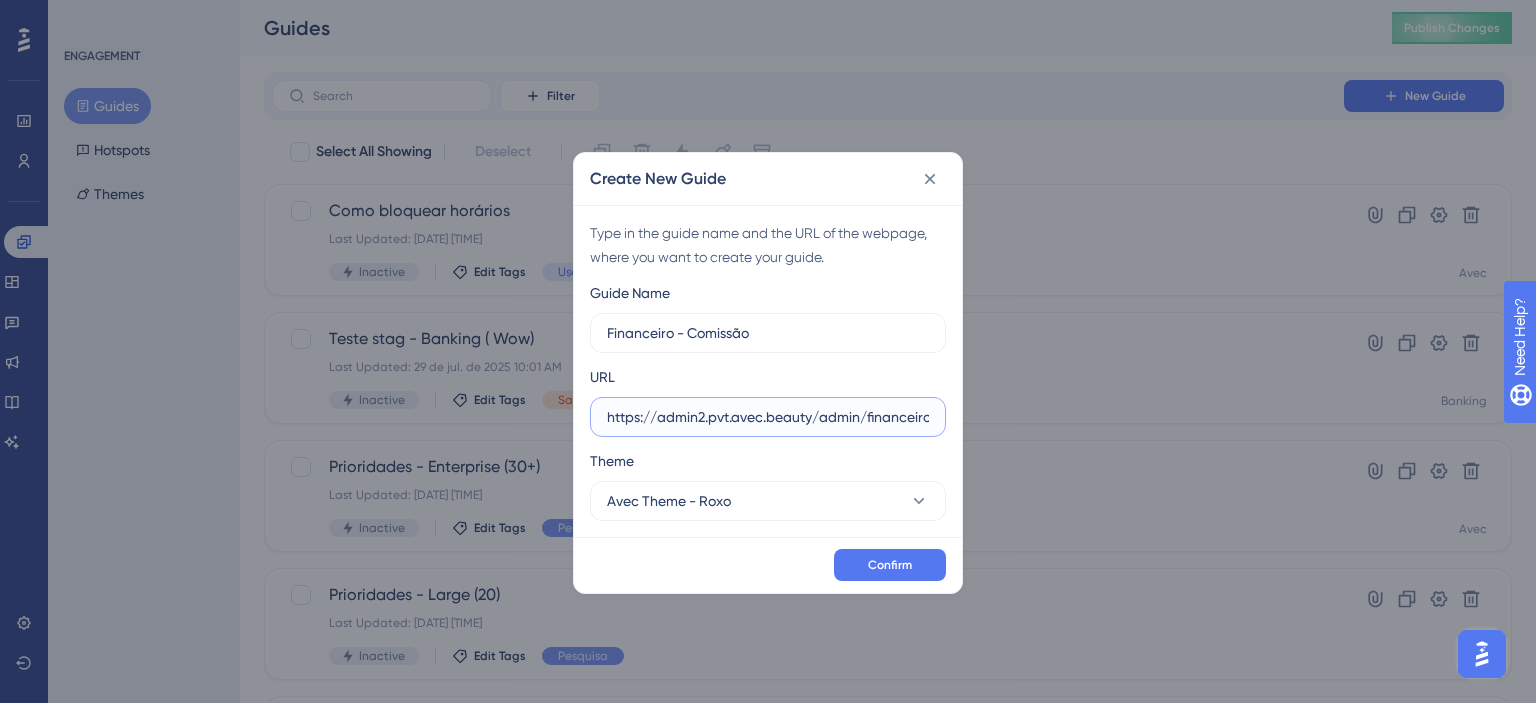 click on "https://admin2.pvt.avec.beauty/admin/financeiro/comissoes" at bounding box center [768, 417] 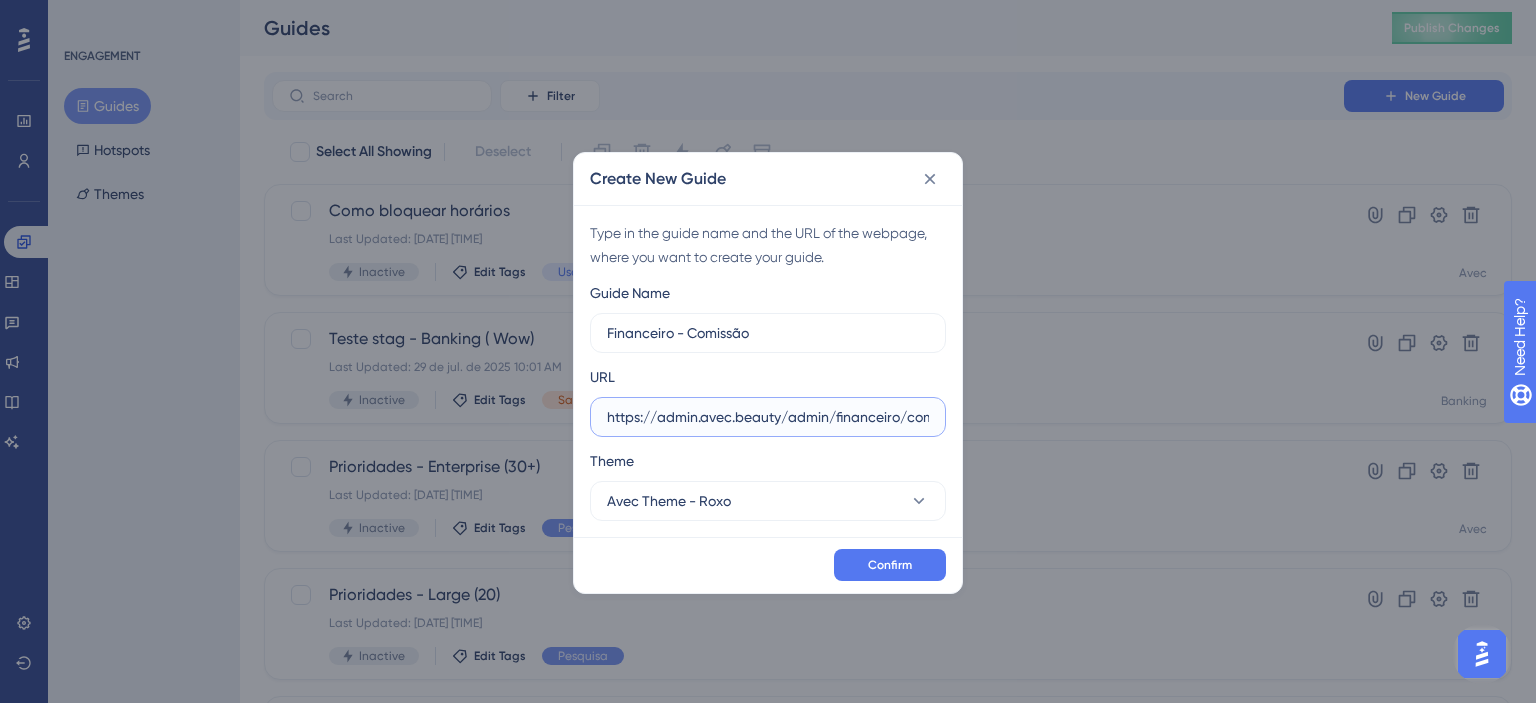 scroll, scrollTop: 0, scrollLeft: 45, axis: horizontal 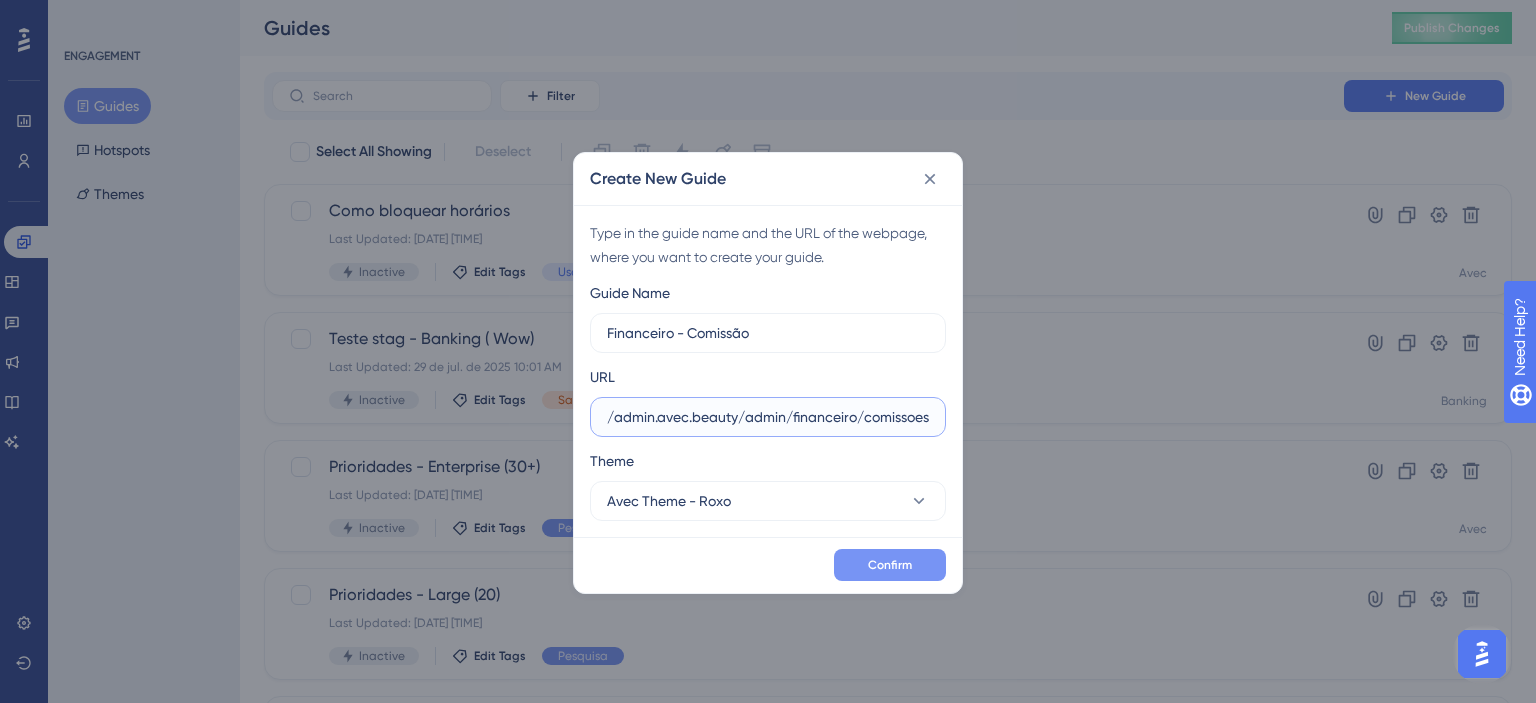 type on "https://admin.avec.beauty/admin/financeiro/comissoes" 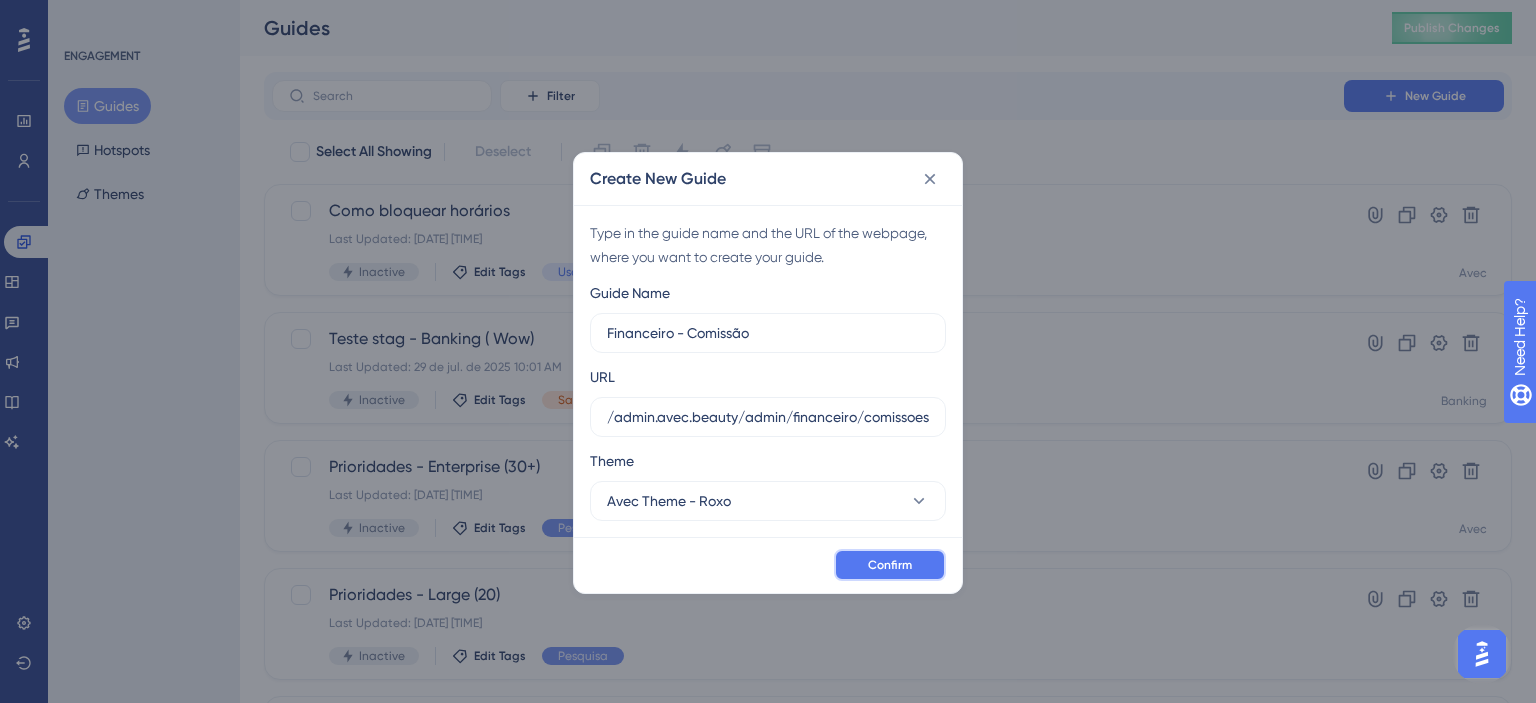 click on "Confirm" at bounding box center [890, 565] 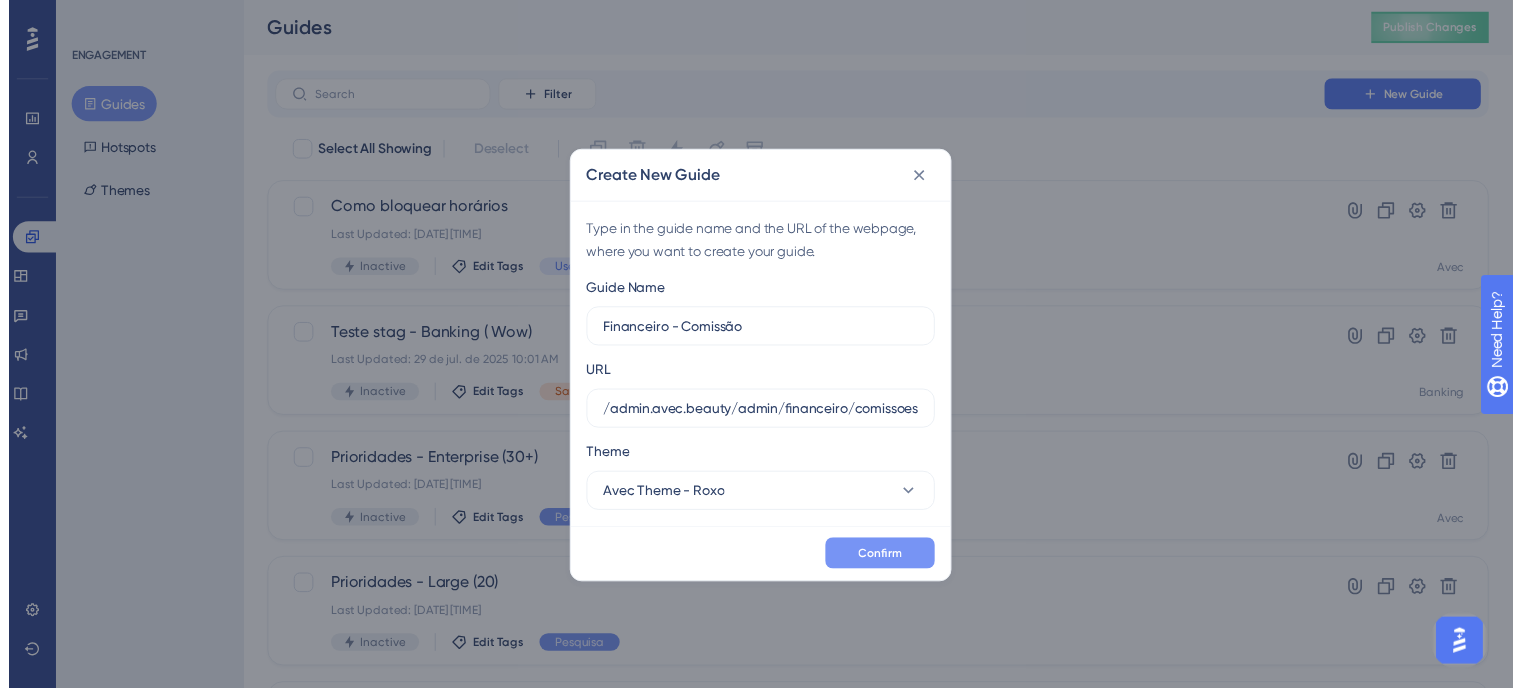 scroll, scrollTop: 0, scrollLeft: 0, axis: both 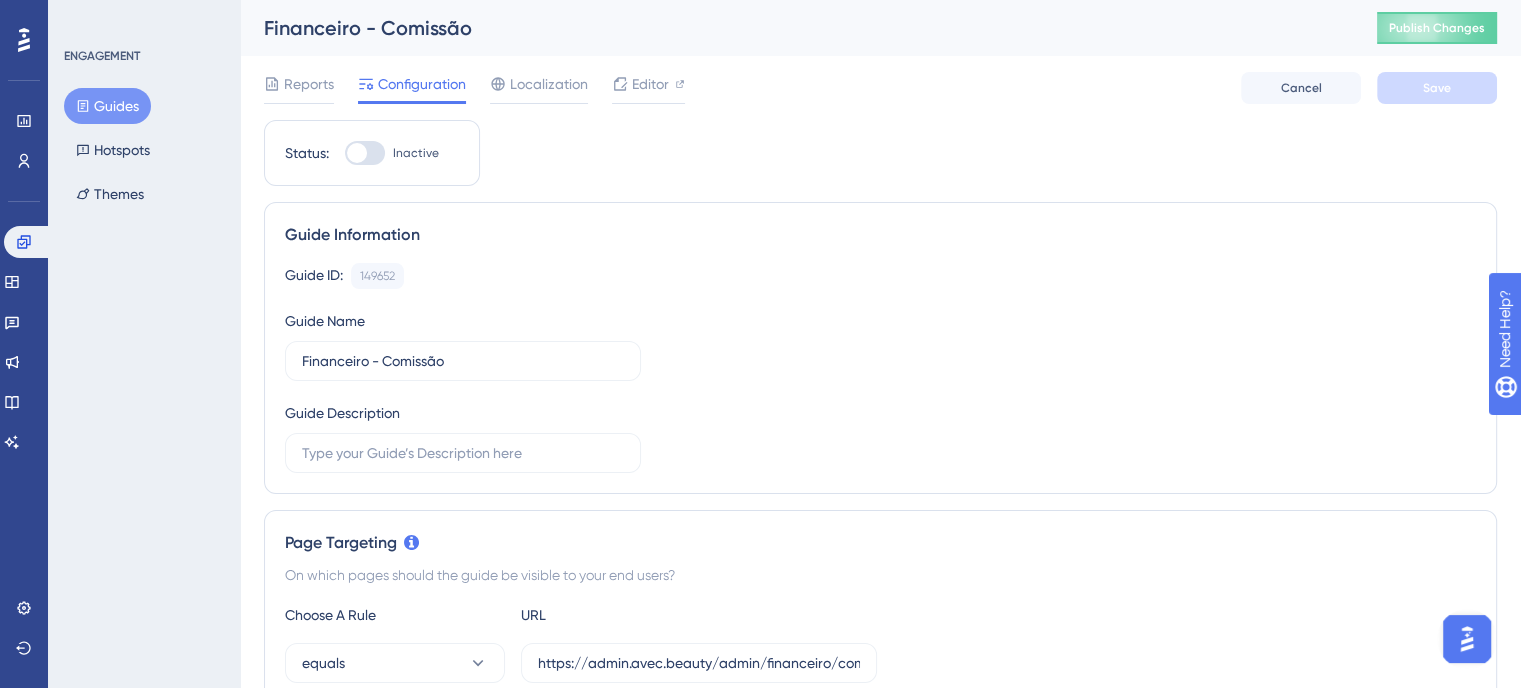 click at bounding box center (1467, 639) 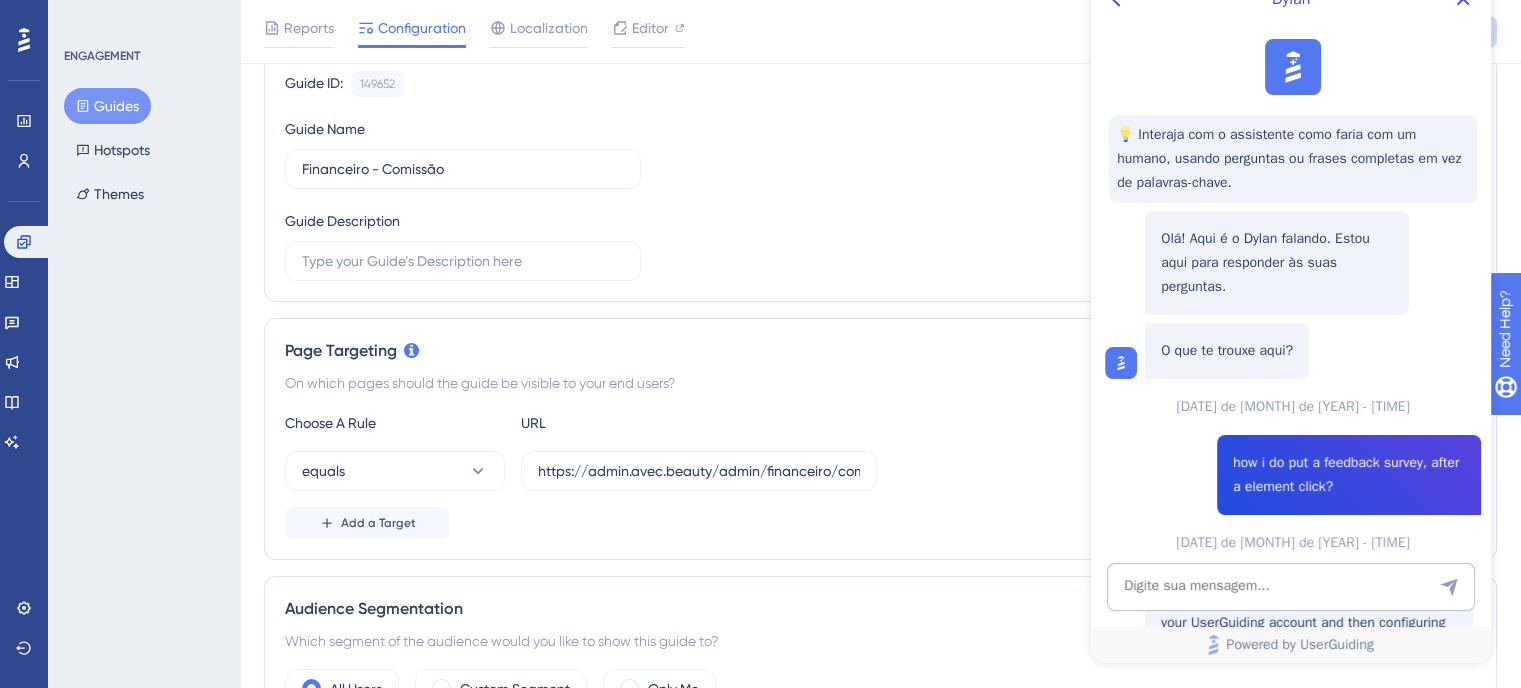 scroll, scrollTop: 0, scrollLeft: 0, axis: both 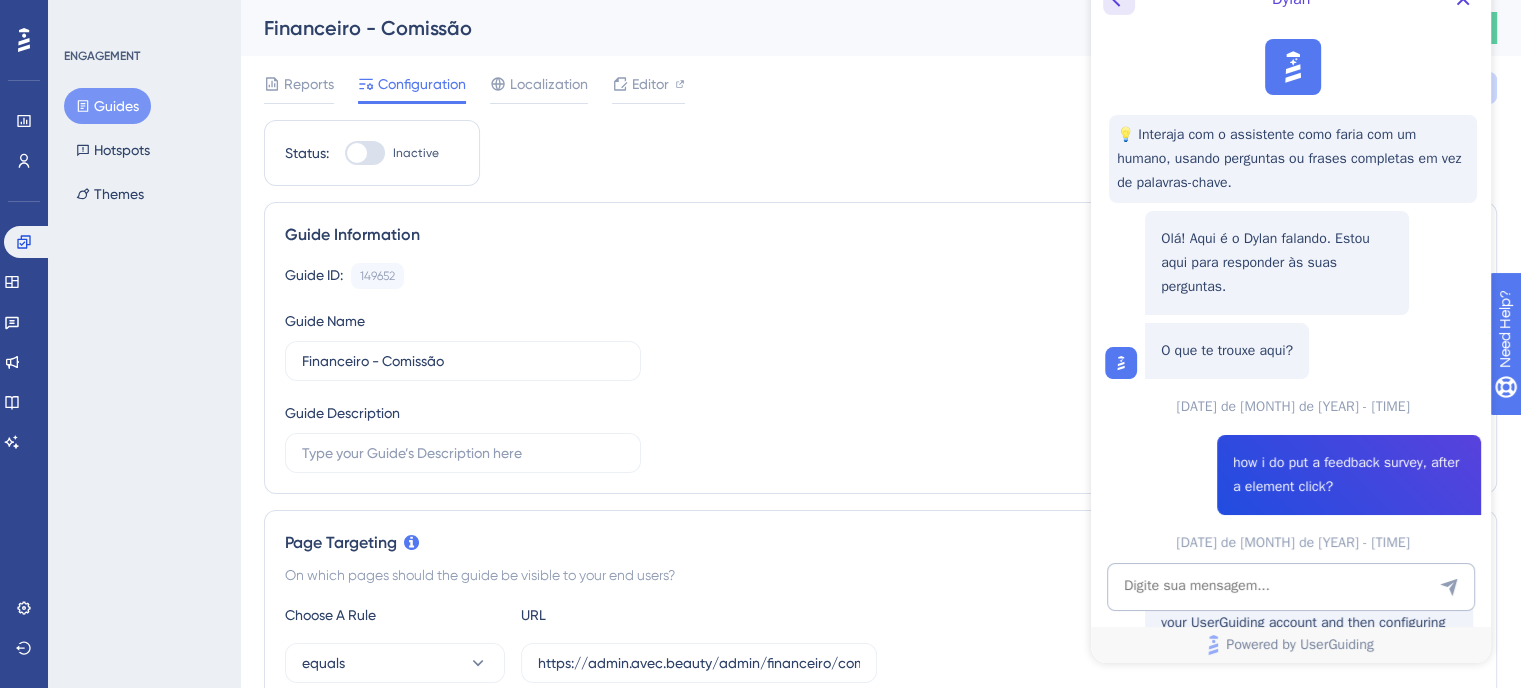 click 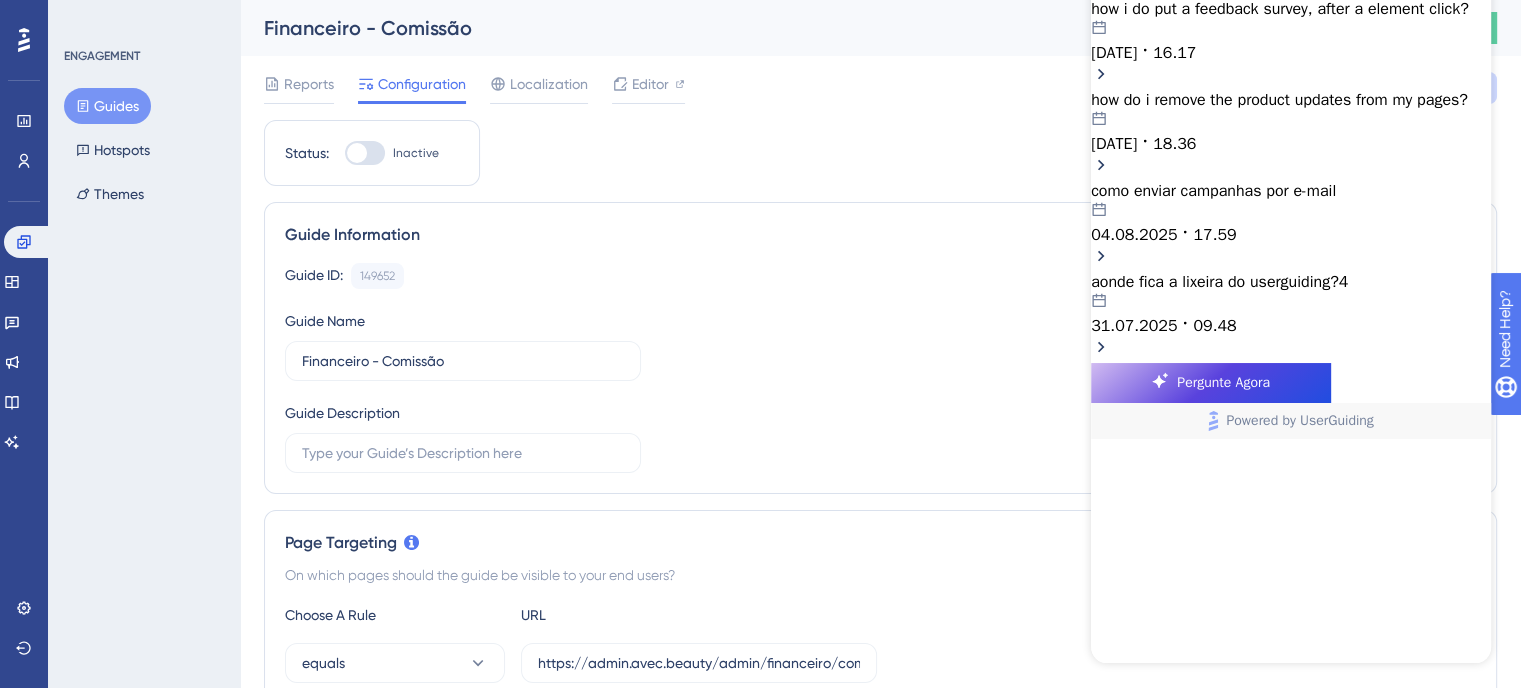 click 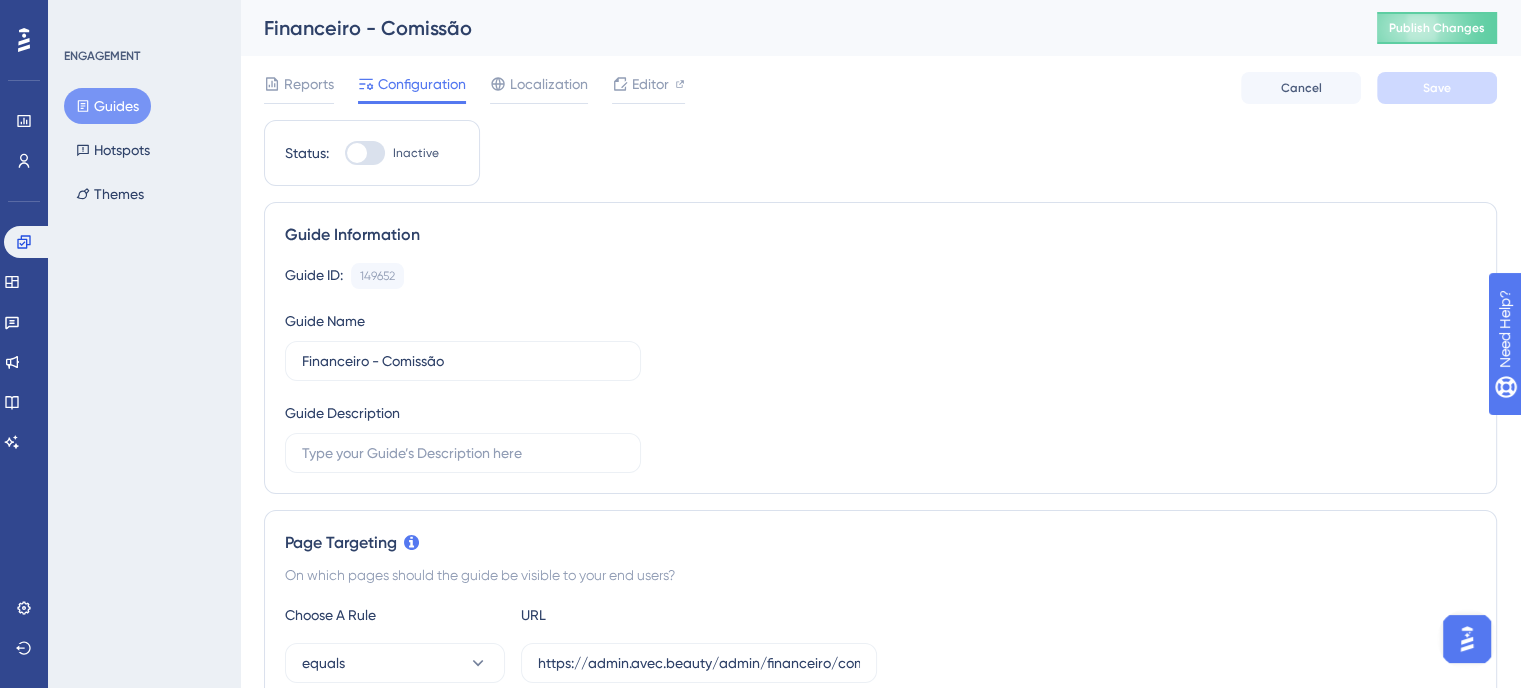 scroll, scrollTop: 0, scrollLeft: 0, axis: both 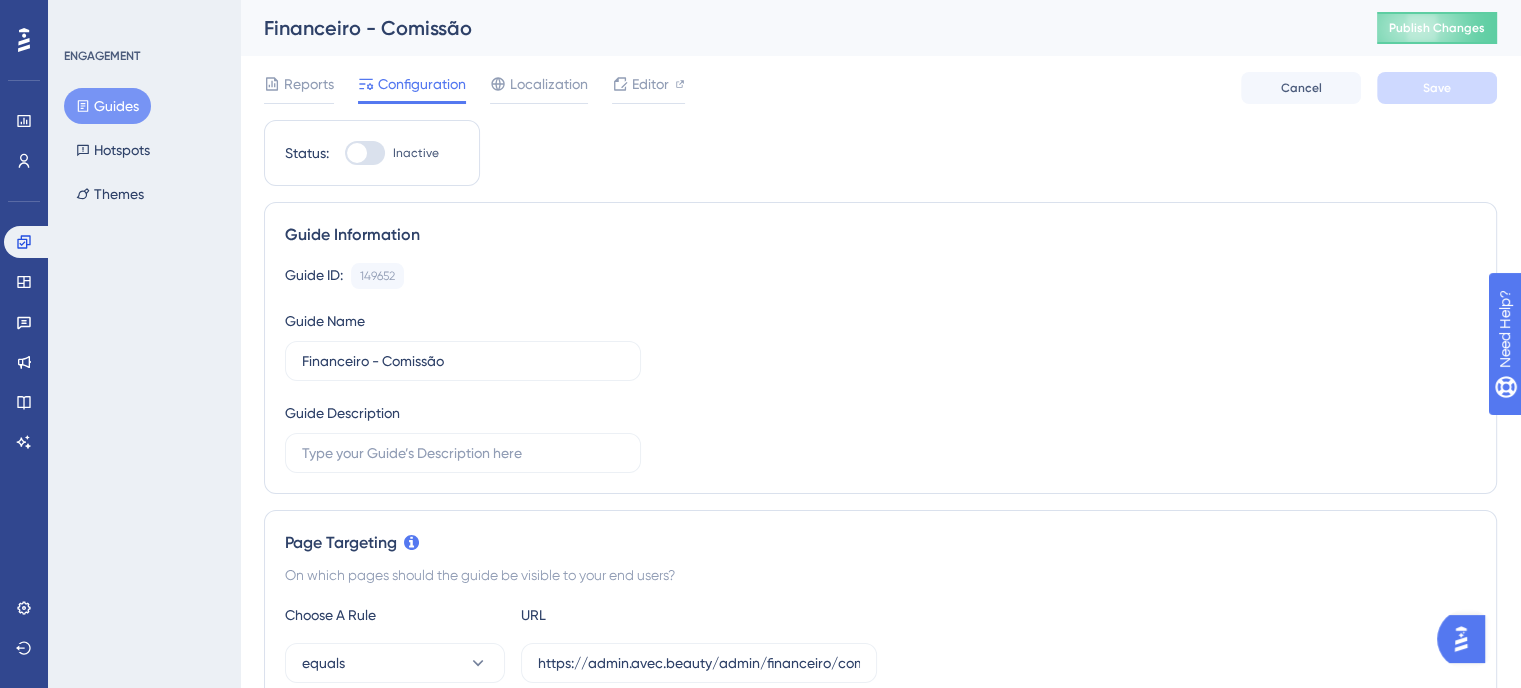click at bounding box center [1461, 639] 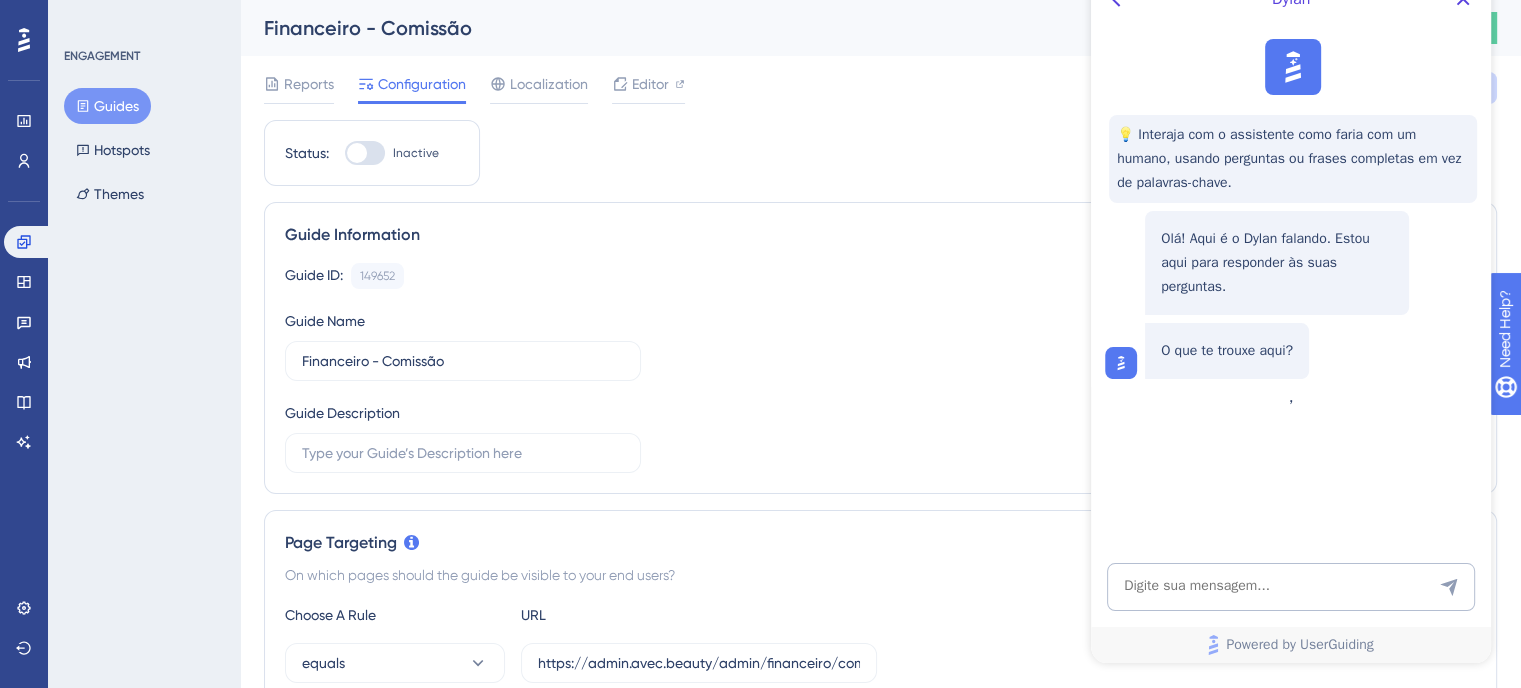 scroll, scrollTop: 0, scrollLeft: 0, axis: both 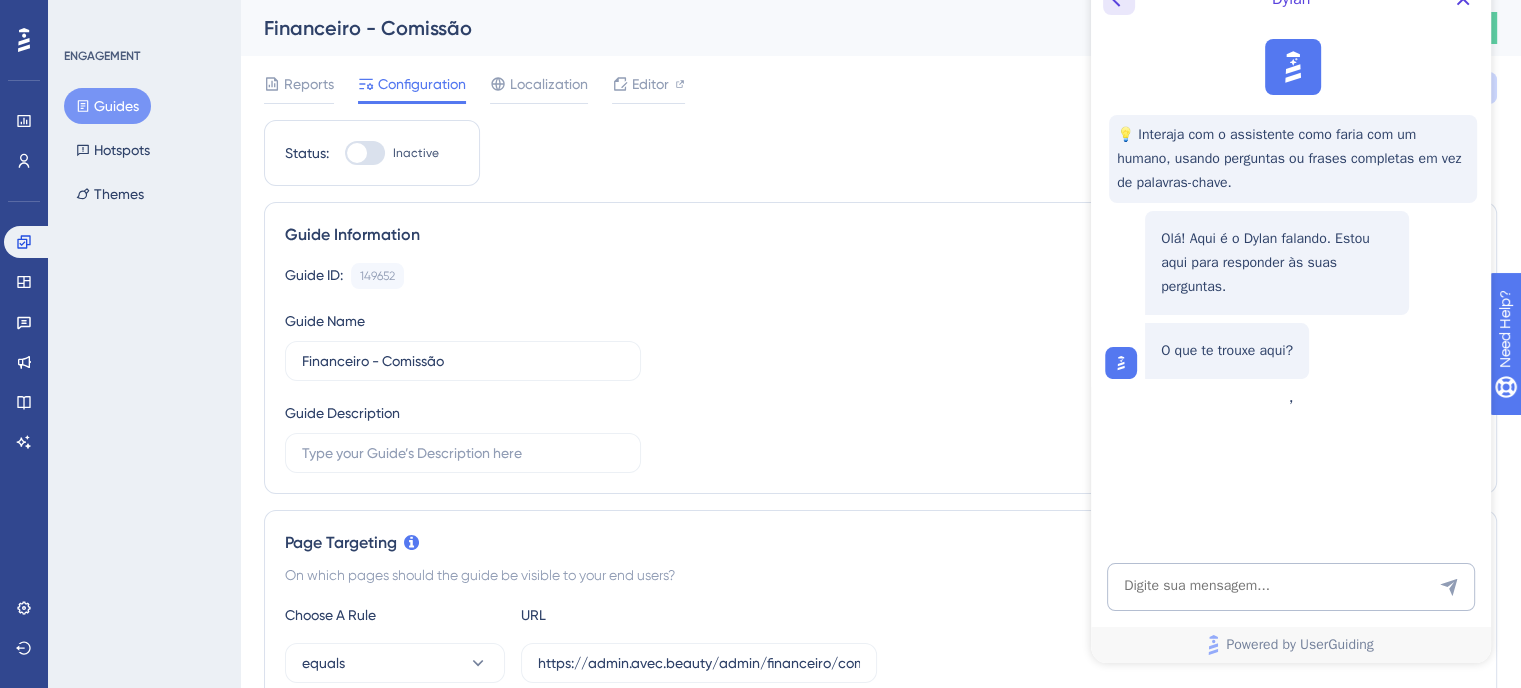 click at bounding box center [1119, -1] 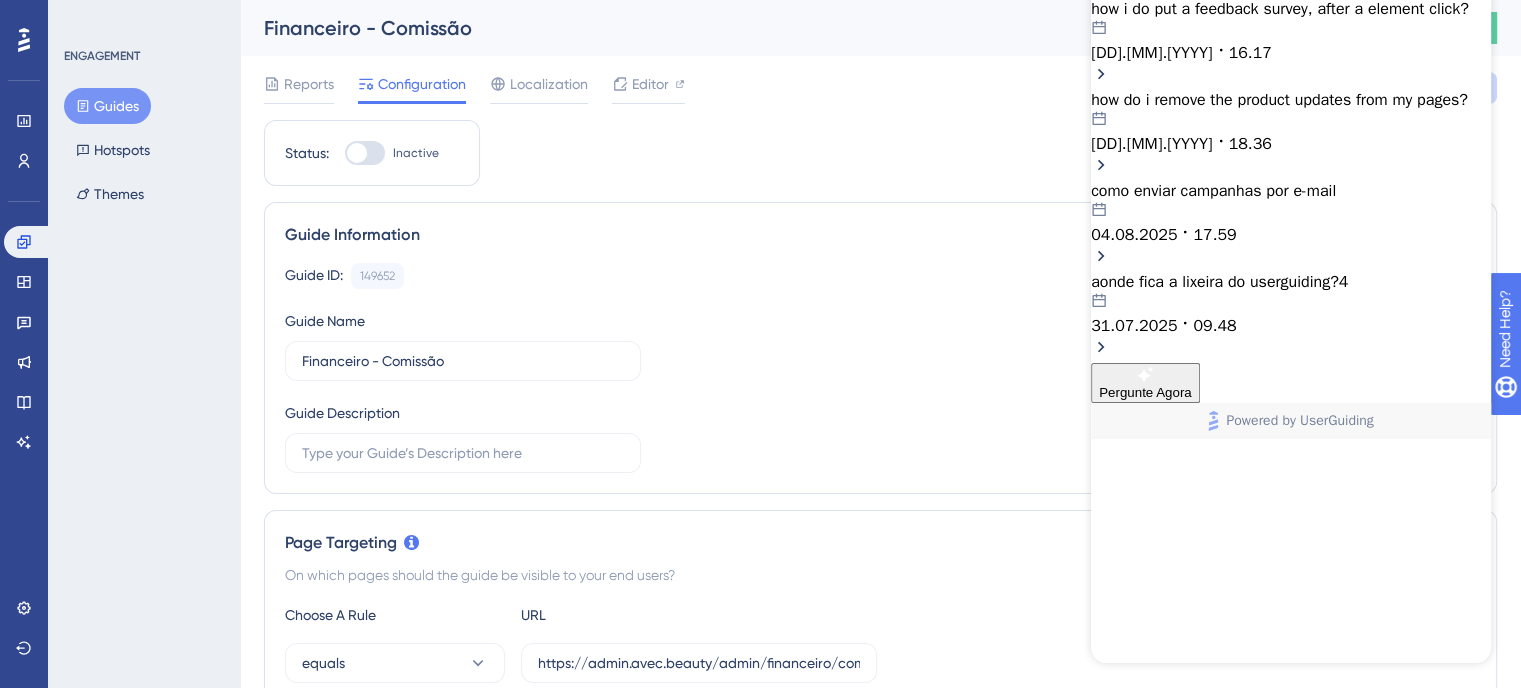 click on "how i do put a feedback survey, after a element click? 08.08.2025 16.17" at bounding box center [1291, 31] 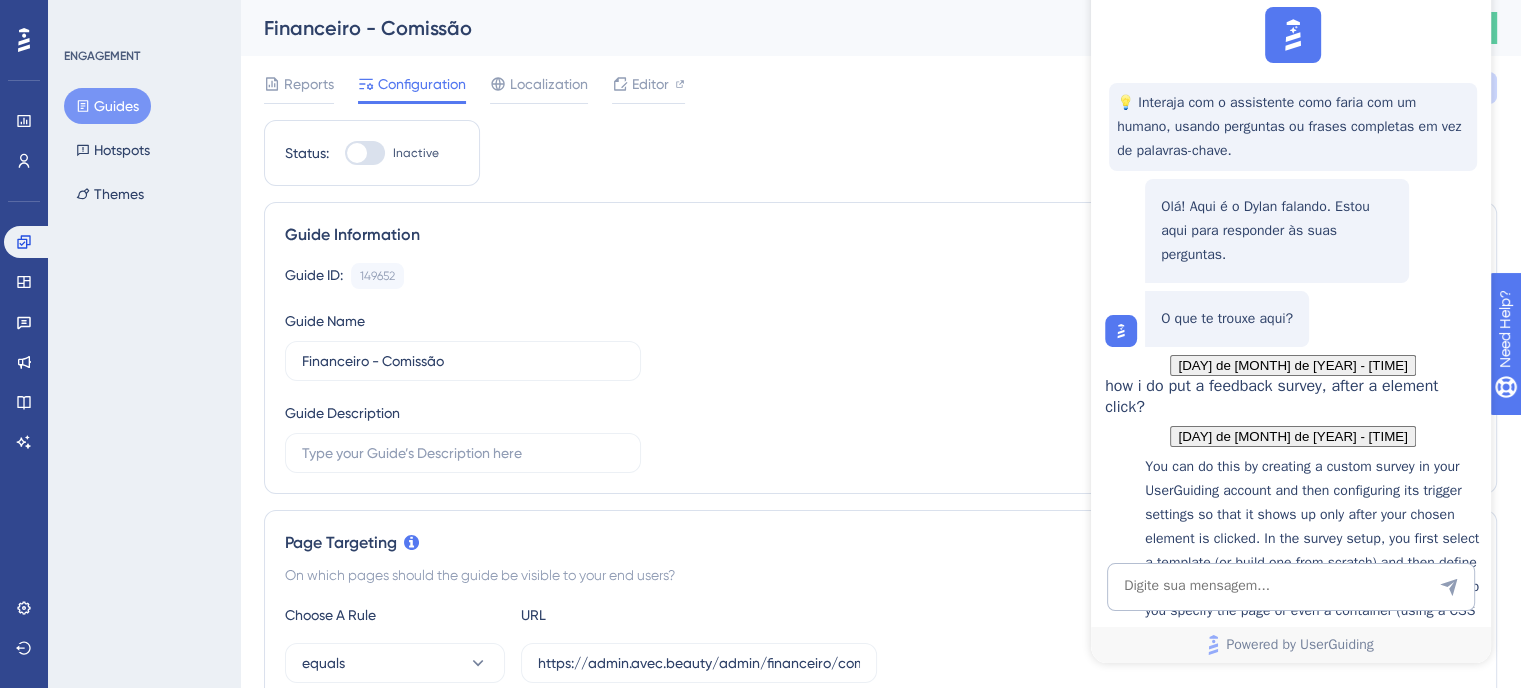 scroll, scrollTop: 2946, scrollLeft: 0, axis: vertical 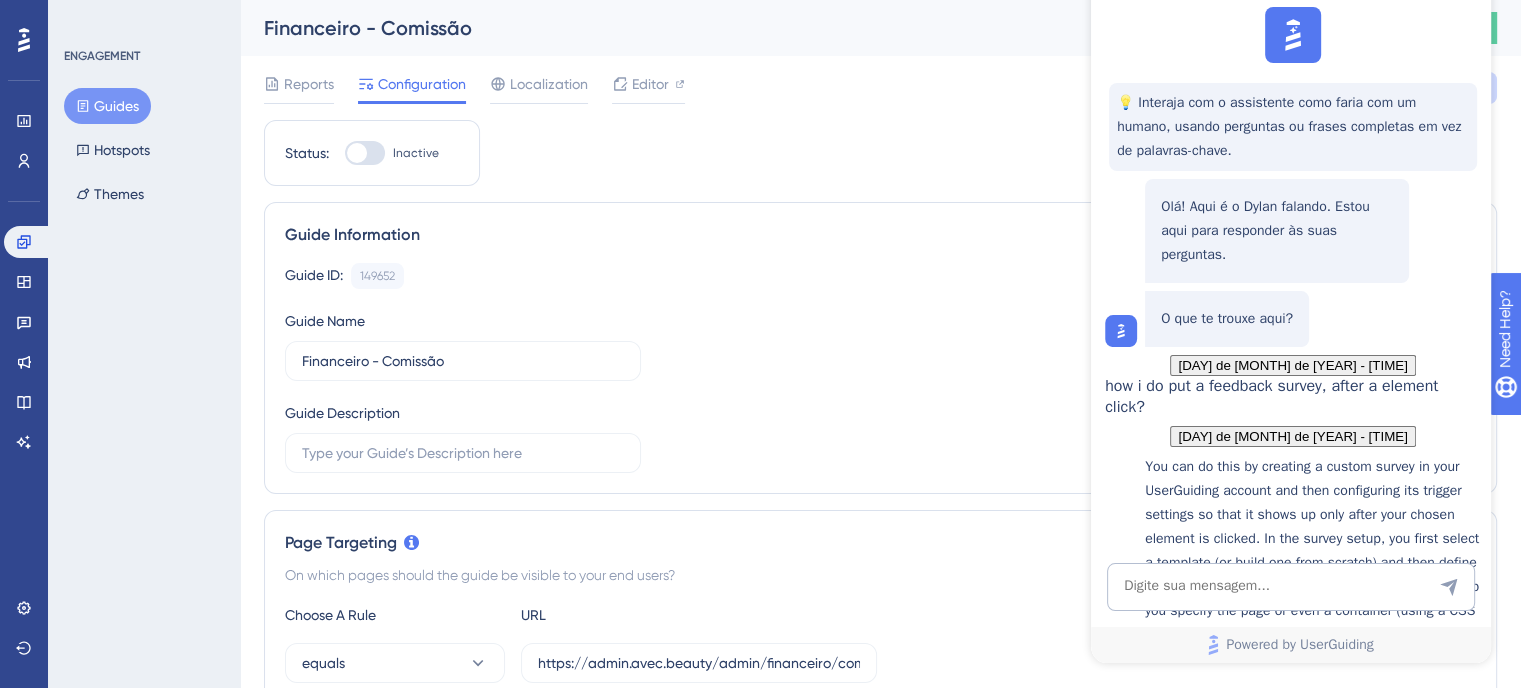 click on "Fale com uma pessoa" at bounding box center [1276, 2617] 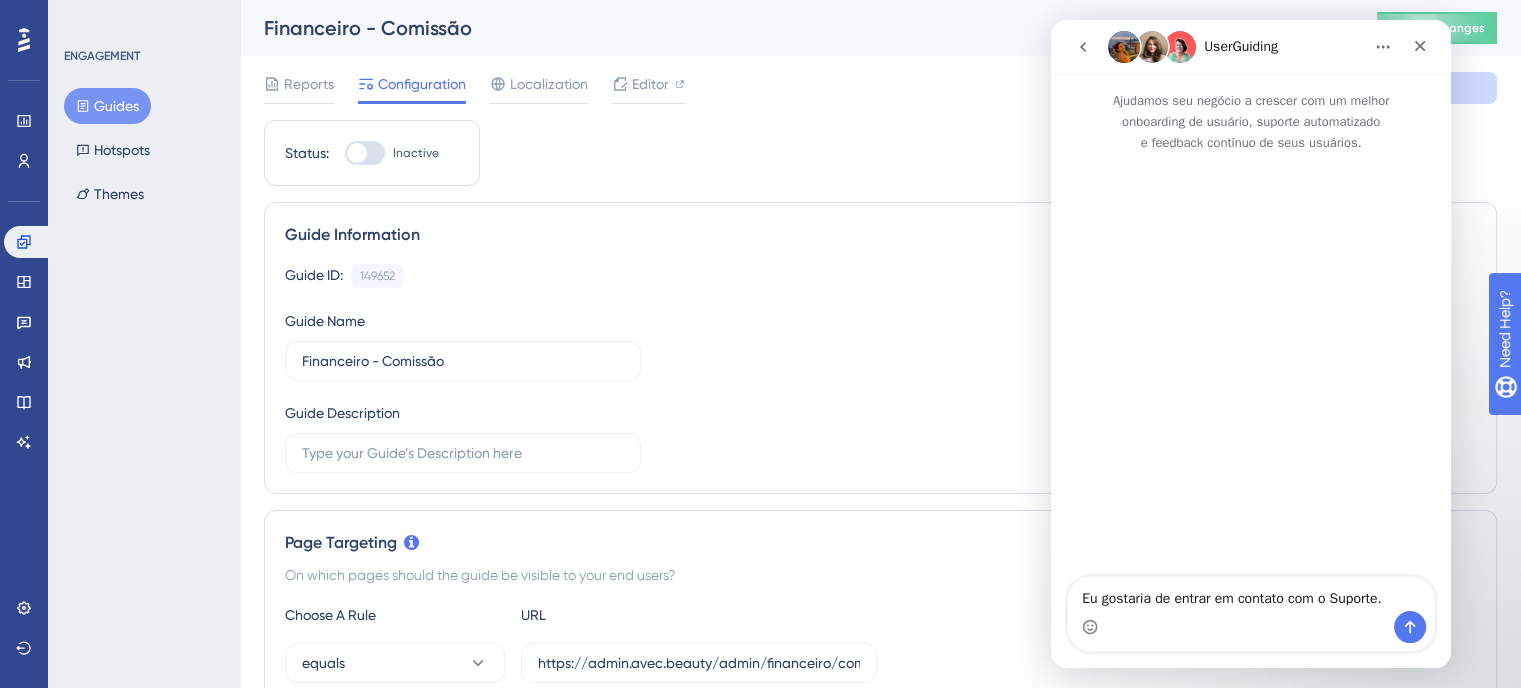 scroll, scrollTop: 0, scrollLeft: 0, axis: both 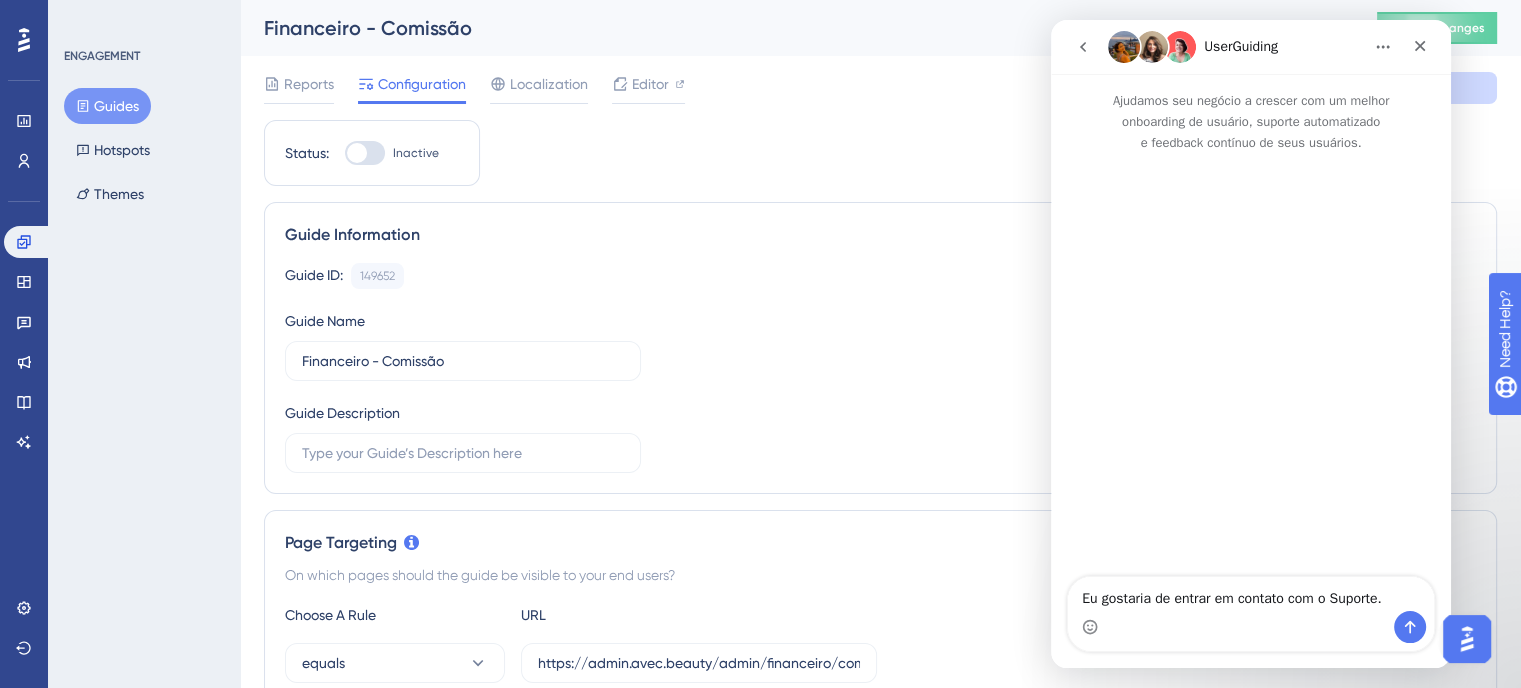 click at bounding box center [1383, 47] 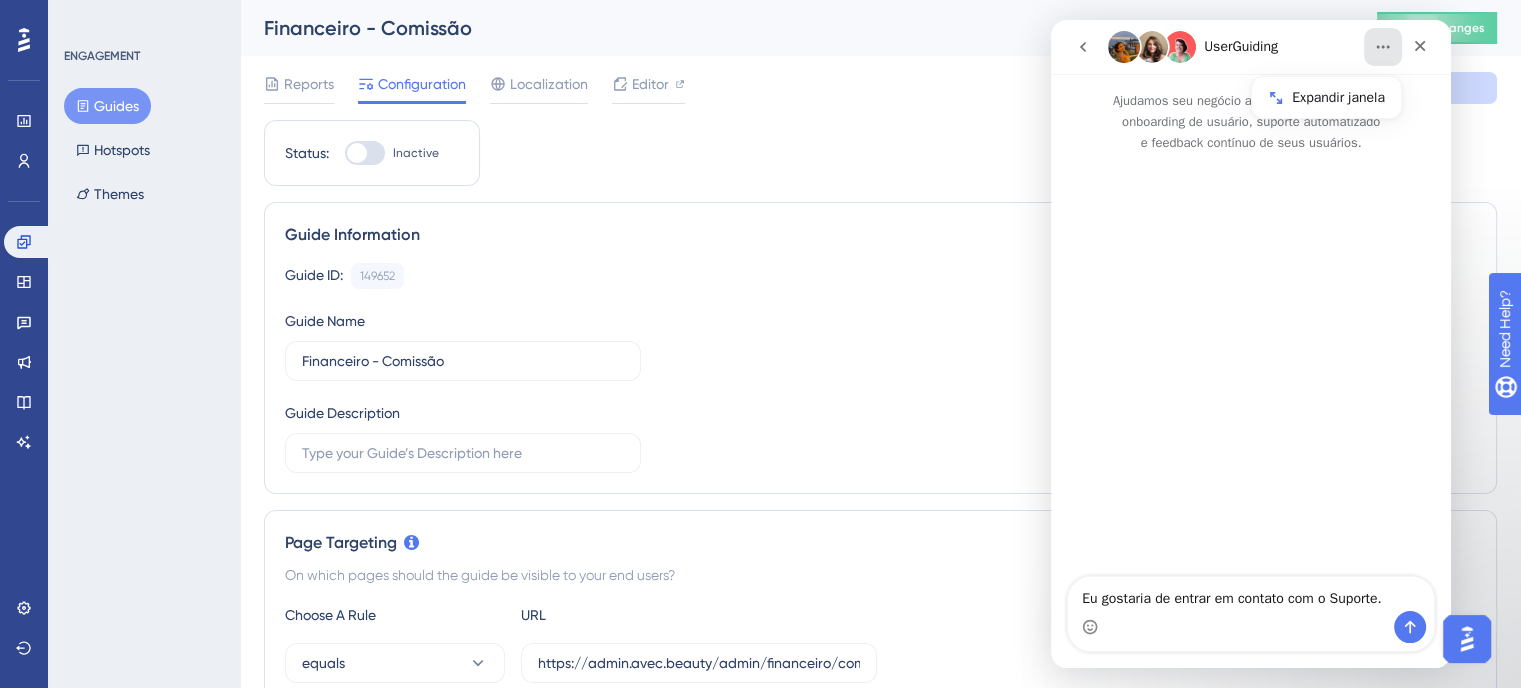click at bounding box center (1124, 47) 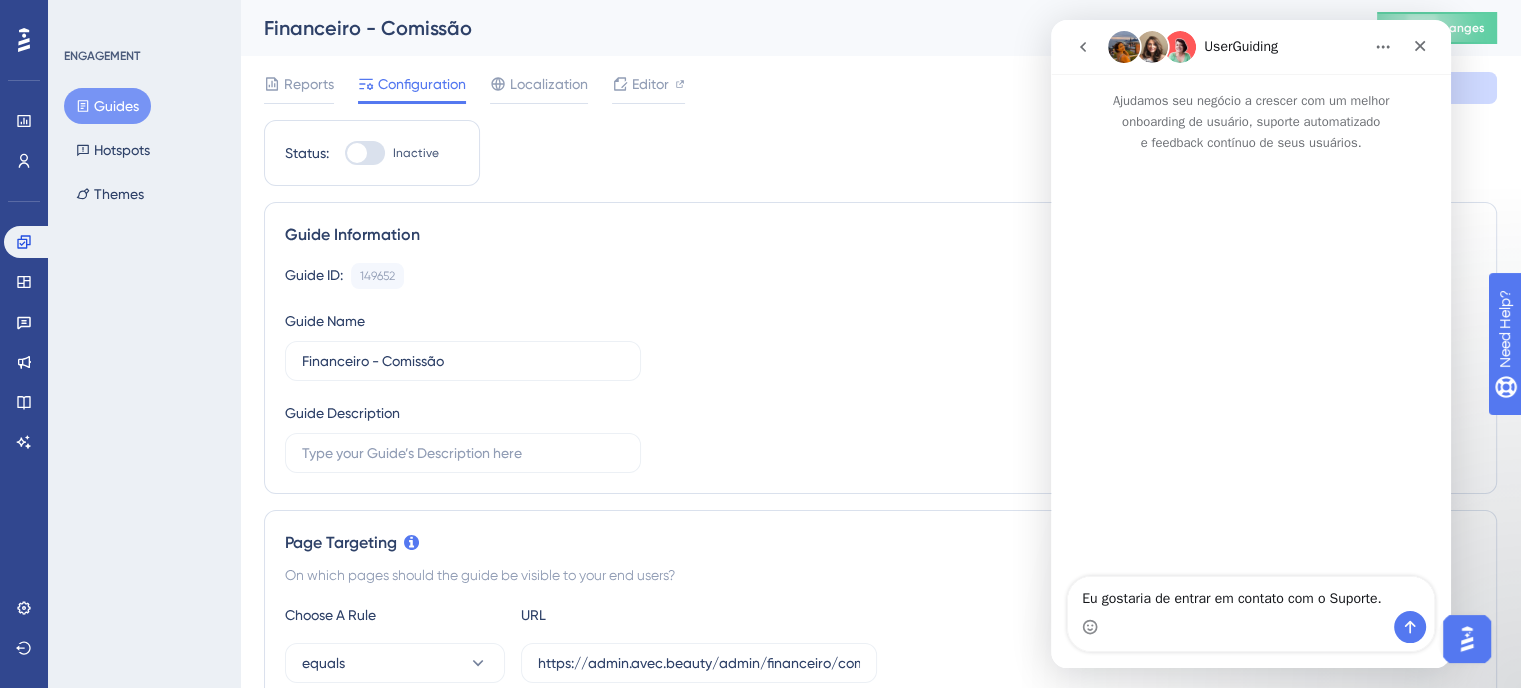 click at bounding box center [1124, 47] 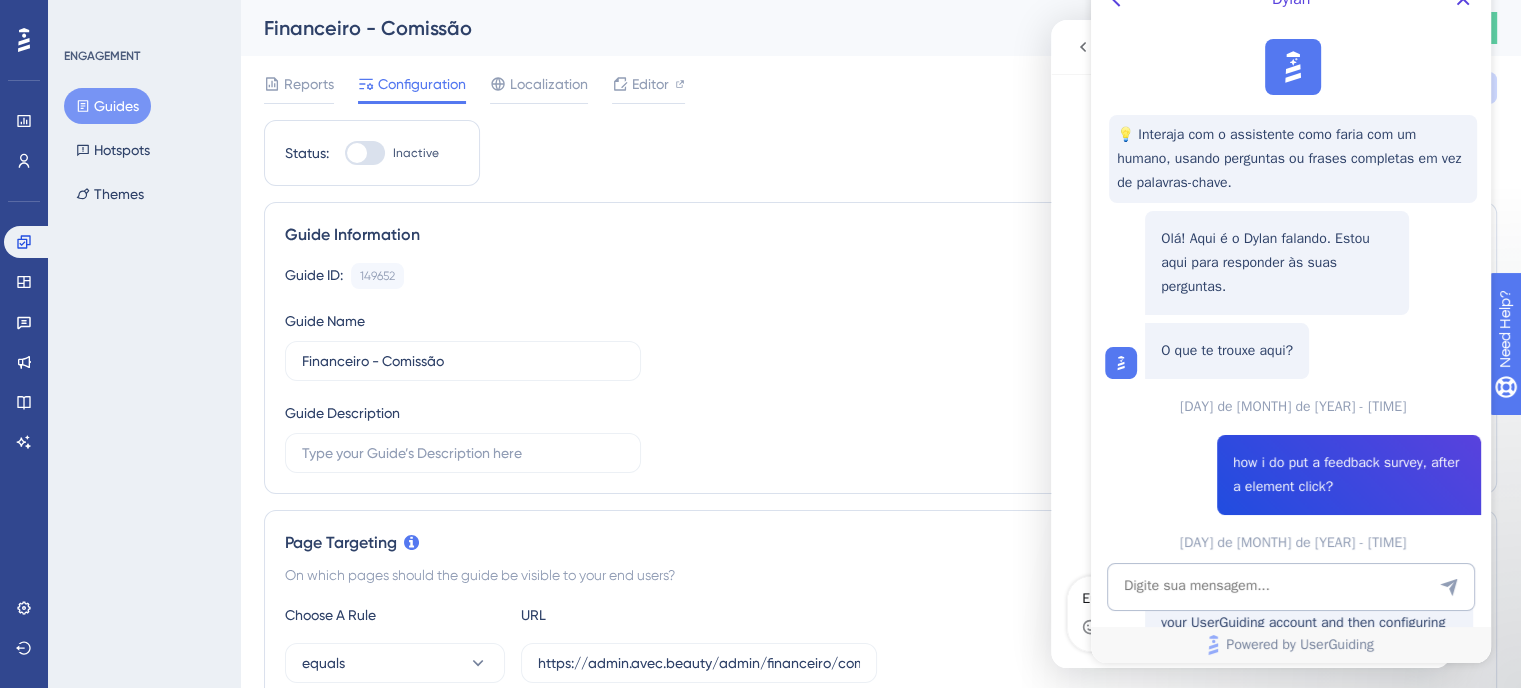 scroll, scrollTop: 0, scrollLeft: 0, axis: both 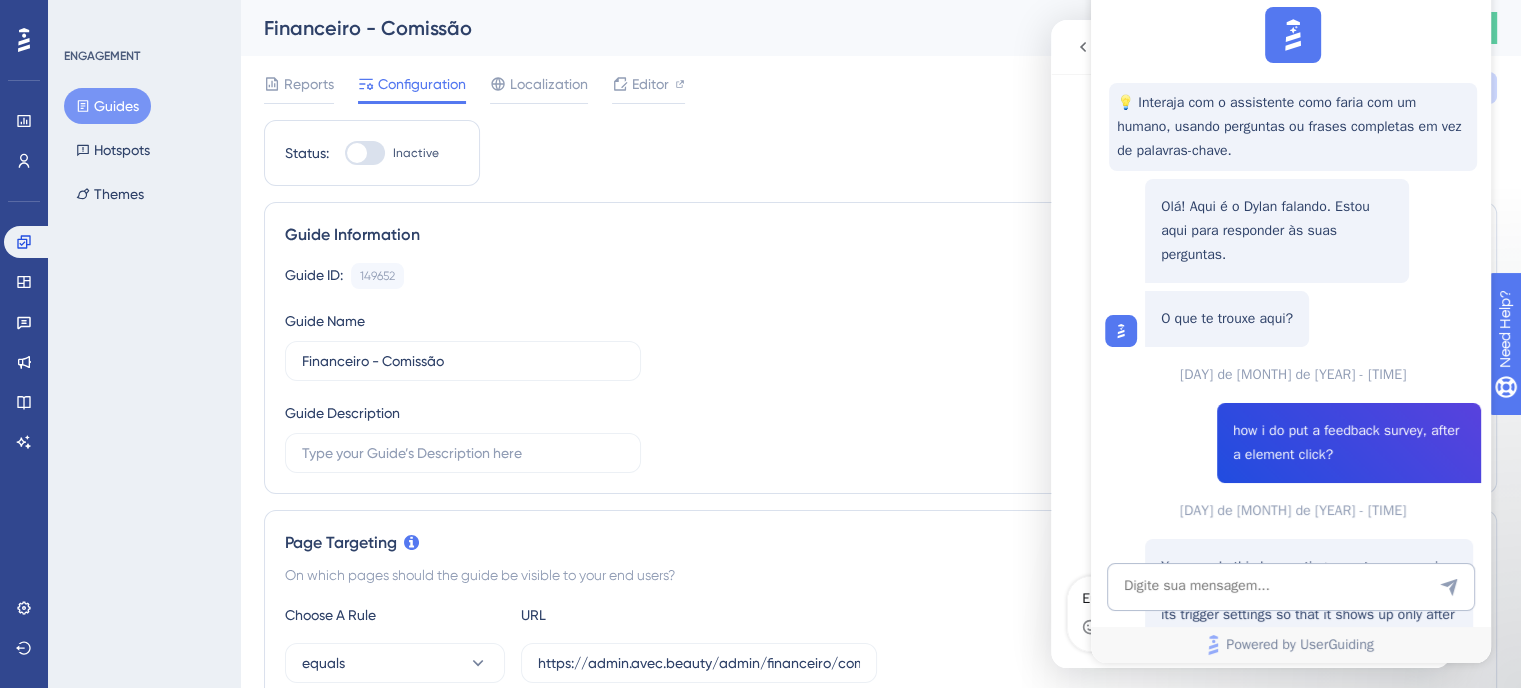 click on "Fale com uma pessoa" at bounding box center [1277, 3377] 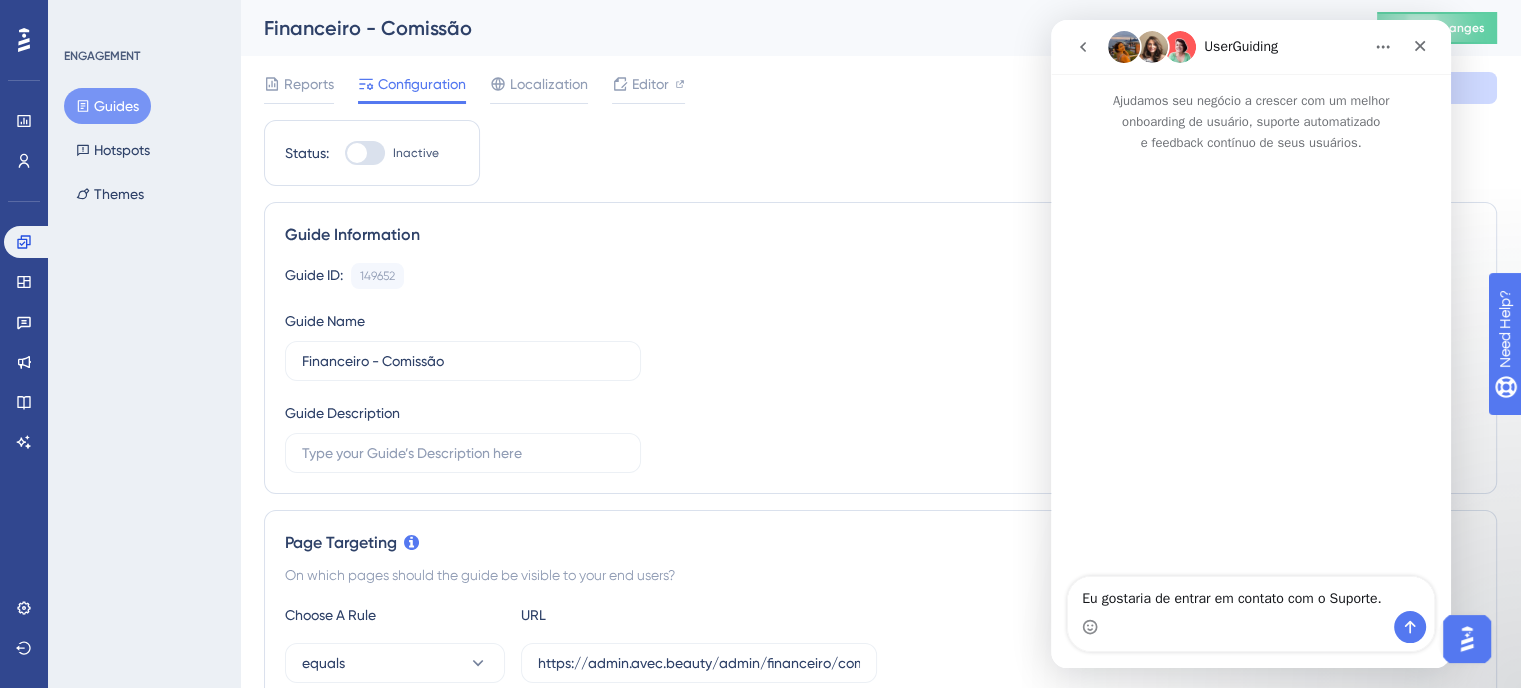 scroll, scrollTop: 0, scrollLeft: 0, axis: both 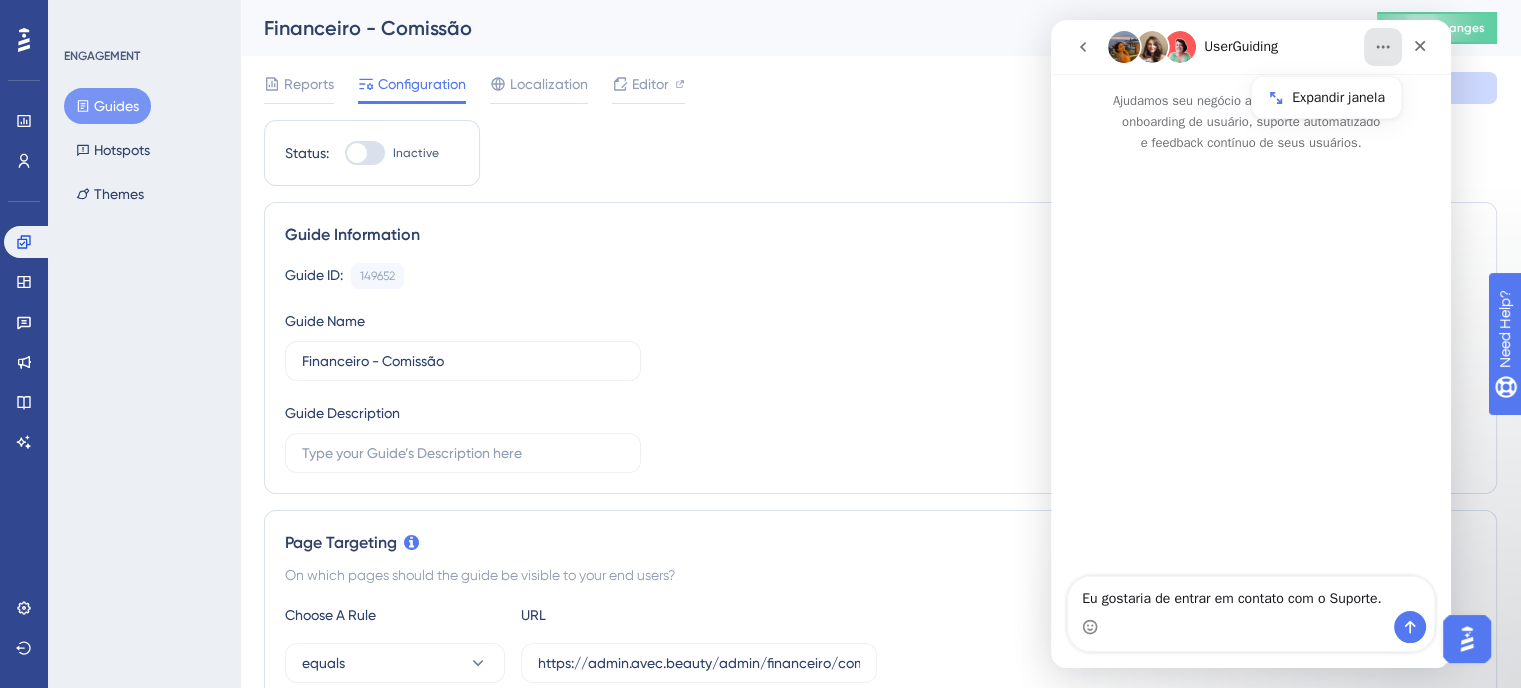 click 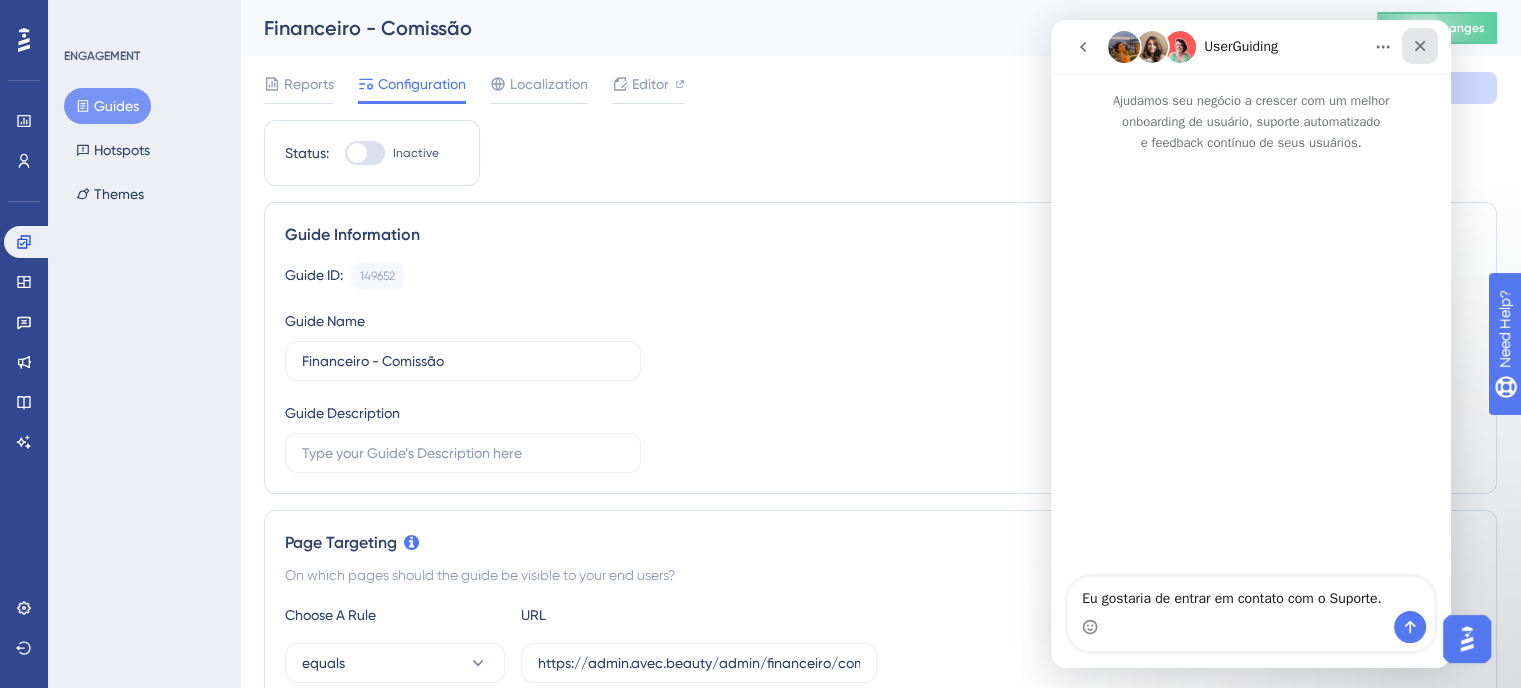 click 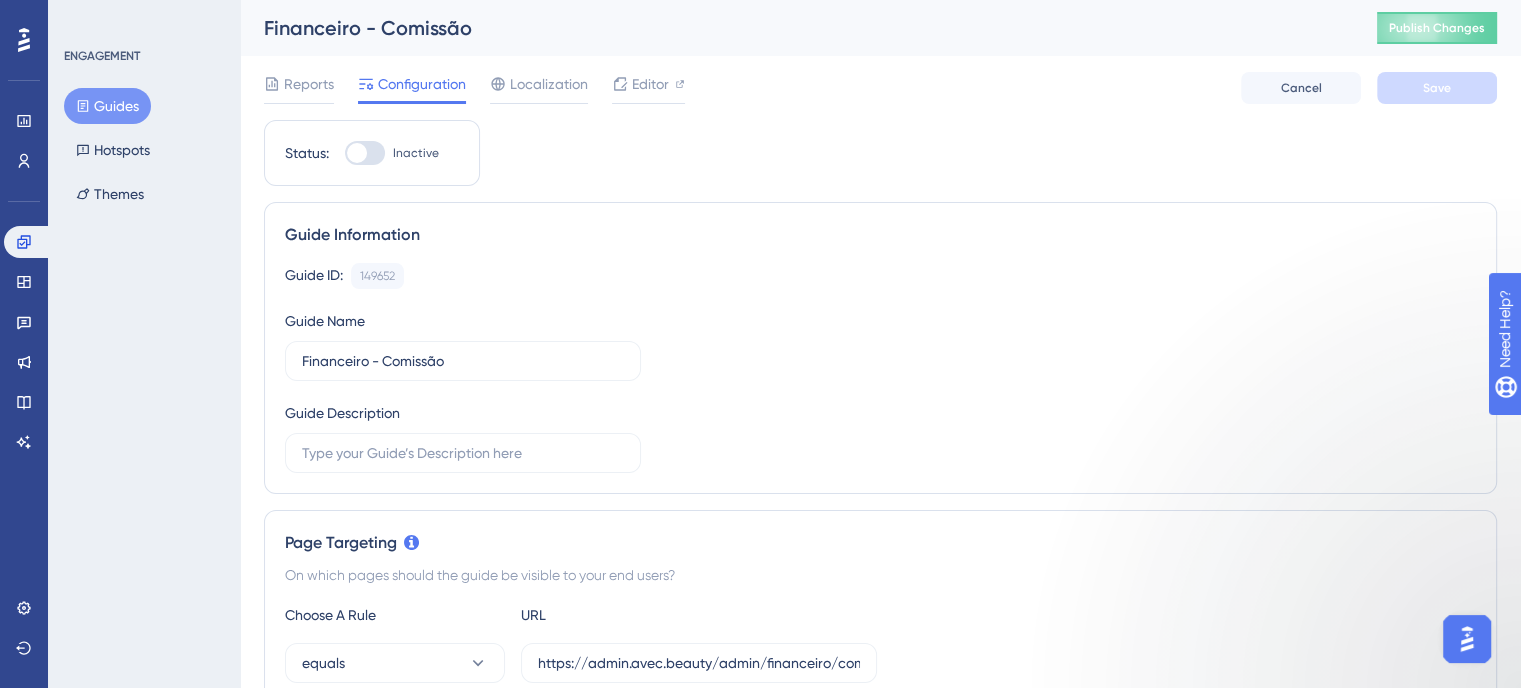 scroll, scrollTop: 0, scrollLeft: 0, axis: both 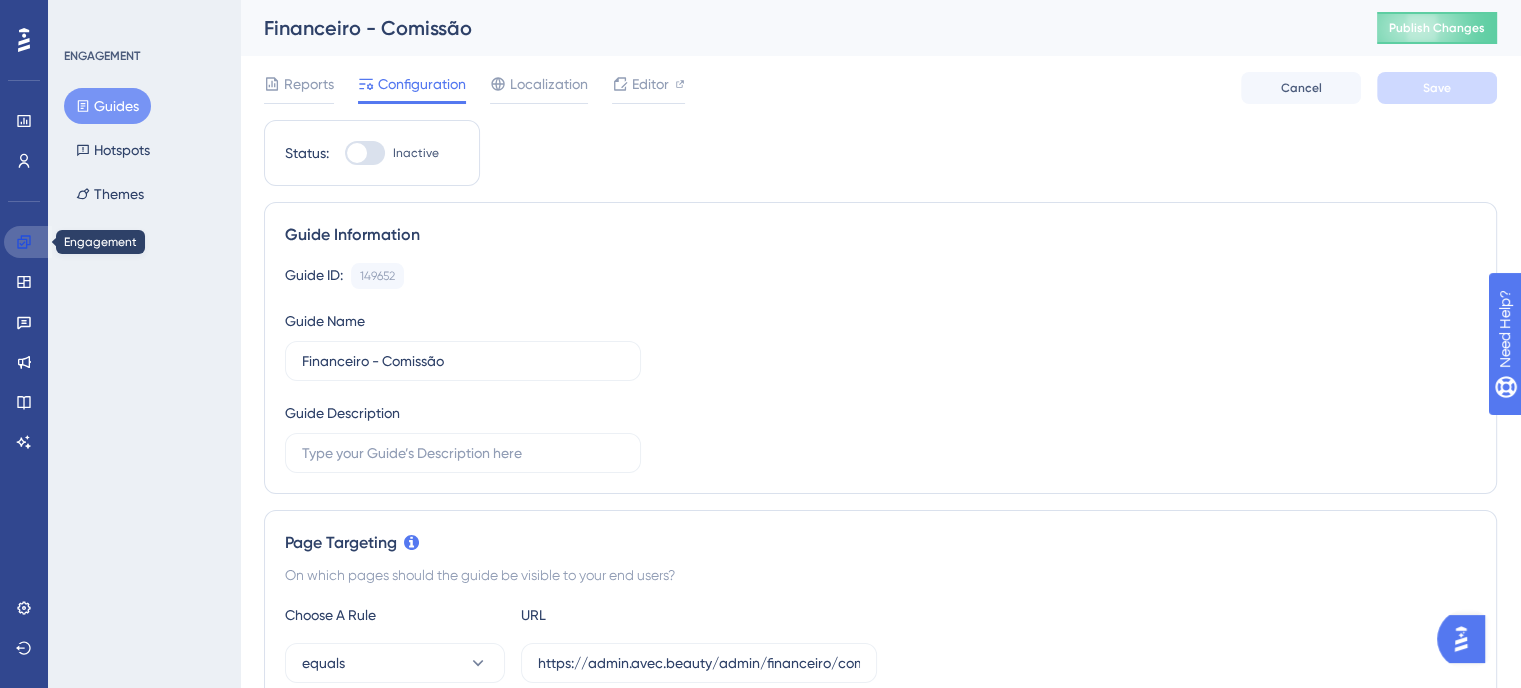 click 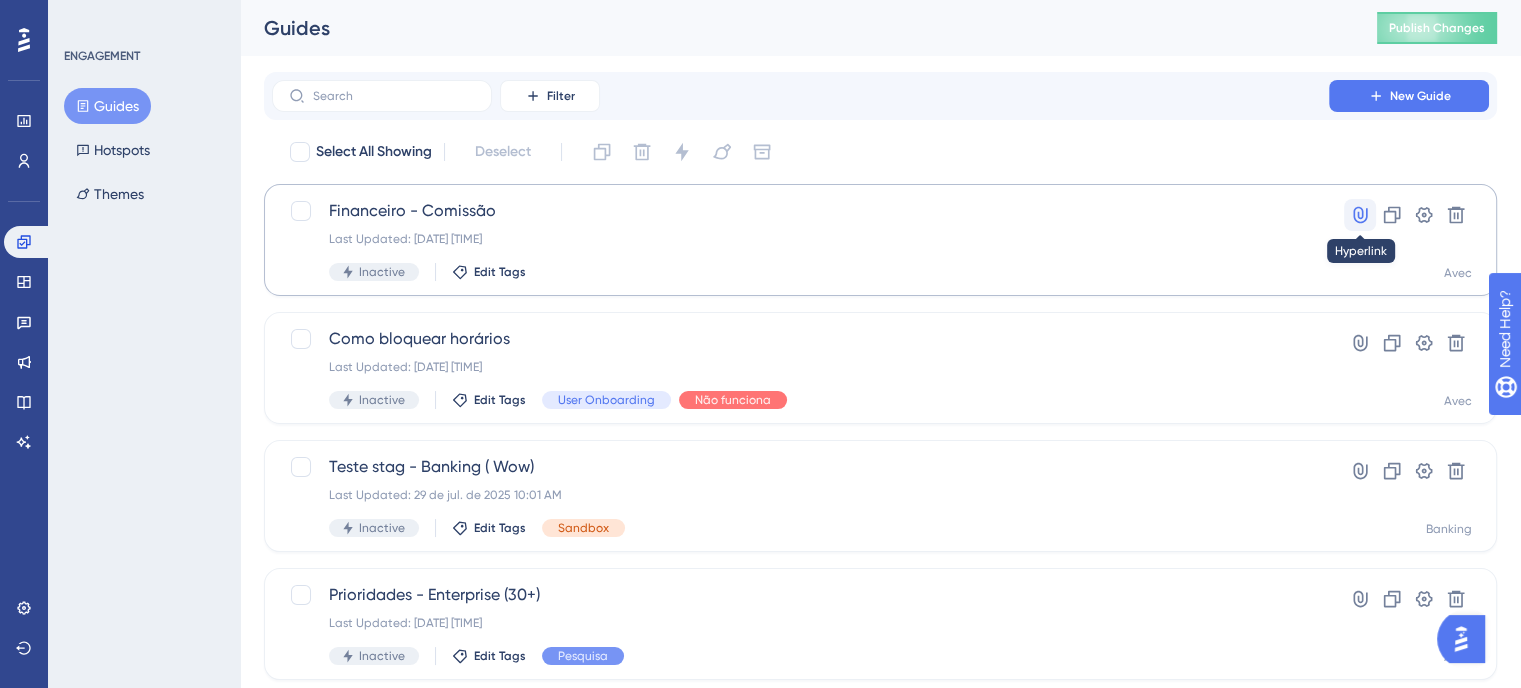 click at bounding box center [1360, 215] 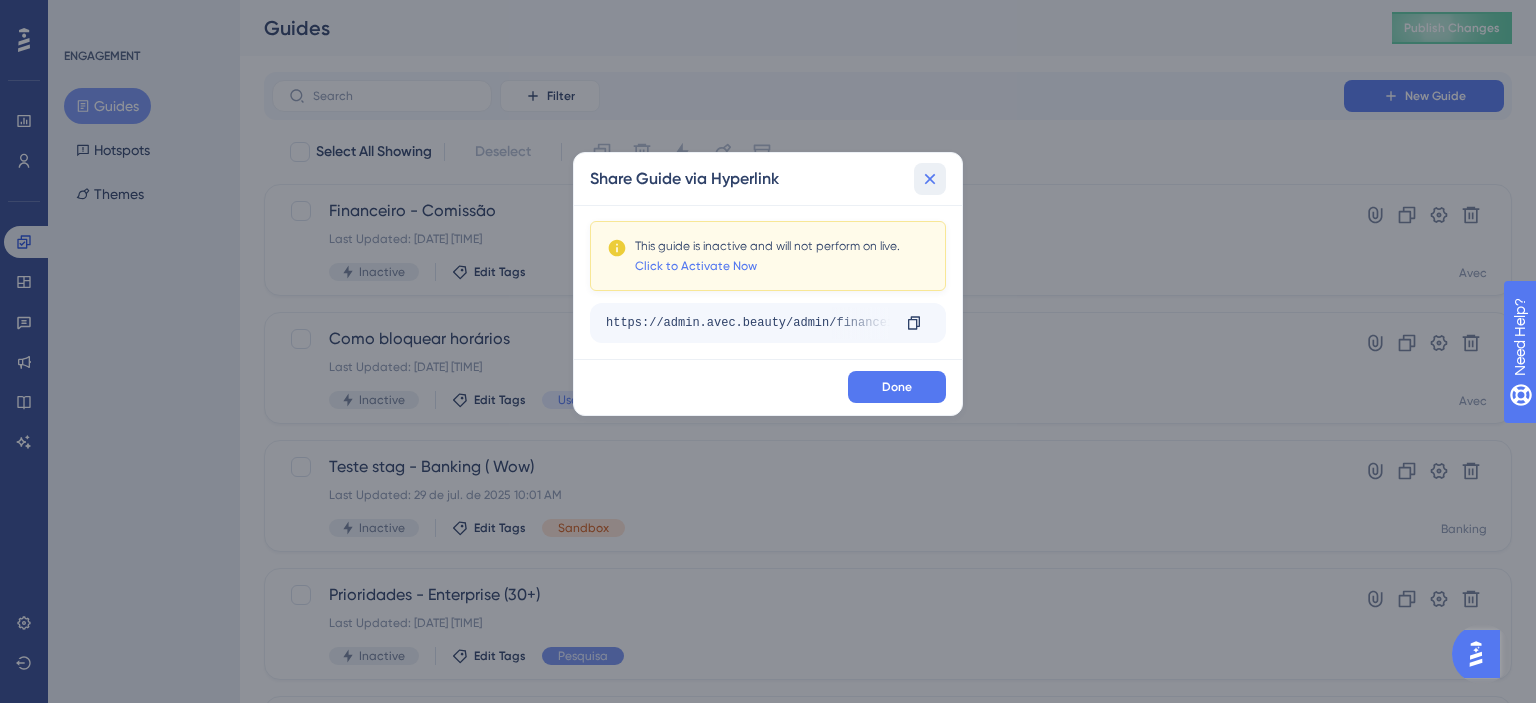 click at bounding box center [930, 179] 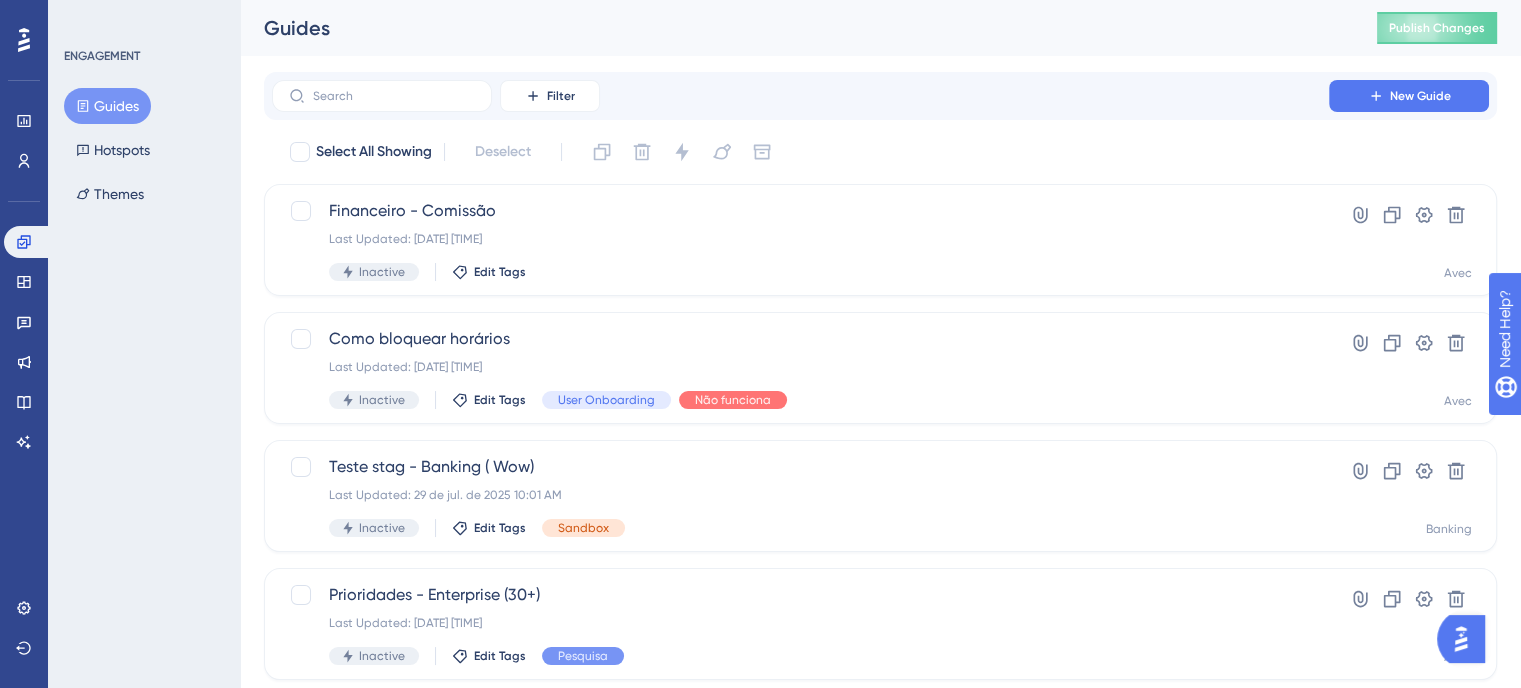 click at bounding box center [1461, 639] 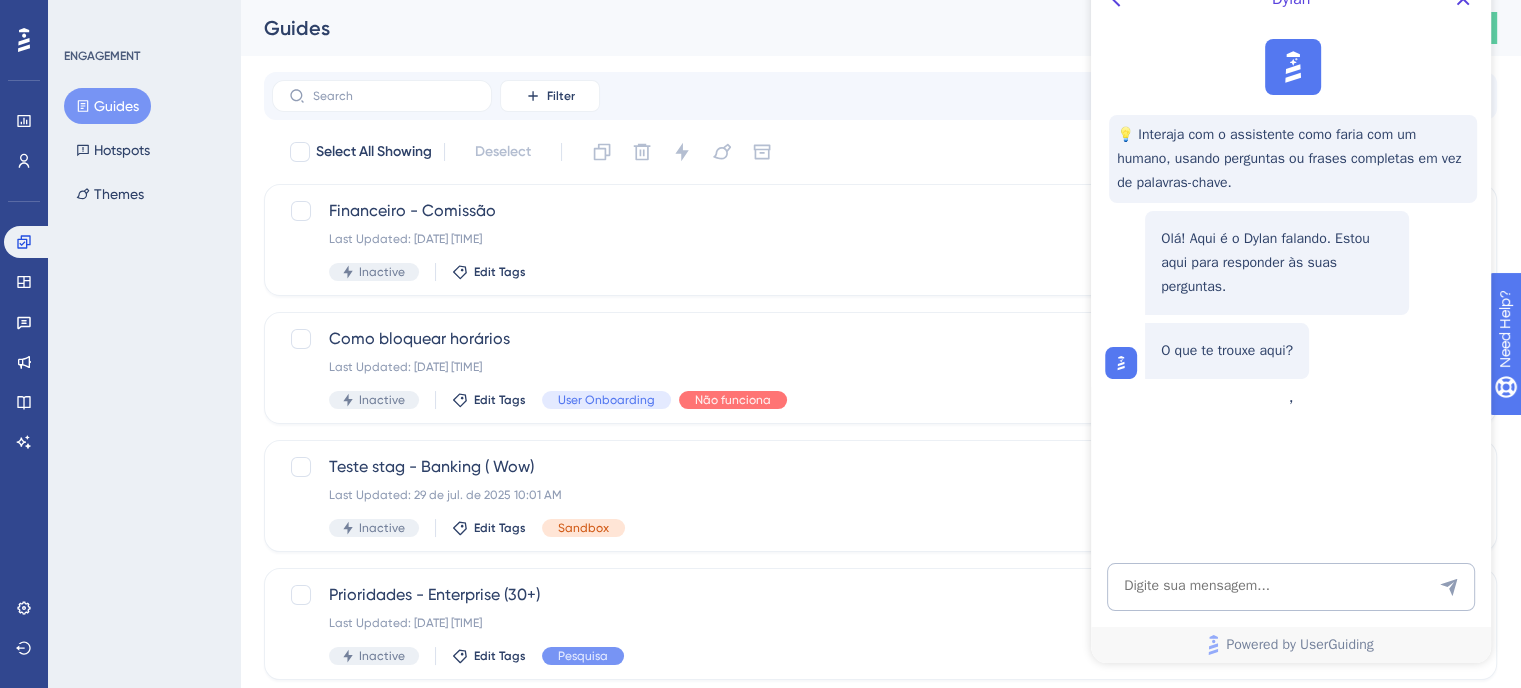scroll, scrollTop: 0, scrollLeft: 0, axis: both 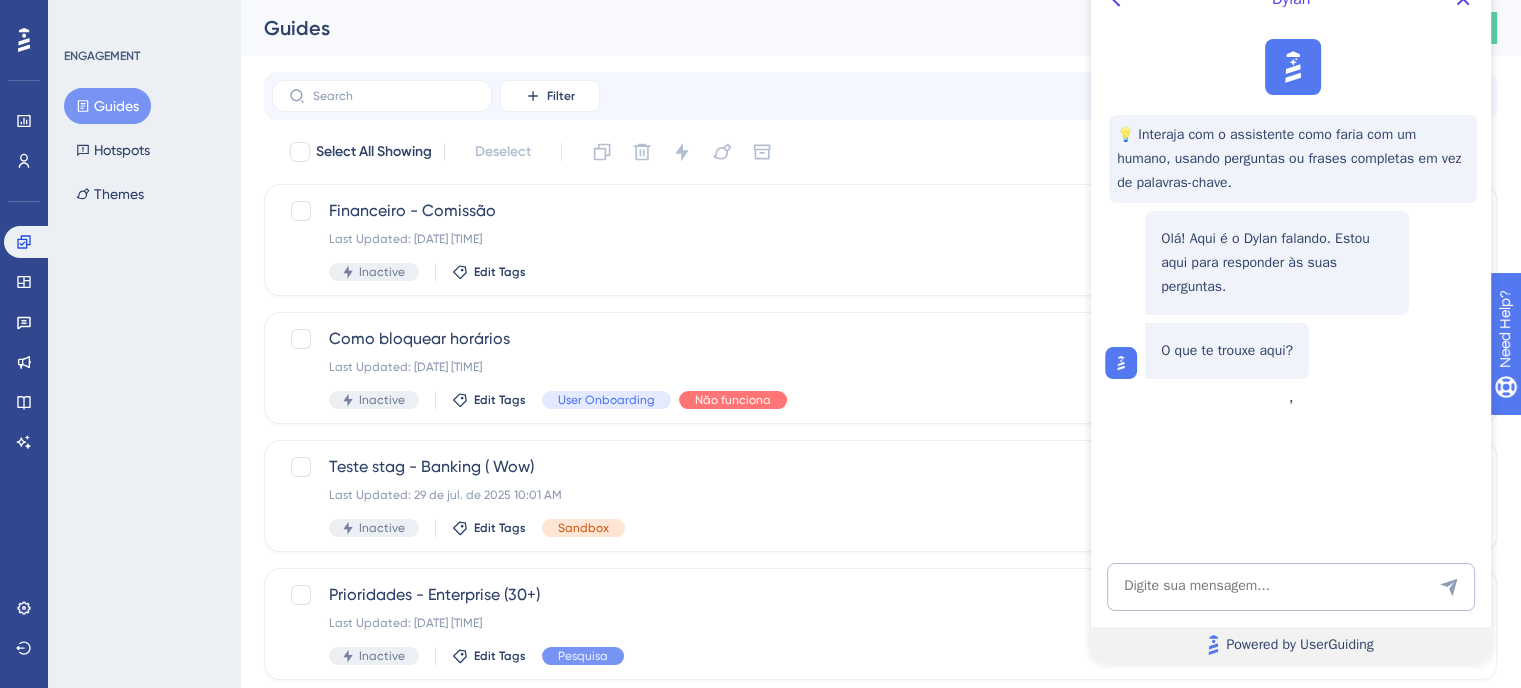 click on "Powered by UserGuiding" at bounding box center [1299, 645] 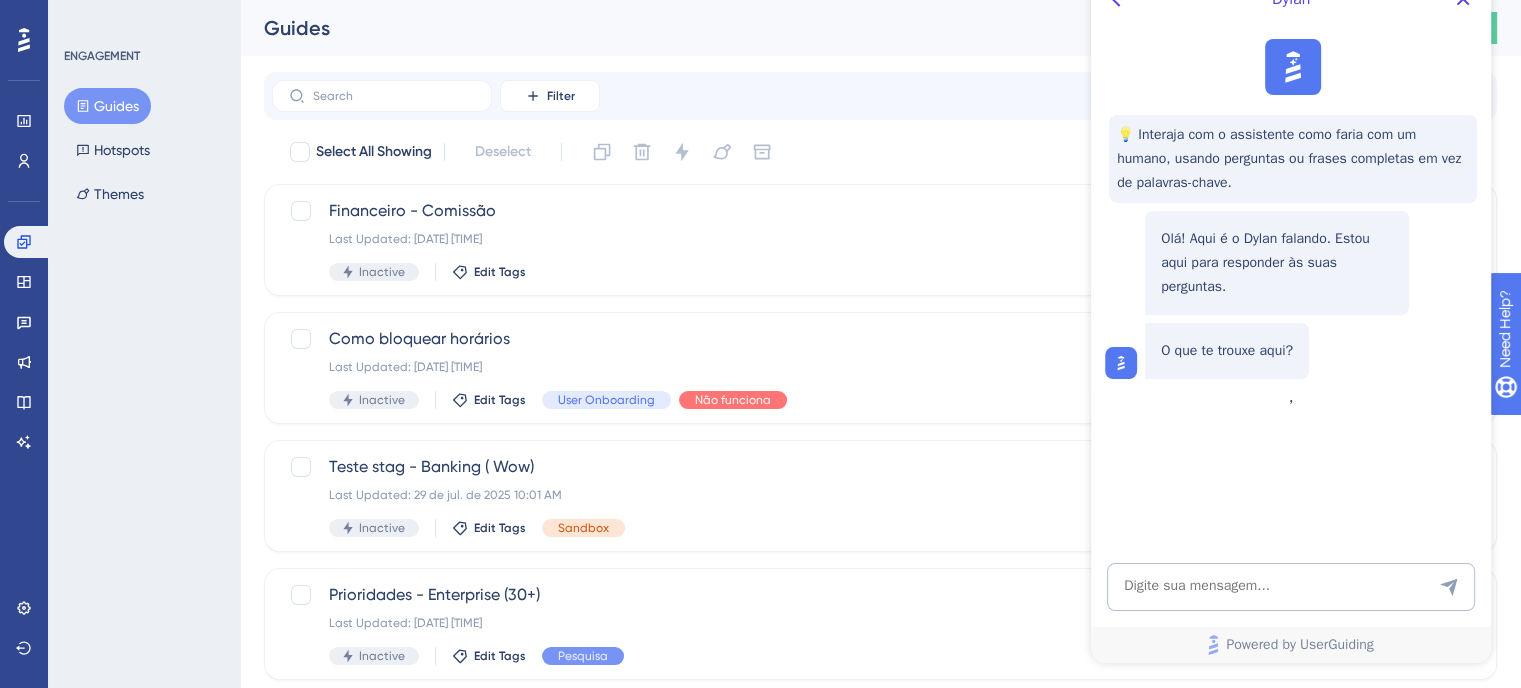 click on "Dylan" at bounding box center (1291, -1) 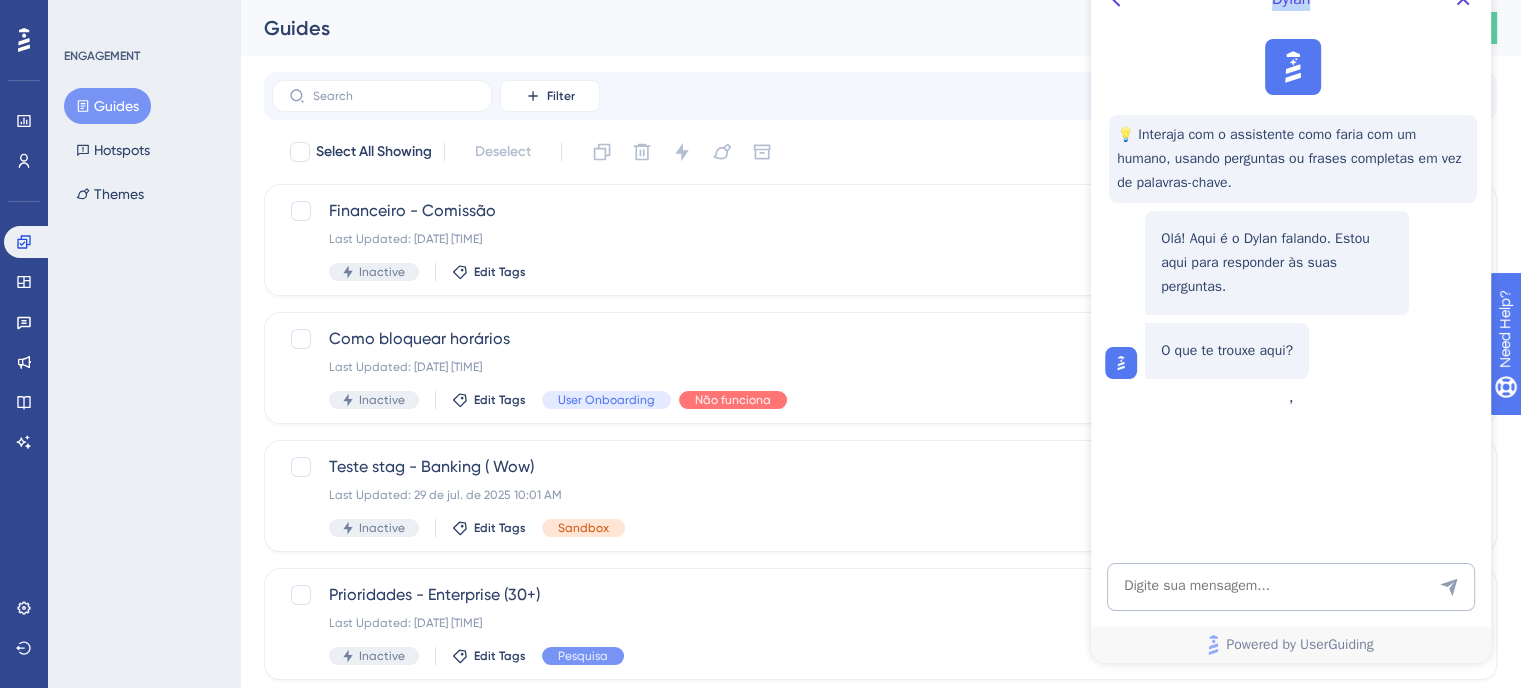 click on "Dylan" at bounding box center [1291, -1] 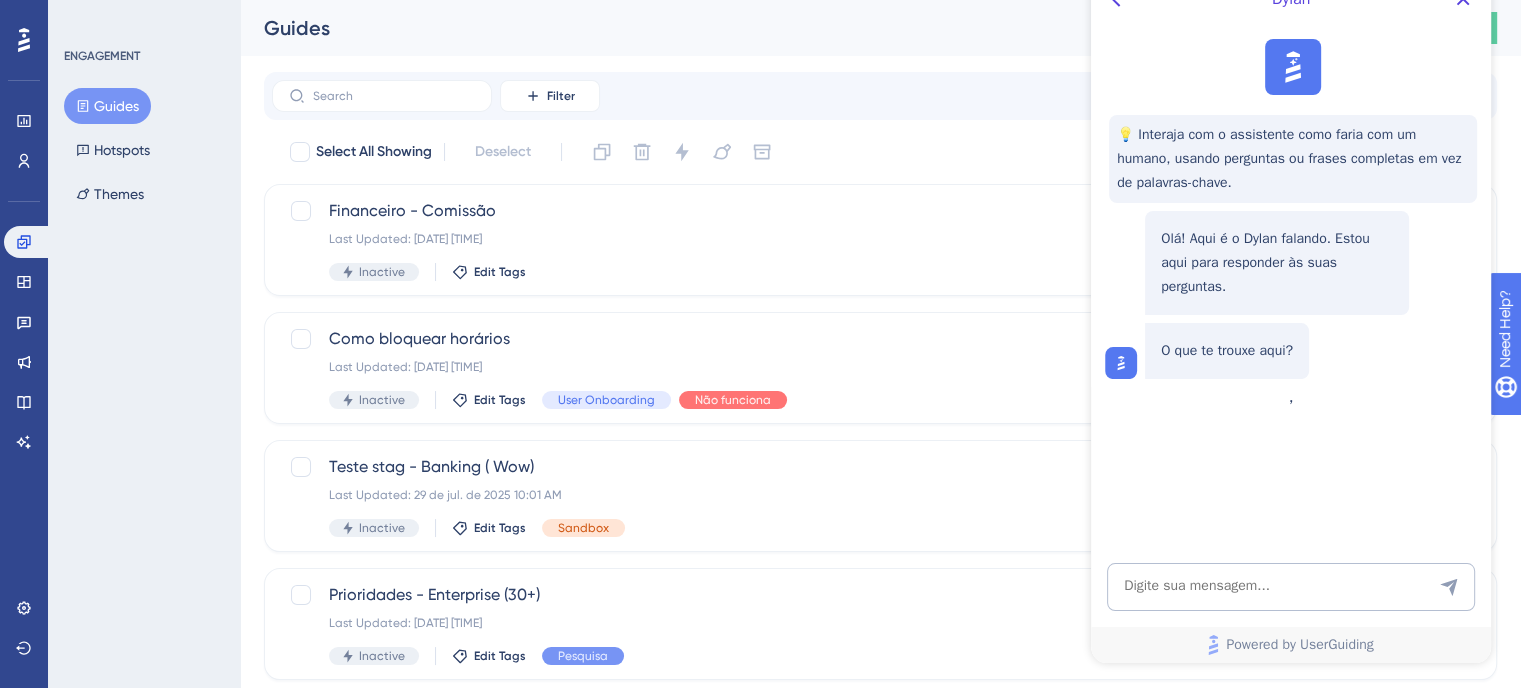 click on "Dylan" at bounding box center [1291, -1] 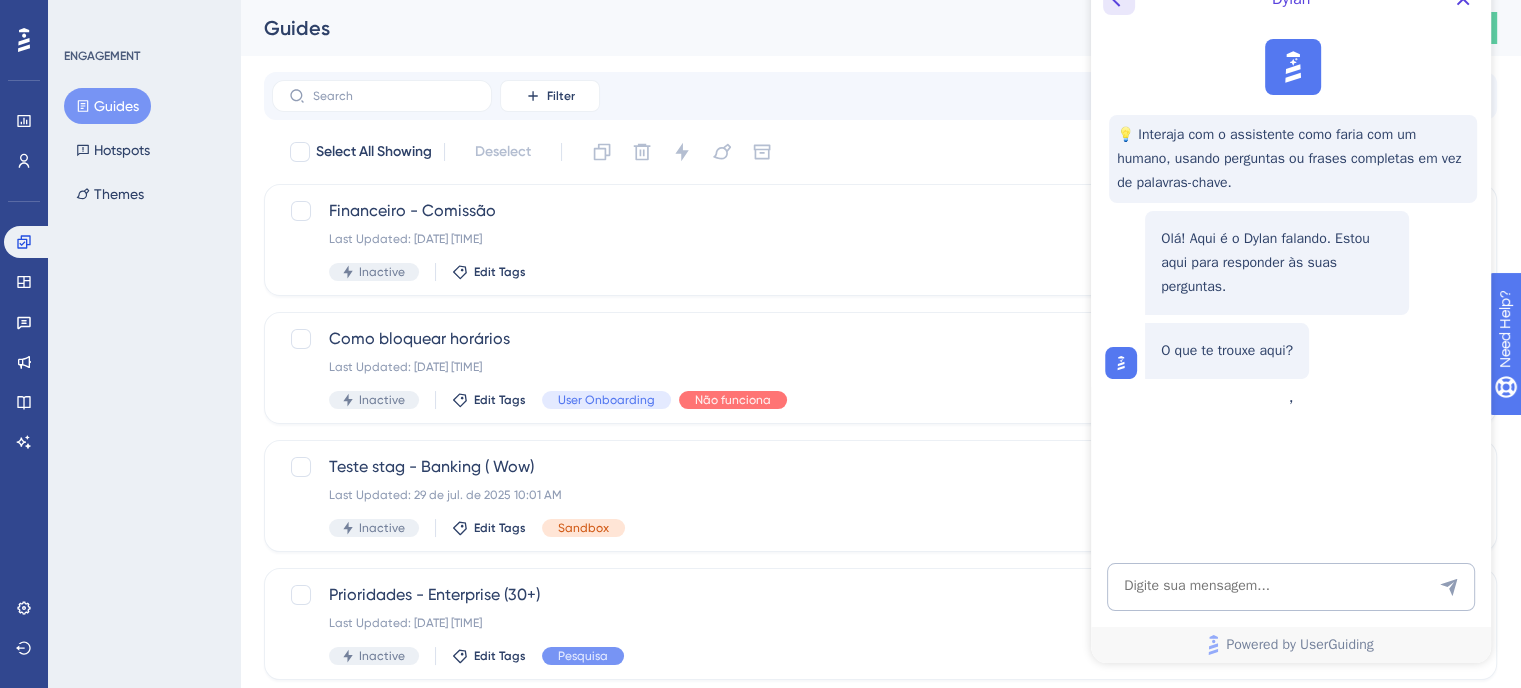 click 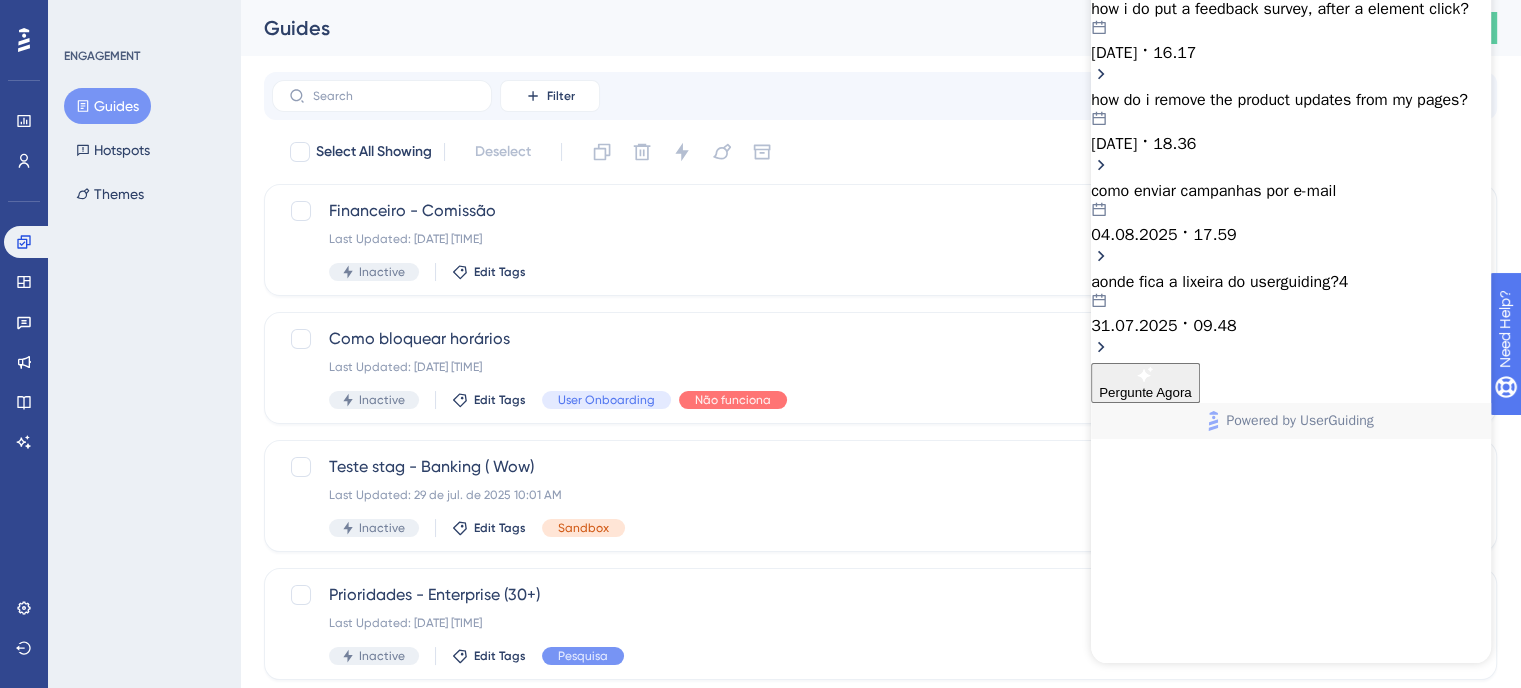click 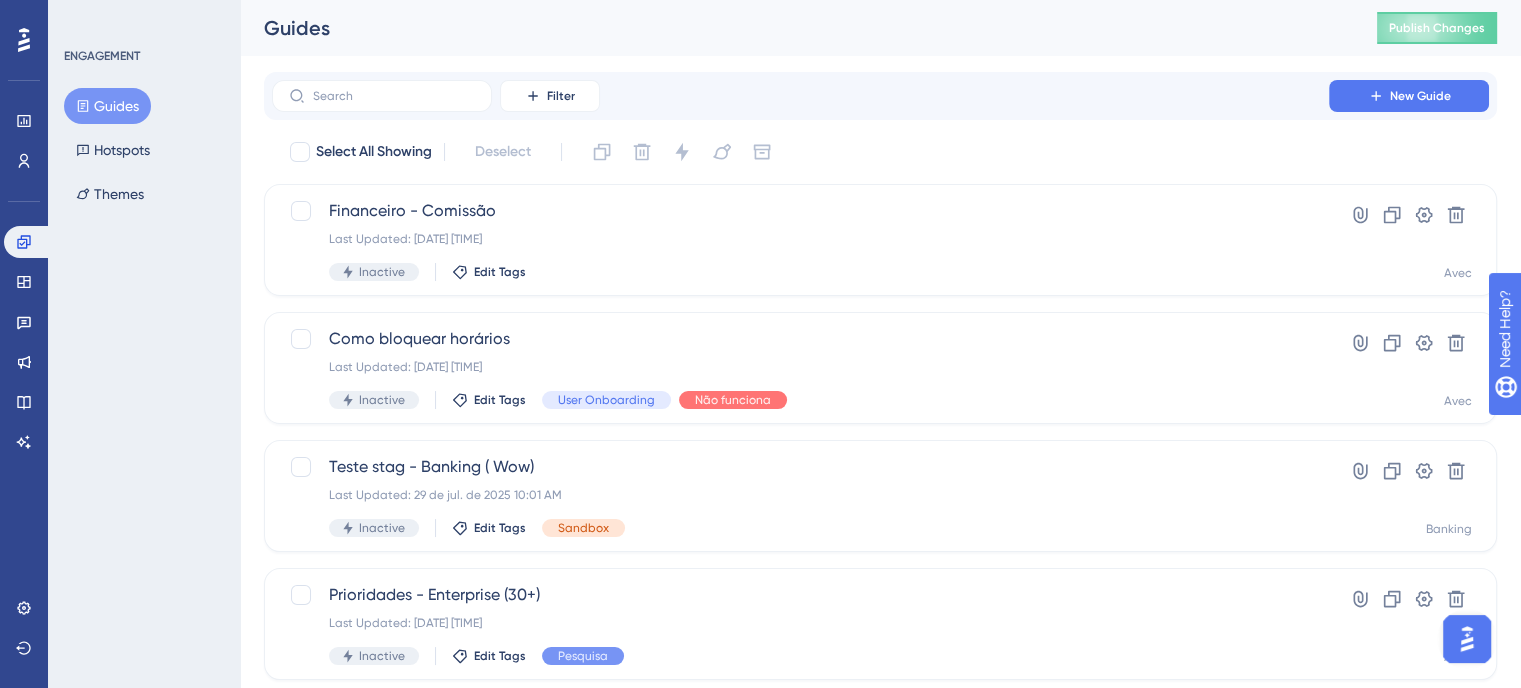 scroll, scrollTop: 0, scrollLeft: 0, axis: both 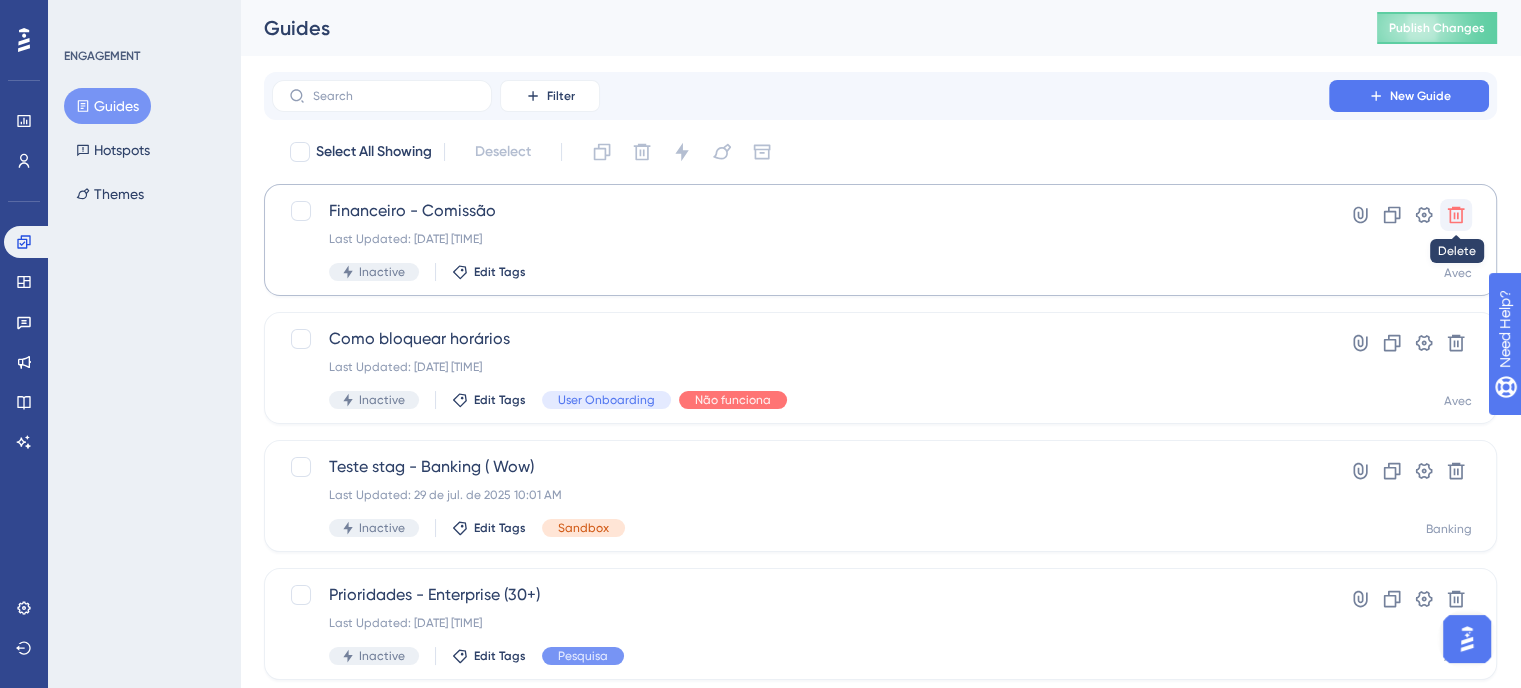 click 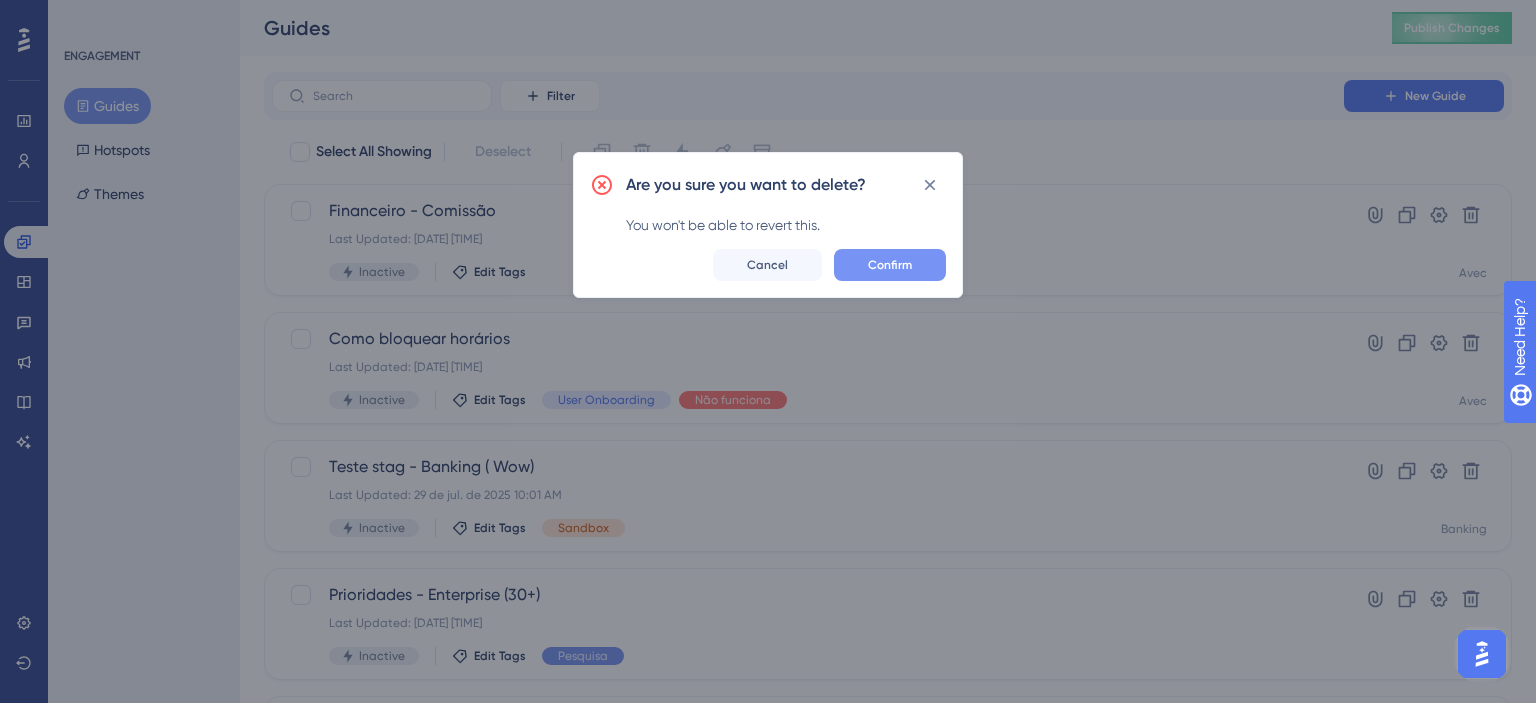 click on "Confirm" at bounding box center (890, 265) 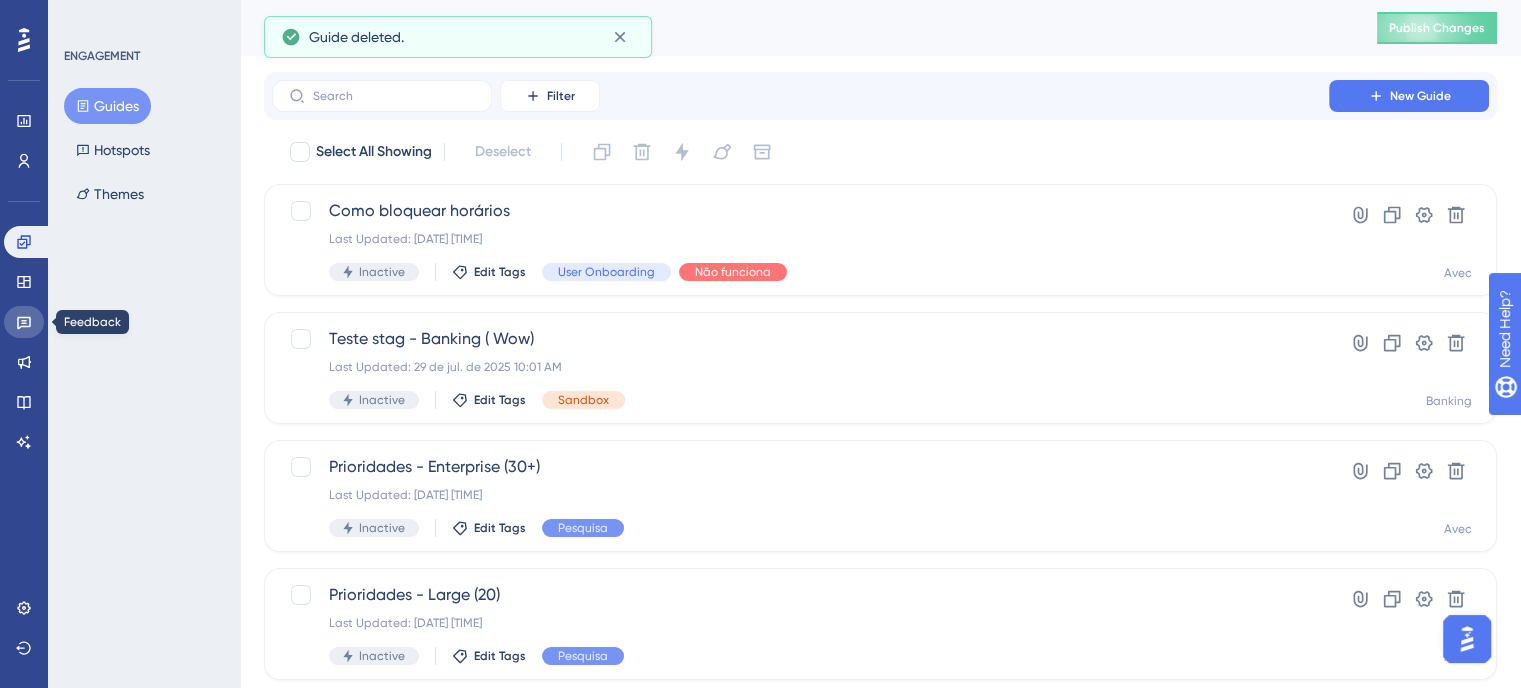 click at bounding box center (24, 322) 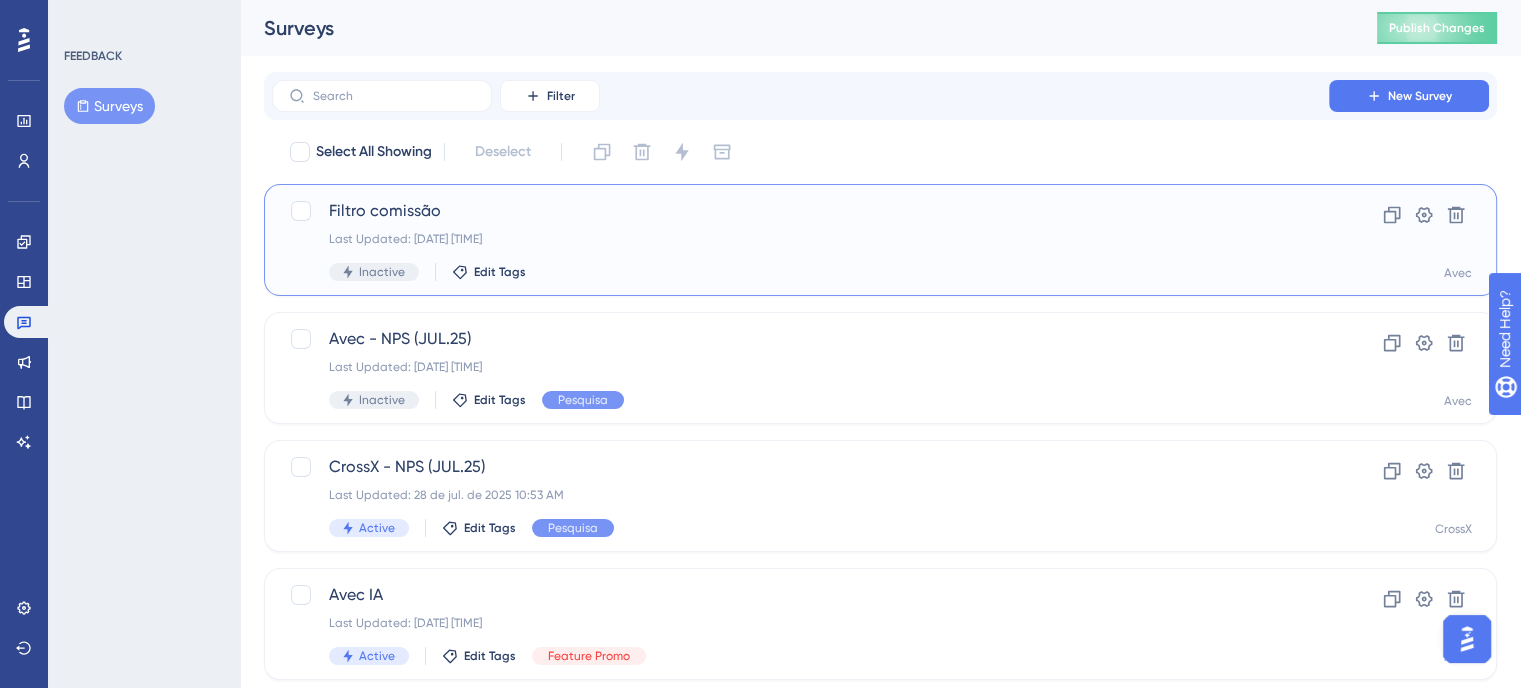 click on "Filtro comissão Last Updated: 08 de ago. de 2025 05:04 PM Inactive Edit Tags Clone Settings Delete Avec" at bounding box center [880, 240] 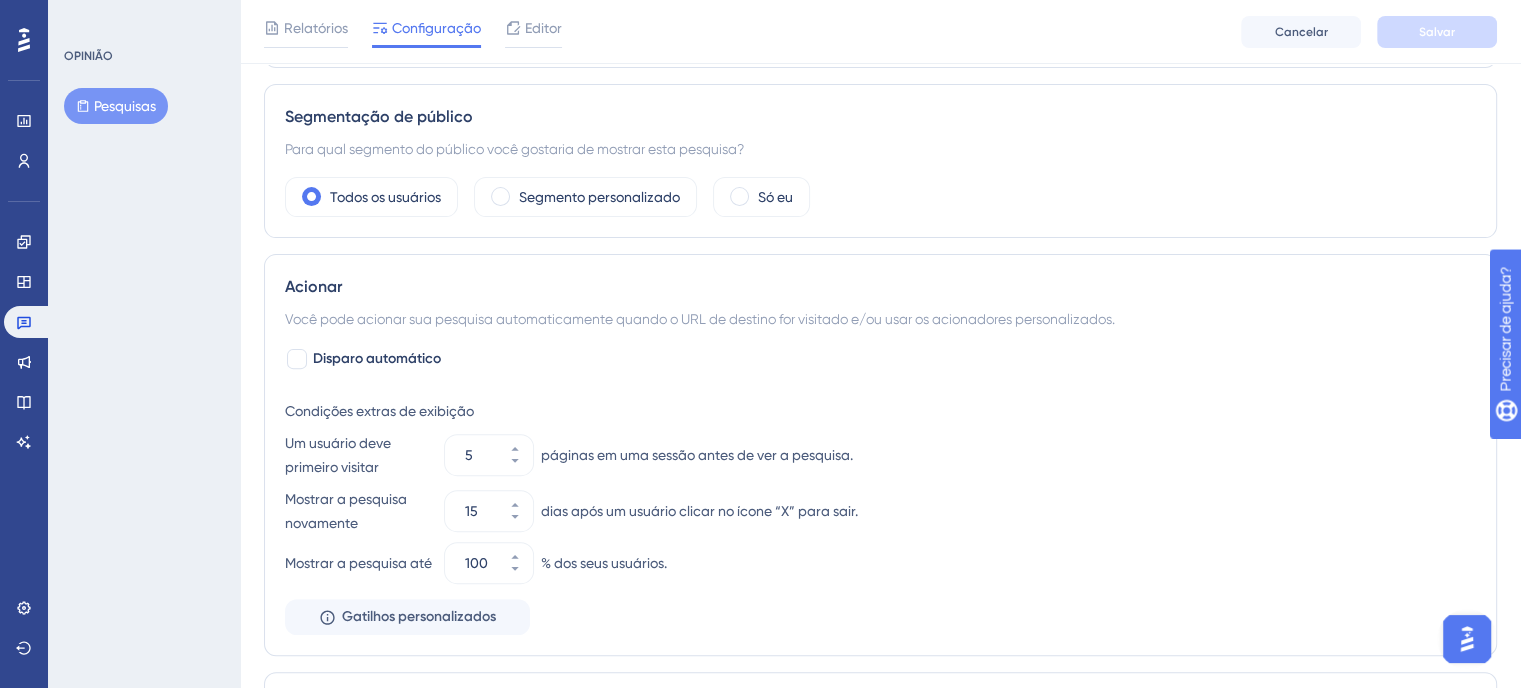 scroll, scrollTop: 700, scrollLeft: 0, axis: vertical 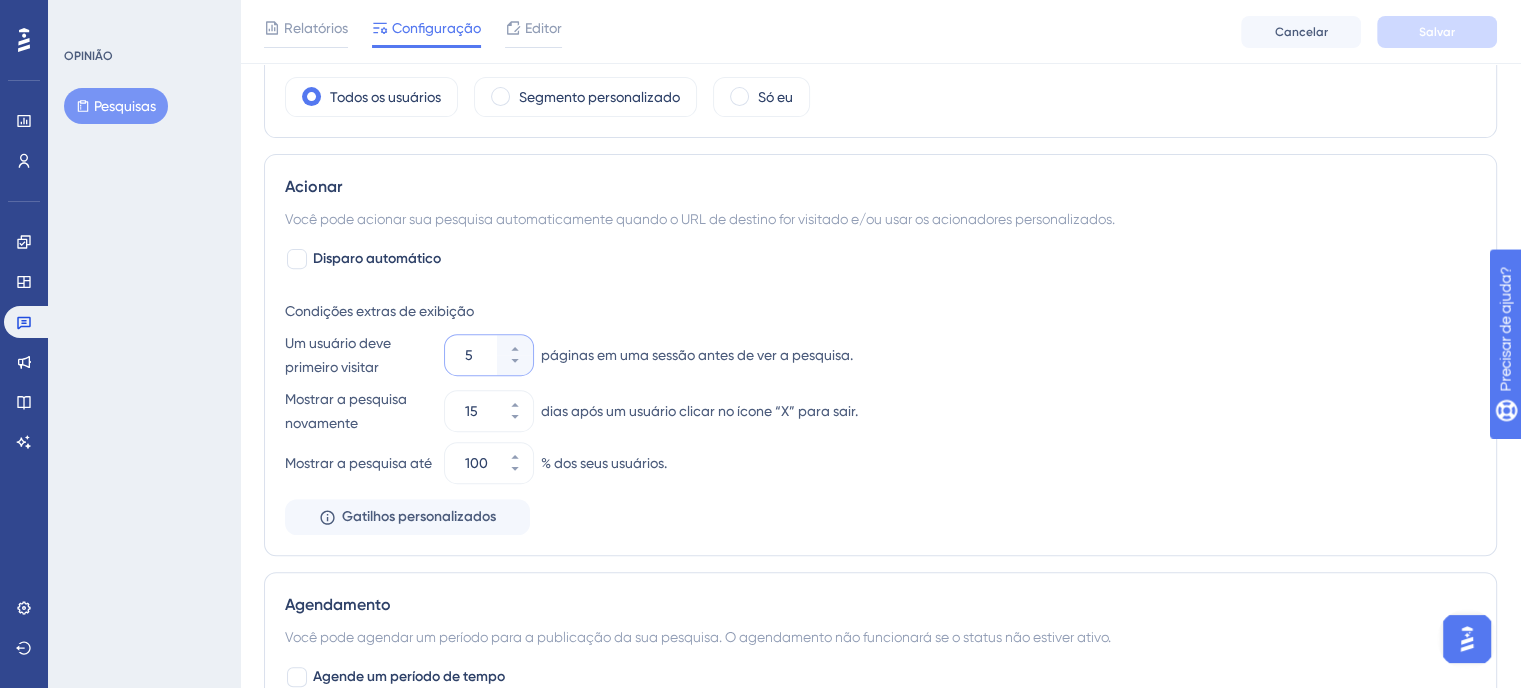 click on "5" at bounding box center [479, 355] 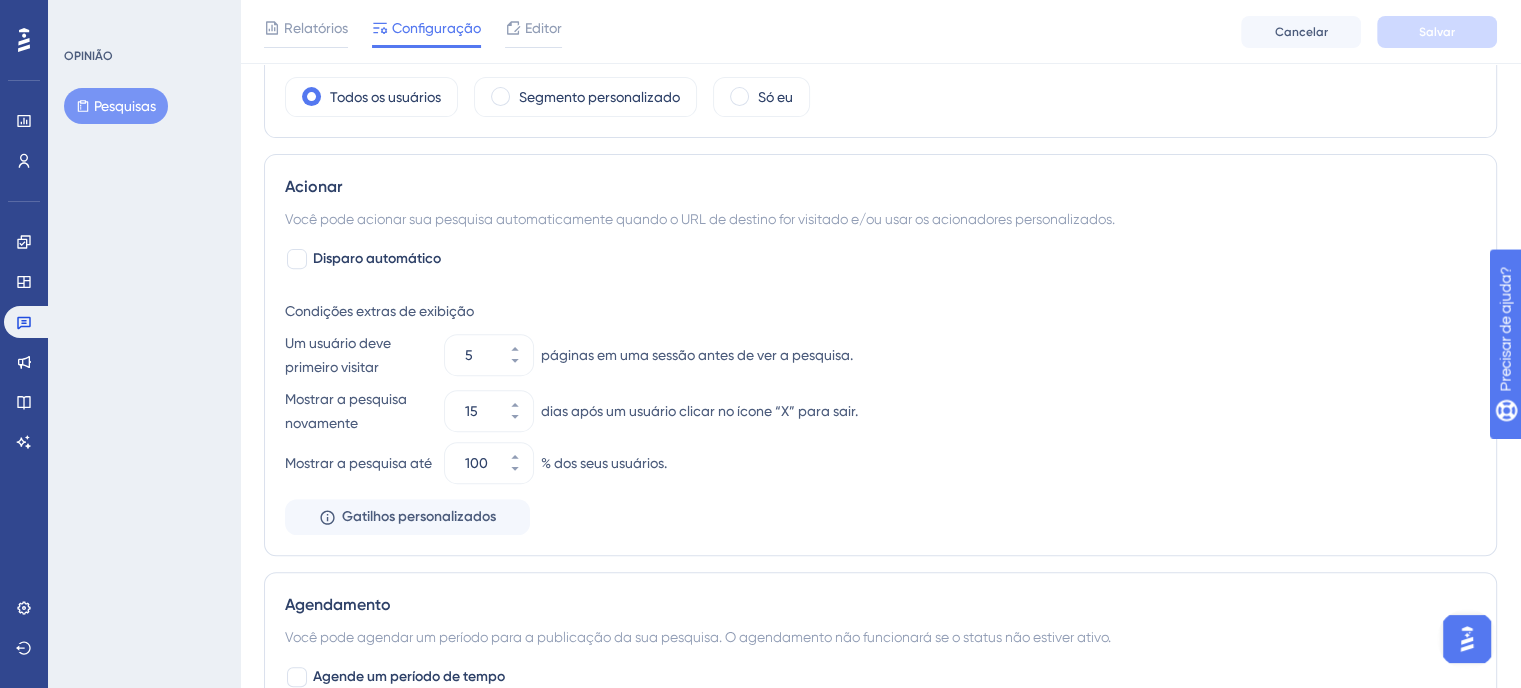 click on "Um usuário deve primeiro visitar   5 páginas em uma sessão antes de ver a pesquisa." at bounding box center [880, 355] 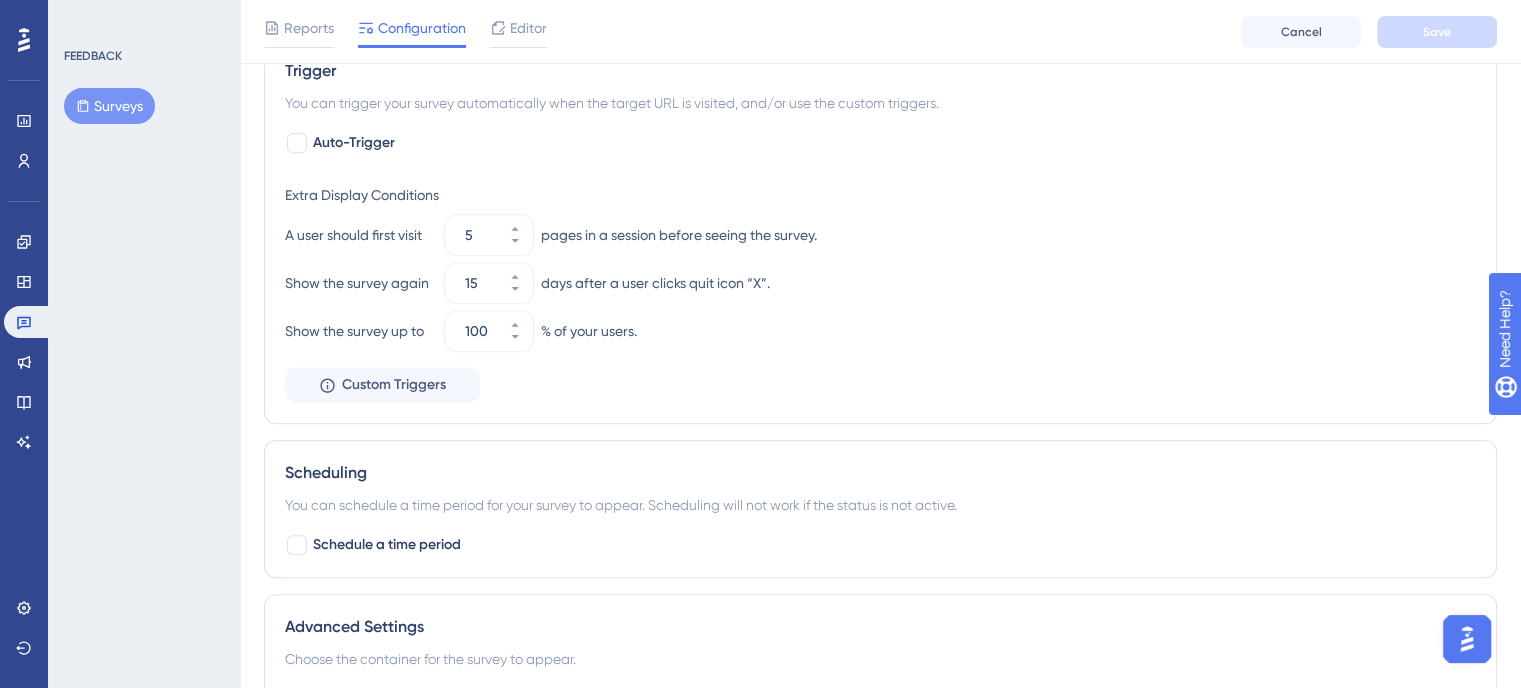 scroll, scrollTop: 724, scrollLeft: 0, axis: vertical 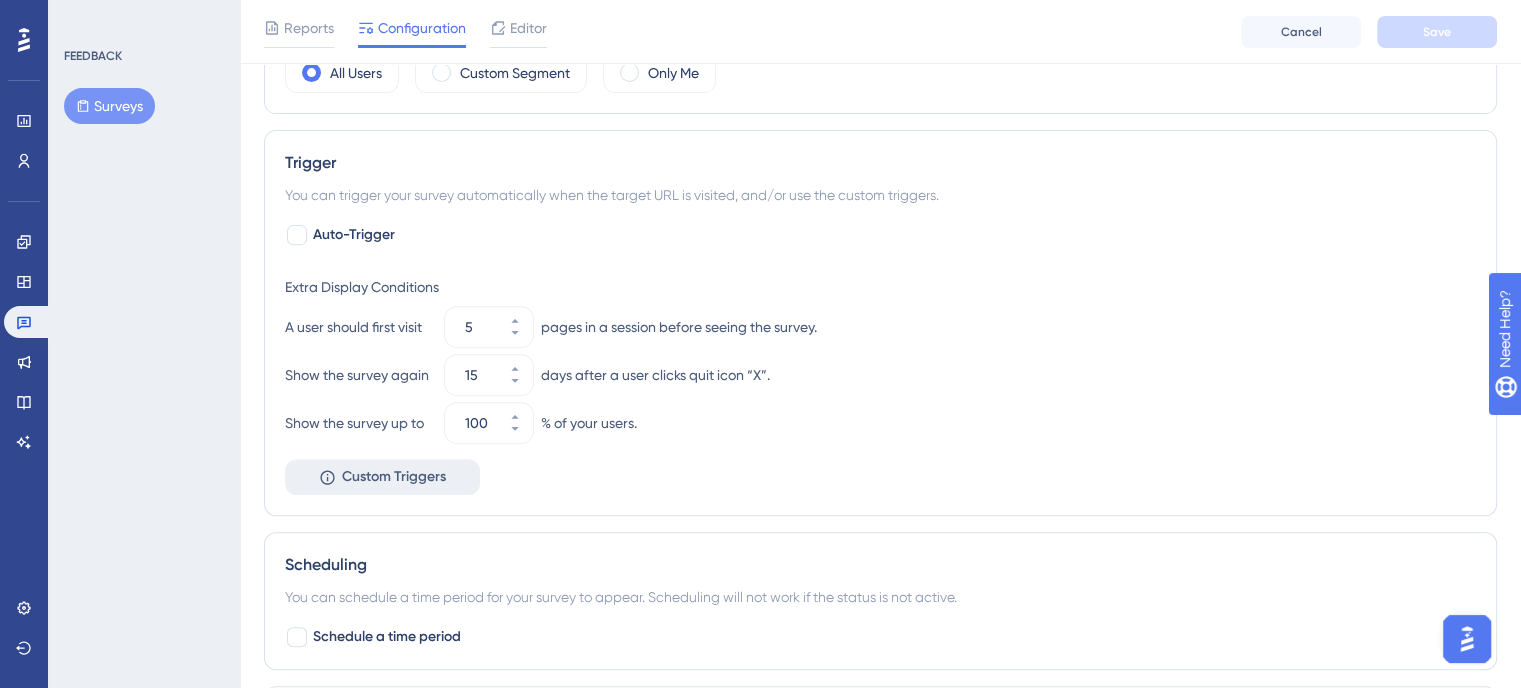 click on "Custom Triggers" at bounding box center (394, 477) 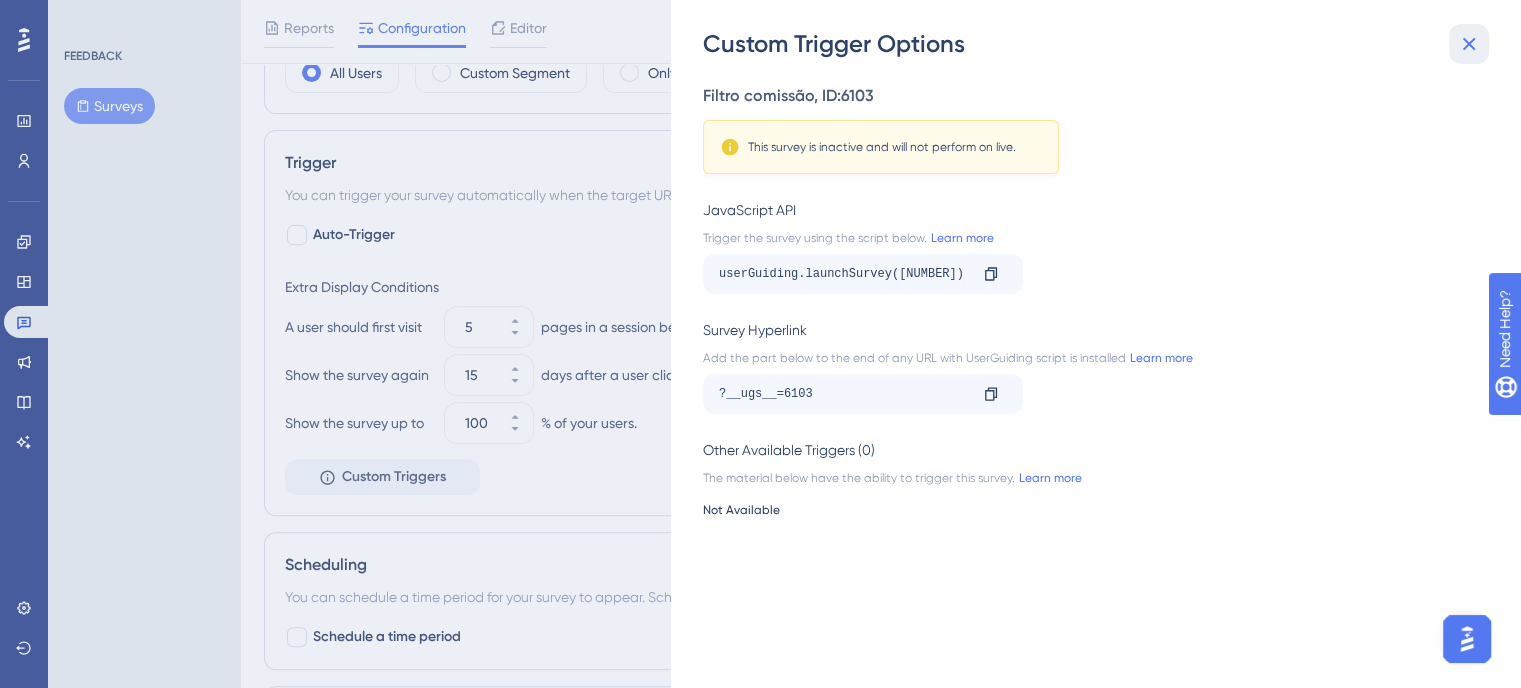 click 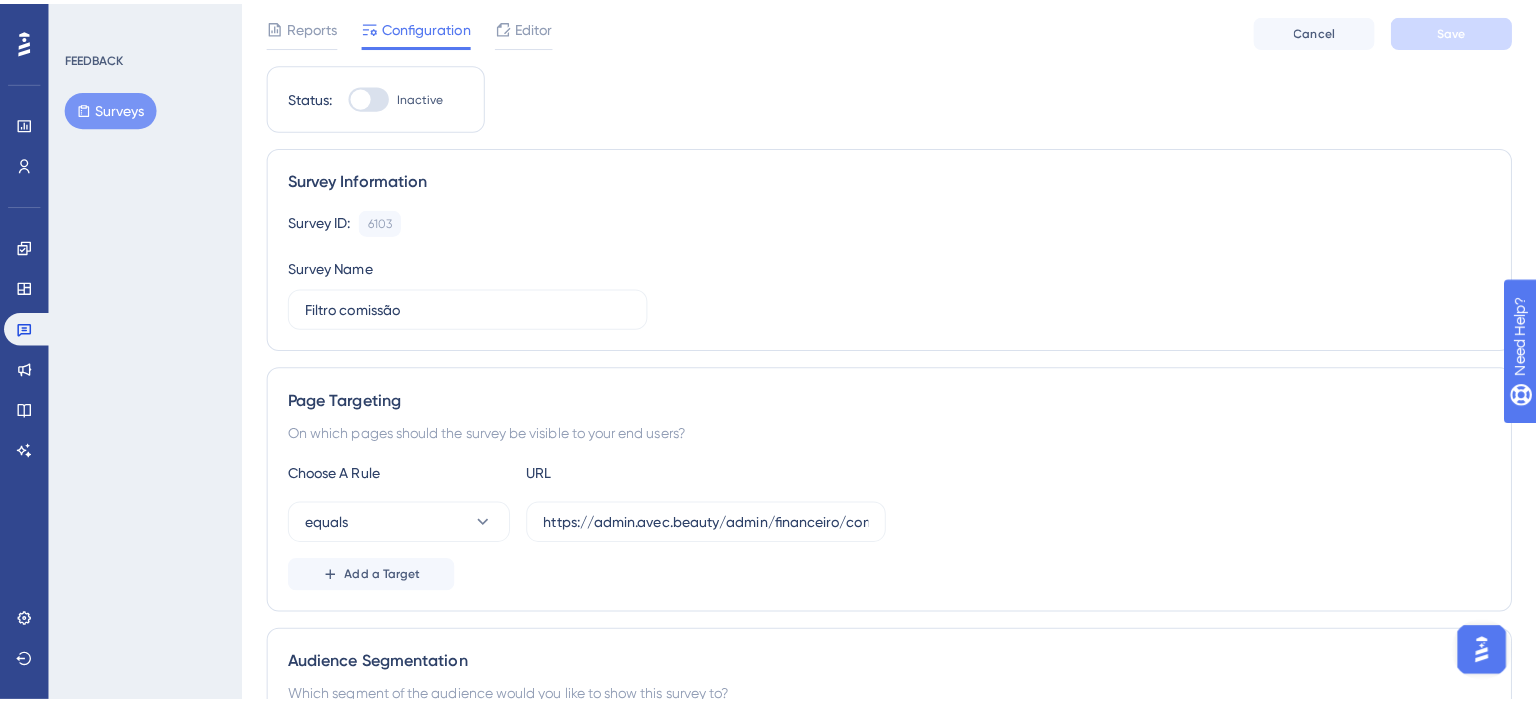 scroll, scrollTop: 0, scrollLeft: 0, axis: both 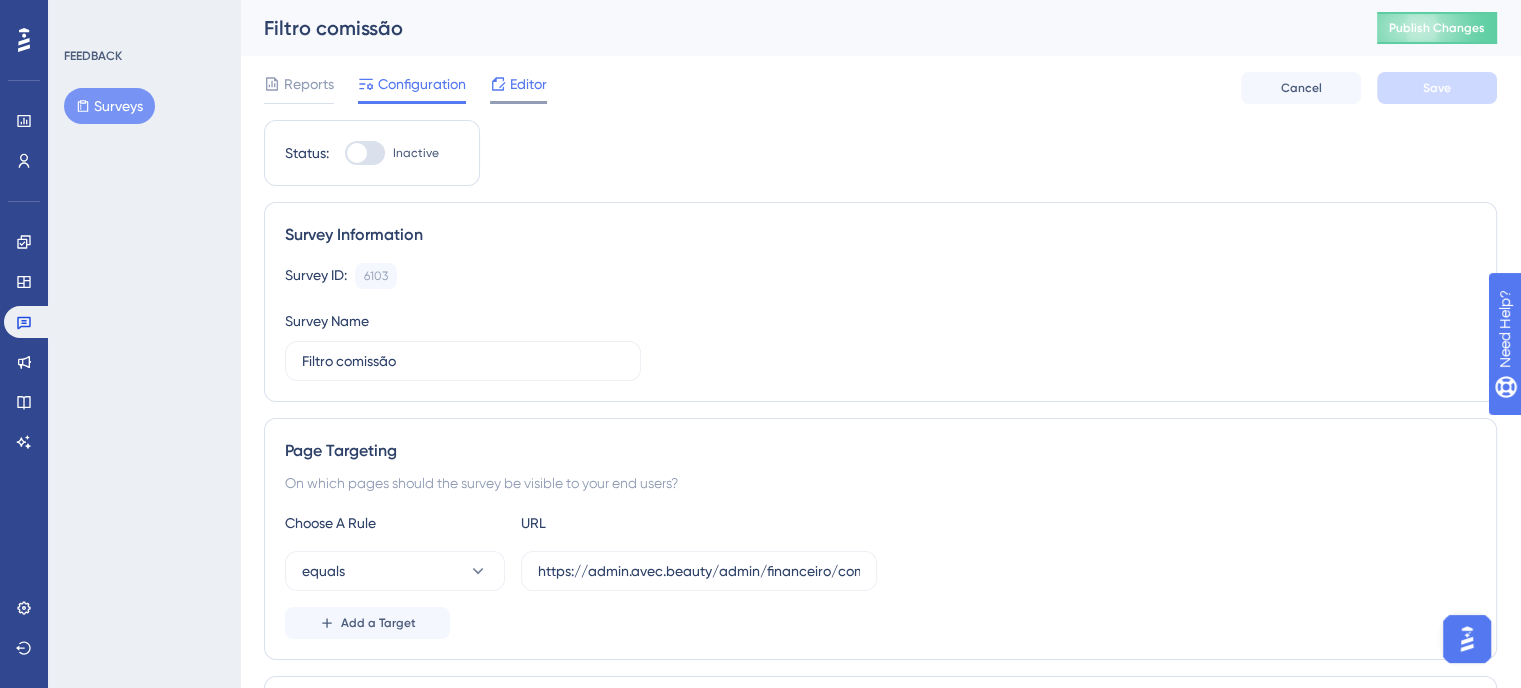 click on "Editor" at bounding box center (528, 84) 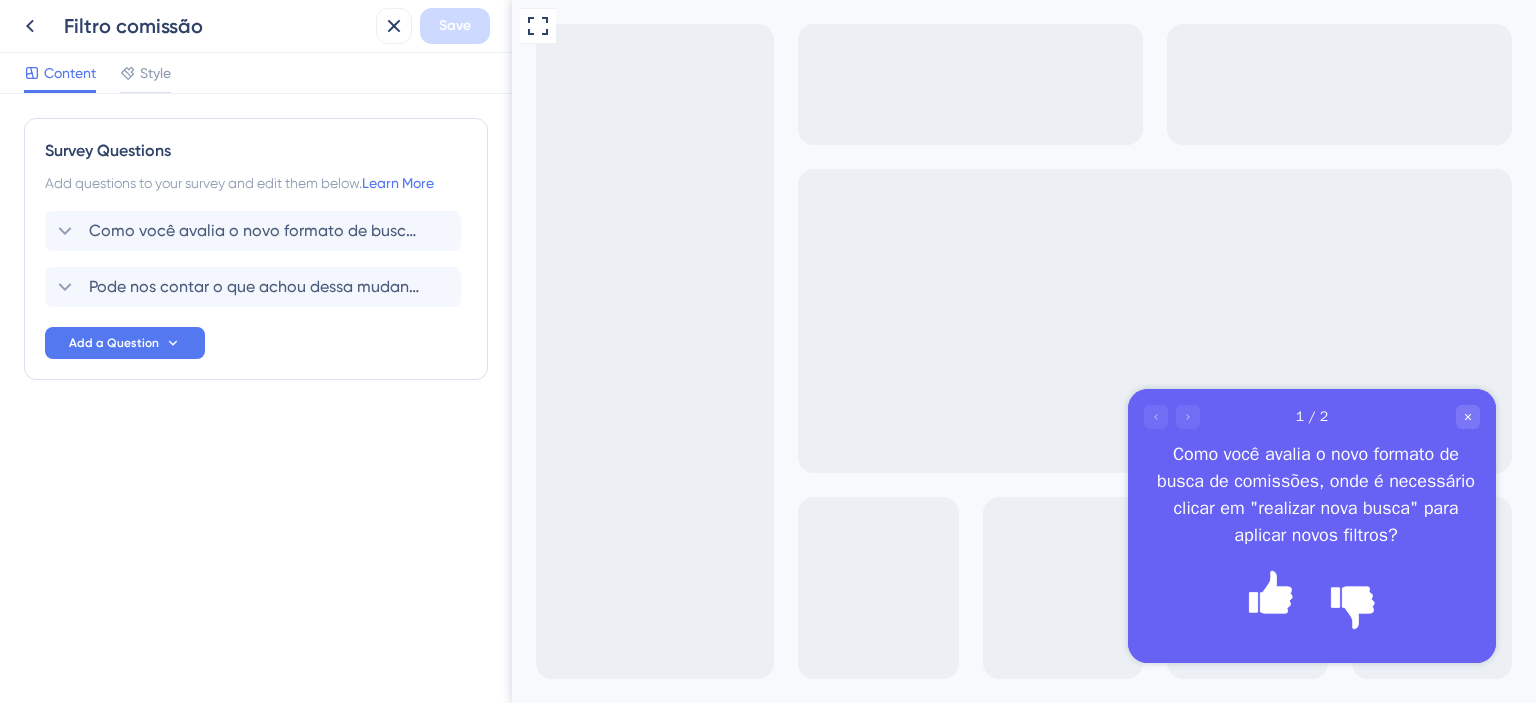 scroll, scrollTop: 0, scrollLeft: 0, axis: both 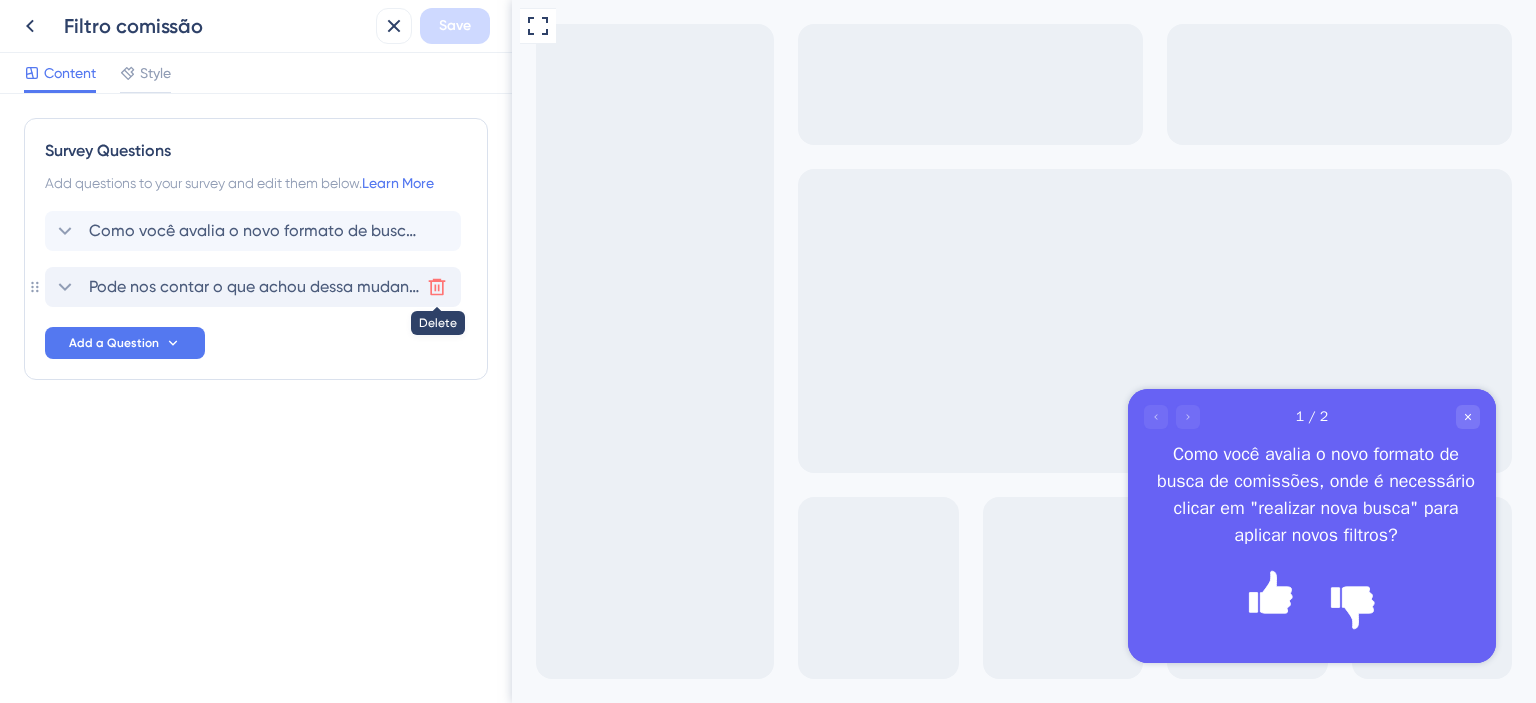 click 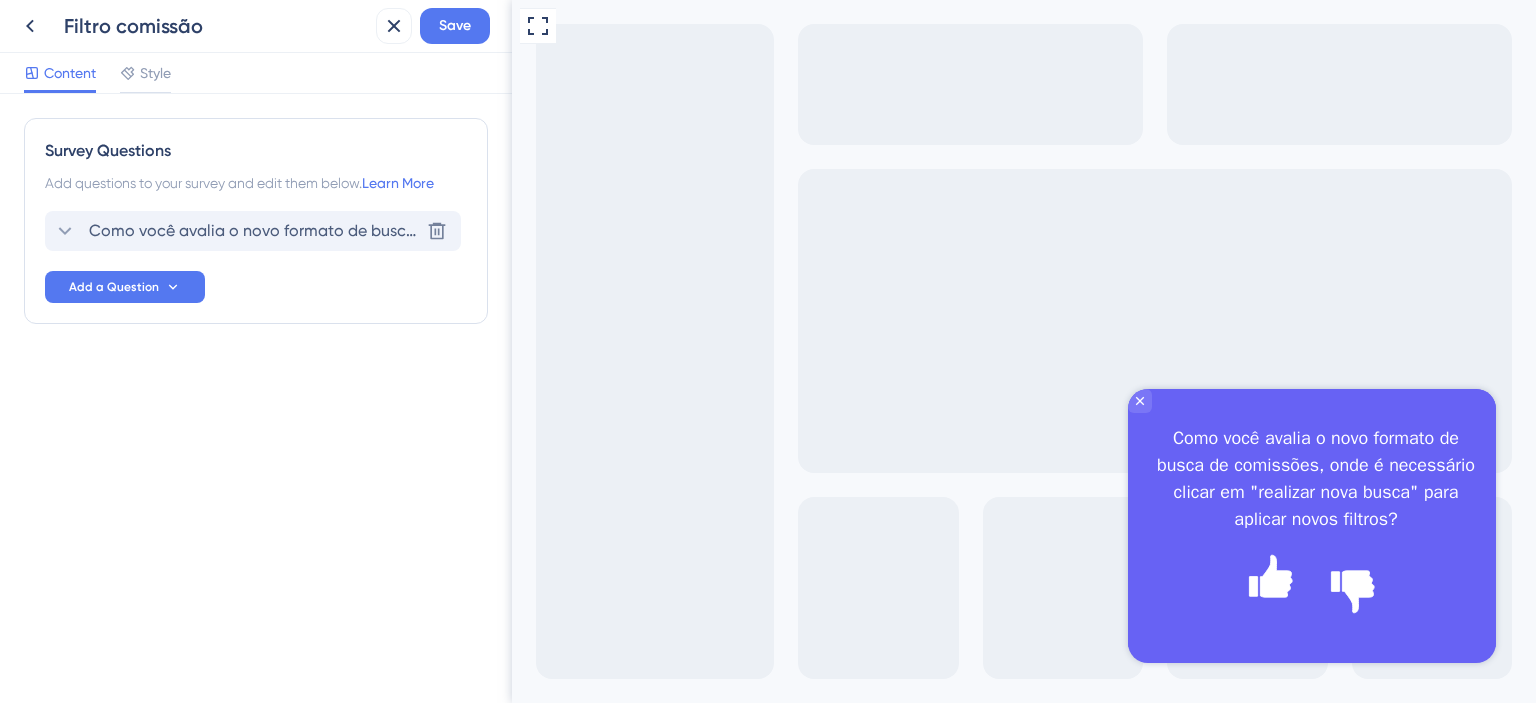 click on "Como você avalia o novo formato de busca de comissões, onde é necessário clicar em "realizar nova busca" para aplicar novos filtros?" at bounding box center [254, 231] 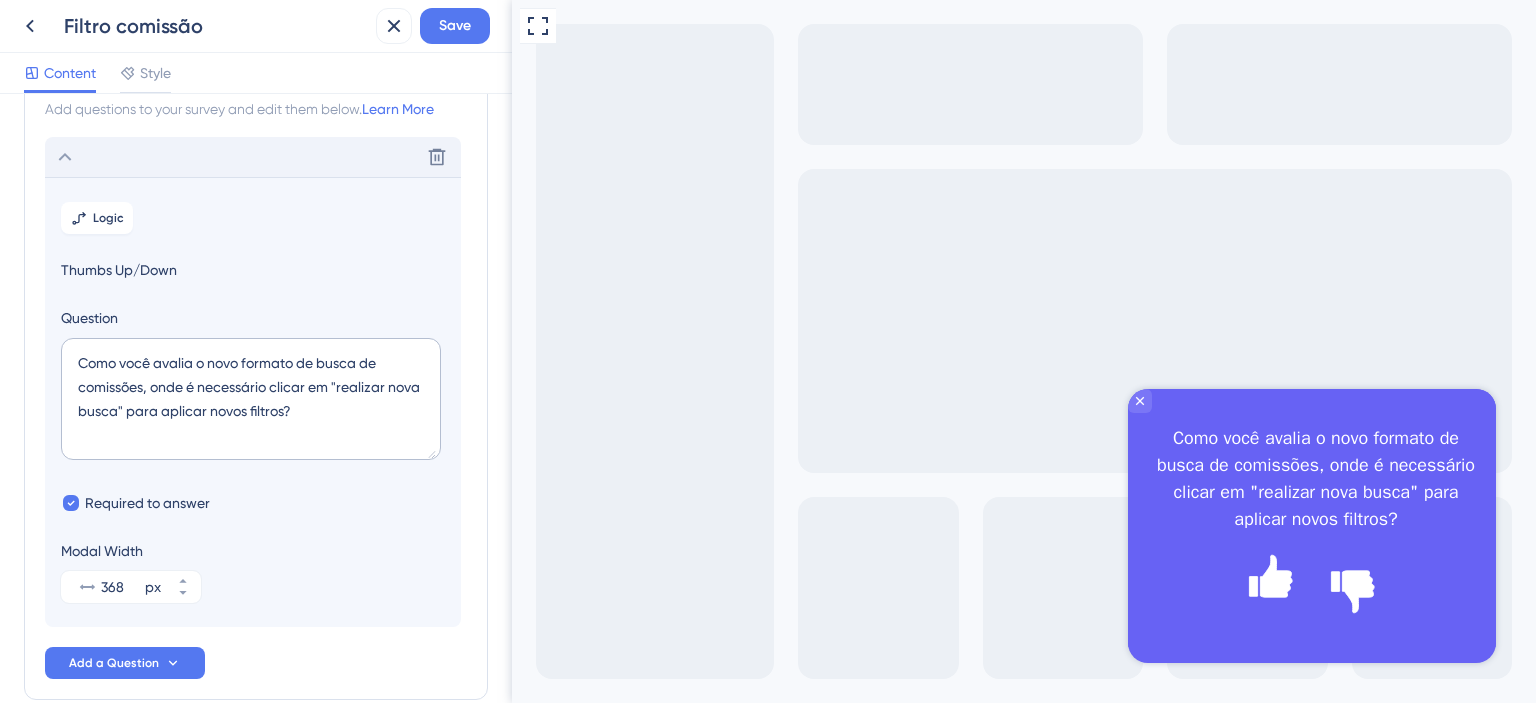 scroll, scrollTop: 116, scrollLeft: 0, axis: vertical 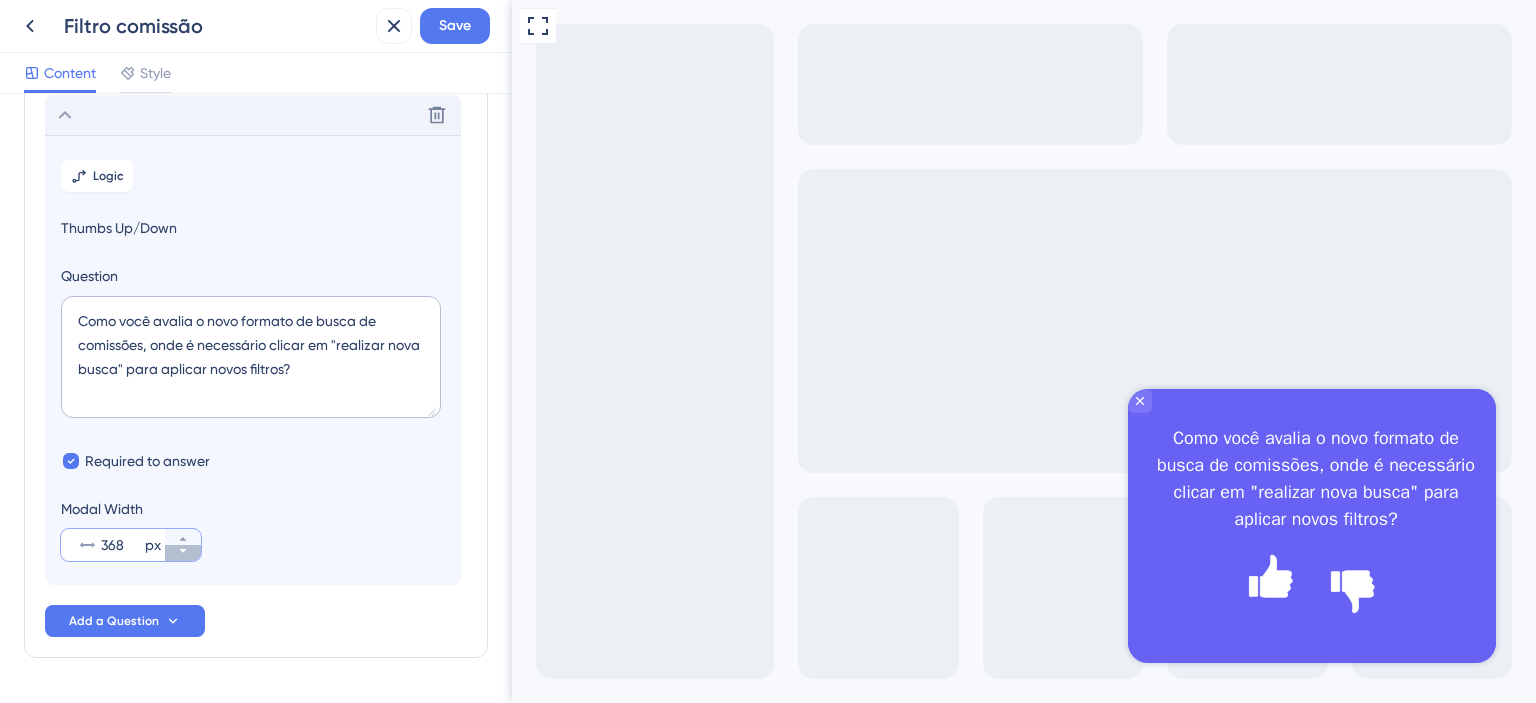 click on "368 px" at bounding box center [183, 553] 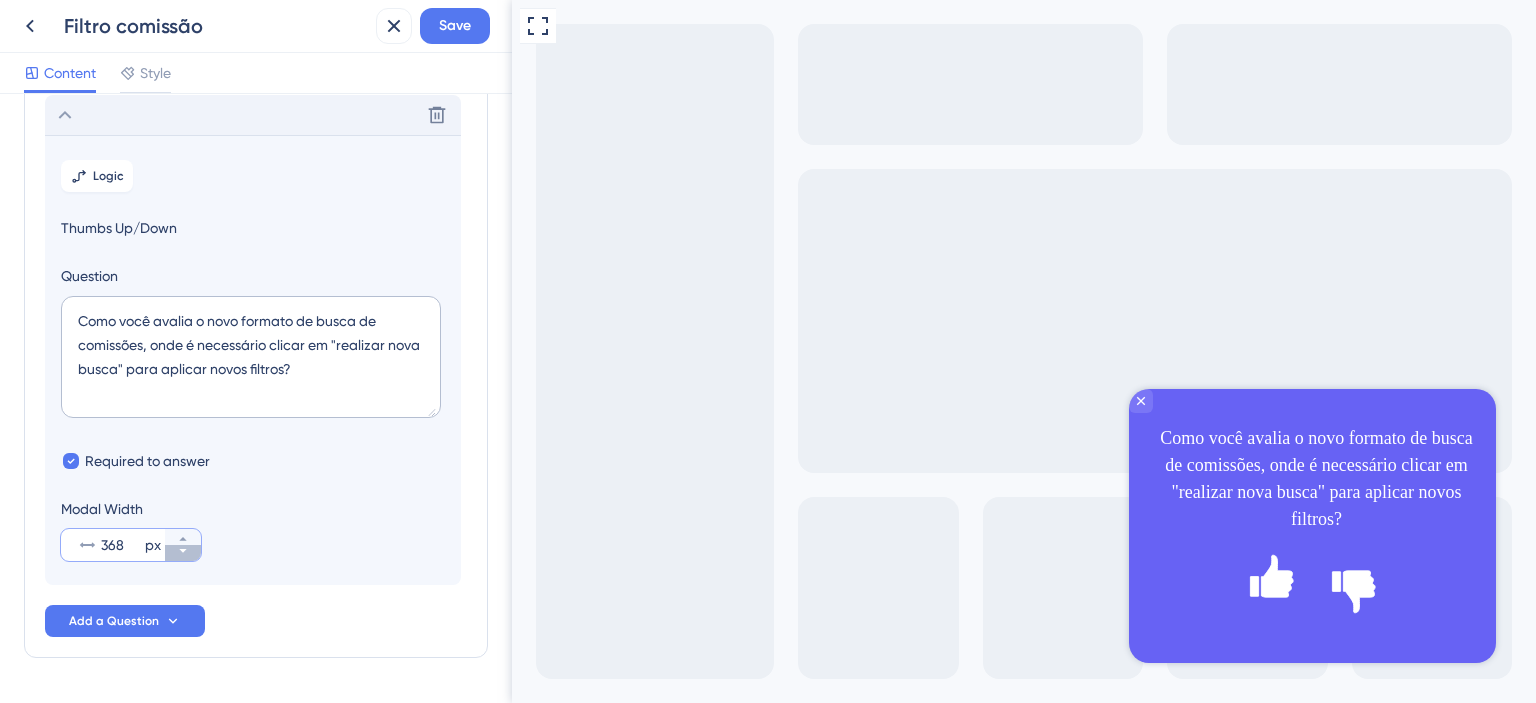 click on "368 px" at bounding box center (183, 553) 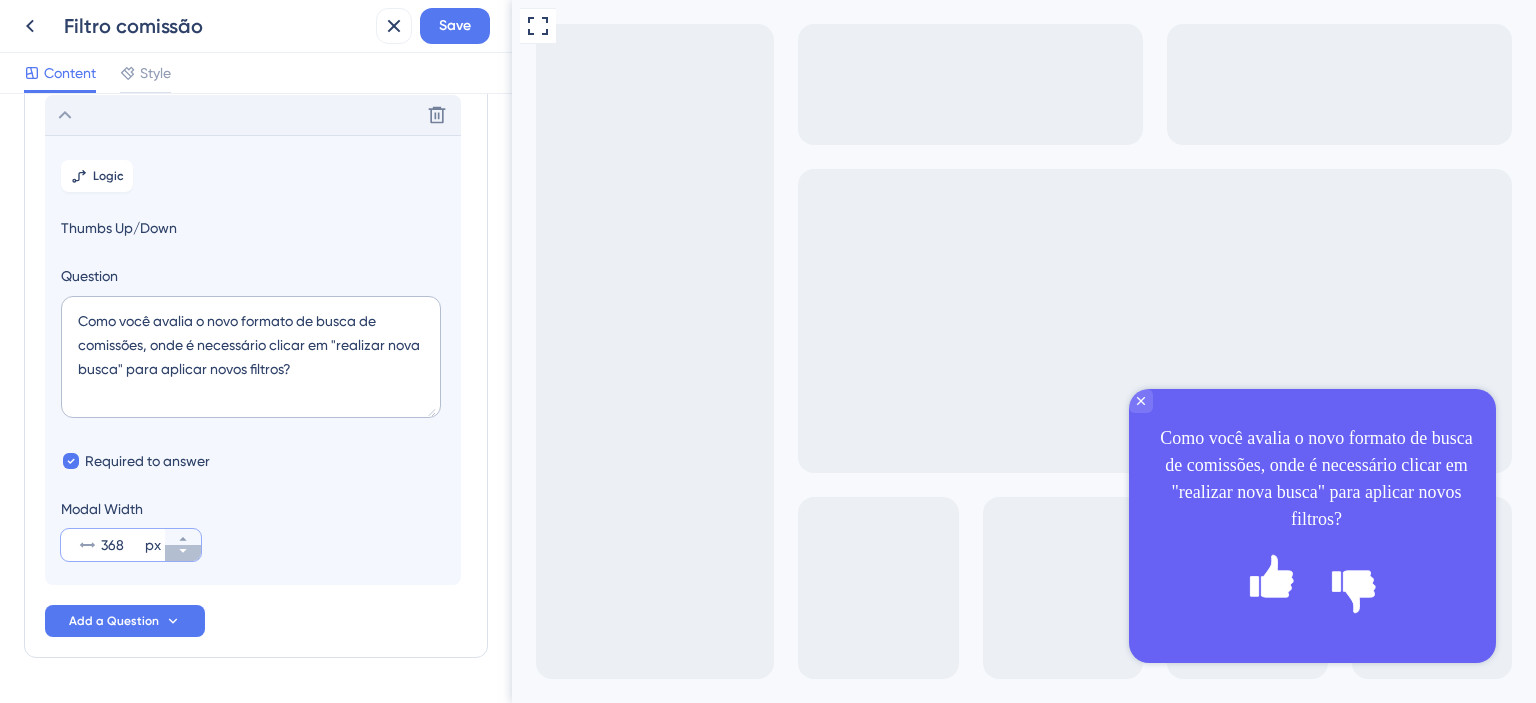 click on "368 px" at bounding box center [183, 553] 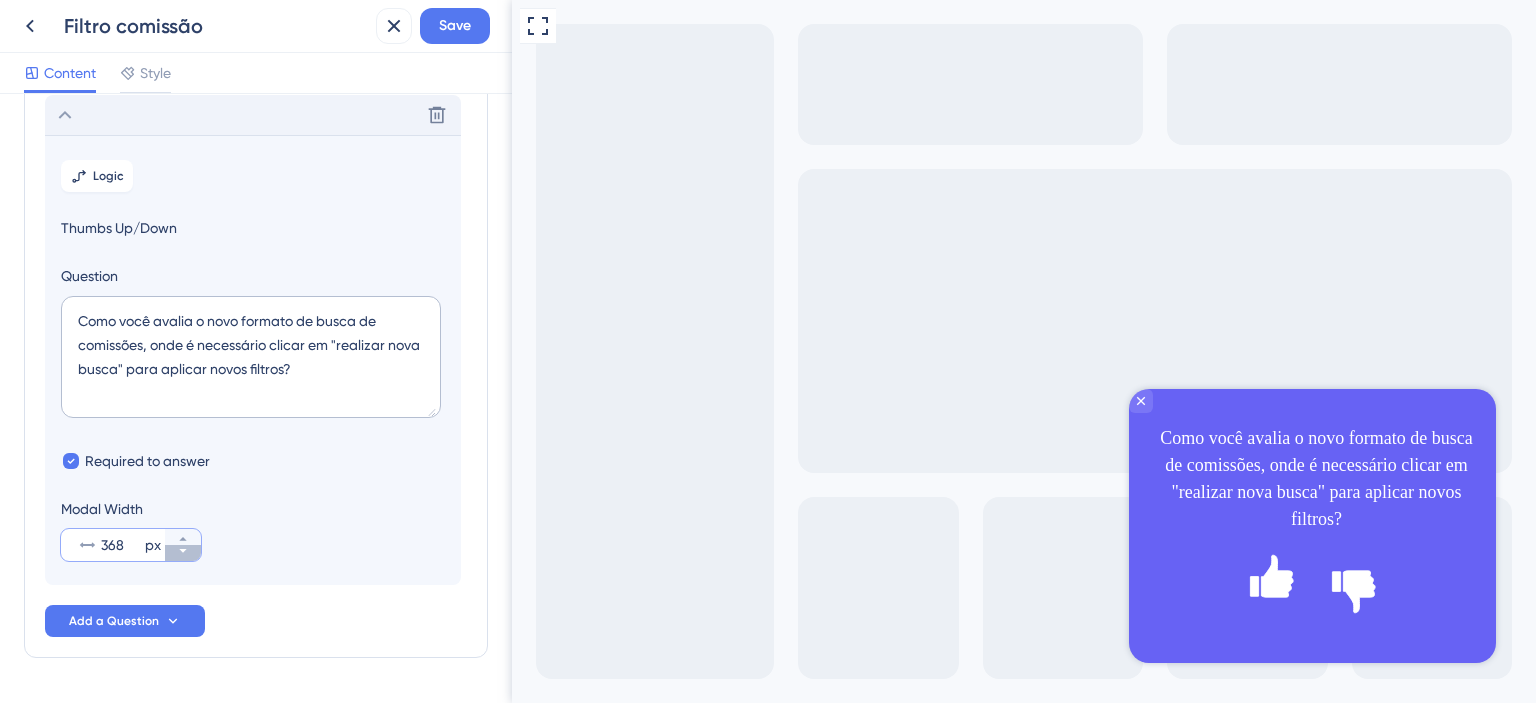 click on "368 px" at bounding box center (183, 553) 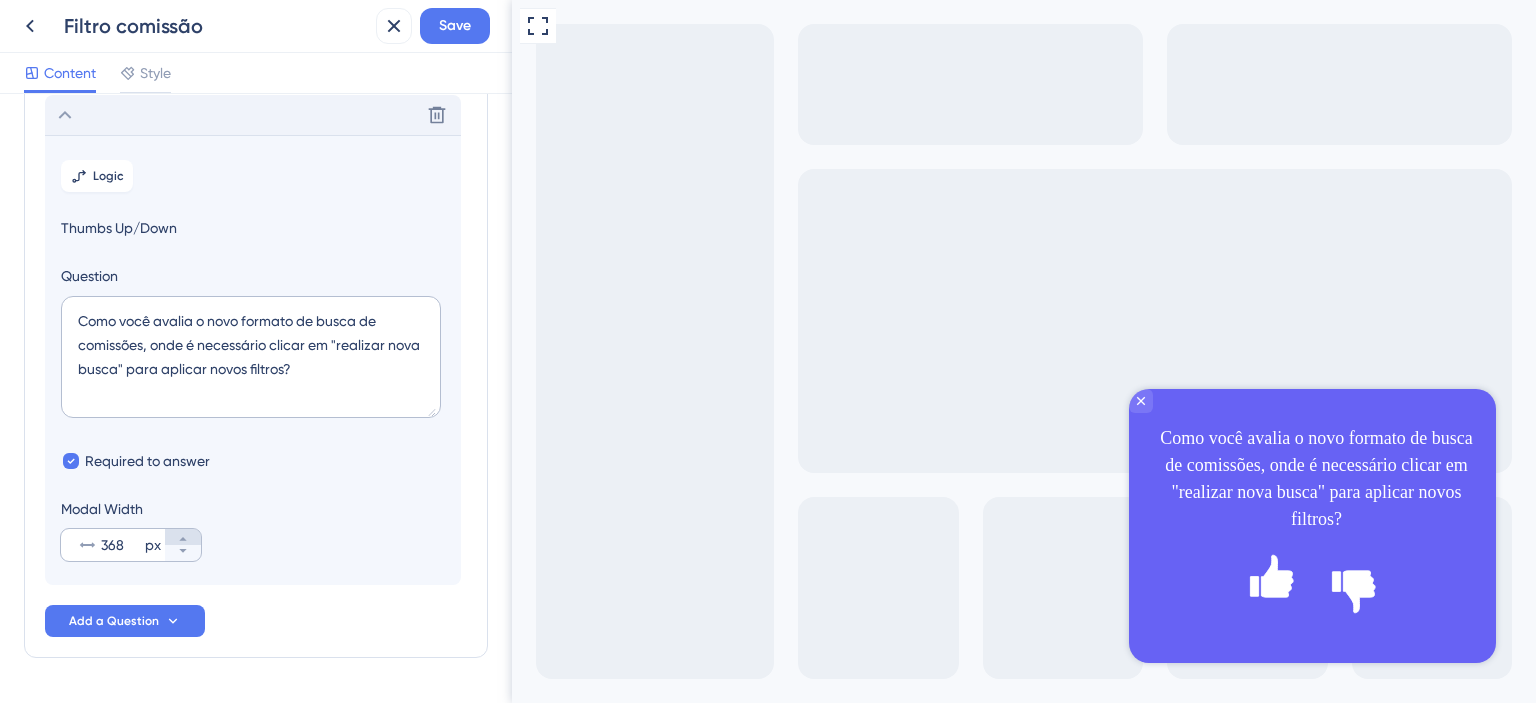 click at bounding box center [183, 545] 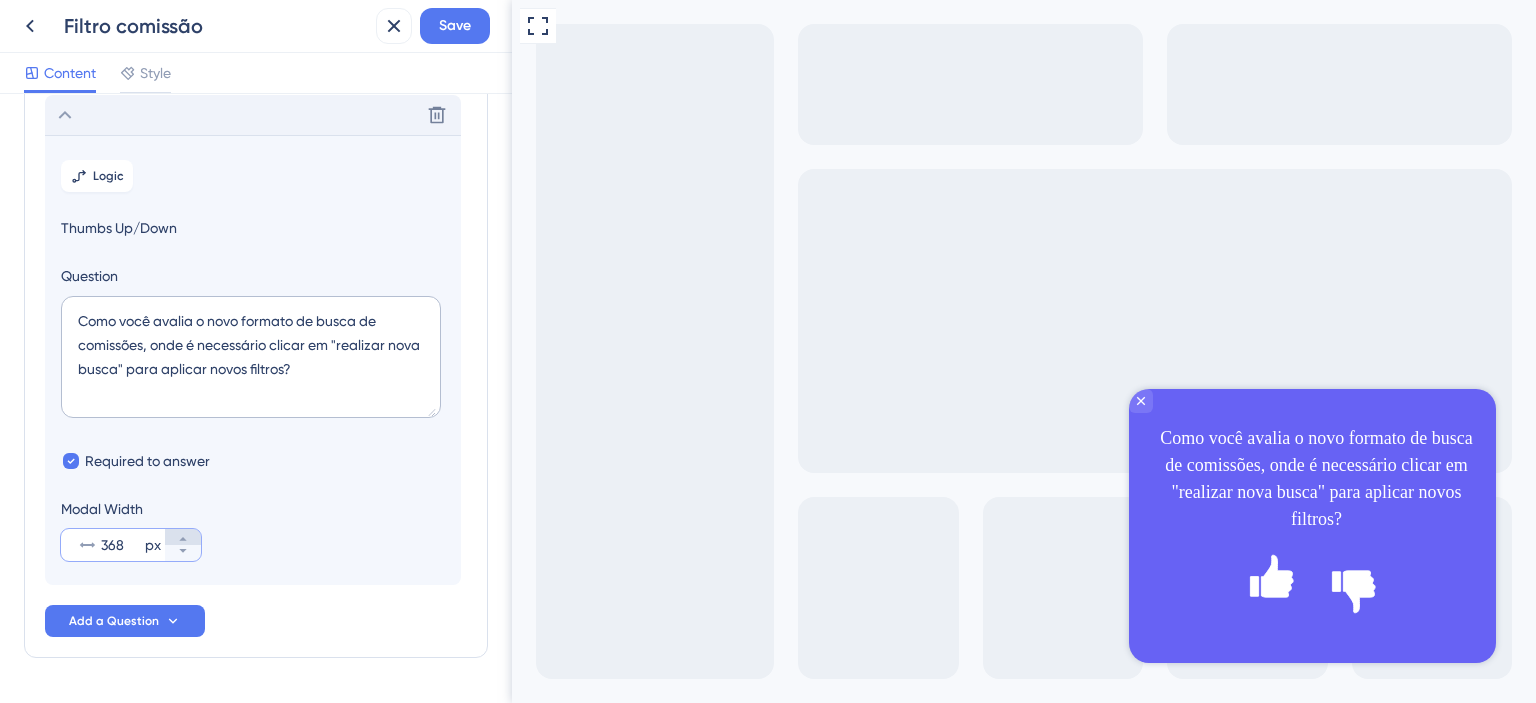 click on "368" at bounding box center [121, 545] 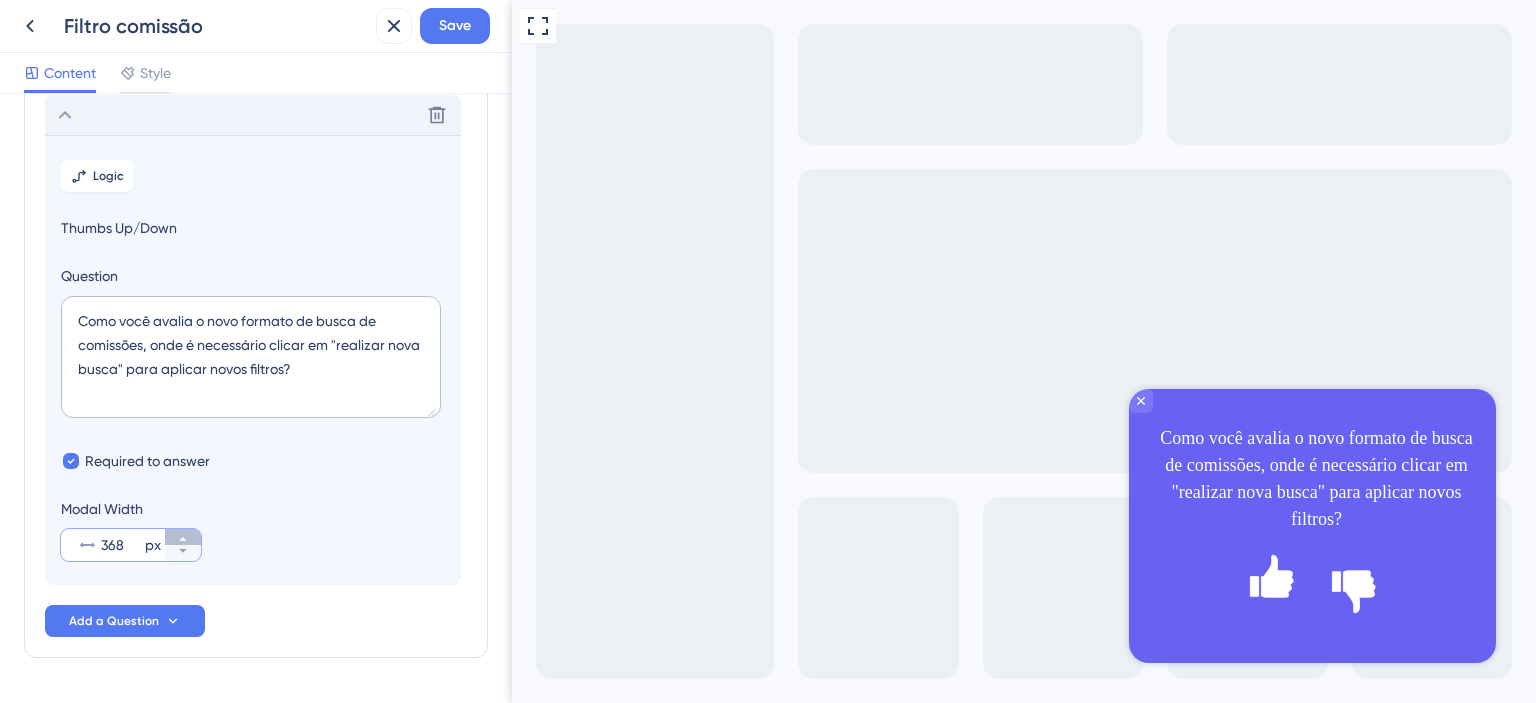 click 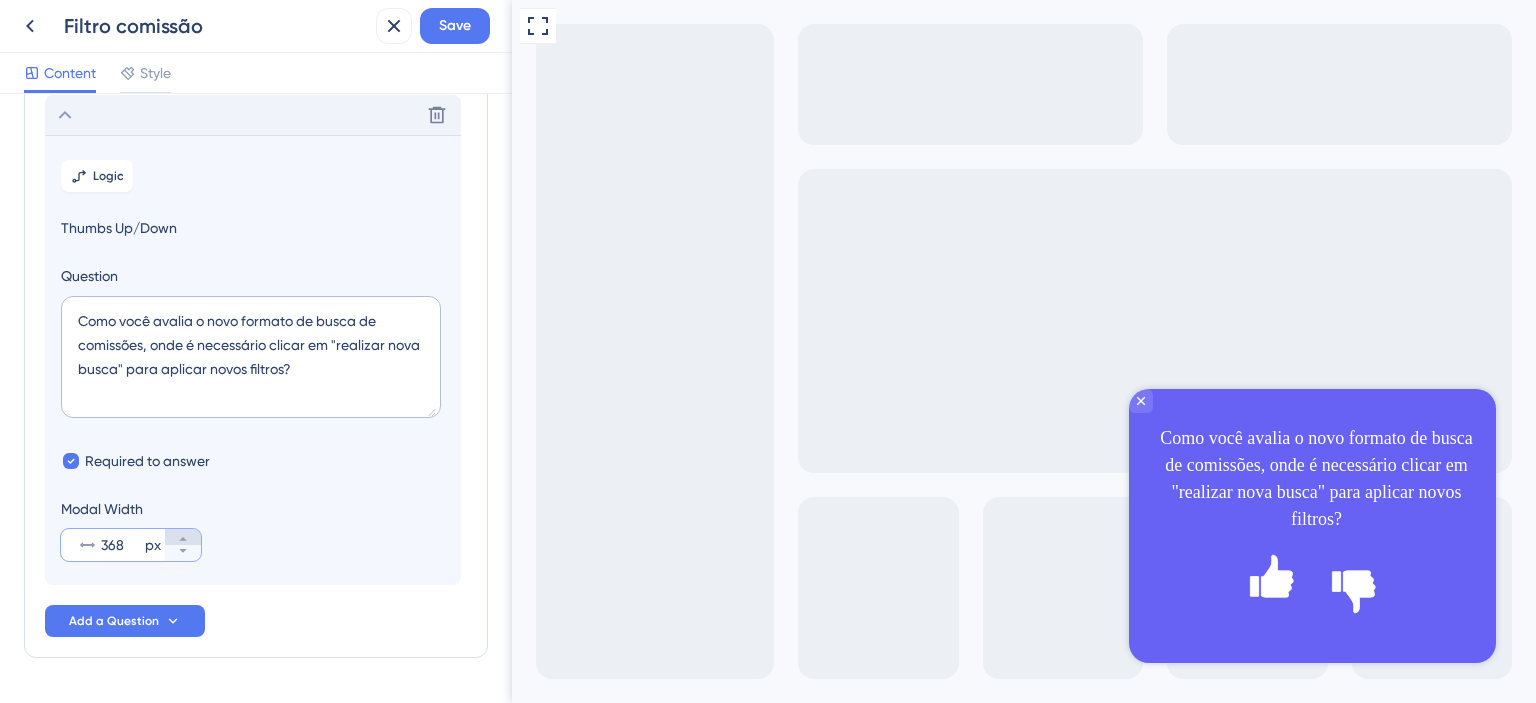 type on "369" 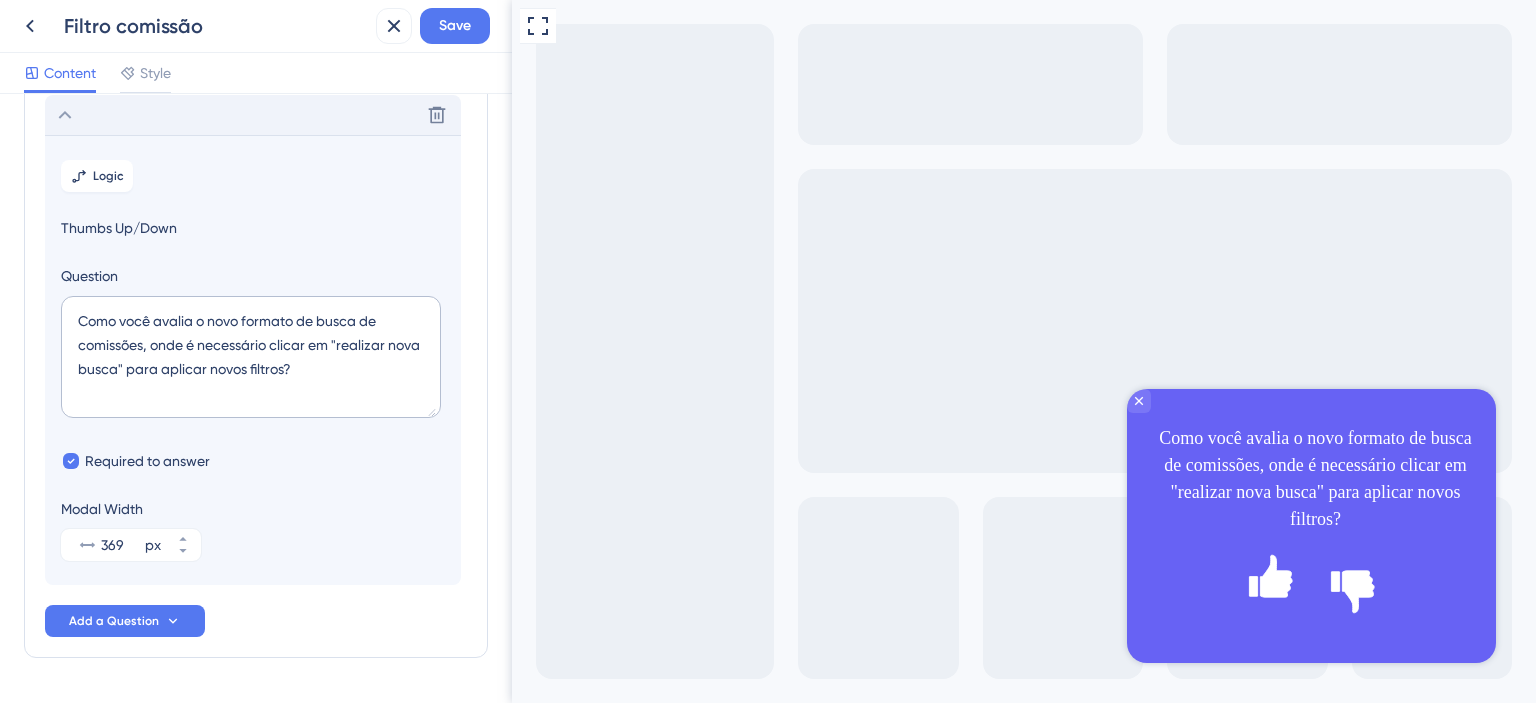 click at bounding box center (1311, 401) 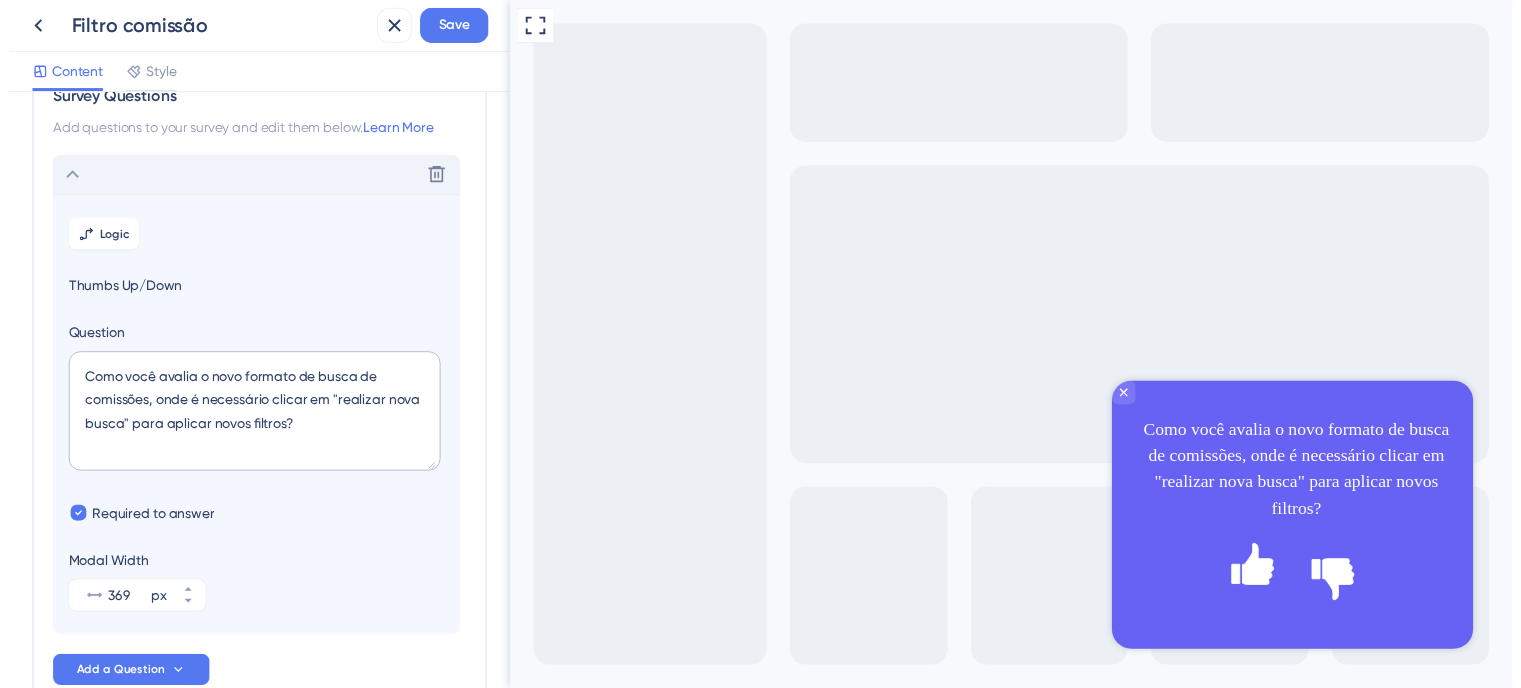 scroll, scrollTop: 0, scrollLeft: 0, axis: both 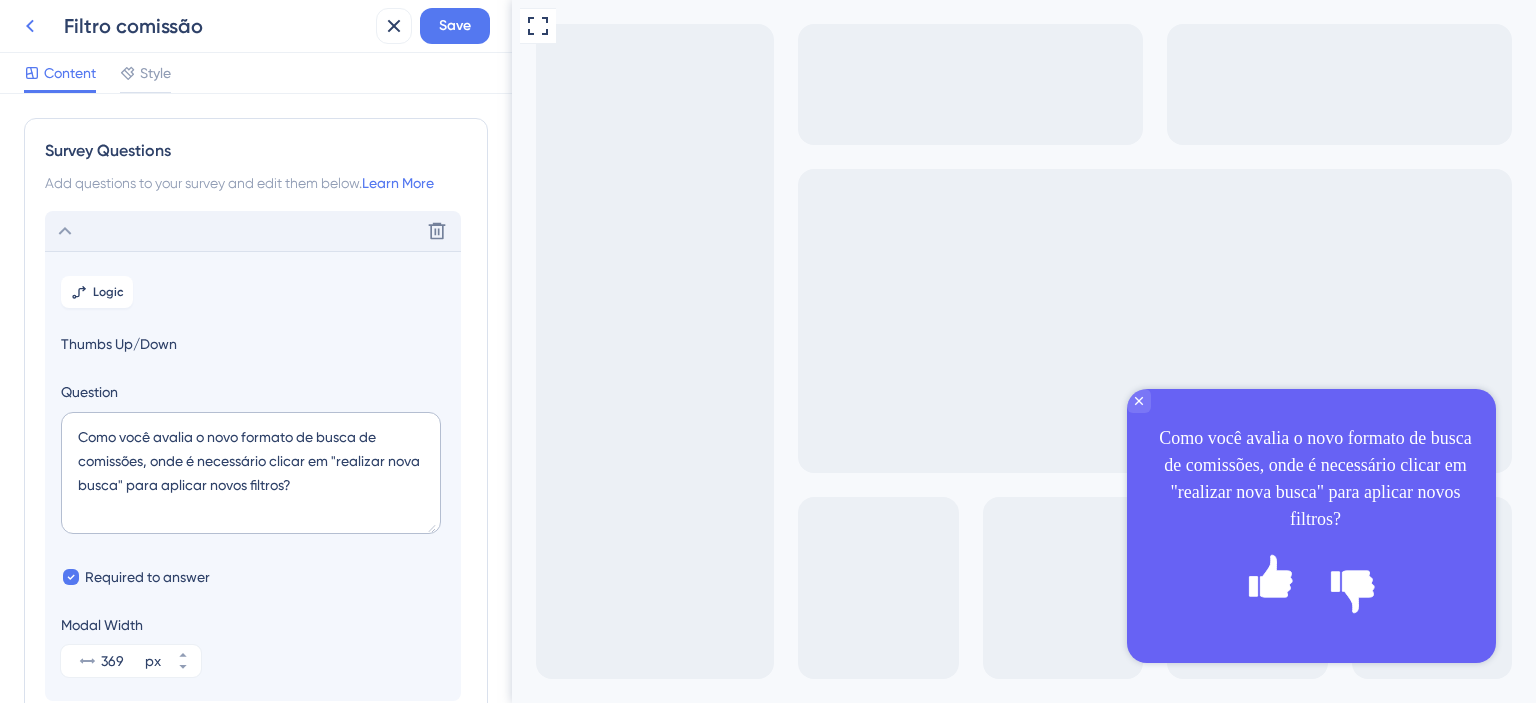 click 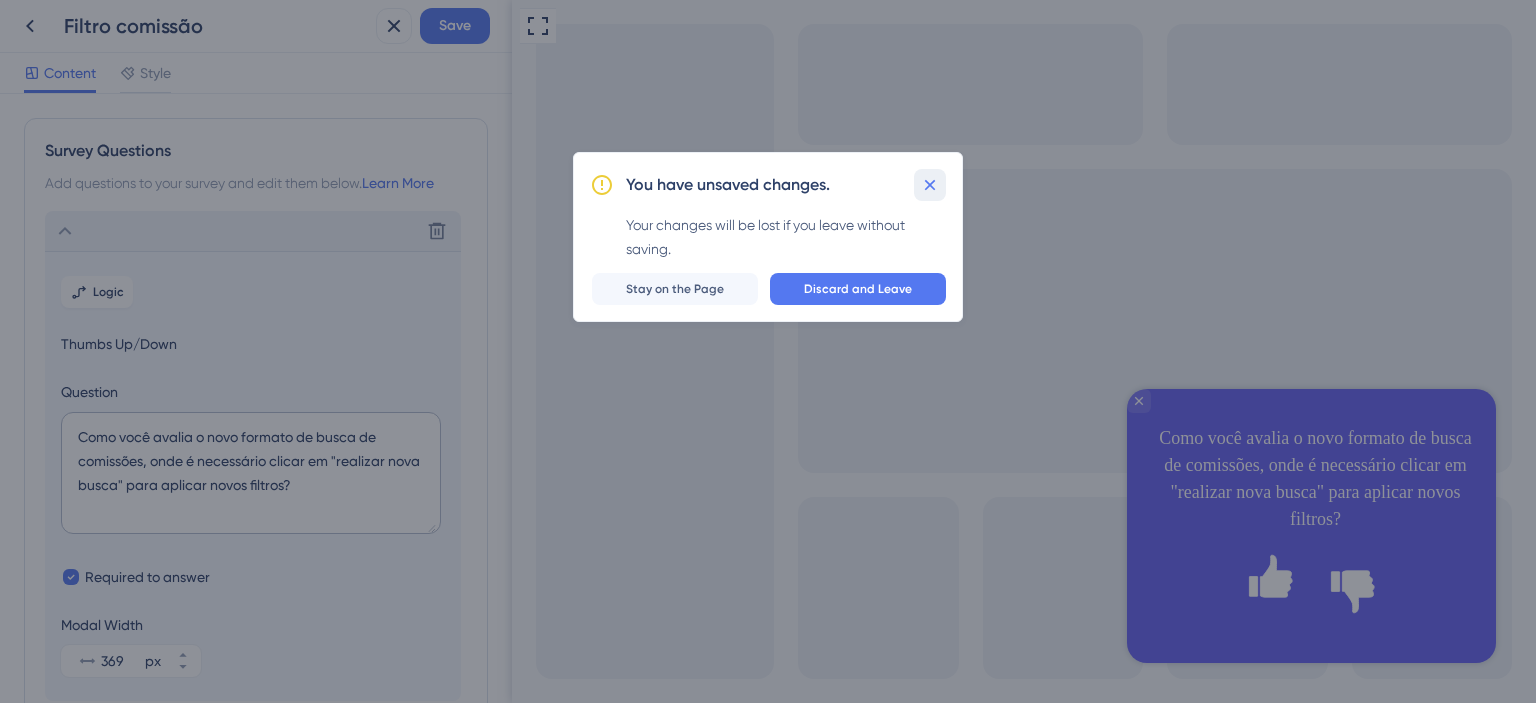 drag, startPoint x: 944, startPoint y: 192, endPoint x: 92, endPoint y: 43, distance: 864.9306 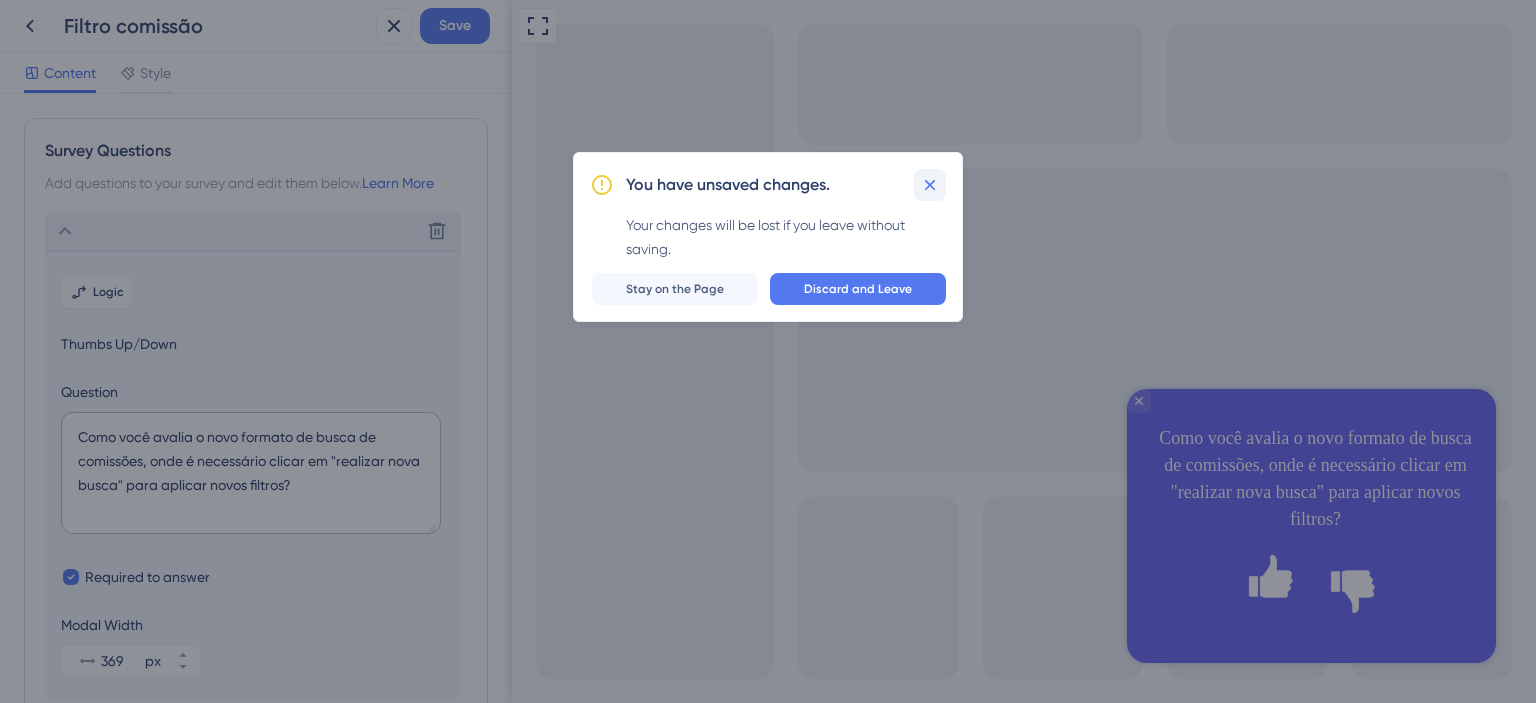 click at bounding box center [930, 185] 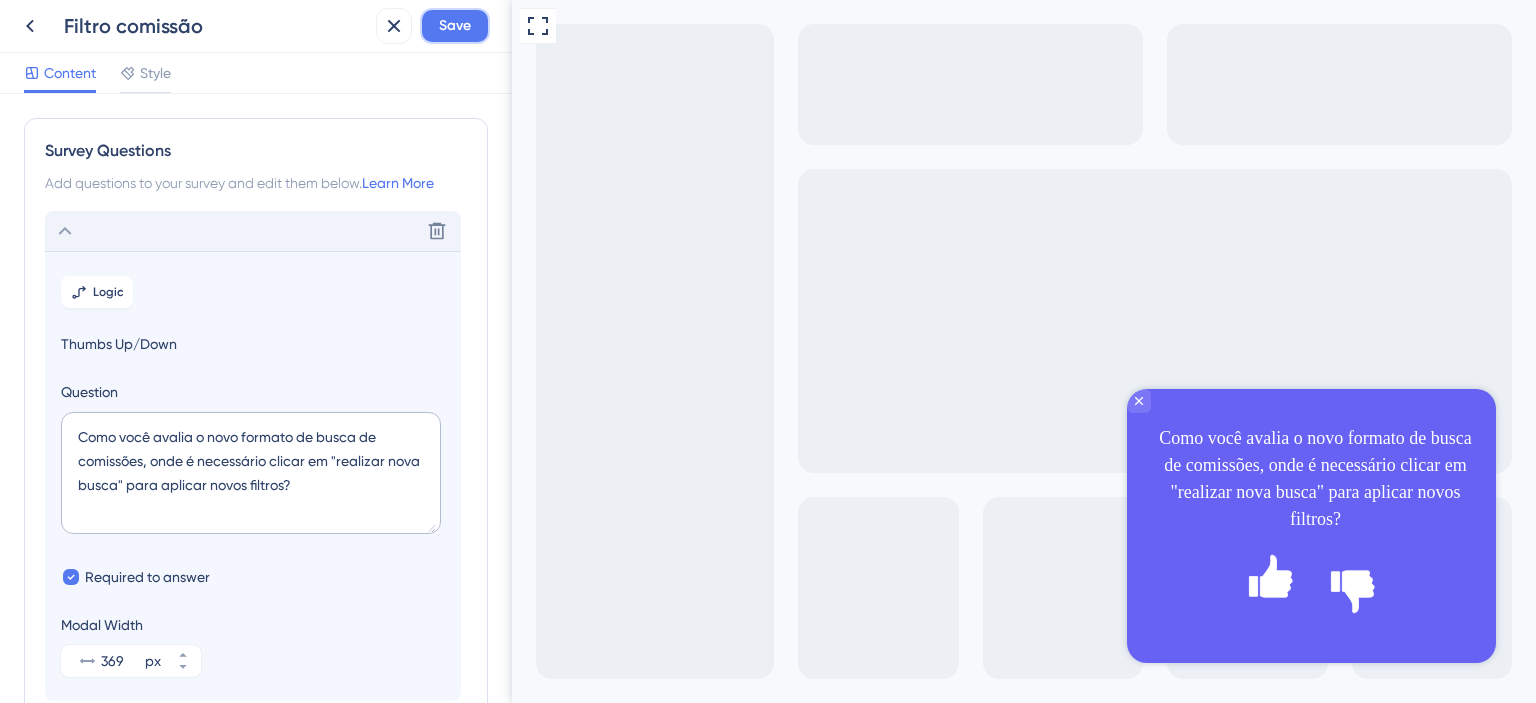 click on "Save" at bounding box center [455, 26] 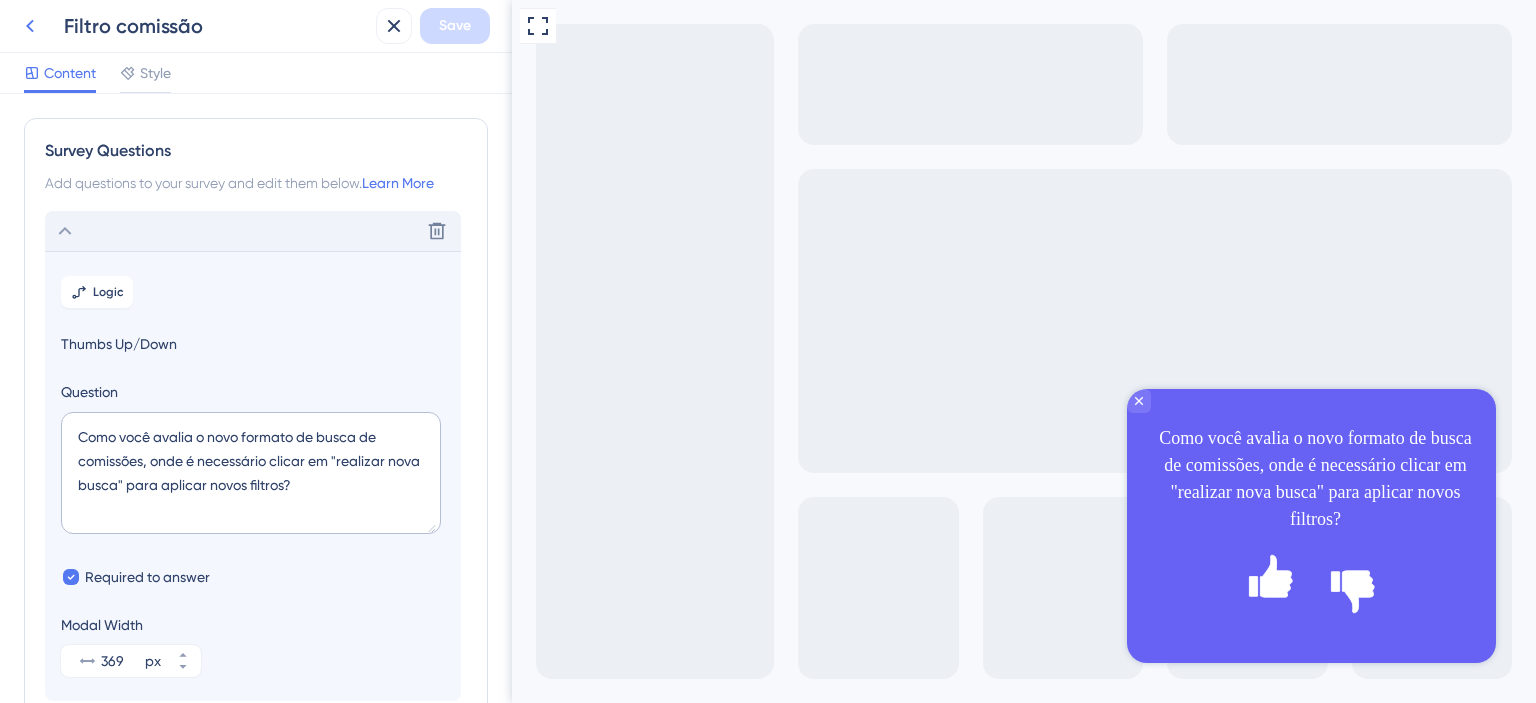 click 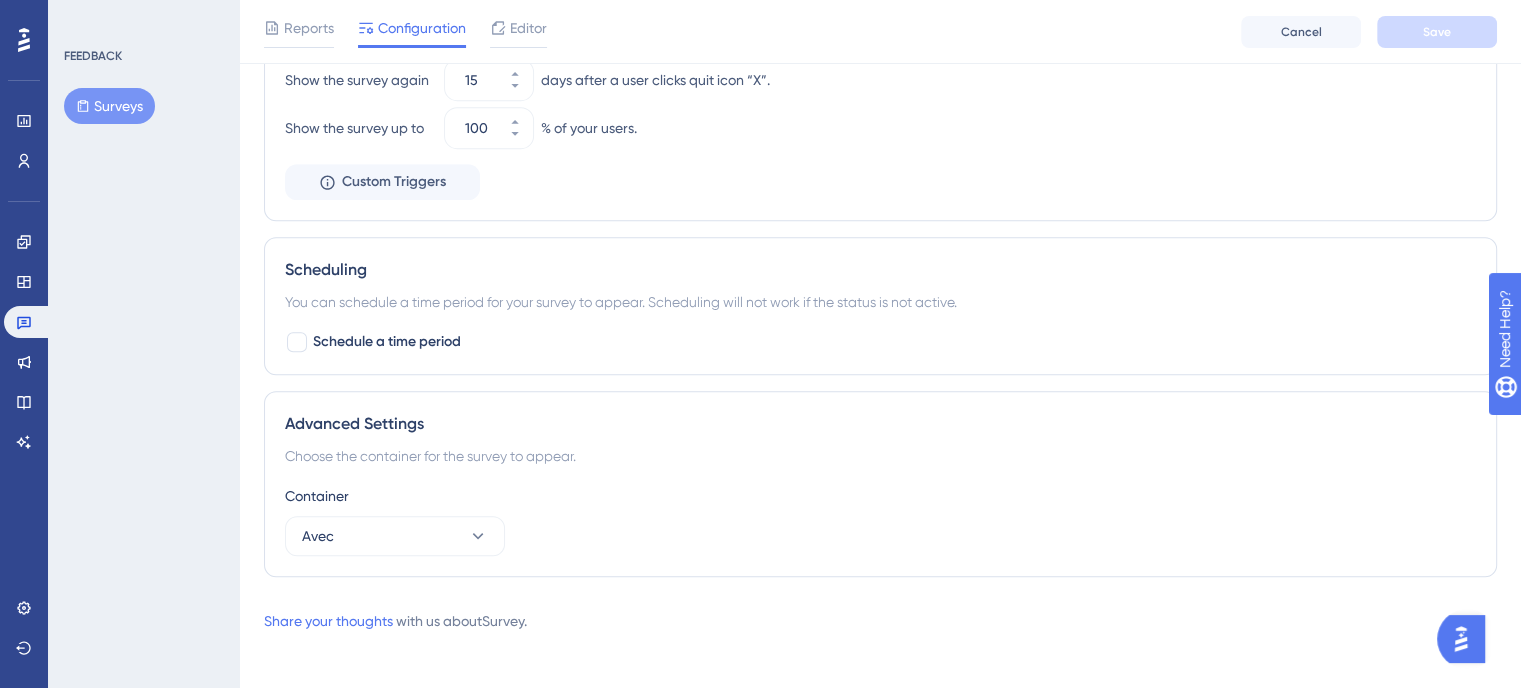 scroll, scrollTop: 1024, scrollLeft: 0, axis: vertical 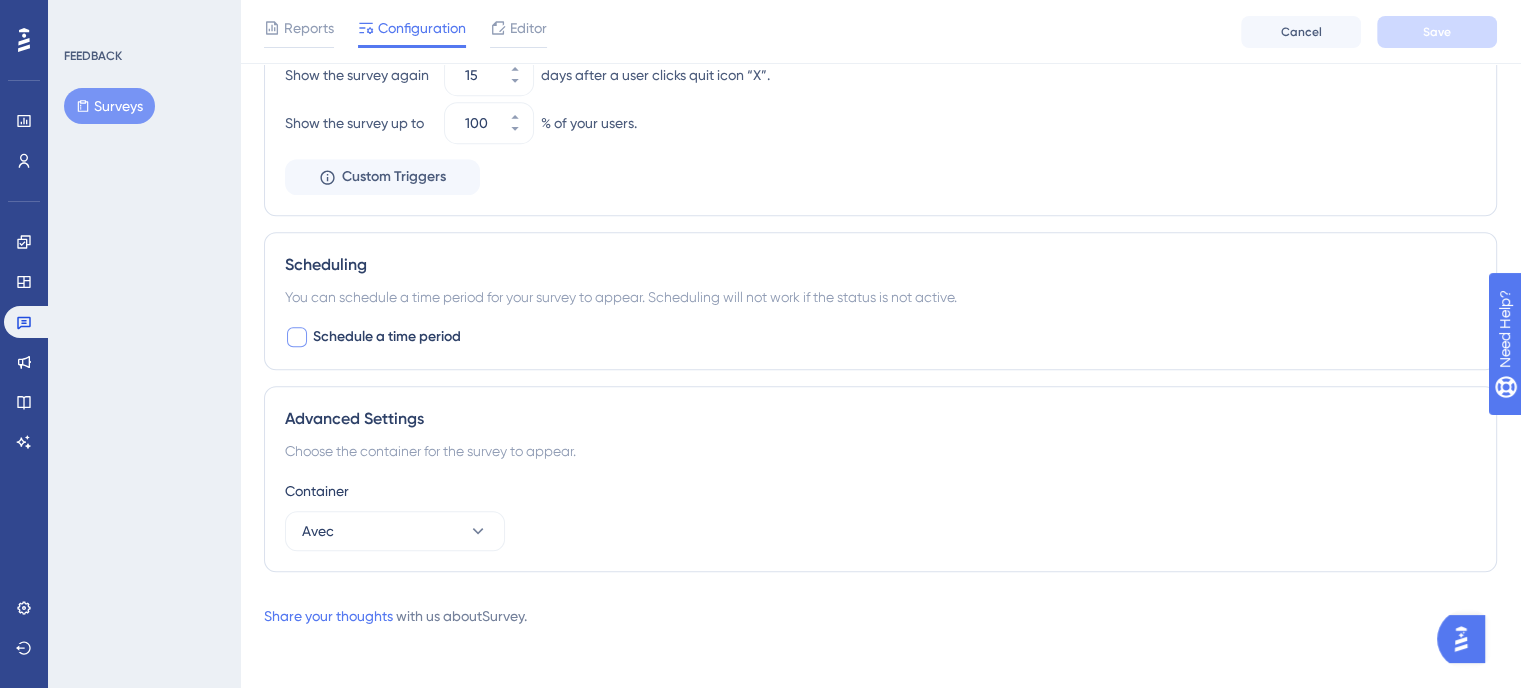 click on "Schedule a time period" at bounding box center (387, 337) 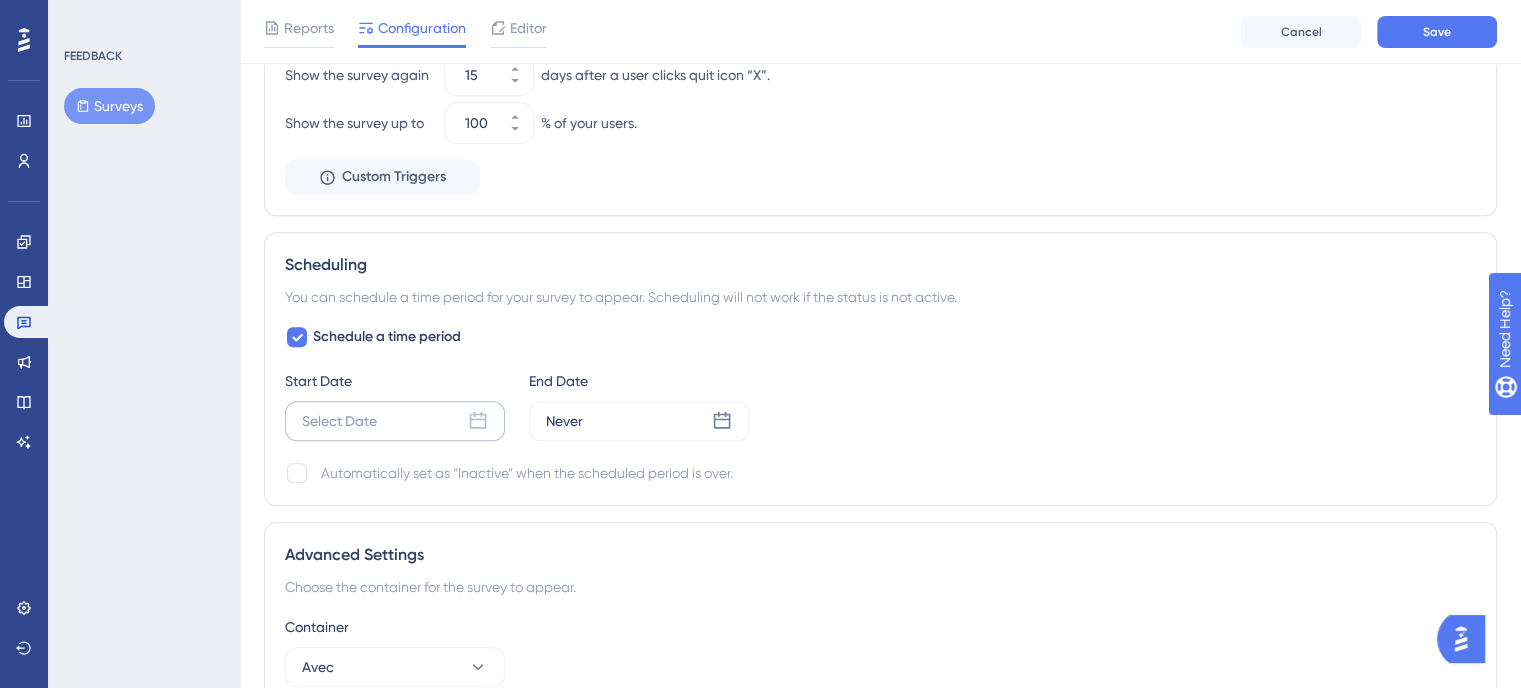click on "Select Date" at bounding box center (395, 421) 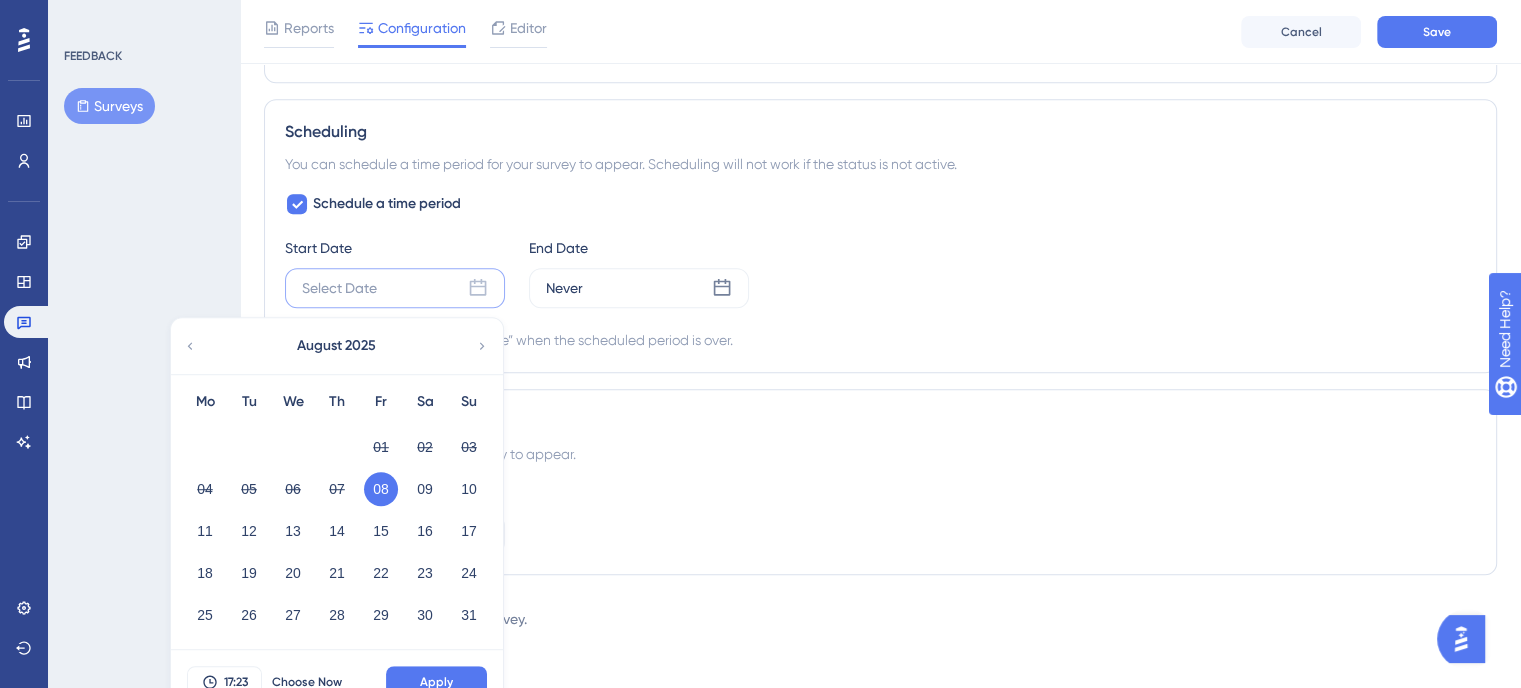 scroll, scrollTop: 1180, scrollLeft: 0, axis: vertical 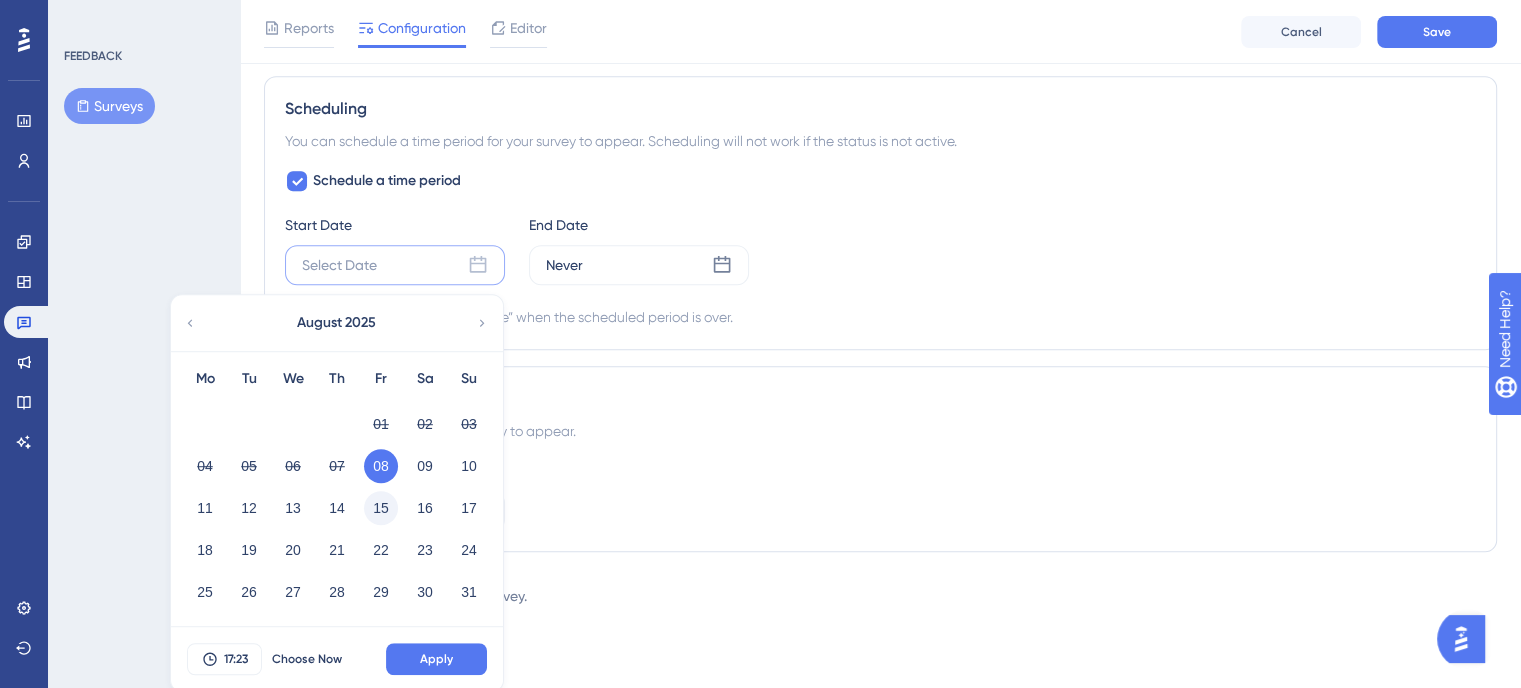 click on "15" at bounding box center (381, 508) 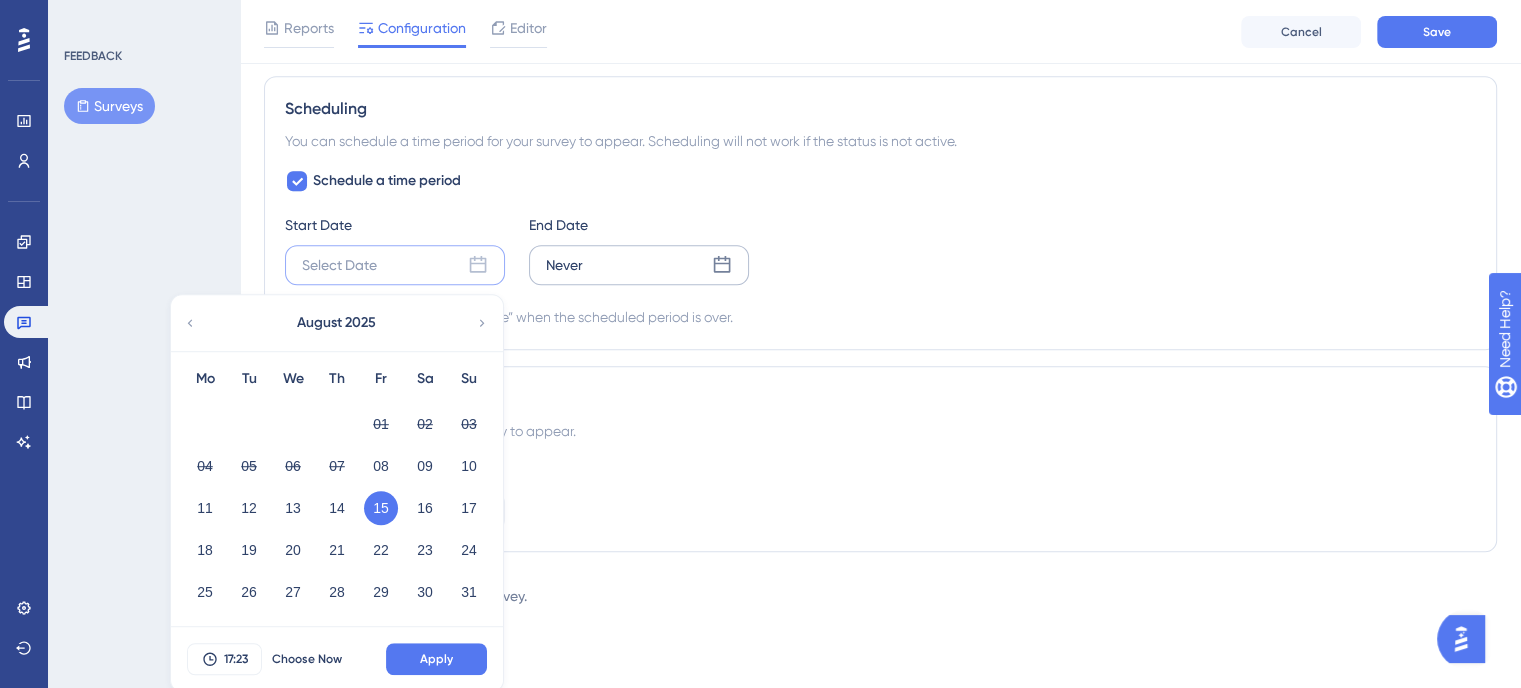 click on "Never" at bounding box center [639, 265] 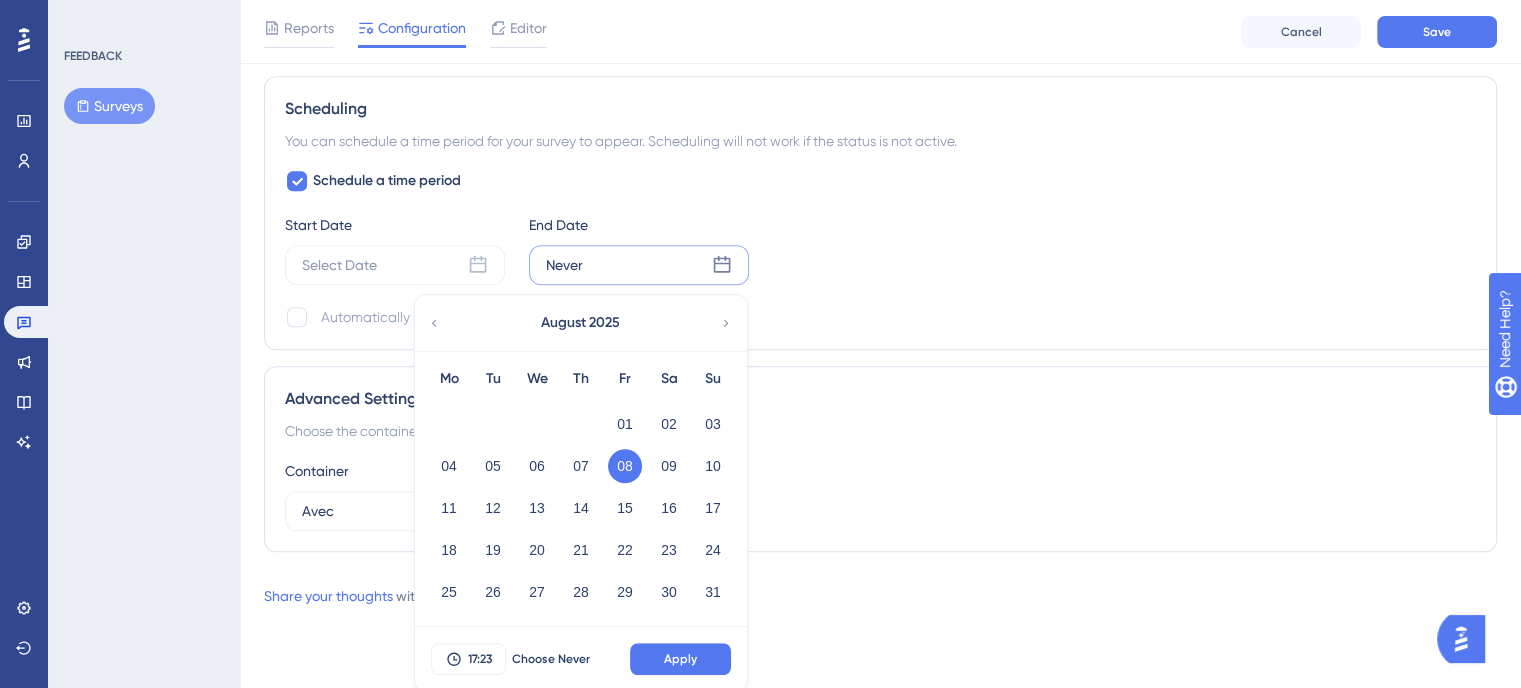click 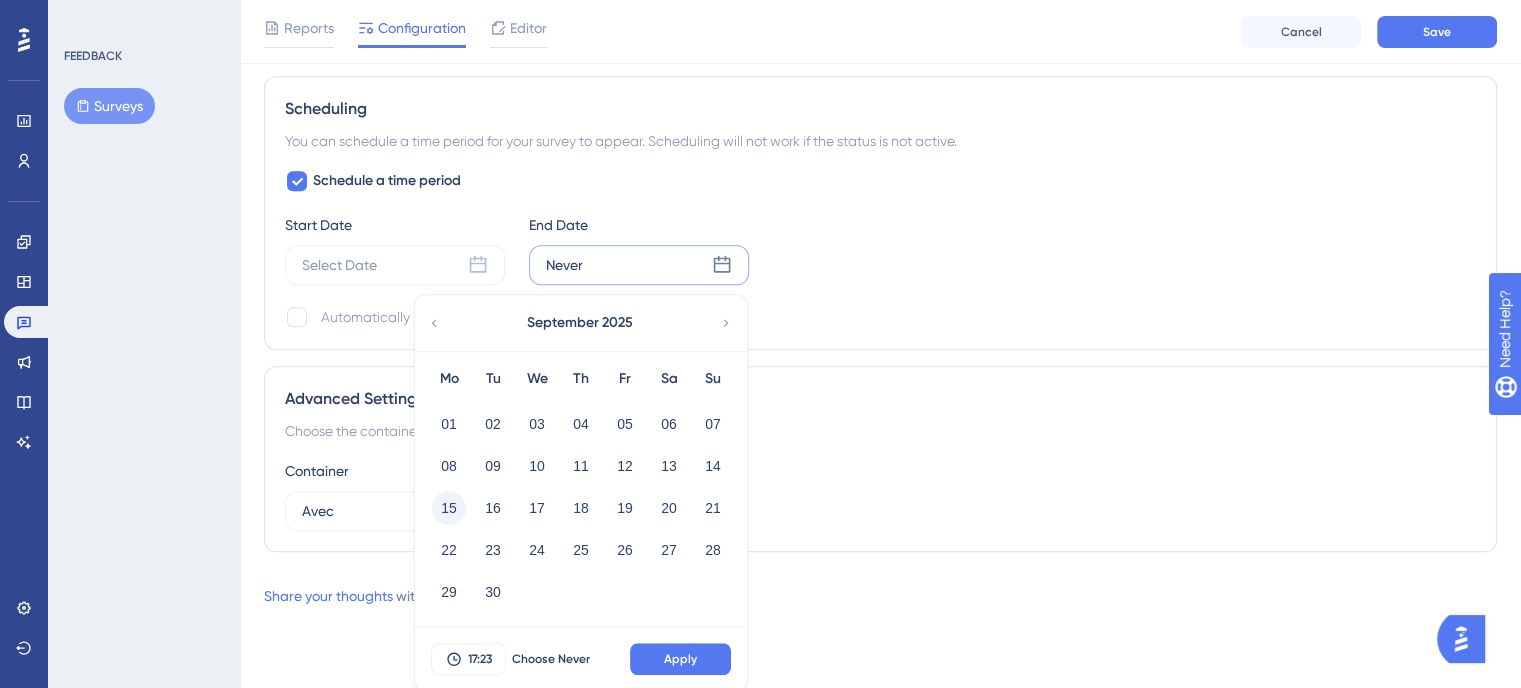 click on "15" at bounding box center [449, 508] 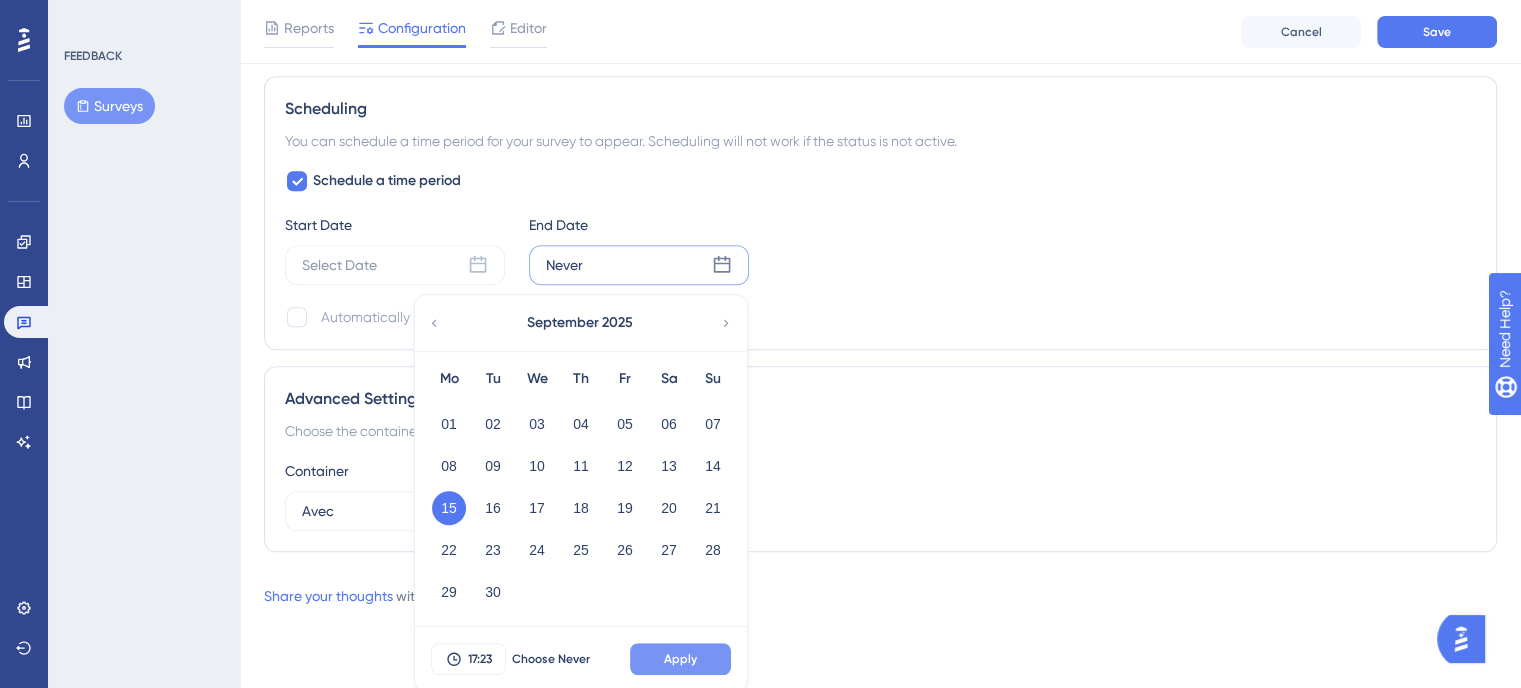 click on "Apply" at bounding box center (680, 659) 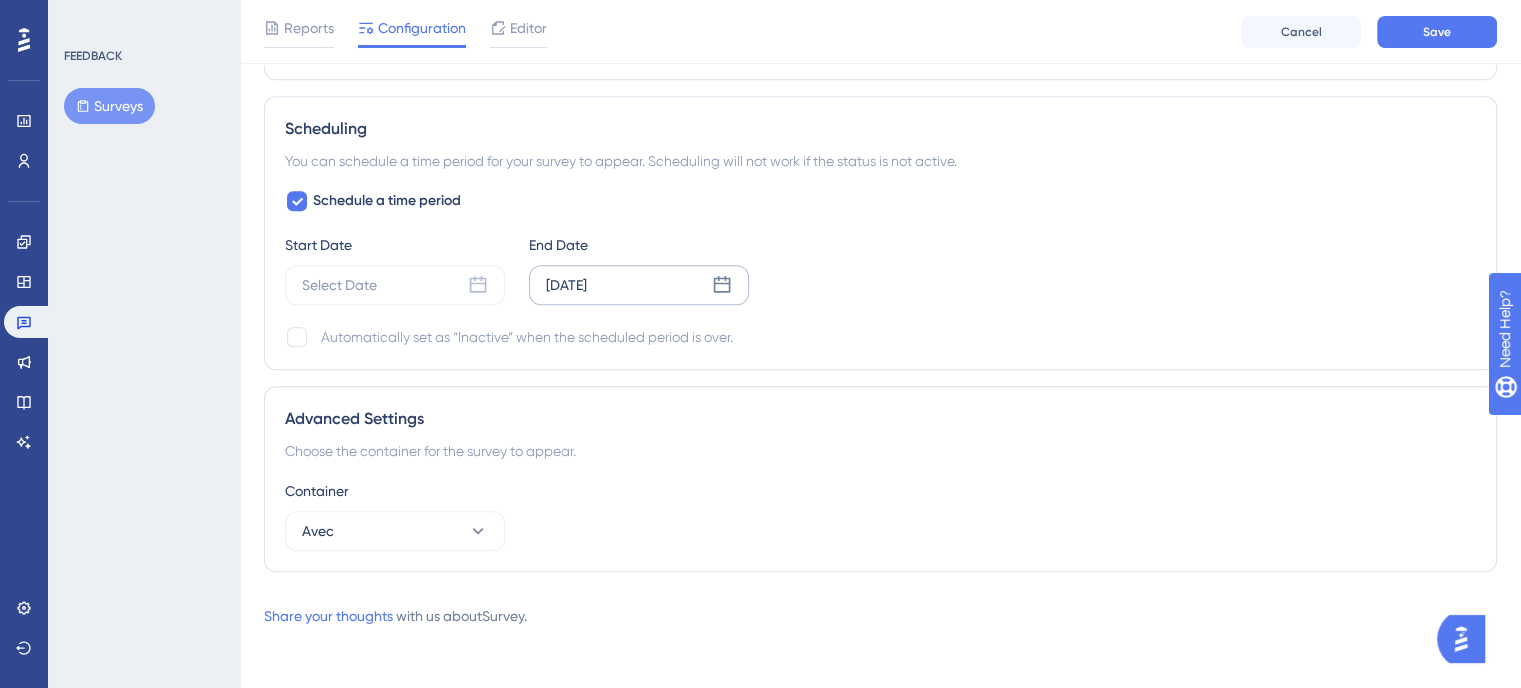 click 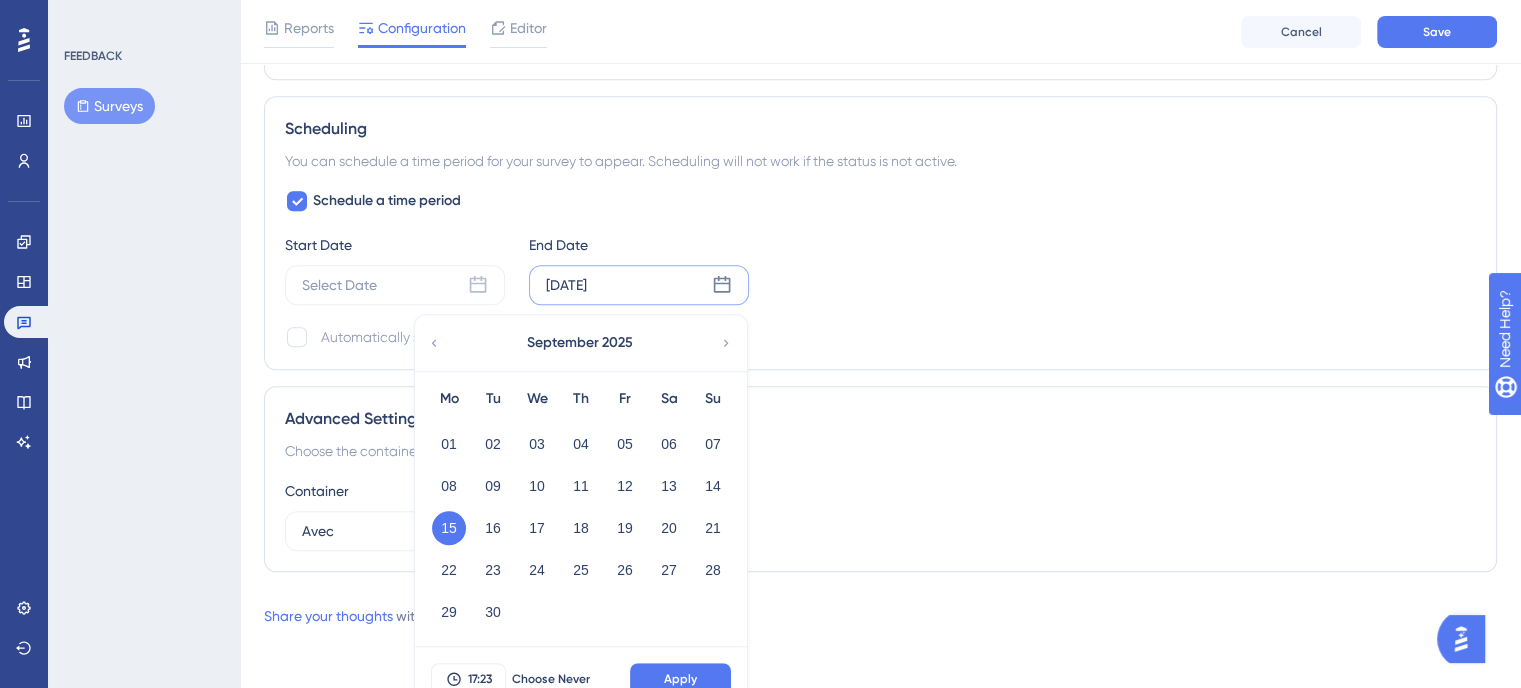 click on "Start Date Select Date End Date Sep 15 2025 September 2025 Mo Tu We Th Fr Sa Su 01 02 03 04 05 06 07 08 09 10 11 12 13 14 15 16 17 18 19 20 21 22 23 24 25 26 27 28 29 30 17:23 Choose Never Apply" at bounding box center (880, 269) 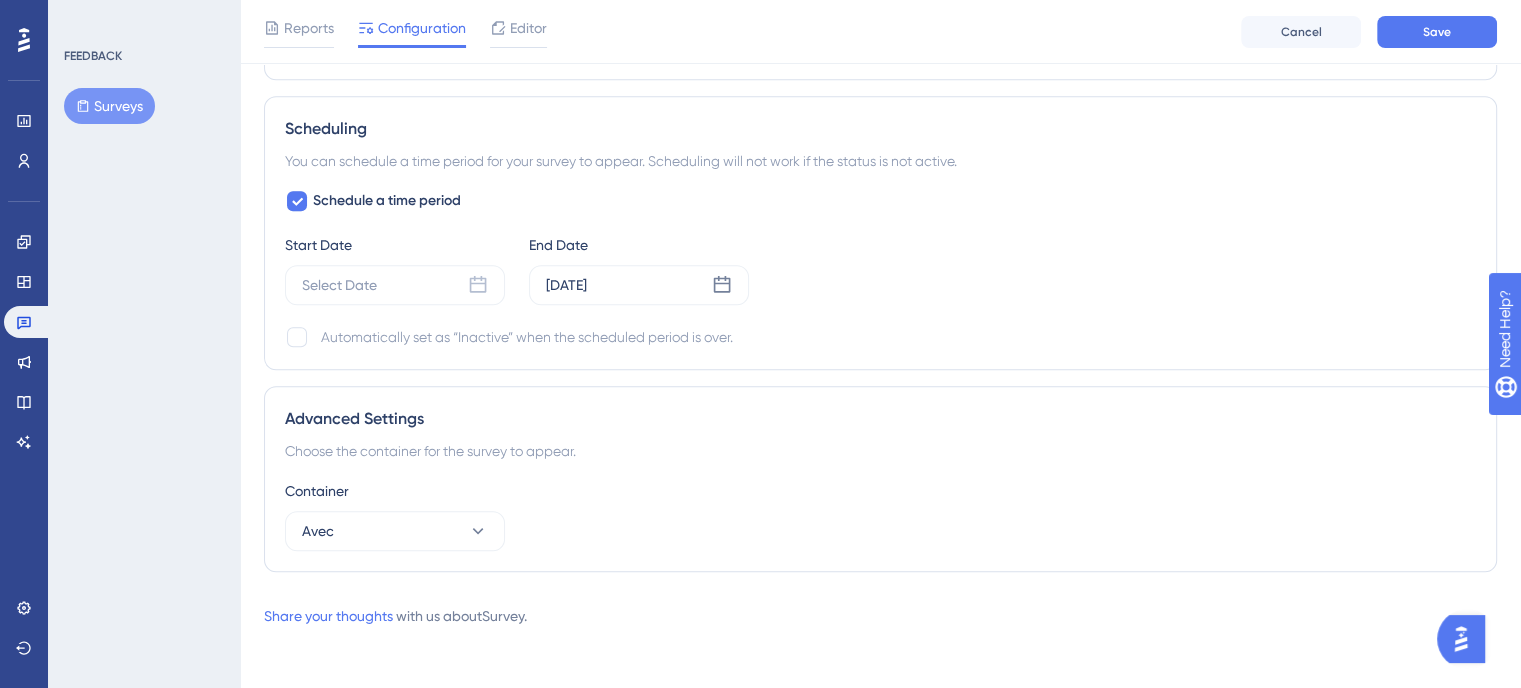 click on "Schedule a time period Start Date Select Date End Date Sep 15 2025 Automatically set as “Inactive” when the scheduled period is over." at bounding box center [880, 269] 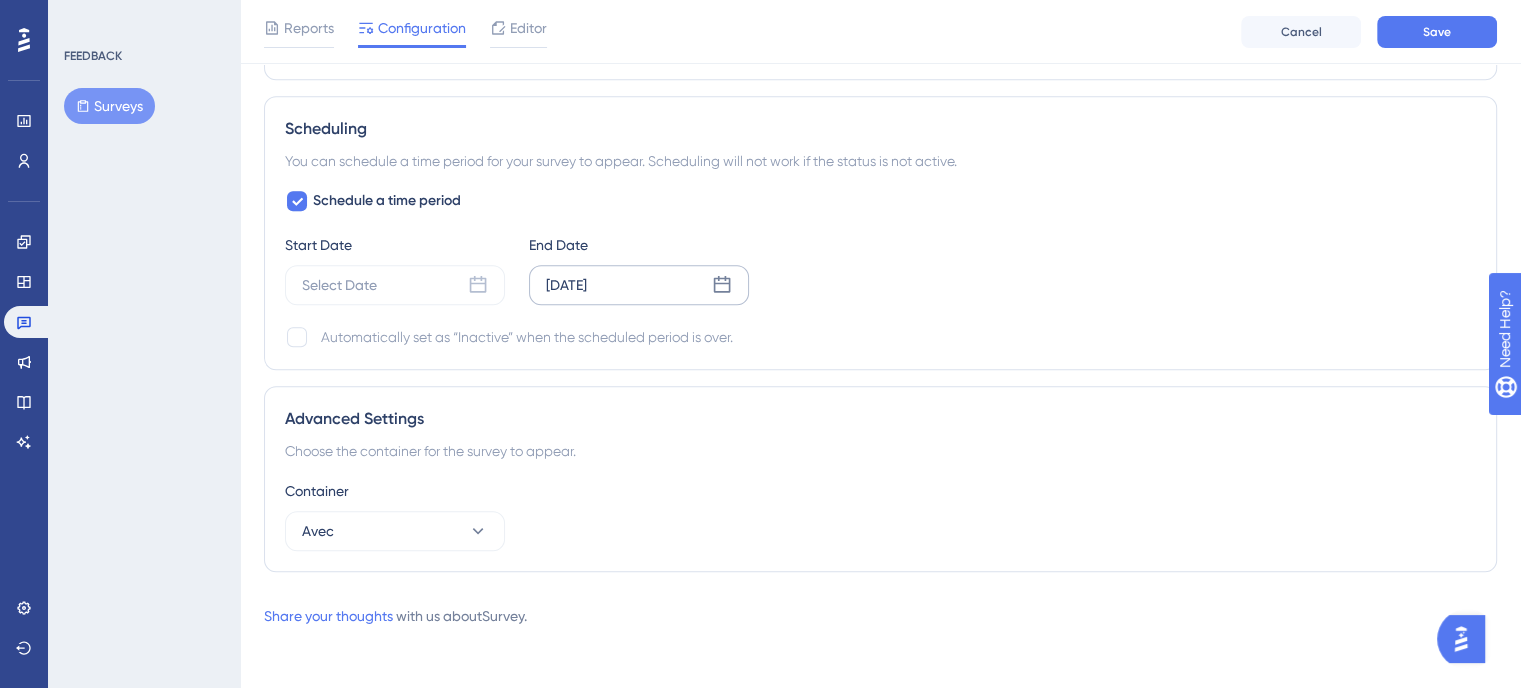 click on "Sep 15 2025" at bounding box center [639, 285] 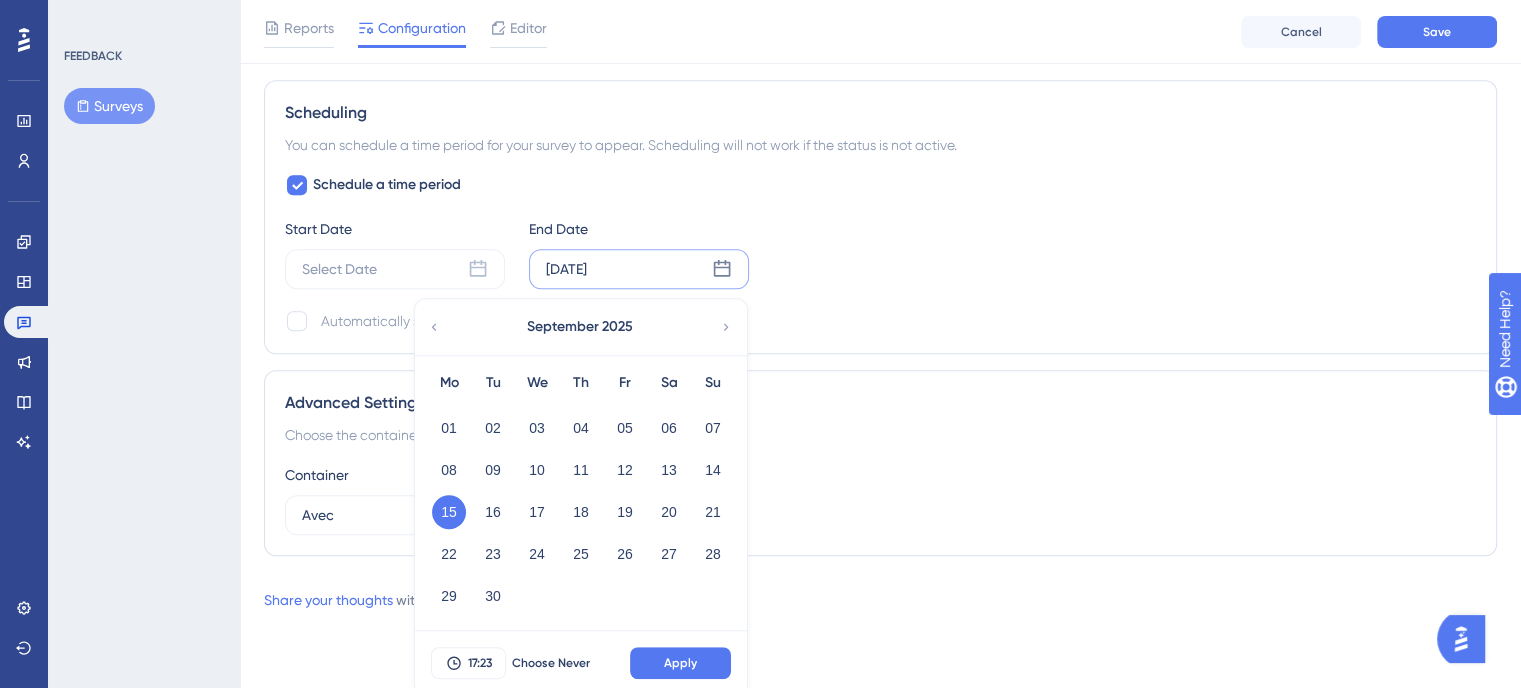 scroll, scrollTop: 1180, scrollLeft: 0, axis: vertical 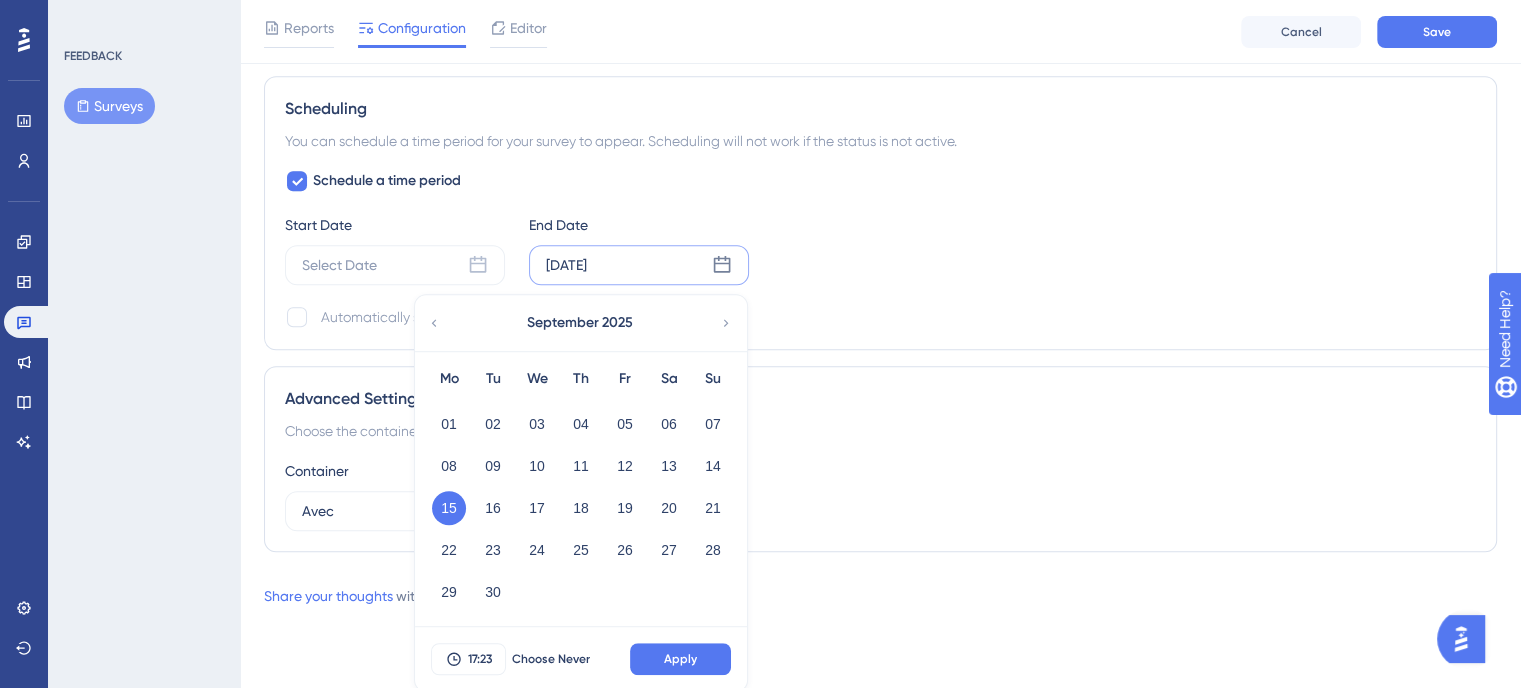 click on "Schedule a time period Start Date Select Date End Date Sep 15 2025 September 2025 Mo Tu We Th Fr Sa Su 01 02 03 04 05 06 07 08 09 10 11 12 13 14 15 16 17 18 19 20 21 22 23 24 25 26 27 28 29 30 17:23 Choose Never Apply Automatically set as “Inactive” when the scheduled period is over." at bounding box center (880, 249) 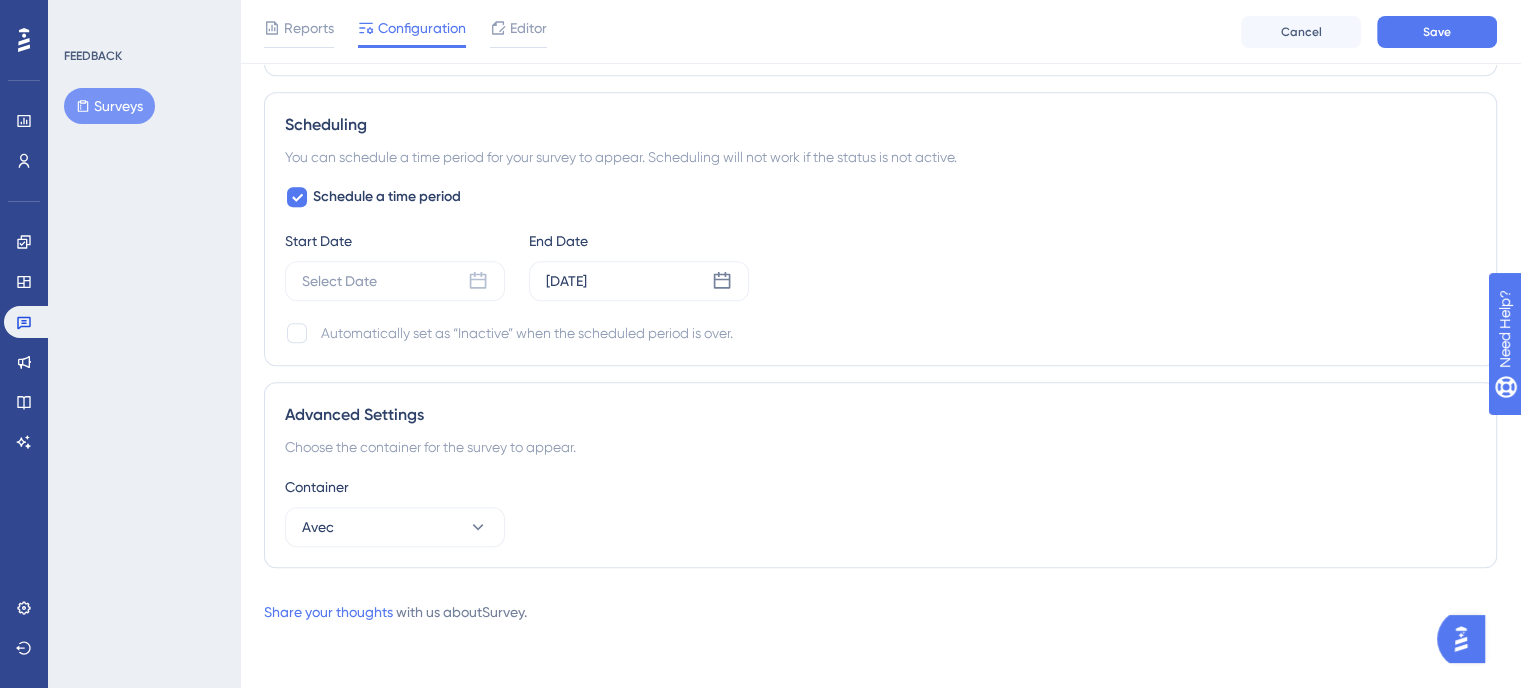 scroll, scrollTop: 1160, scrollLeft: 0, axis: vertical 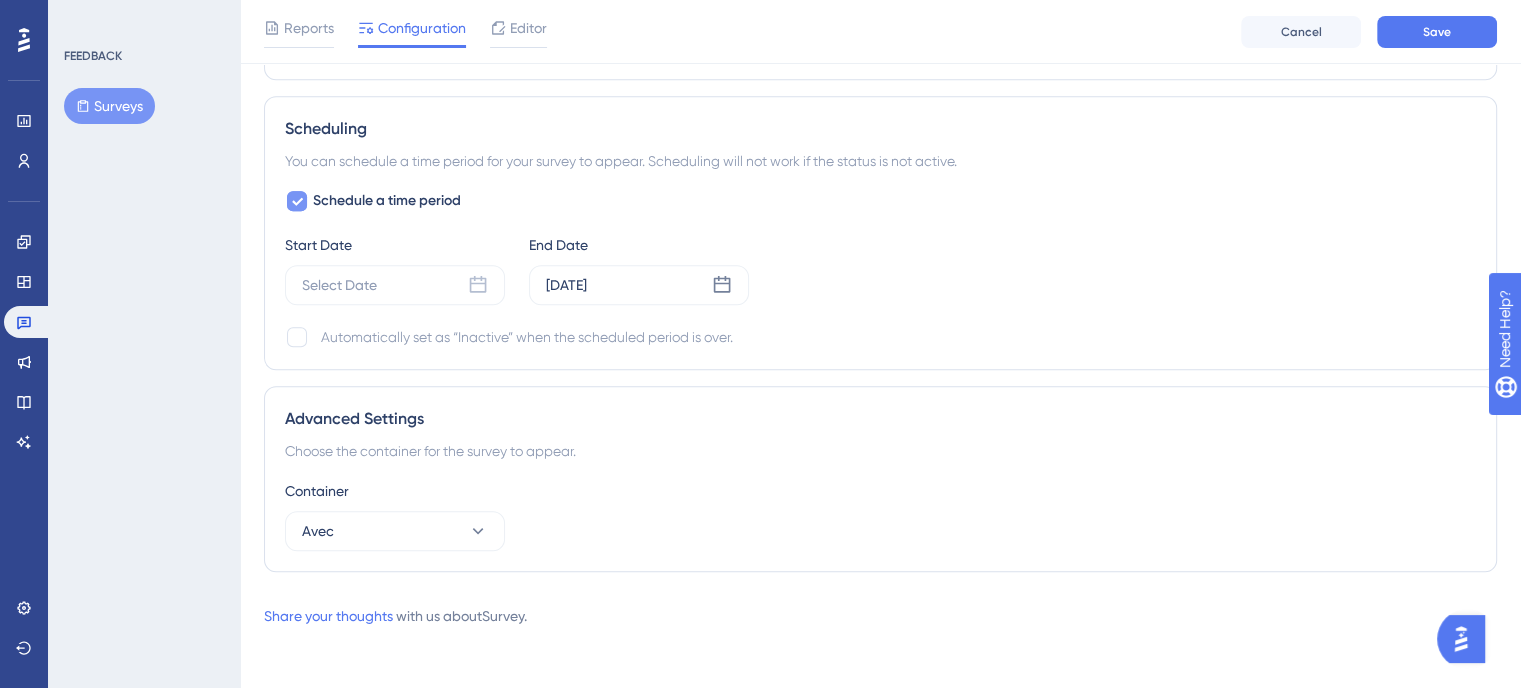 click 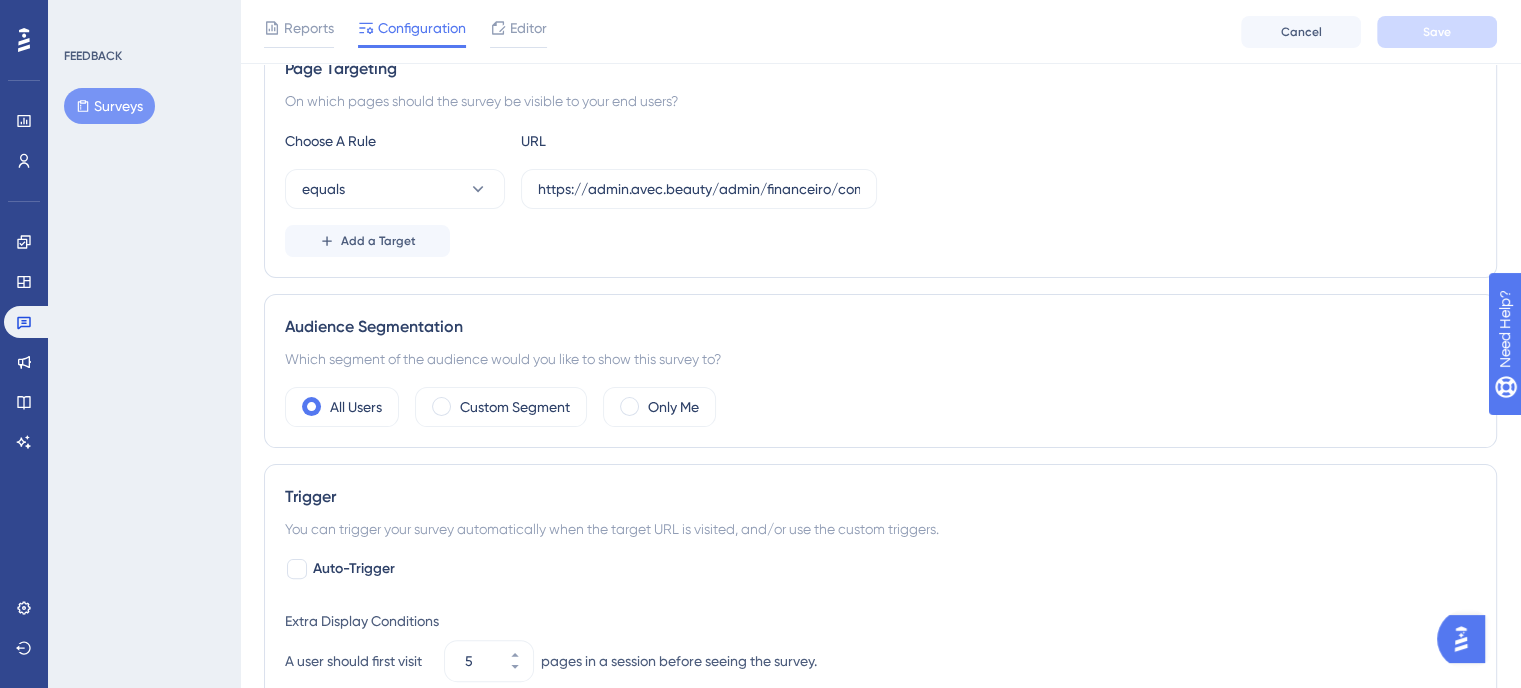 scroll, scrollTop: 424, scrollLeft: 0, axis: vertical 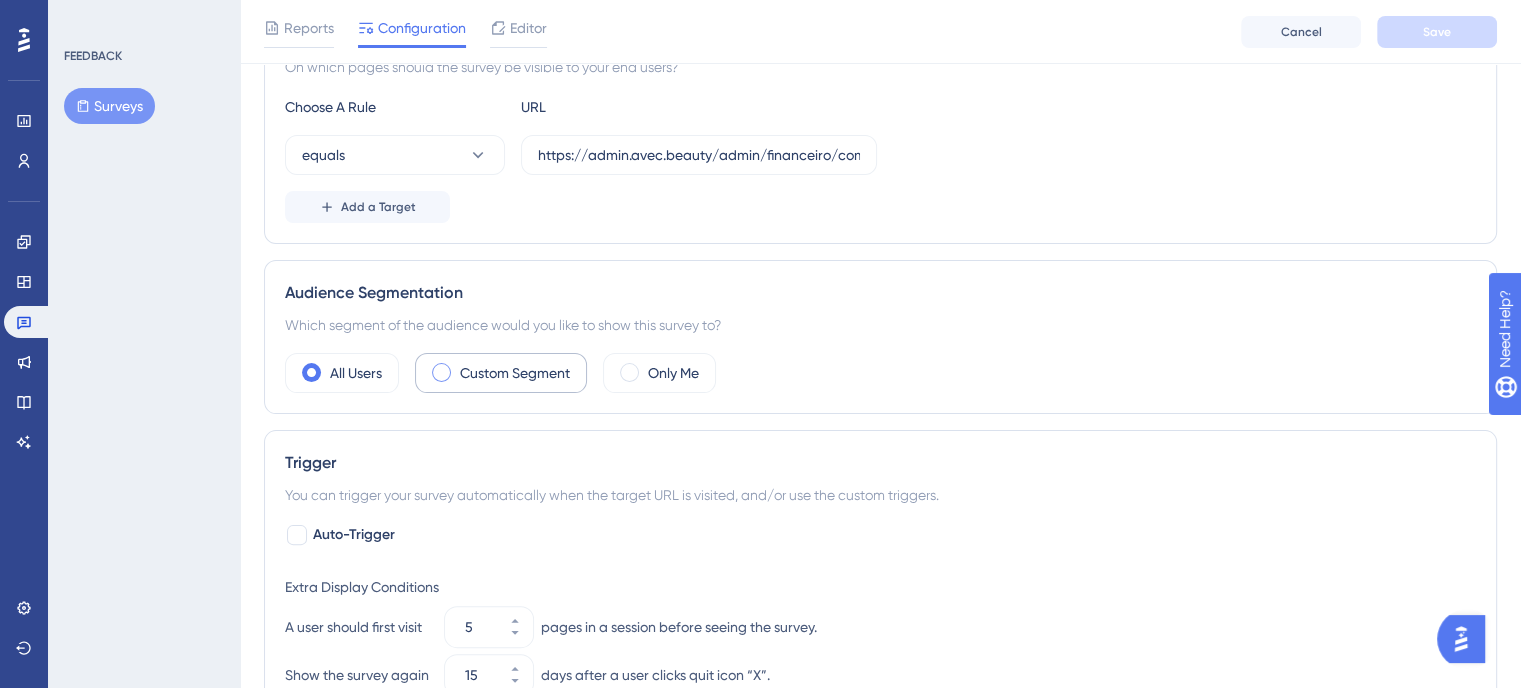 click on "Custom Segment" at bounding box center [515, 373] 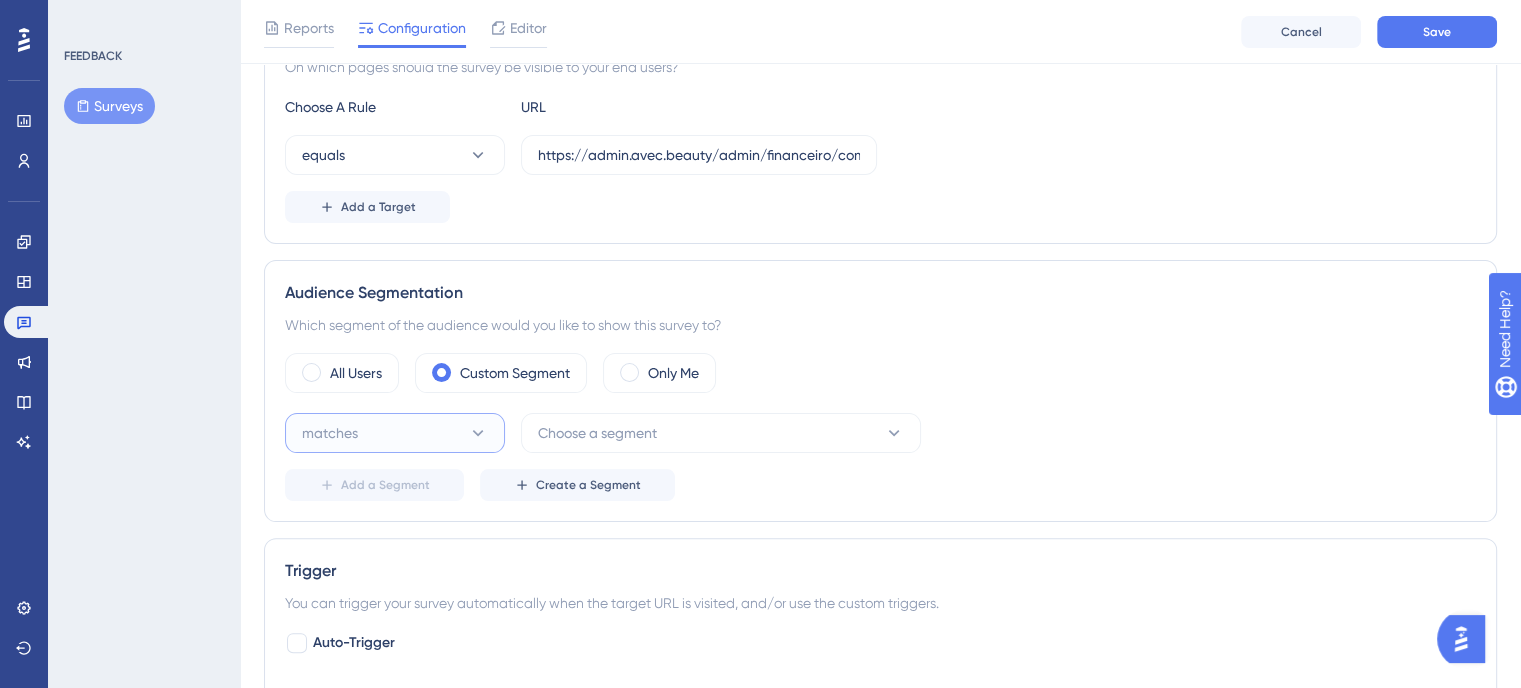 click on "matches" at bounding box center (395, 433) 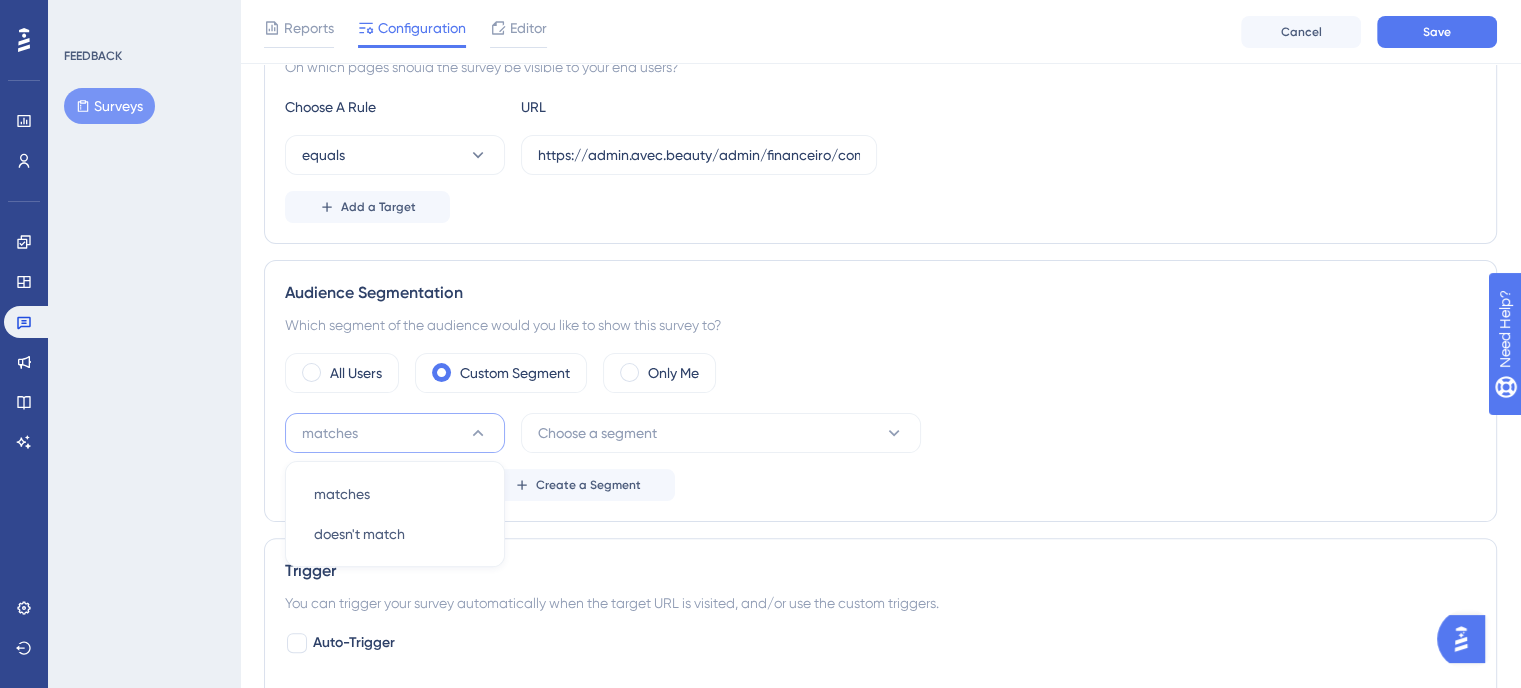 click on "matches" at bounding box center (395, 433) 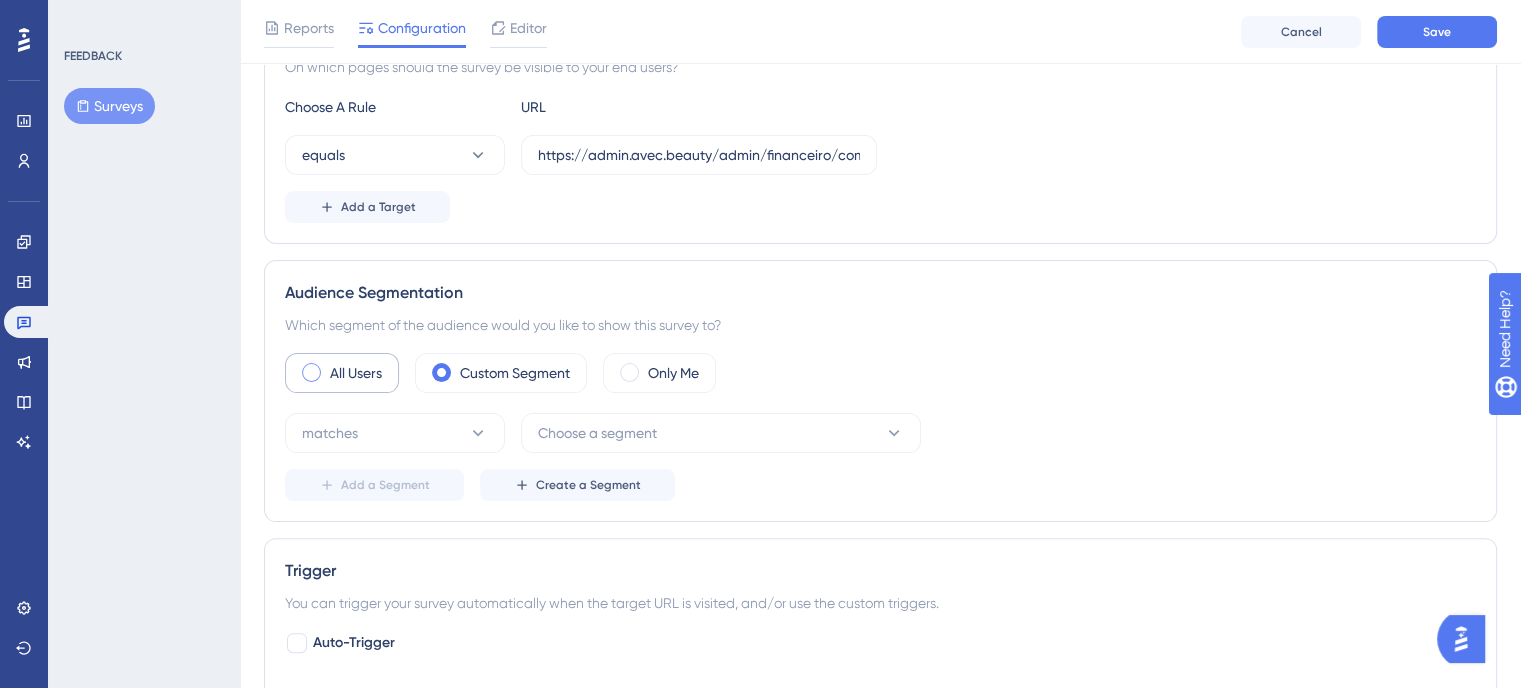 click on "All Users" at bounding box center (356, 373) 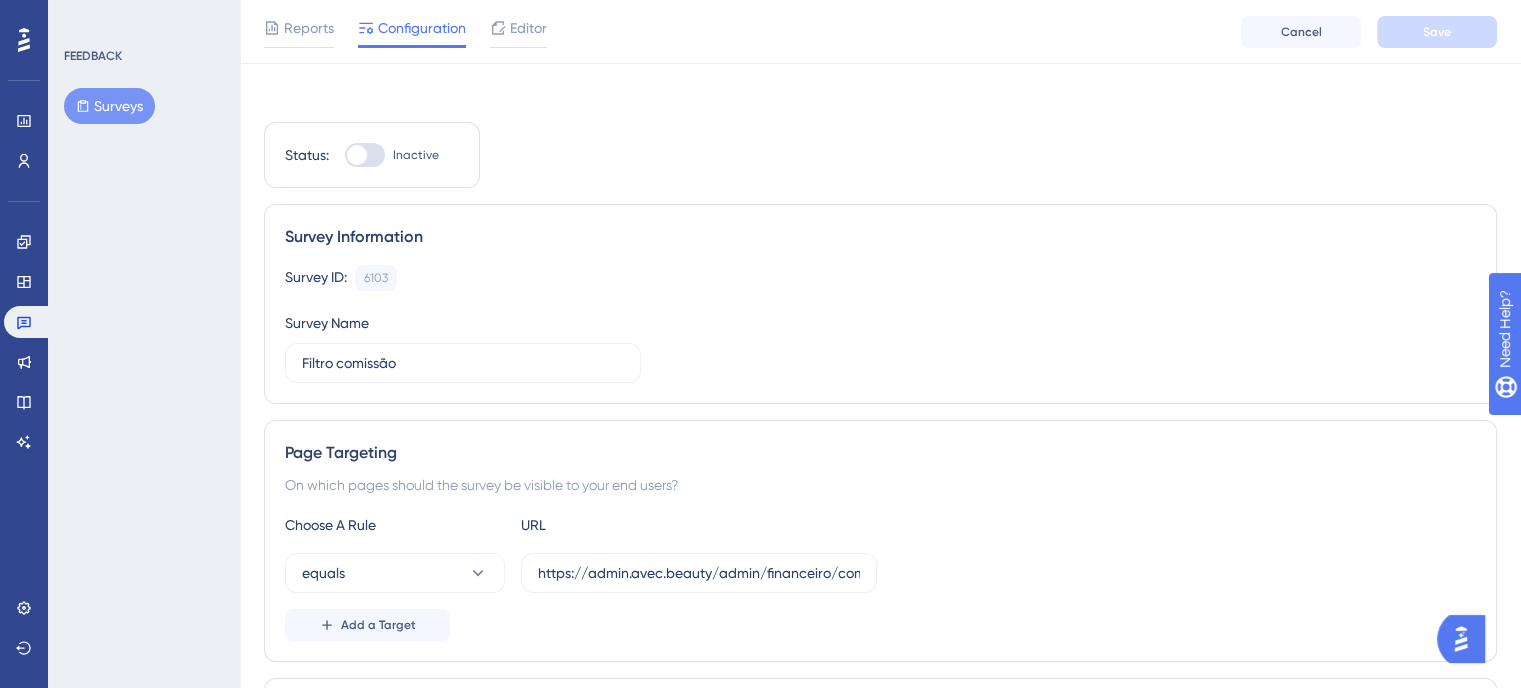 scroll, scrollTop: 0, scrollLeft: 0, axis: both 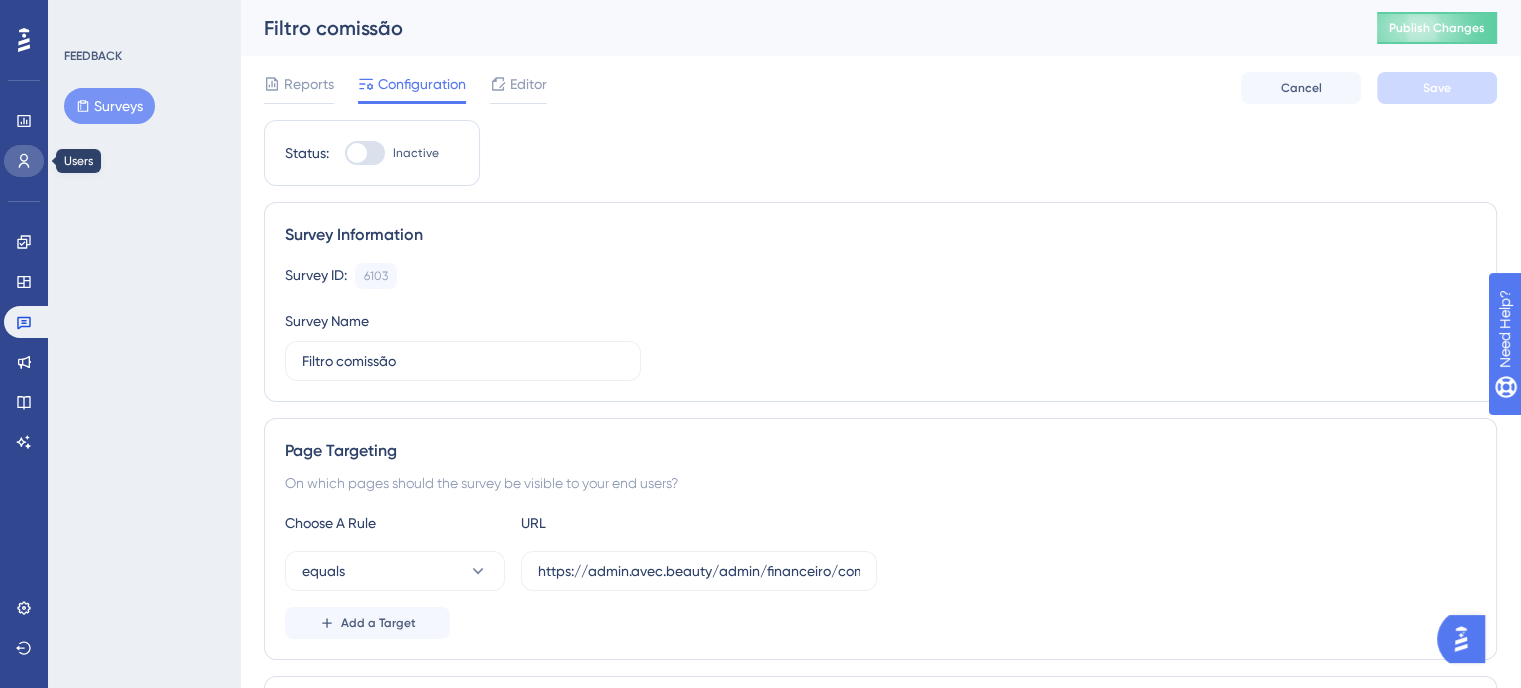 click 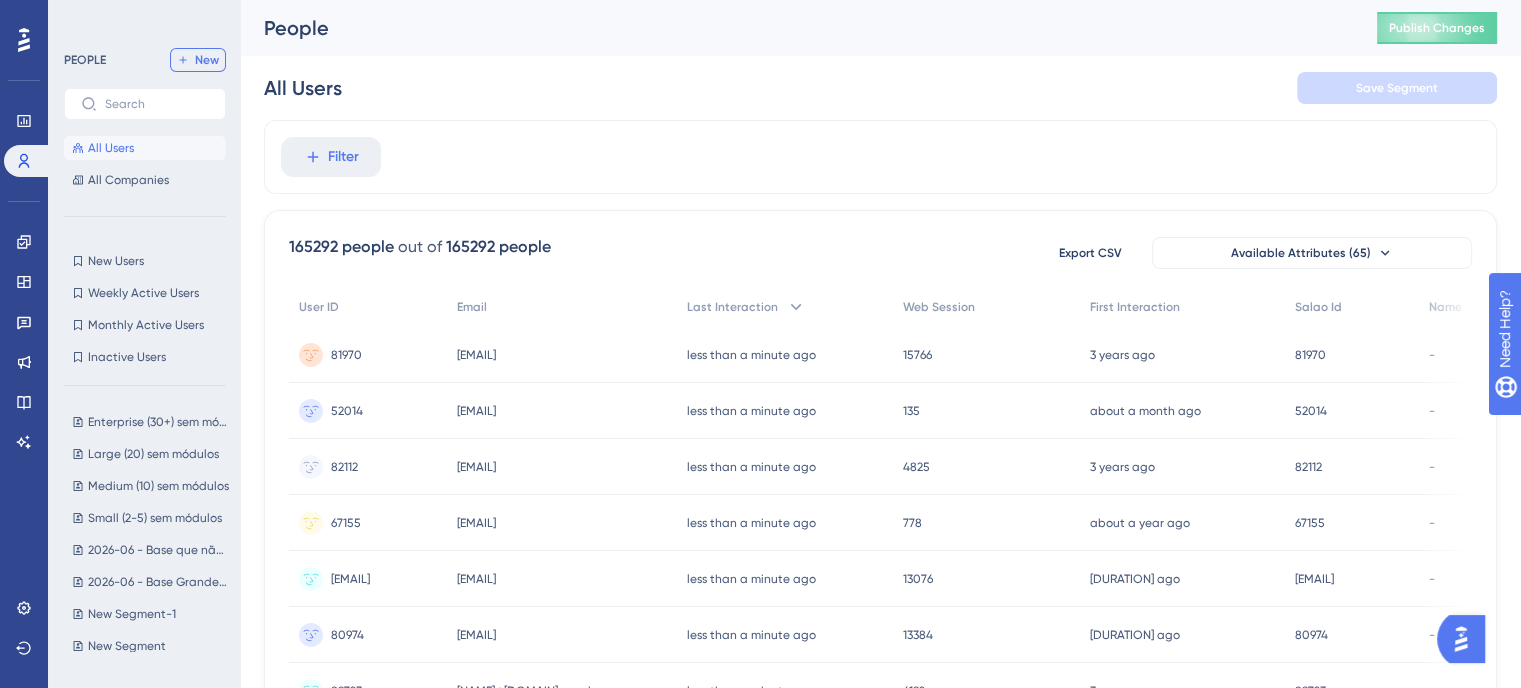 click on "New" at bounding box center [207, 60] 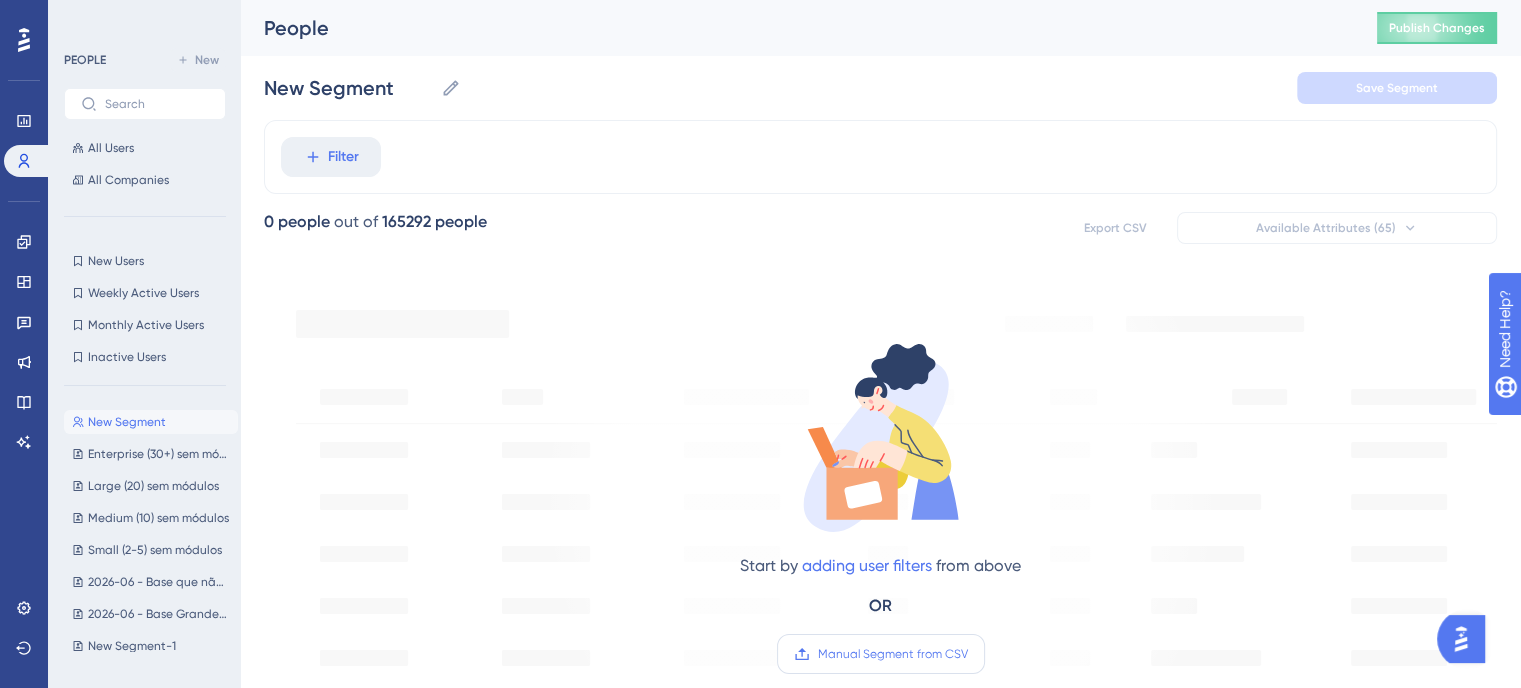 click on "Manual Segment from CSV" at bounding box center [893, 654] 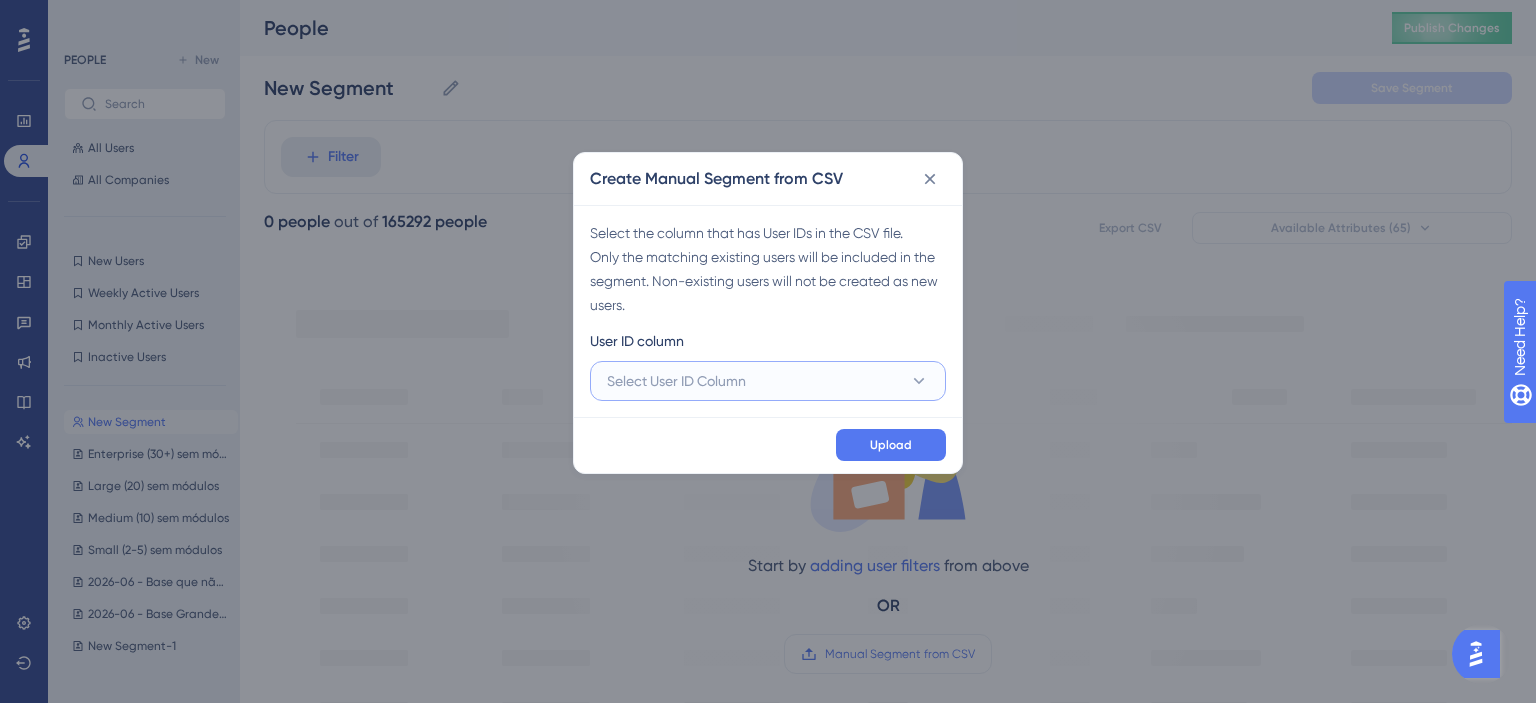 click on "Select User ID Column" at bounding box center (768, 381) 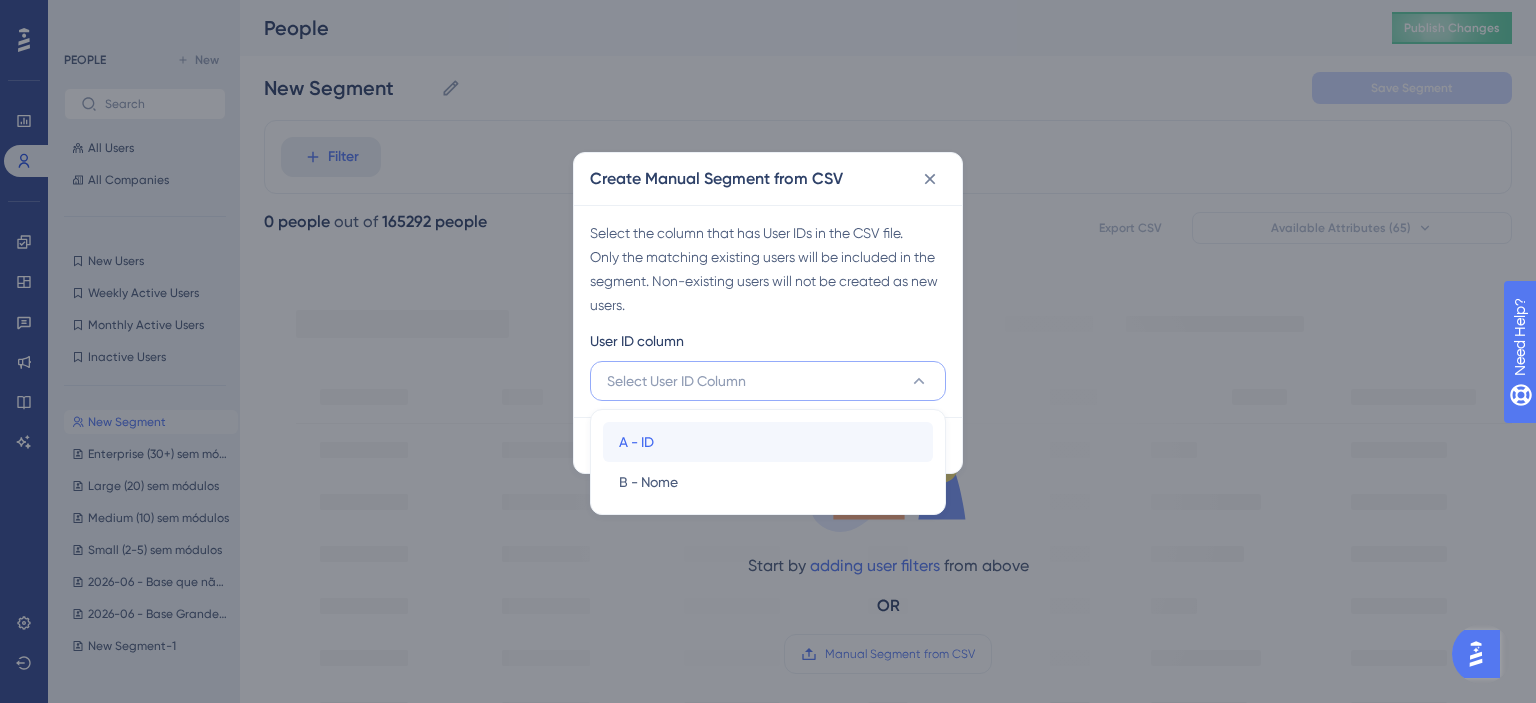 click on "A - ID A - ID" at bounding box center [768, 442] 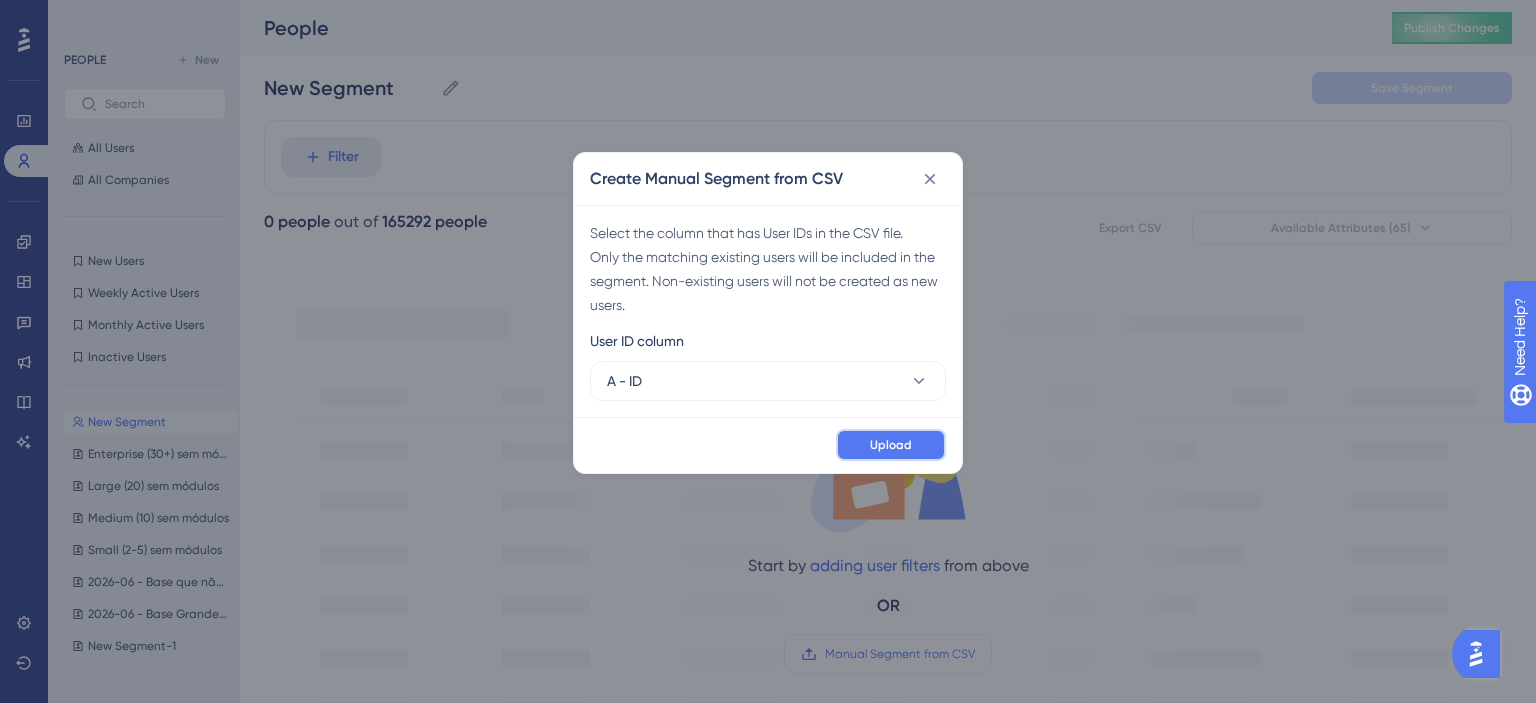 click on "Upload" at bounding box center (891, 445) 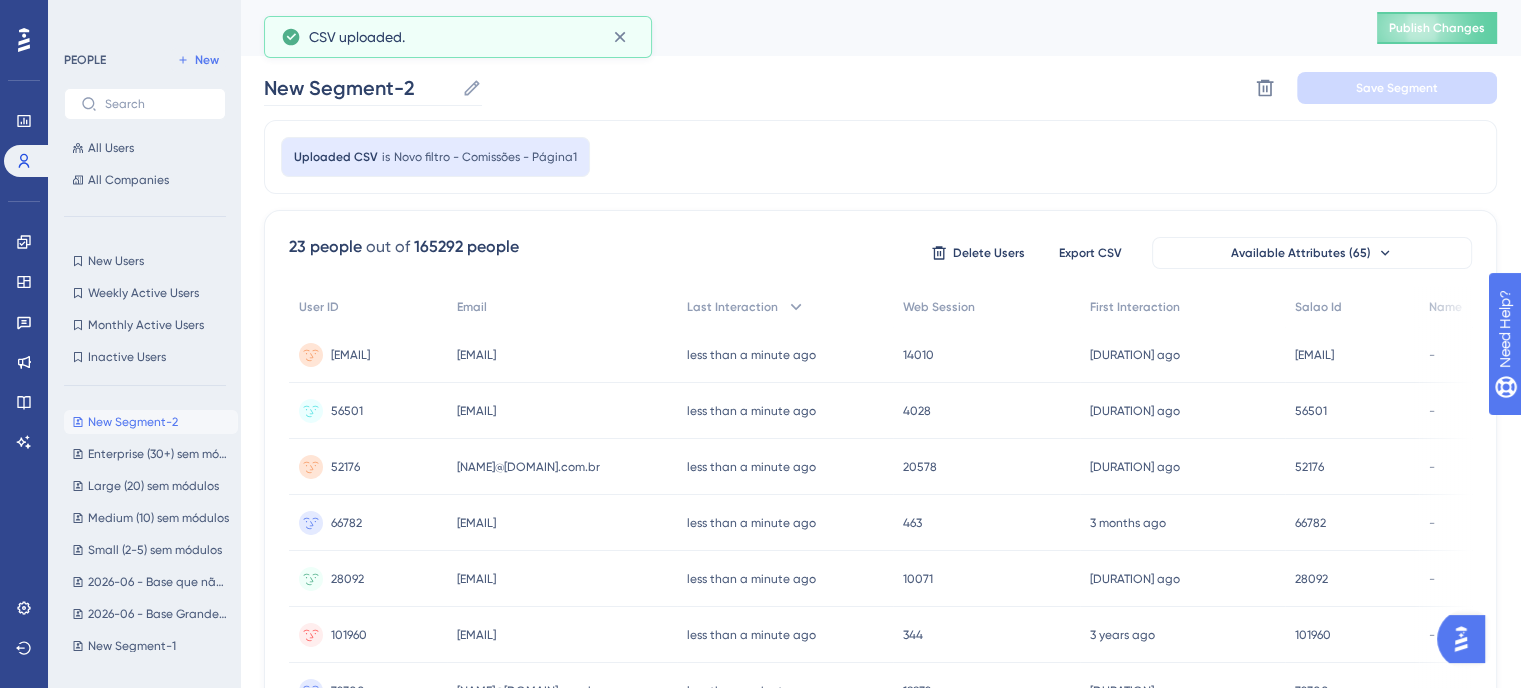 click 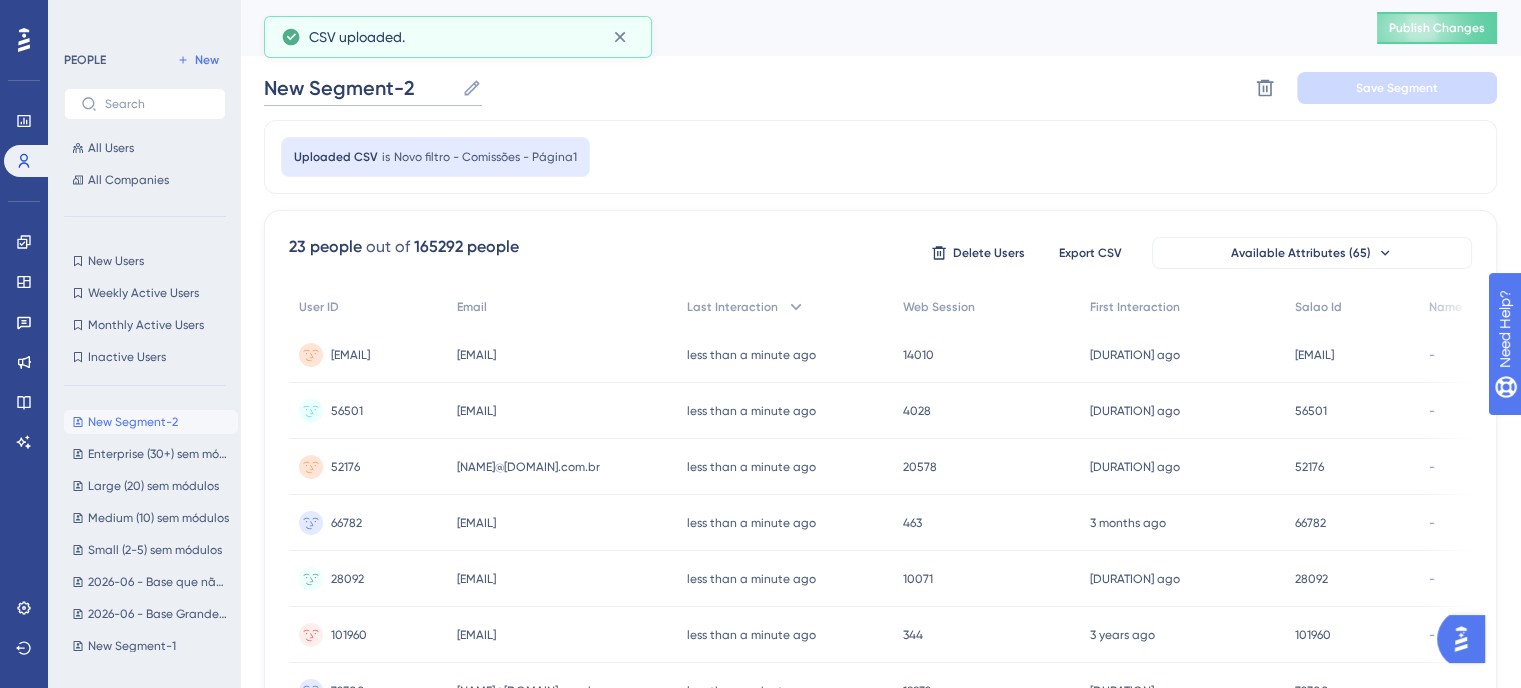 click on "New Segment-2" at bounding box center (359, 88) 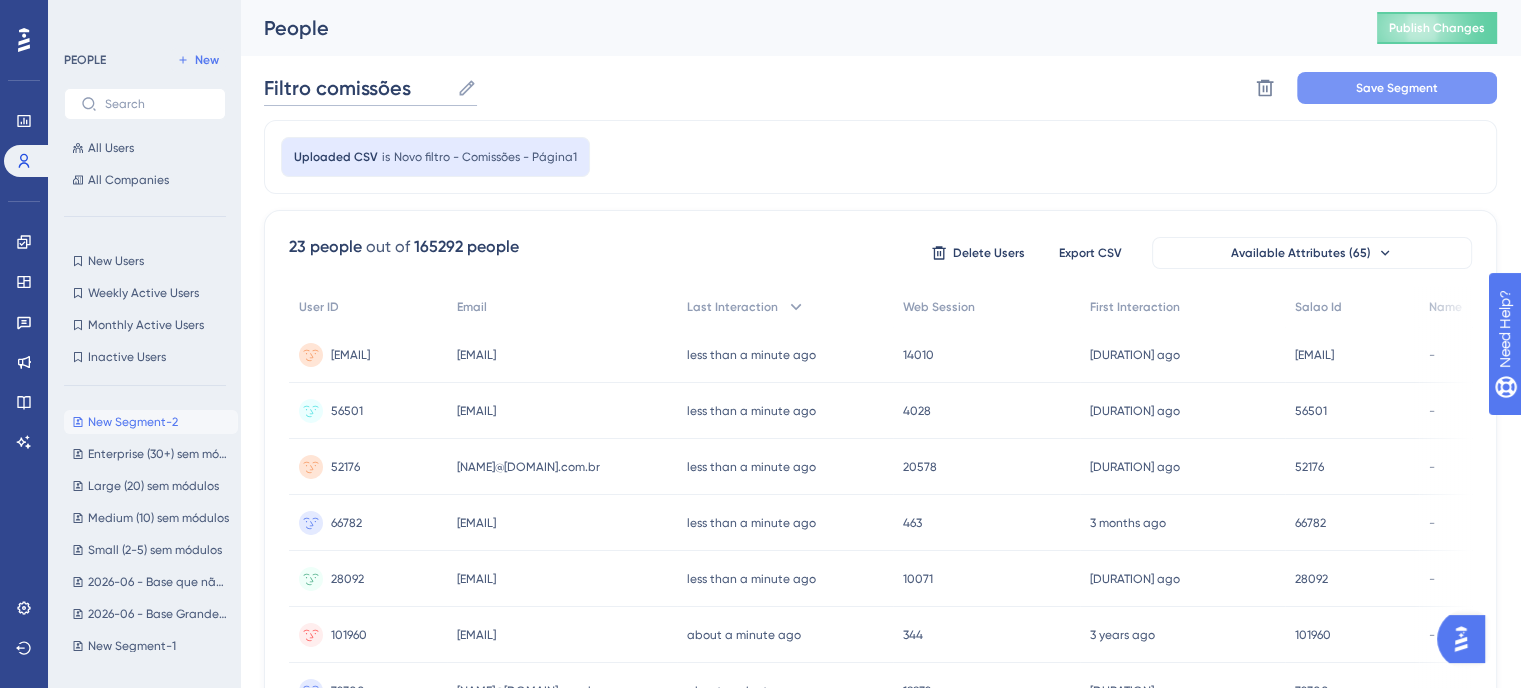 type on "Filtro comissões" 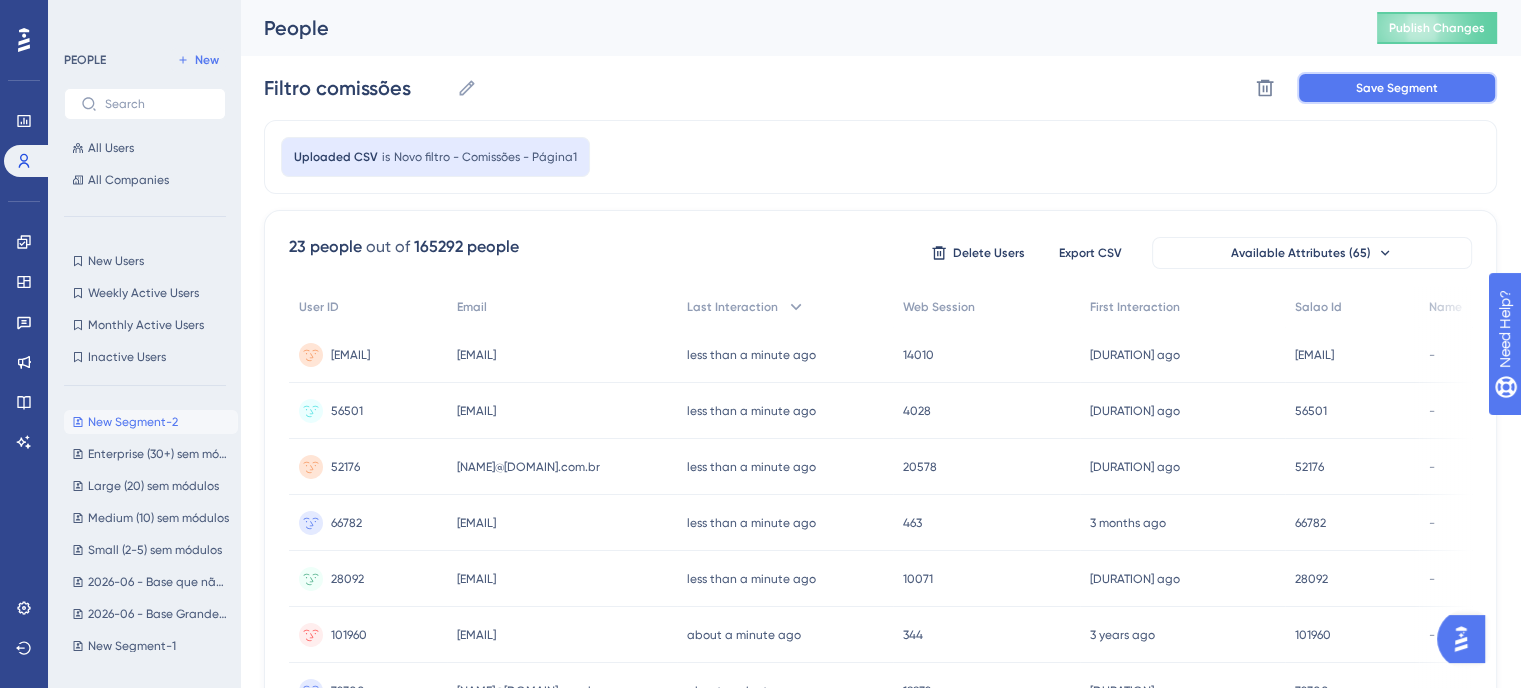 click on "Save Segment" at bounding box center (1397, 88) 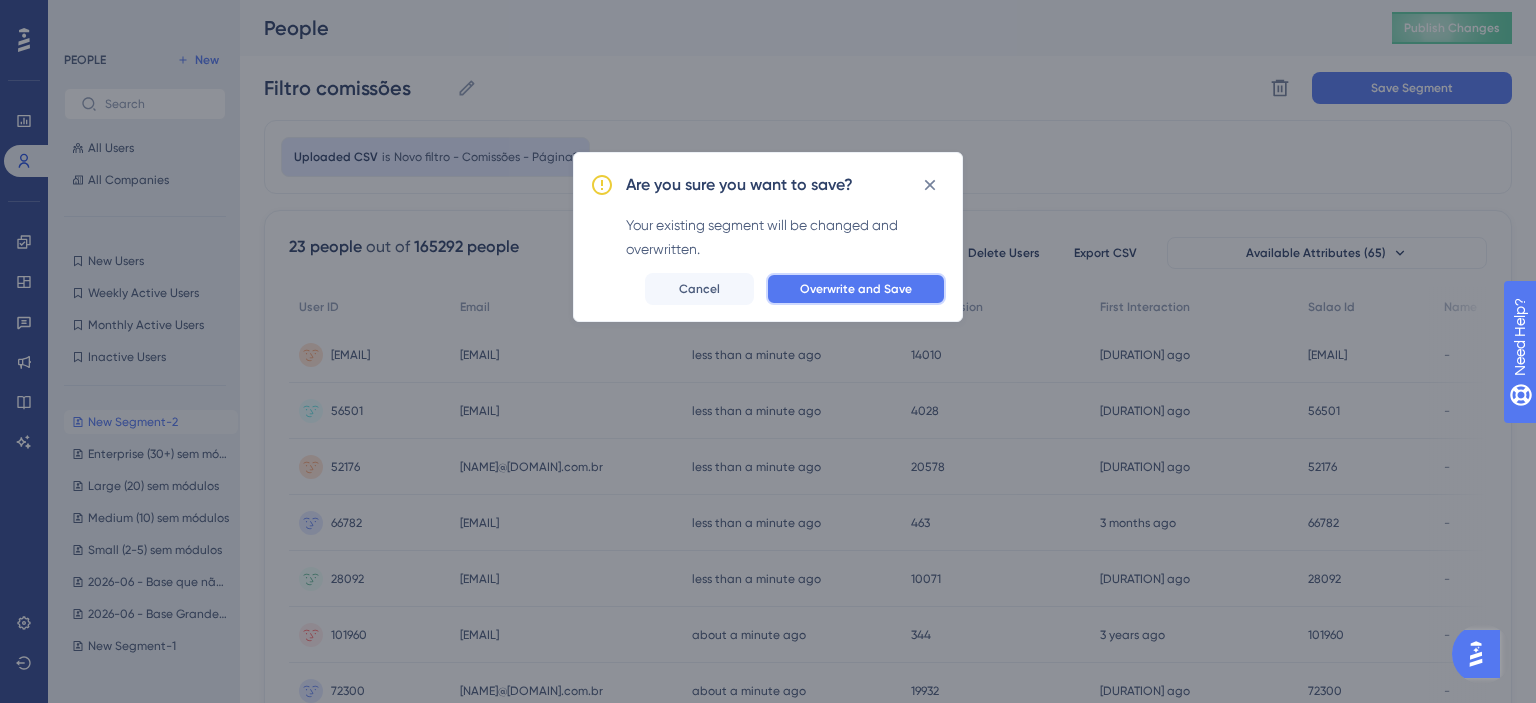click on "Overwrite and Save" at bounding box center (856, 289) 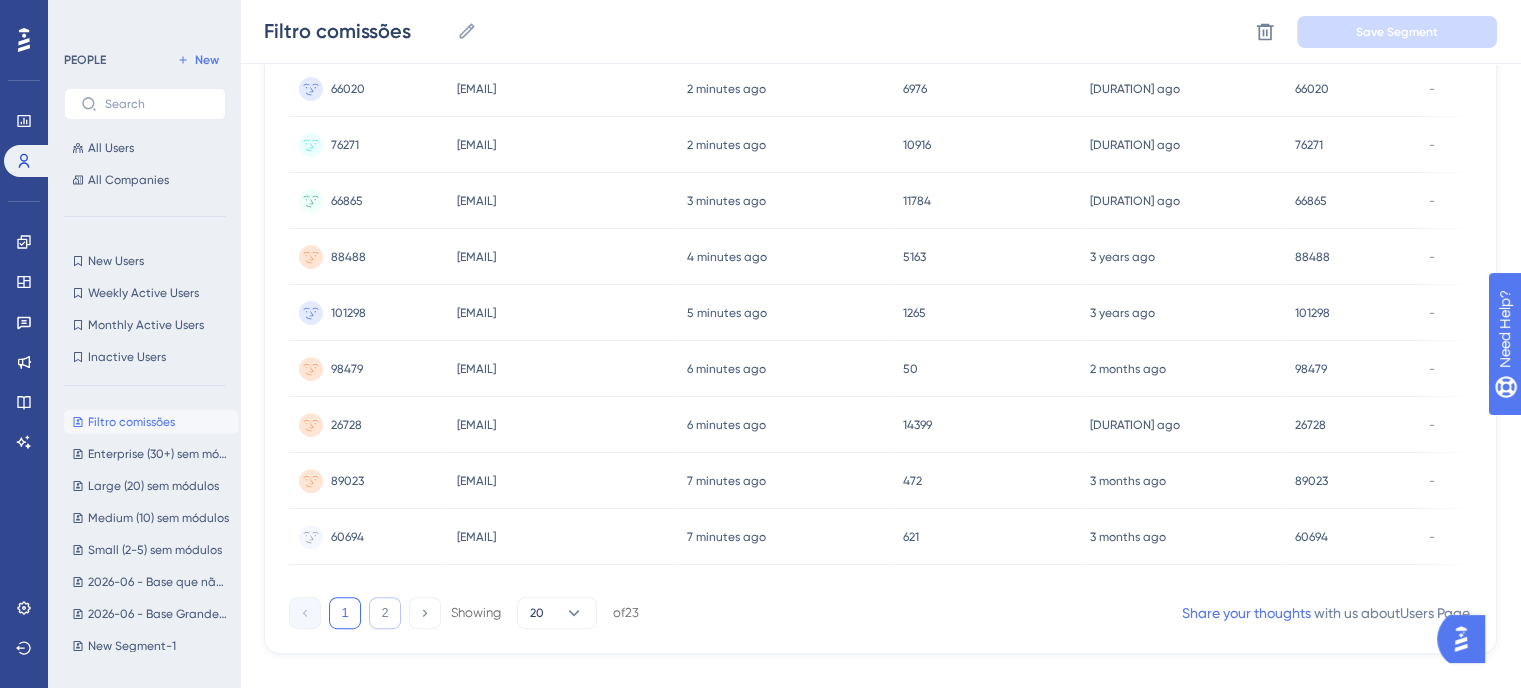 scroll, scrollTop: 925, scrollLeft: 0, axis: vertical 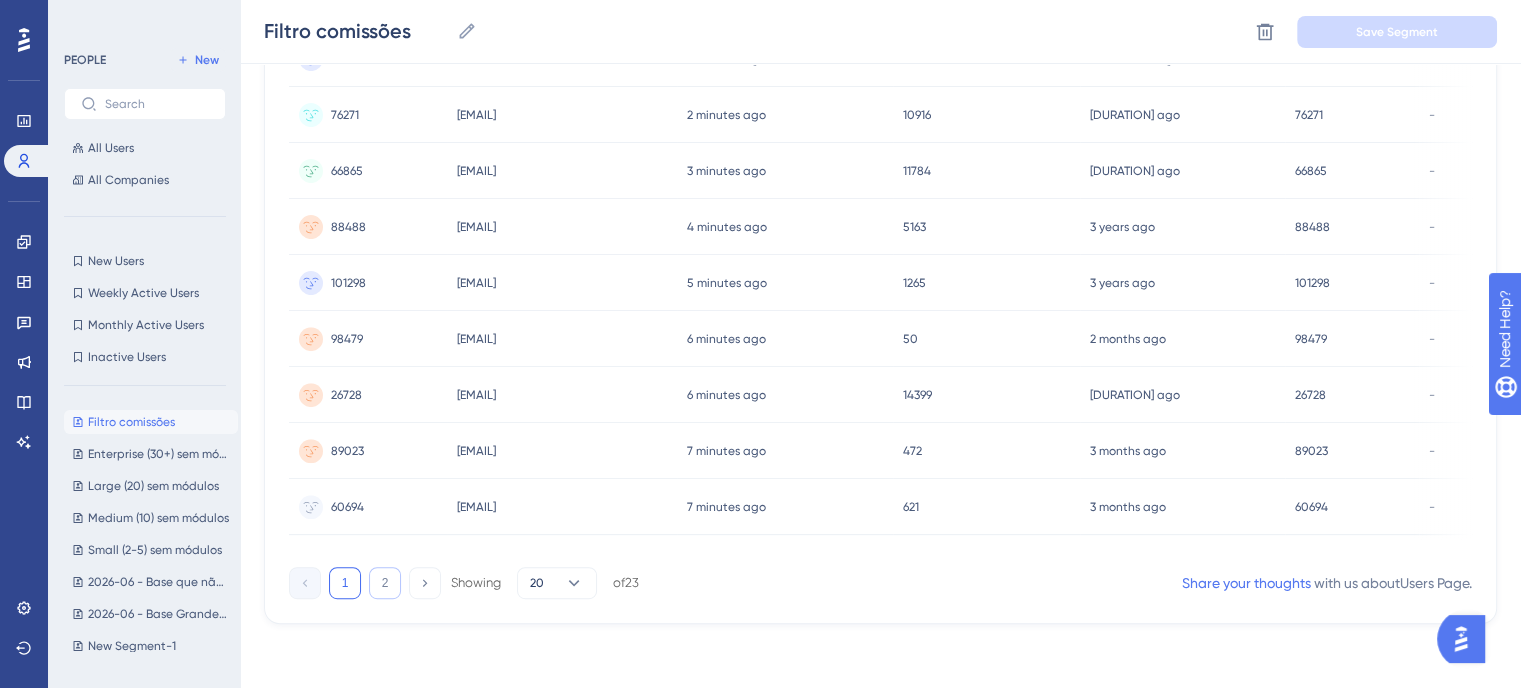 click on "2" at bounding box center (385, 583) 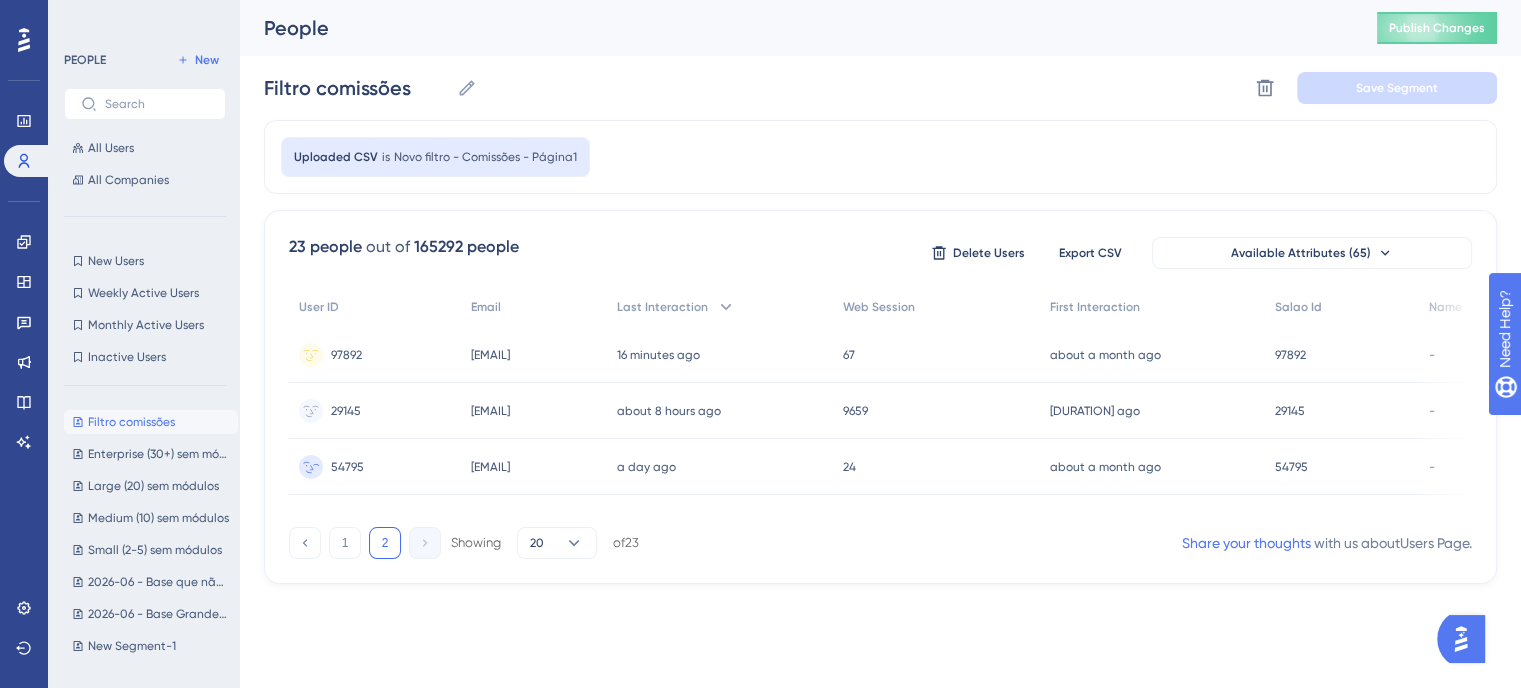scroll, scrollTop: 0, scrollLeft: 0, axis: both 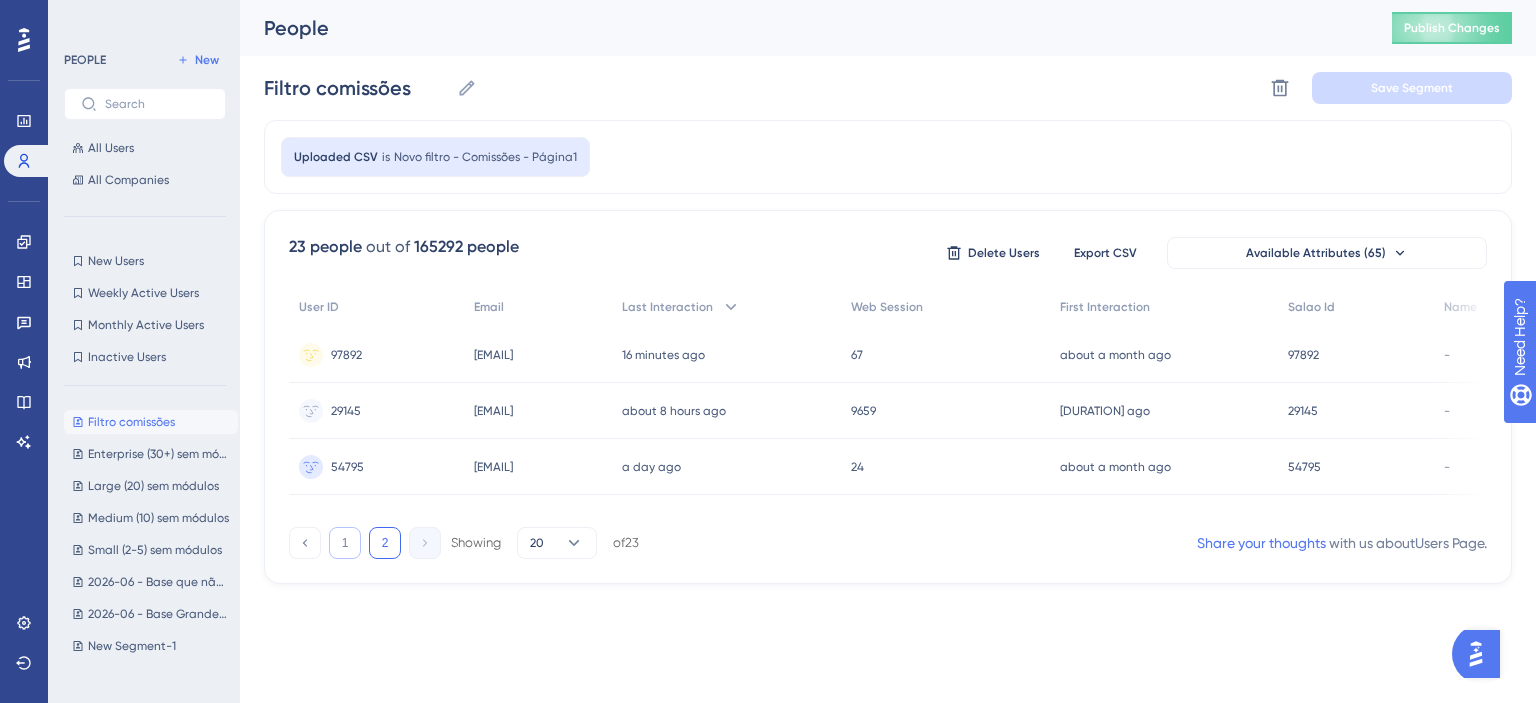 click on "1" at bounding box center (345, 543) 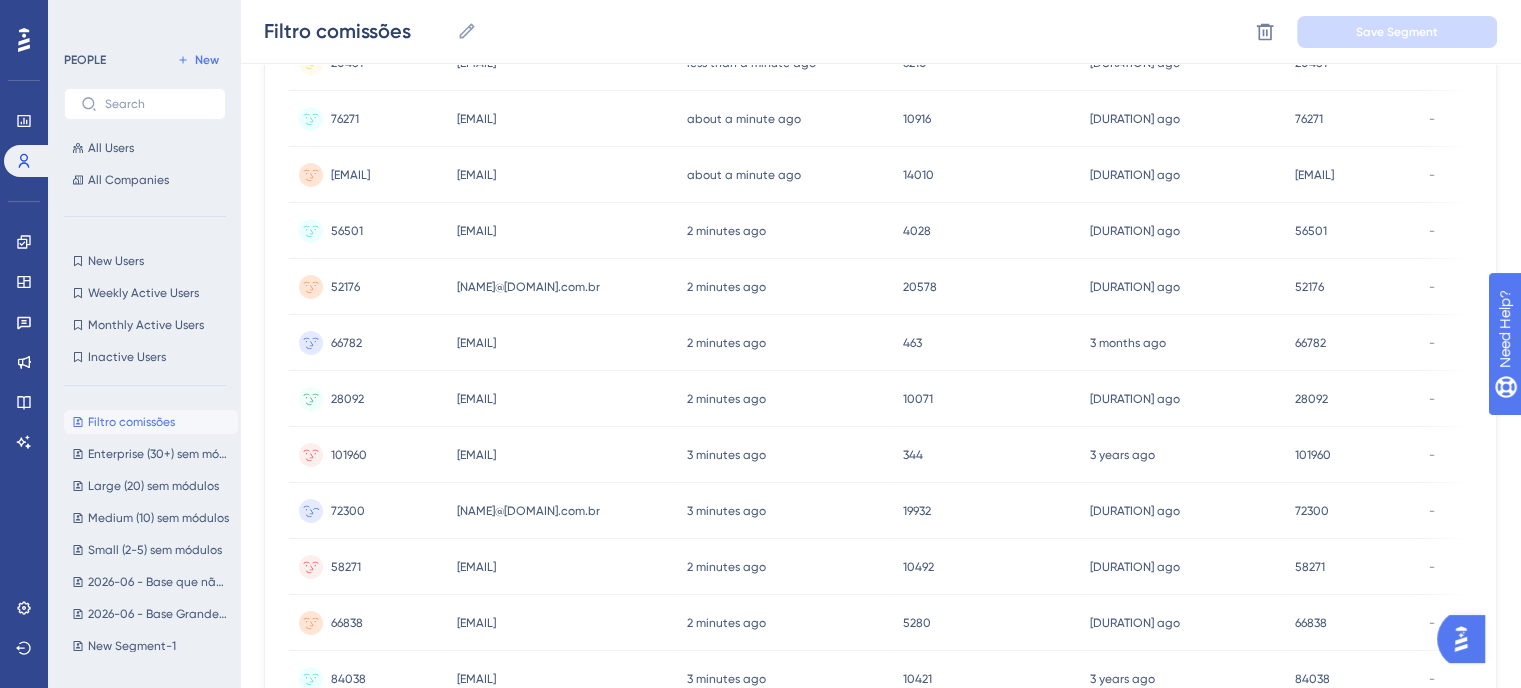 scroll, scrollTop: 400, scrollLeft: 0, axis: vertical 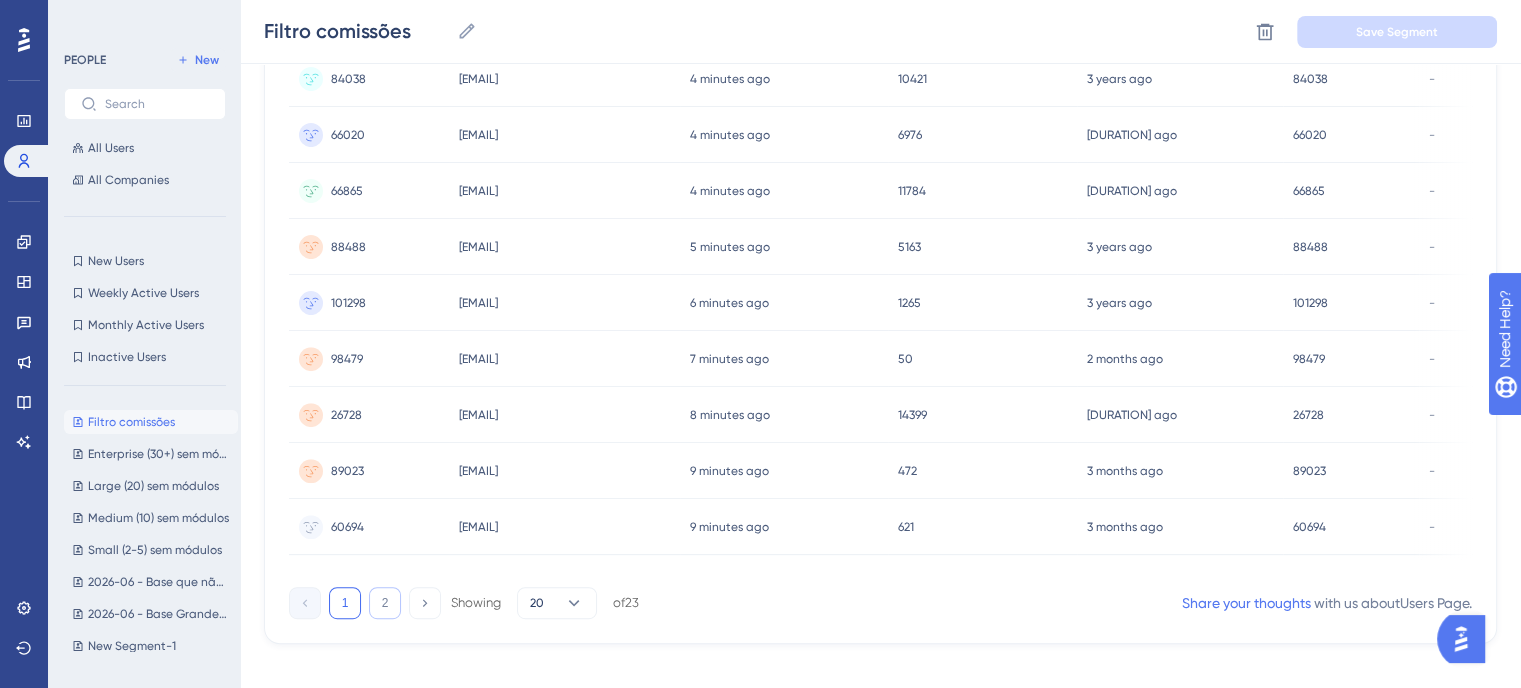 click on "2" at bounding box center [385, 603] 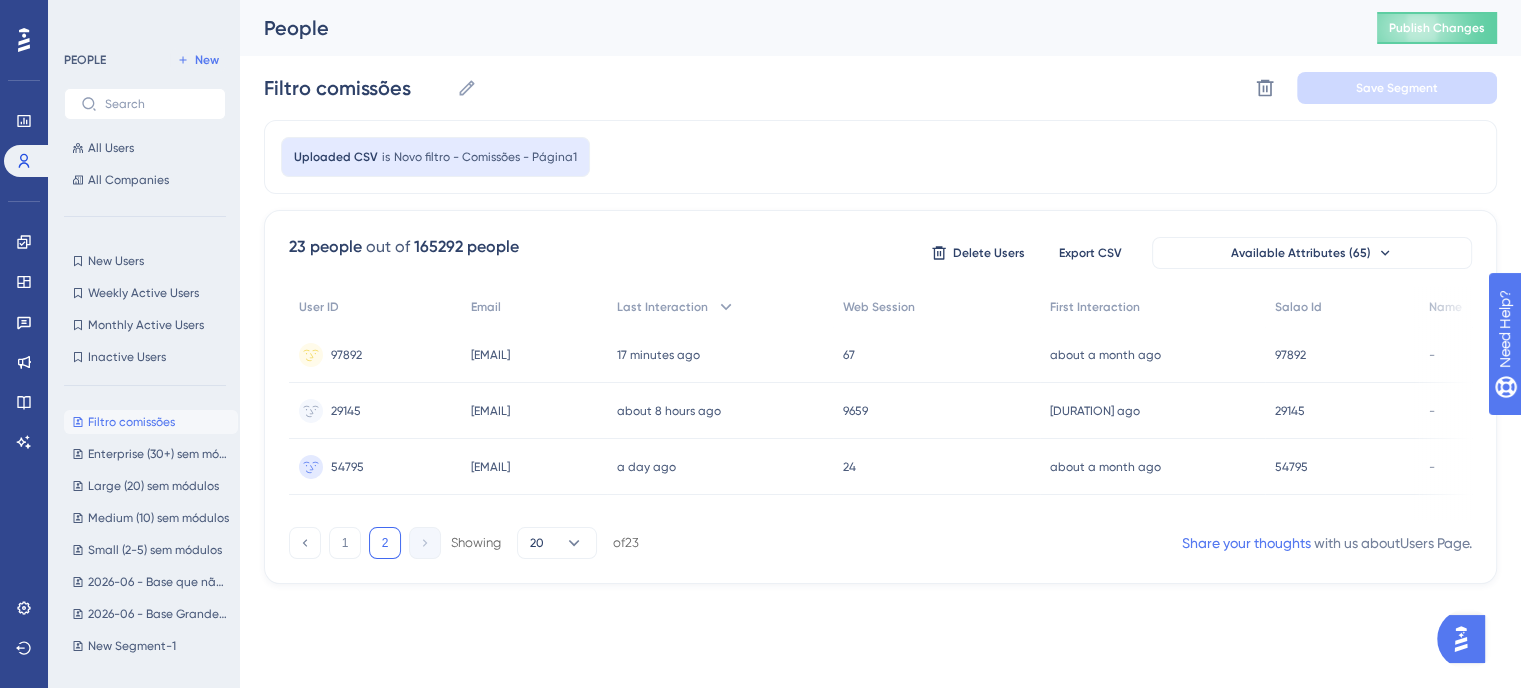 scroll, scrollTop: 0, scrollLeft: 0, axis: both 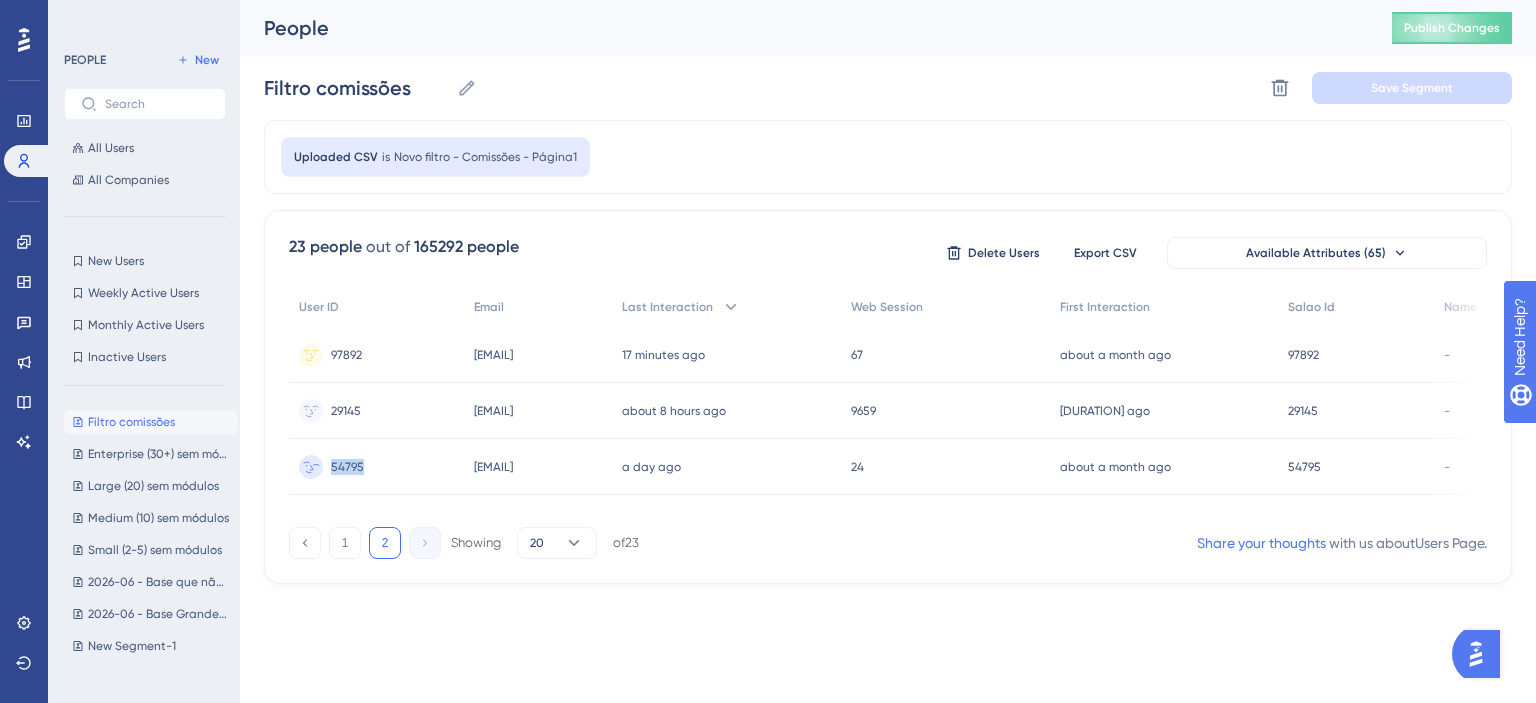 drag, startPoint x: 364, startPoint y: 466, endPoint x: 332, endPoint y: 470, distance: 32.24903 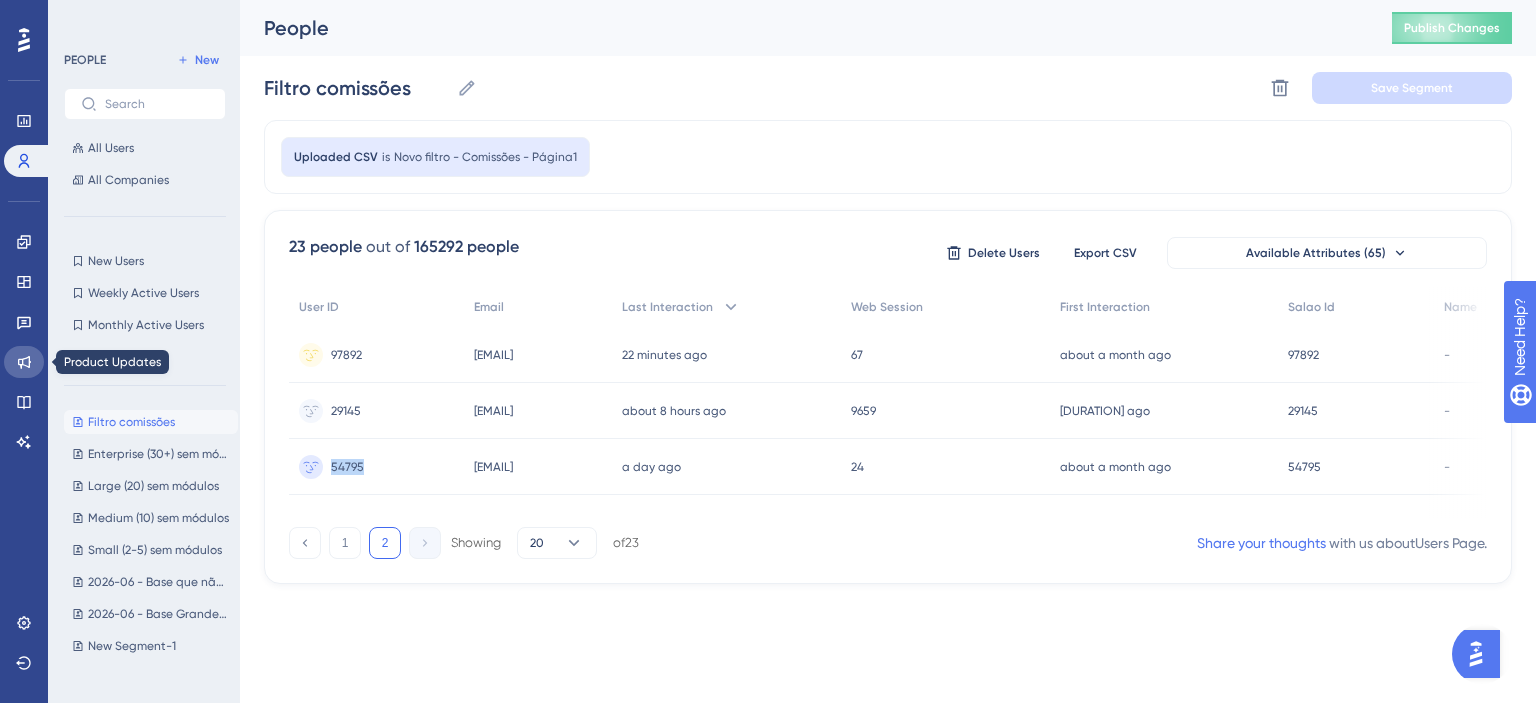 click at bounding box center (24, 362) 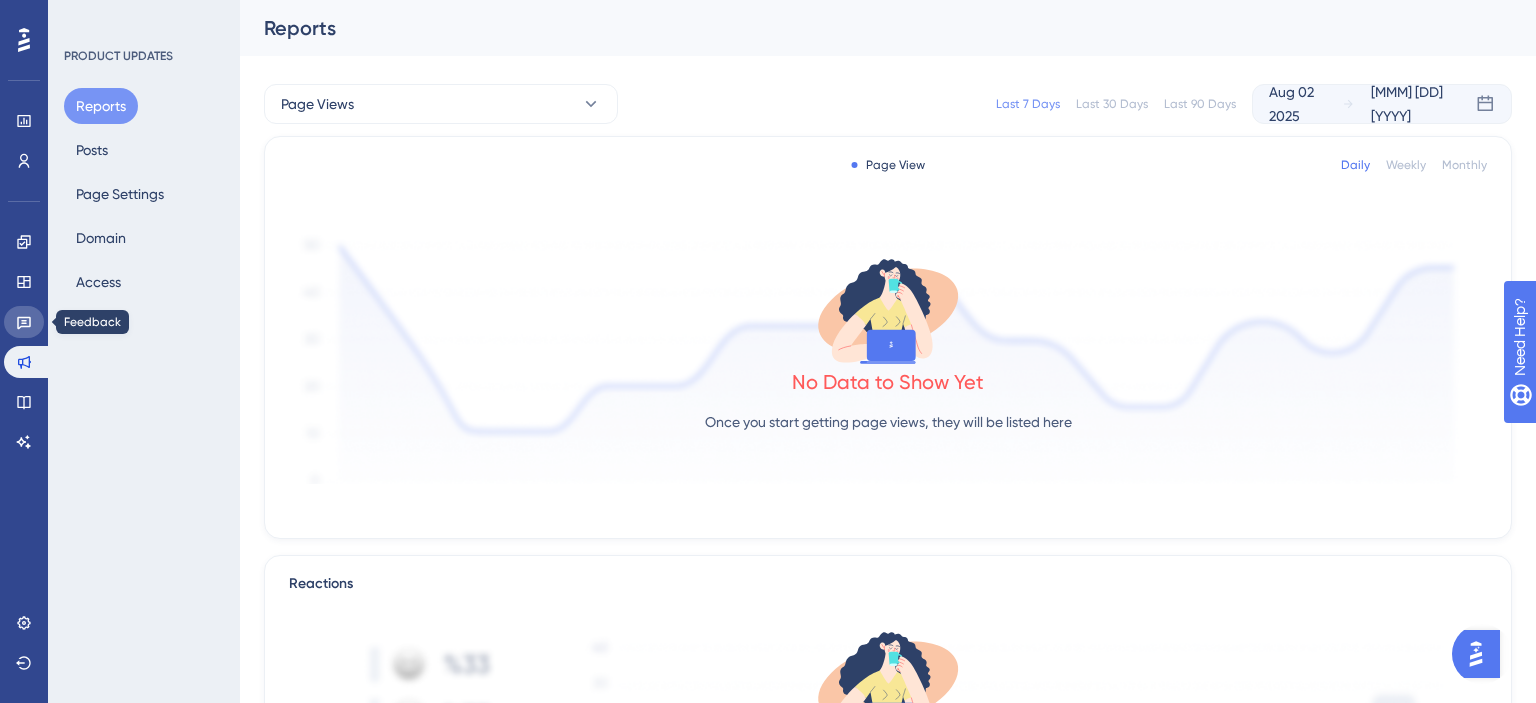 click at bounding box center (24, 322) 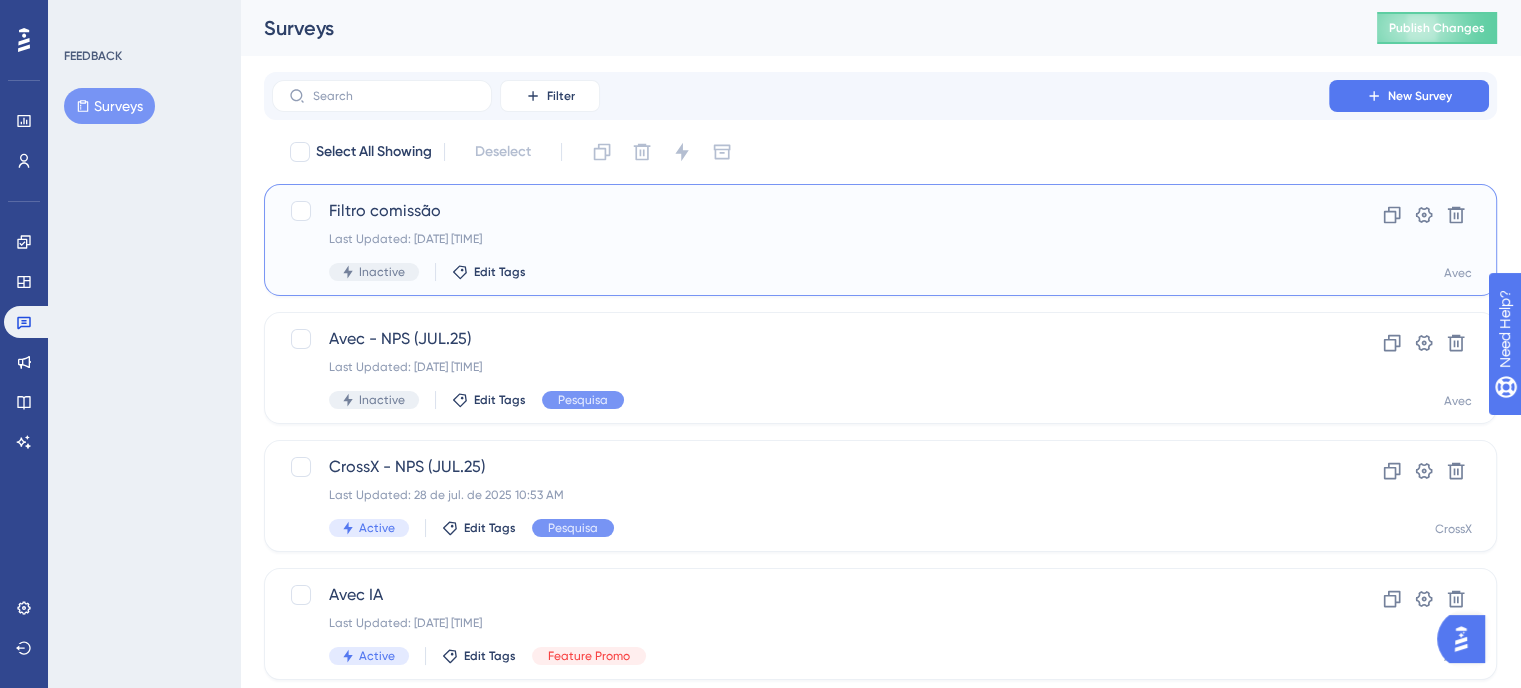 click on "Filtro comissão Last Updated: 08 de ago. de 2025 05:23 PM Inactive Edit Tags" at bounding box center [800, 240] 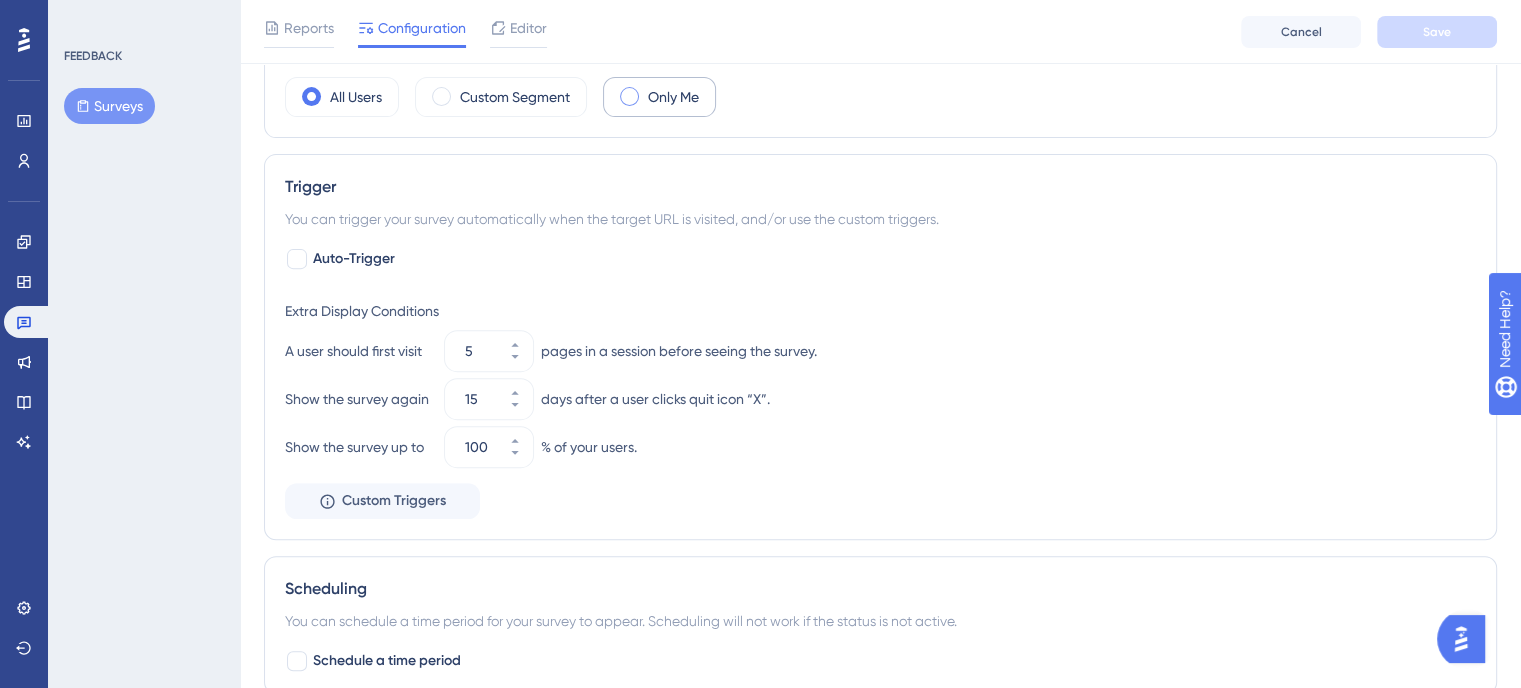 scroll, scrollTop: 600, scrollLeft: 0, axis: vertical 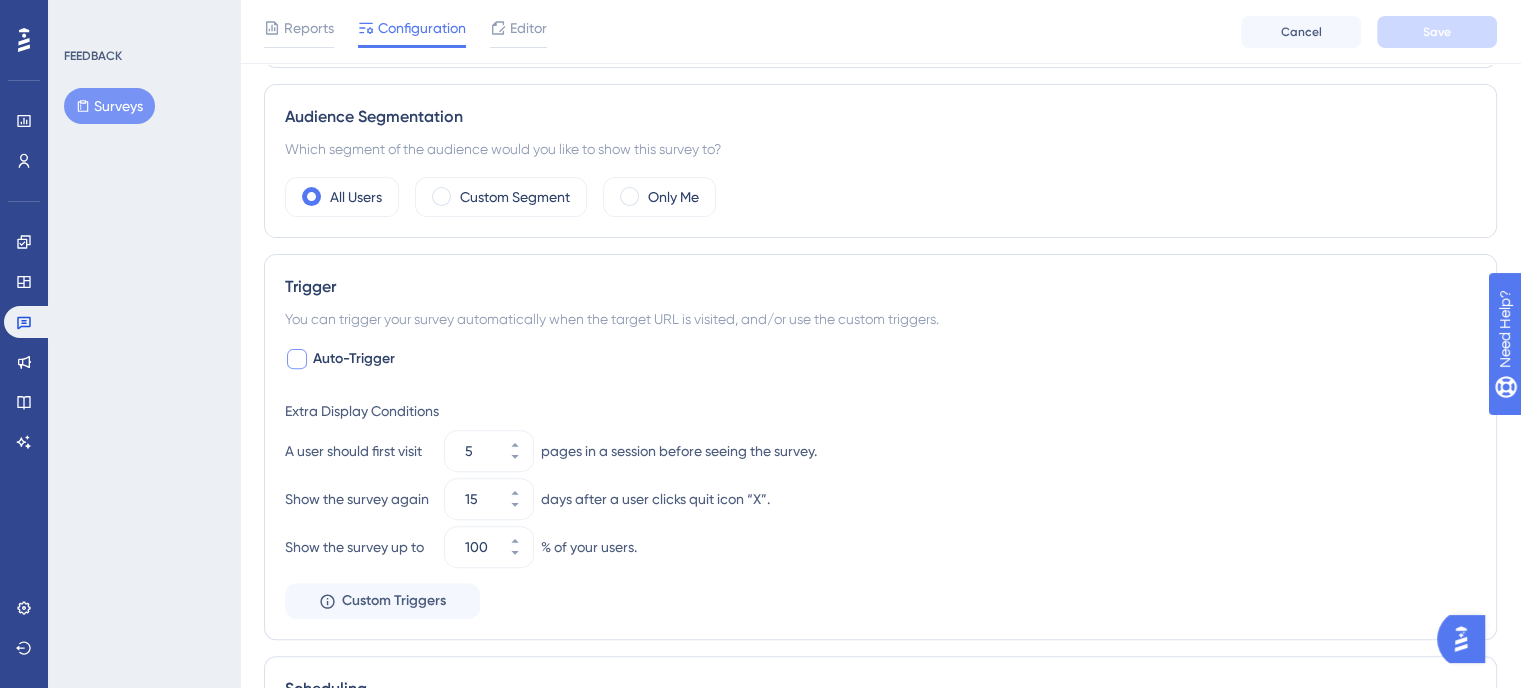 click on "Auto-Trigger" at bounding box center (354, 359) 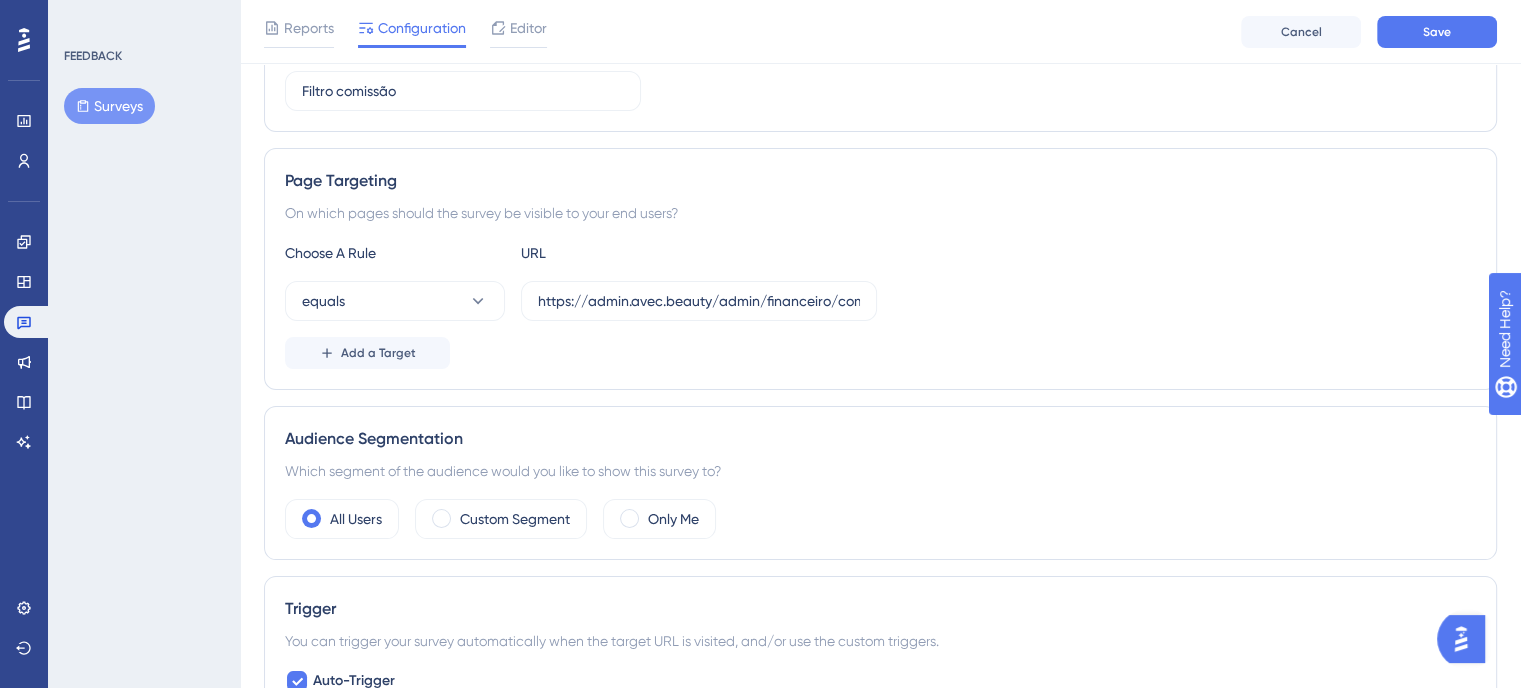 scroll, scrollTop: 0, scrollLeft: 0, axis: both 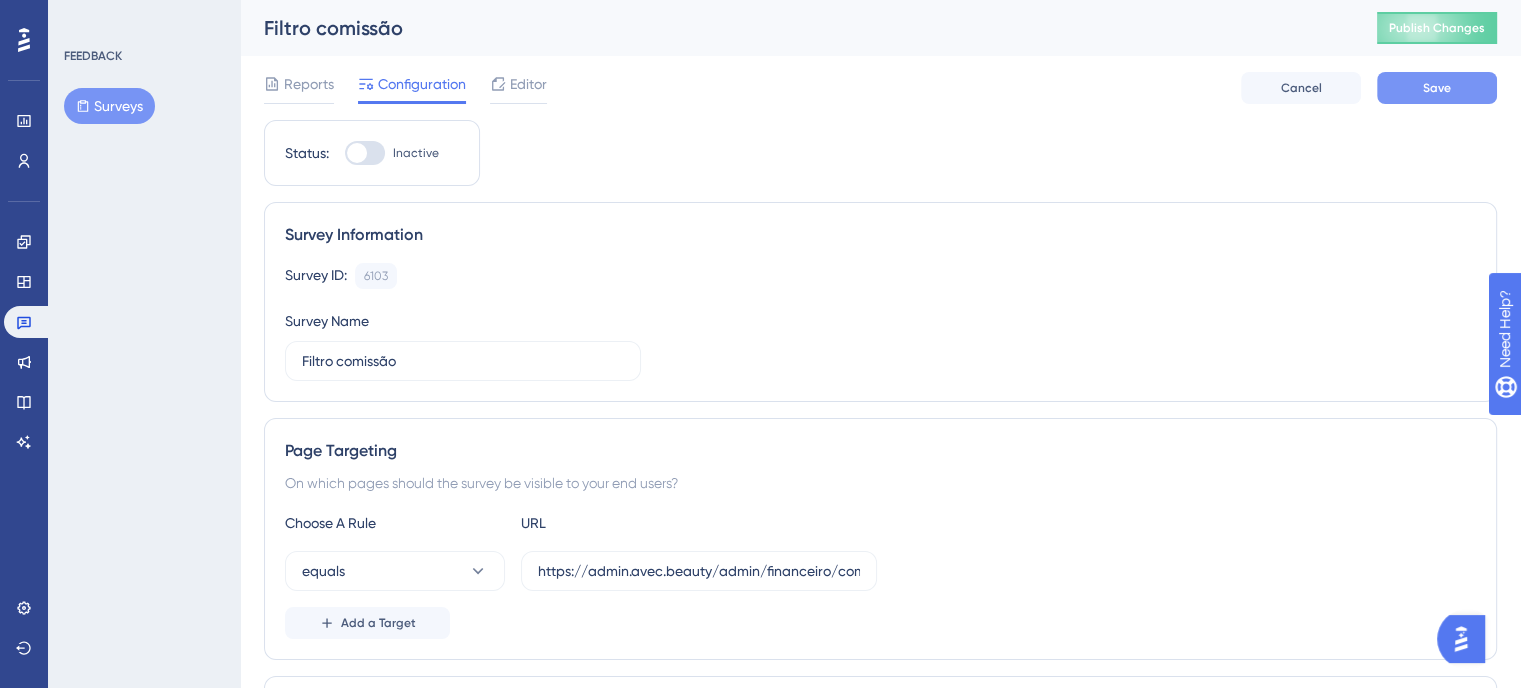 click on "Save" at bounding box center [1437, 88] 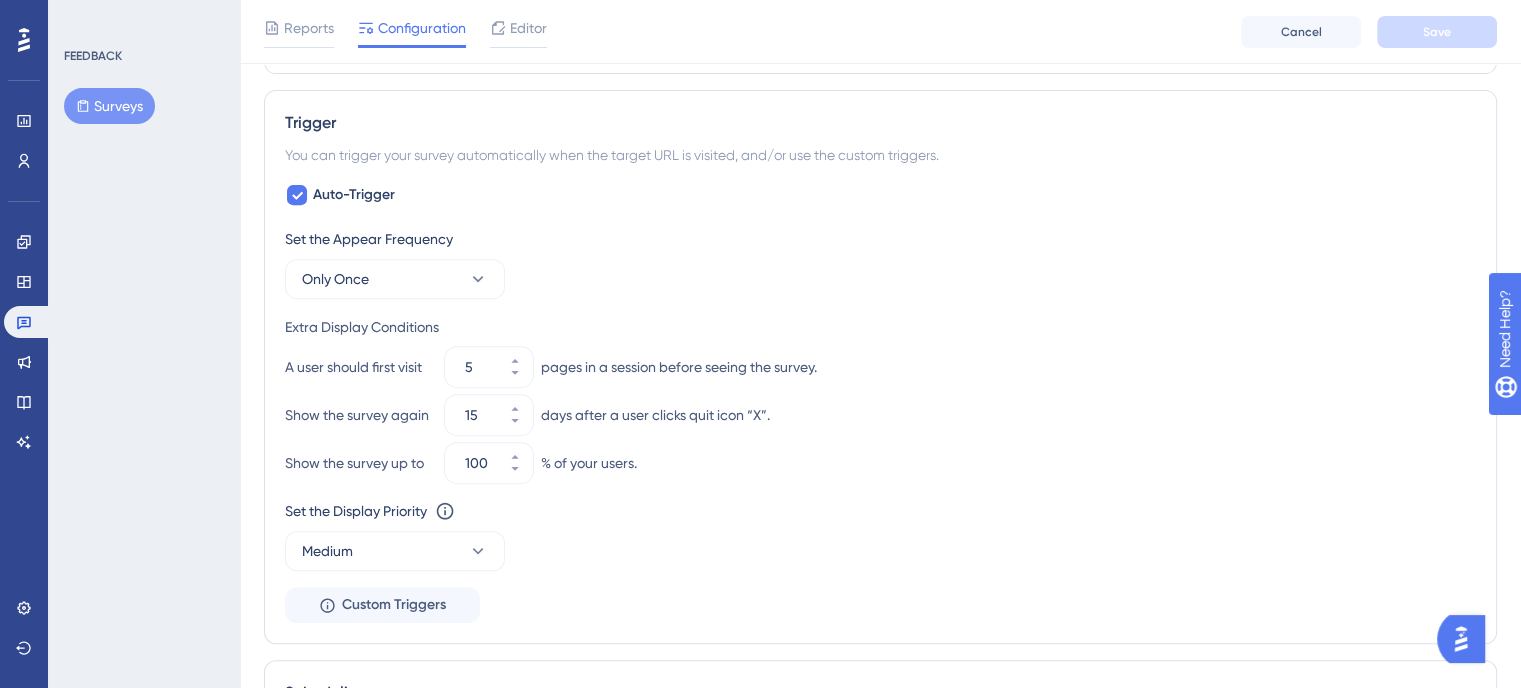 scroll, scrollTop: 800, scrollLeft: 0, axis: vertical 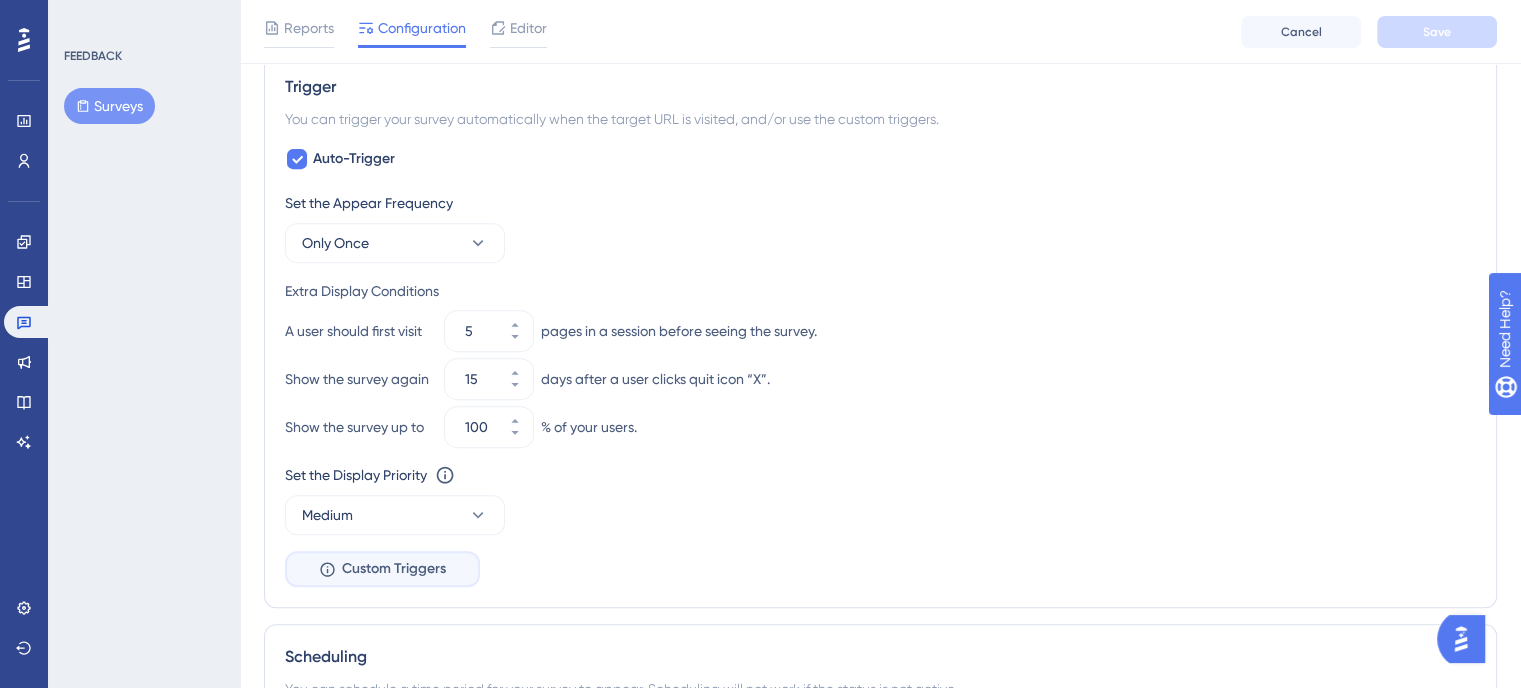 click on "Custom Triggers" at bounding box center (394, 569) 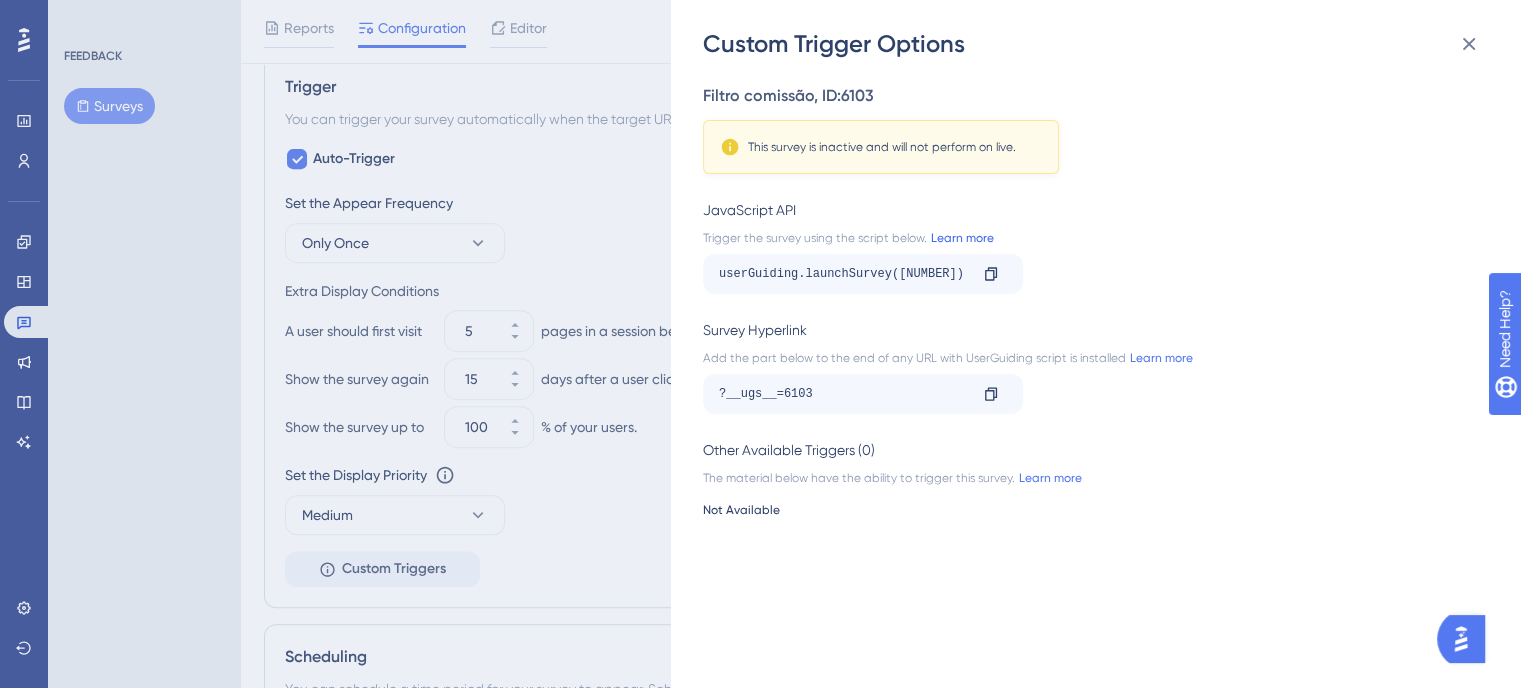 click on "Learn more" at bounding box center [960, 238] 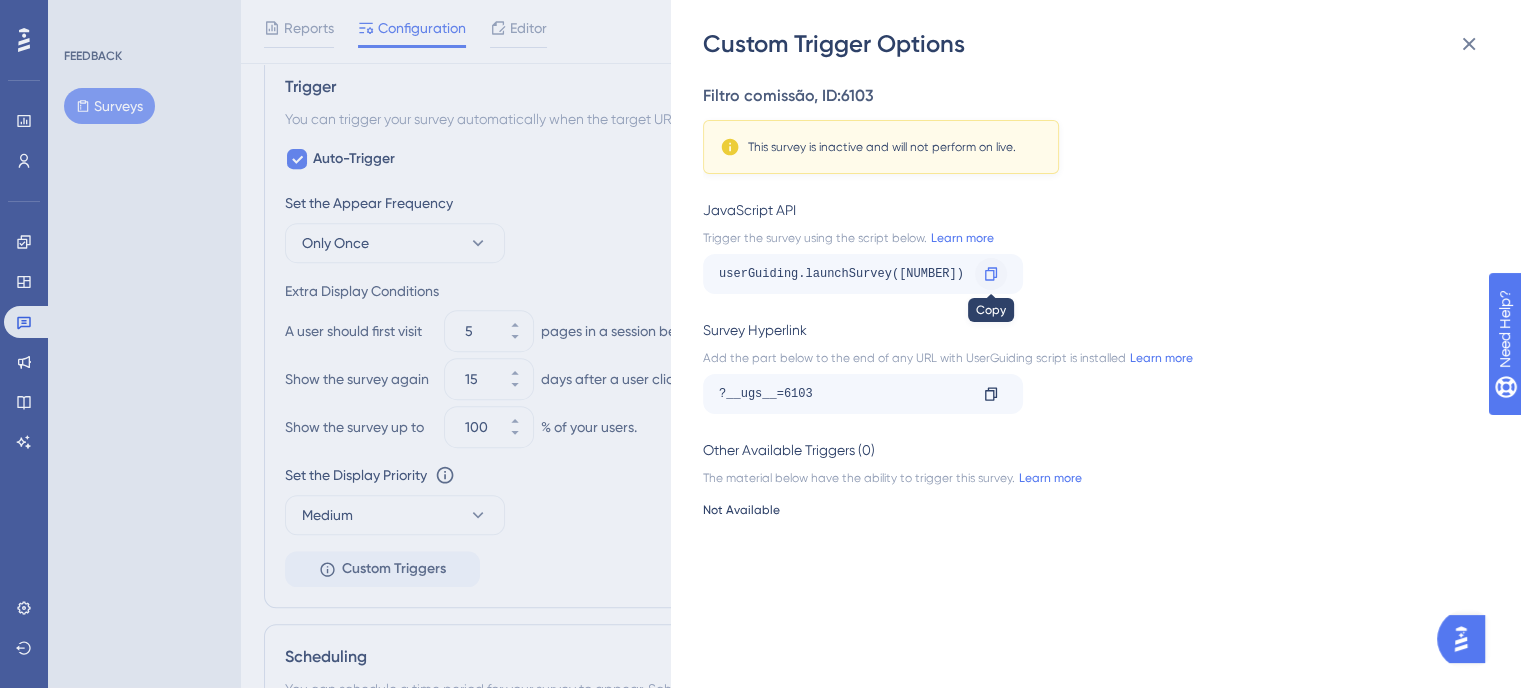 click 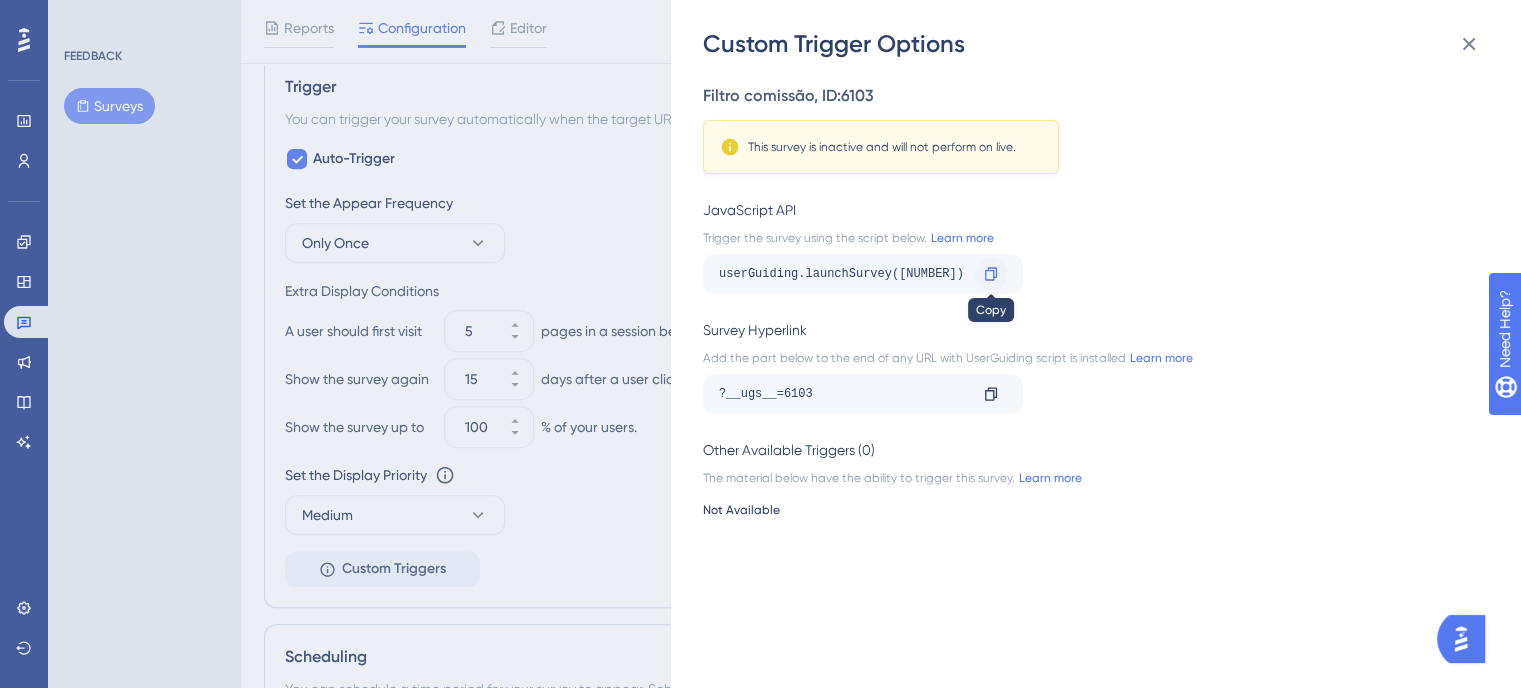 click 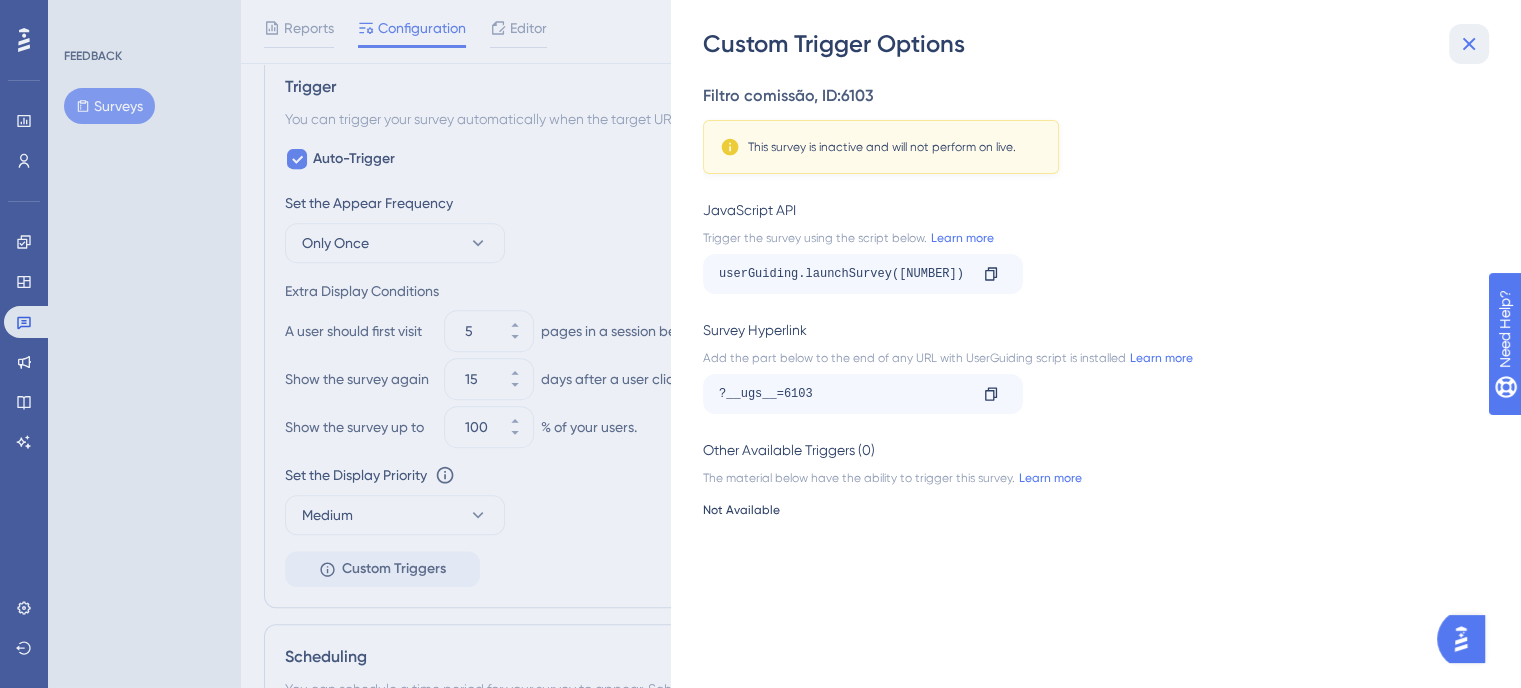 click 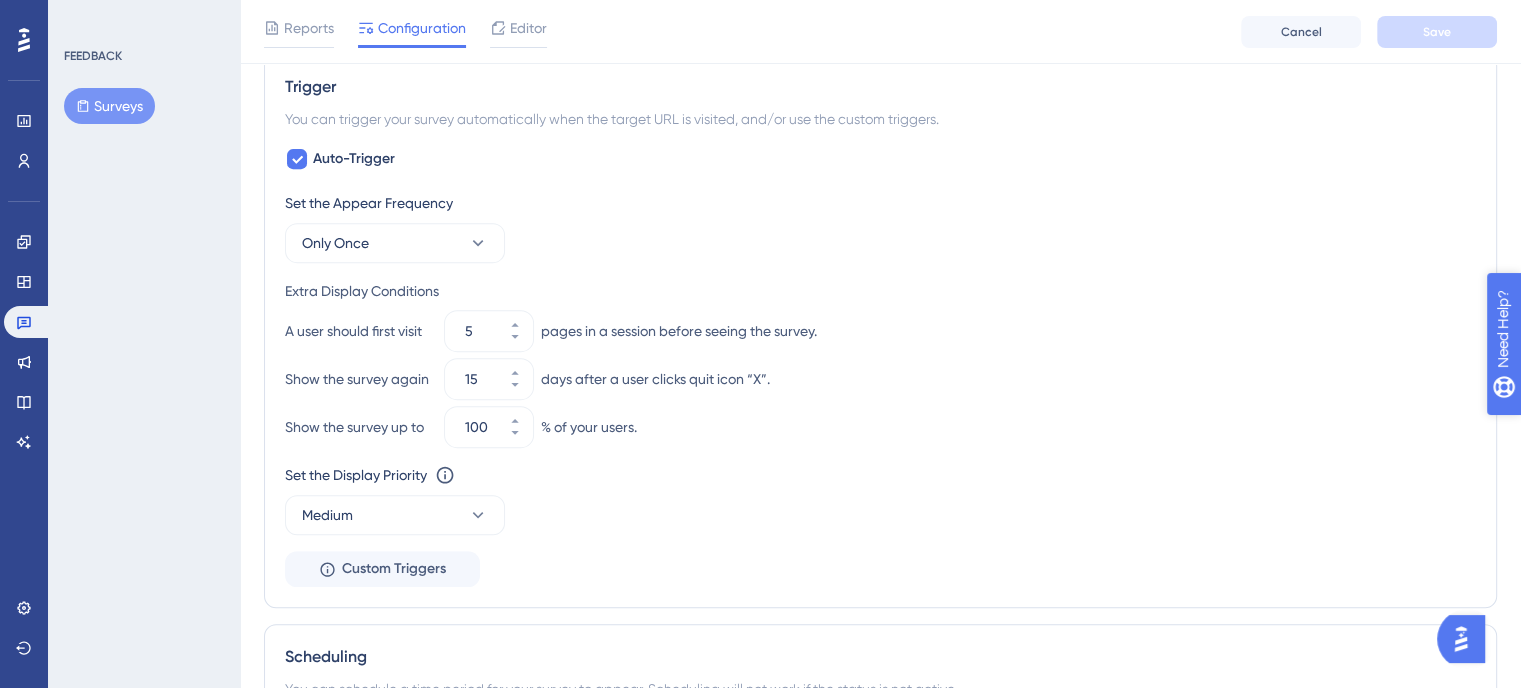 click on "Need Help?" at bounding box center [1573, 432] 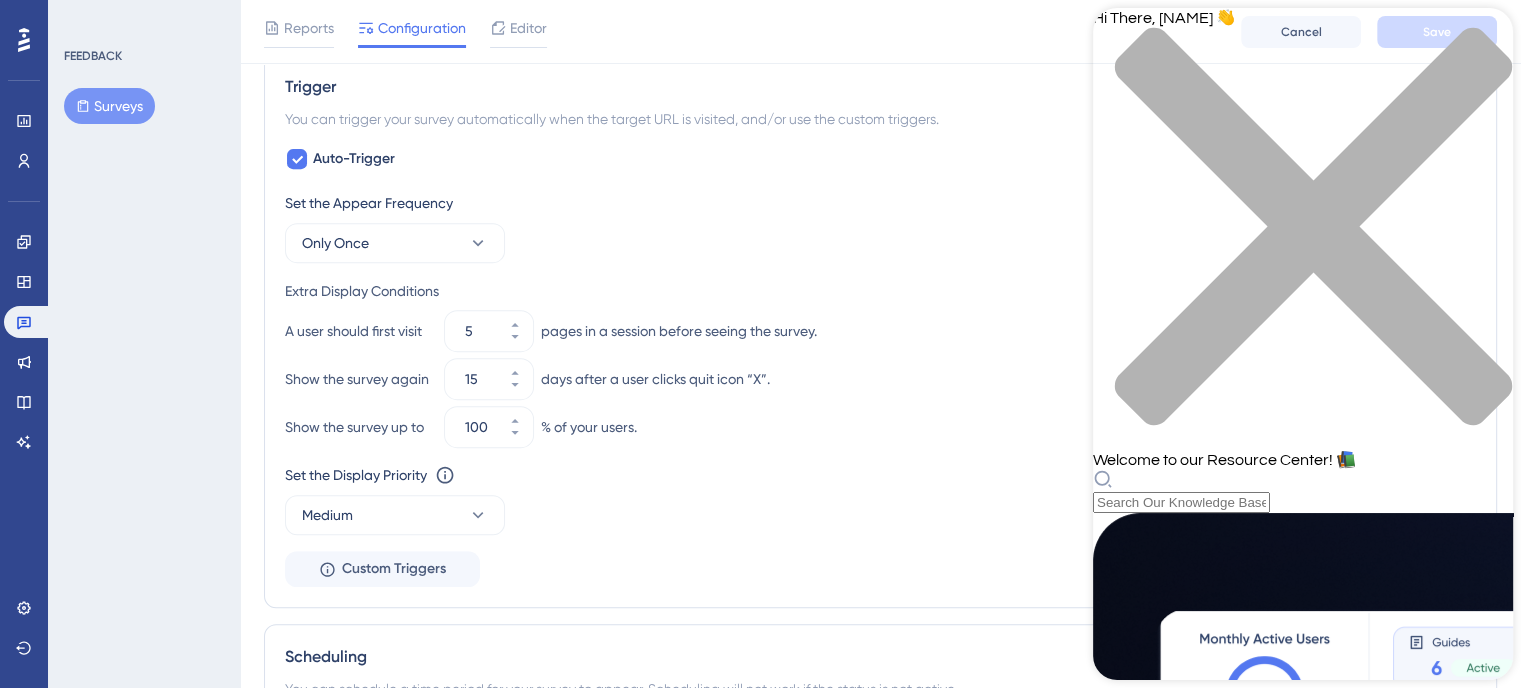 click 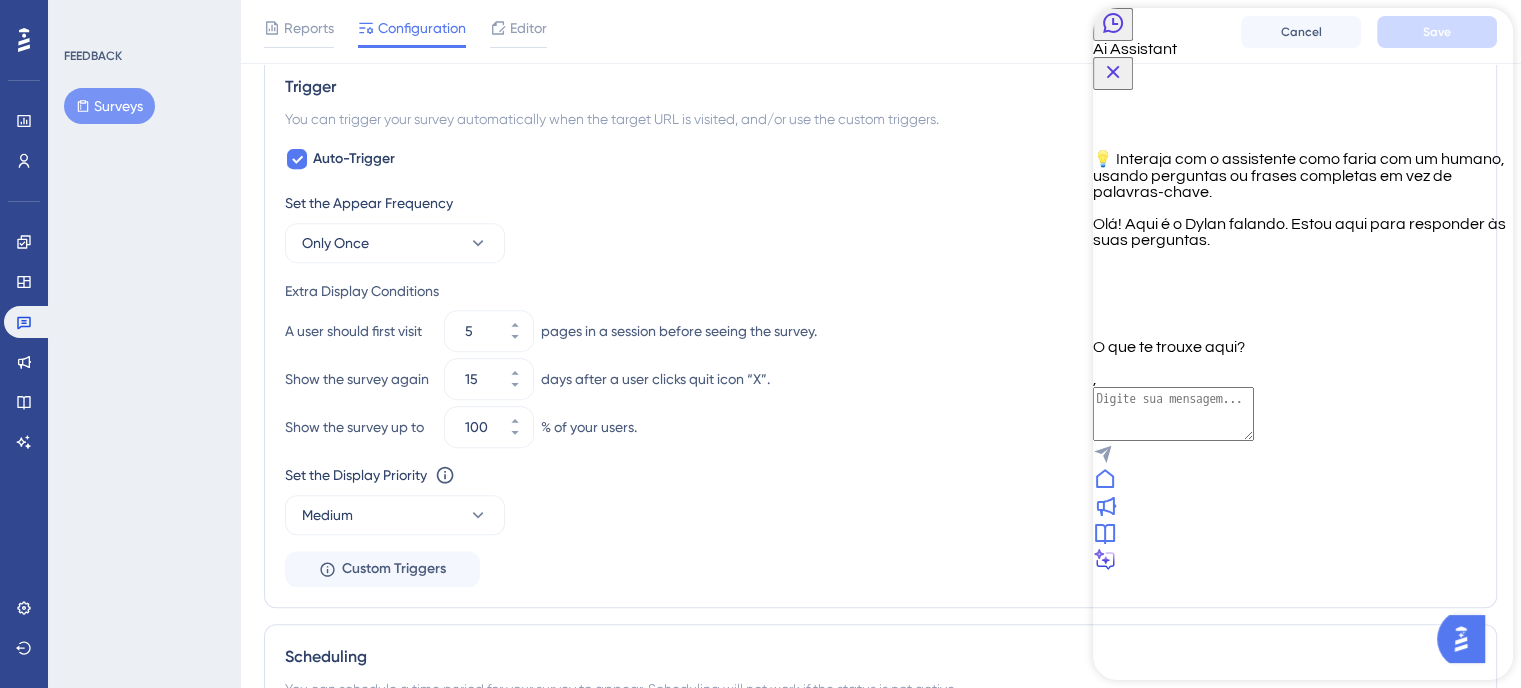 click 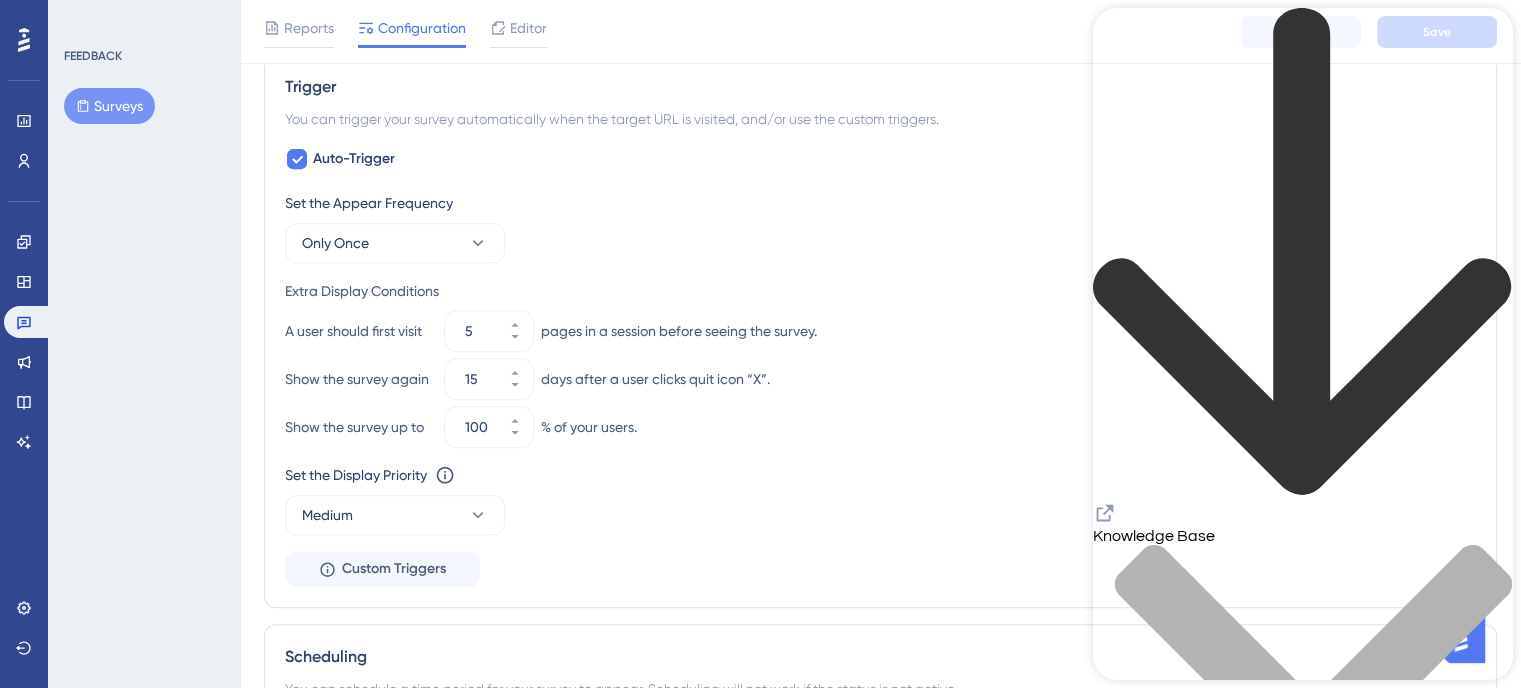 click at bounding box center (1303, 1160) 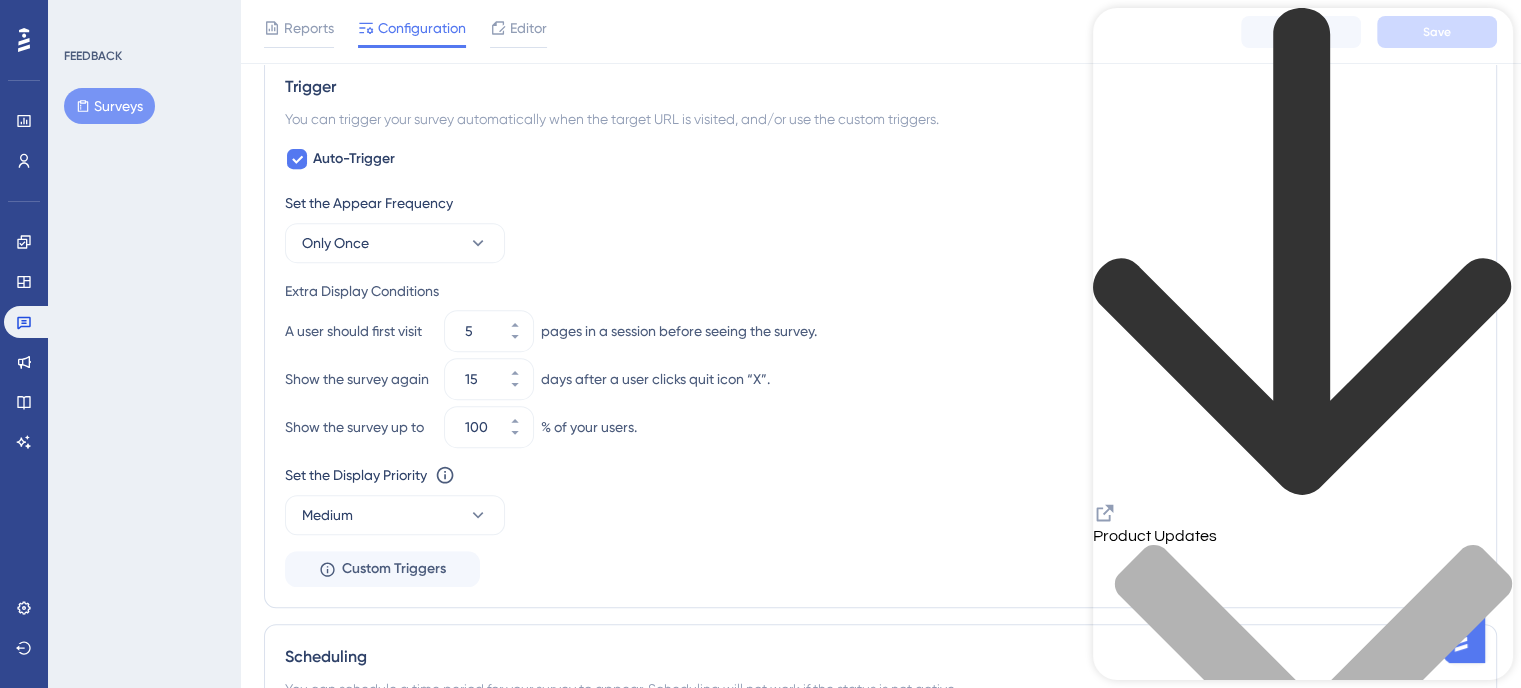 click 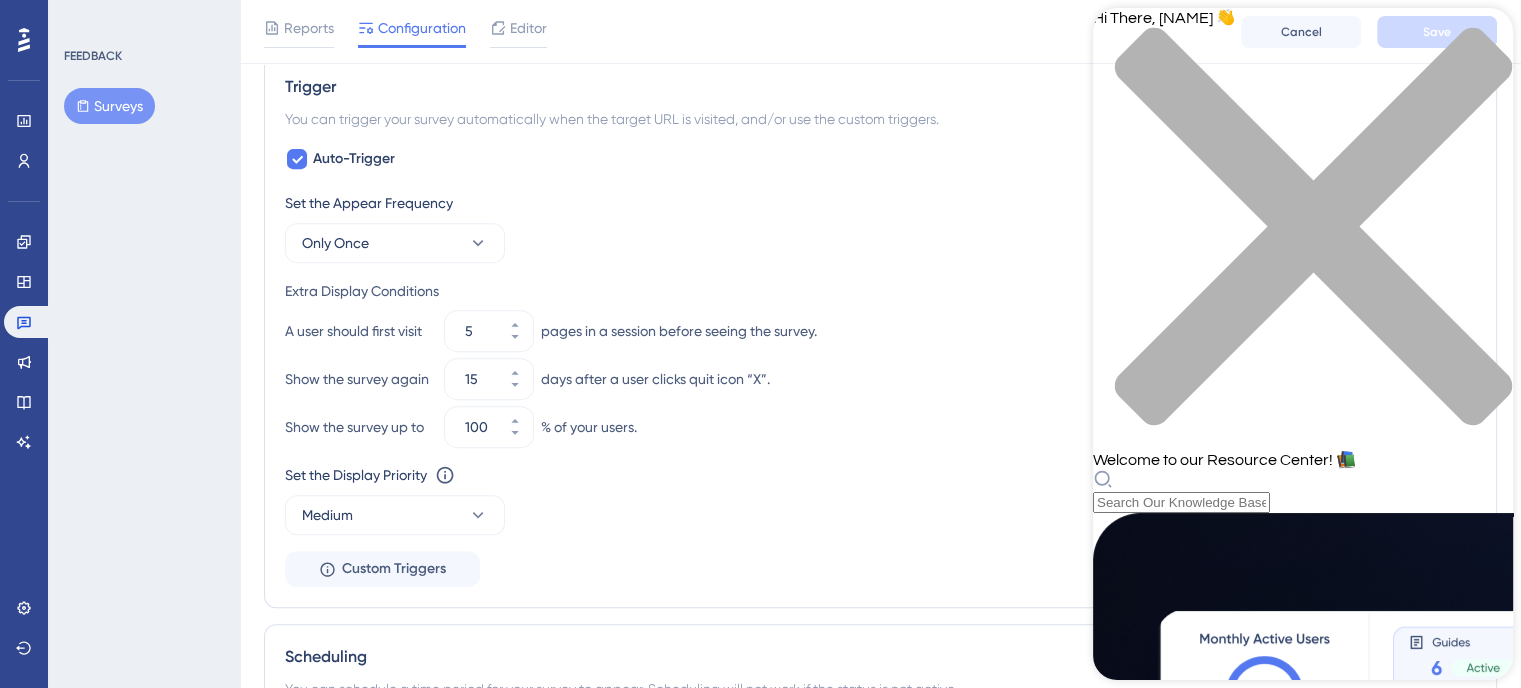 click at bounding box center [1303, 491] 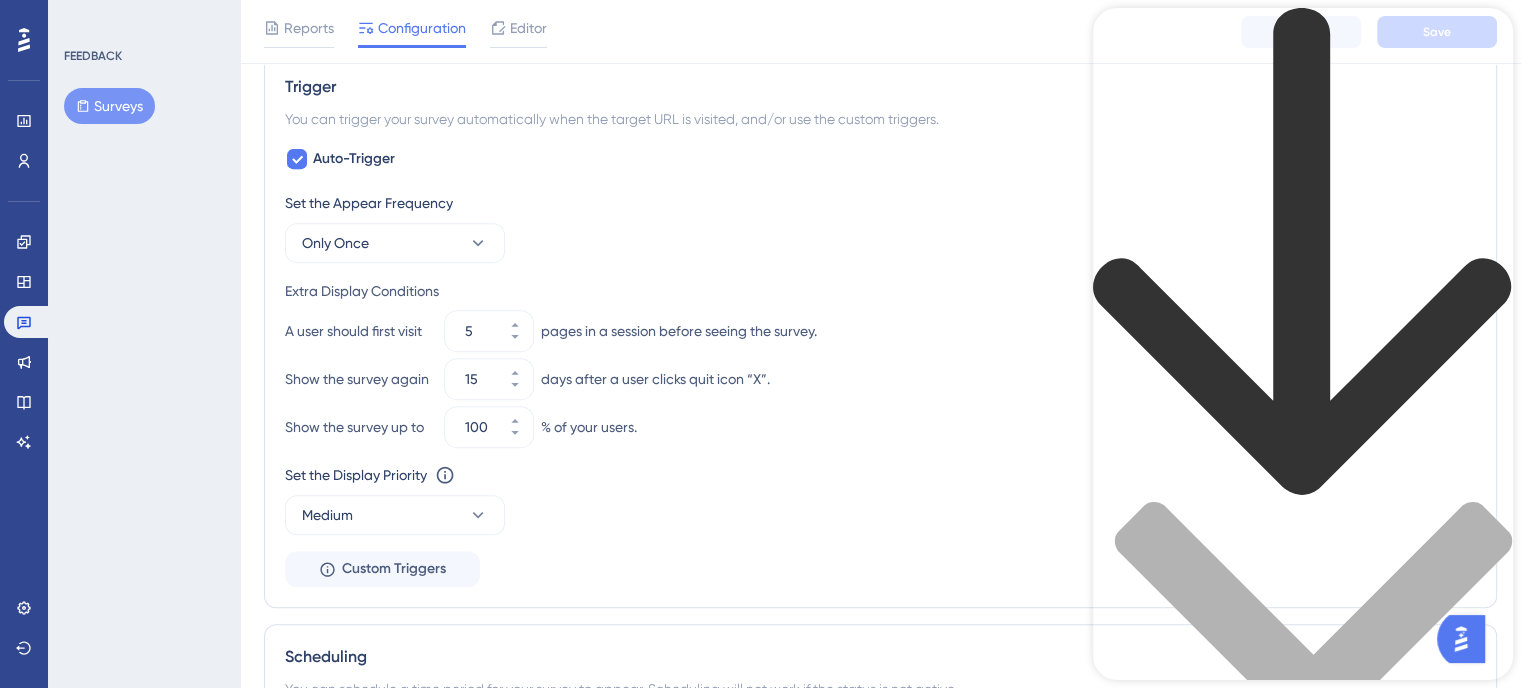 click at bounding box center (1303, 488) 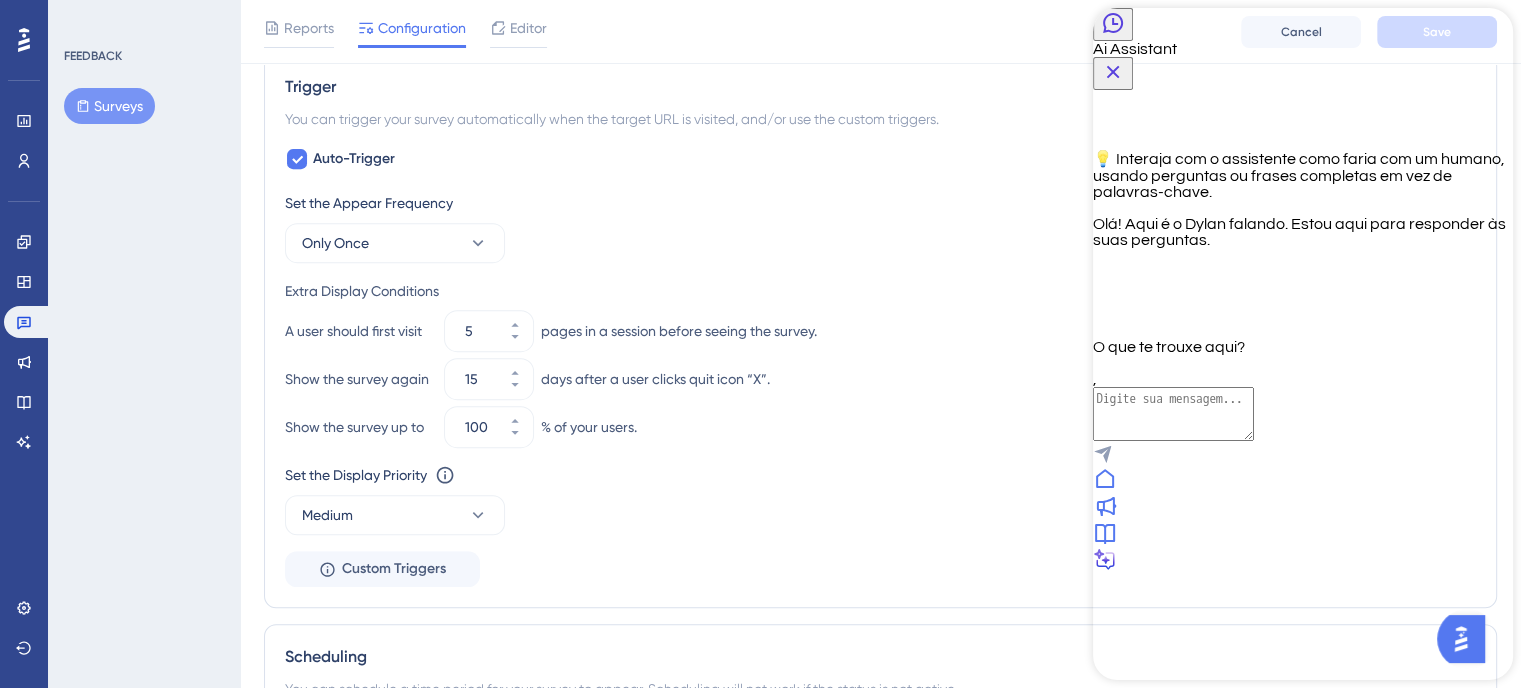 click 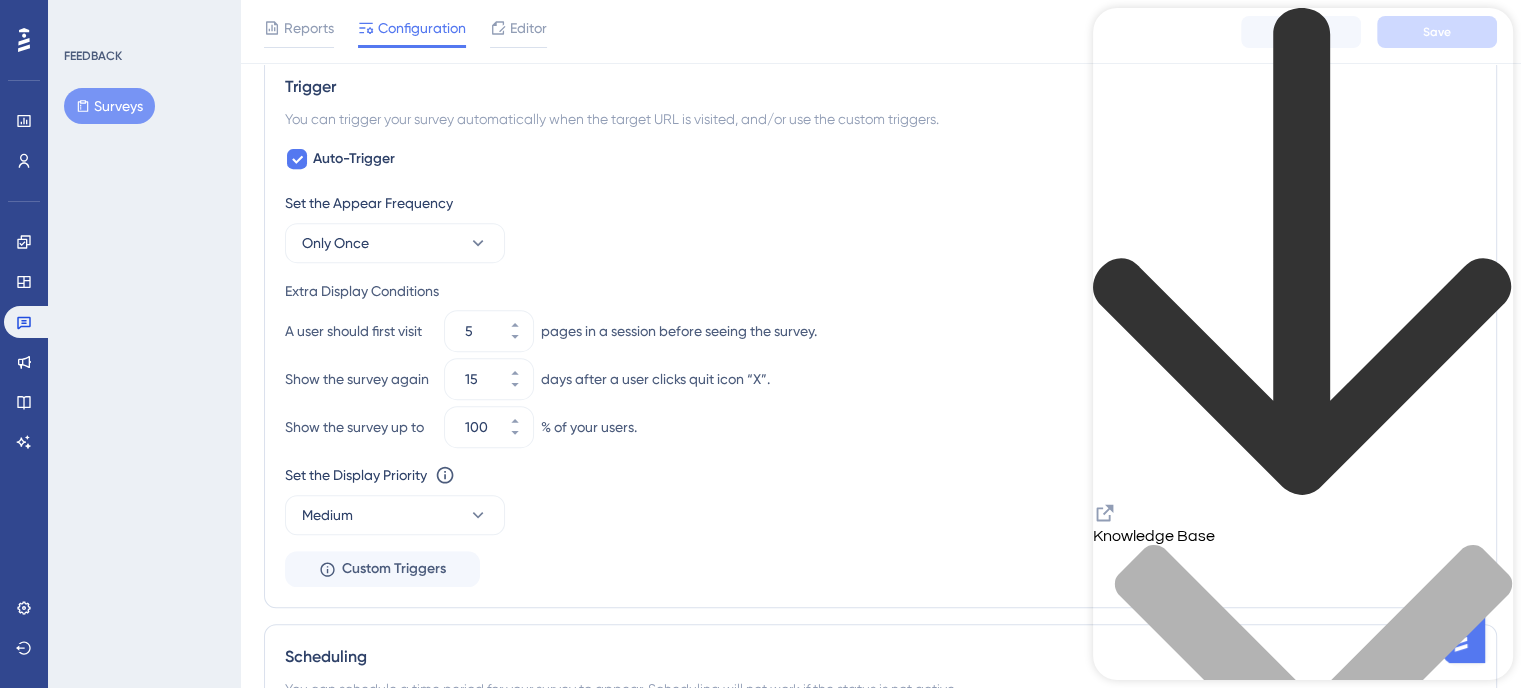 click at bounding box center (1303, 755) 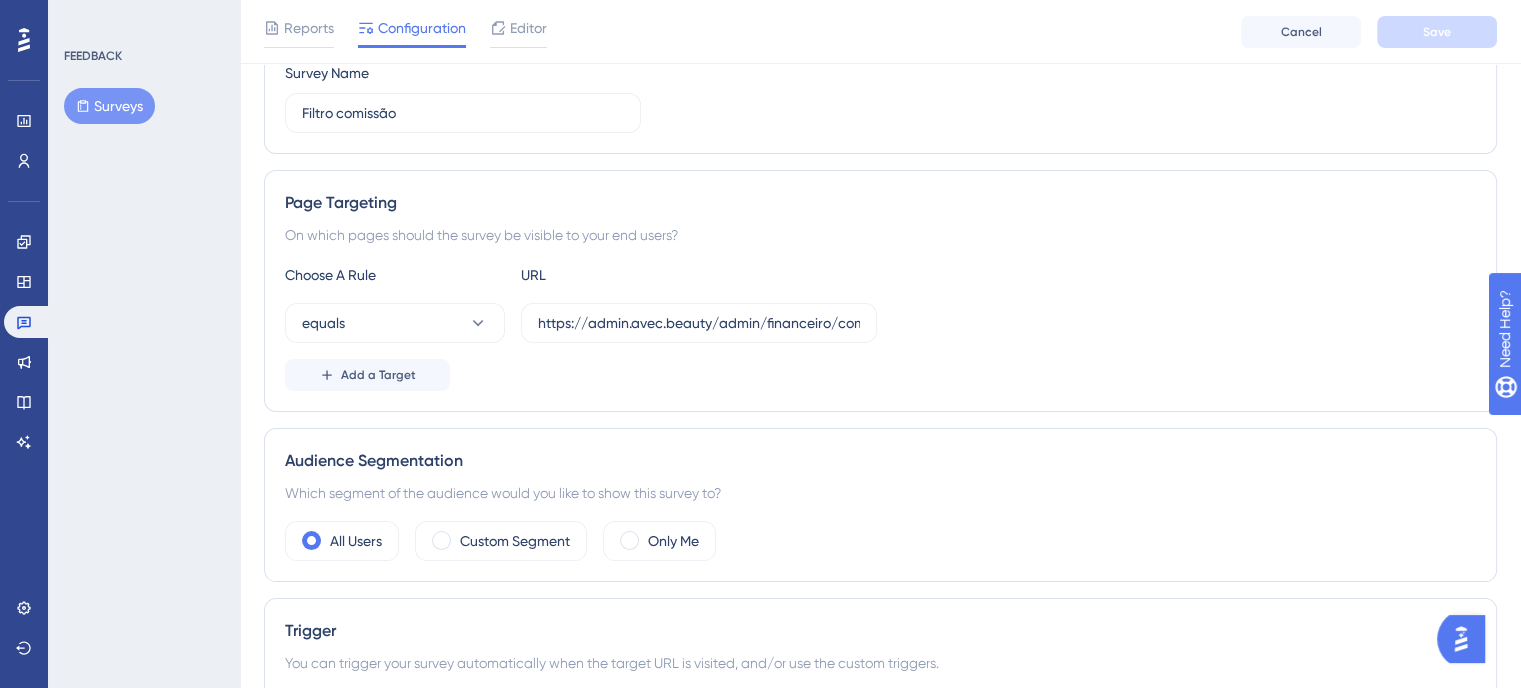 scroll, scrollTop: 0, scrollLeft: 0, axis: both 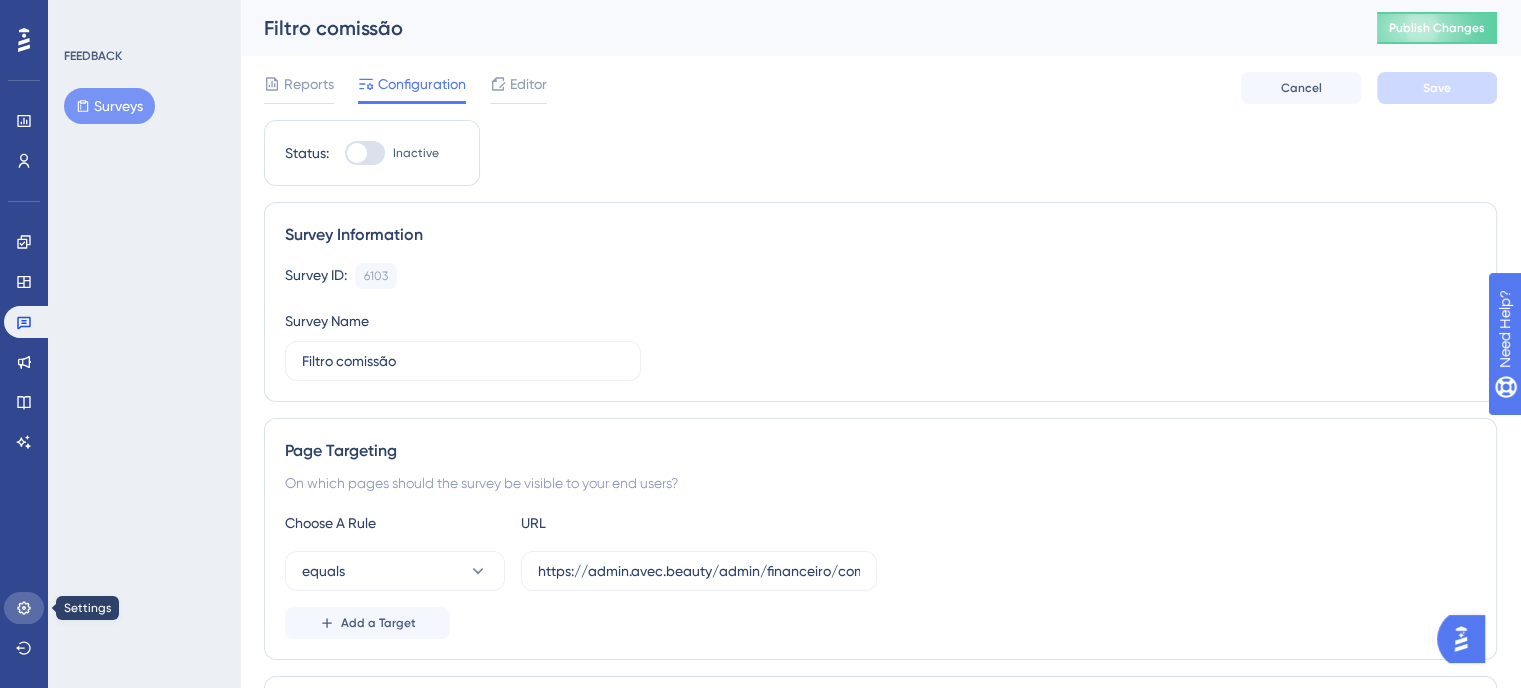 click 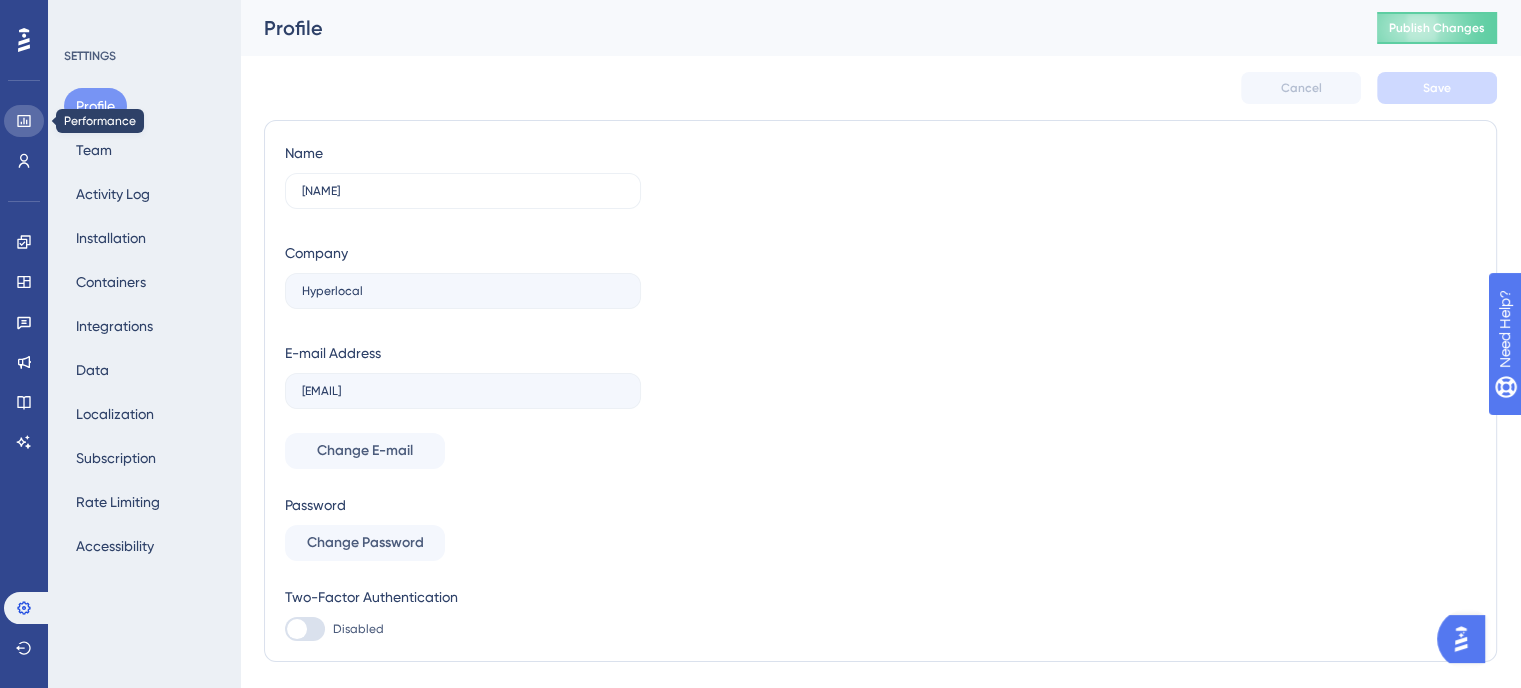 click 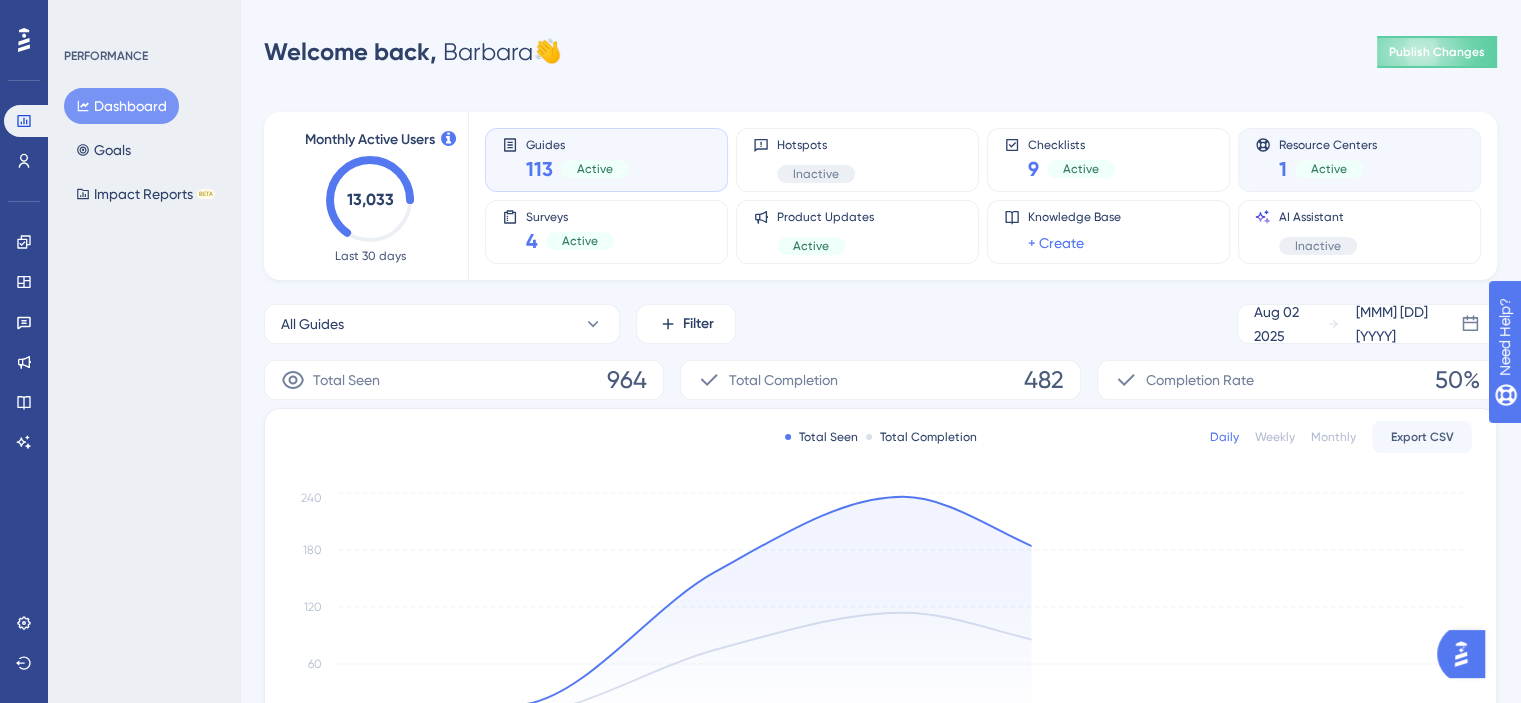 click on "Resource Centers 1 Active" at bounding box center (1359, 160) 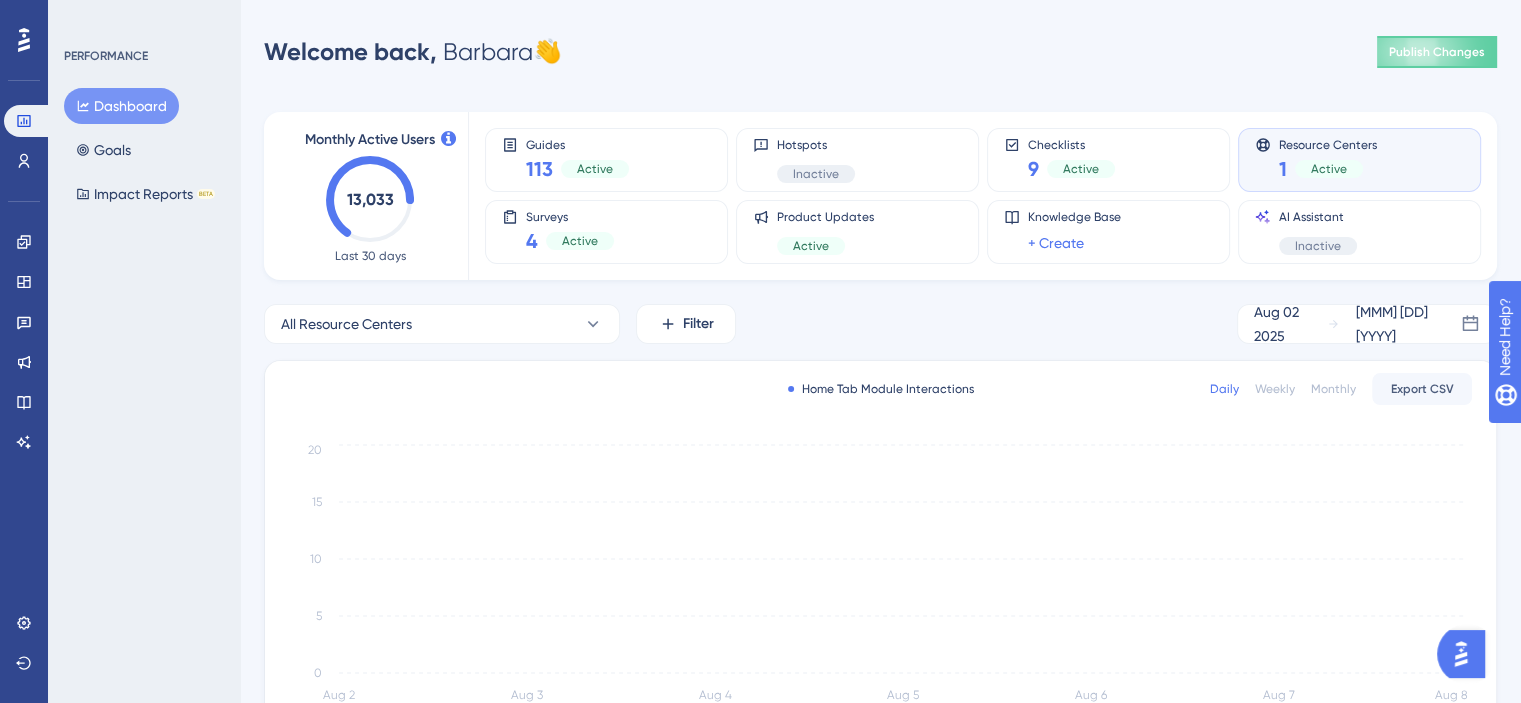 click on "Resource Centers 1 Active" at bounding box center [1359, 160] 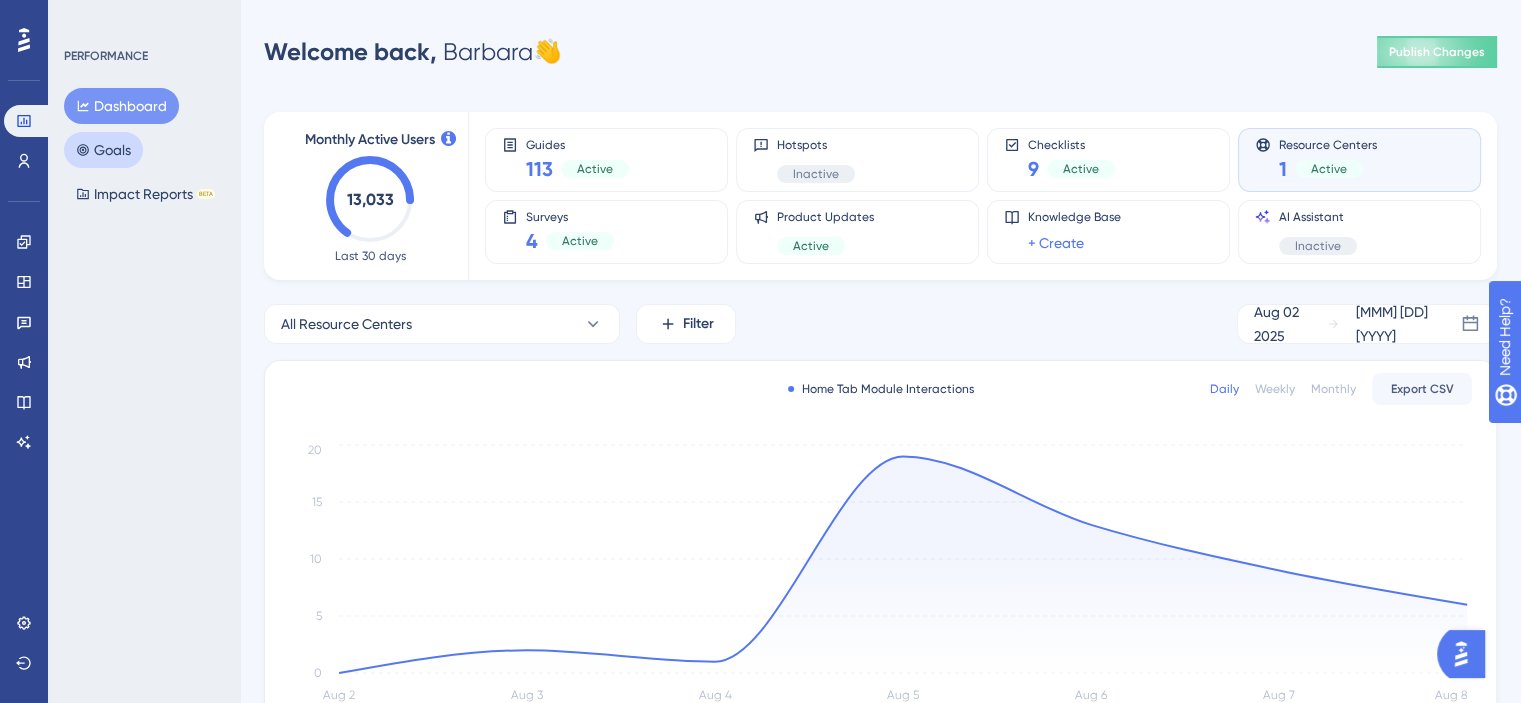 click 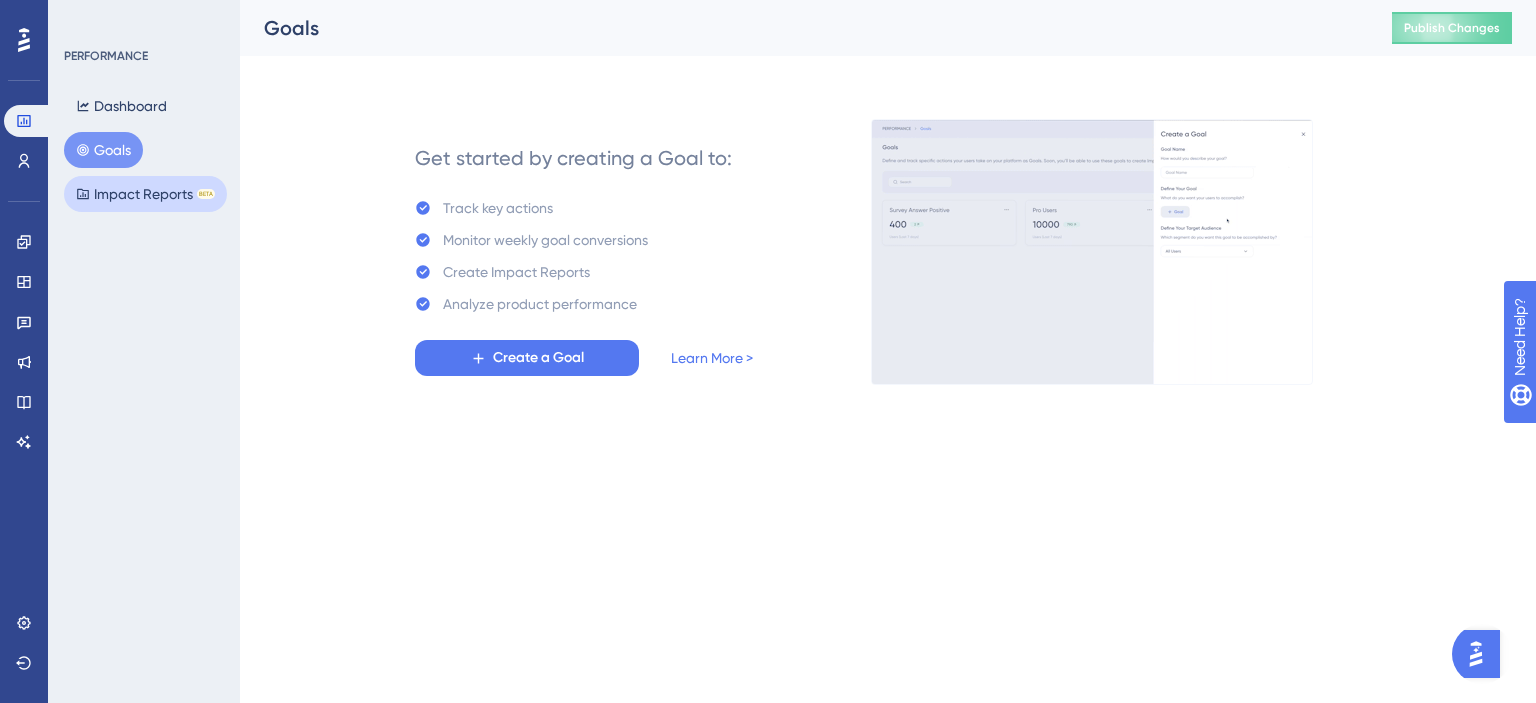 click on "Impact Reports BETA" at bounding box center (145, 194) 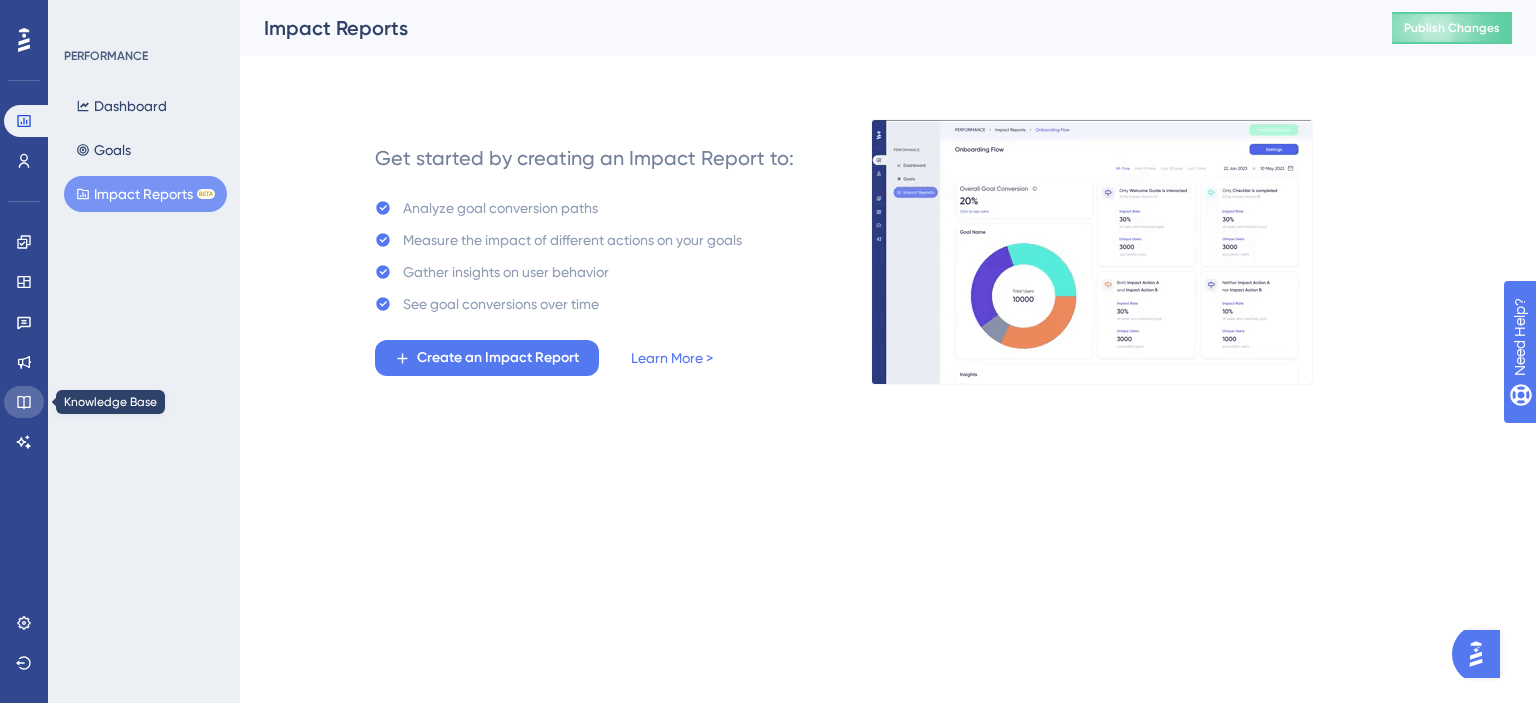 click at bounding box center [24, 402] 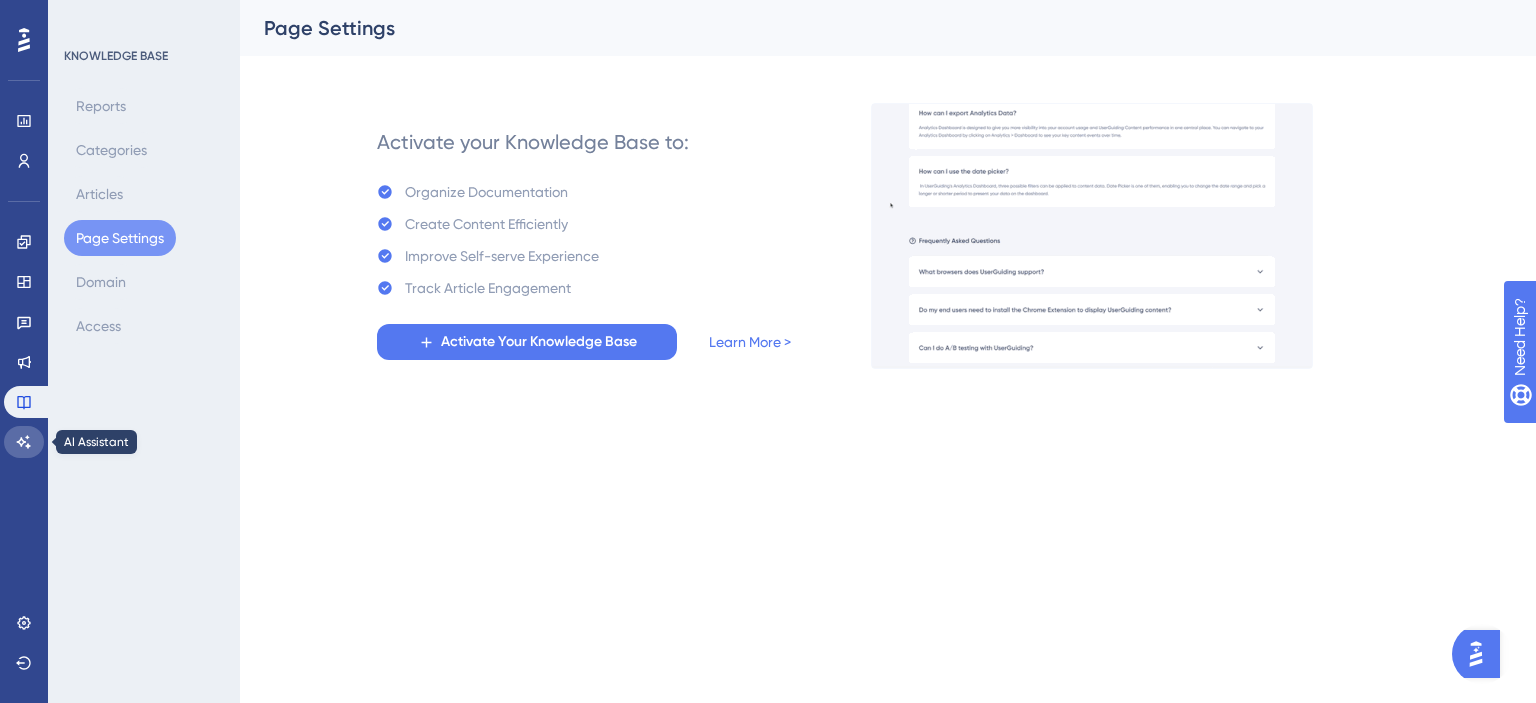 click 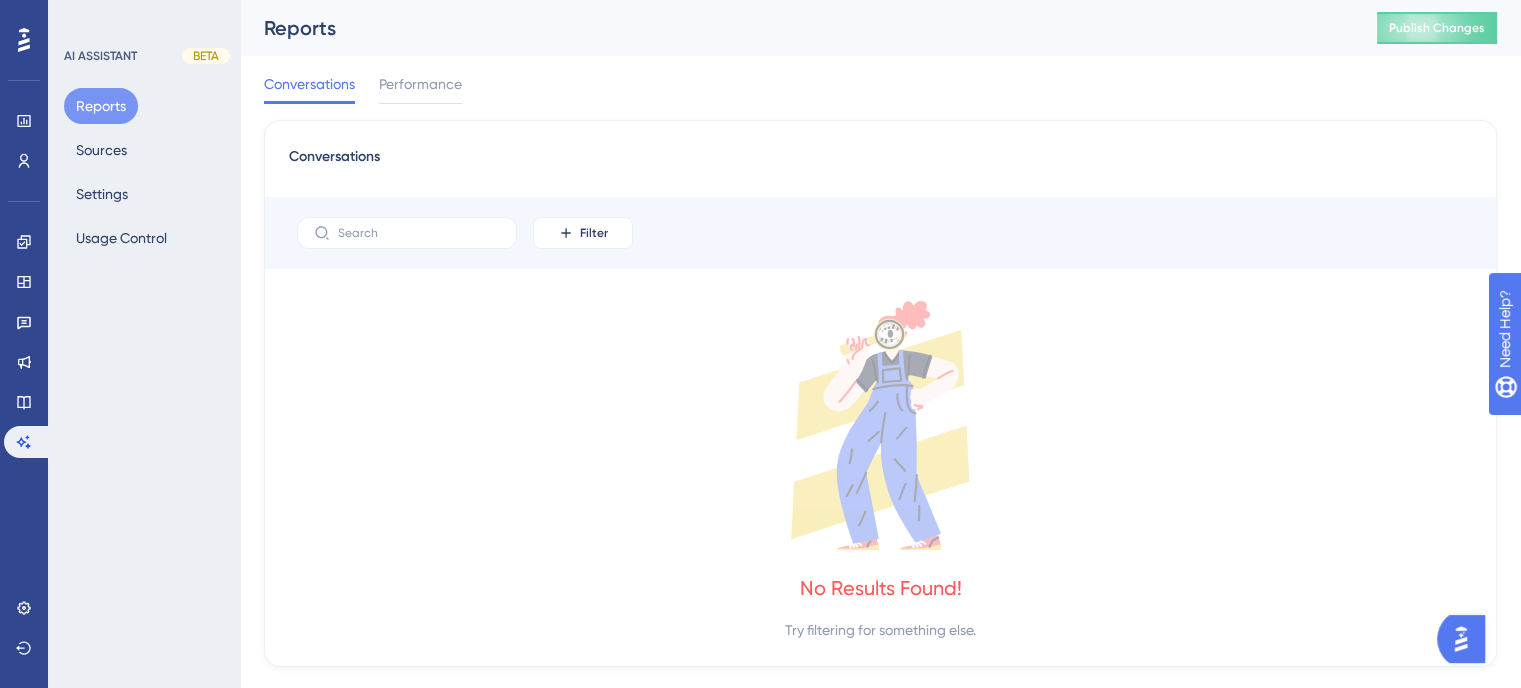 scroll, scrollTop: 42, scrollLeft: 0, axis: vertical 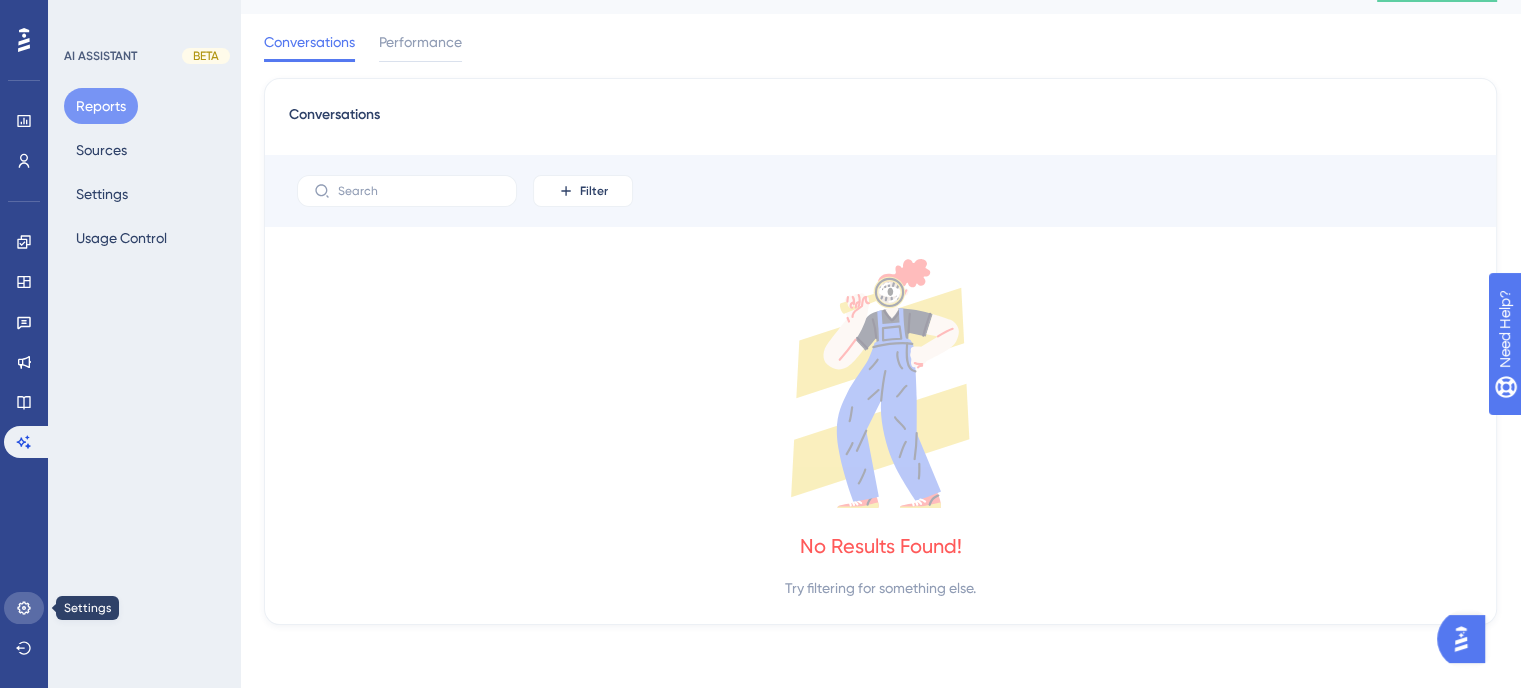 click at bounding box center (24, 608) 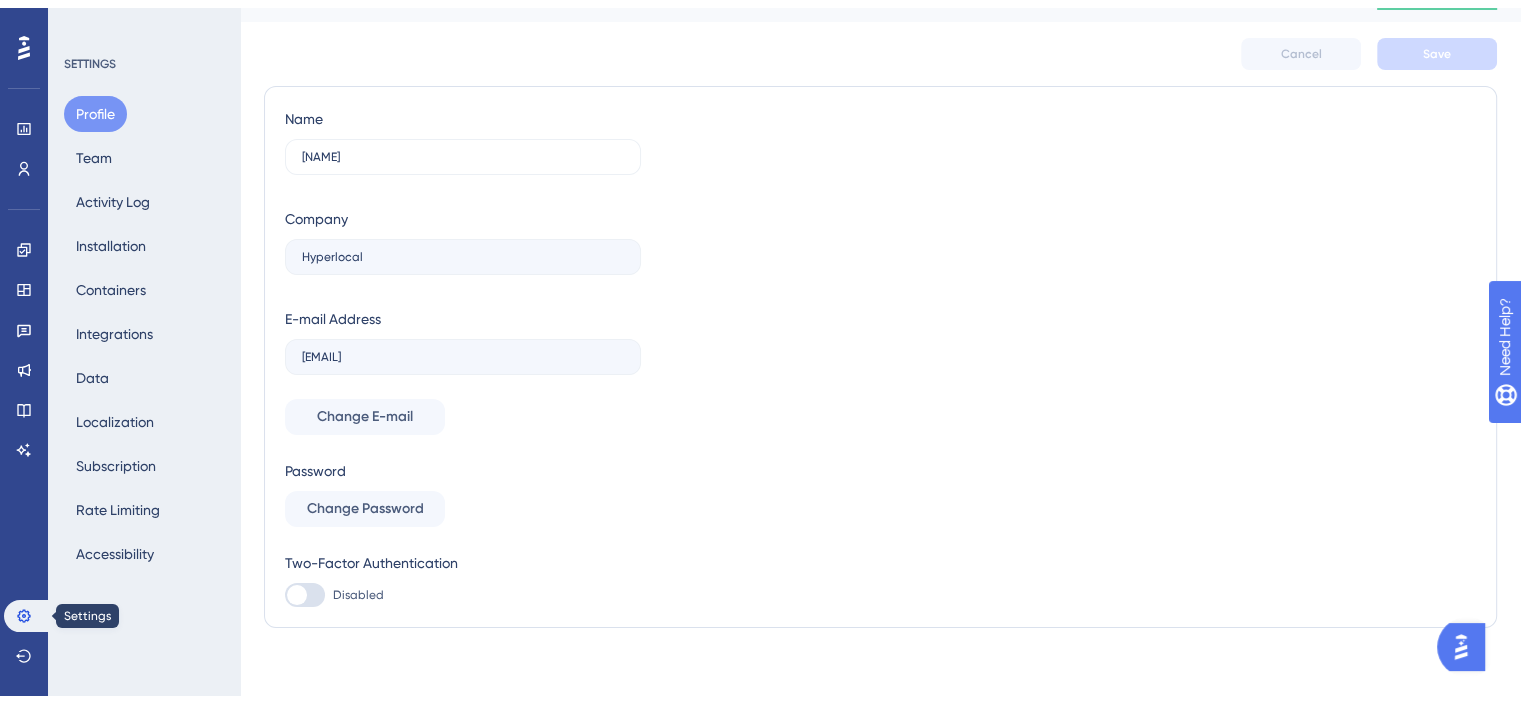 scroll, scrollTop: 0, scrollLeft: 0, axis: both 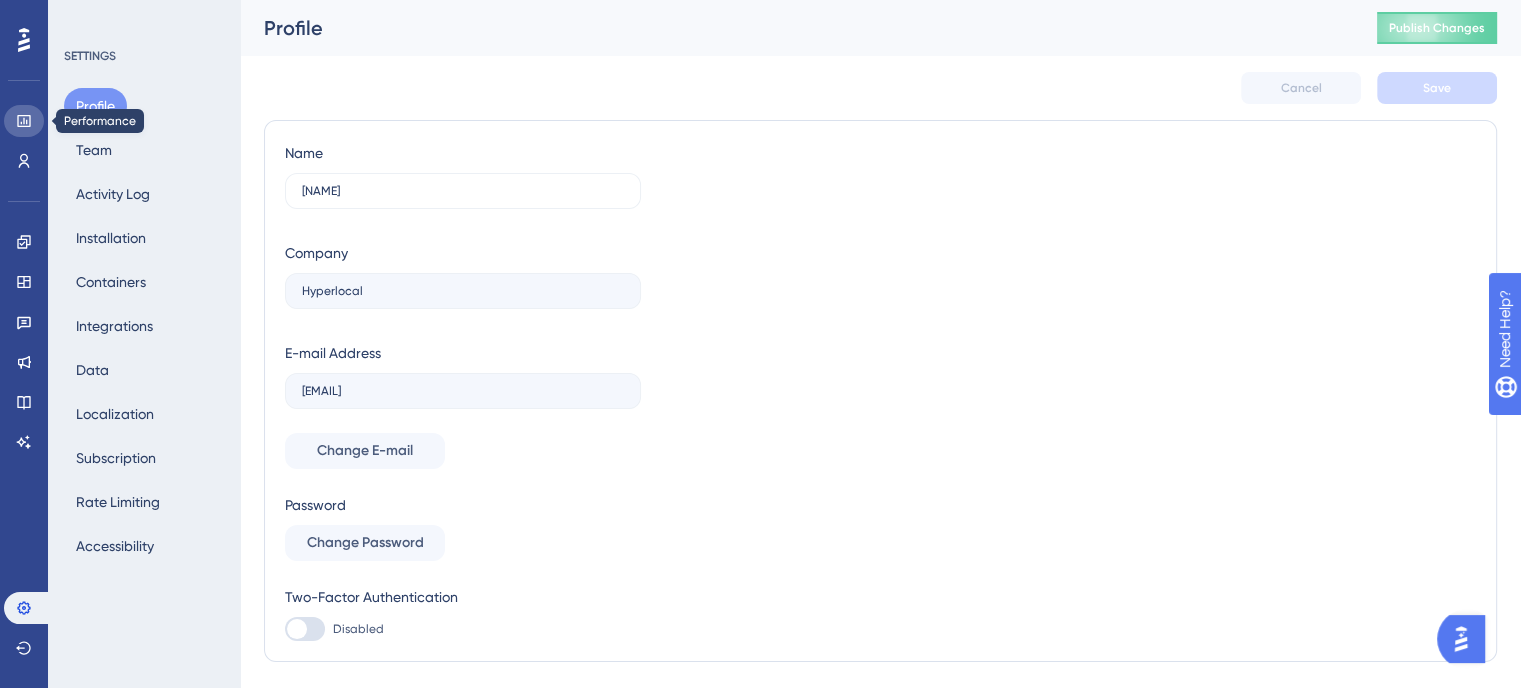 click at bounding box center [24, 121] 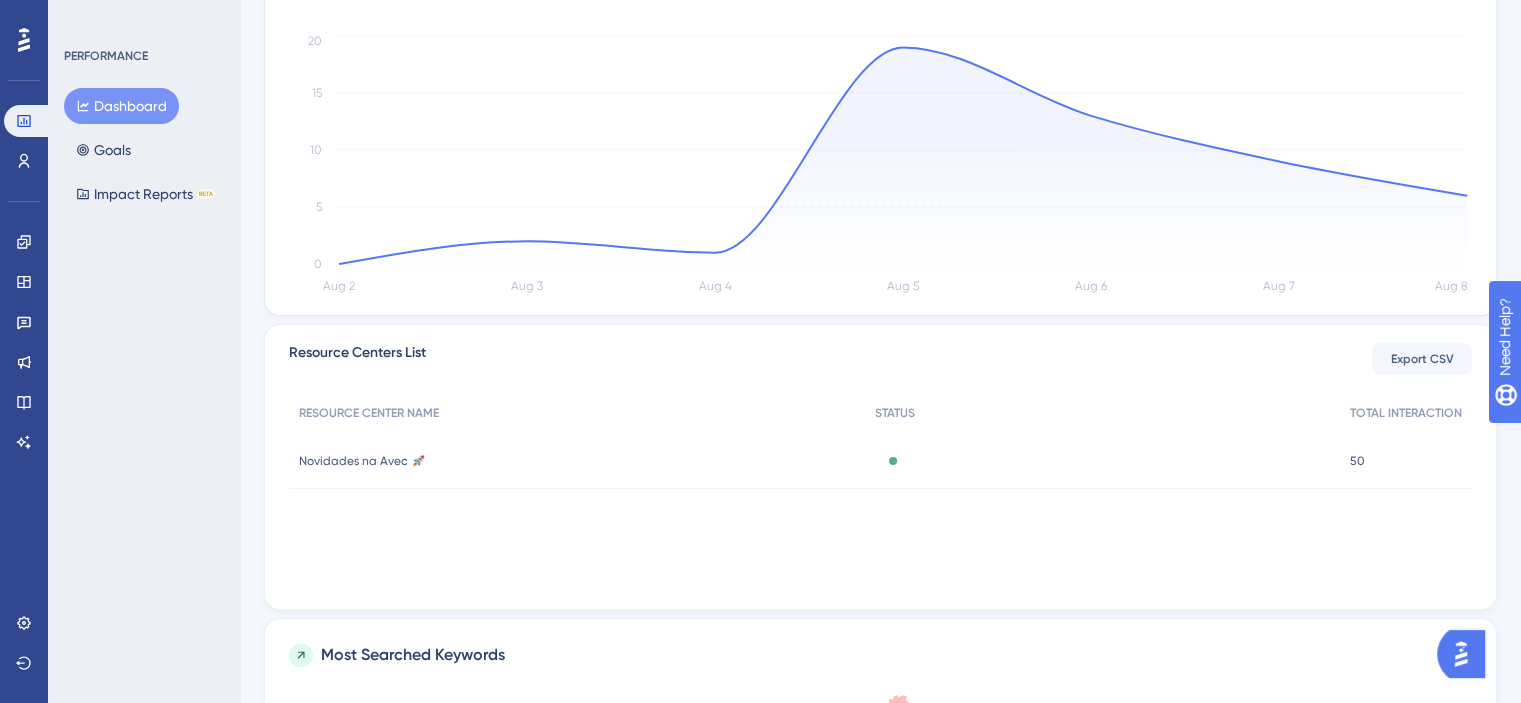 scroll, scrollTop: 109, scrollLeft: 0, axis: vertical 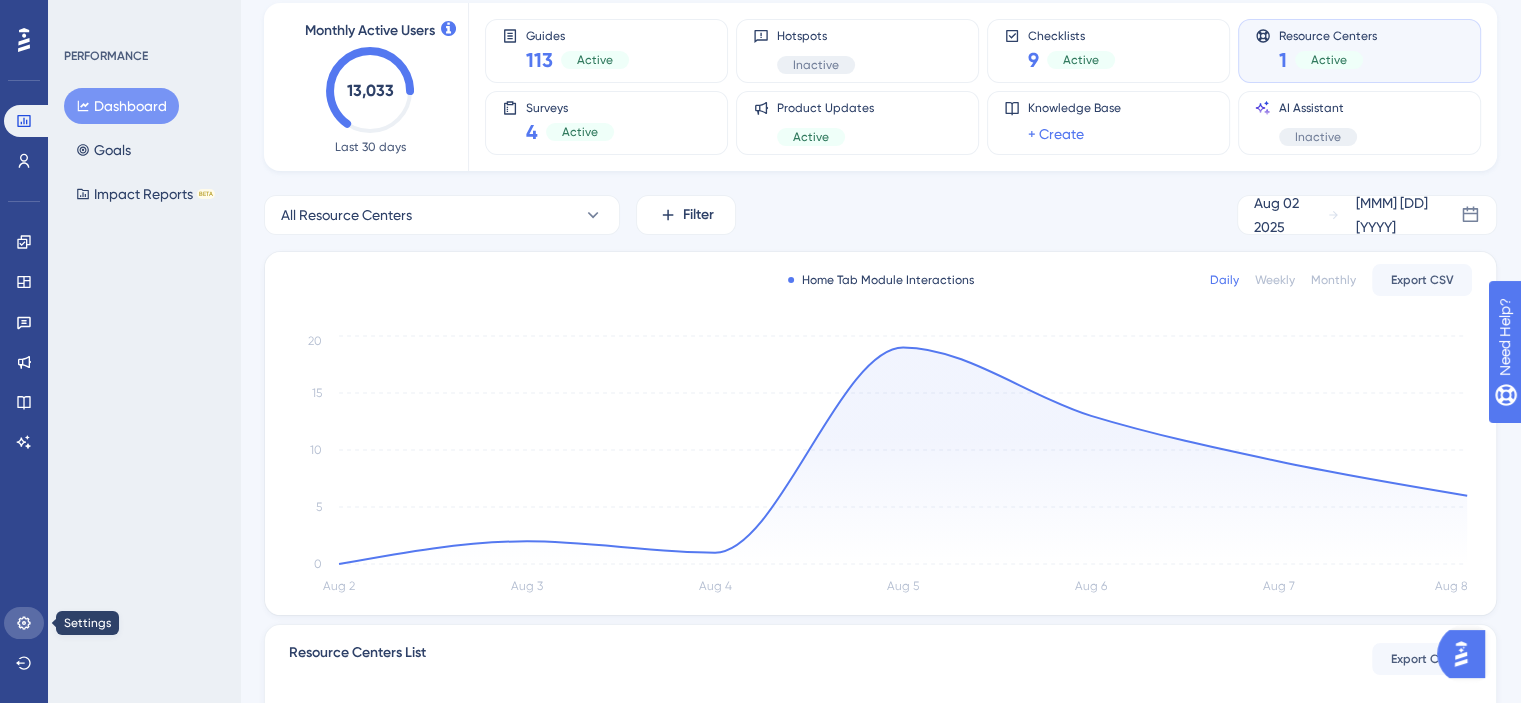 click at bounding box center (24, 623) 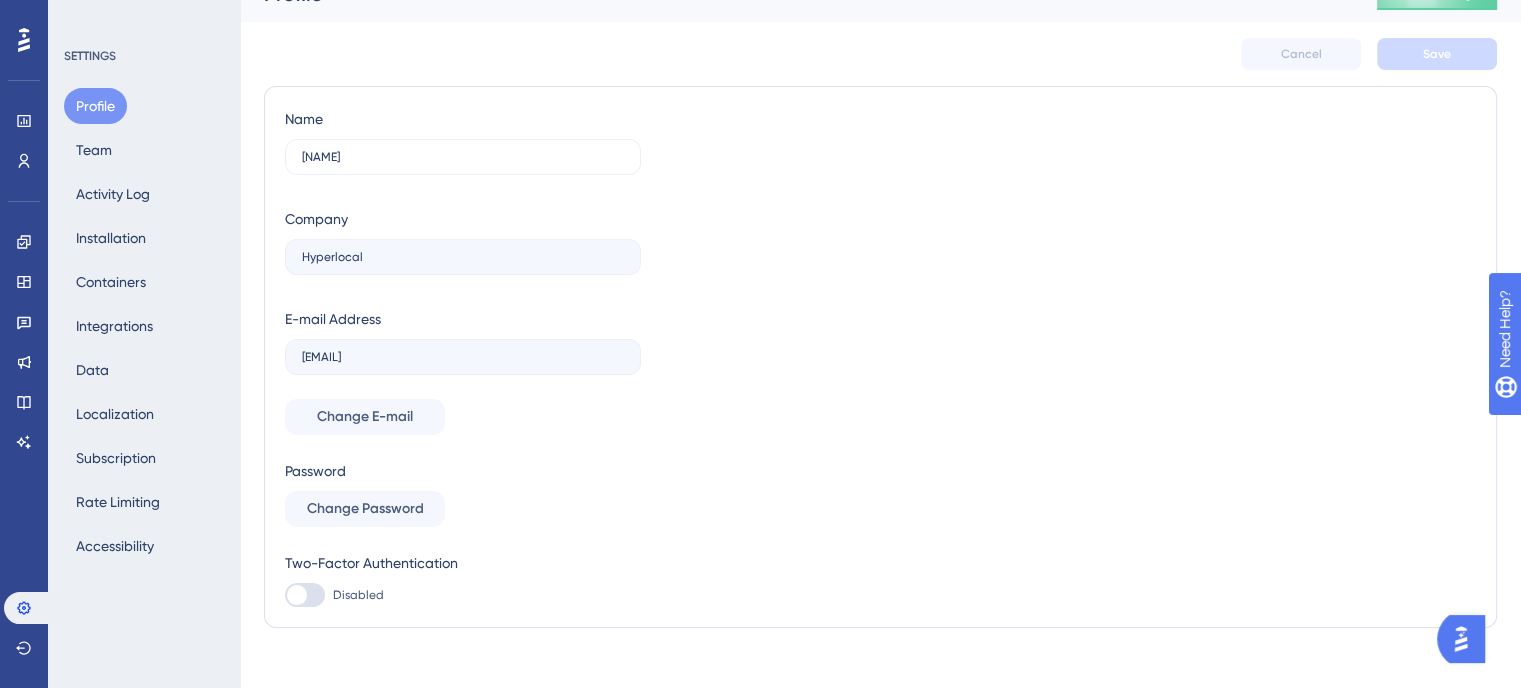 scroll, scrollTop: 53, scrollLeft: 0, axis: vertical 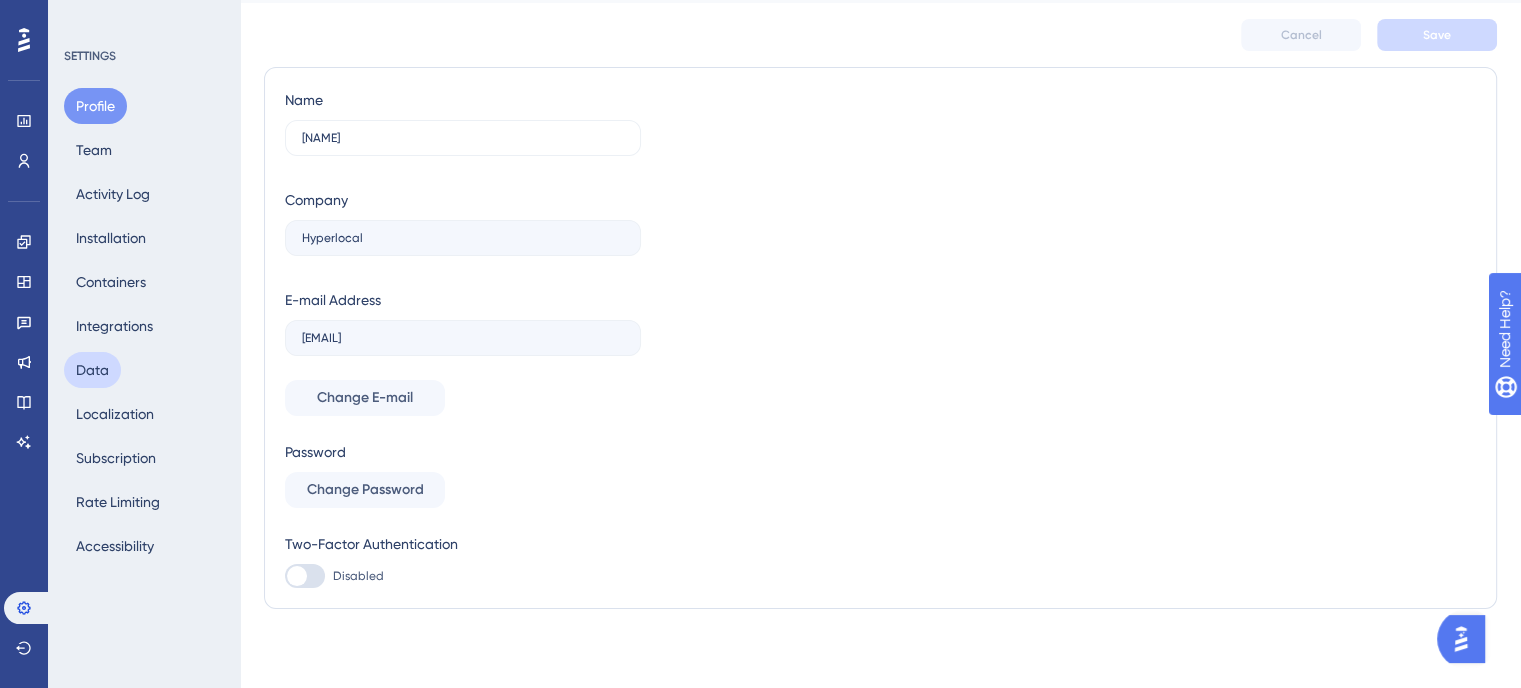 click on "Data" at bounding box center [92, 370] 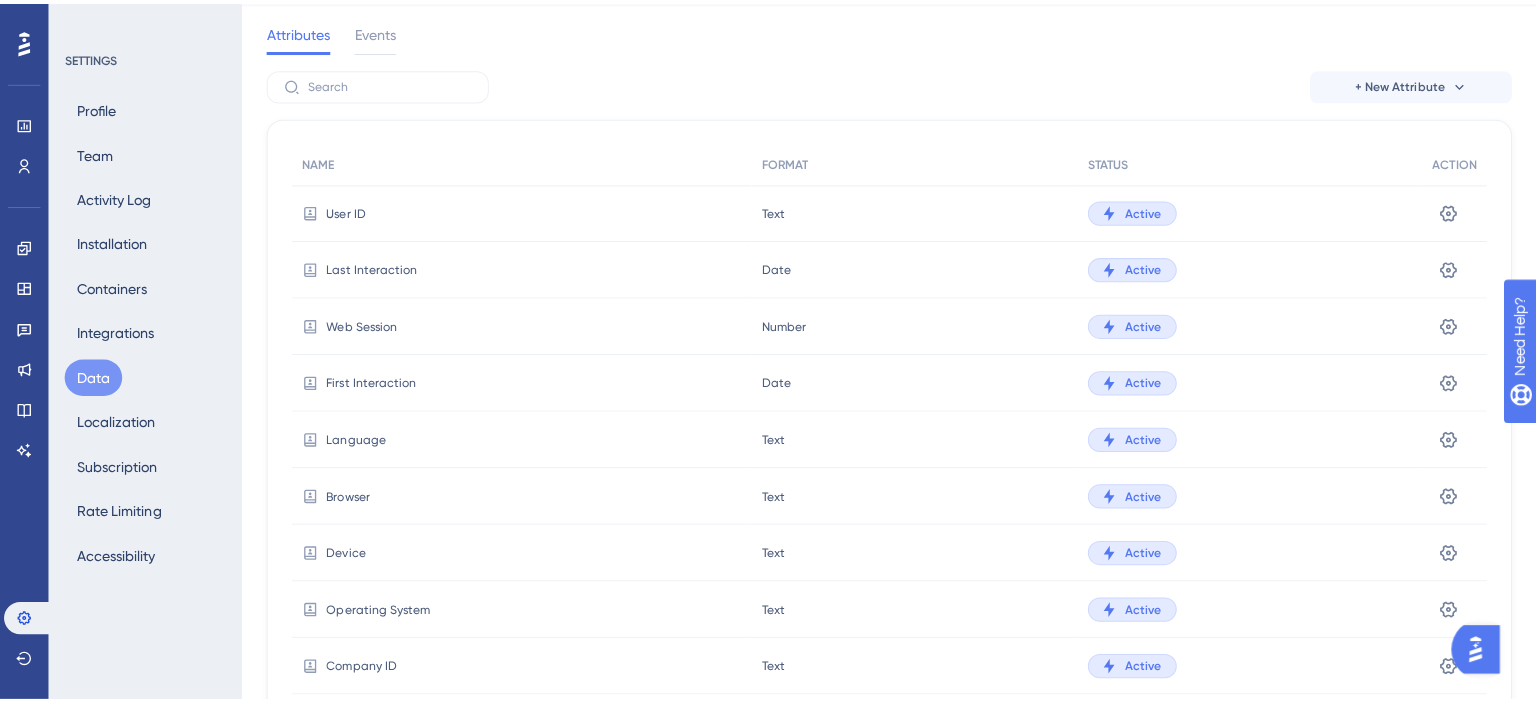 scroll, scrollTop: 0, scrollLeft: 0, axis: both 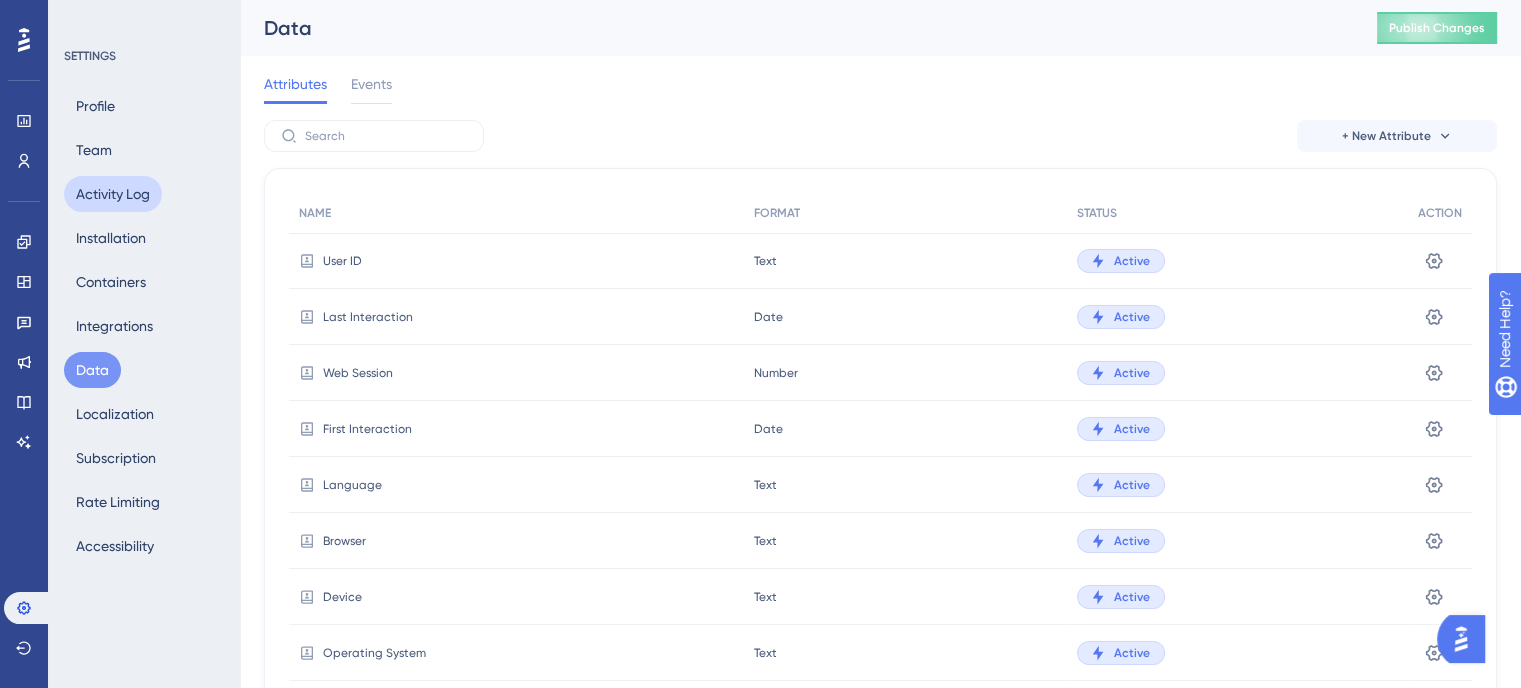 click on "Activity Log" at bounding box center [113, 194] 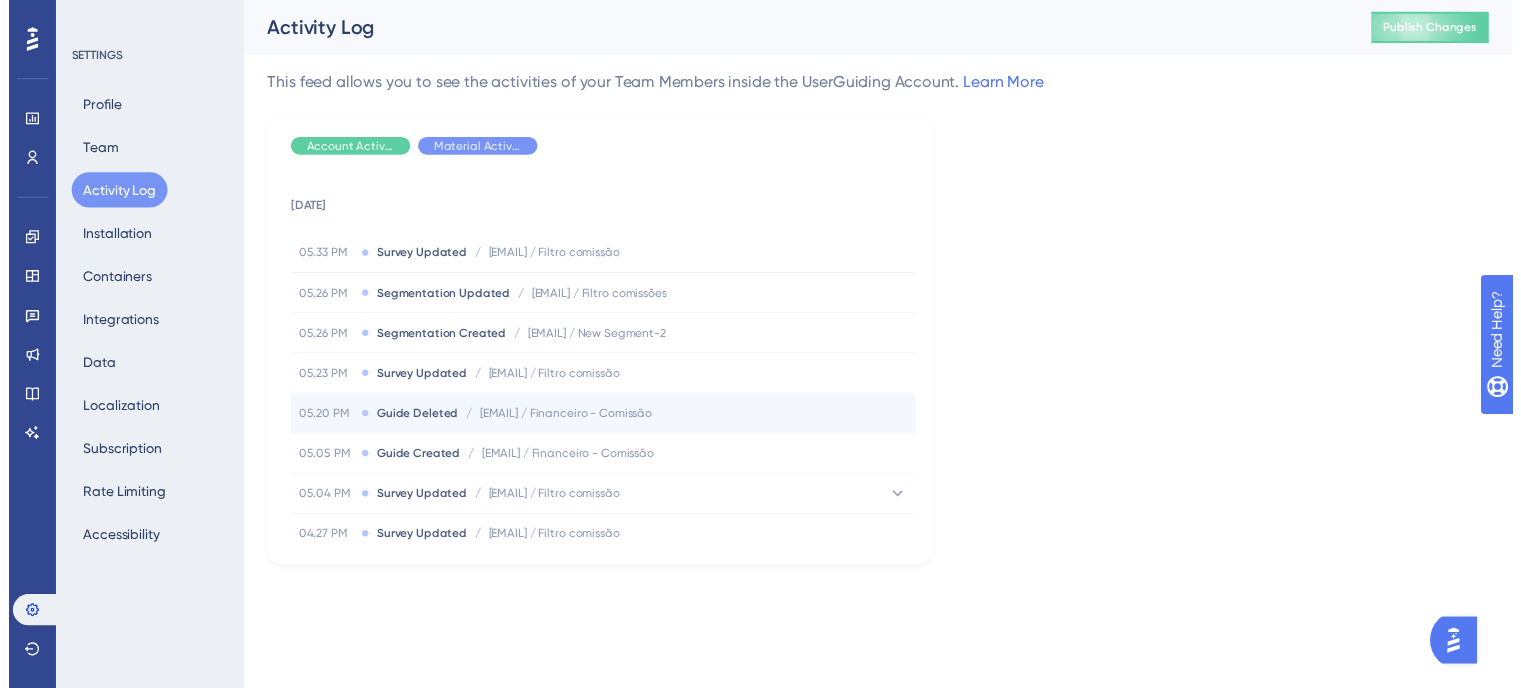 scroll, scrollTop: 100, scrollLeft: 0, axis: vertical 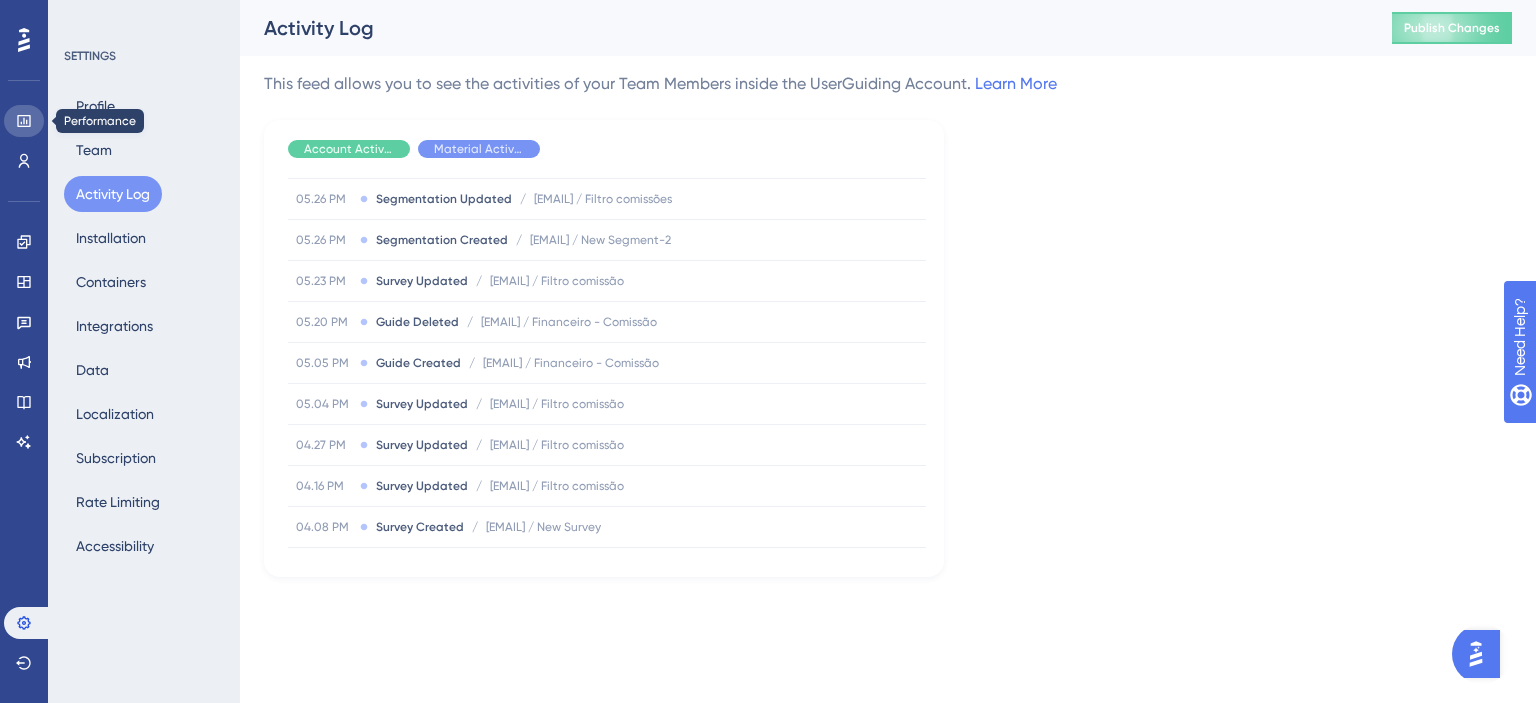 click 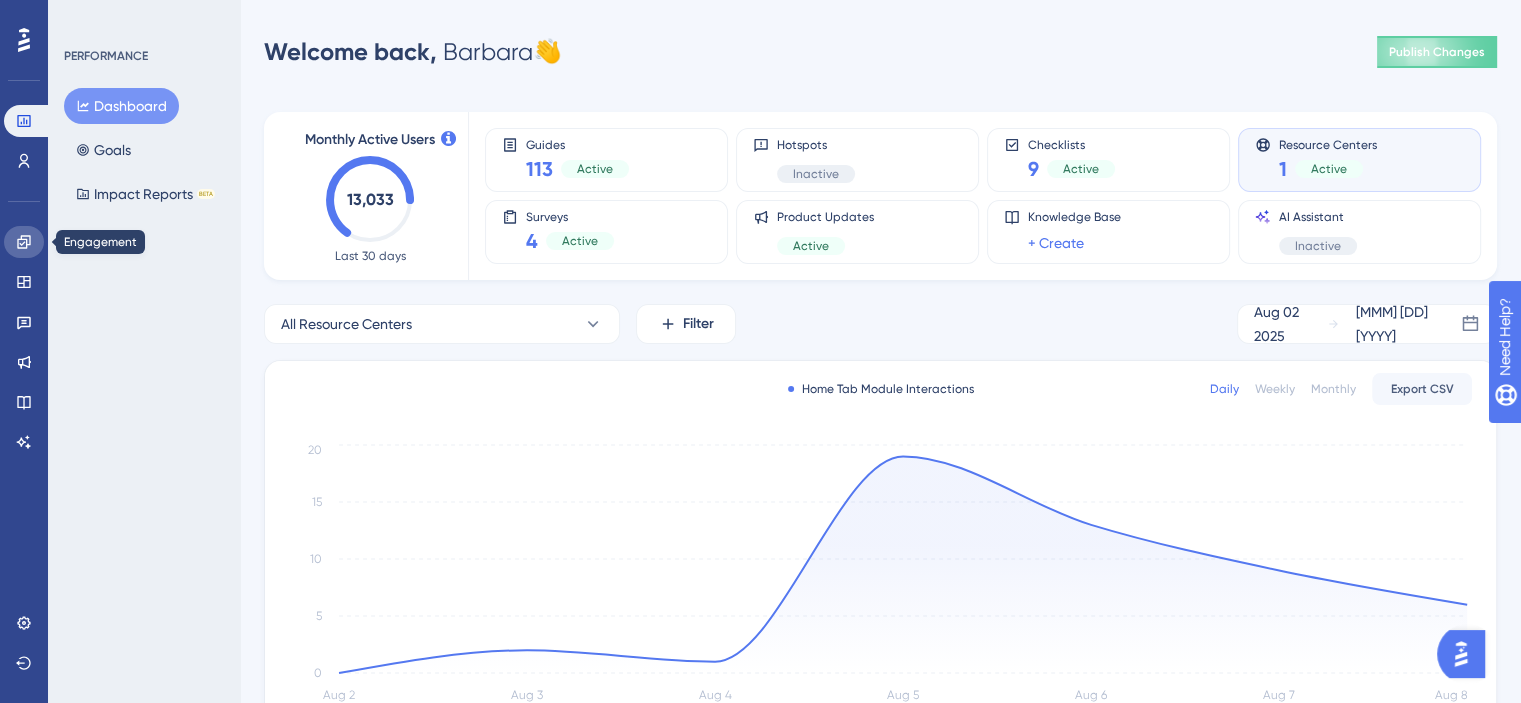 click at bounding box center (24, 242) 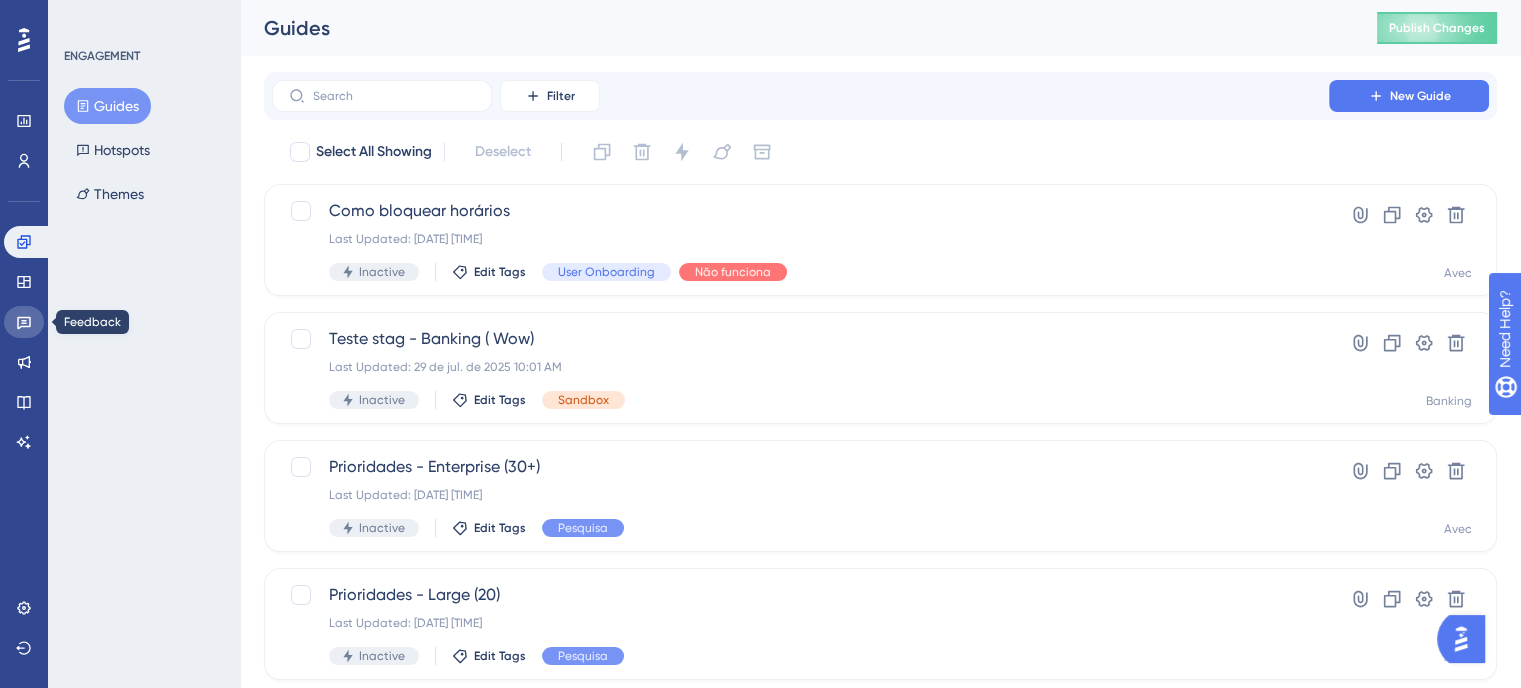 click at bounding box center (24, 322) 